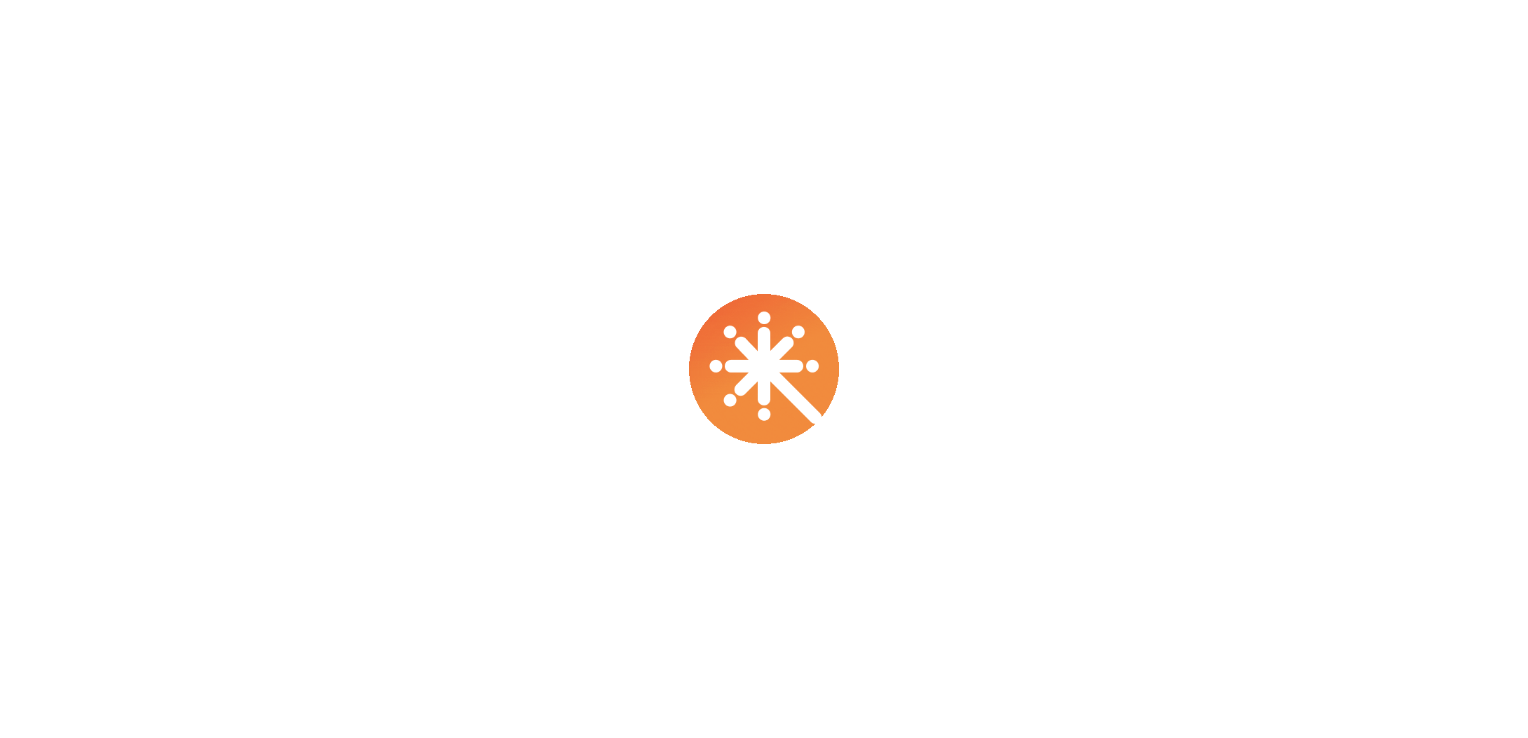 scroll, scrollTop: 0, scrollLeft: 0, axis: both 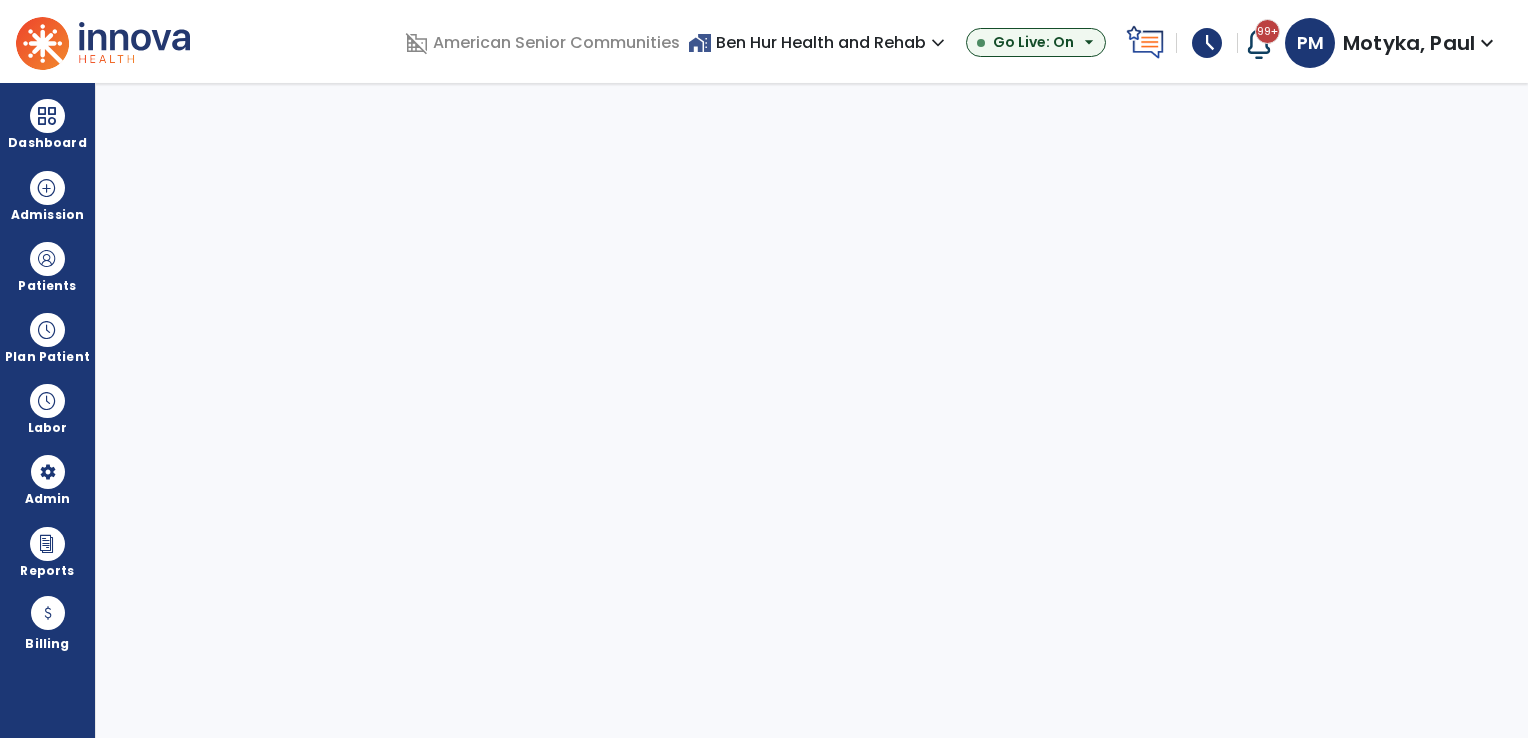 select on "***" 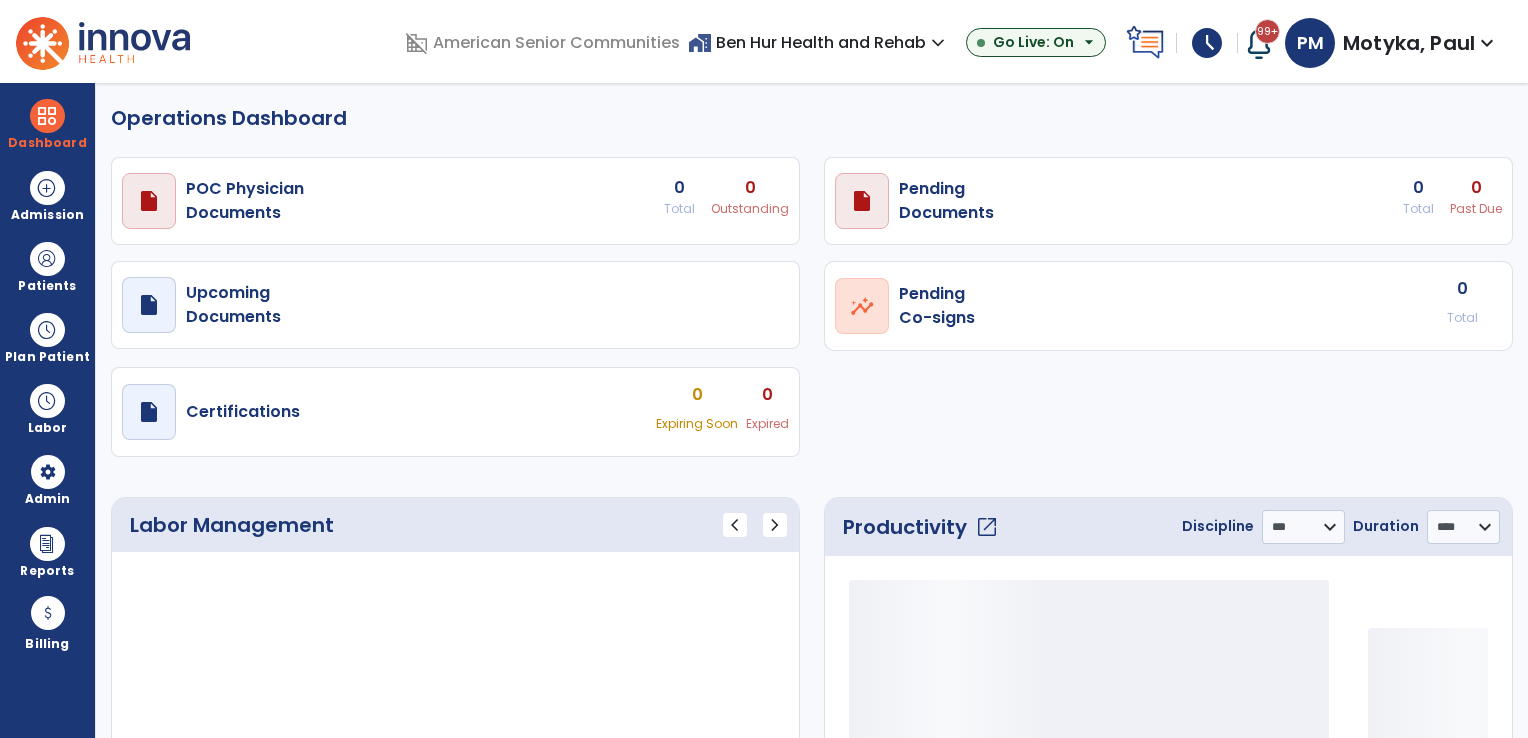 select on "***" 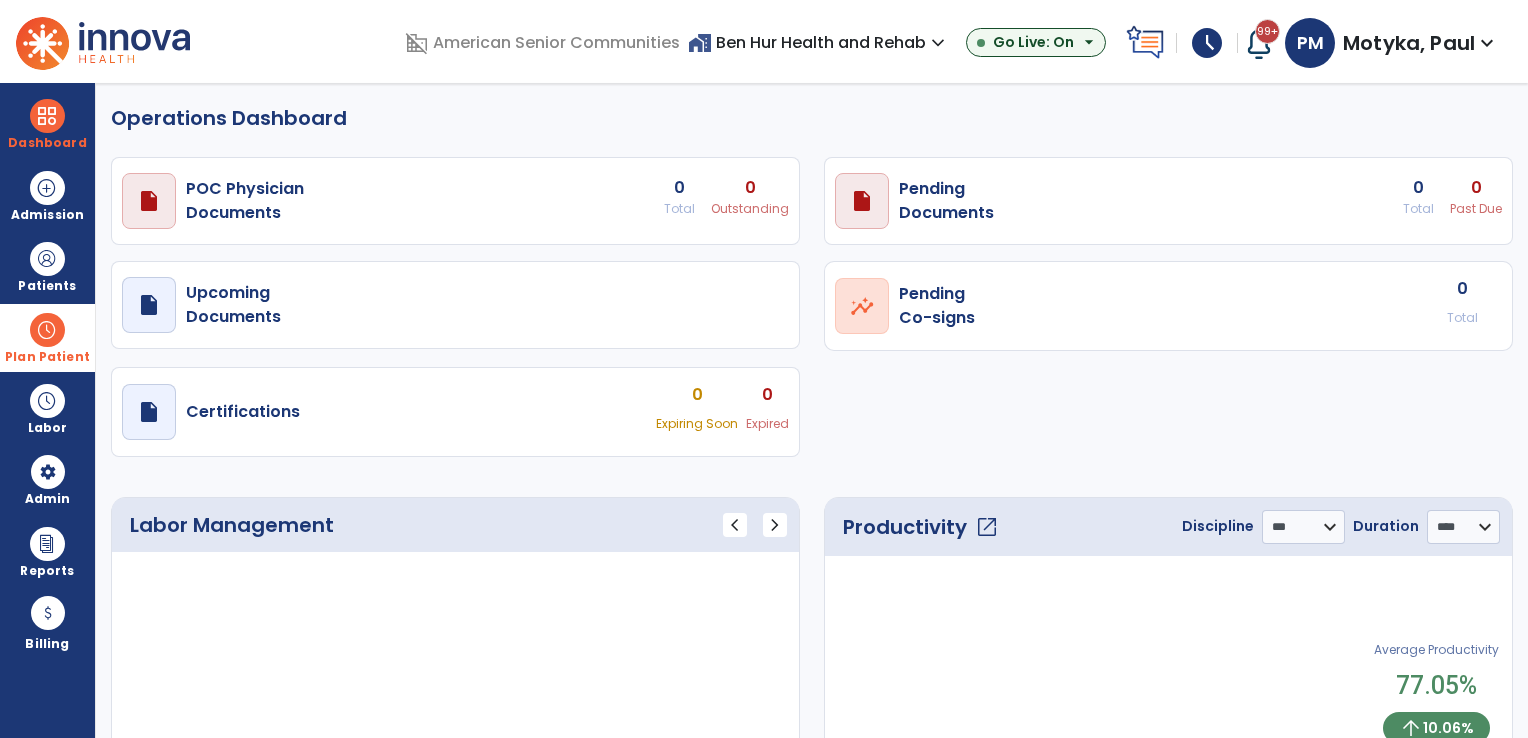 click on "Plan Patient" at bounding box center (47, 266) 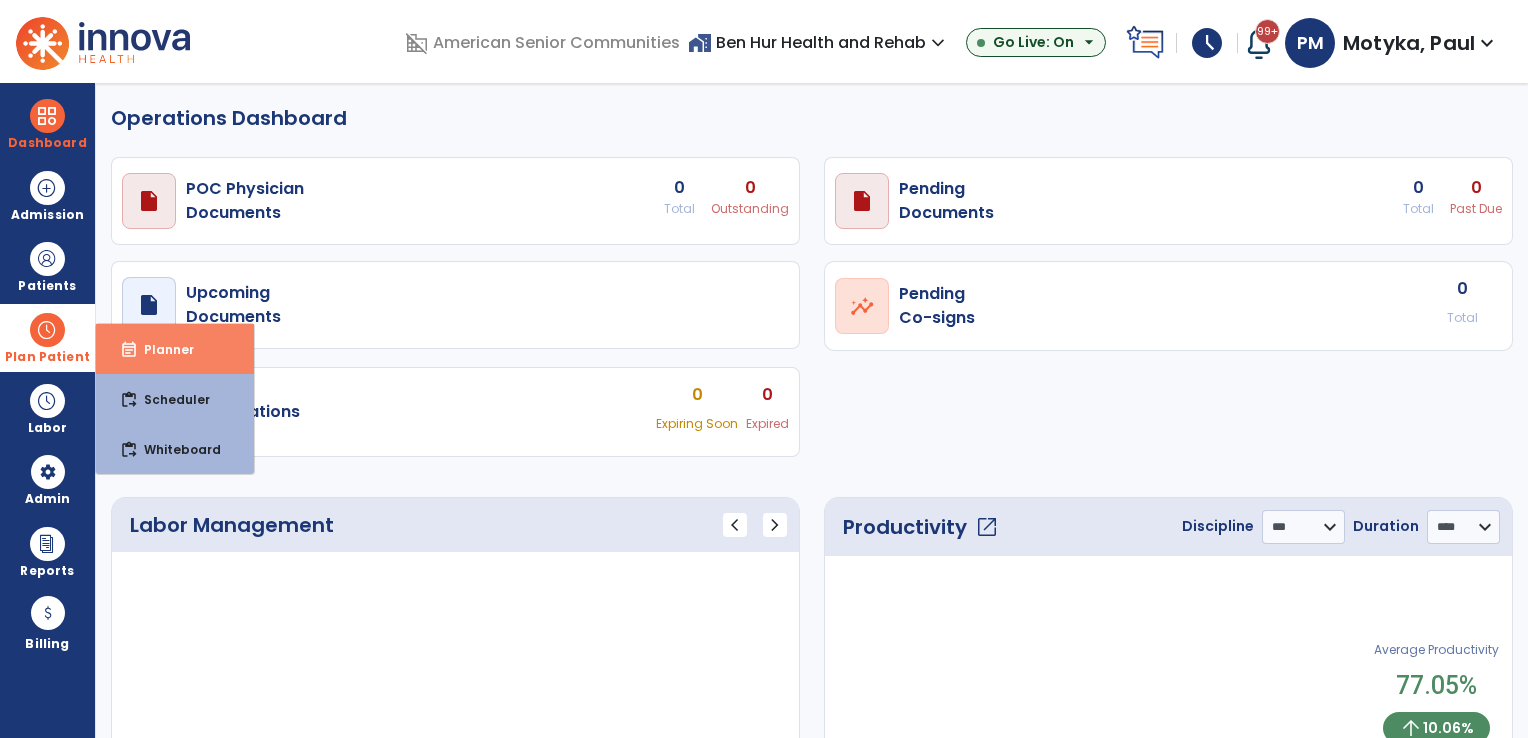 click on "Planner" at bounding box center [161, 349] 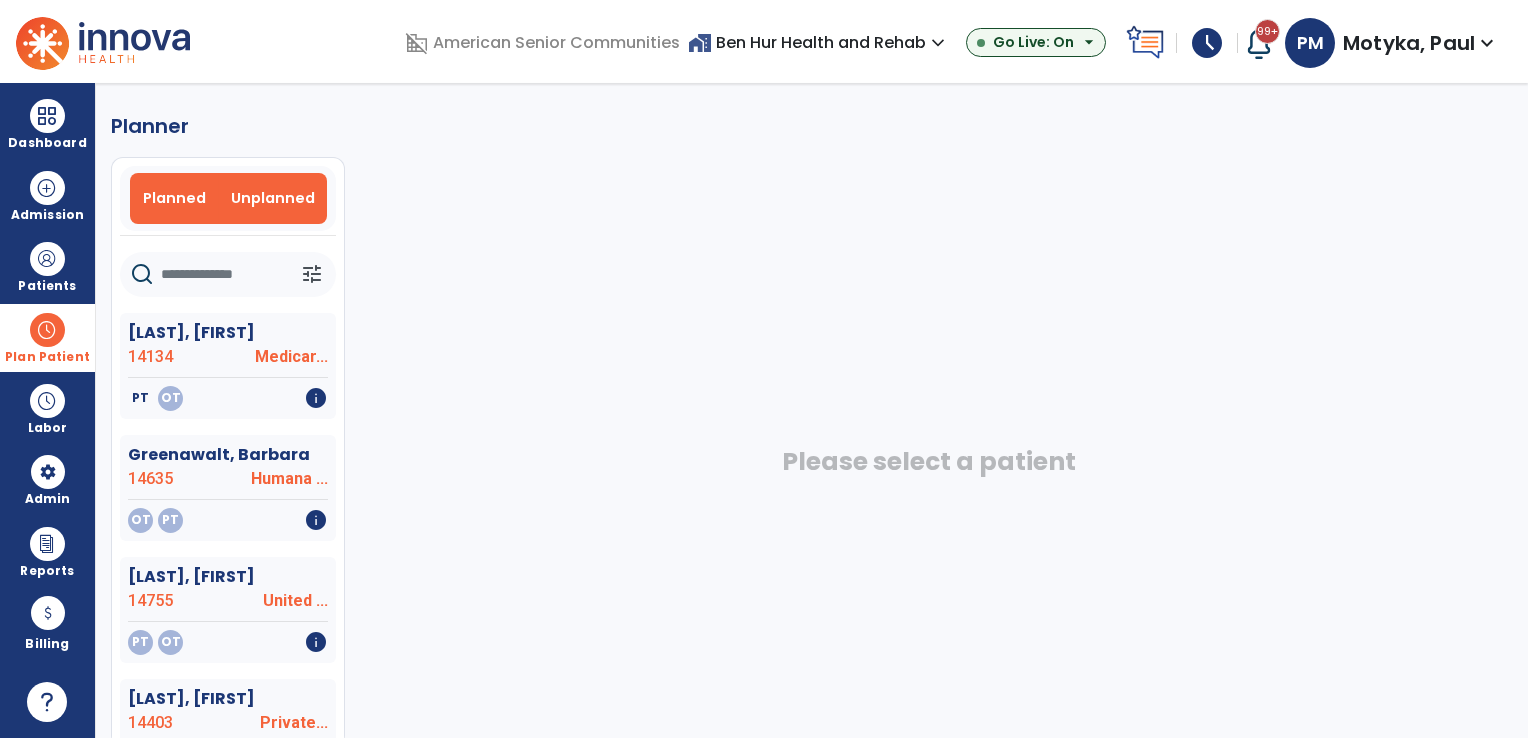 click on "Planned" at bounding box center [174, 198] 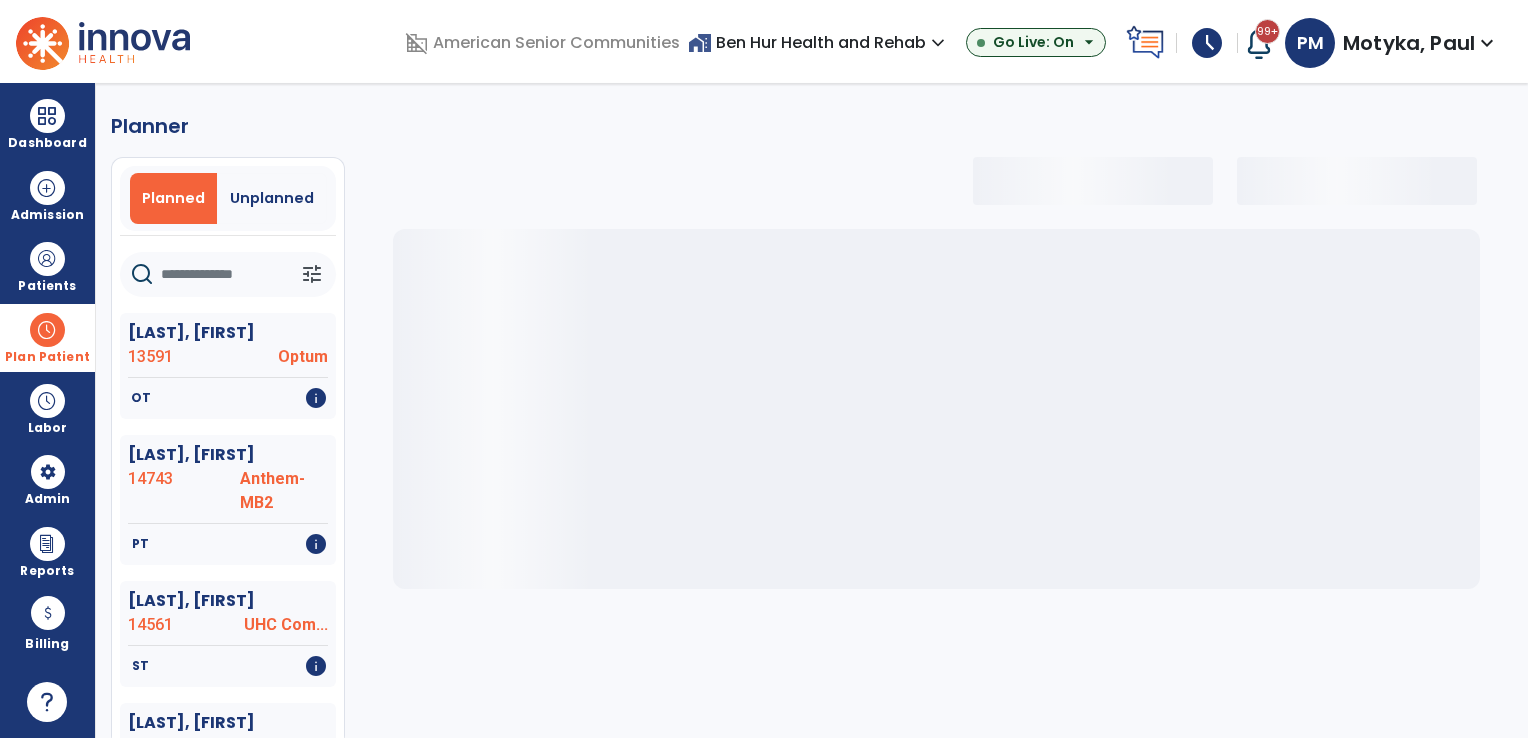 select on "***" 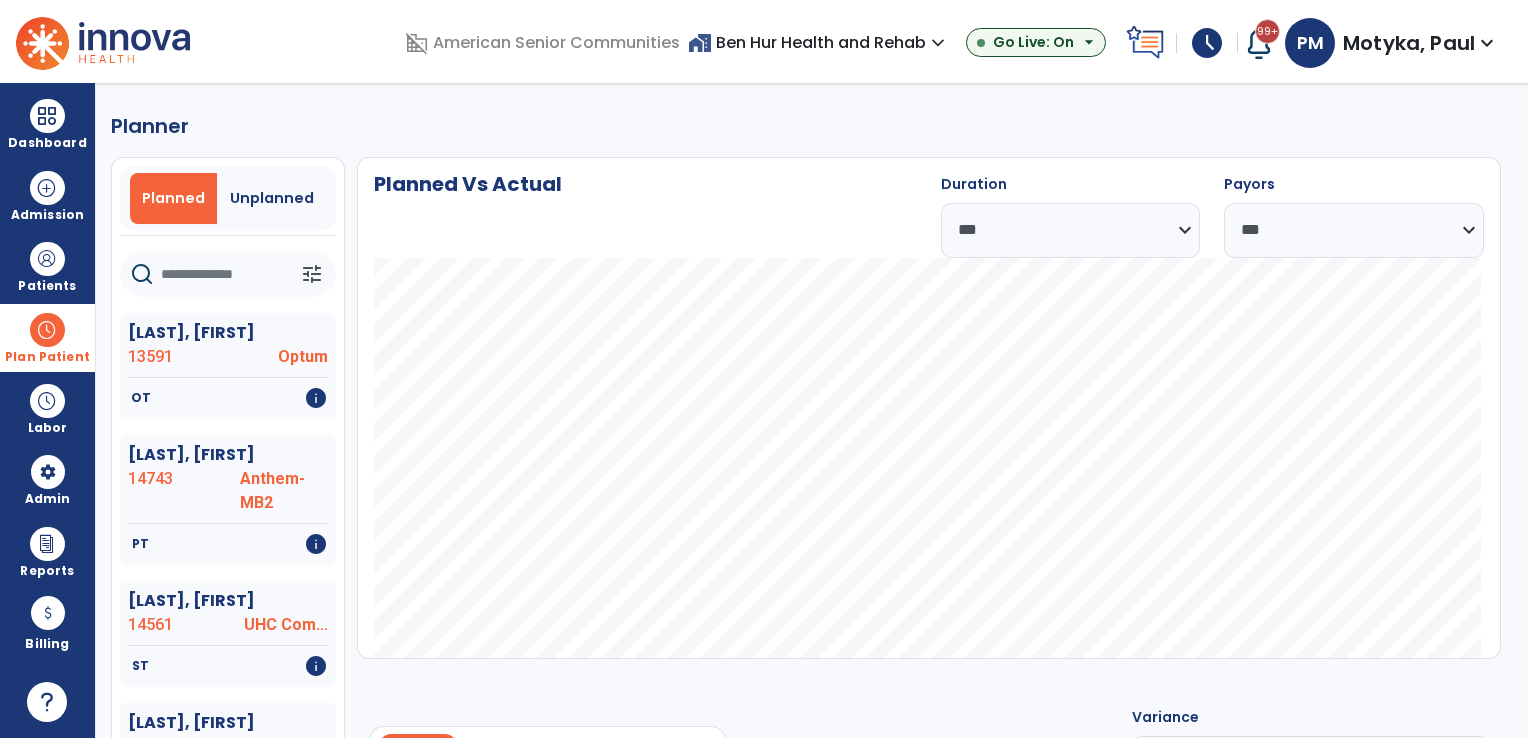 click at bounding box center [47, 330] 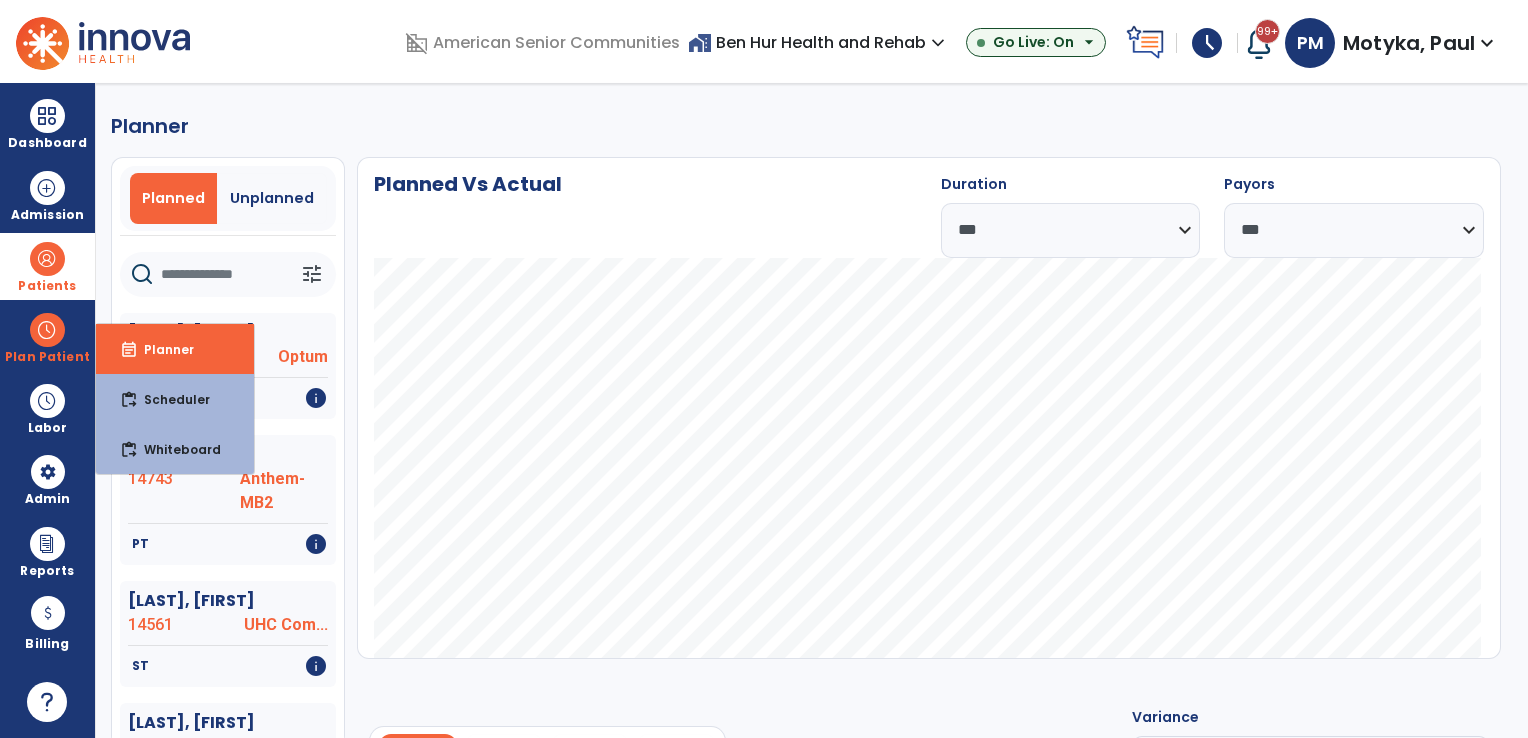 click on "Patients" at bounding box center (47, 286) 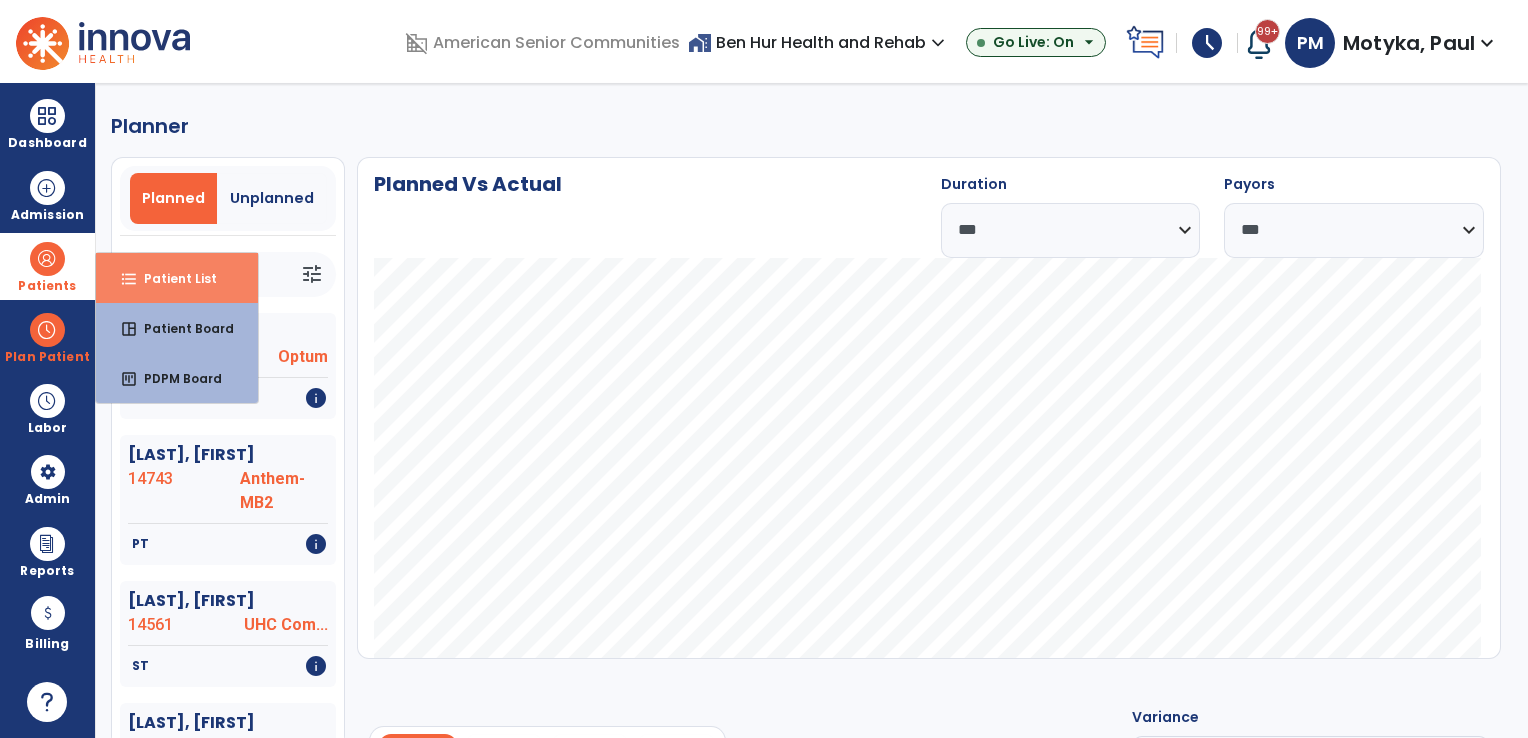 click on "format_list_bulleted  Patient List" at bounding box center (177, 278) 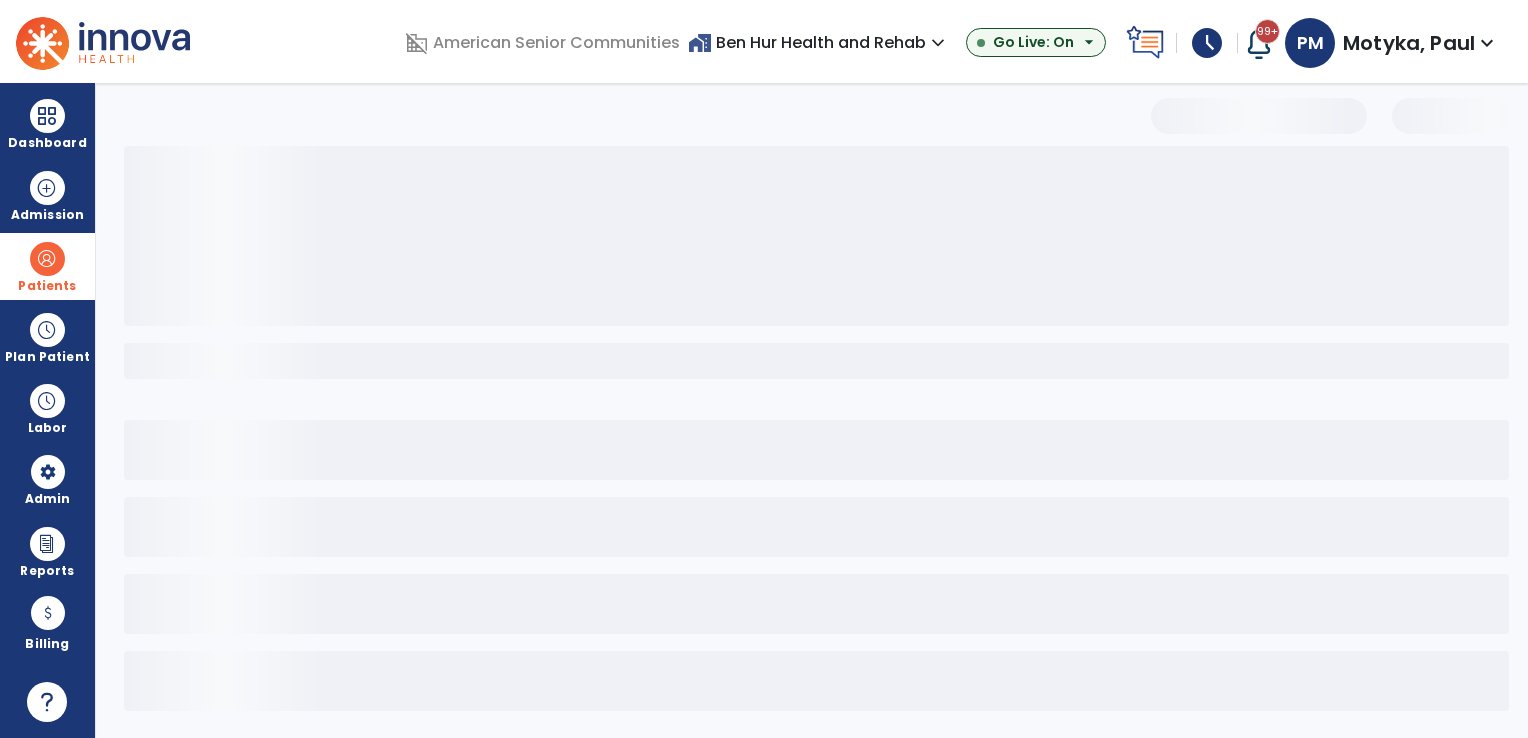 select on "***" 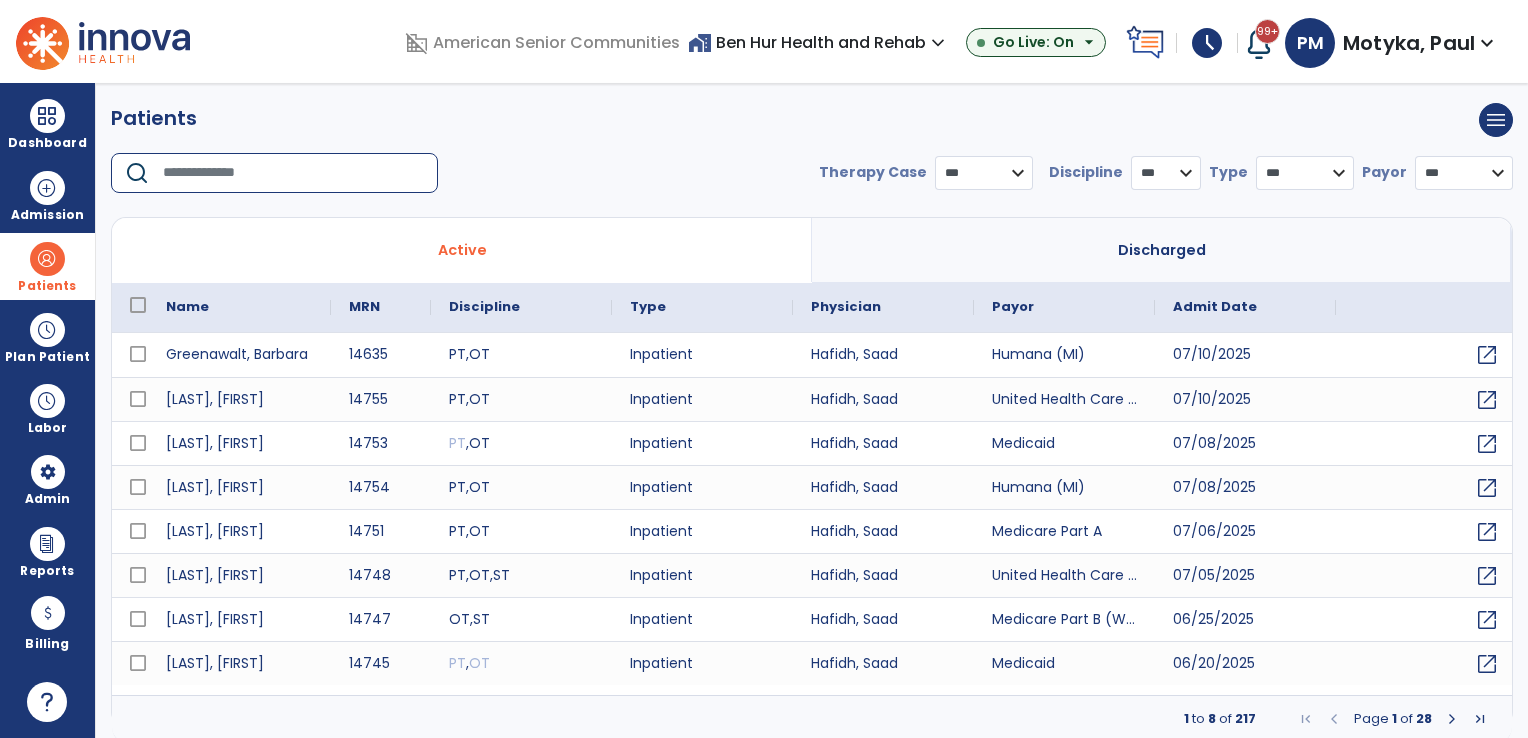 click at bounding box center [293, 173] 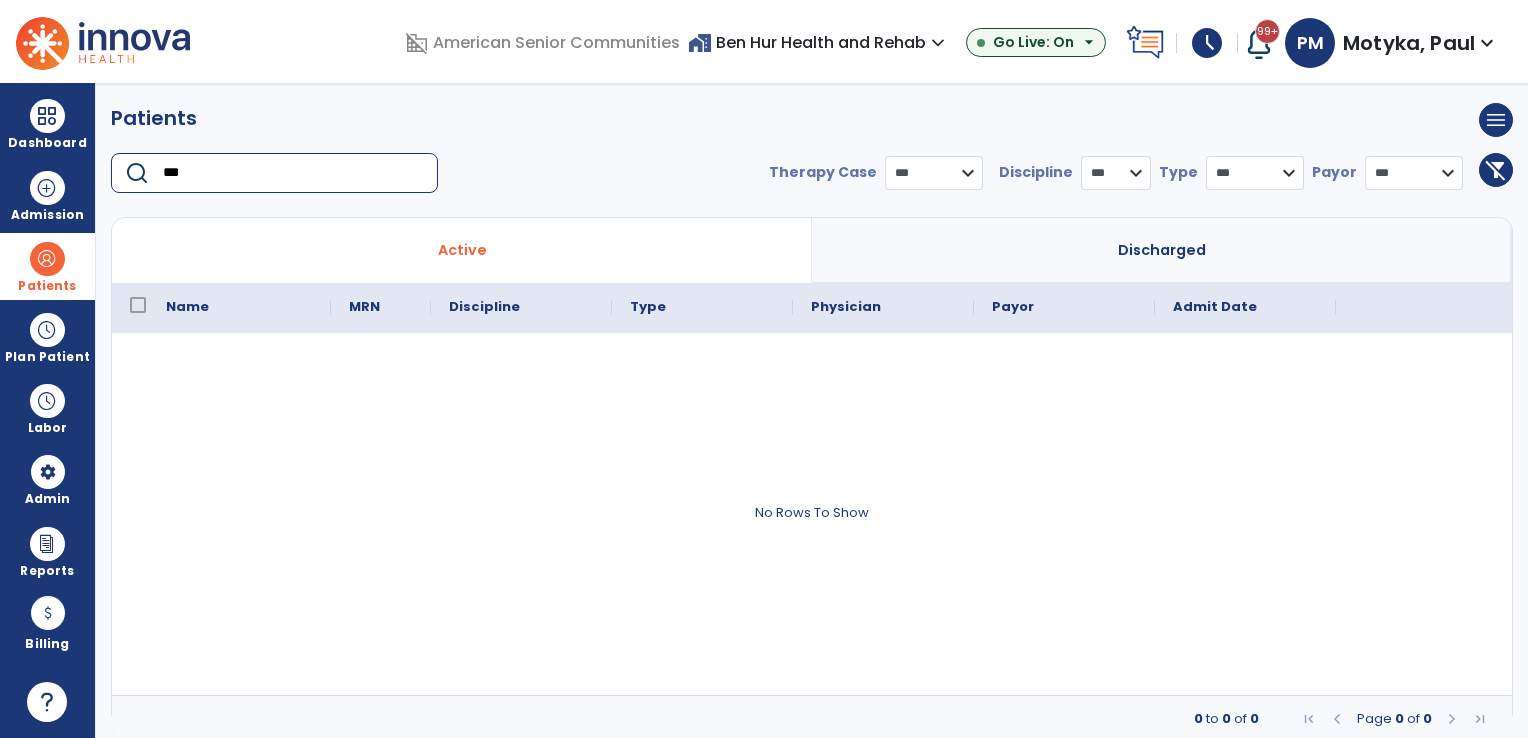 type on "***" 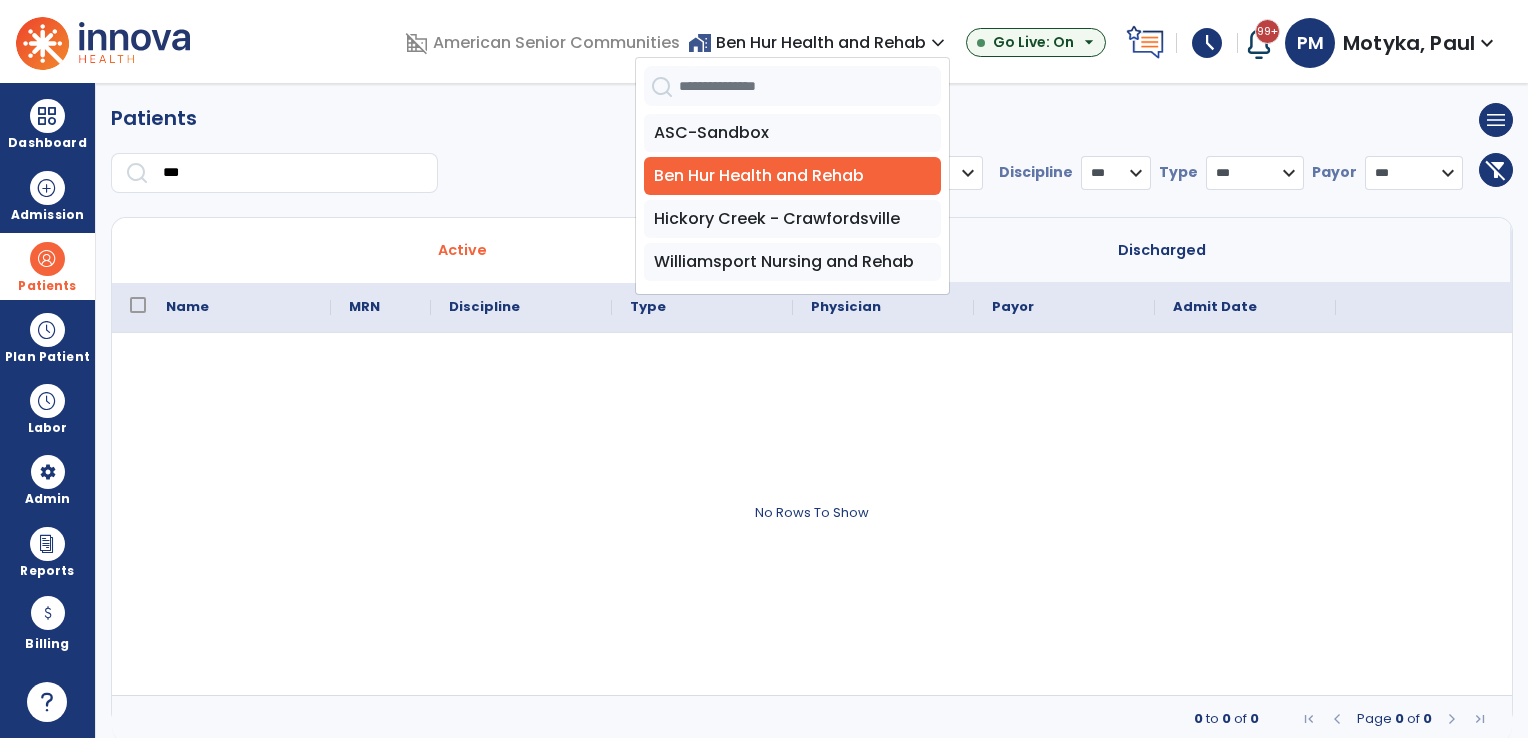 click on "Hickory Creek - Crawfordsville" at bounding box center (792, 219) 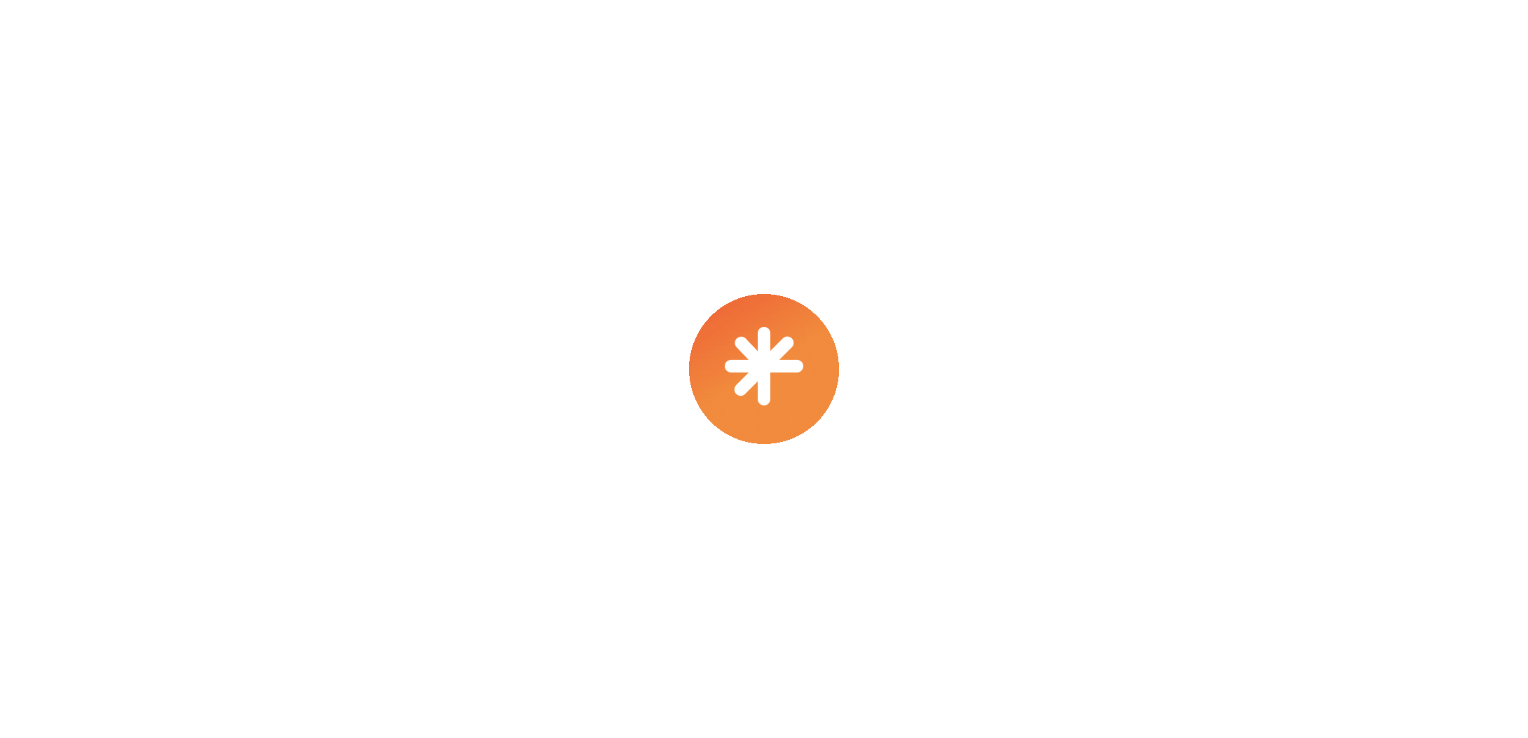scroll, scrollTop: 0, scrollLeft: 0, axis: both 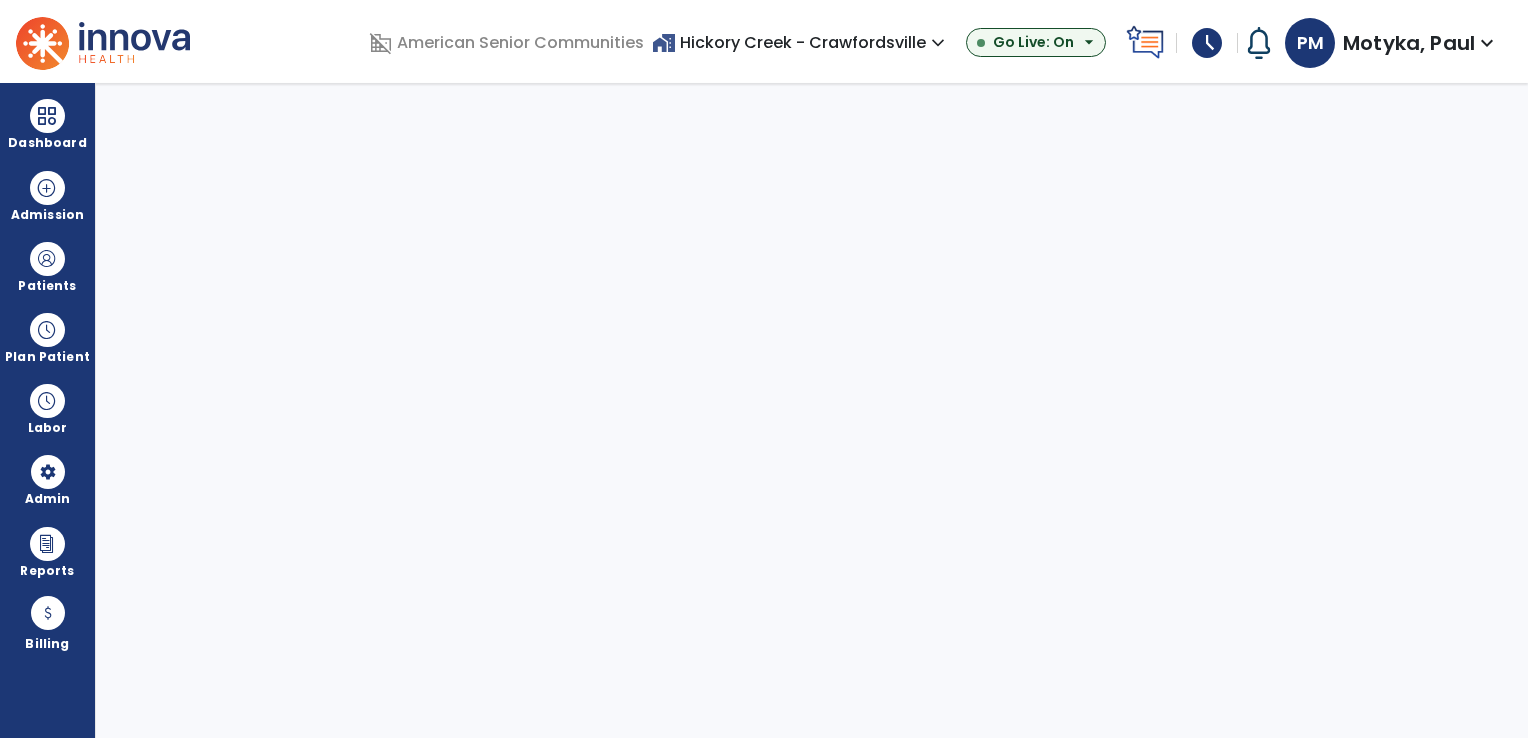 select on "***" 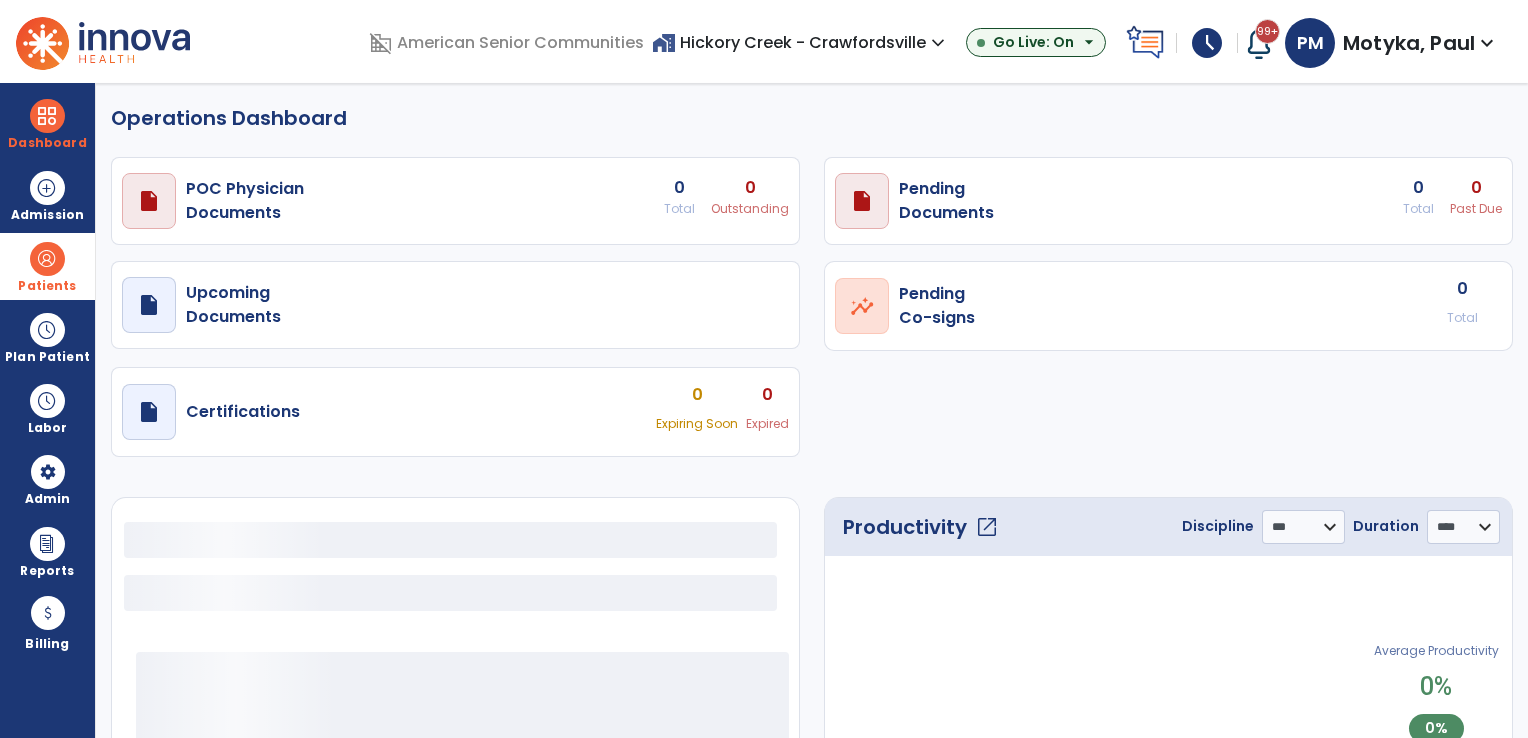 click at bounding box center [47, 259] 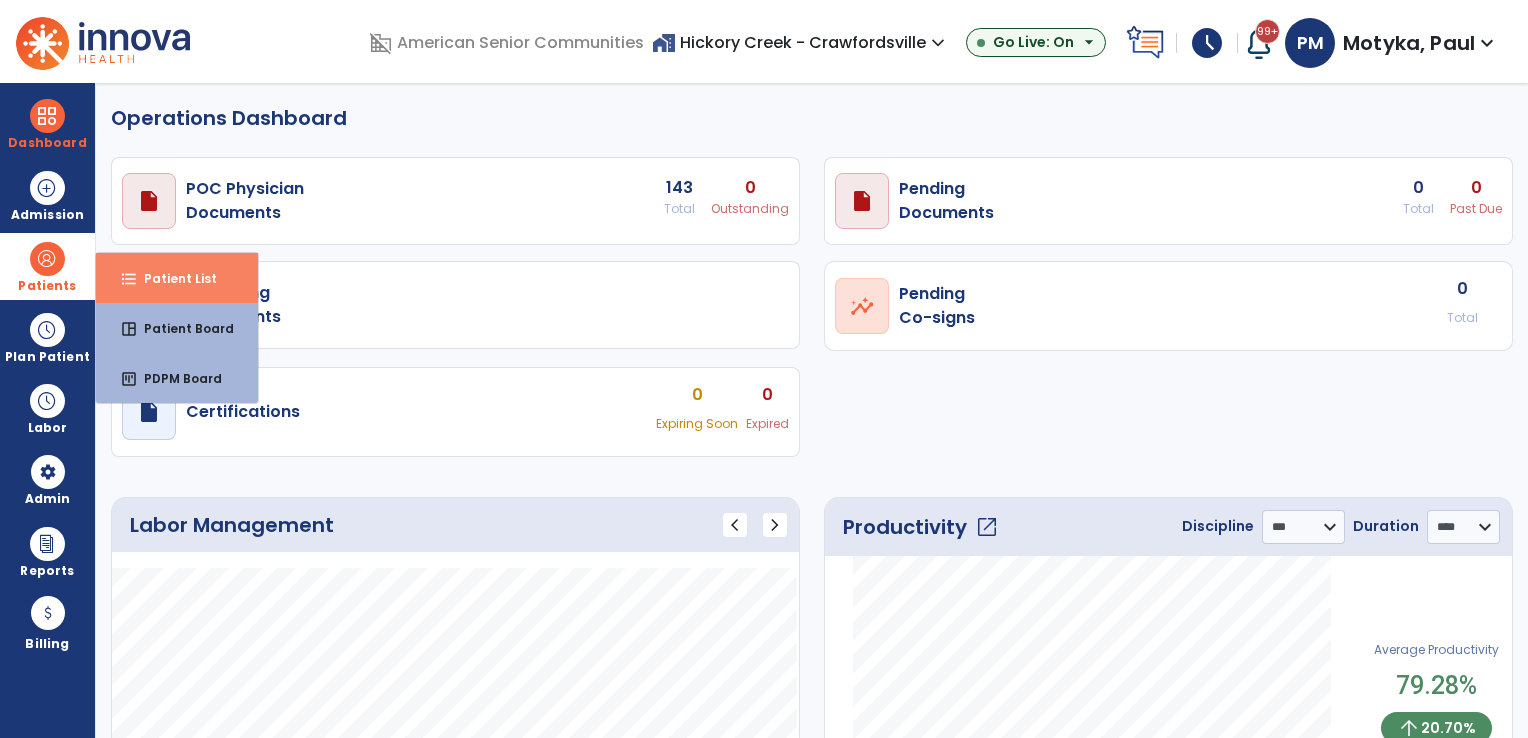 click on "Patient List" at bounding box center [172, 278] 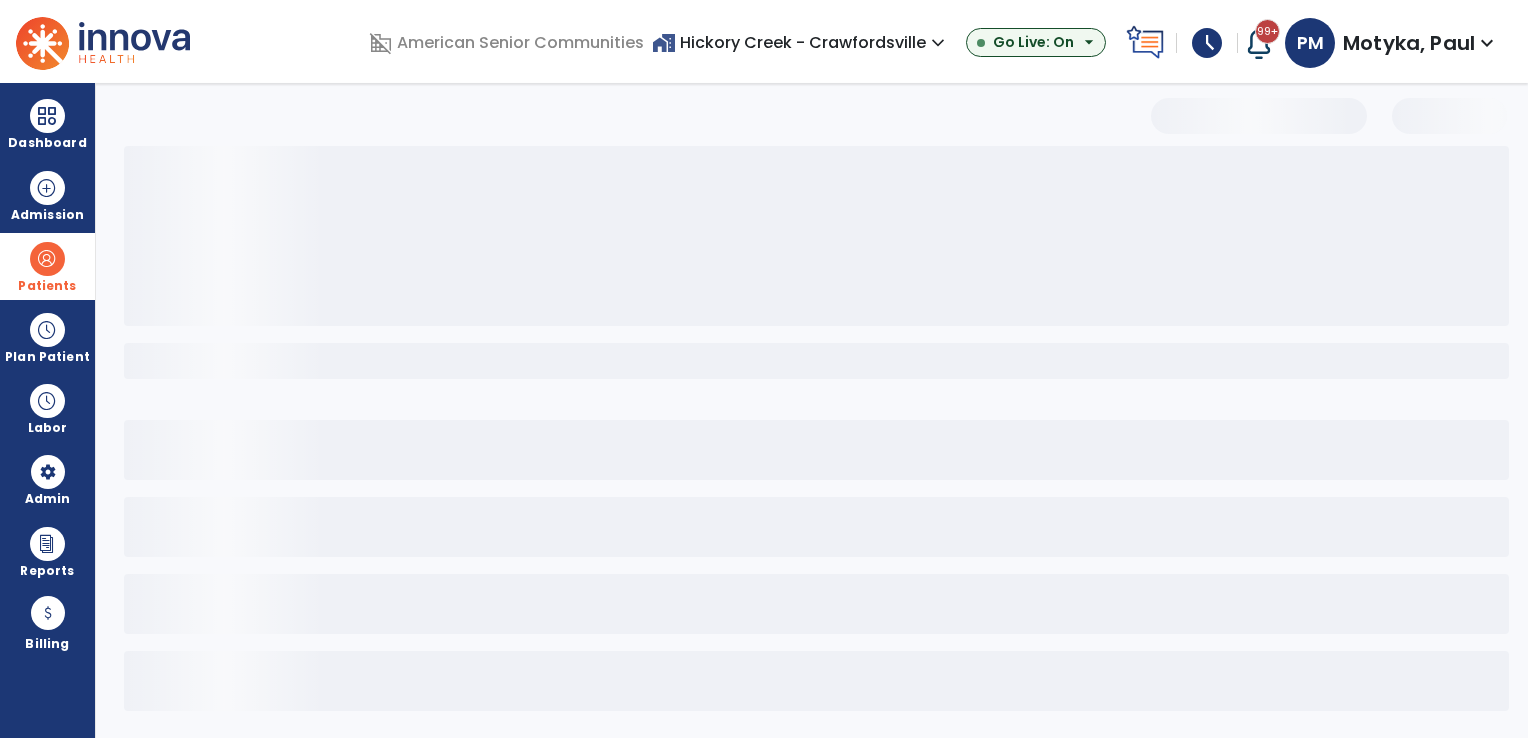 select on "***" 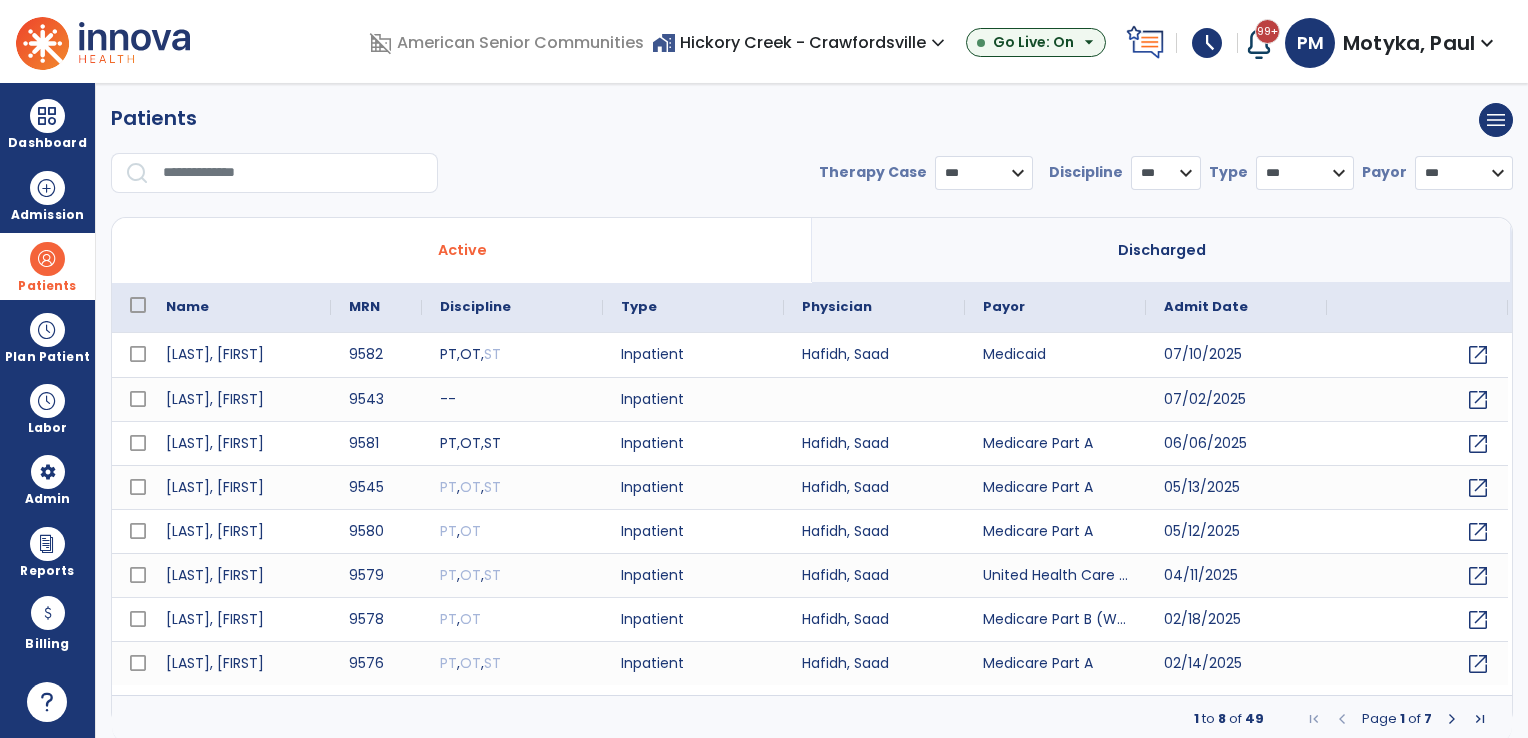 click at bounding box center (293, 173) 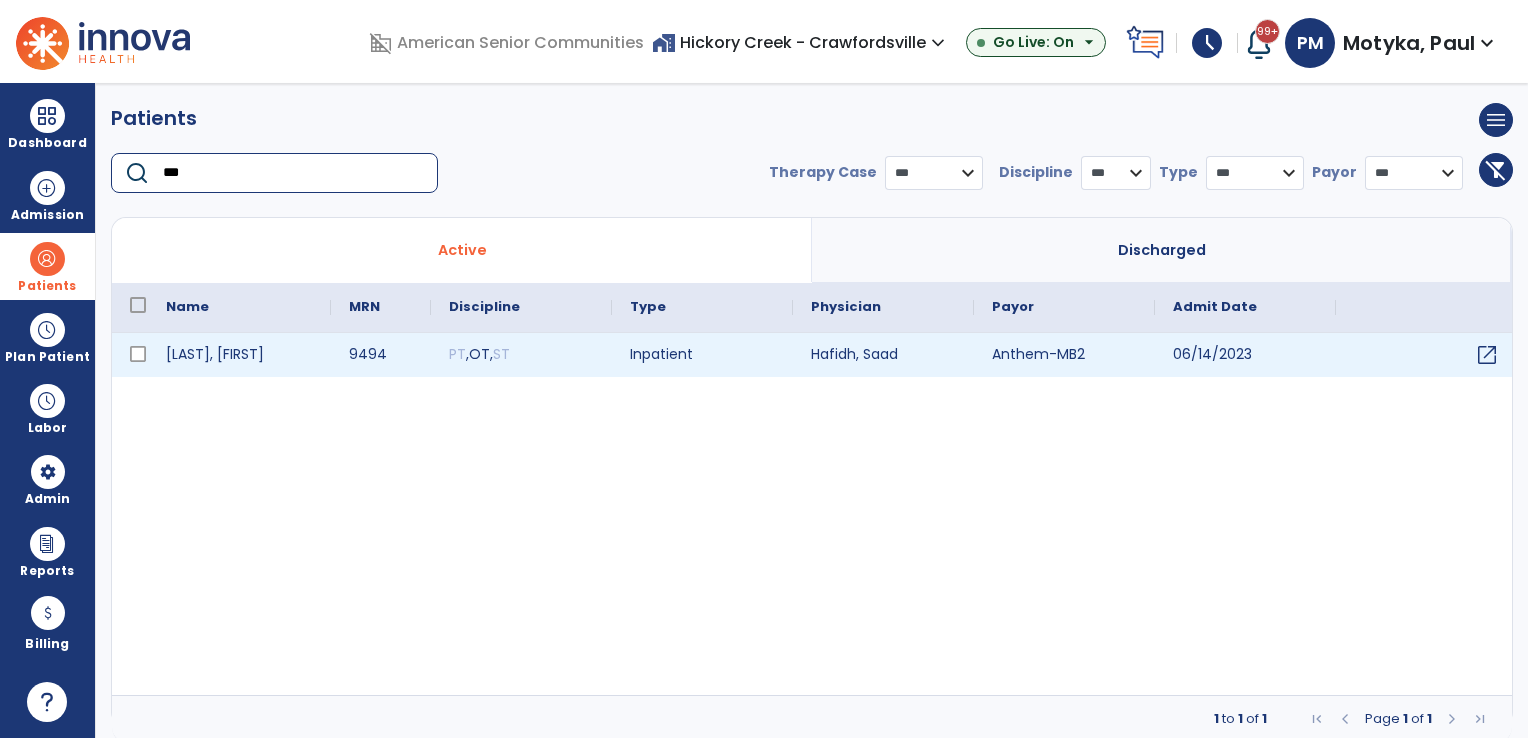 type on "***" 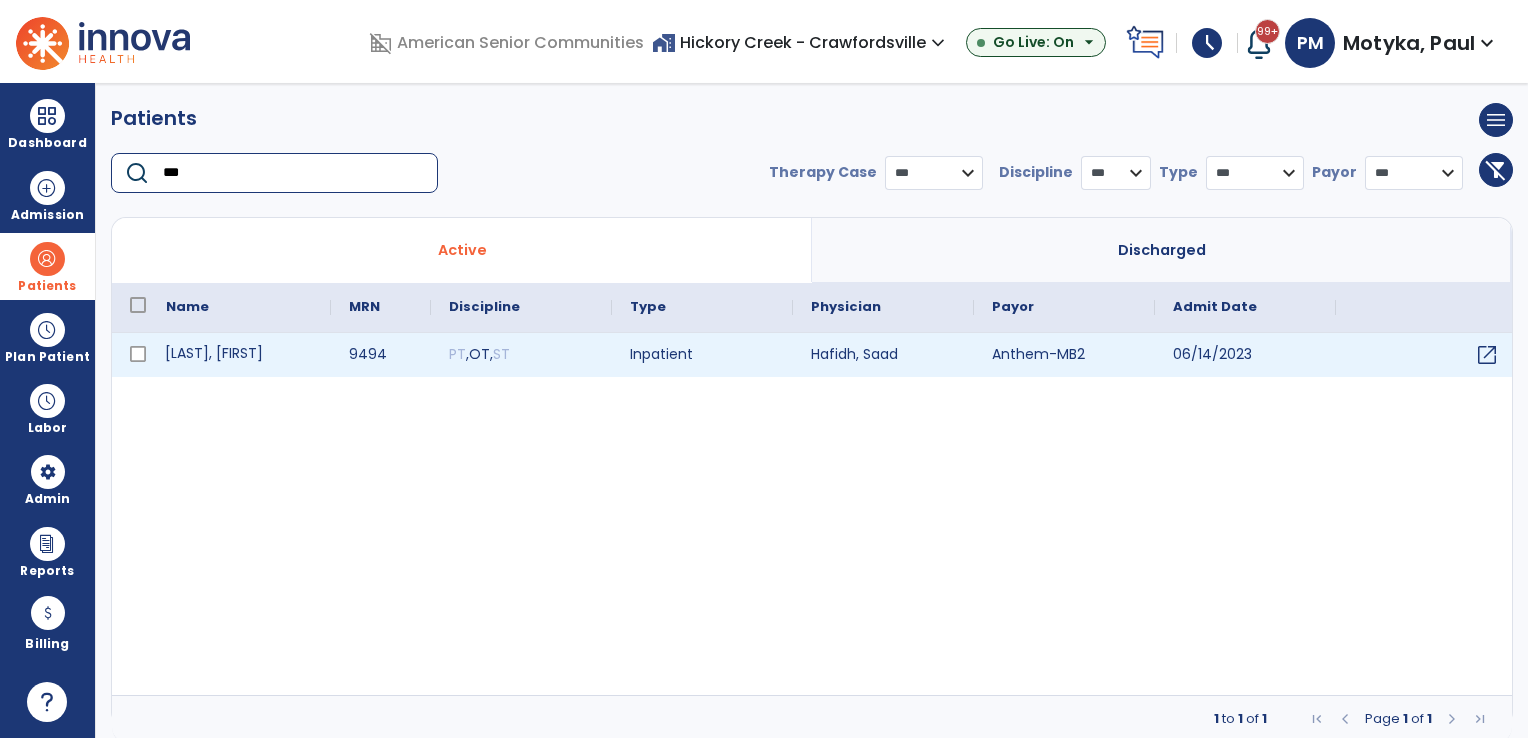 click on "[LAST], [FIRST]" at bounding box center [239, 355] 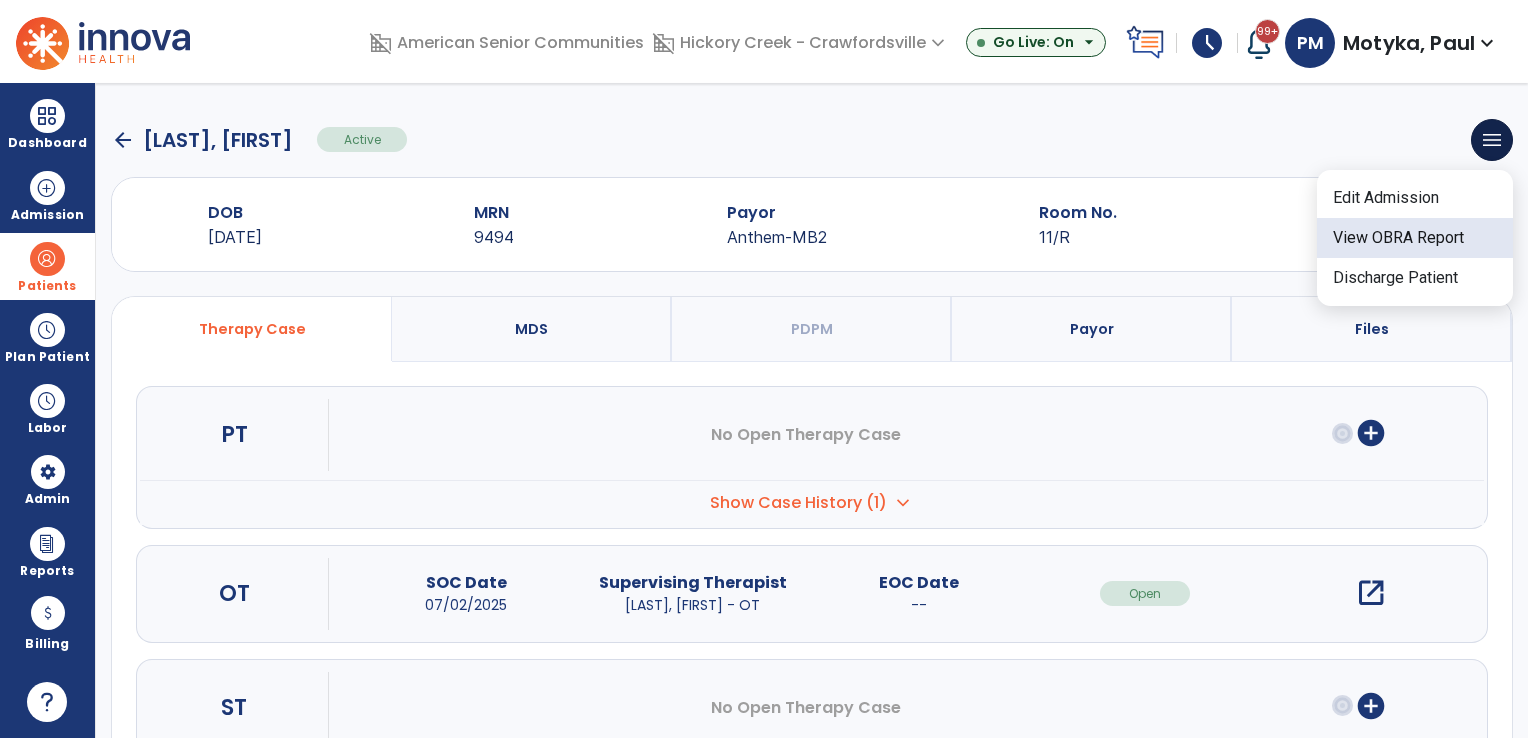 click on "View OBRA Report" 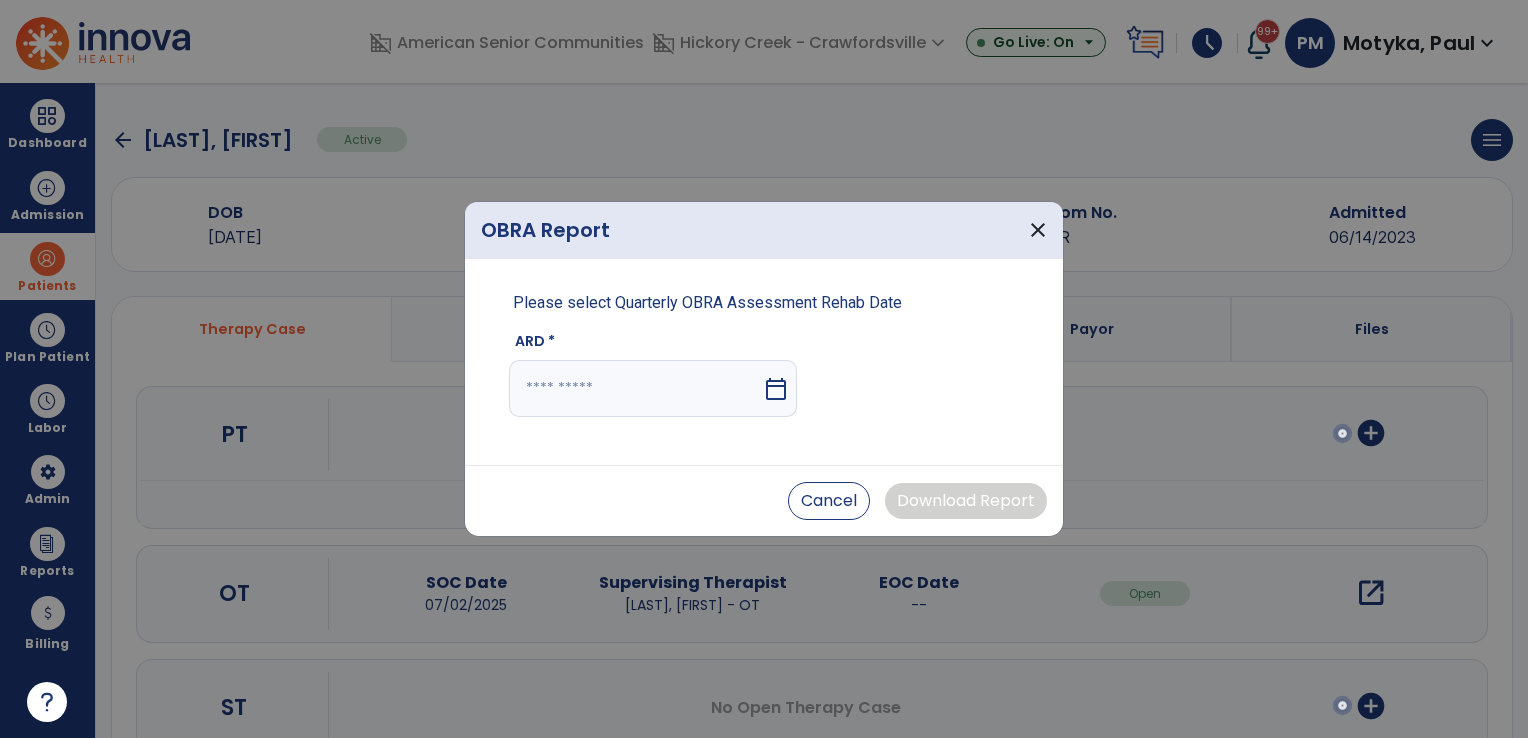 click on "calendar_today" at bounding box center [776, 389] 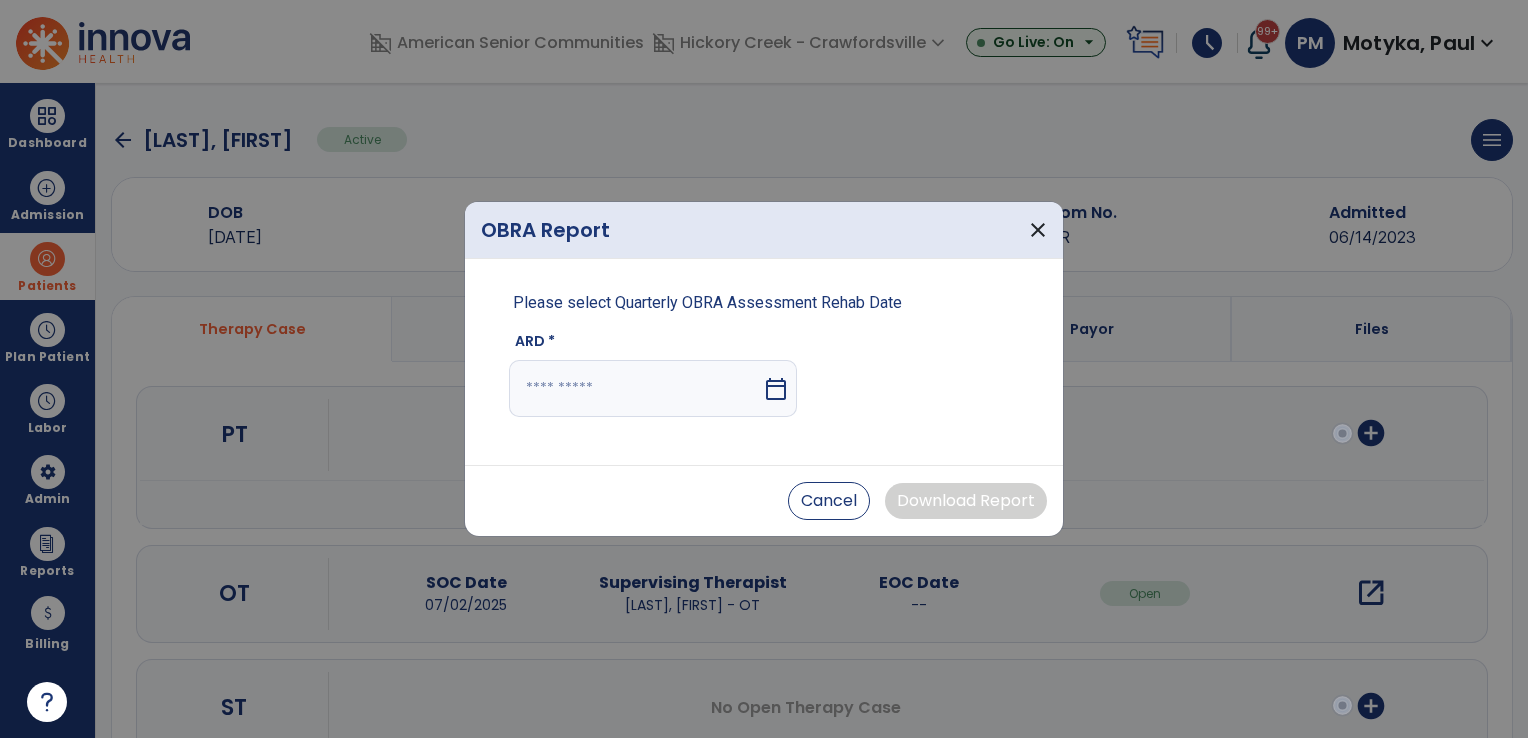 select on "*" 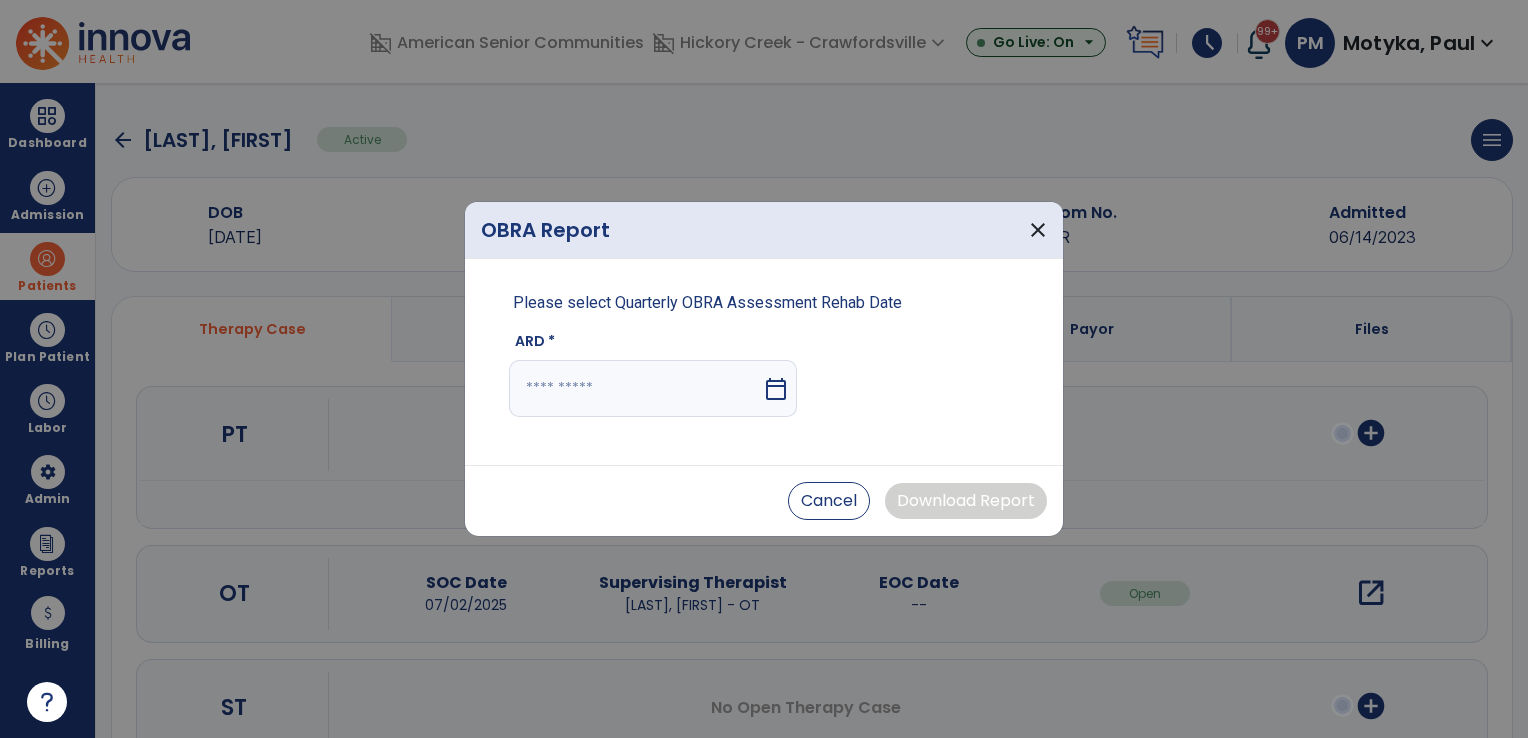 select on "****" 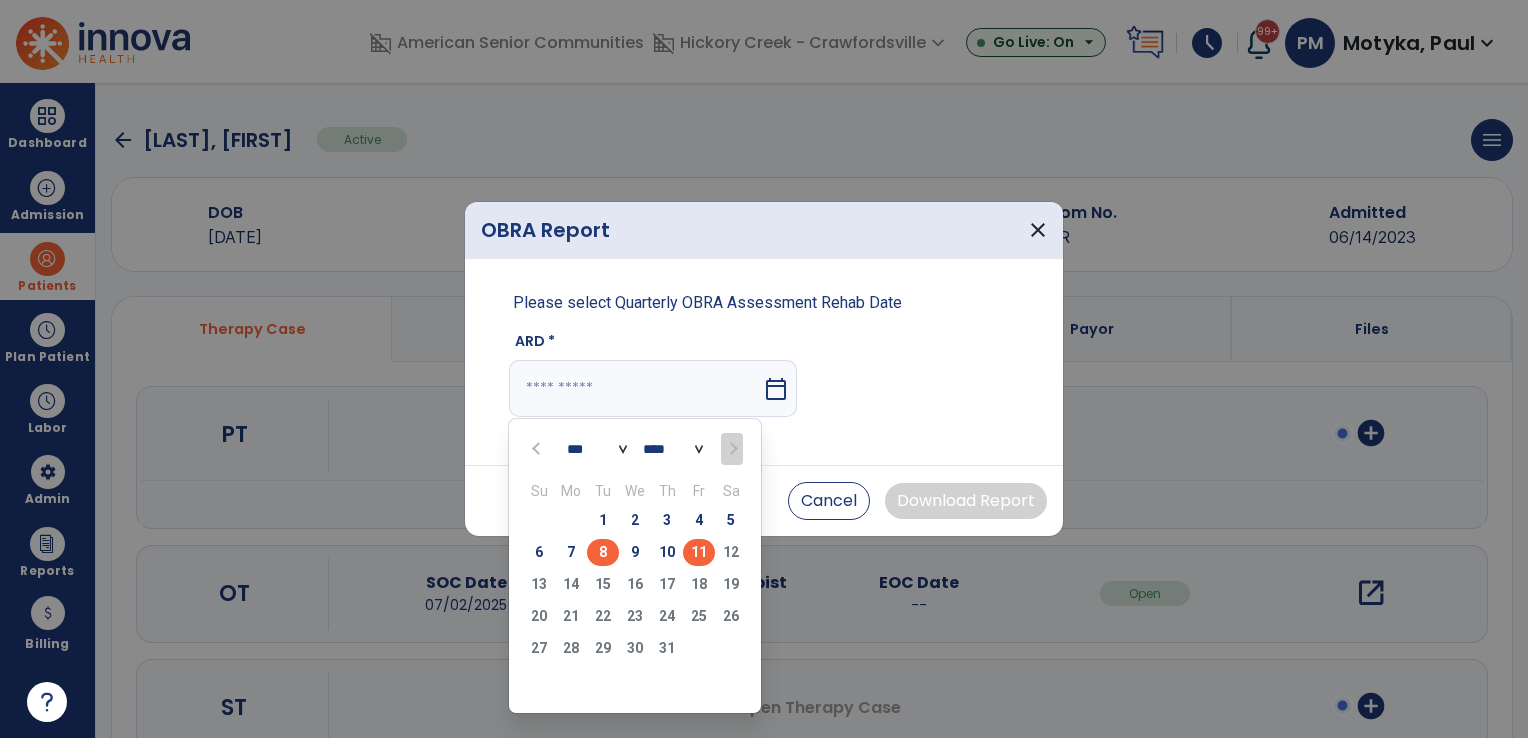 click on "8" at bounding box center (603, 552) 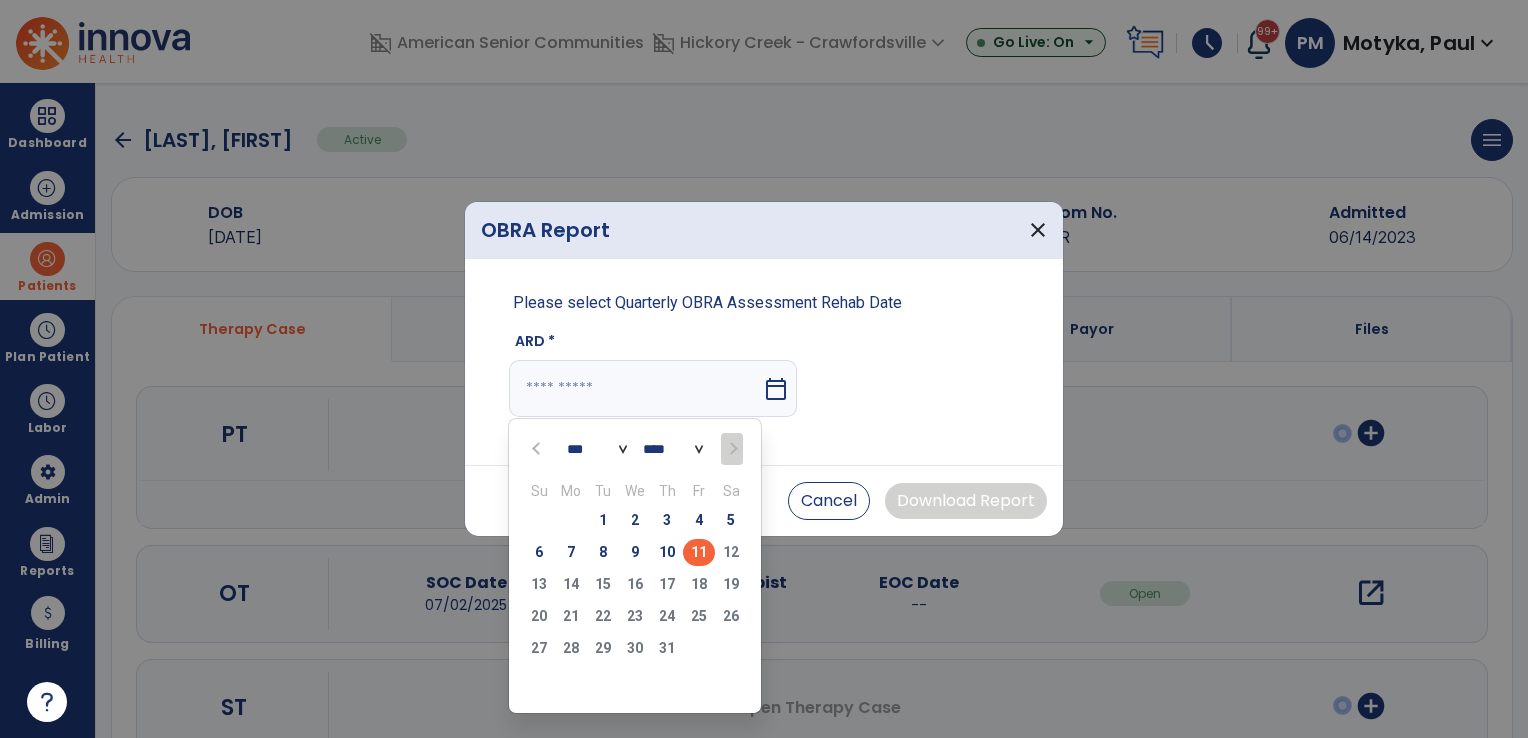 type on "********" 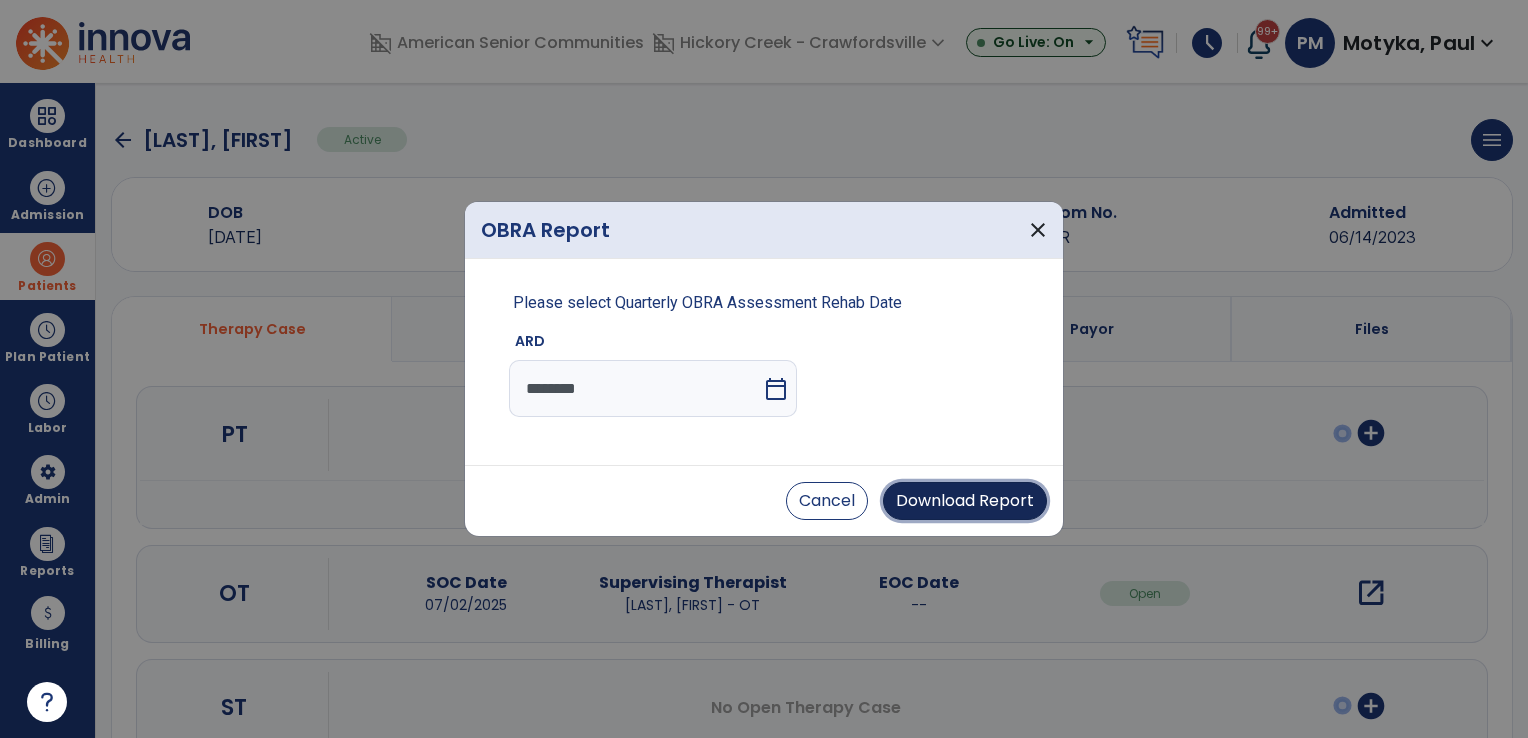 click on "Download Report" at bounding box center [965, 501] 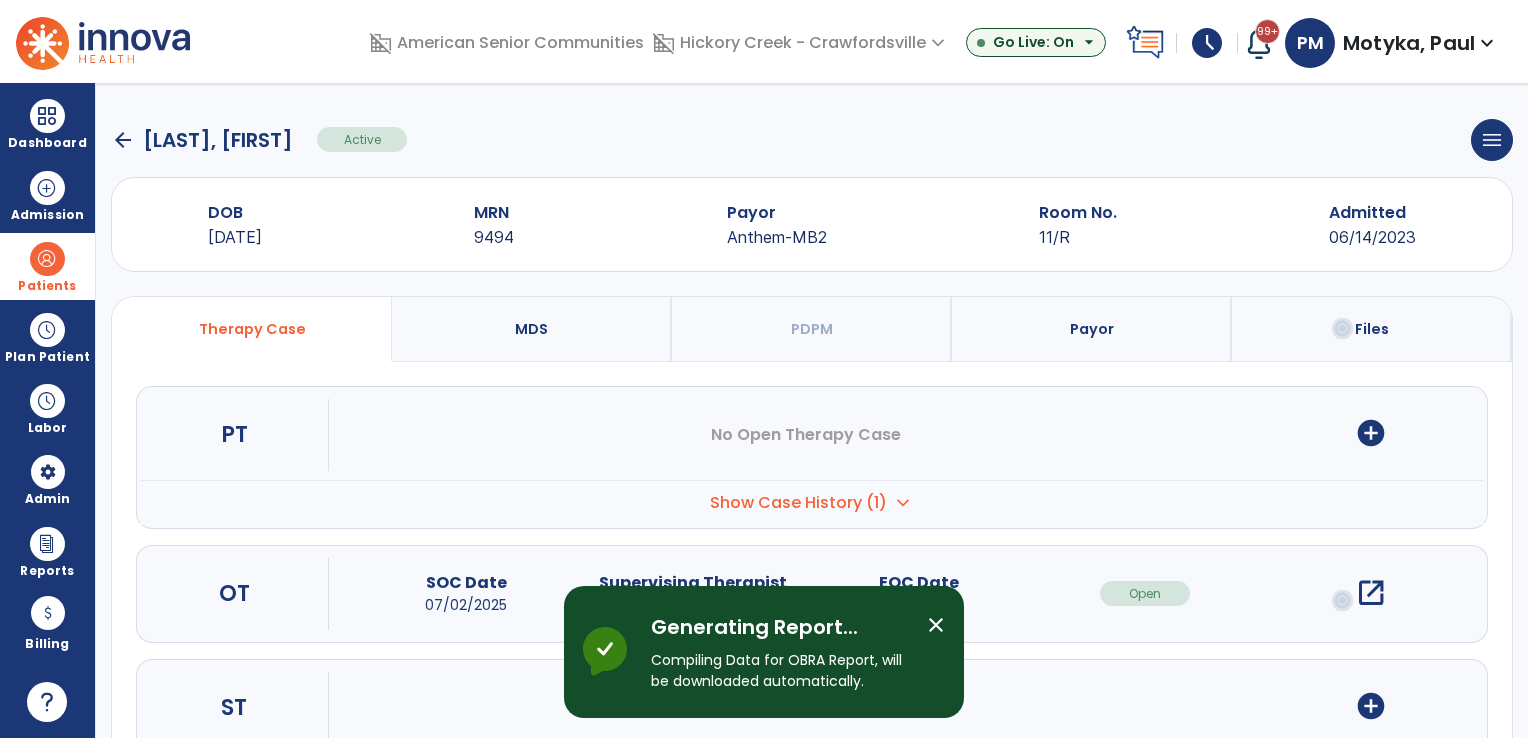 scroll, scrollTop: 108, scrollLeft: 0, axis: vertical 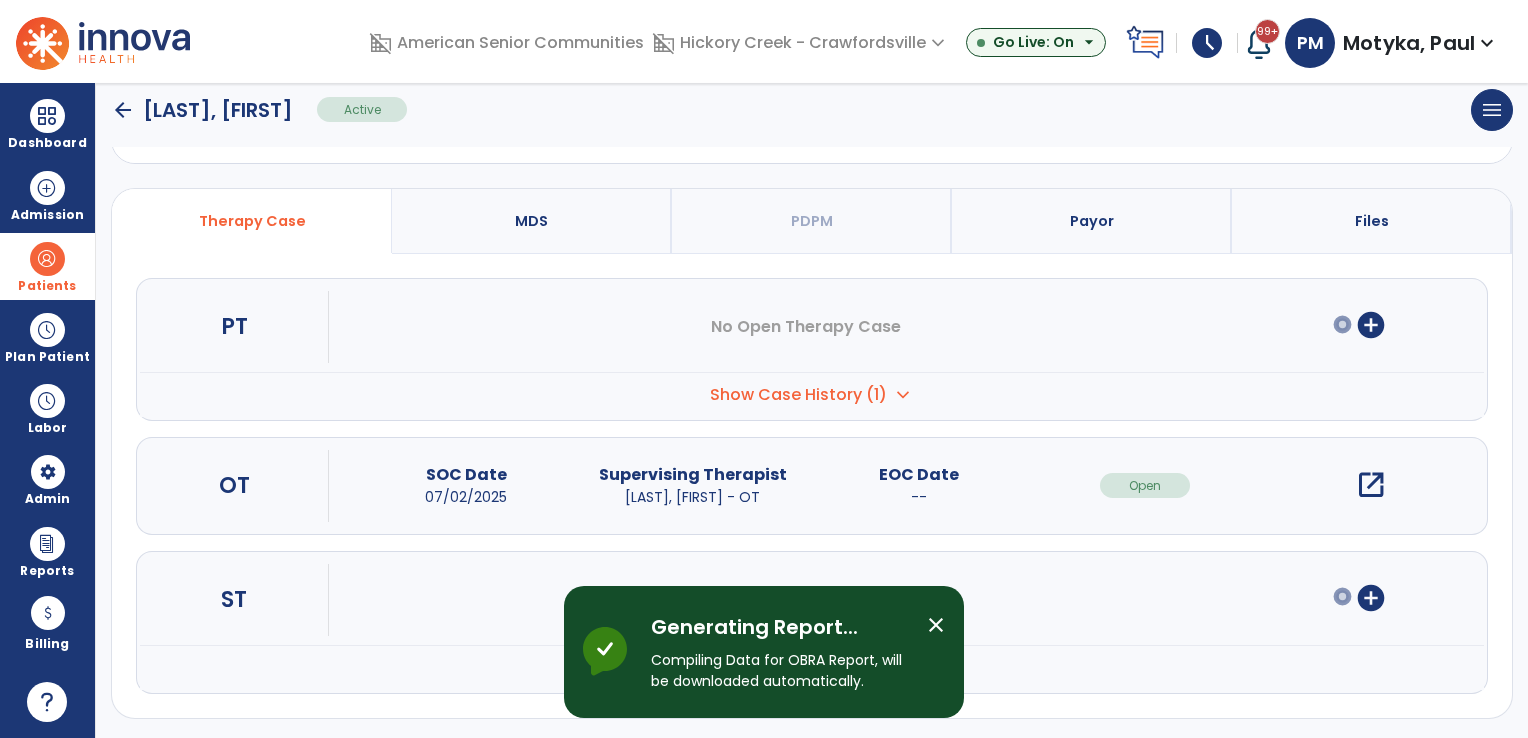click on "close" at bounding box center (936, 625) 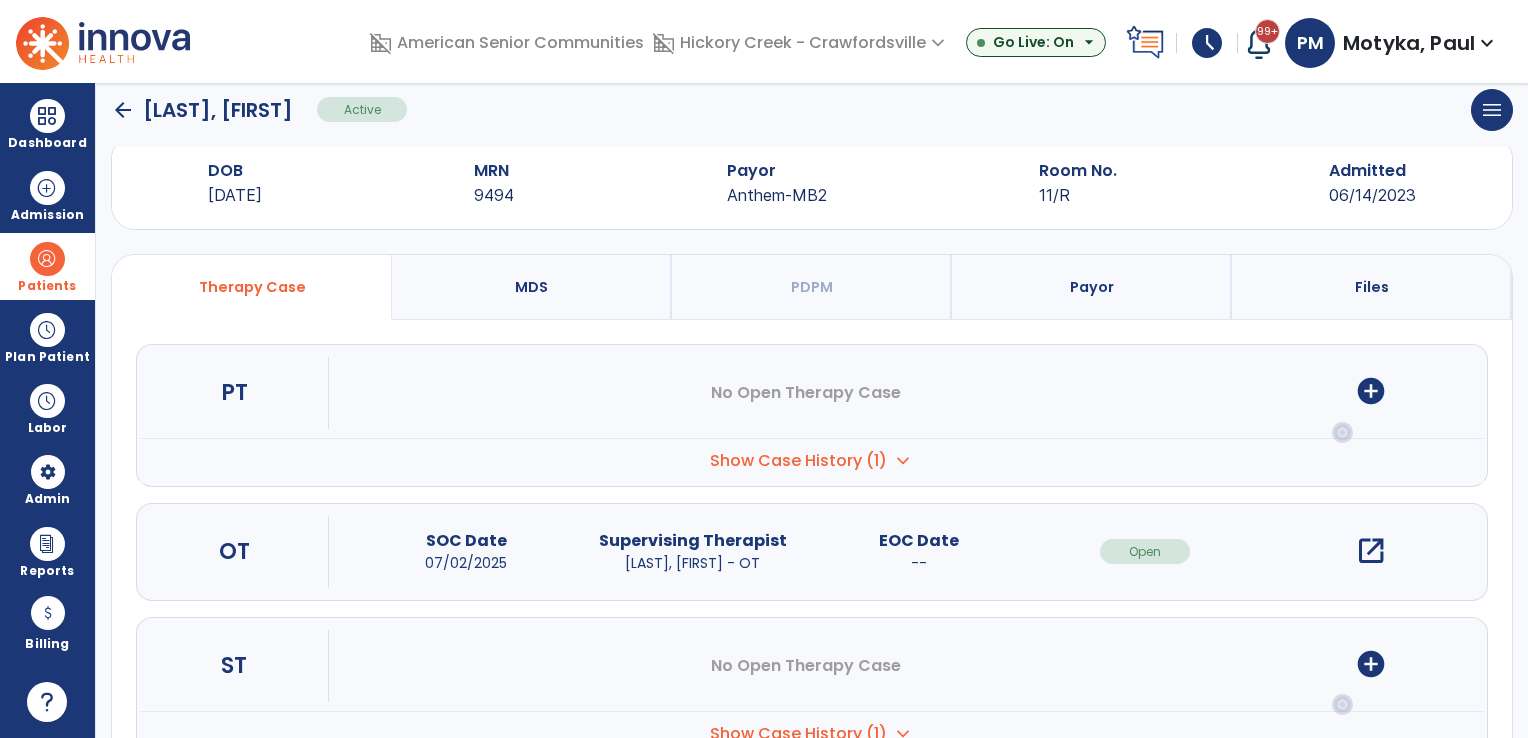 scroll, scrollTop: 0, scrollLeft: 0, axis: both 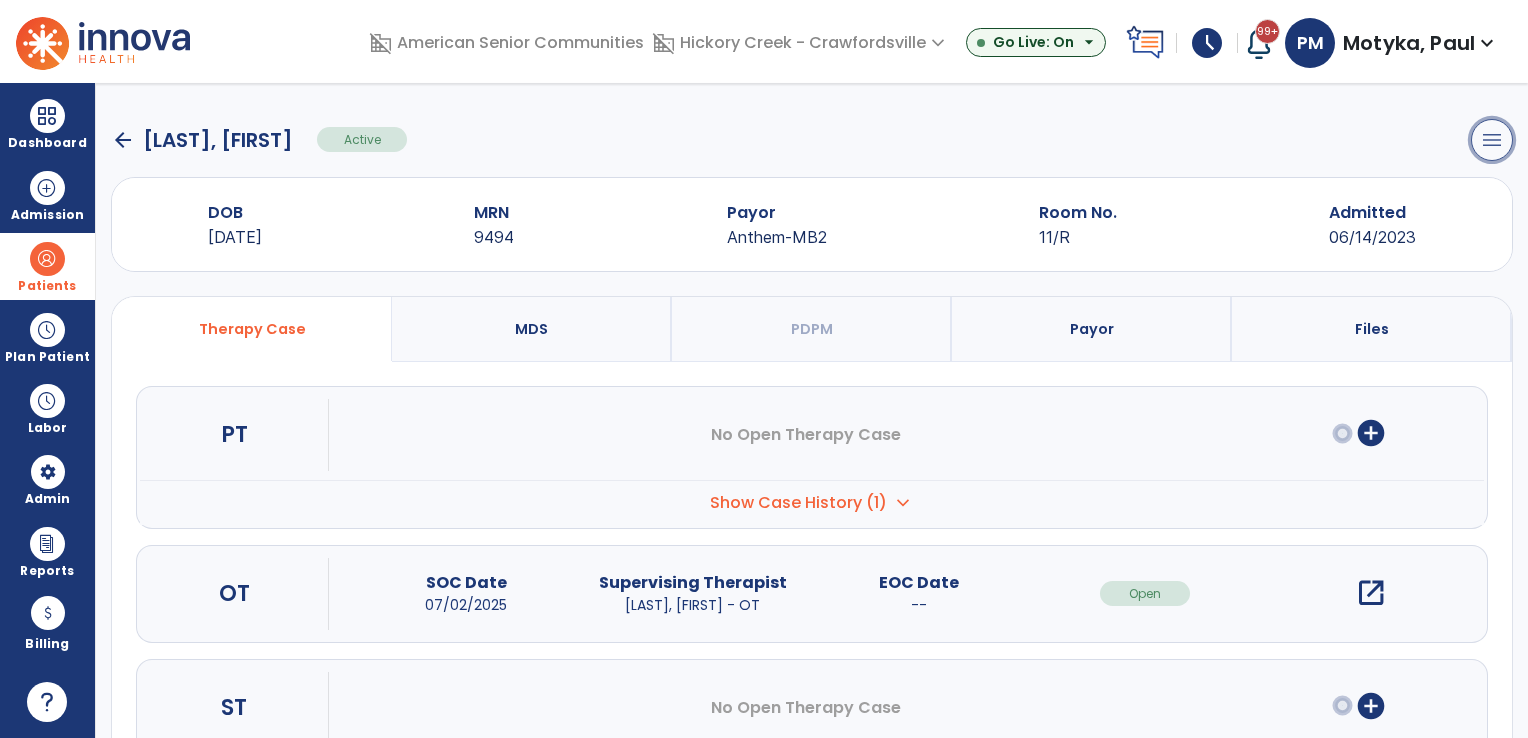 click on "menu" at bounding box center [1492, 140] 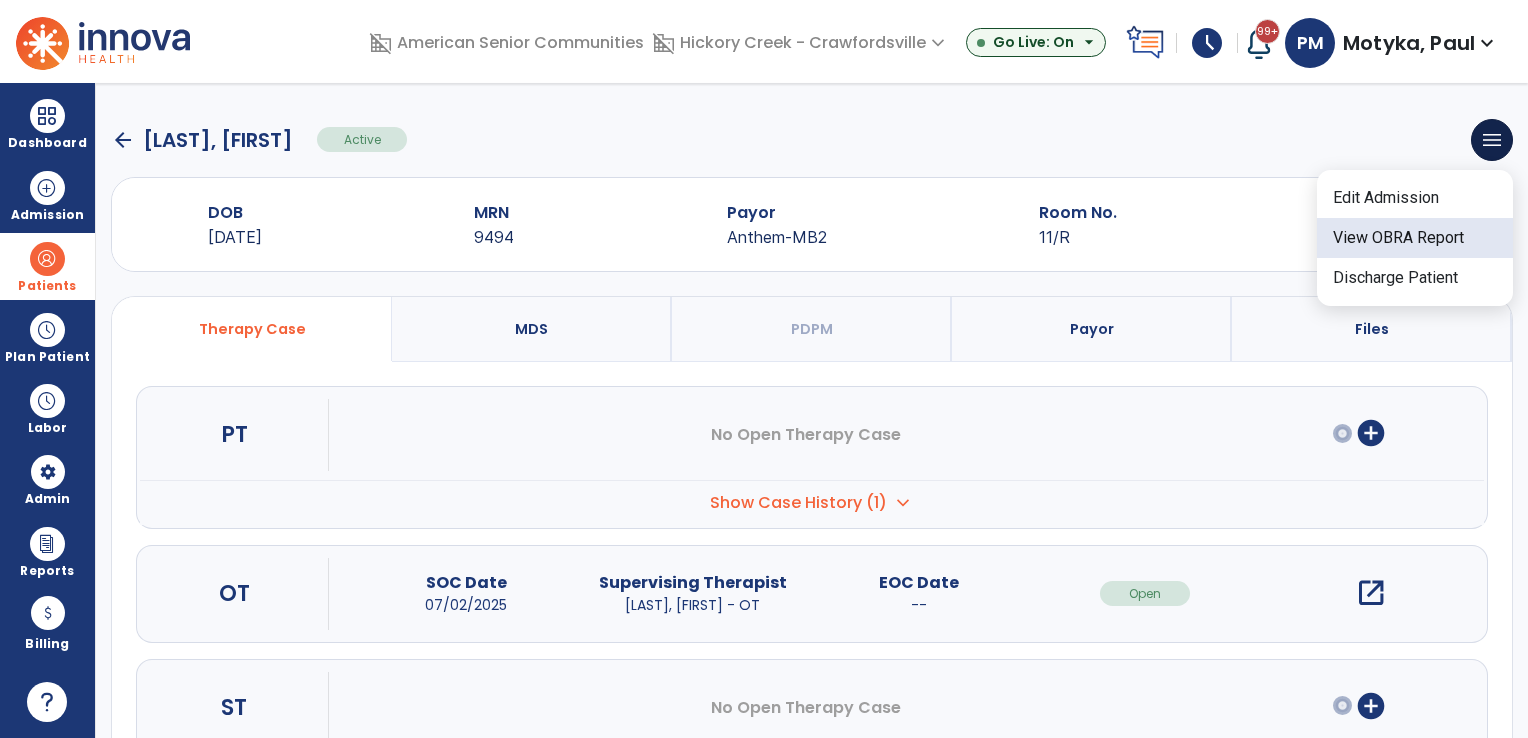 click on "View OBRA Report" 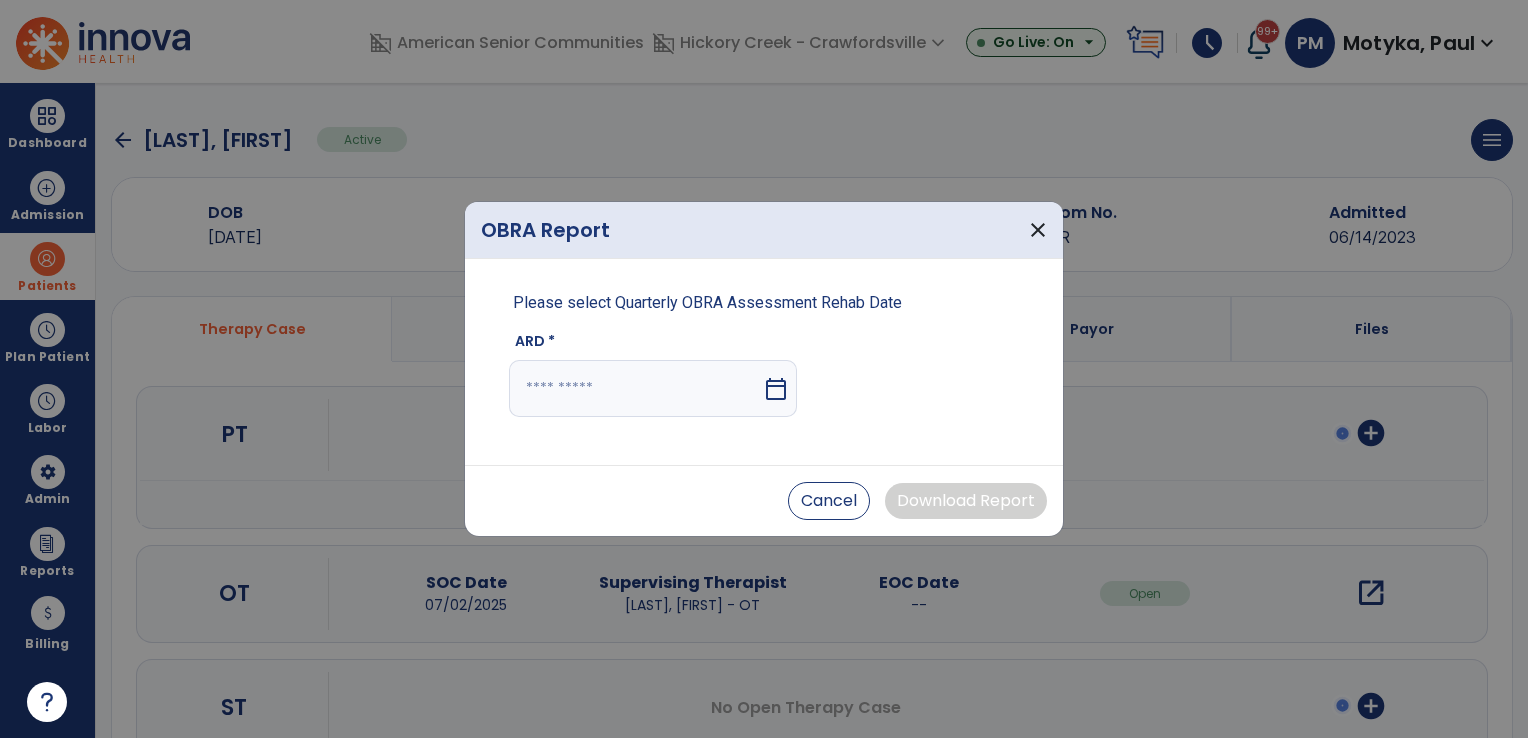 click on "calendar_today" at bounding box center [776, 389] 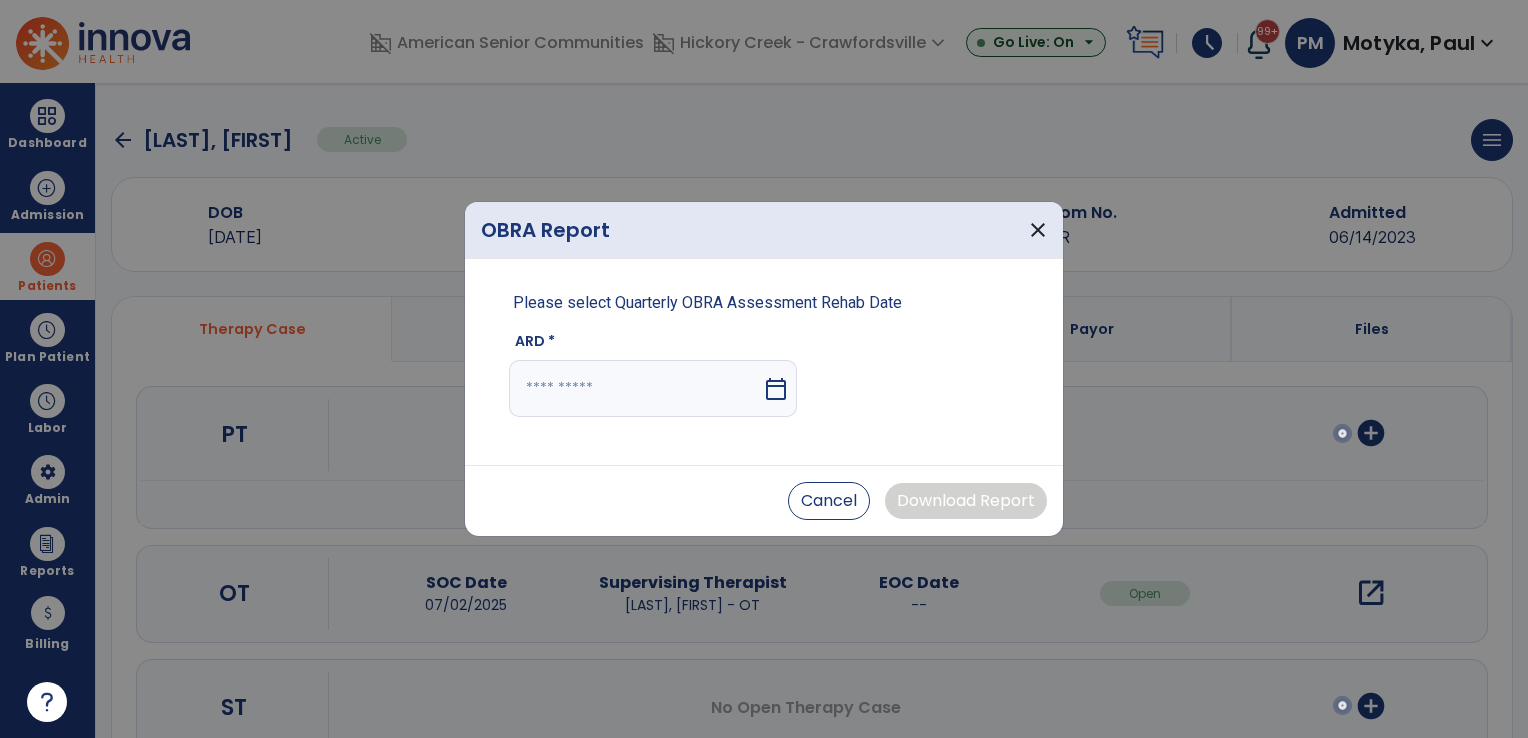 select on "*" 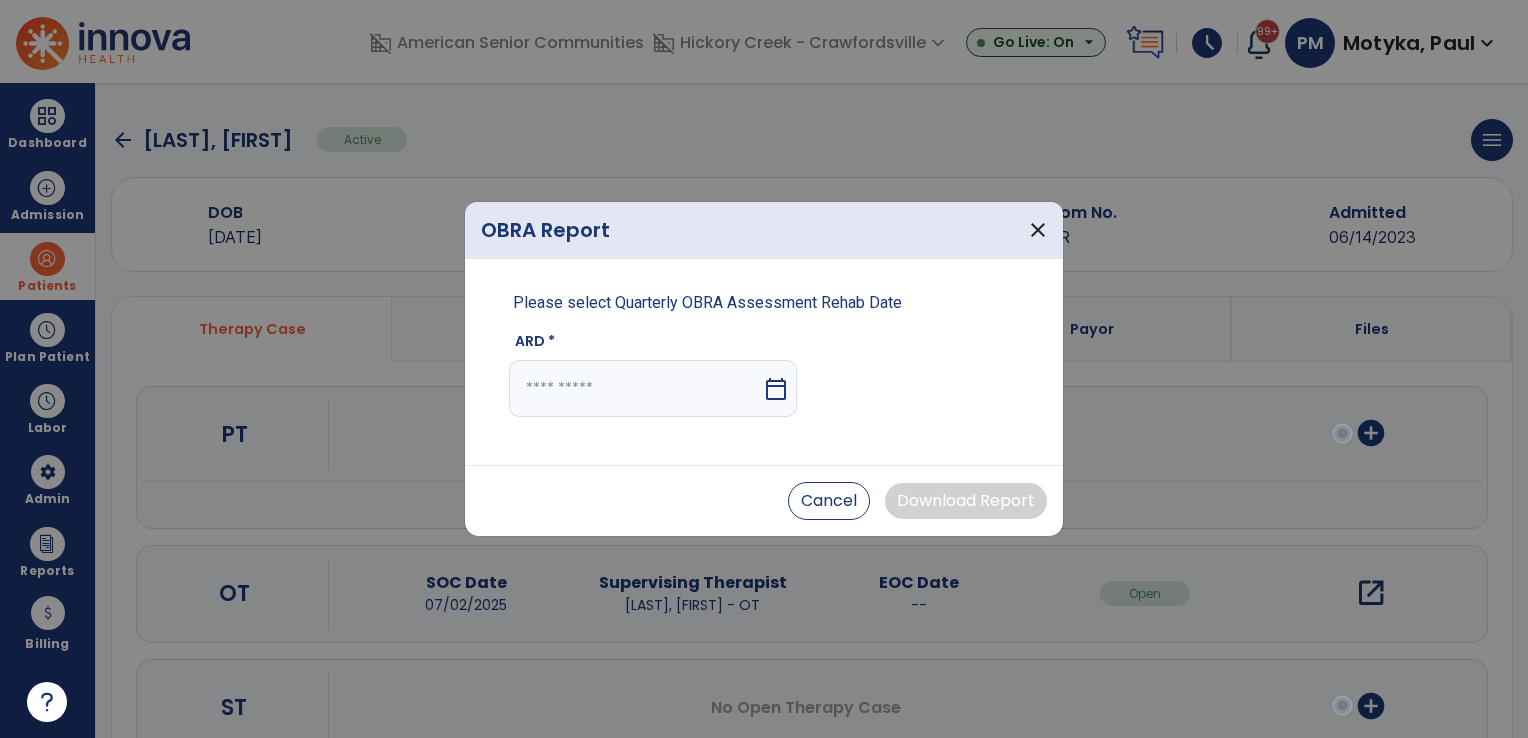 select on "****" 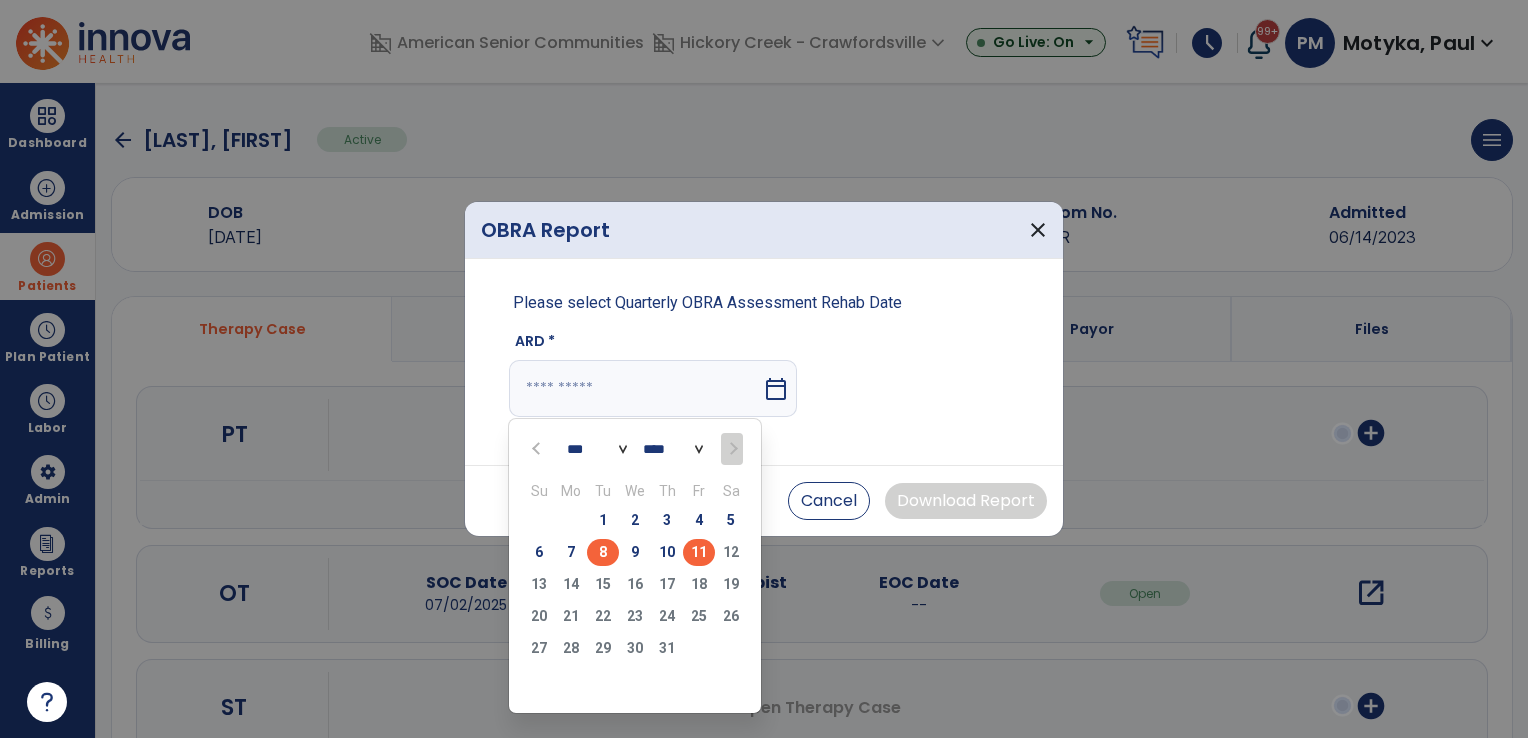 click on "8" at bounding box center (603, 552) 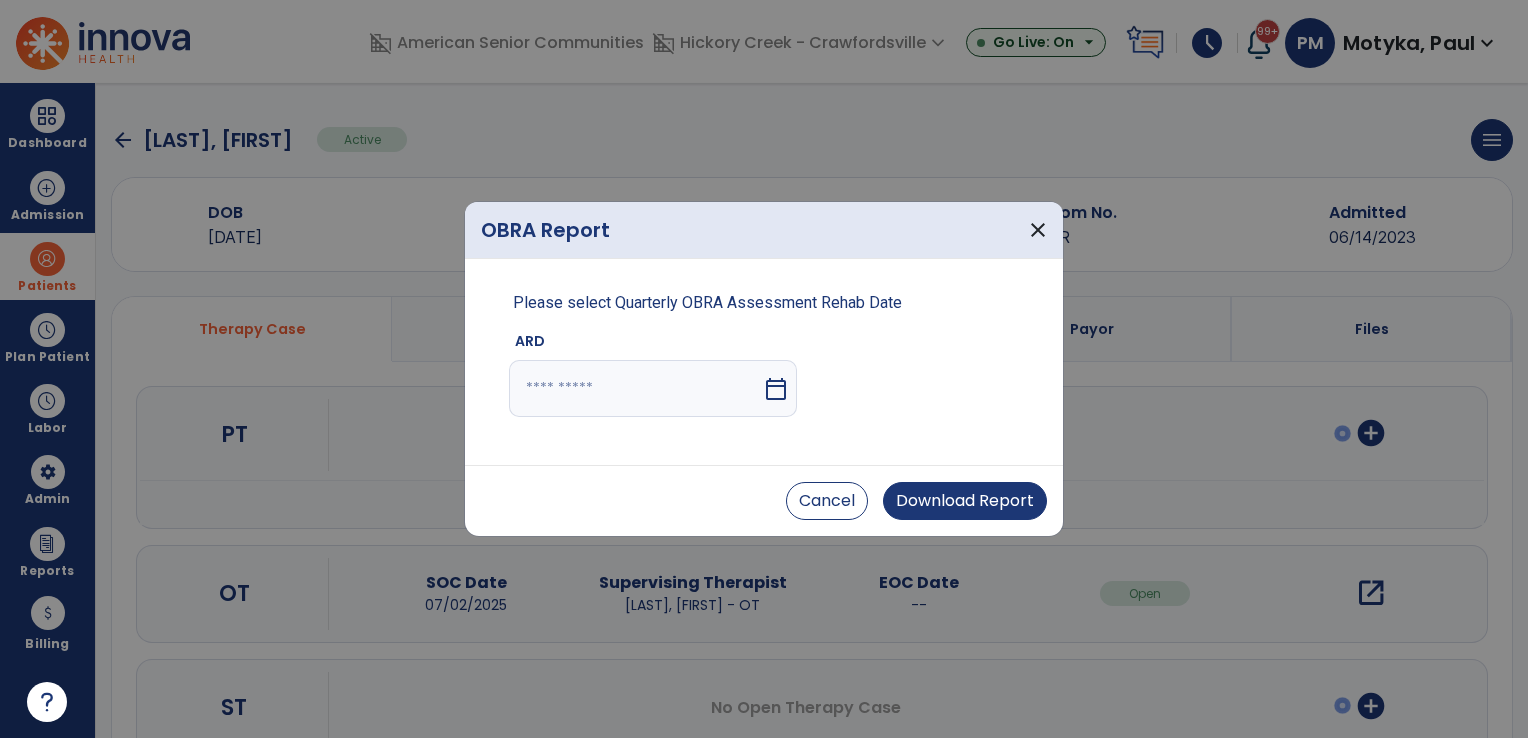 type on "********" 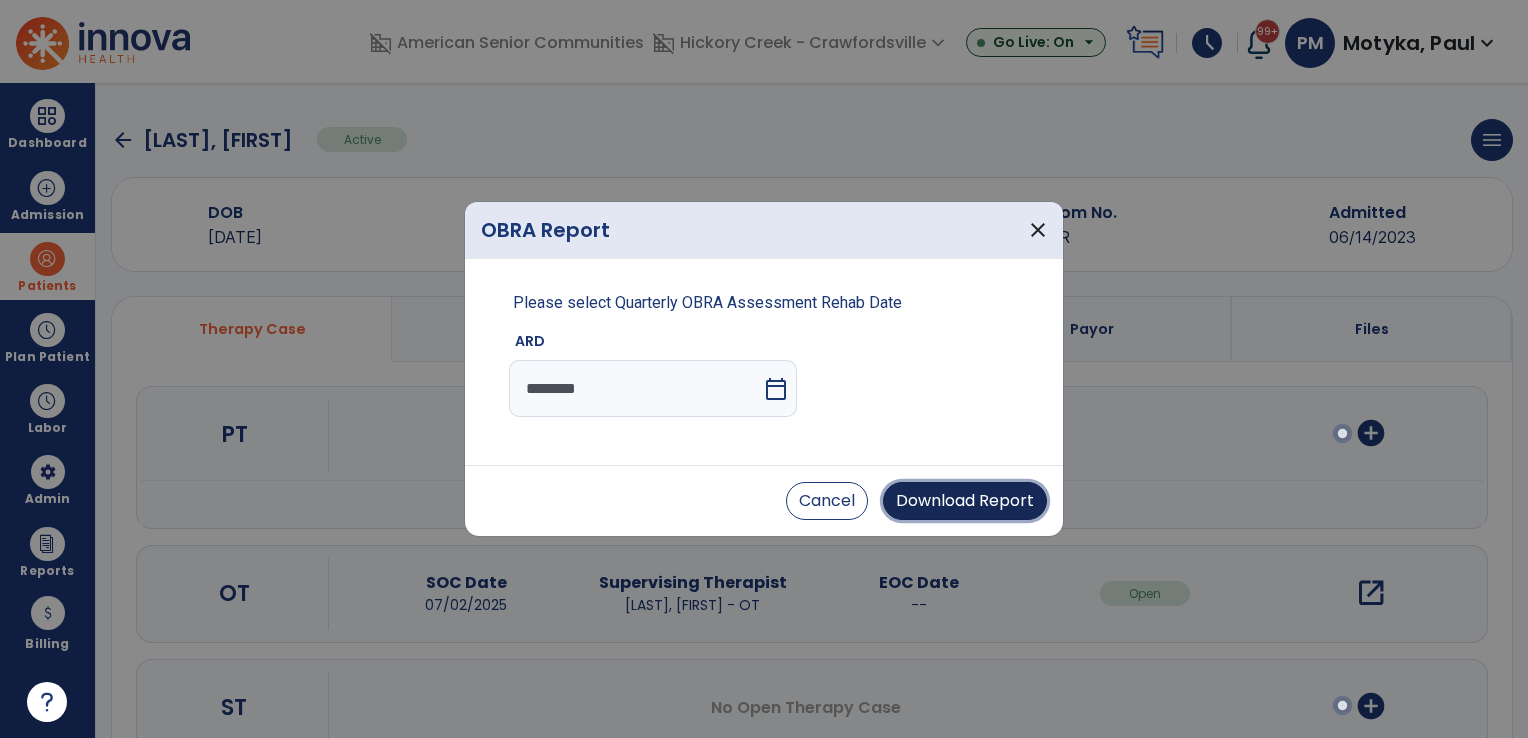 click on "Download Report" at bounding box center [965, 501] 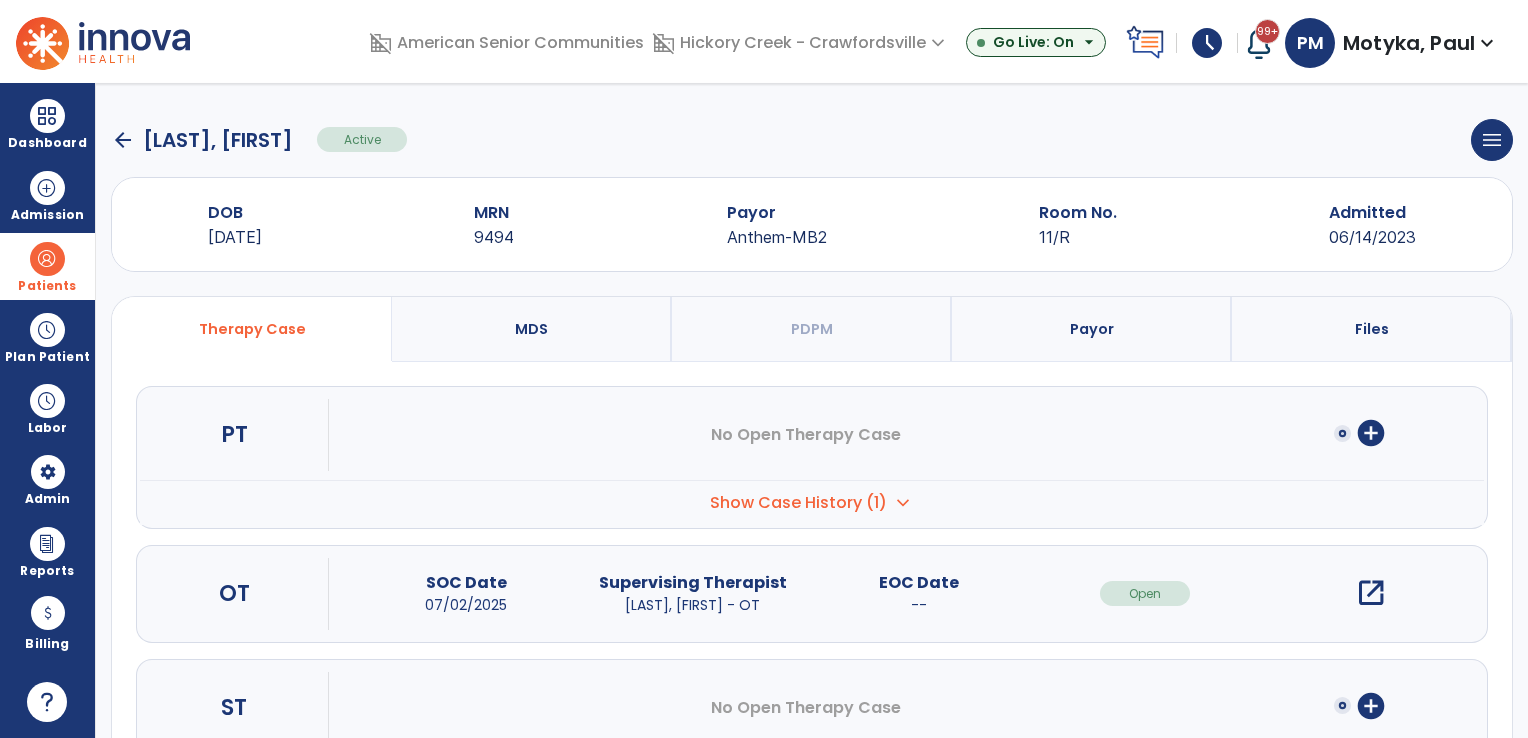 click on "arrow_back" 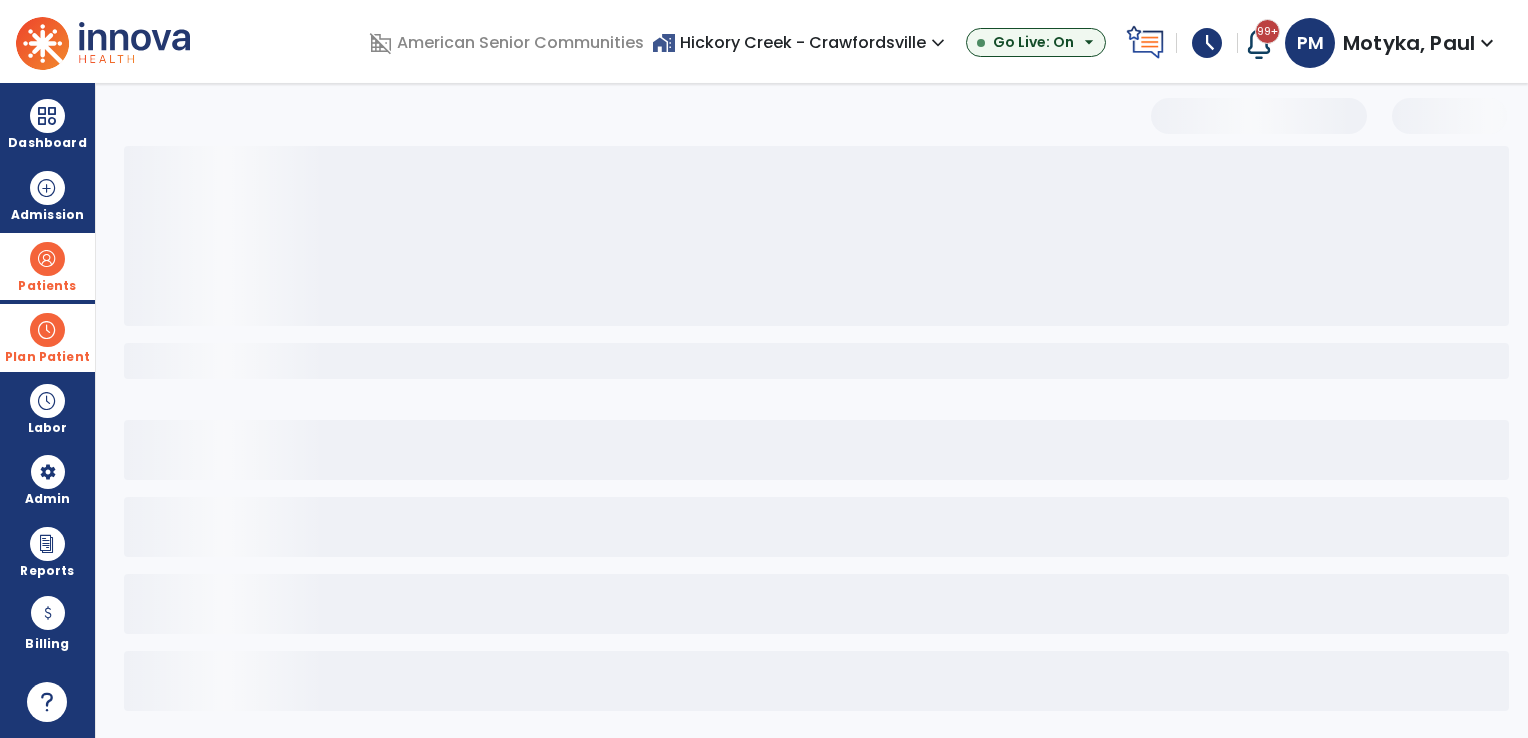 select on "***" 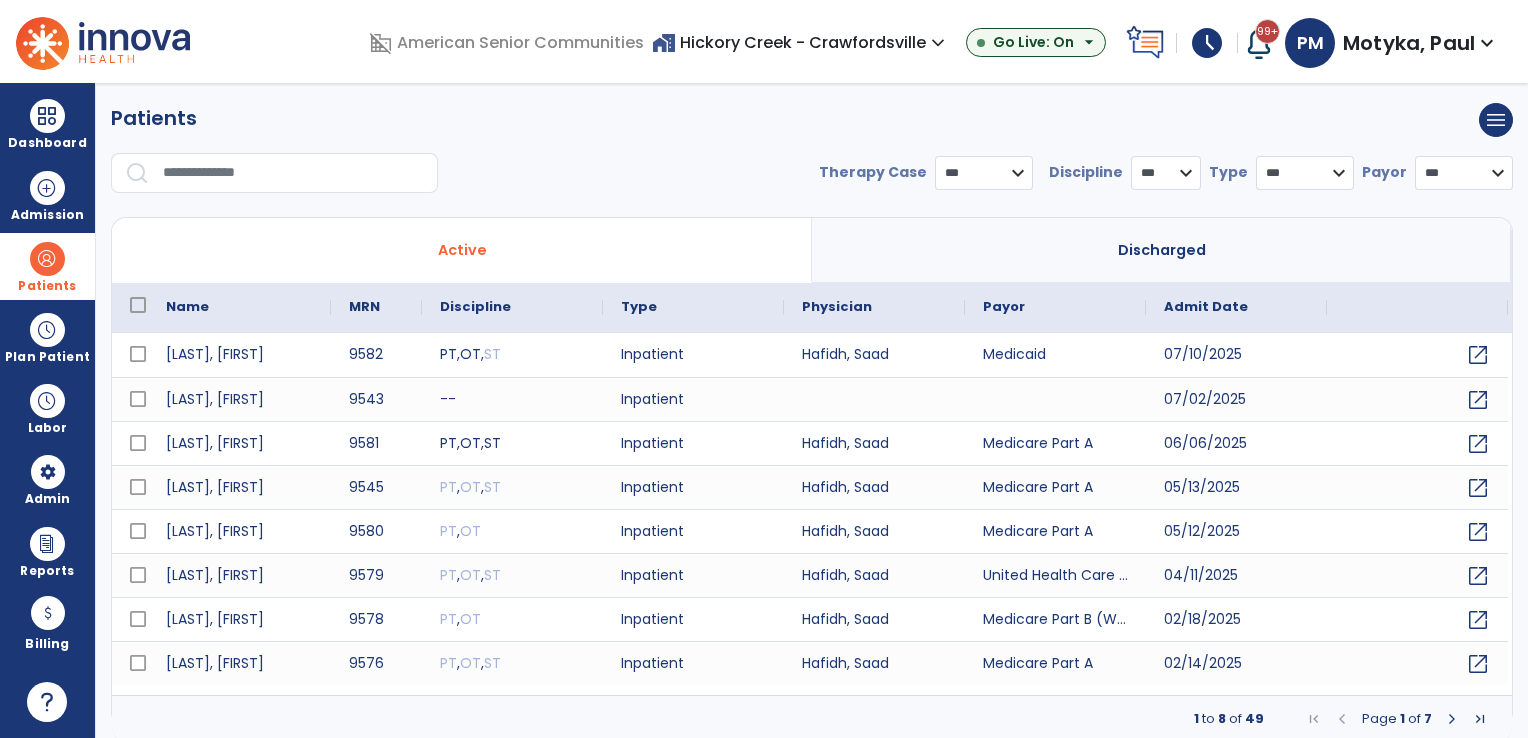 click at bounding box center [47, 259] 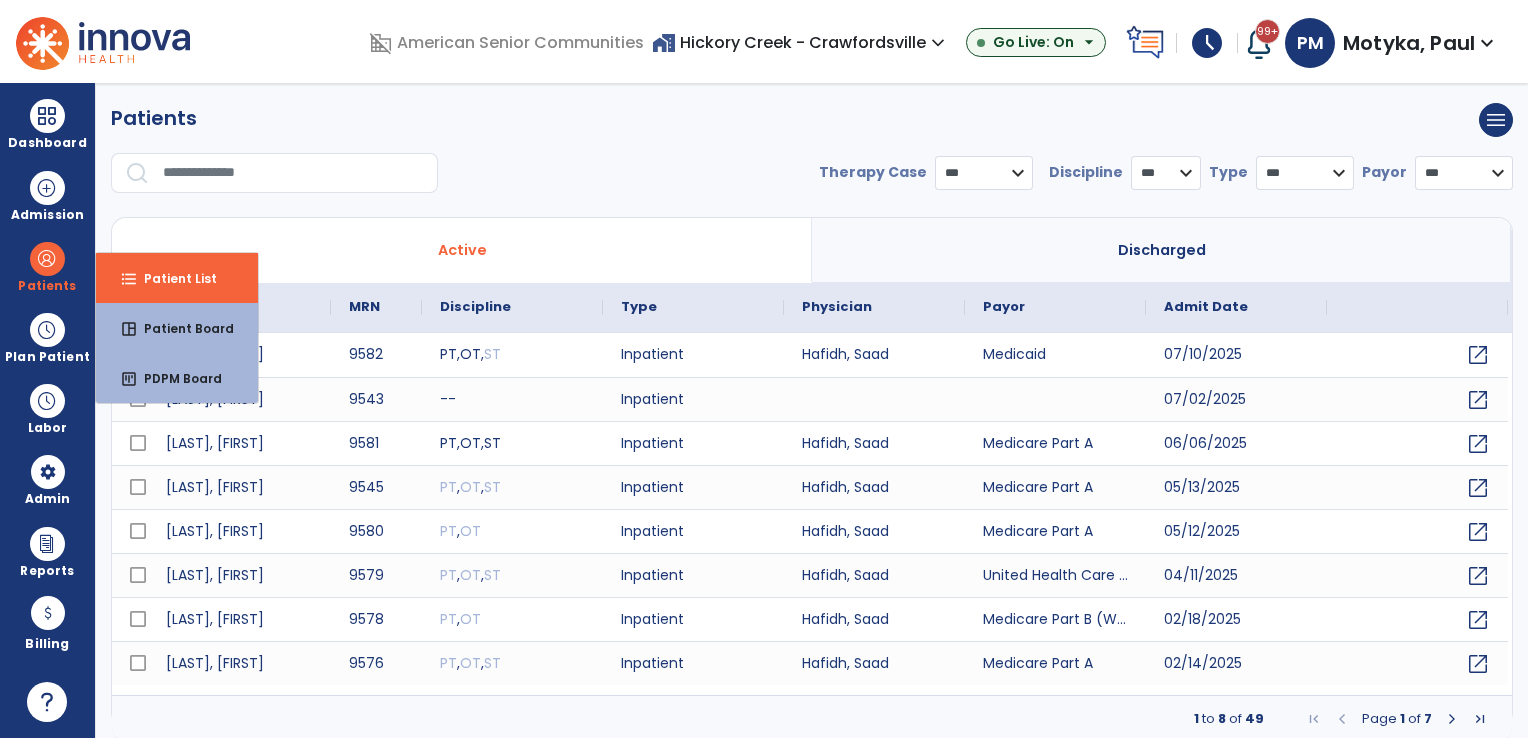 drag, startPoint x: 184, startPoint y: 281, endPoint x: 188, endPoint y: 261, distance: 20.396078 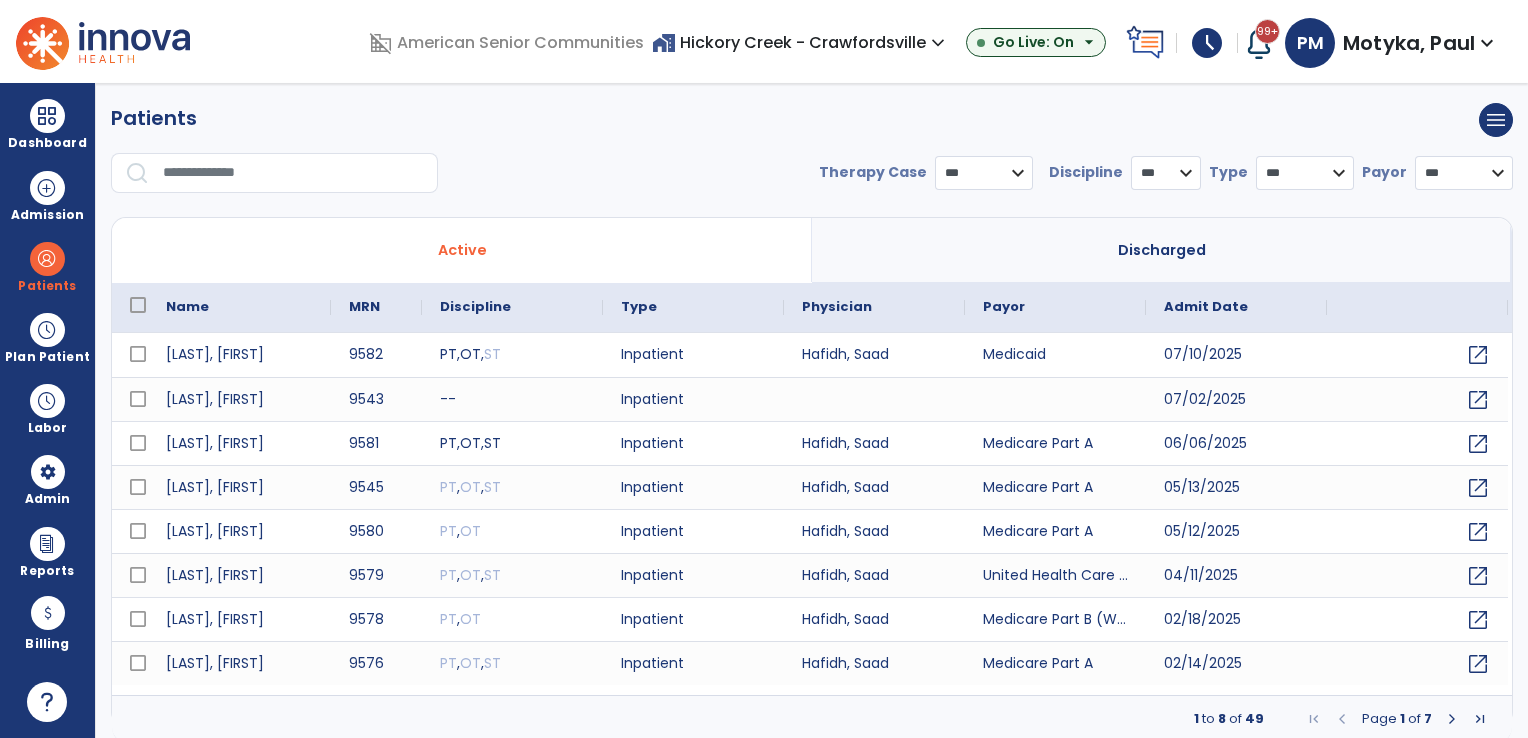 click at bounding box center [293, 173] 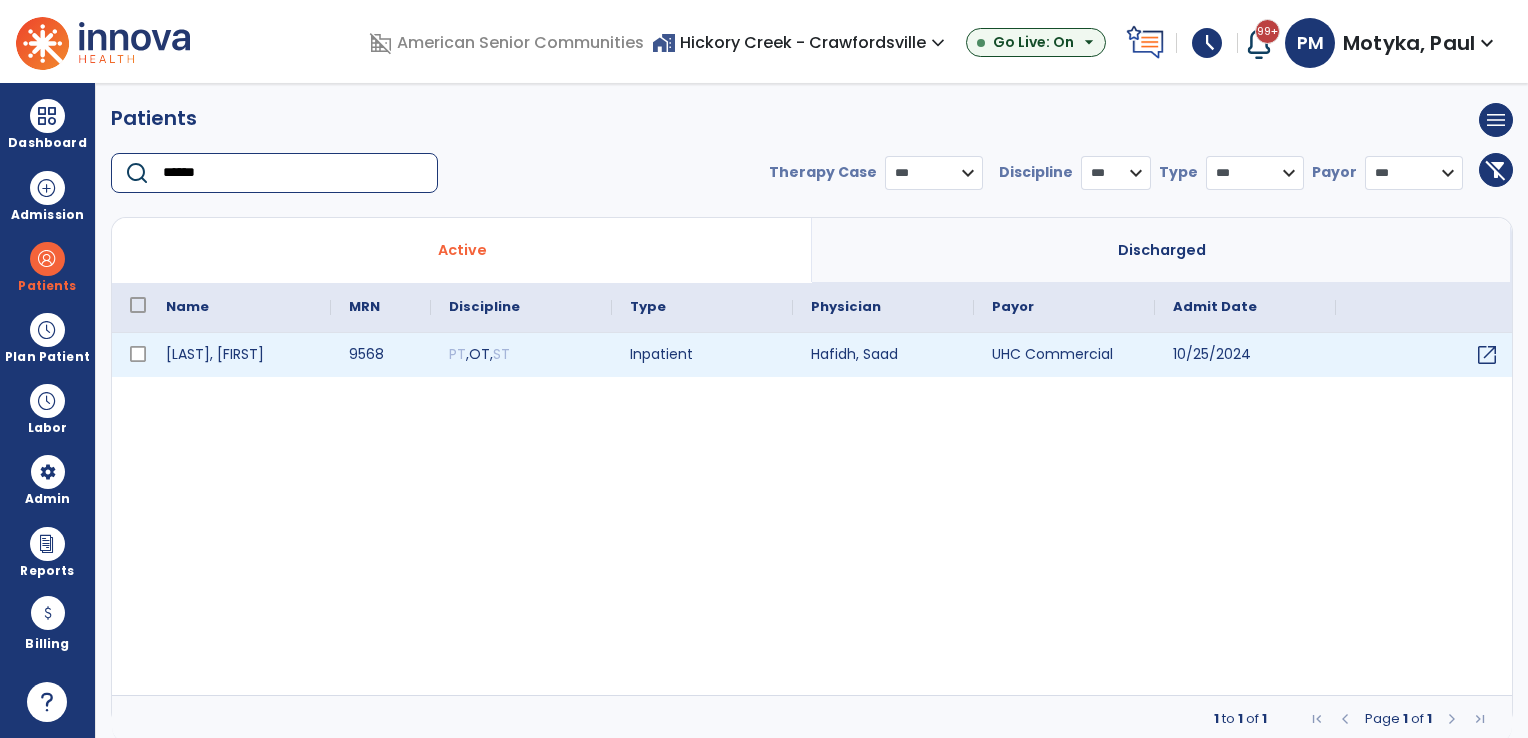 type on "******" 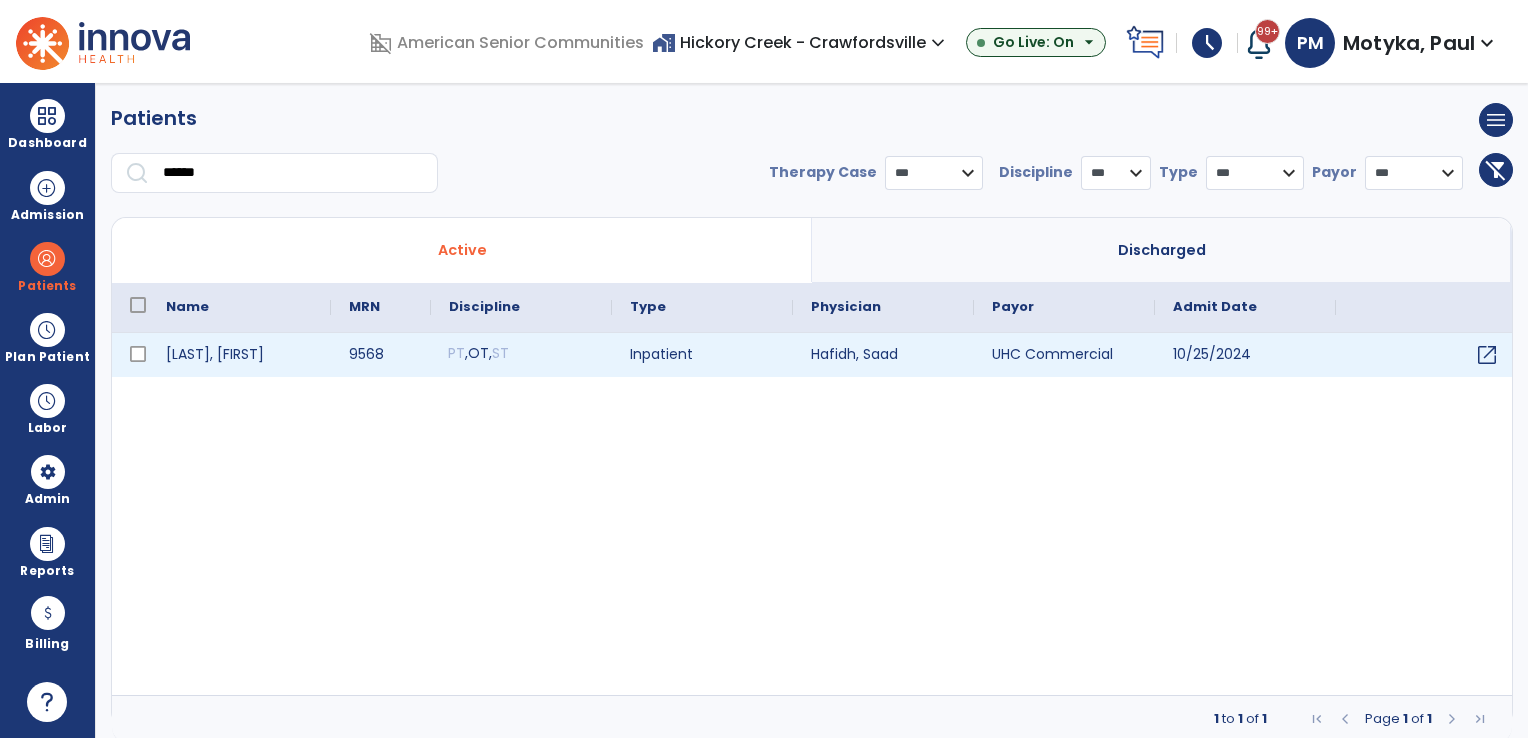 click on "PT , OT , ST" at bounding box center [521, 355] 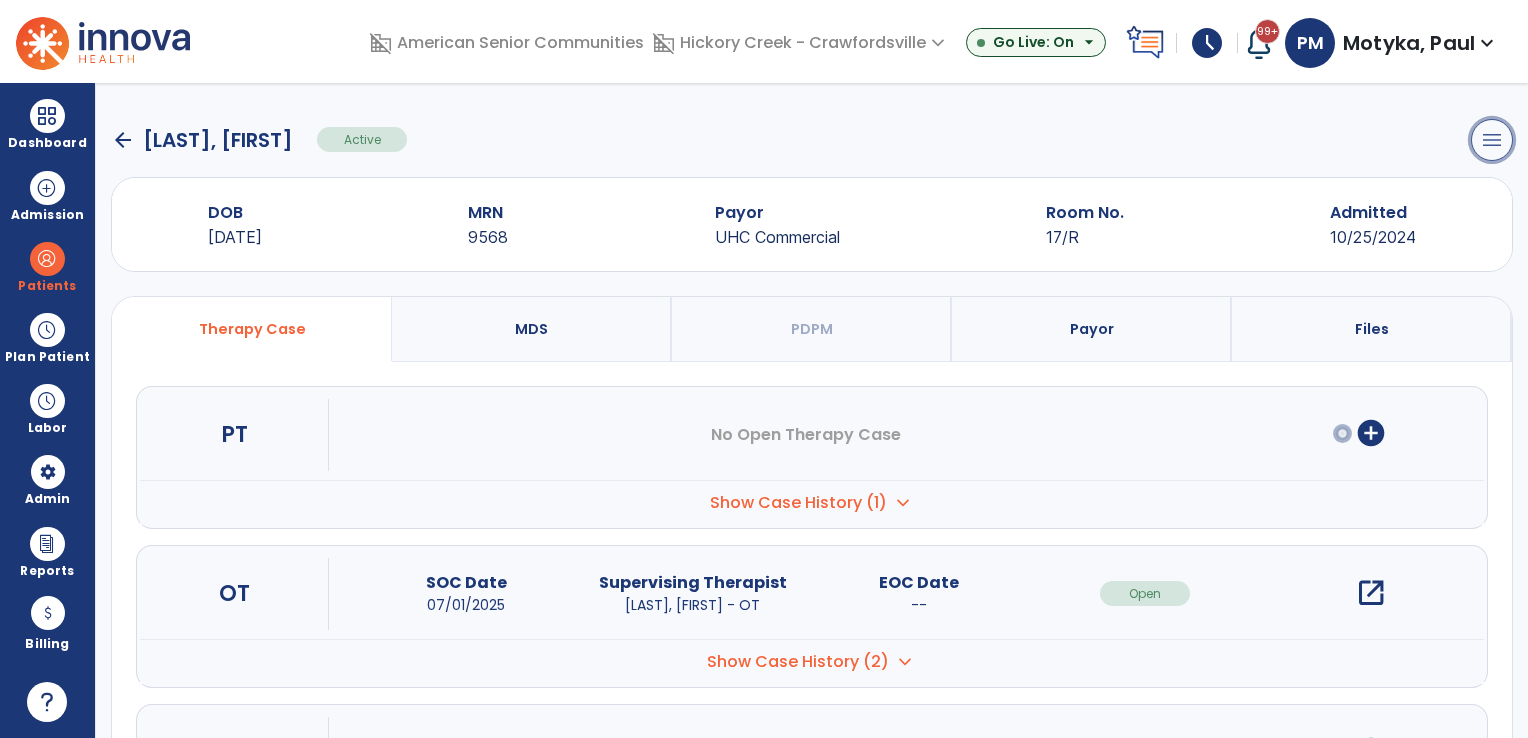 click on "menu" at bounding box center (1492, 140) 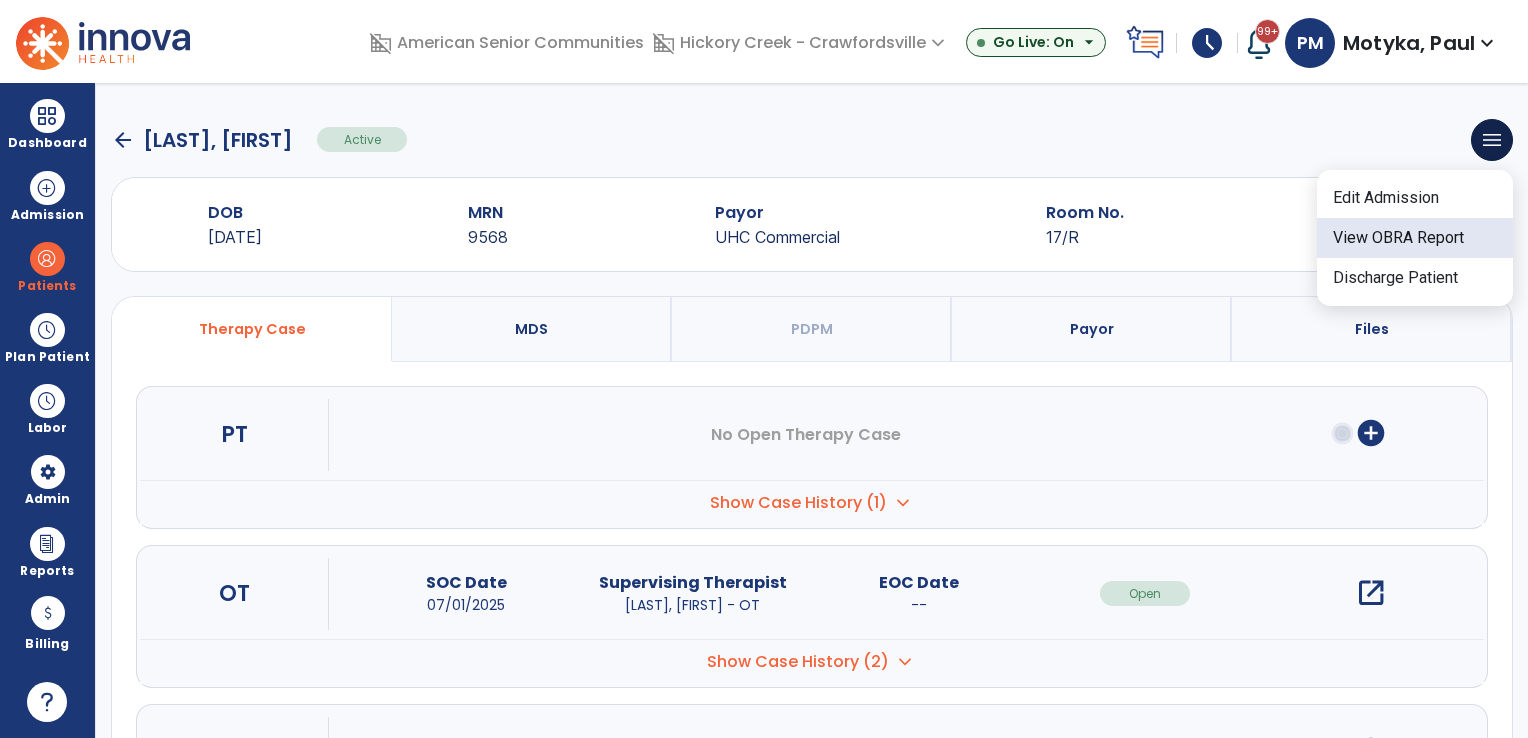 click on "View OBRA Report" 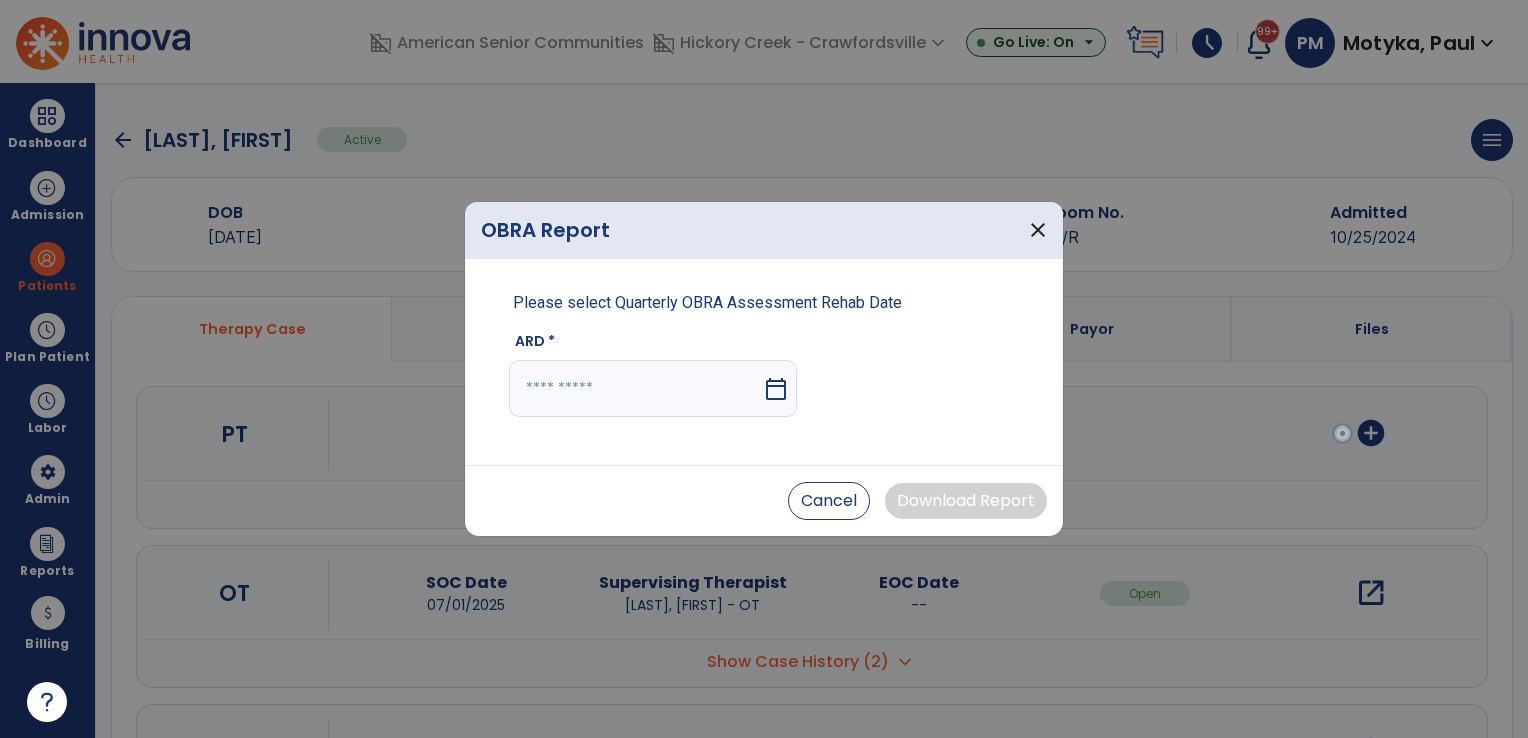 click on "calendar_today" at bounding box center (776, 389) 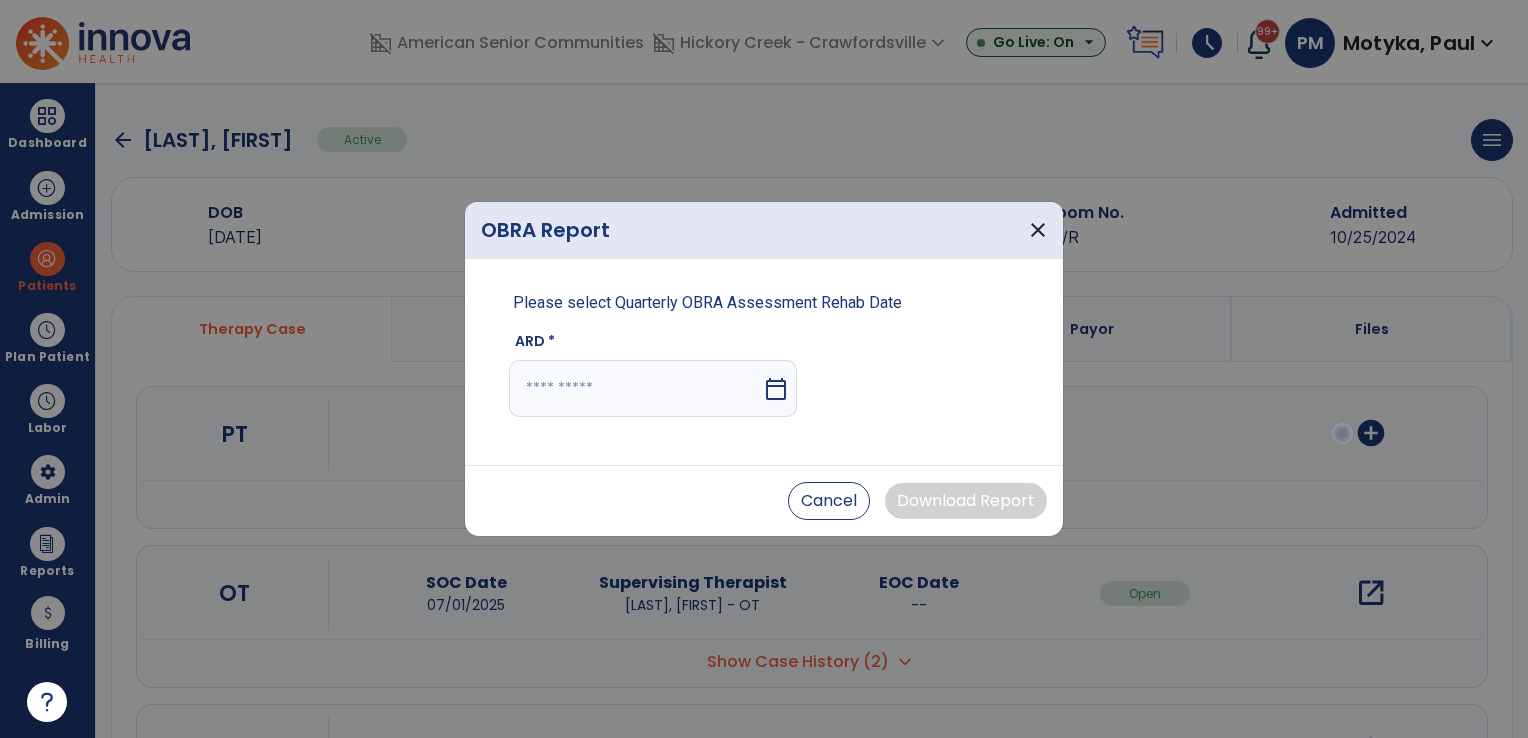 select on "*" 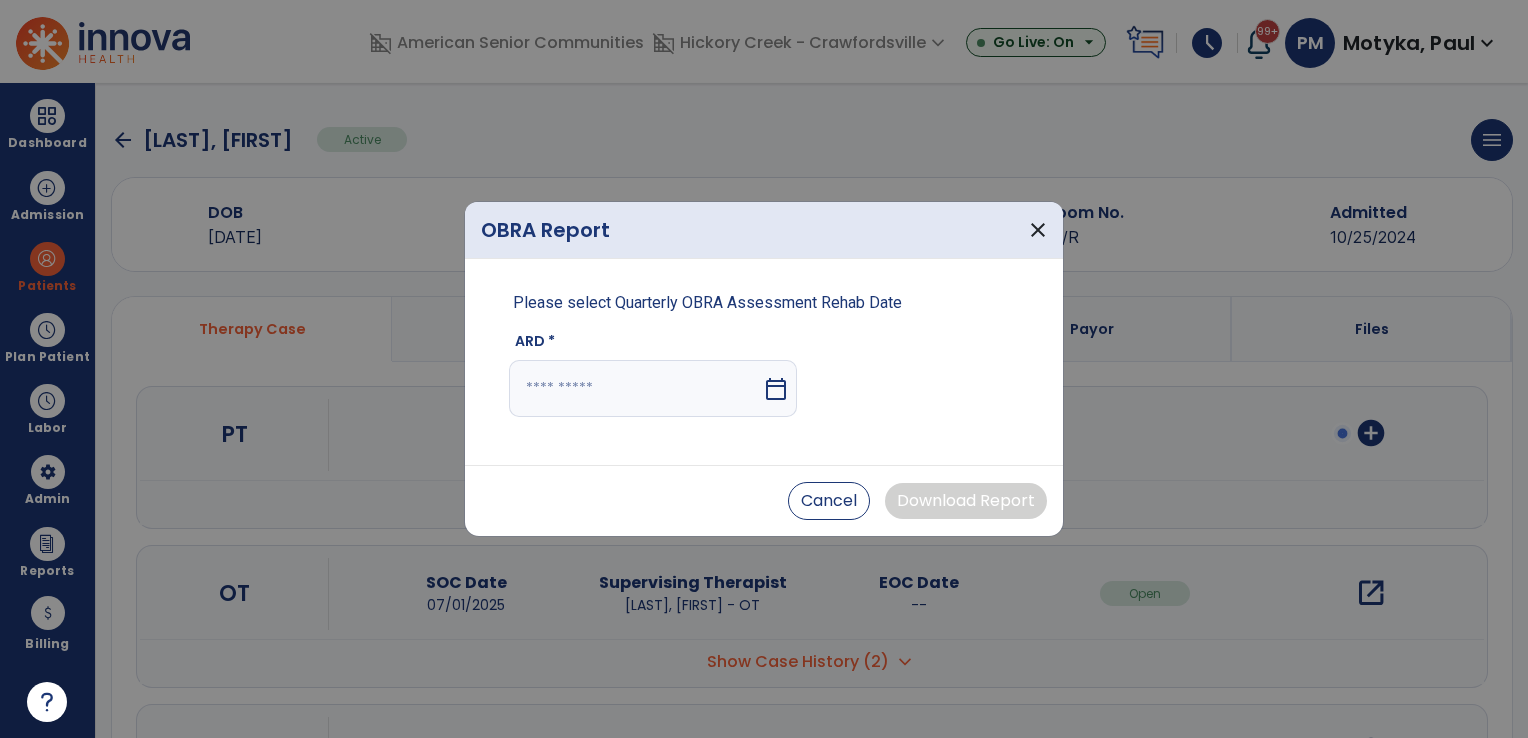 select on "****" 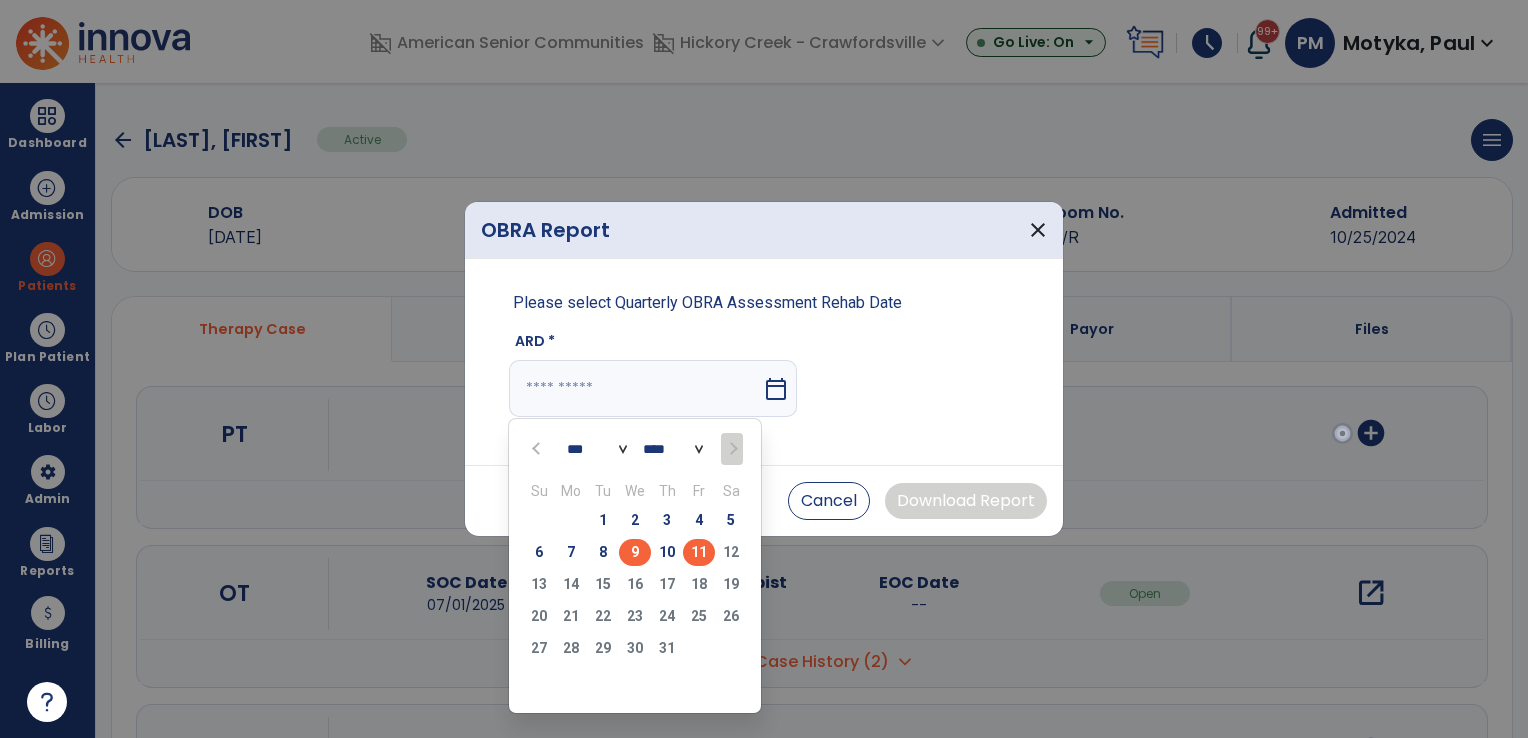 click on "9" at bounding box center [635, 552] 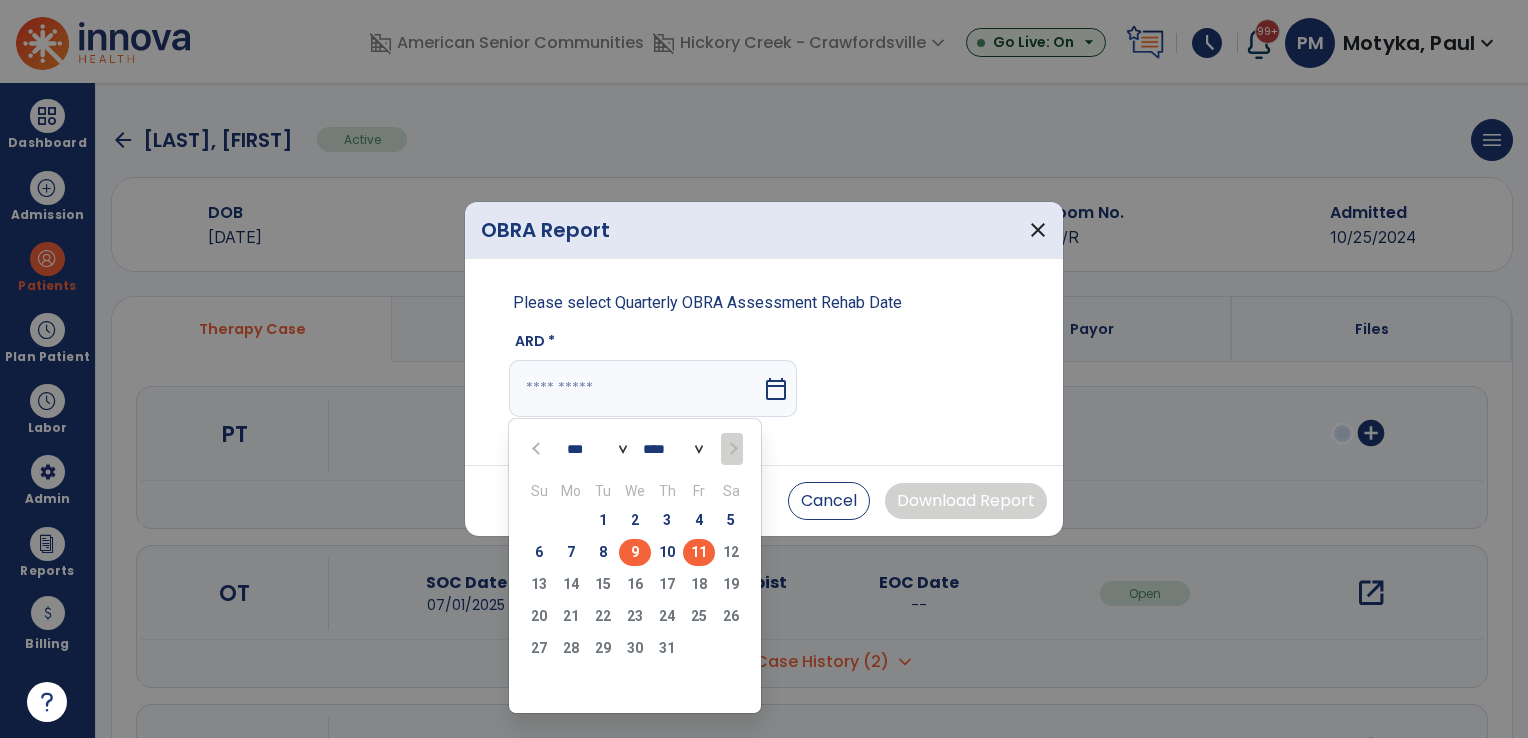 type on "********" 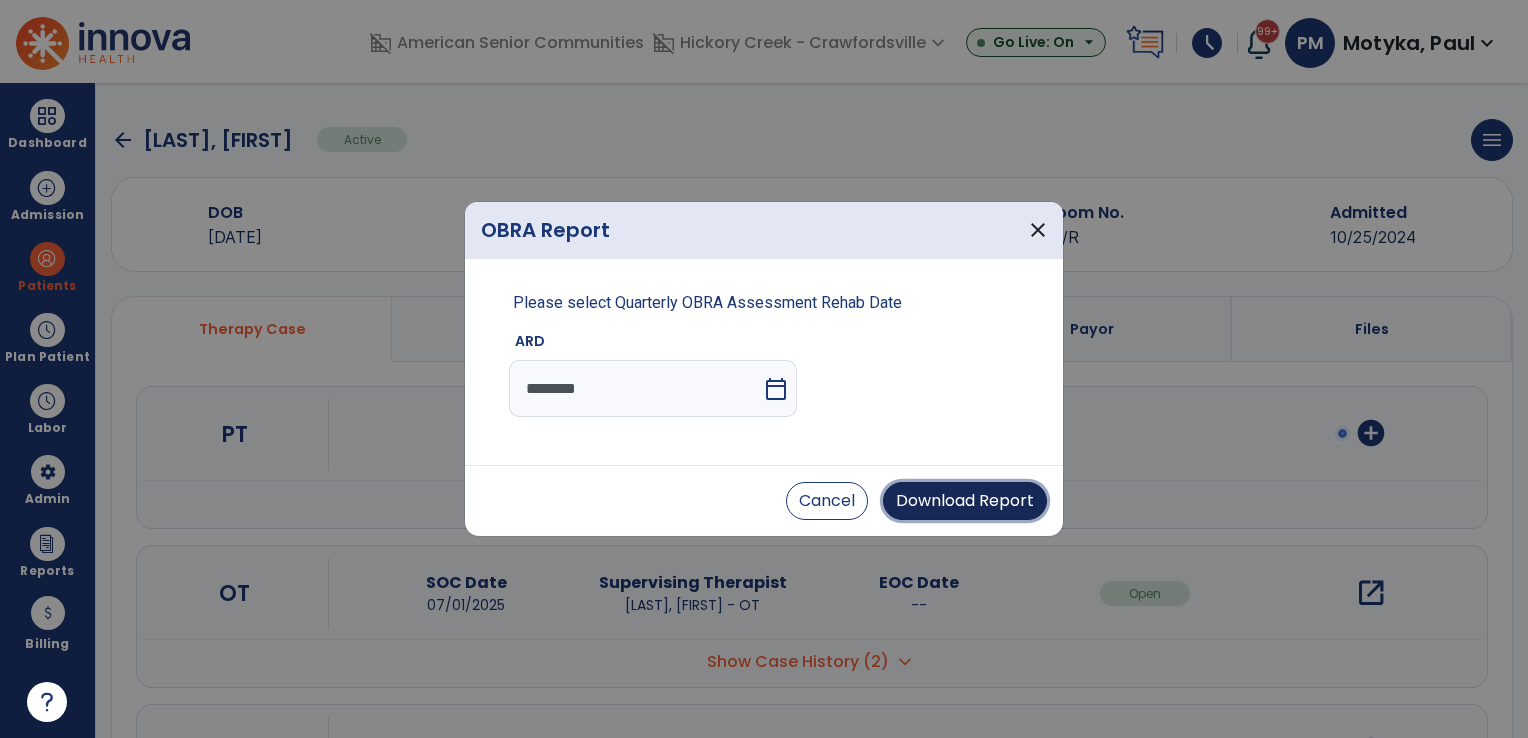 click on "Download Report" at bounding box center (965, 501) 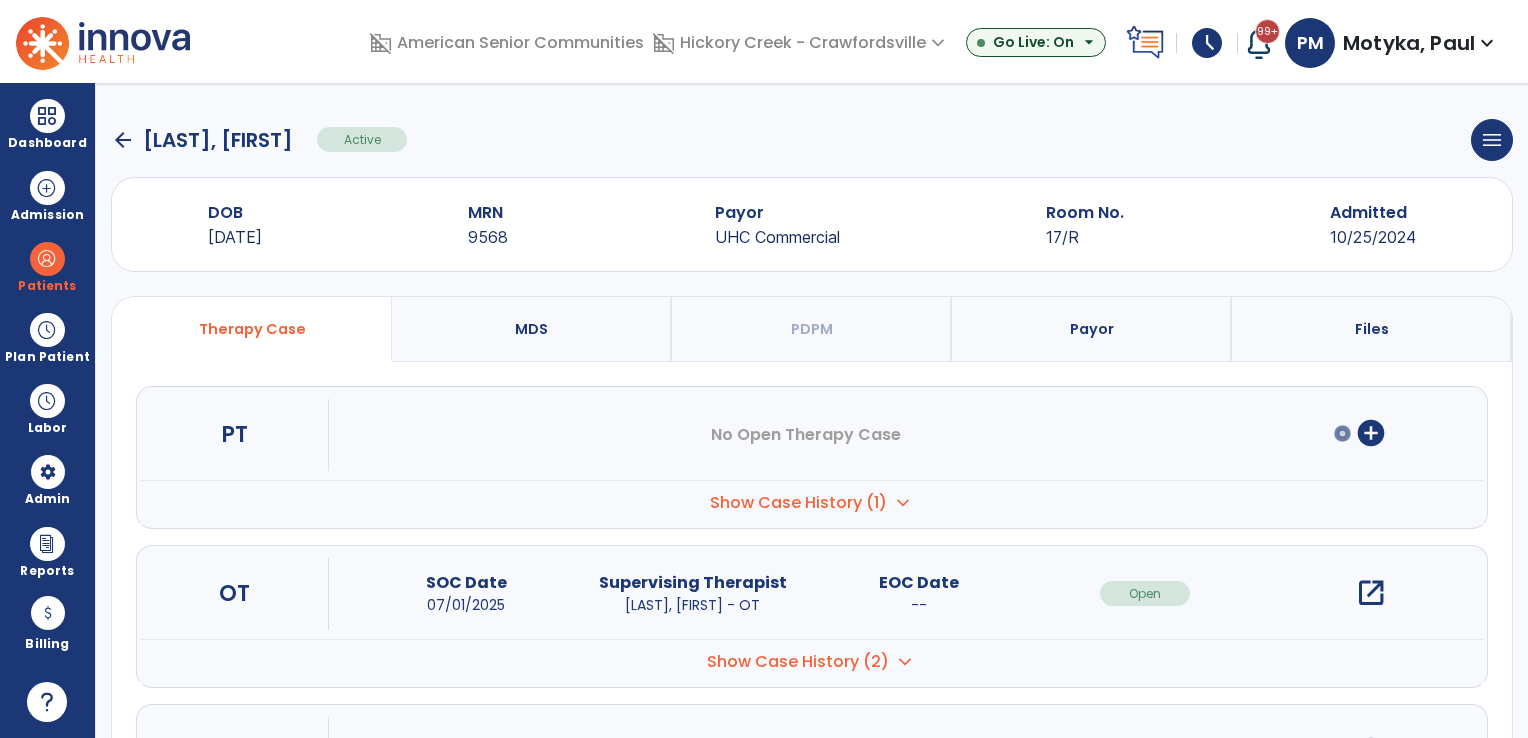 click on "arrow_back" 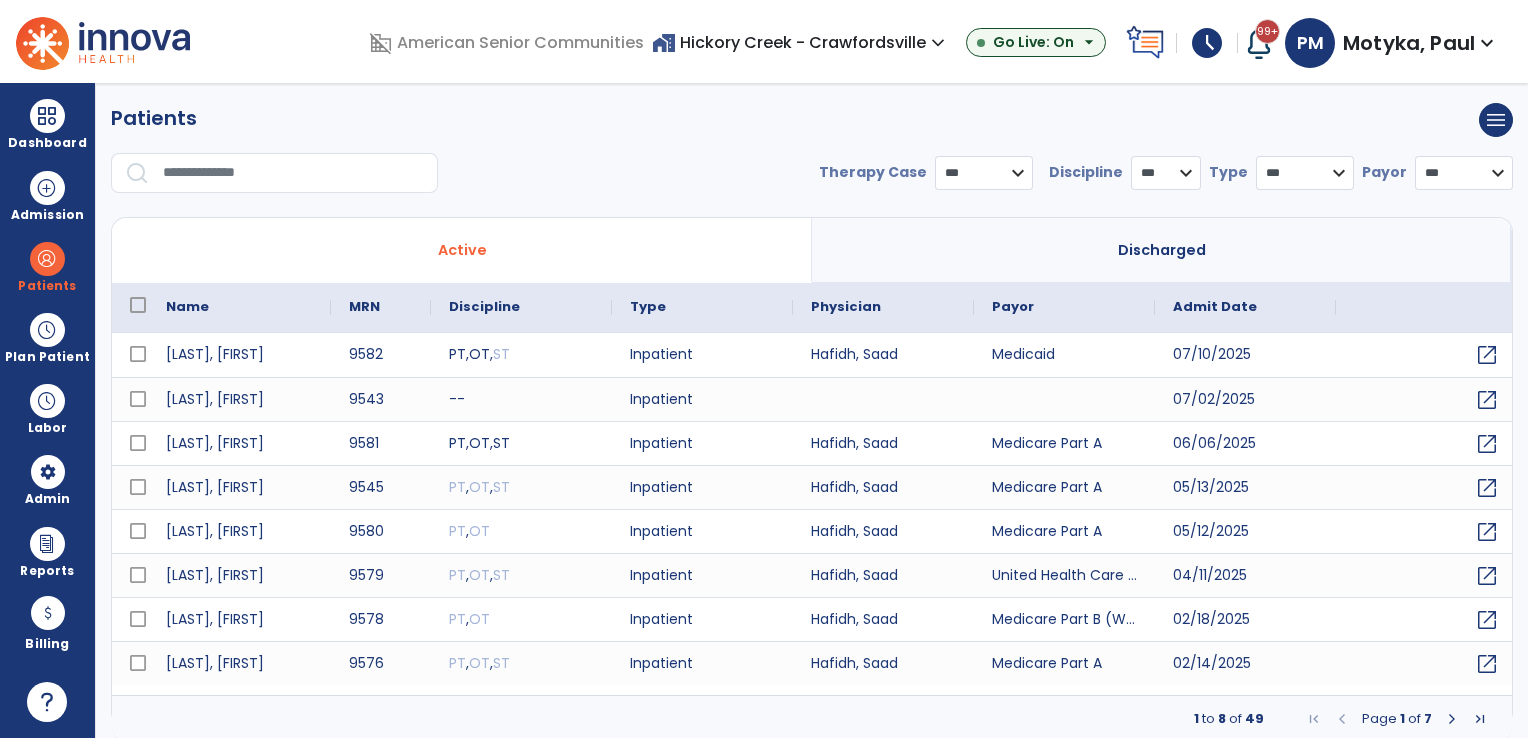 select on "***" 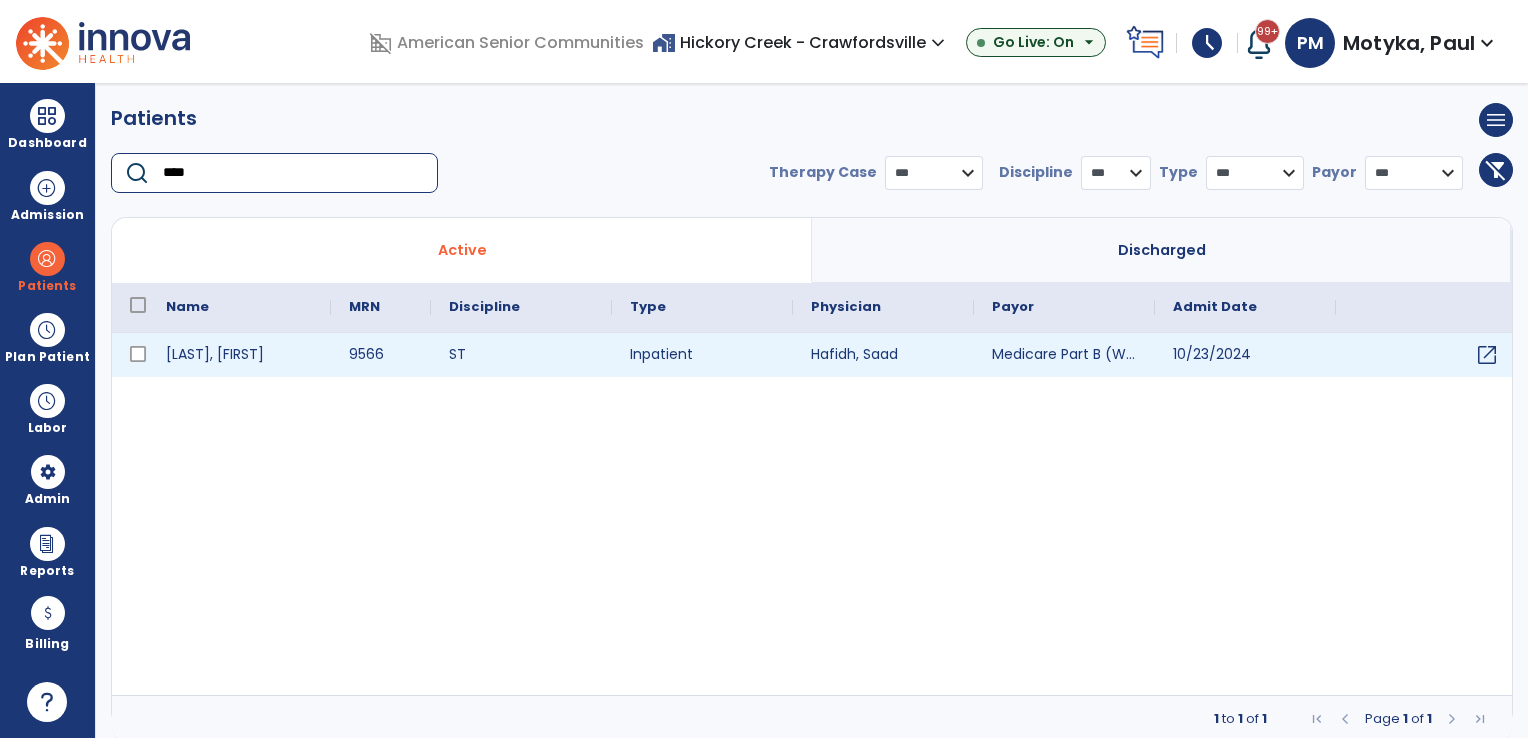 type on "****" 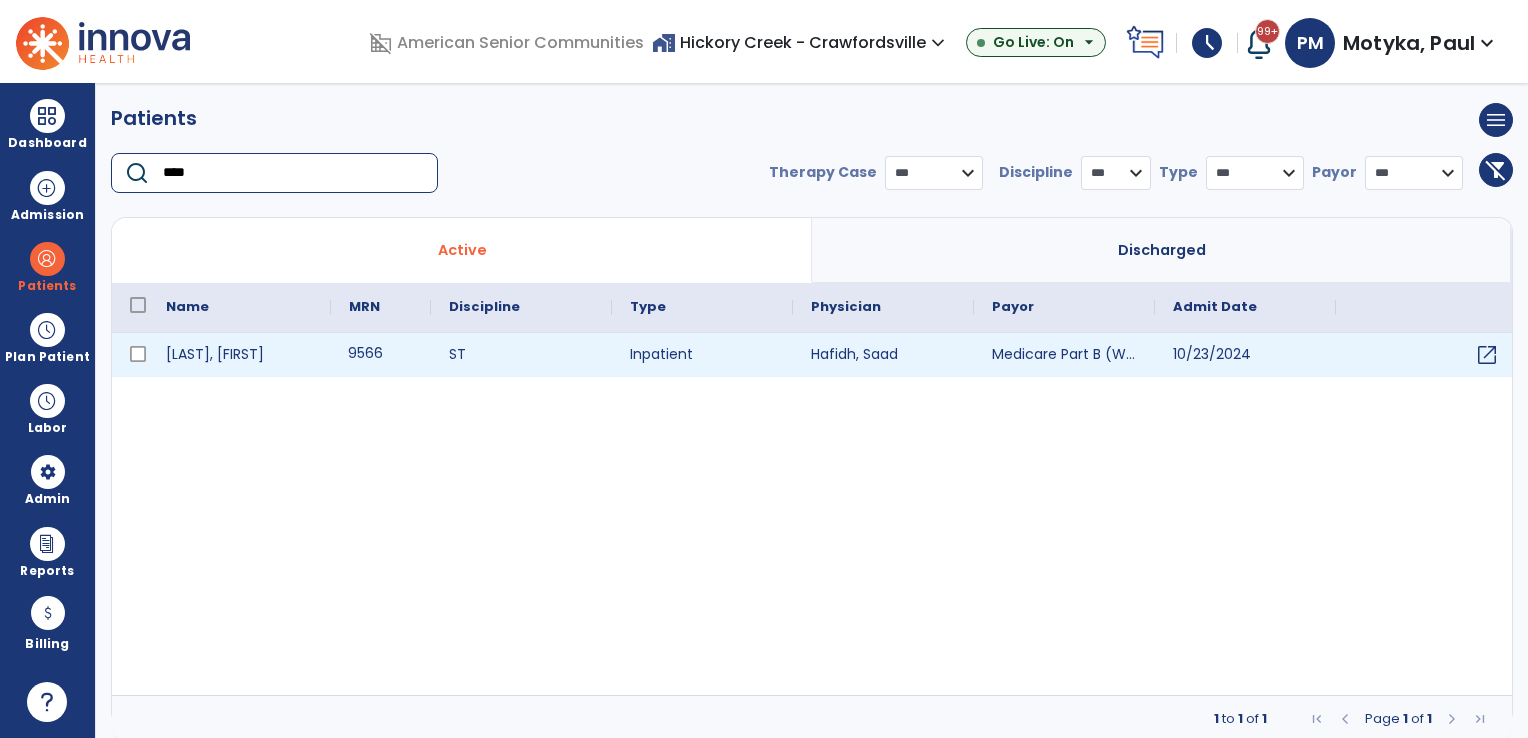 click on "9566" at bounding box center (381, 355) 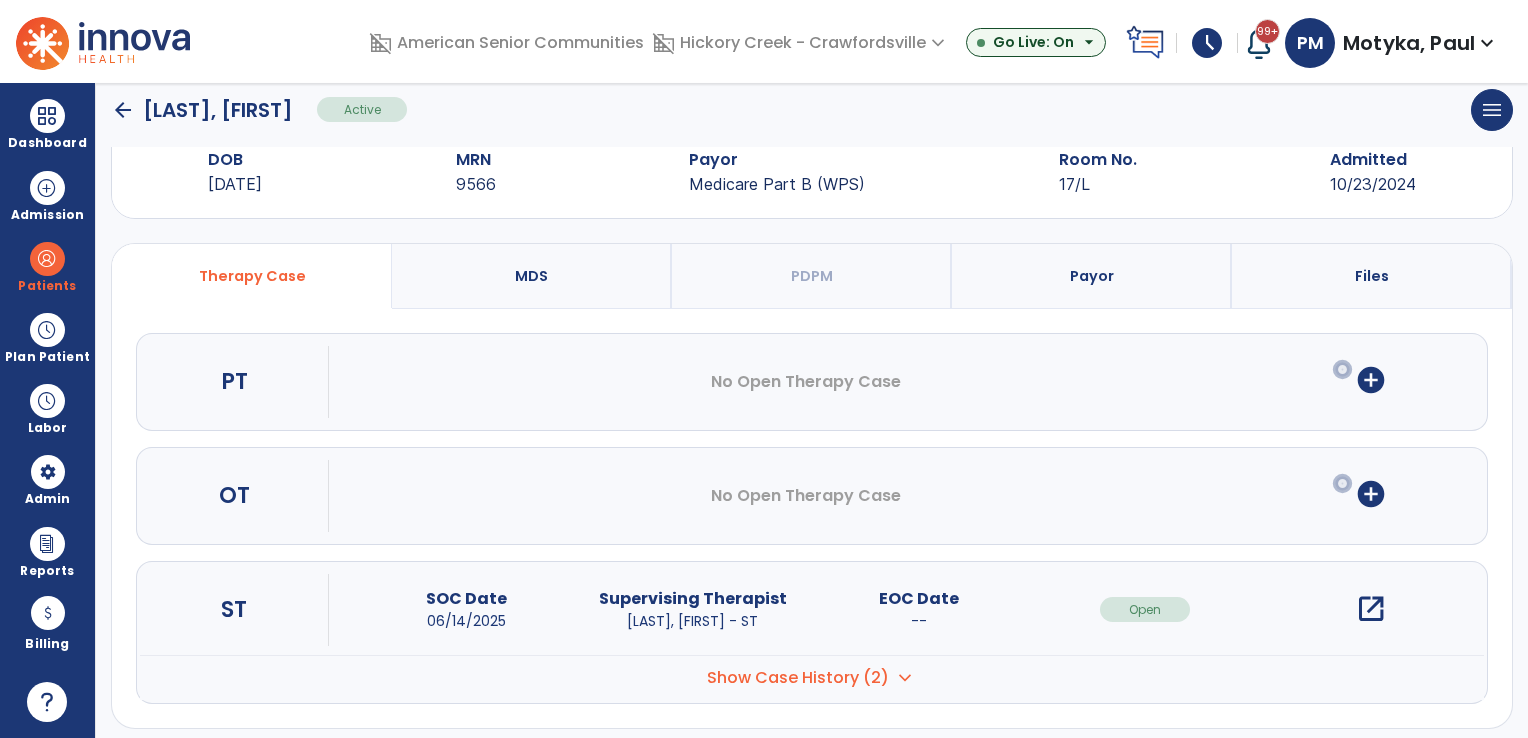scroll, scrollTop: 64, scrollLeft: 0, axis: vertical 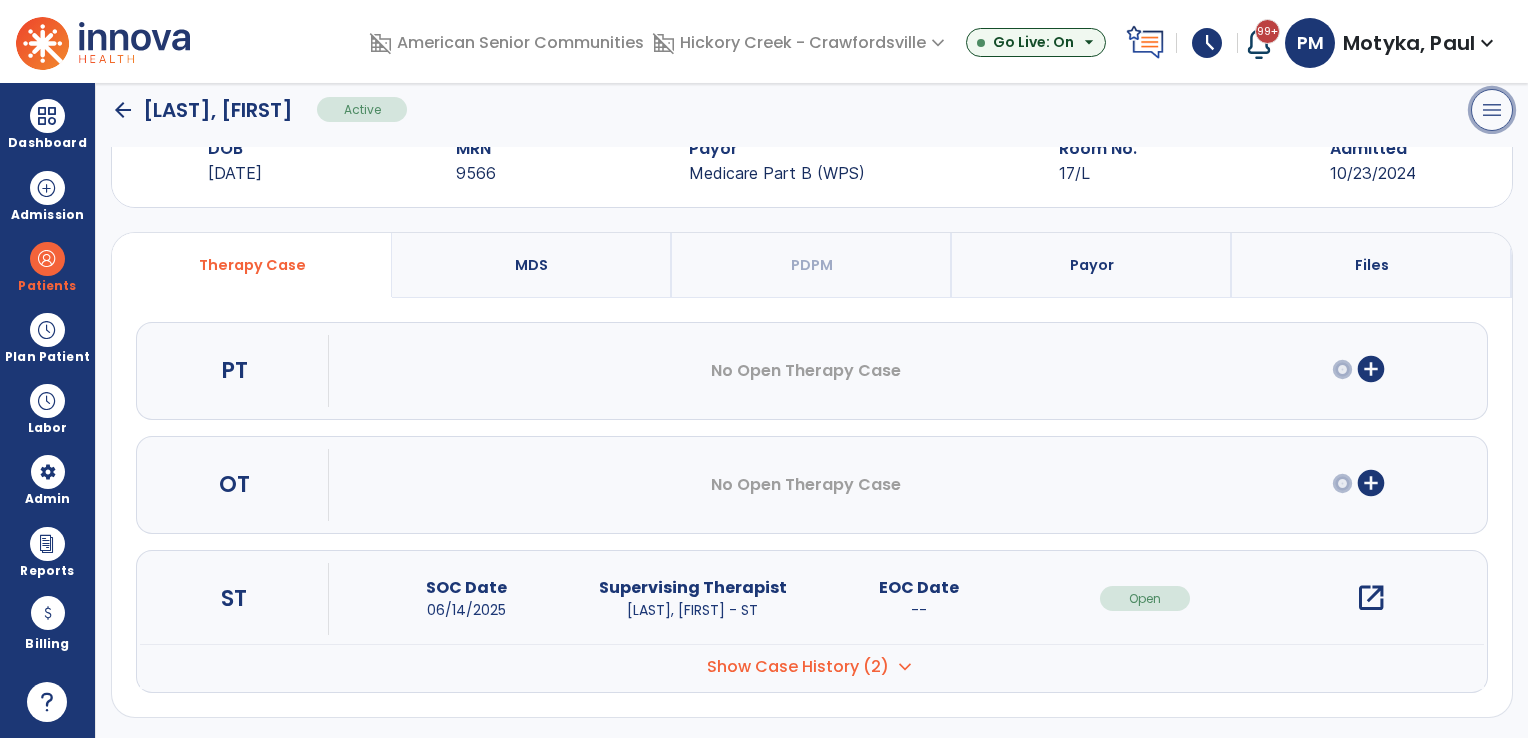 click on "menu" at bounding box center (1492, 110) 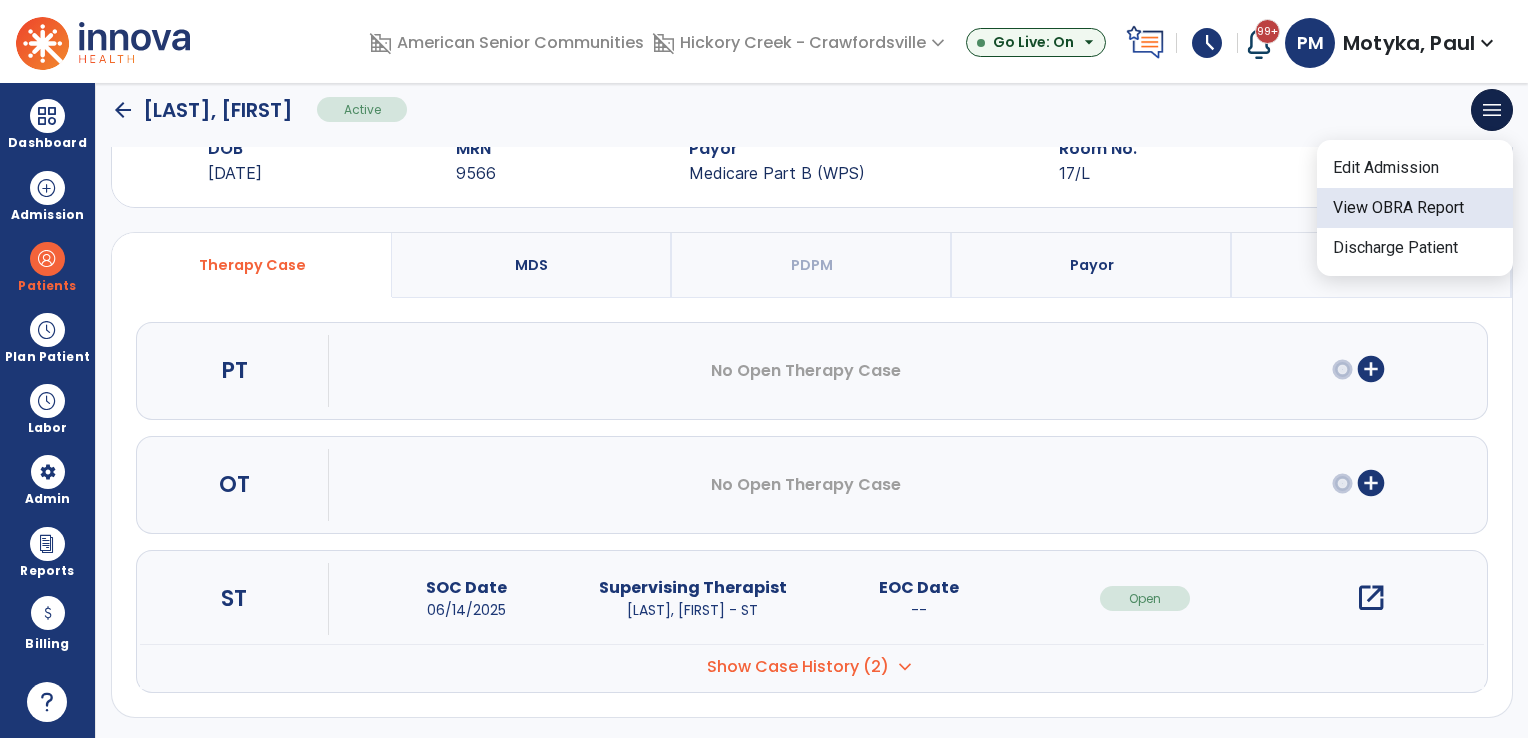 click on "View OBRA Report" 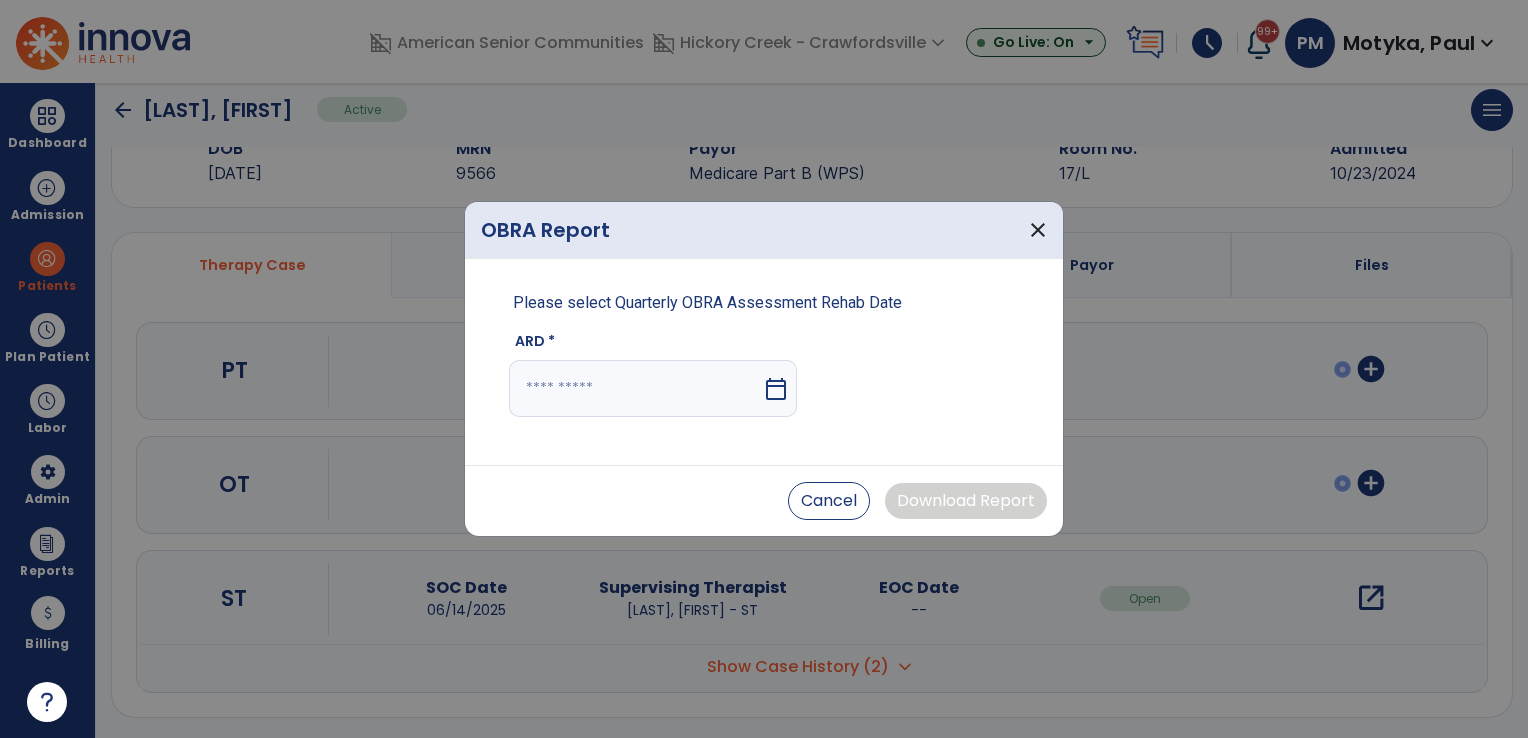 click on "calendar_today" at bounding box center [776, 389] 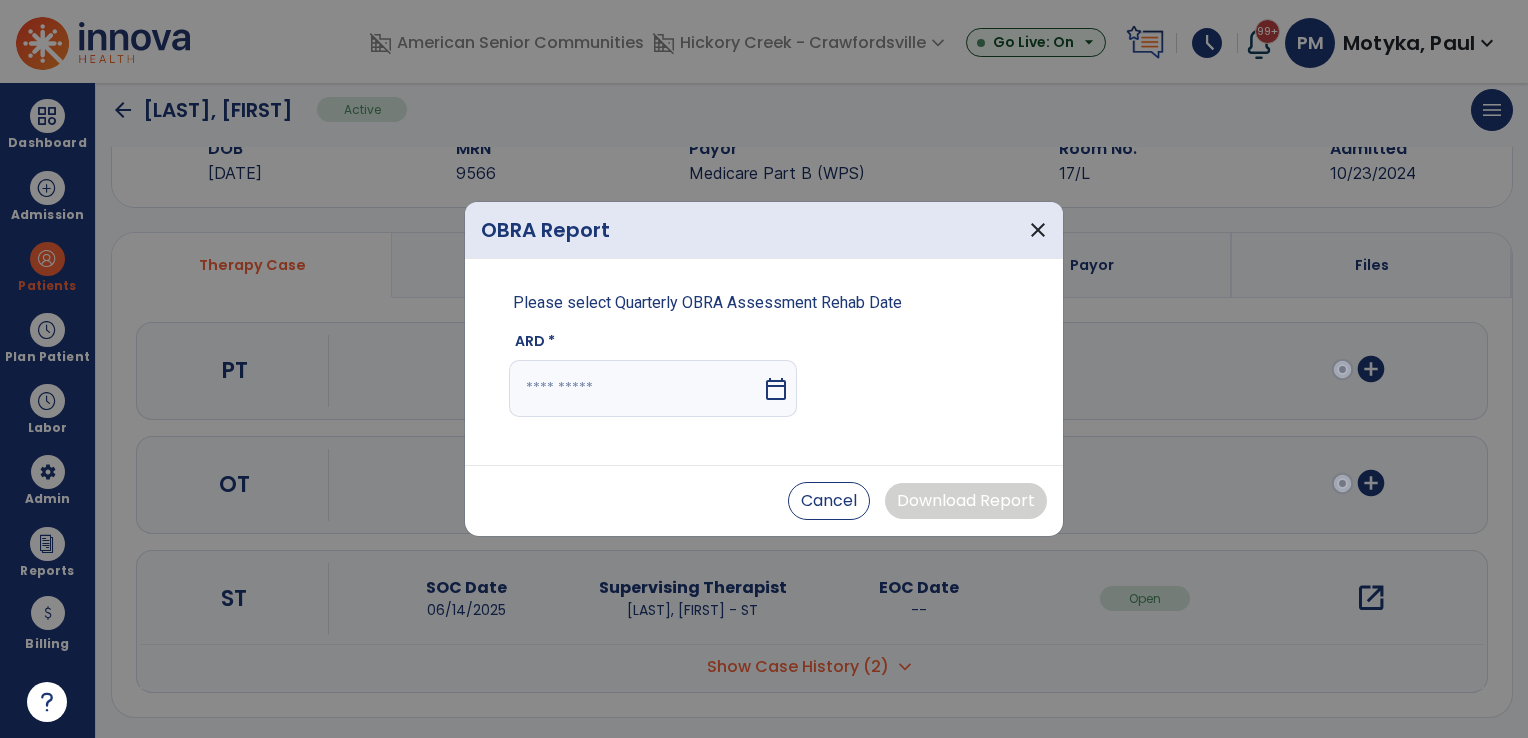 select on "*" 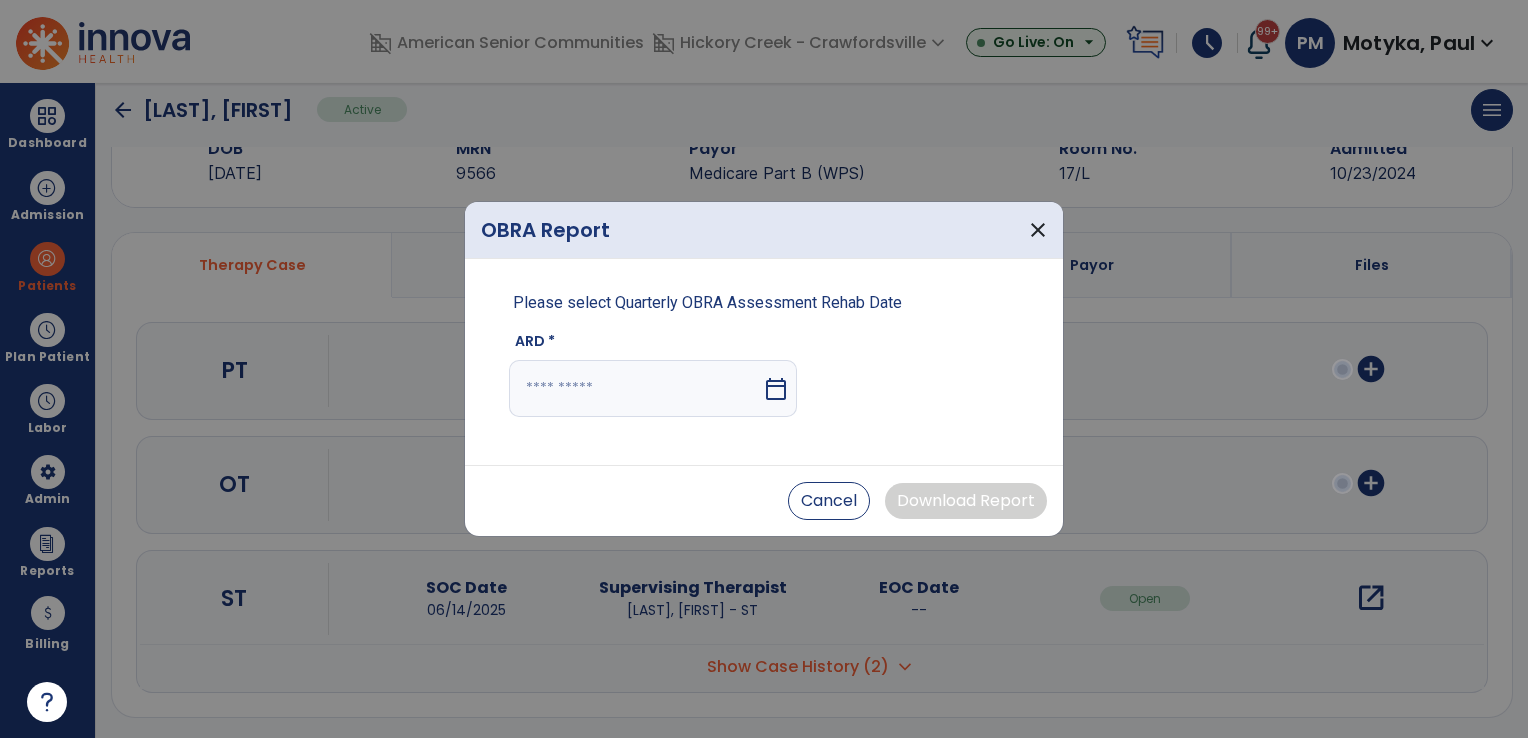 select on "****" 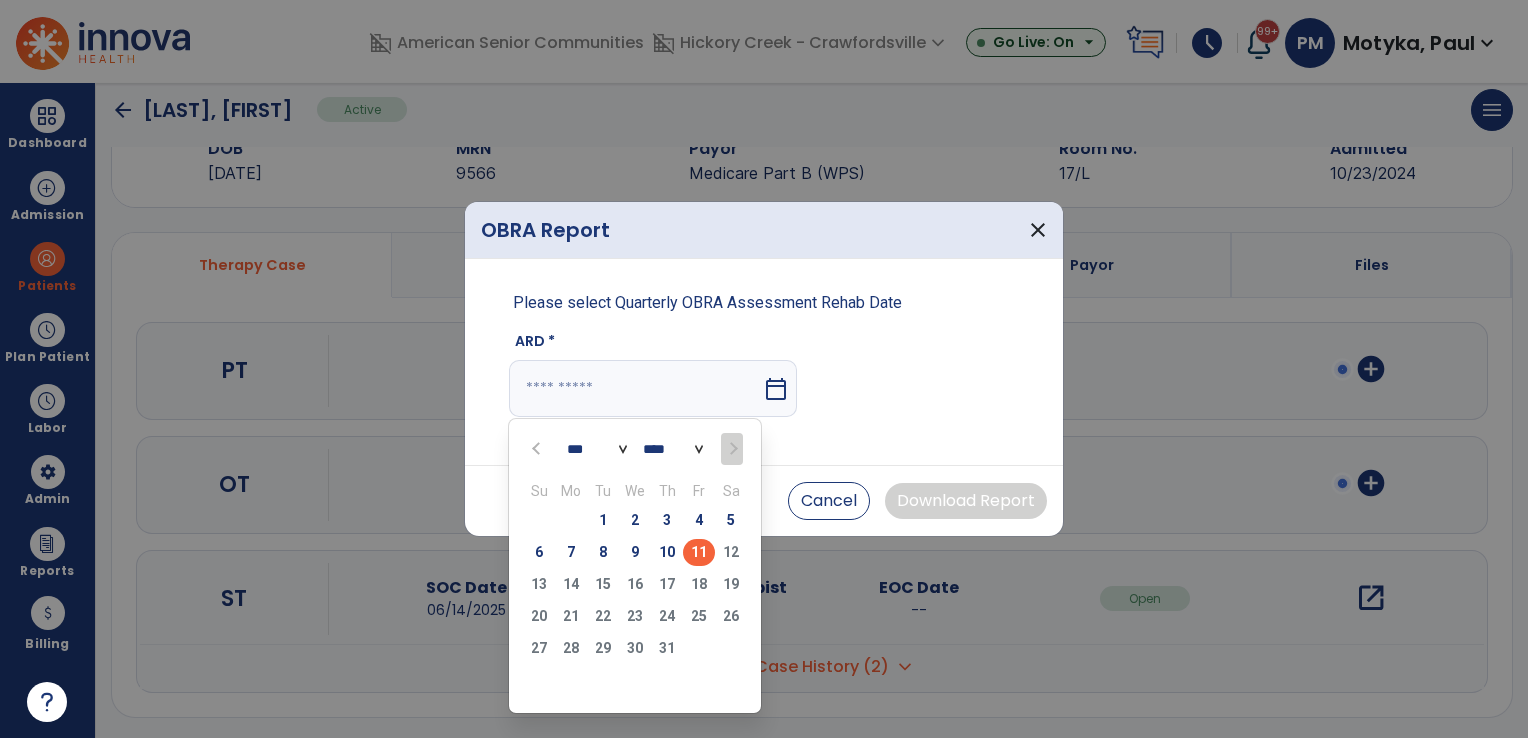 click on "10" at bounding box center [667, 552] 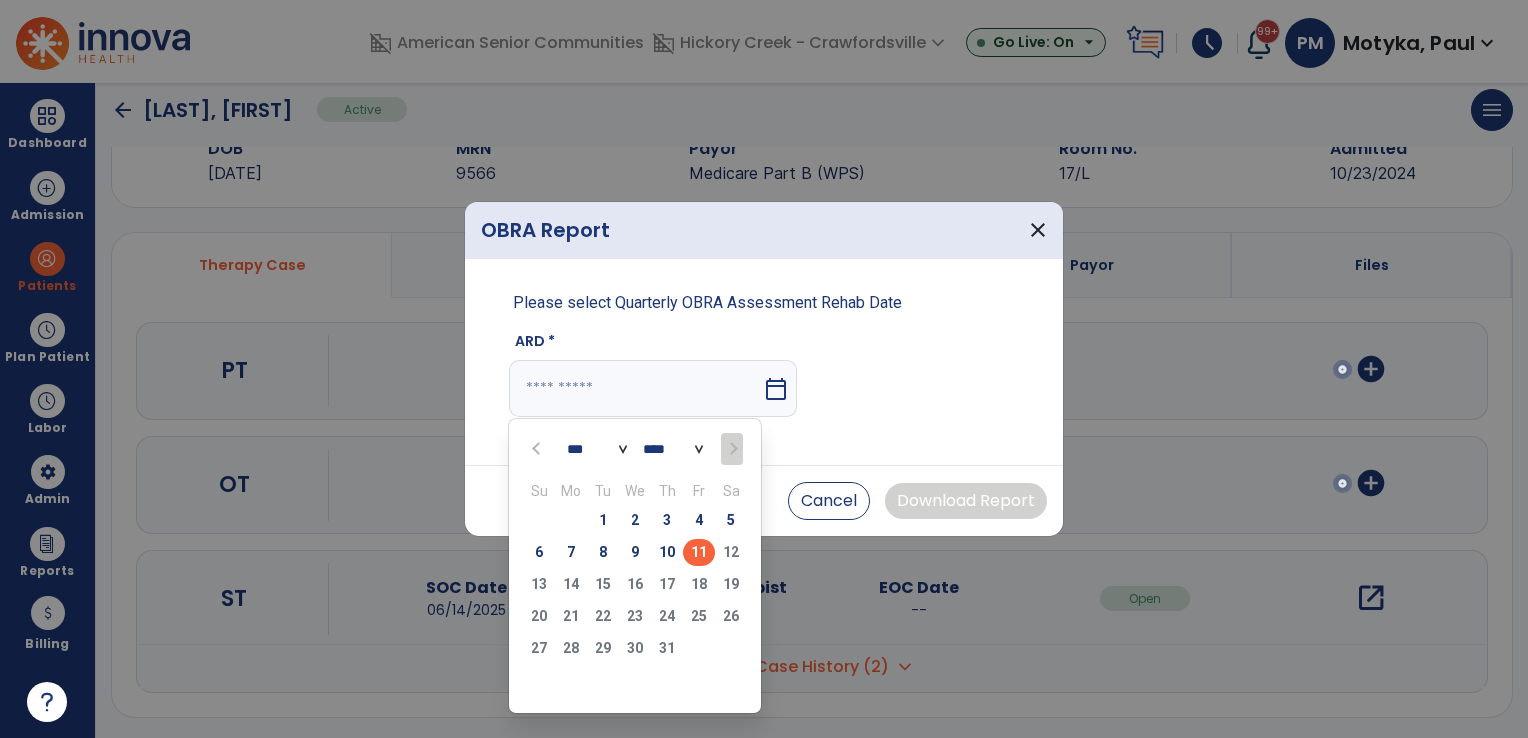 type on "*********" 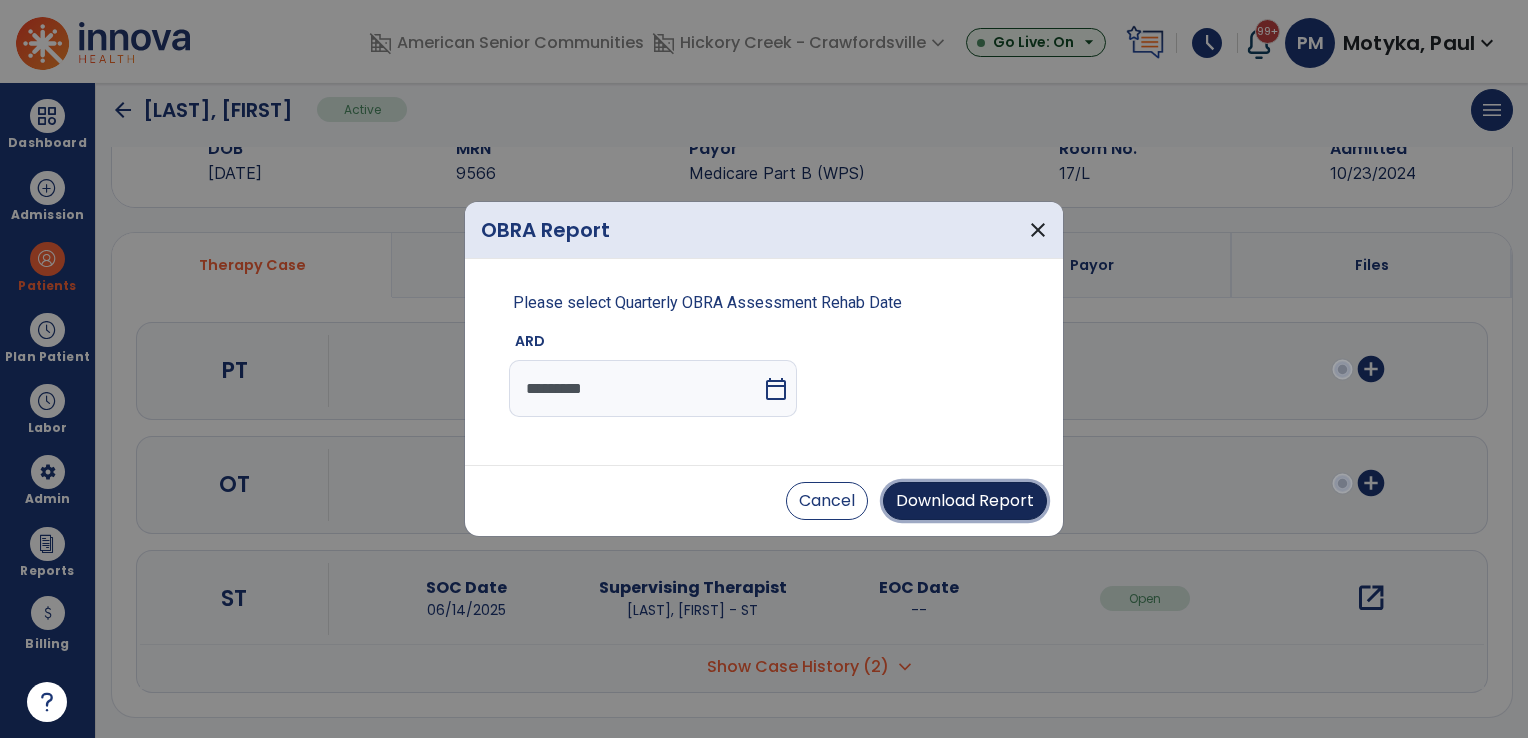 click on "Download Report" at bounding box center [965, 501] 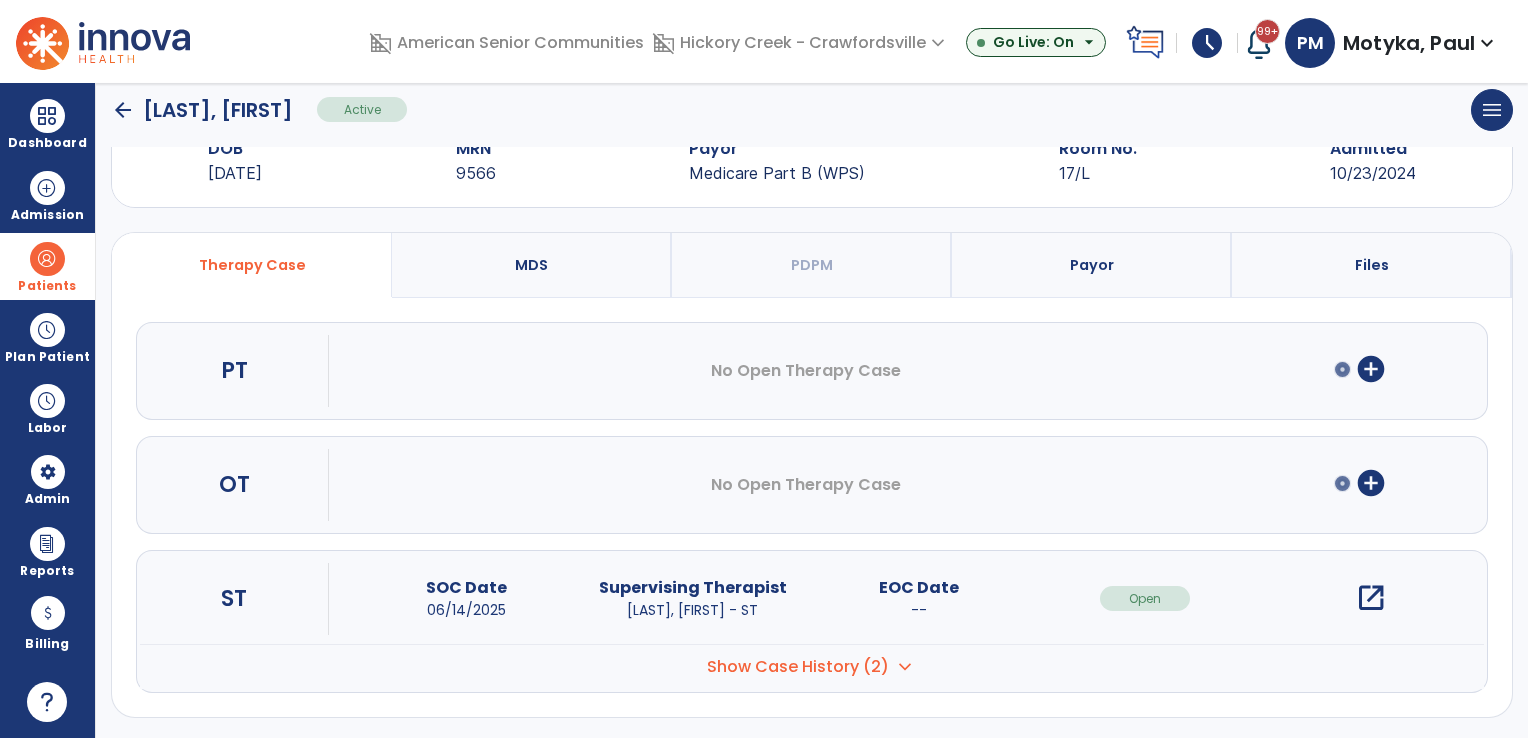 drag, startPoint x: 119, startPoint y: 110, endPoint x: 90, endPoint y: 263, distance: 155.72412 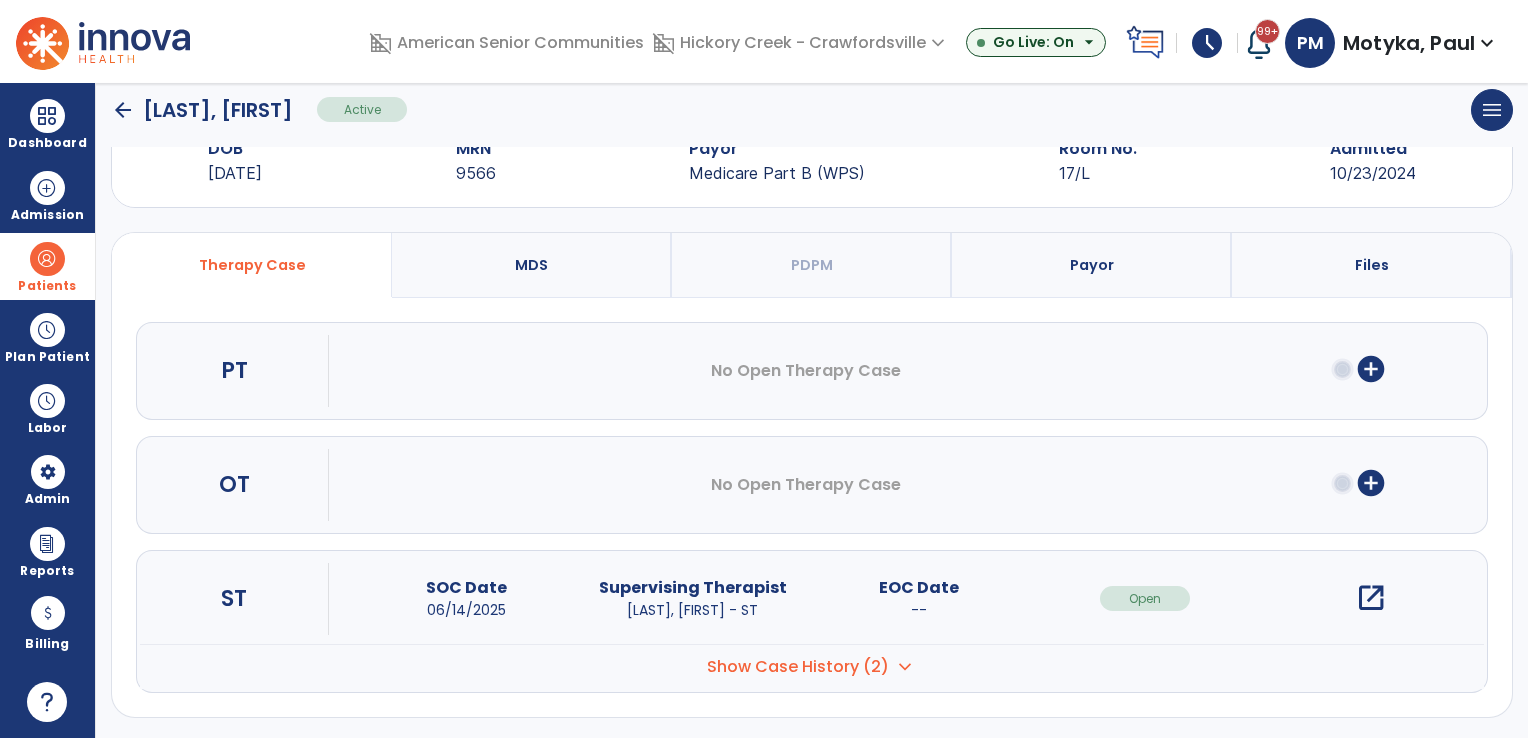 click on "arrow_back" 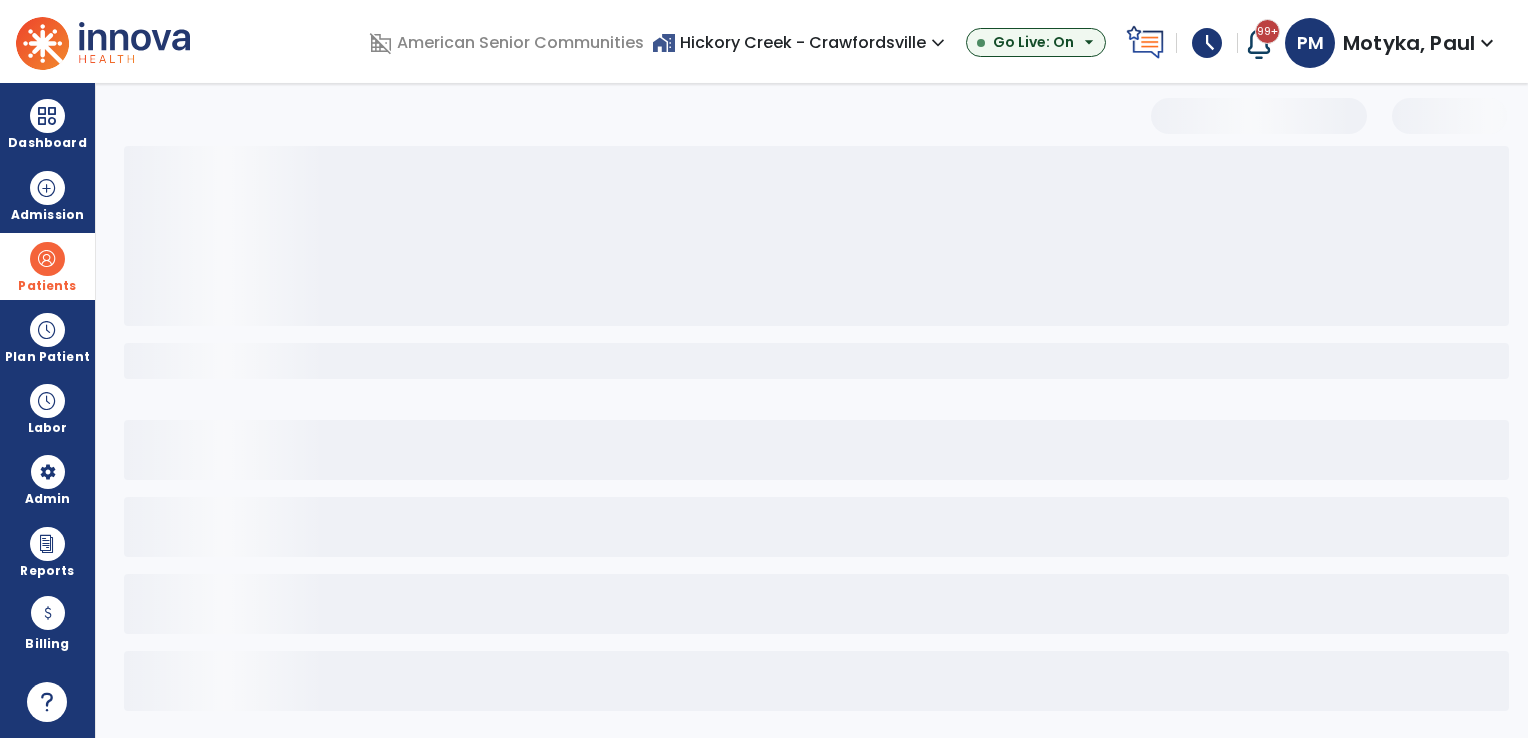 scroll, scrollTop: 3, scrollLeft: 0, axis: vertical 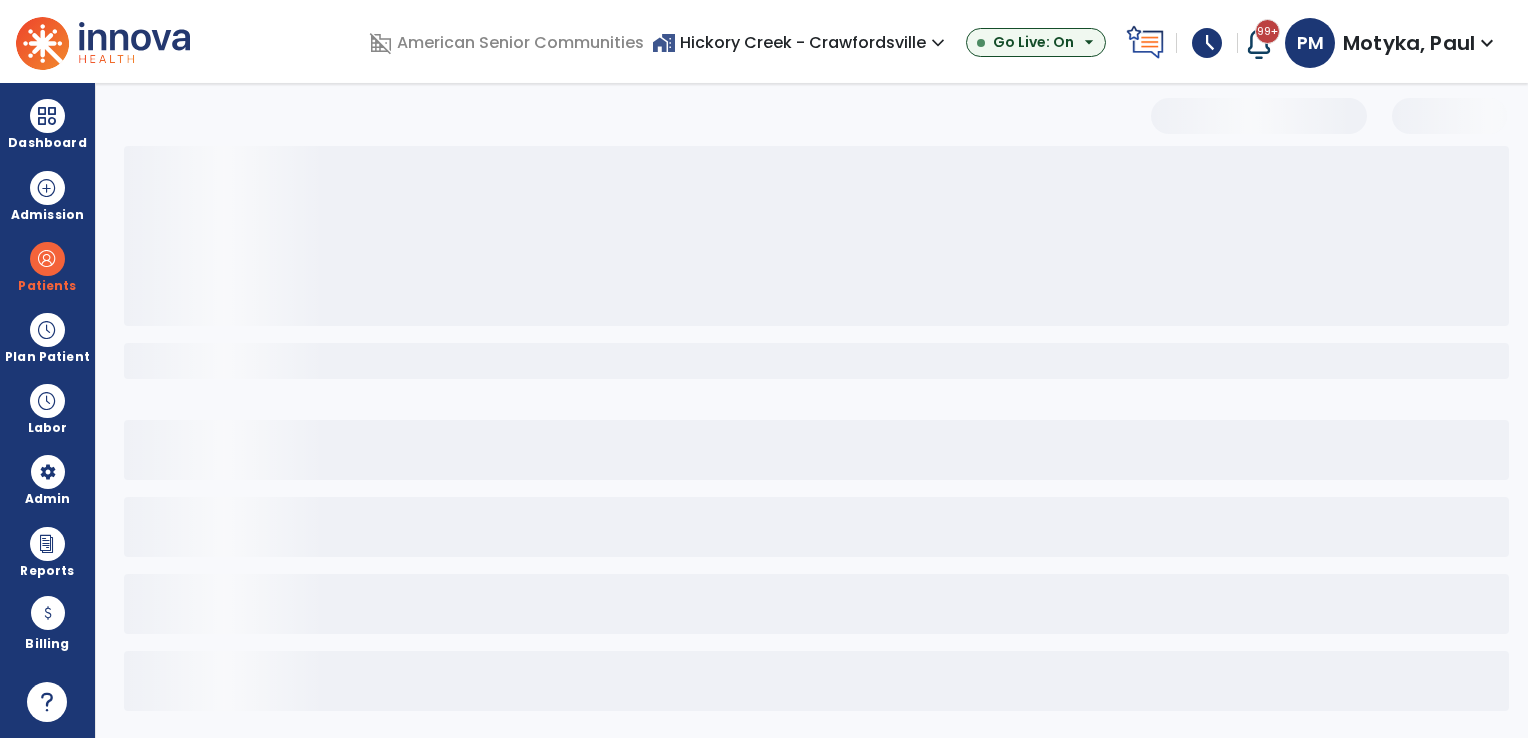 select on "***" 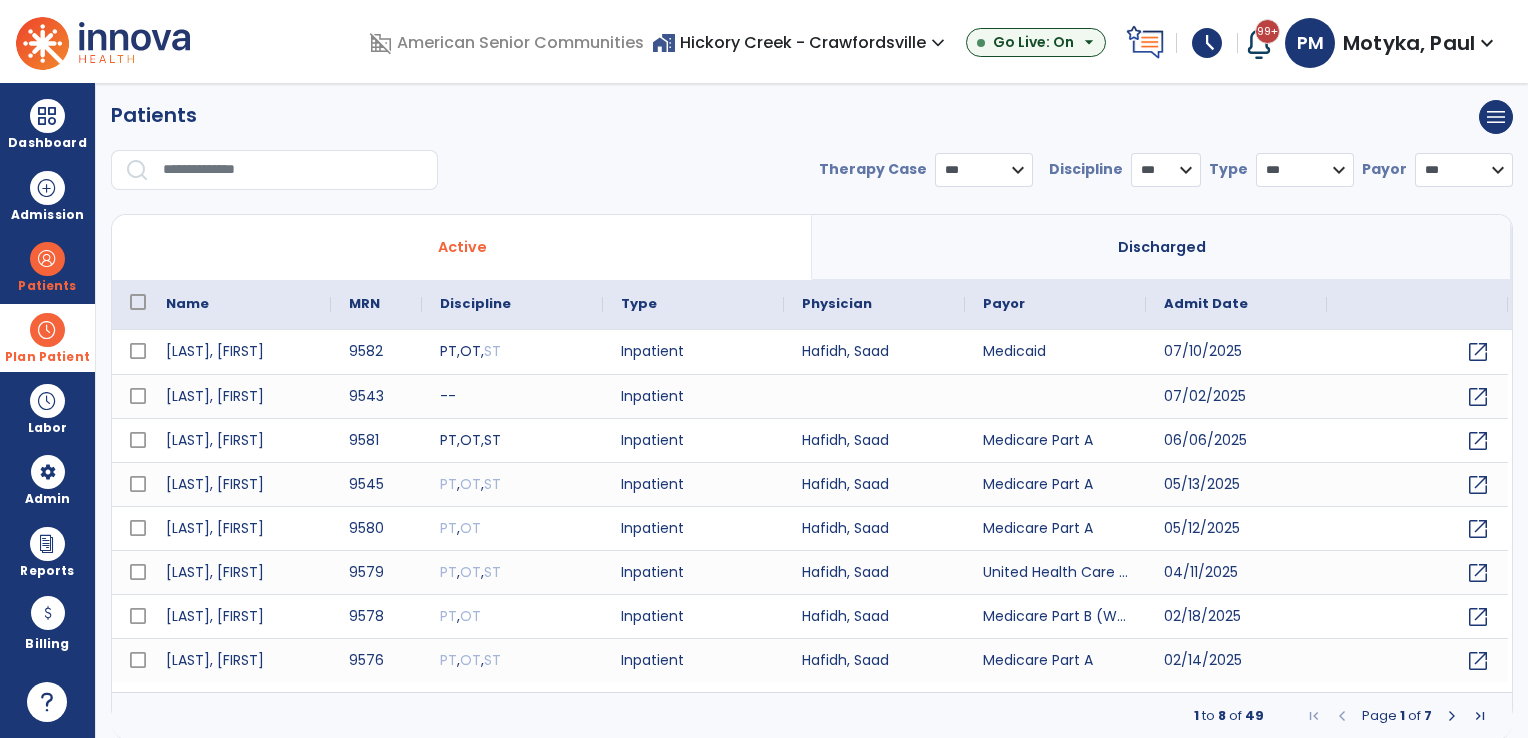 click at bounding box center (47, 330) 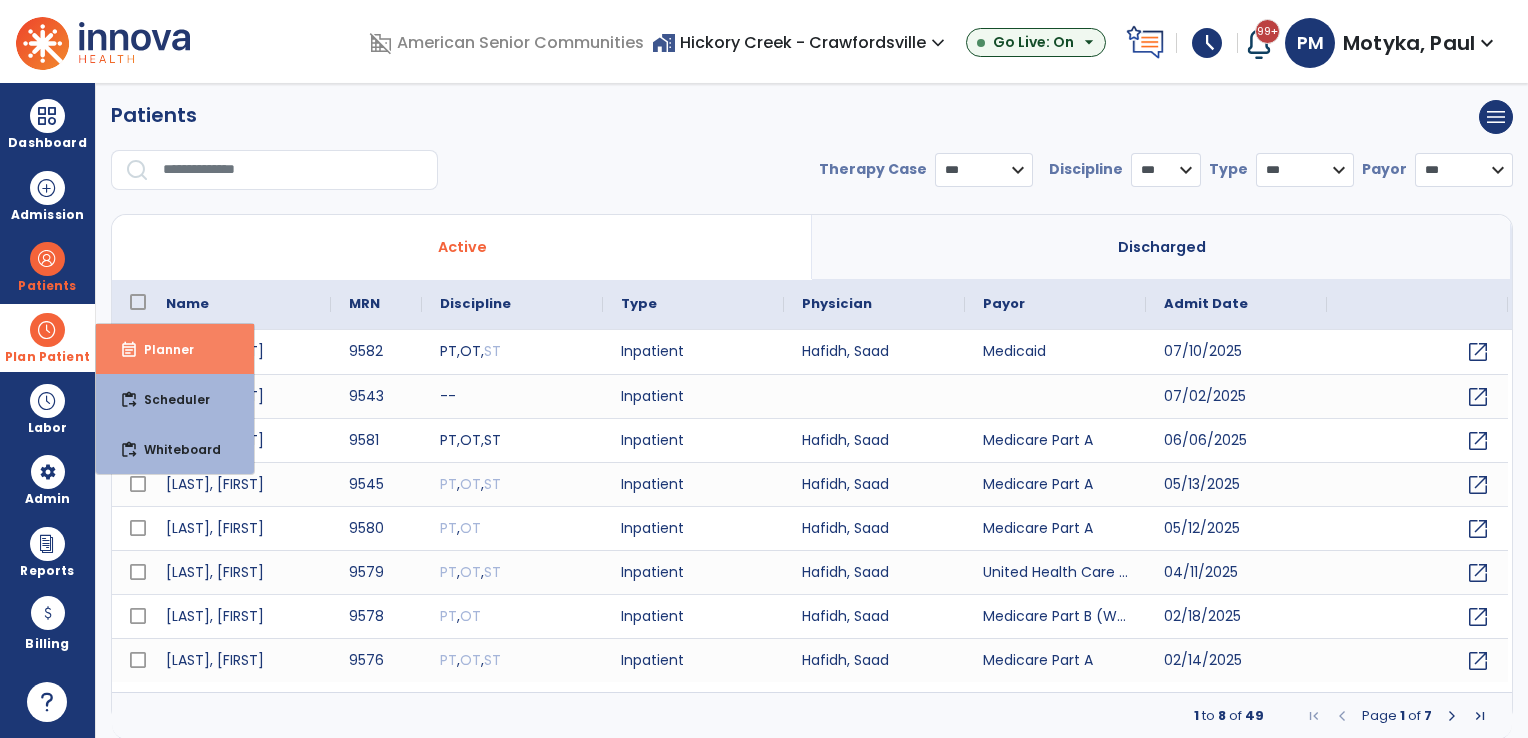 click on "Planner" at bounding box center [161, 349] 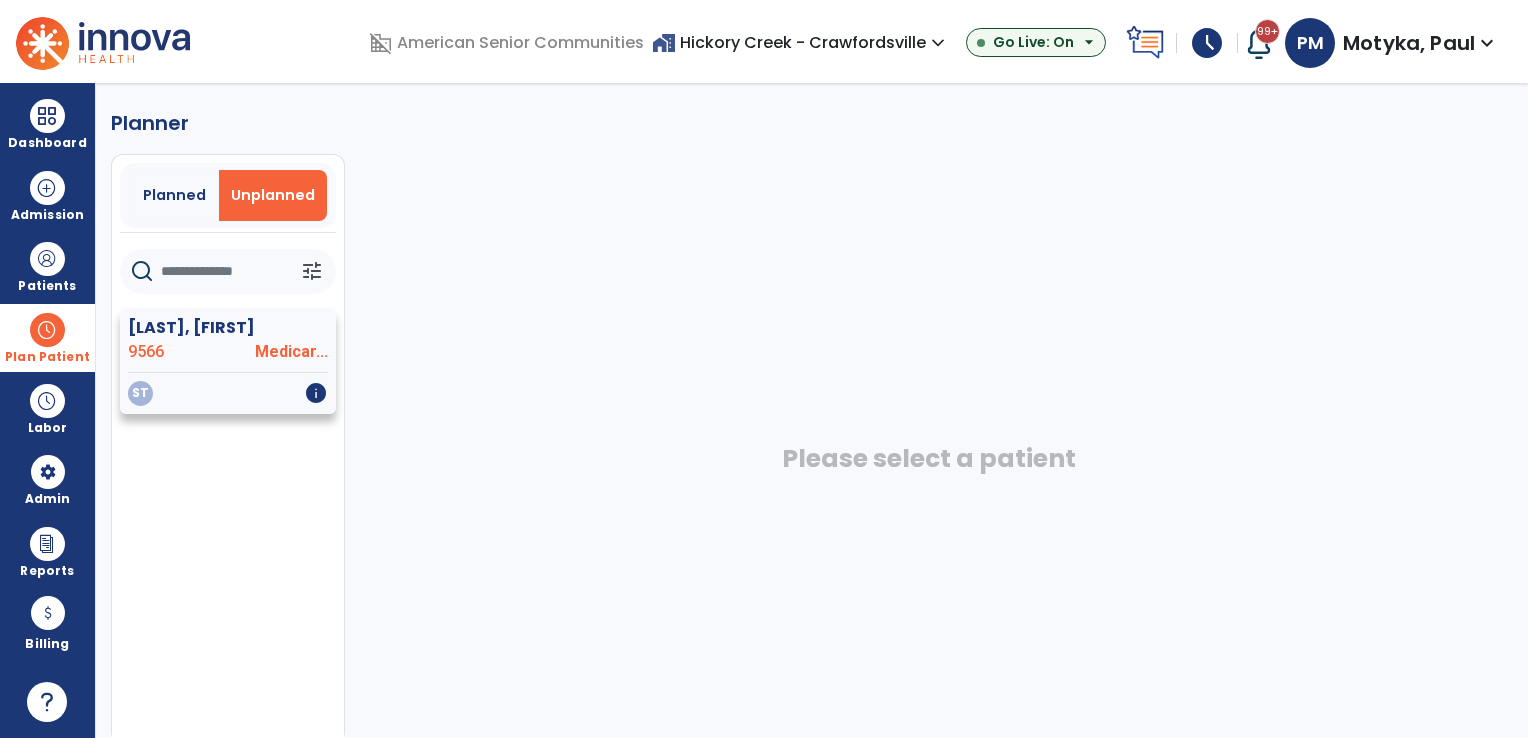 click on "Medicar..." 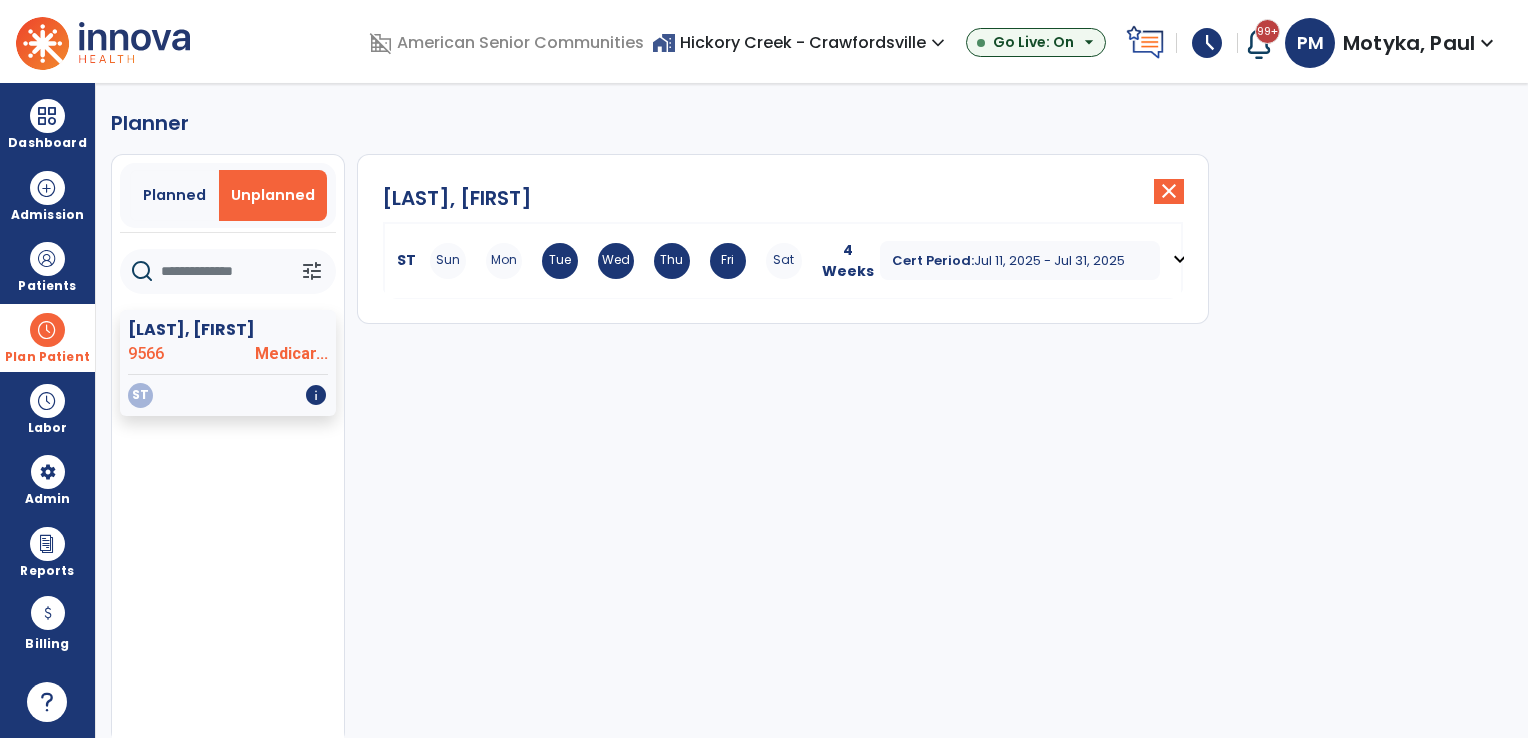 click on "Plan Patient" at bounding box center [47, 337] 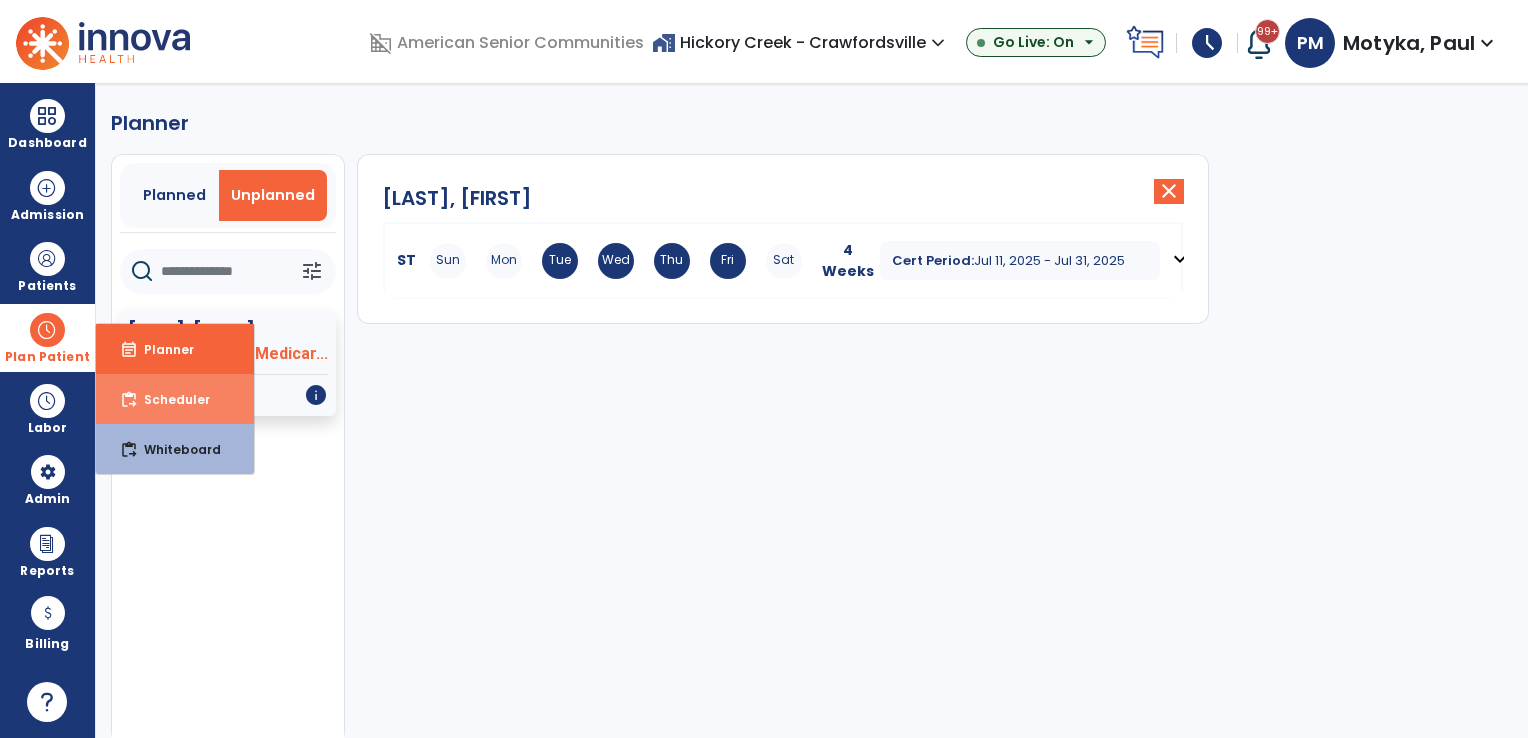 click on "content_paste_go  Scheduler" at bounding box center (175, 399) 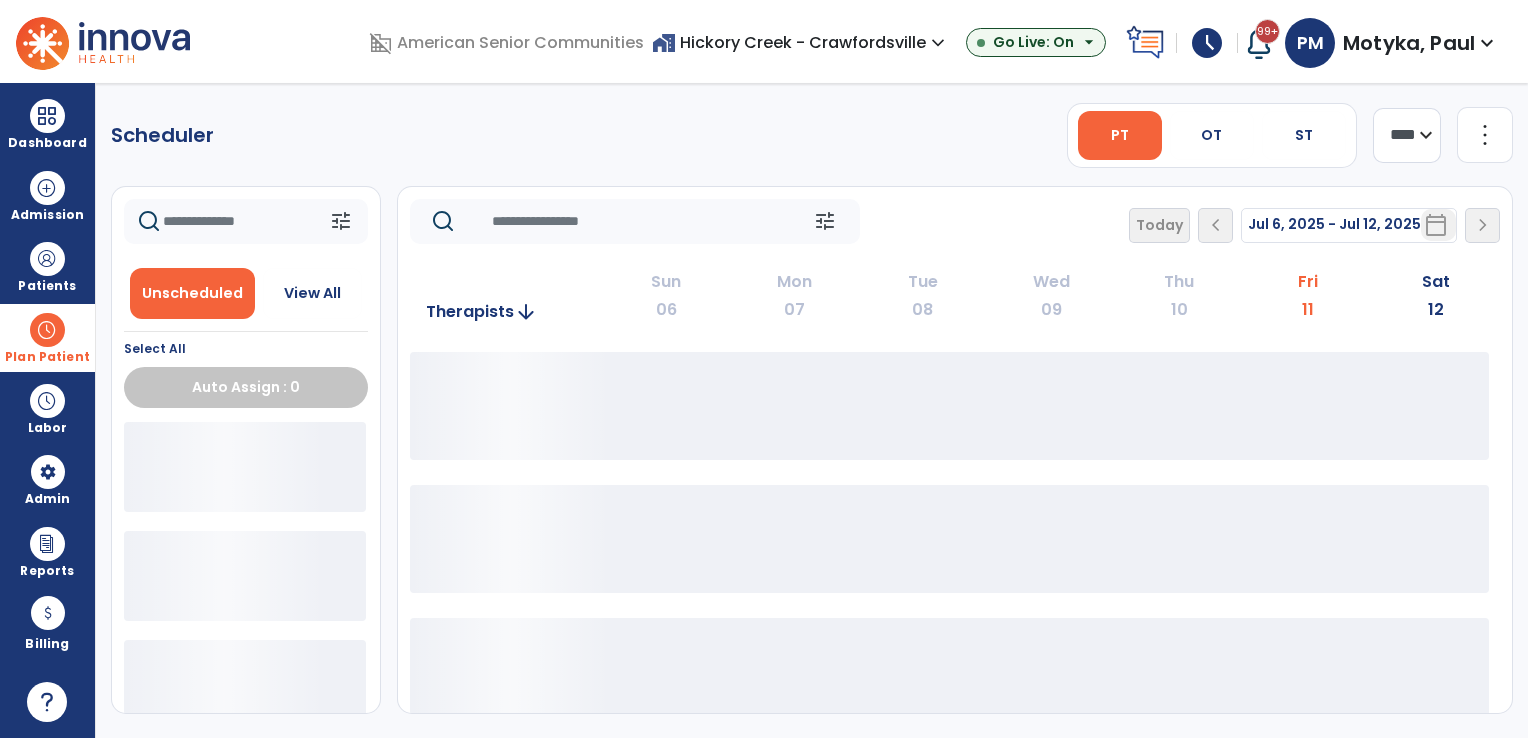 scroll, scrollTop: 0, scrollLeft: 0, axis: both 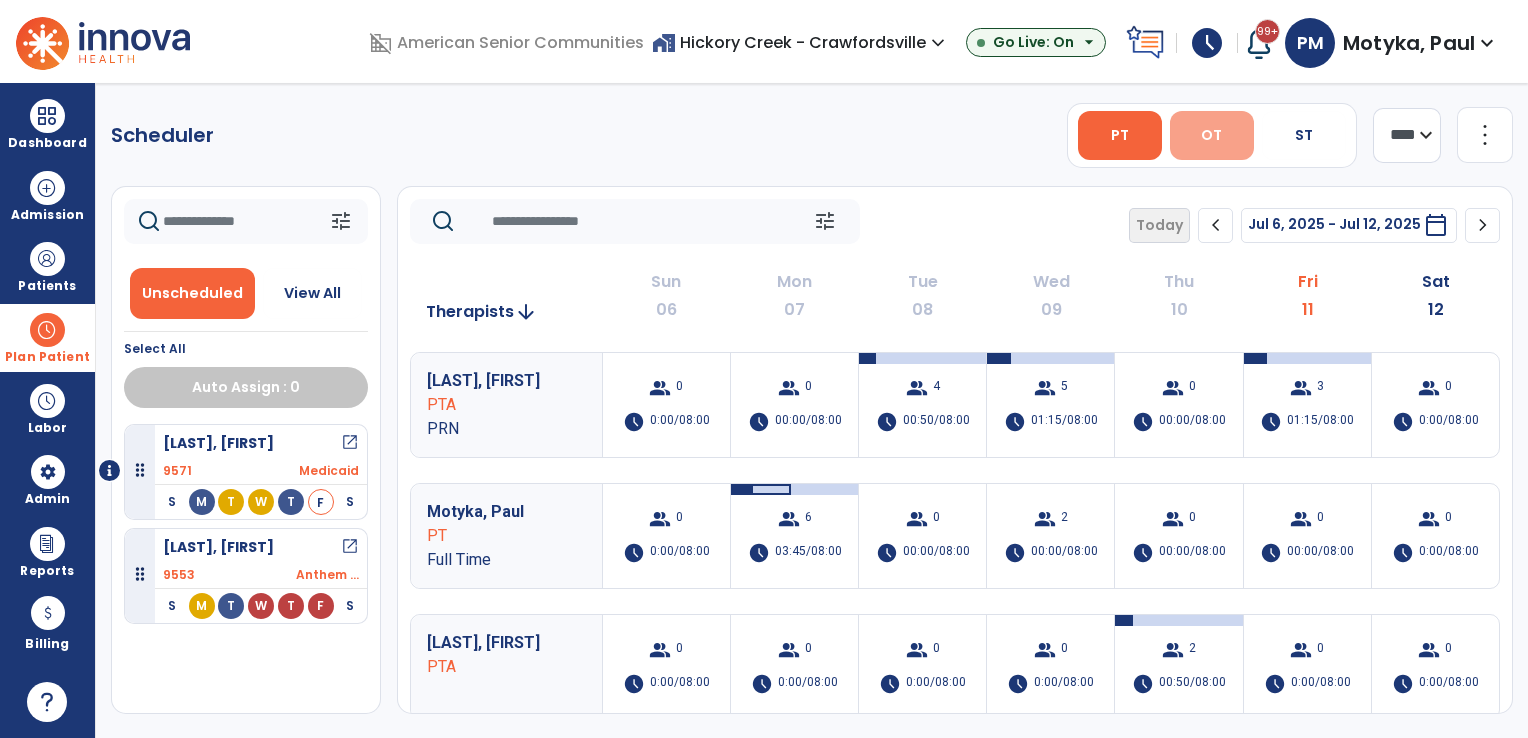 click on "OT" at bounding box center [1212, 135] 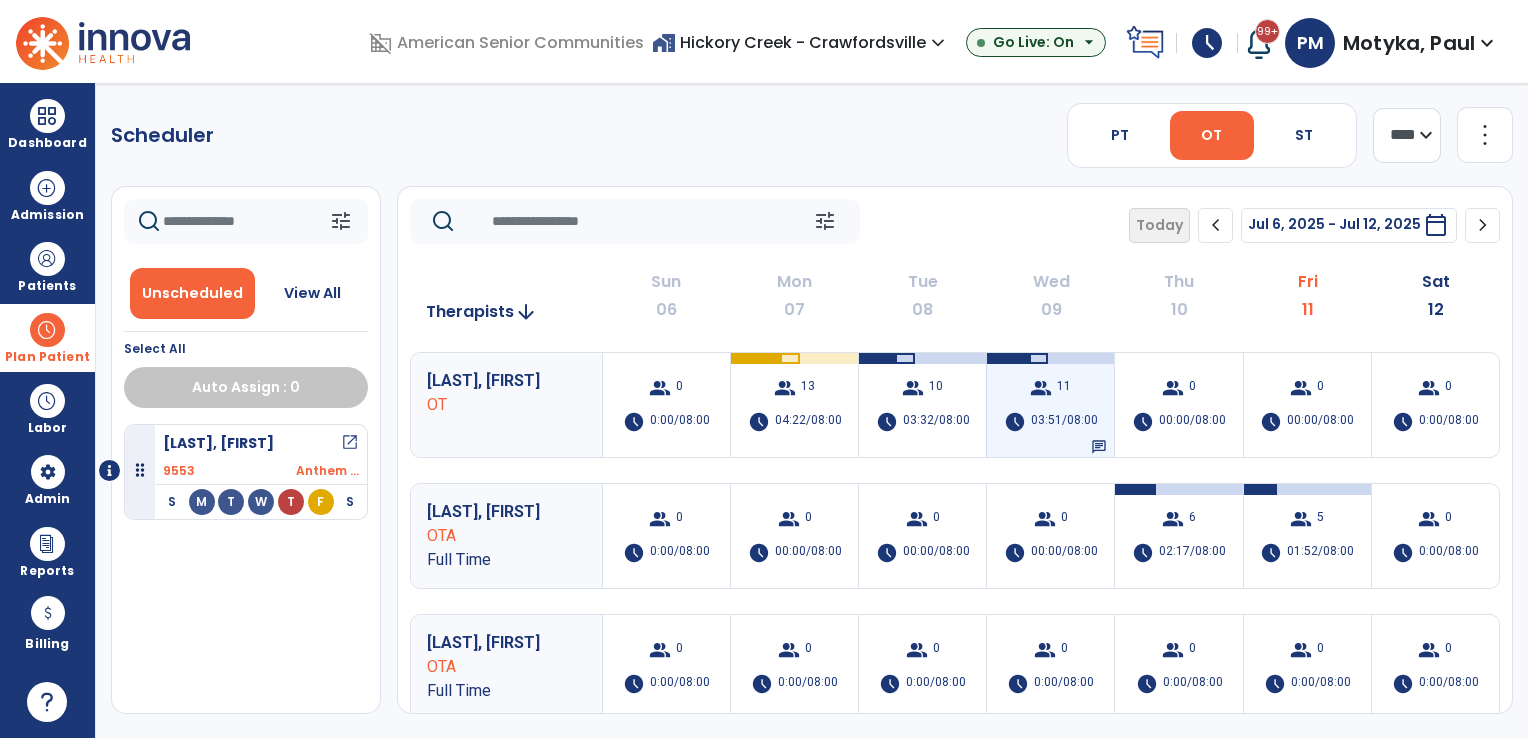 click on "group  11  schedule  03:51/08:00   chat" at bounding box center (1050, 405) 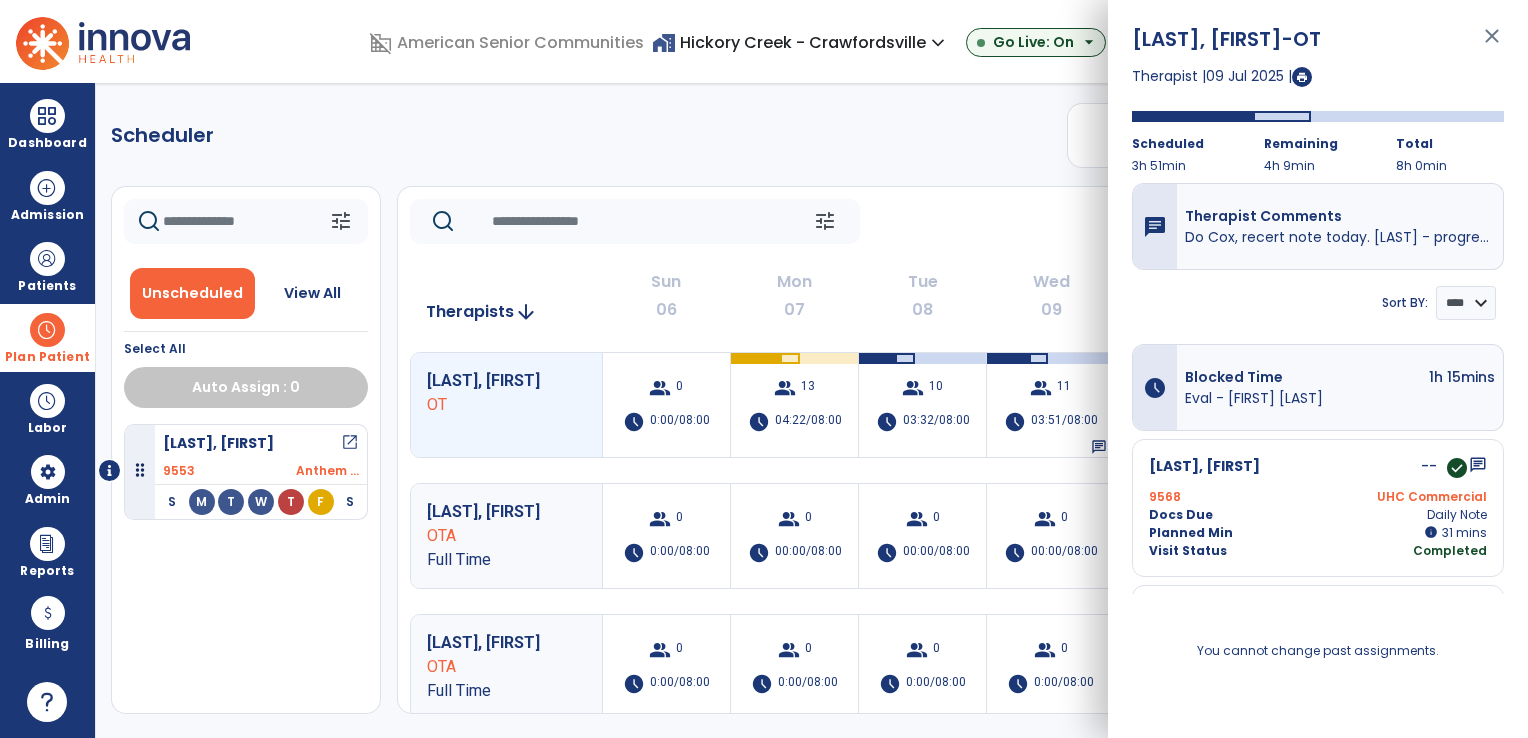 click on "close" at bounding box center (1492, 45) 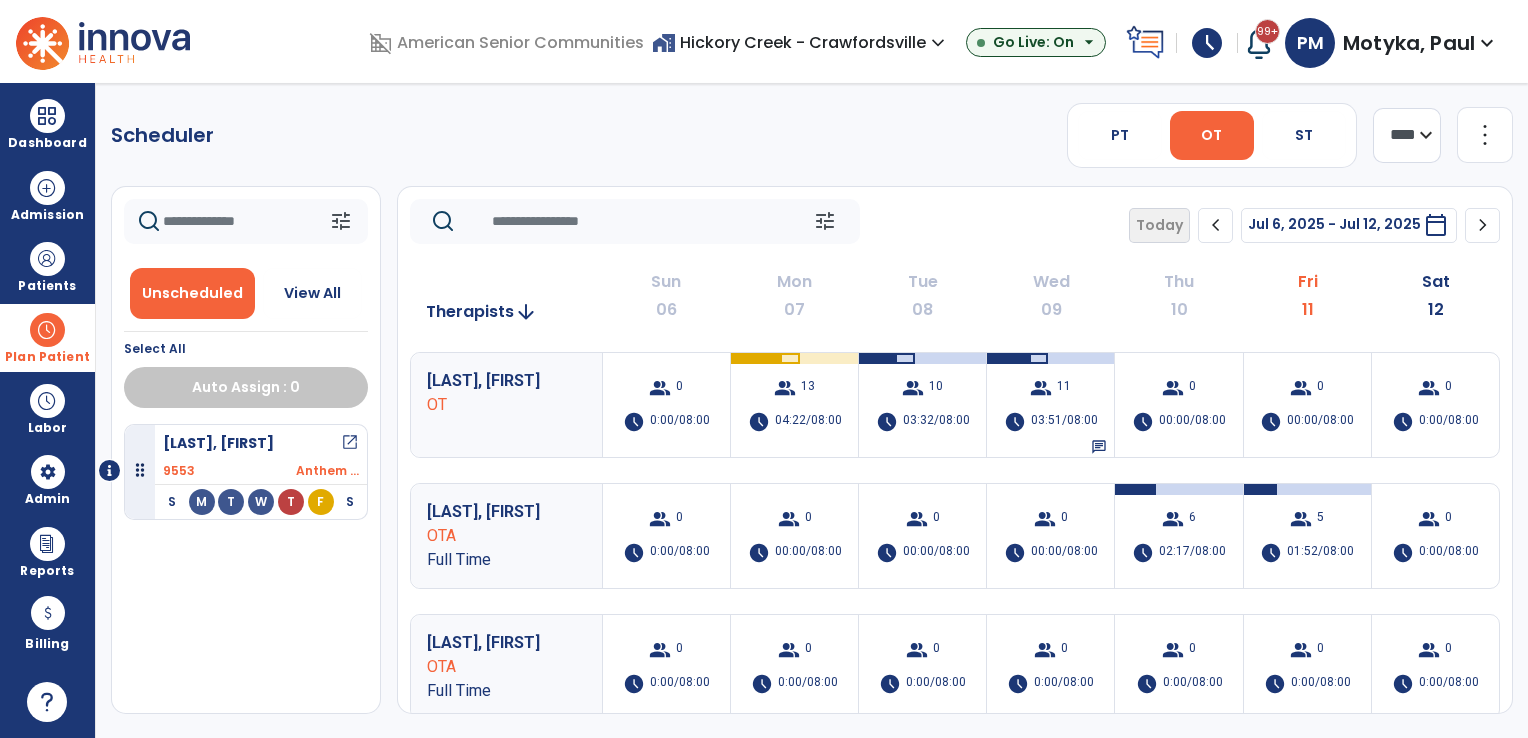 click on "chevron_right" 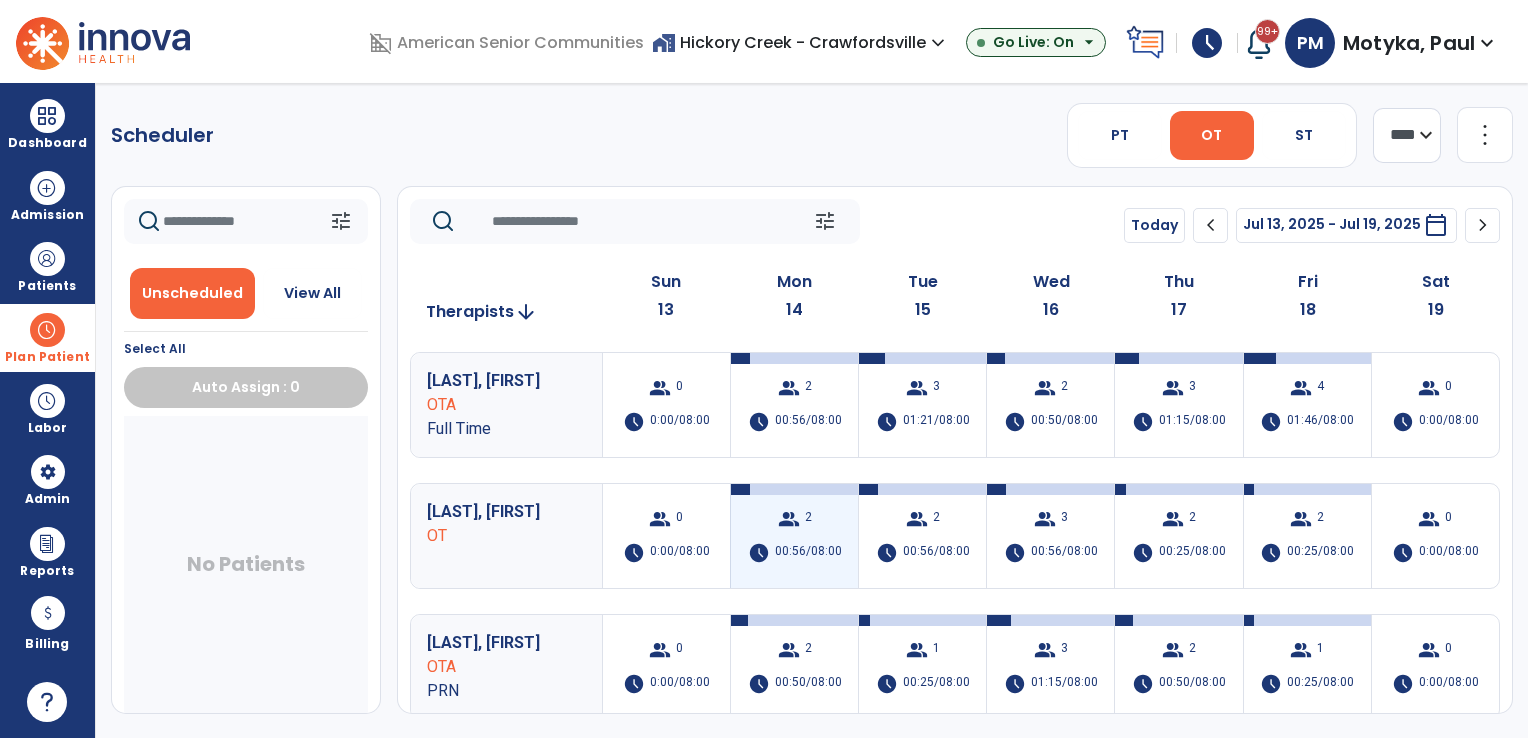 click on "group  2  schedule  00:56/08:00" at bounding box center [794, 536] 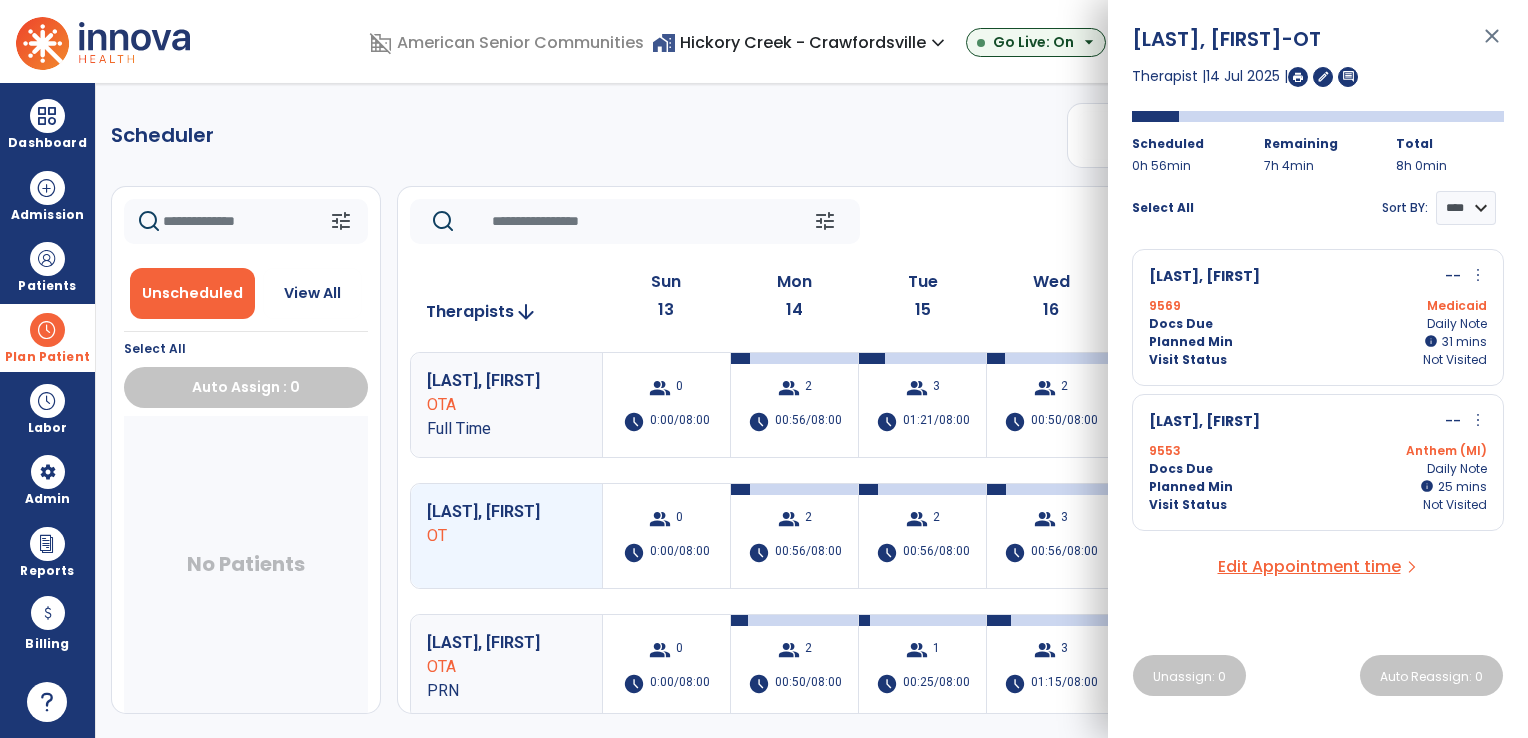 click on "close" at bounding box center (1492, 45) 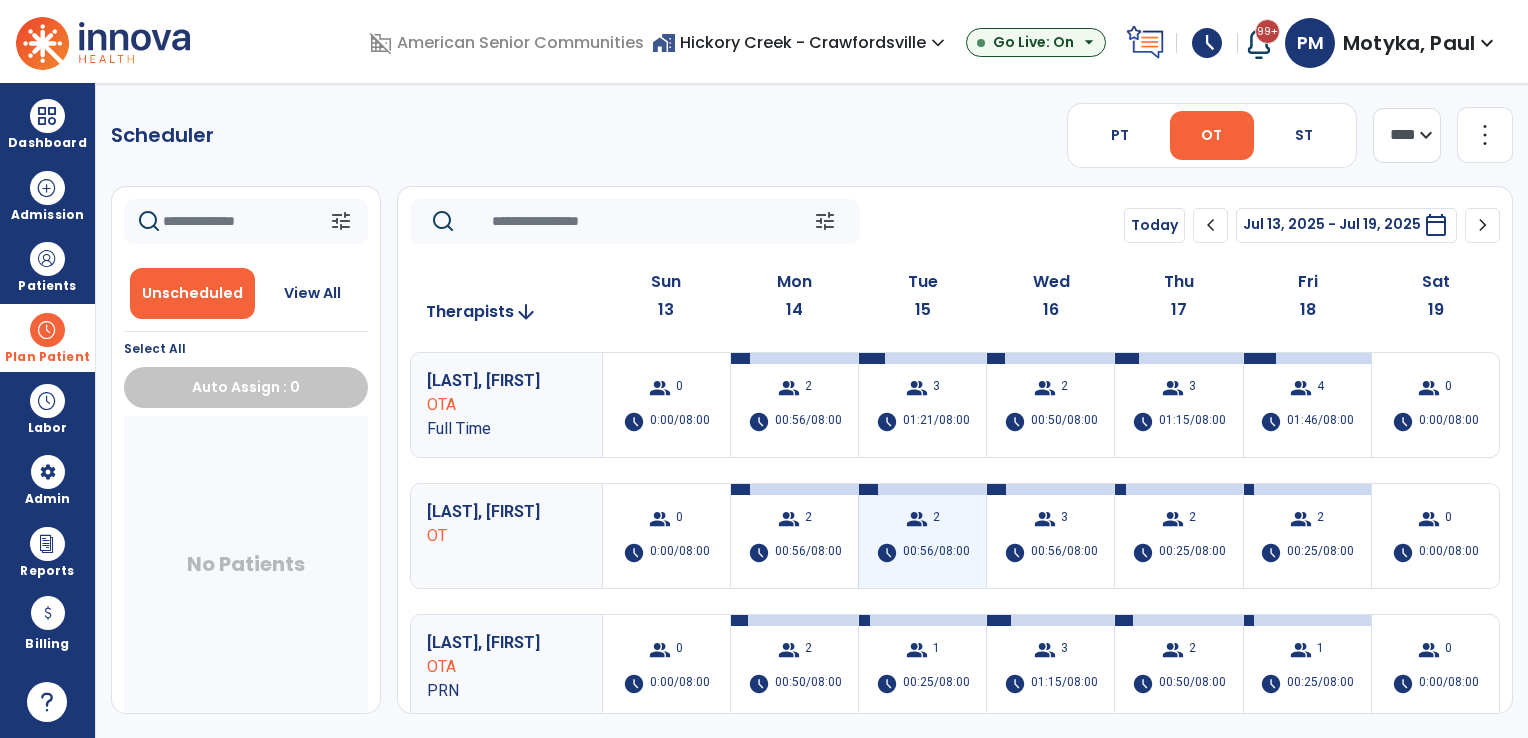 click on "group  2  schedule  00:56/08:00" at bounding box center [922, 536] 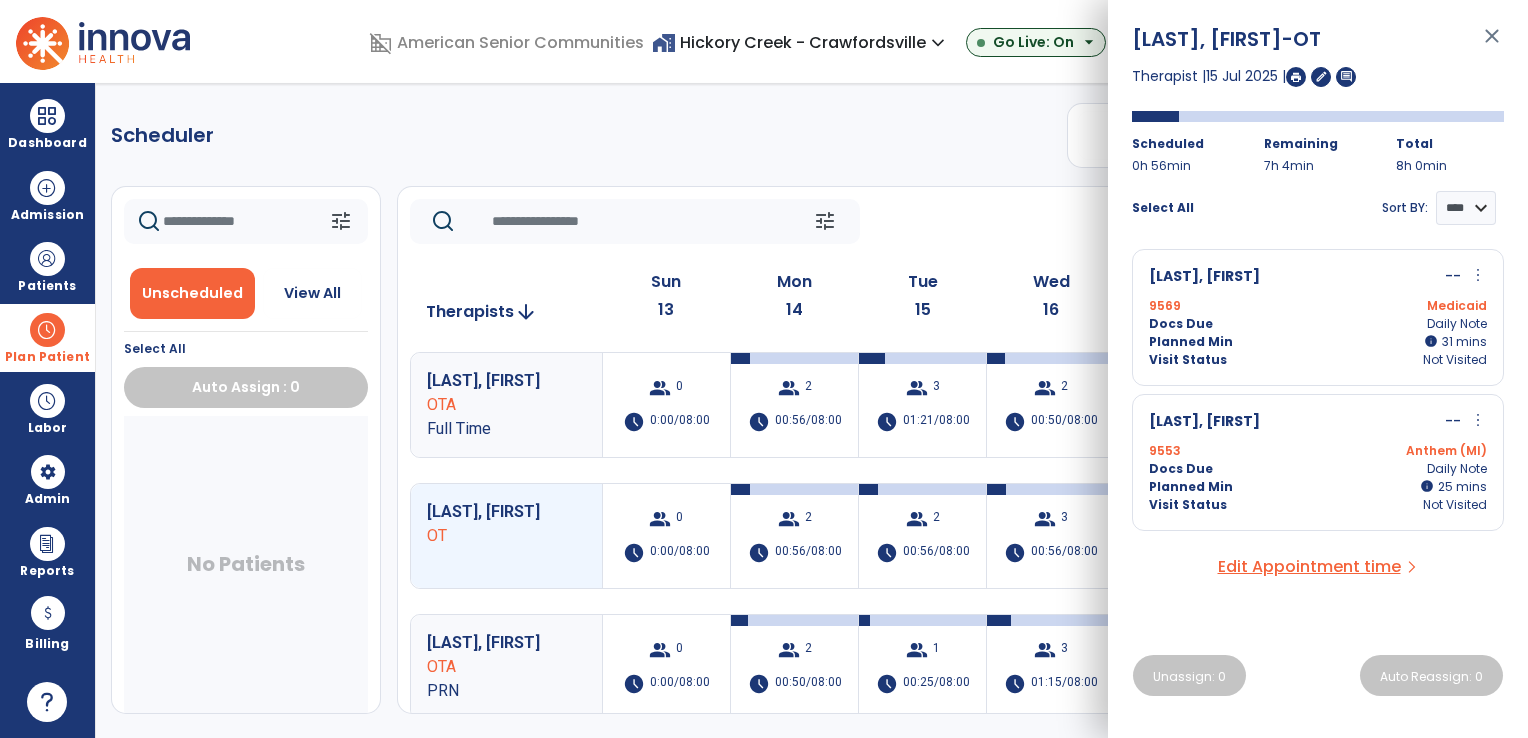 click on "close" at bounding box center [1492, 45] 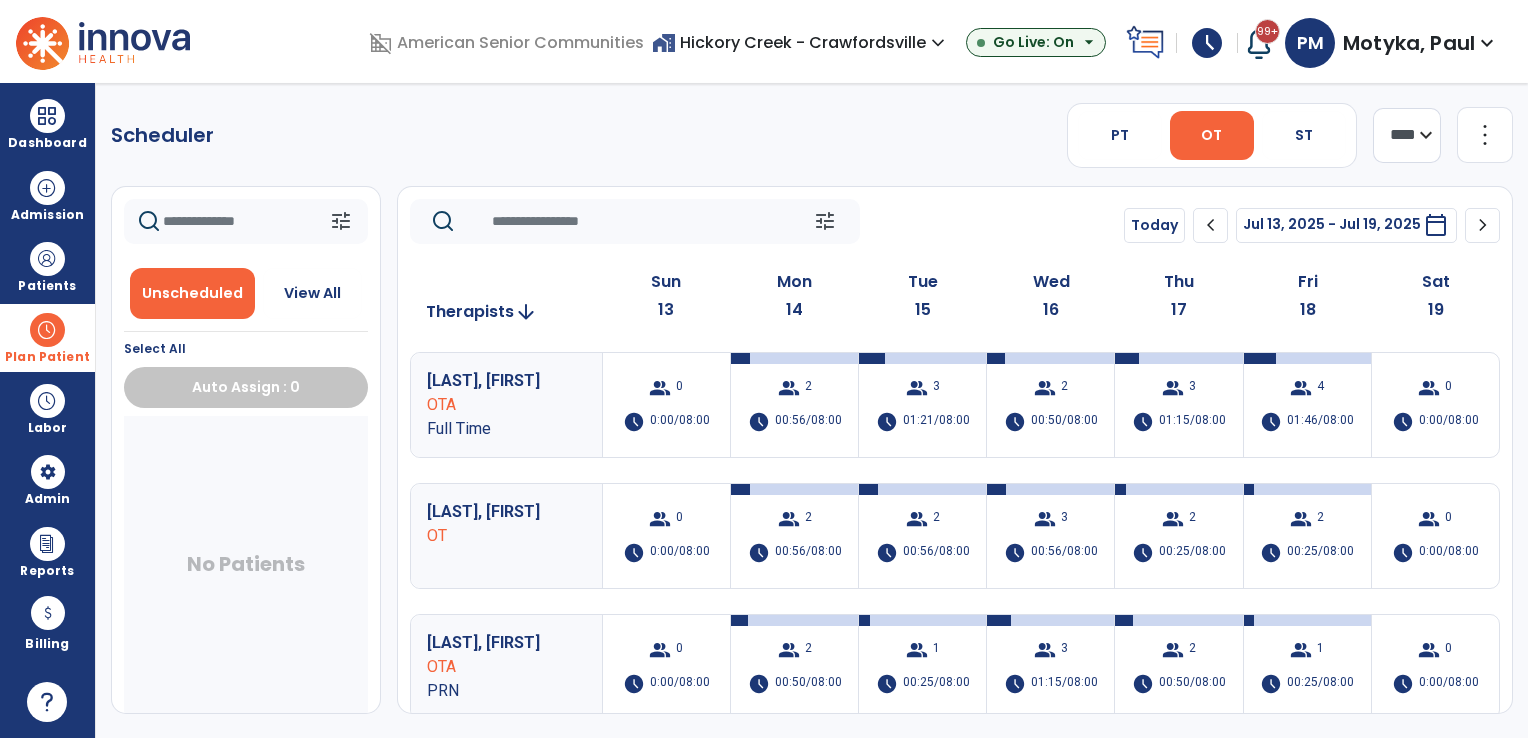 drag, startPoint x: 306, startPoint y: 297, endPoint x: 321, endPoint y: 258, distance: 41.785164 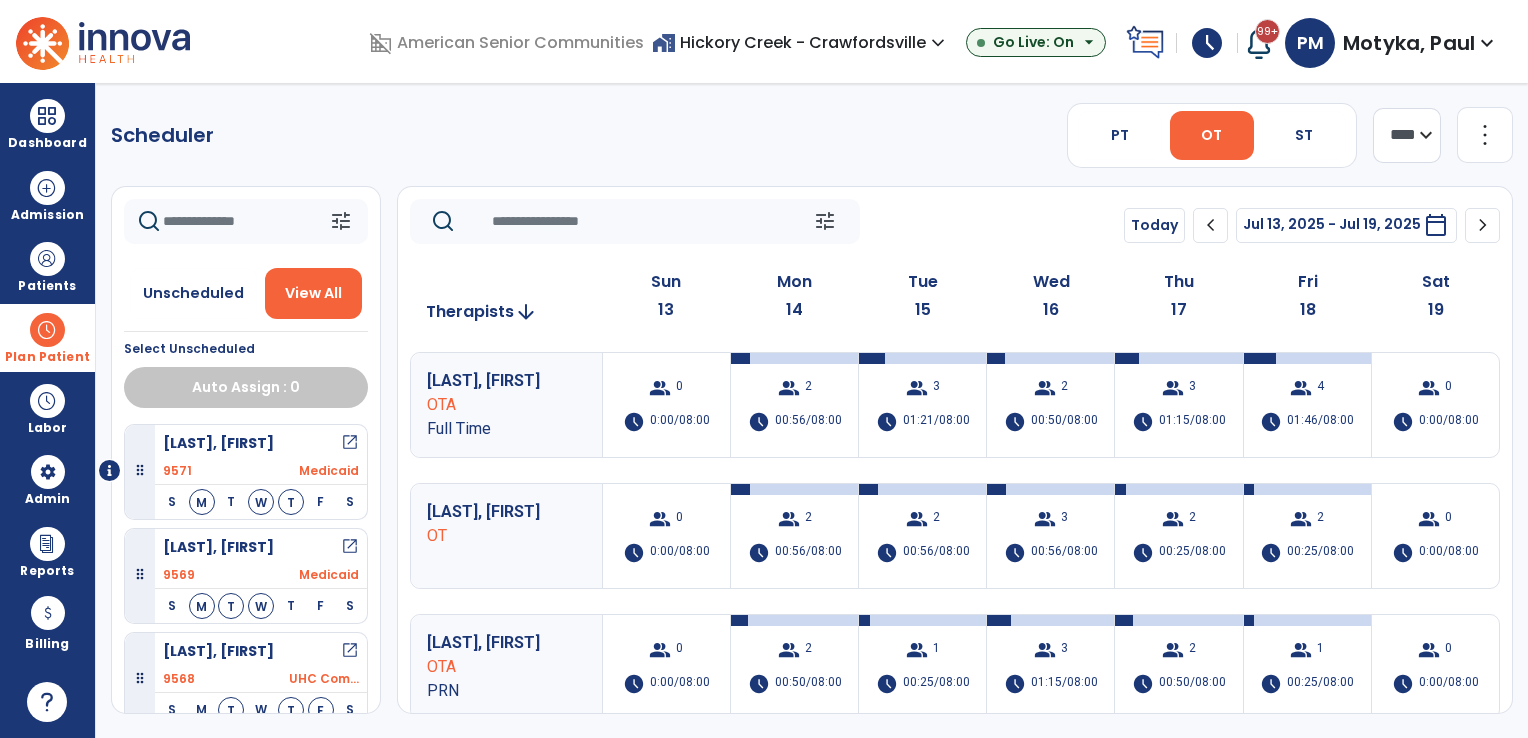 click at bounding box center [47, 330] 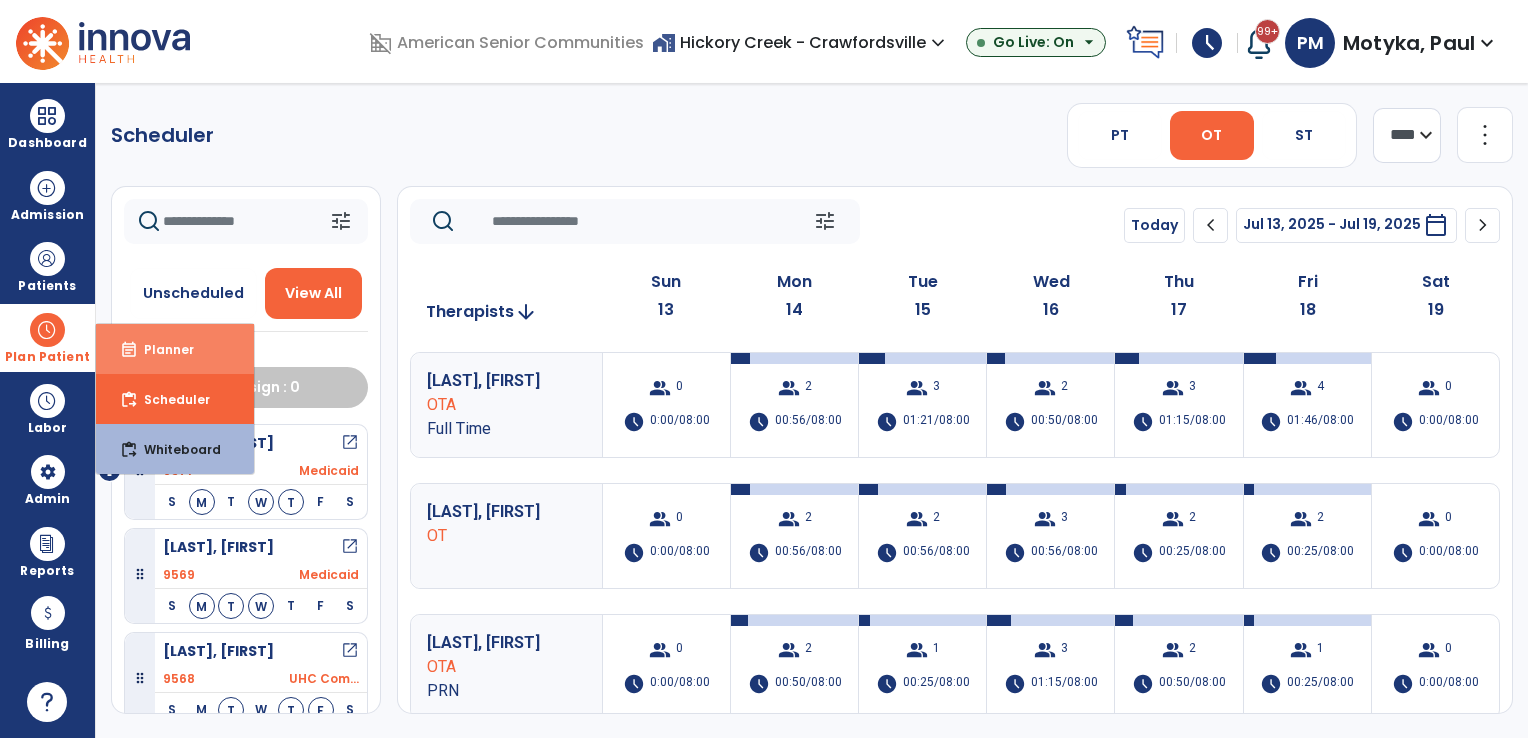 click on "event_note  Planner" at bounding box center (175, 349) 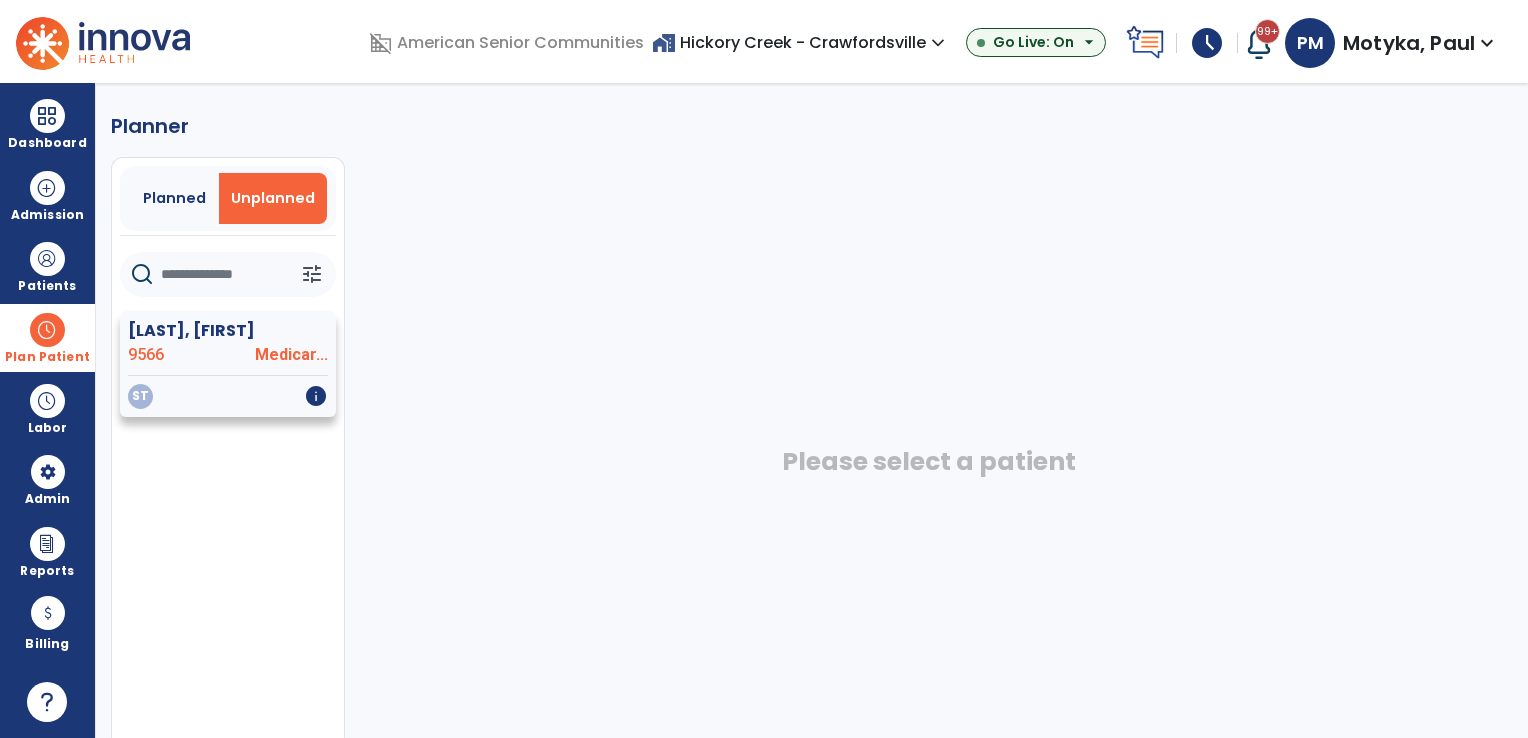 click on "9566" 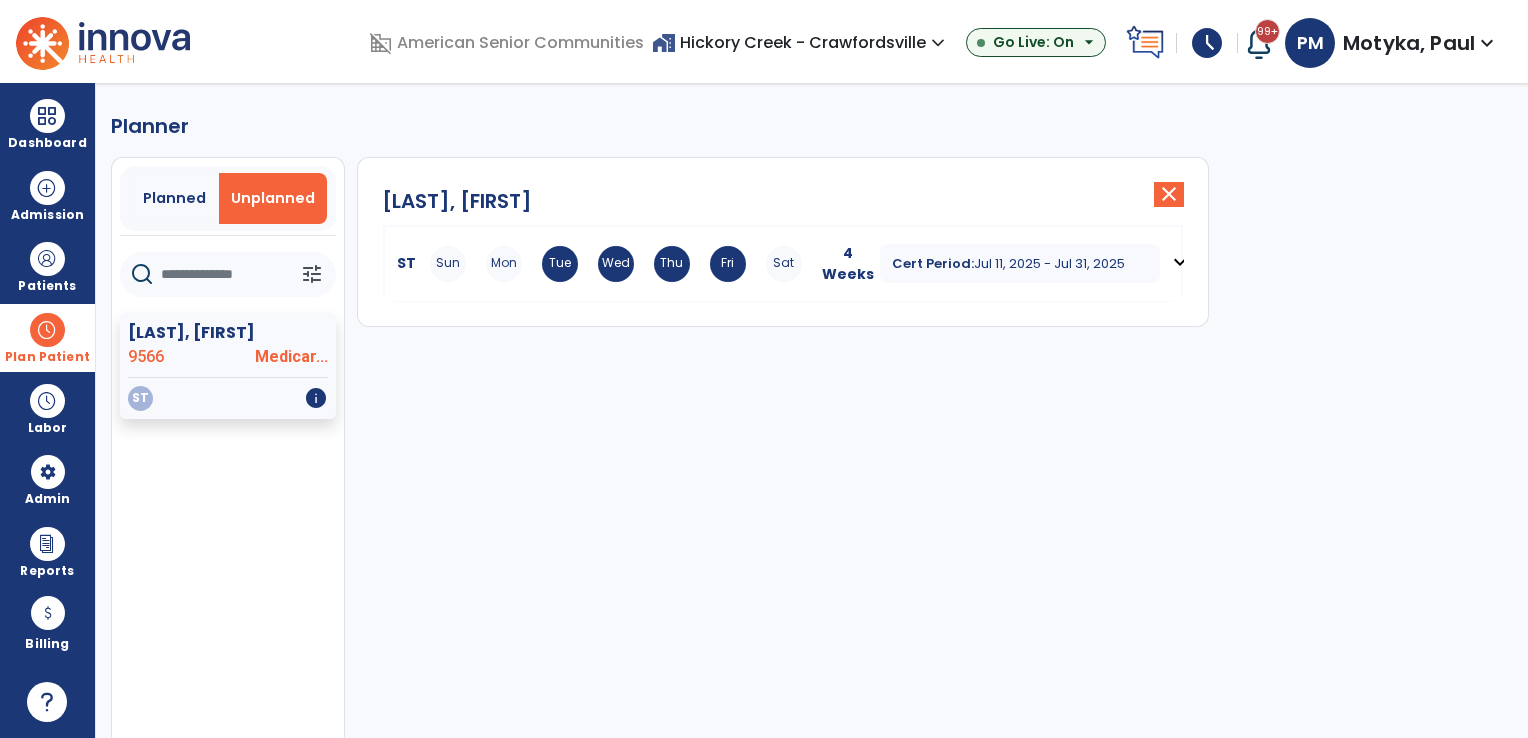 click on "expand_more" at bounding box center (1180, 262) 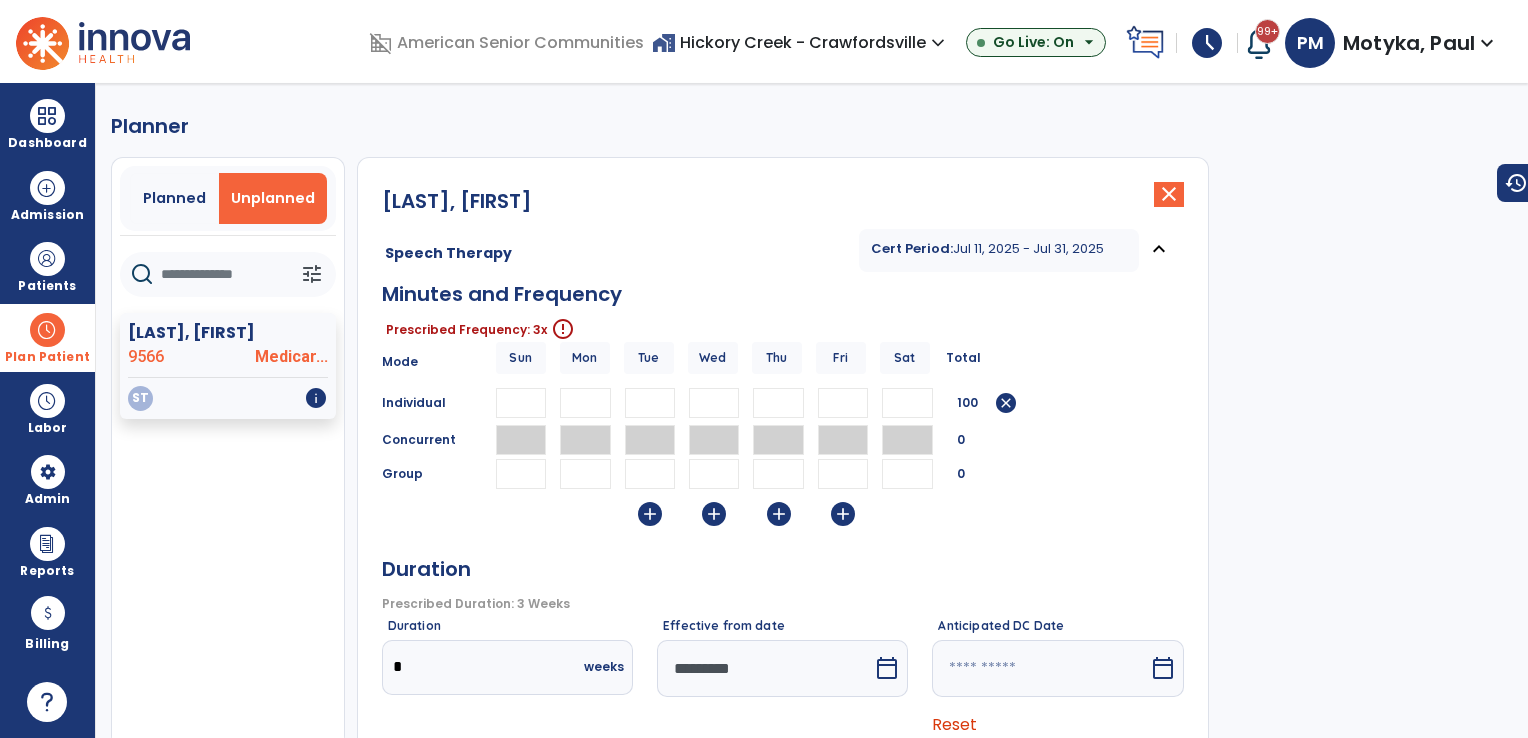 click at bounding box center (585, 403) 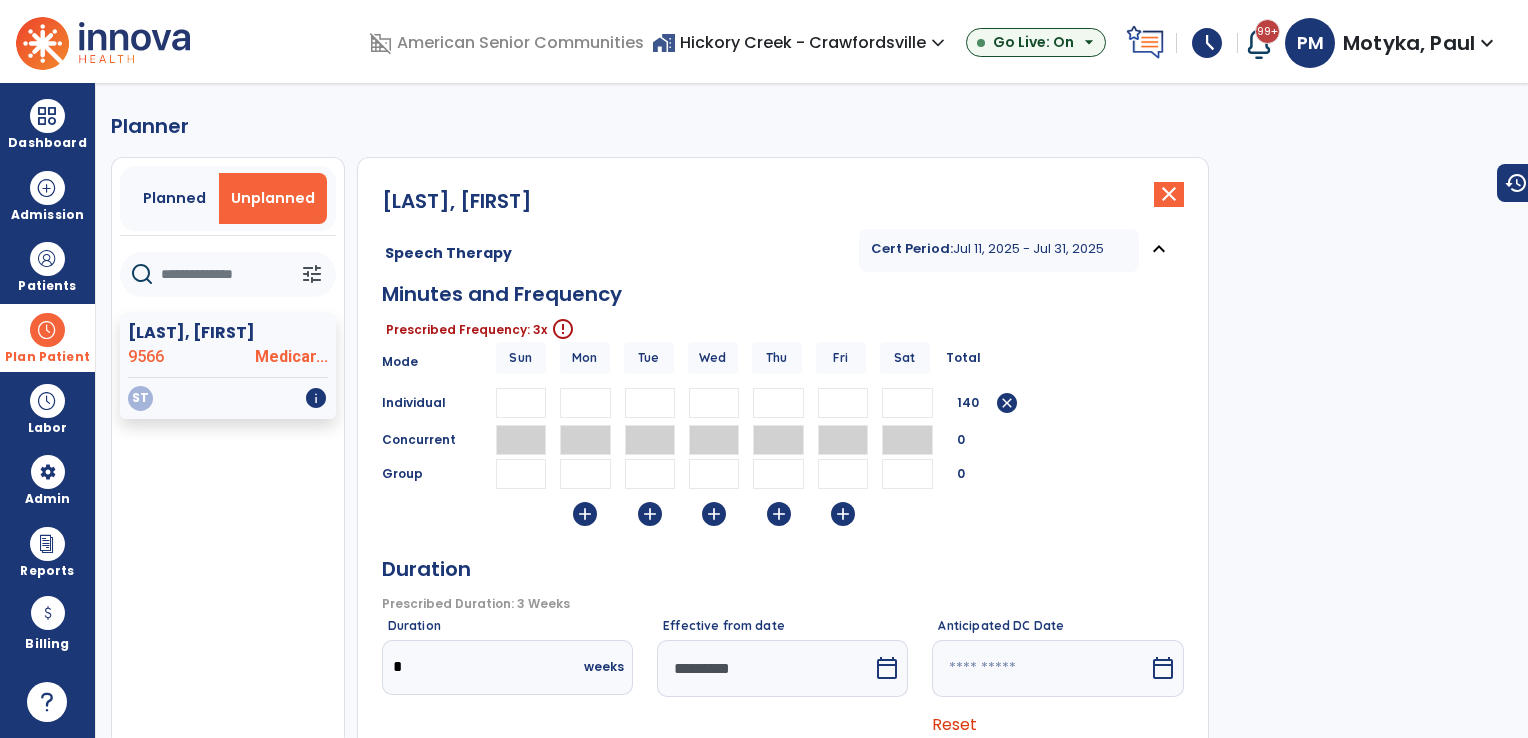 type on "**" 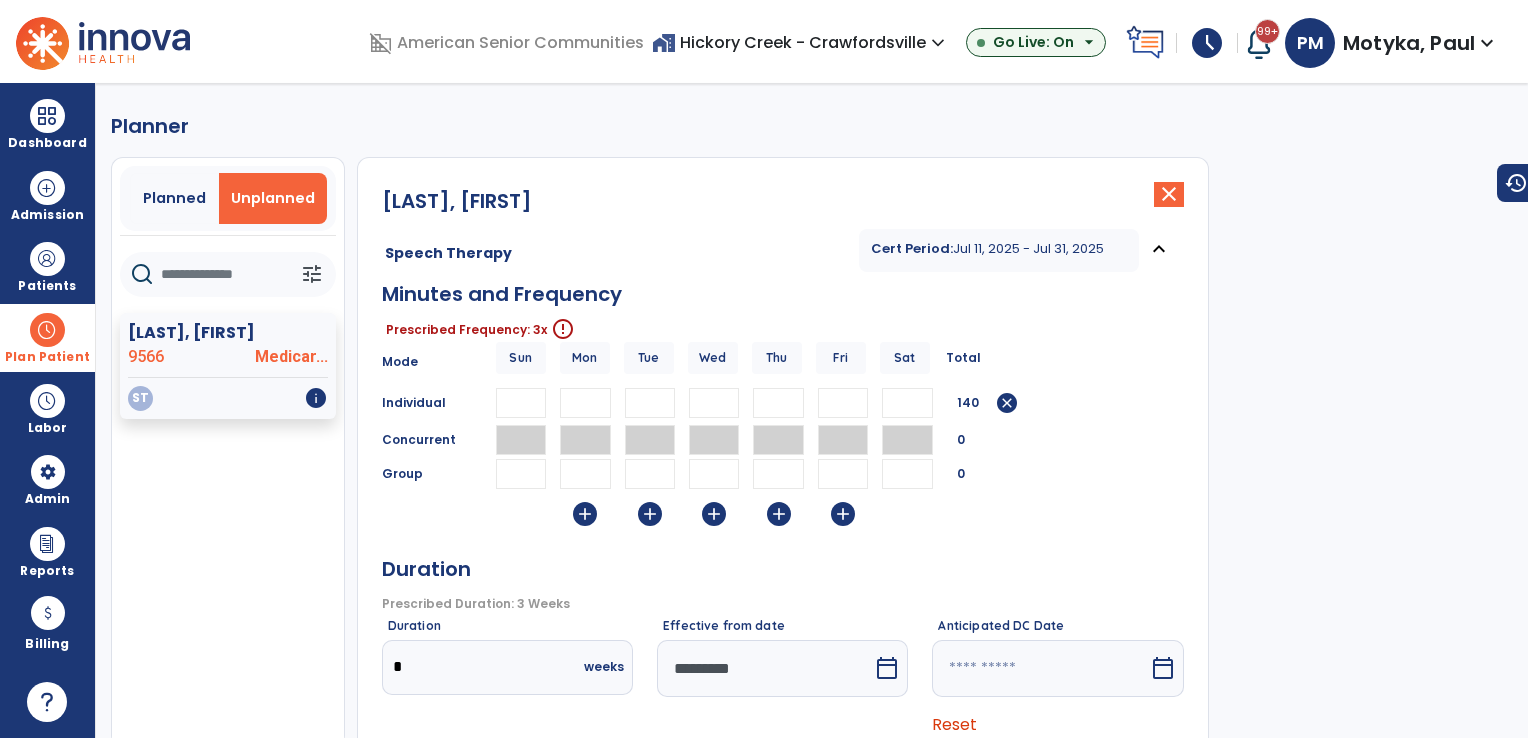 type on "*" 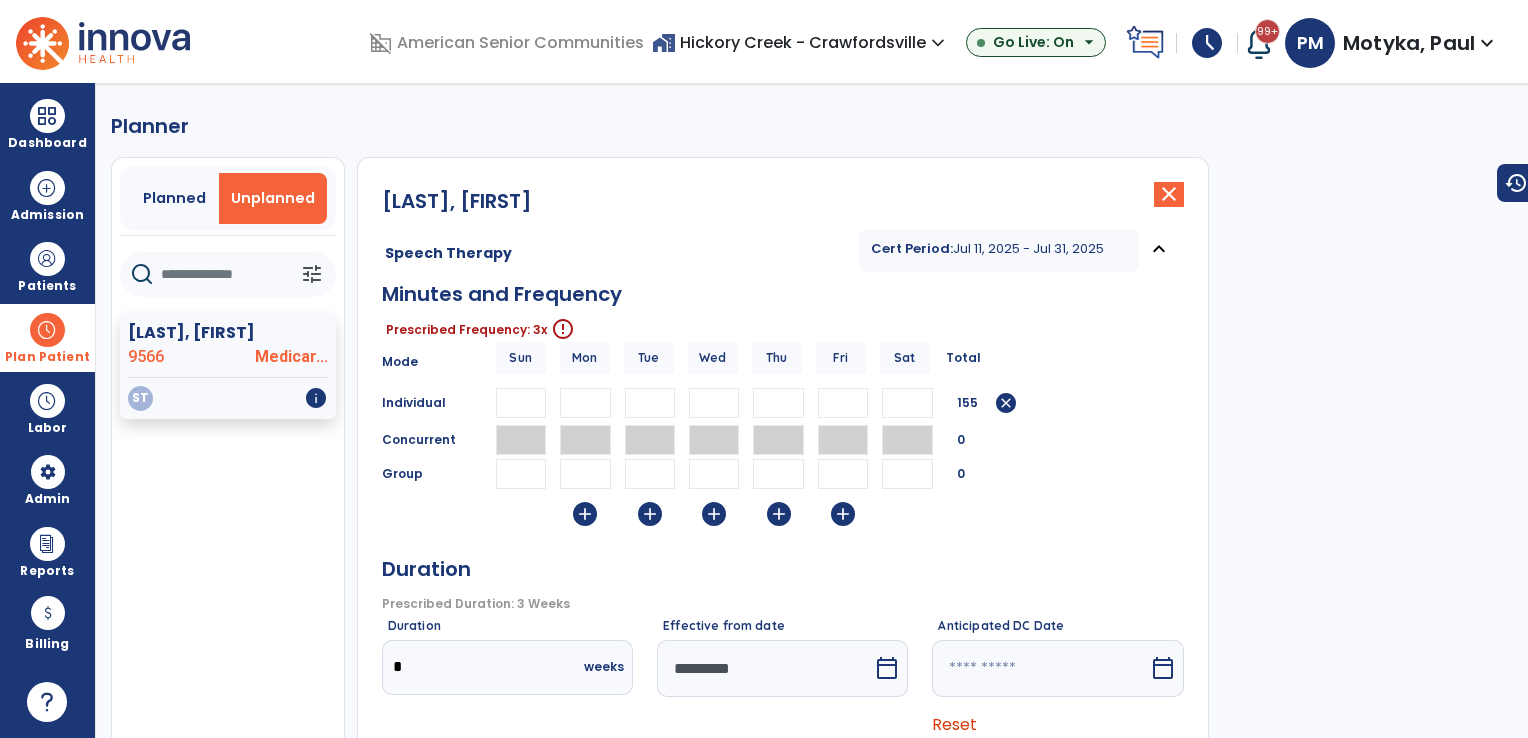 type on "**" 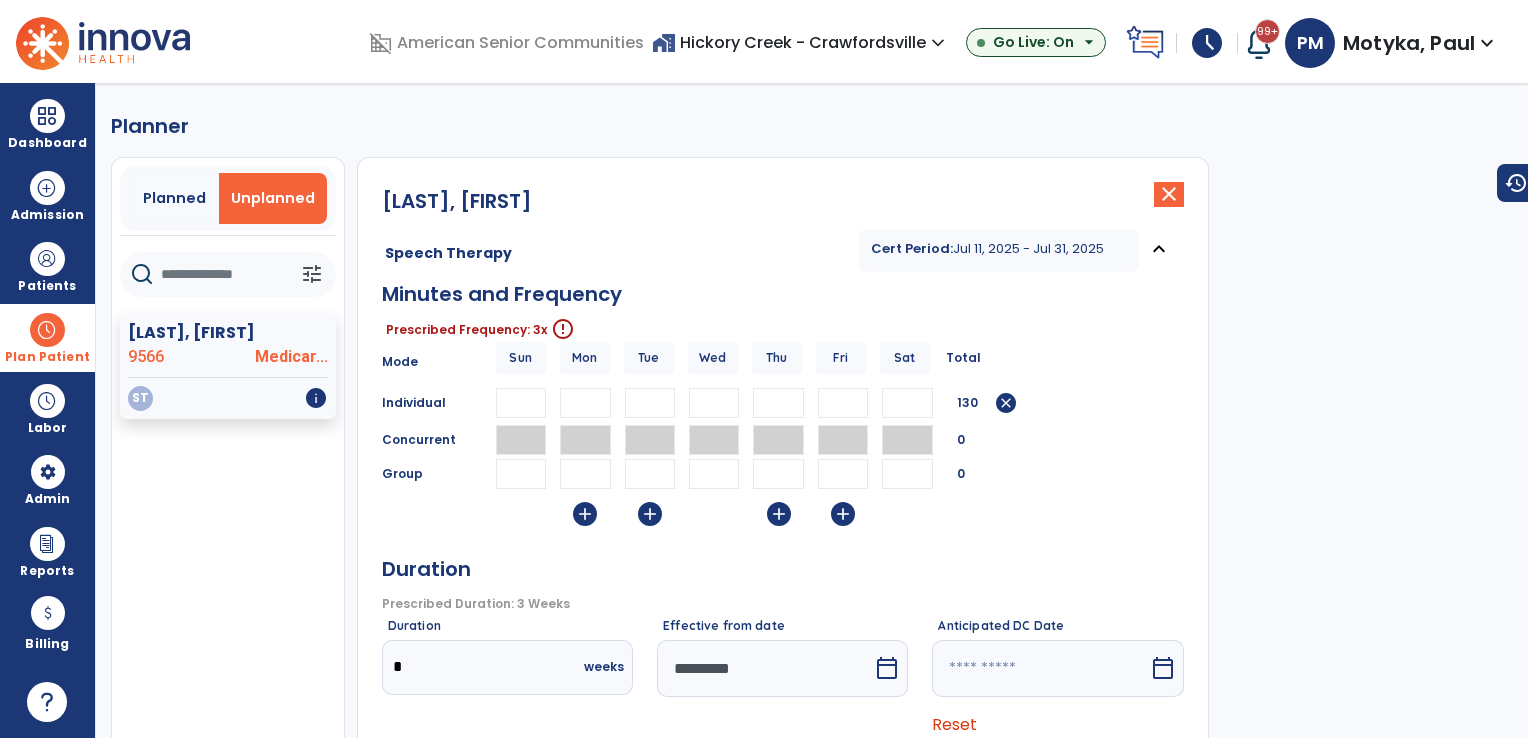 type 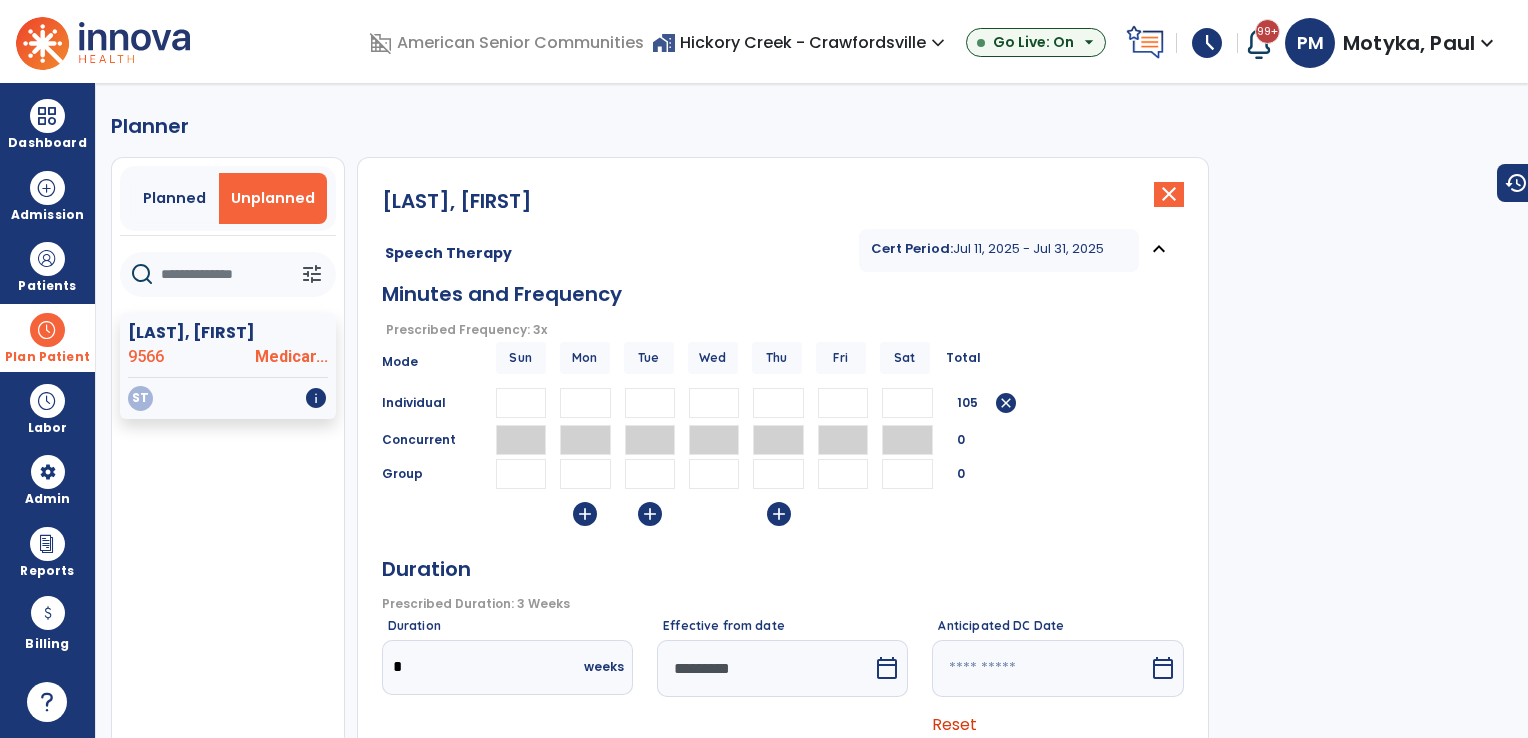 type 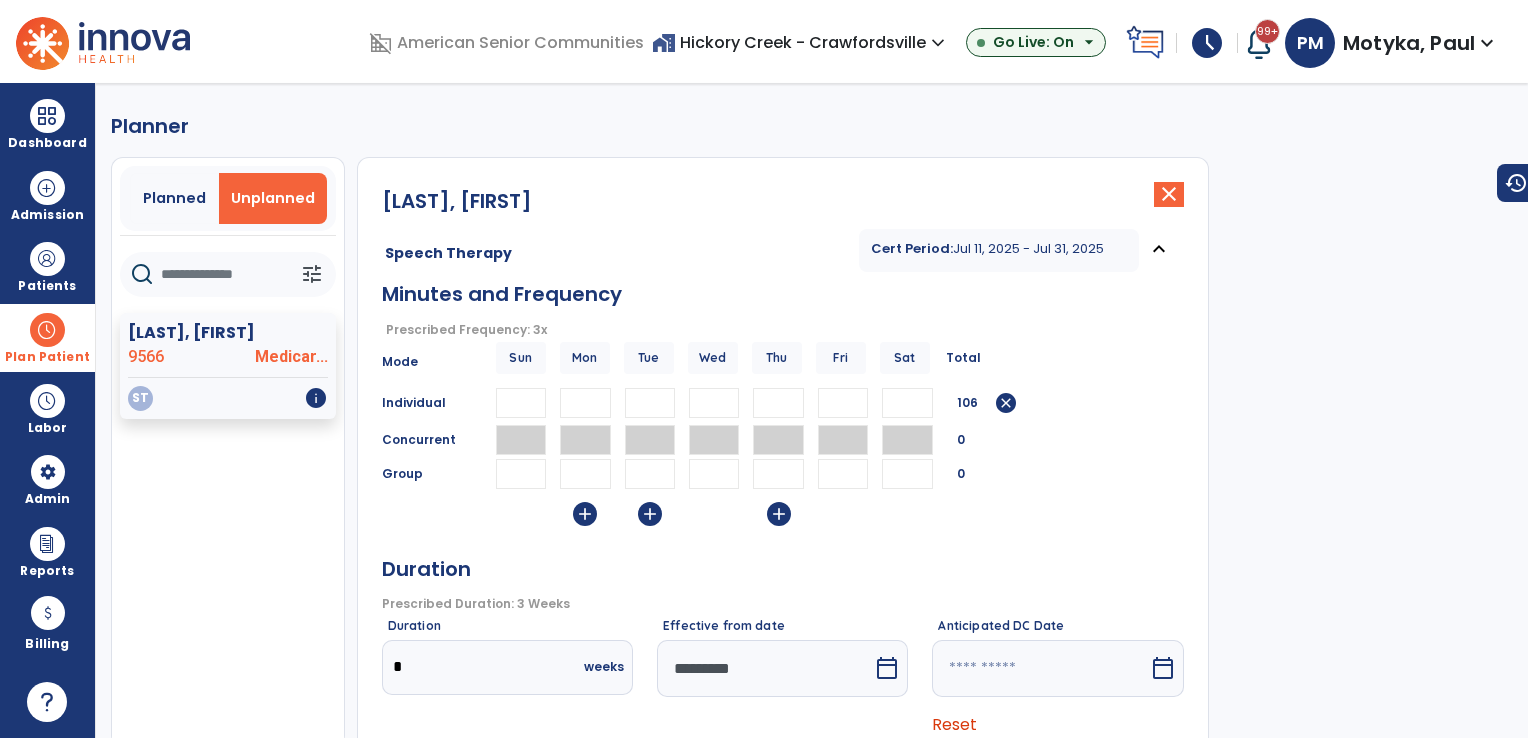 type on "**" 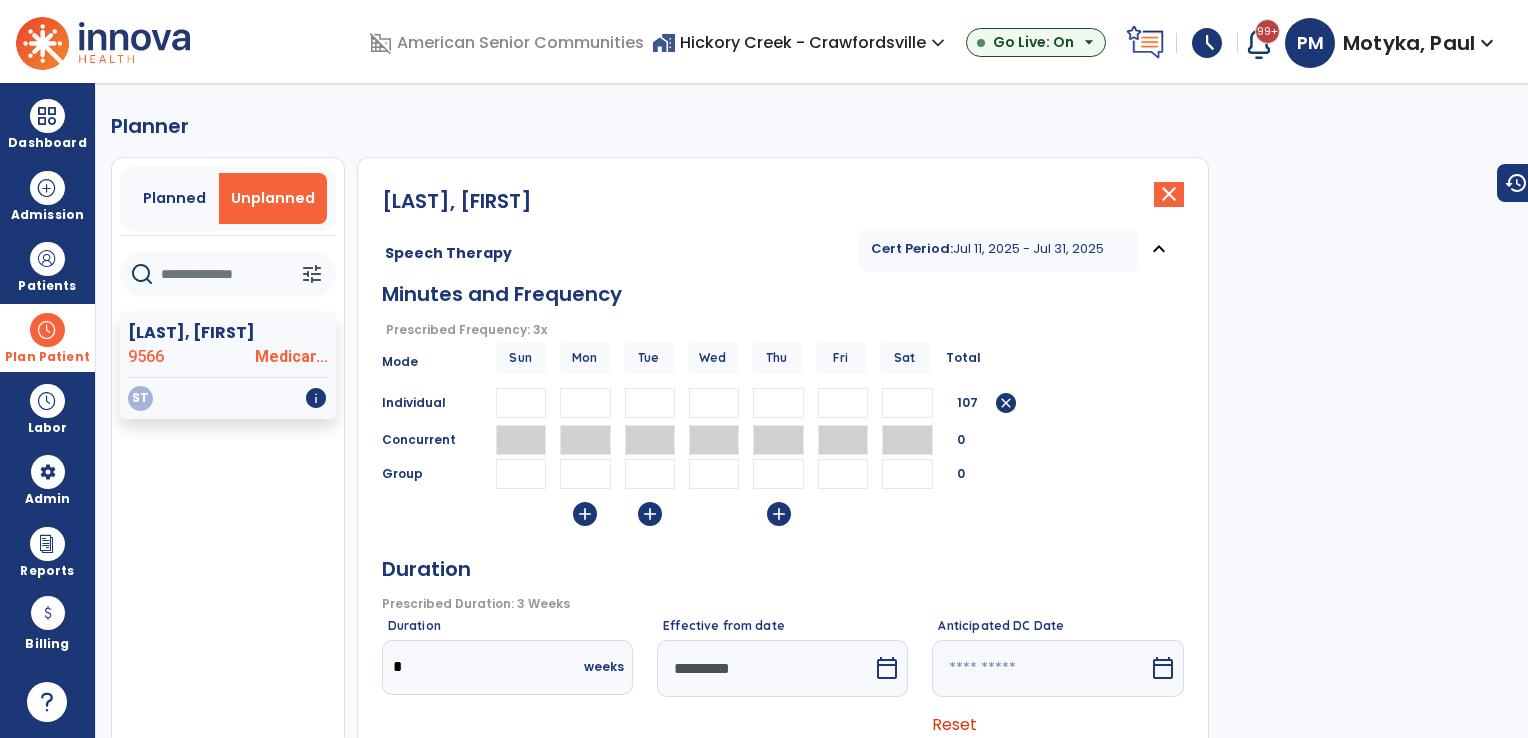 type on "**" 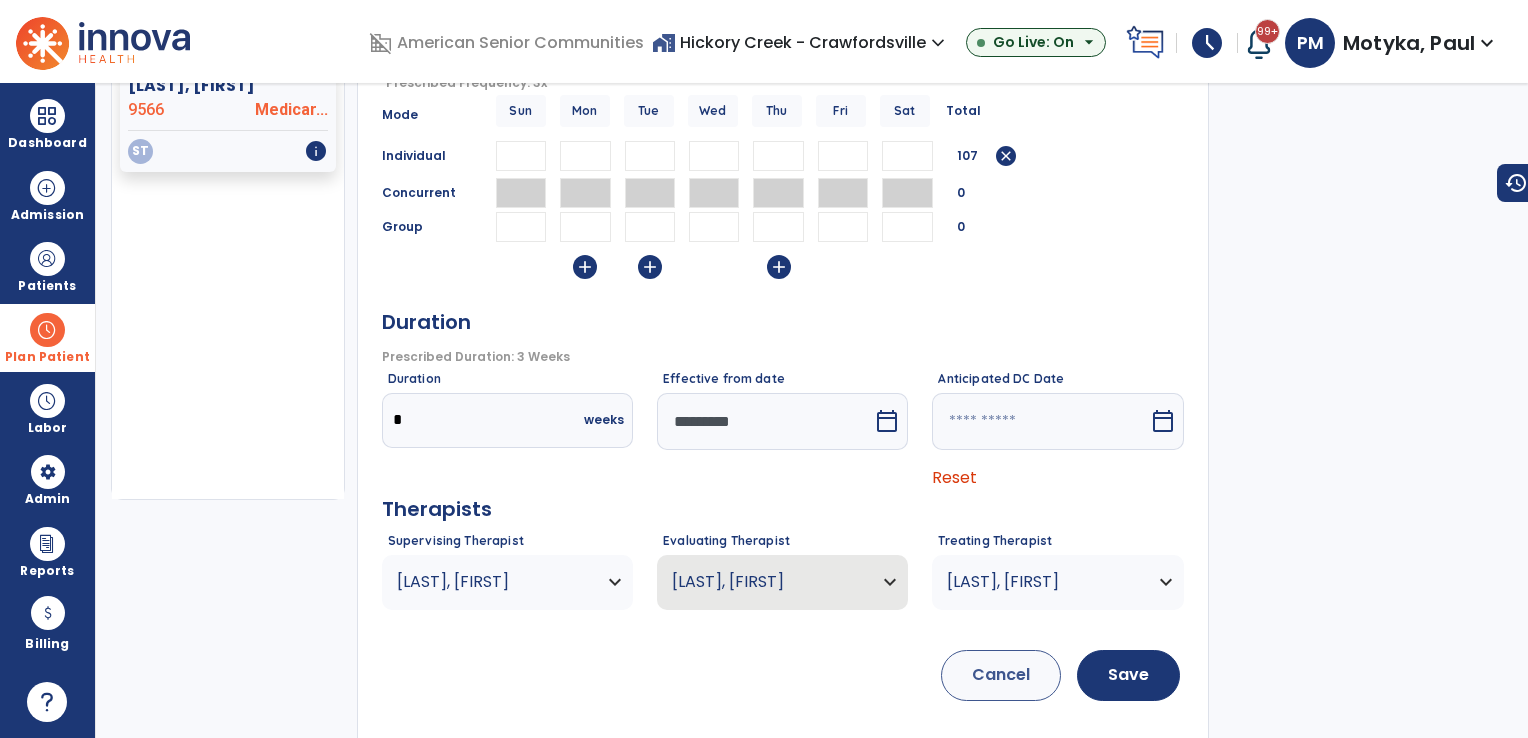 scroll, scrollTop: 256, scrollLeft: 0, axis: vertical 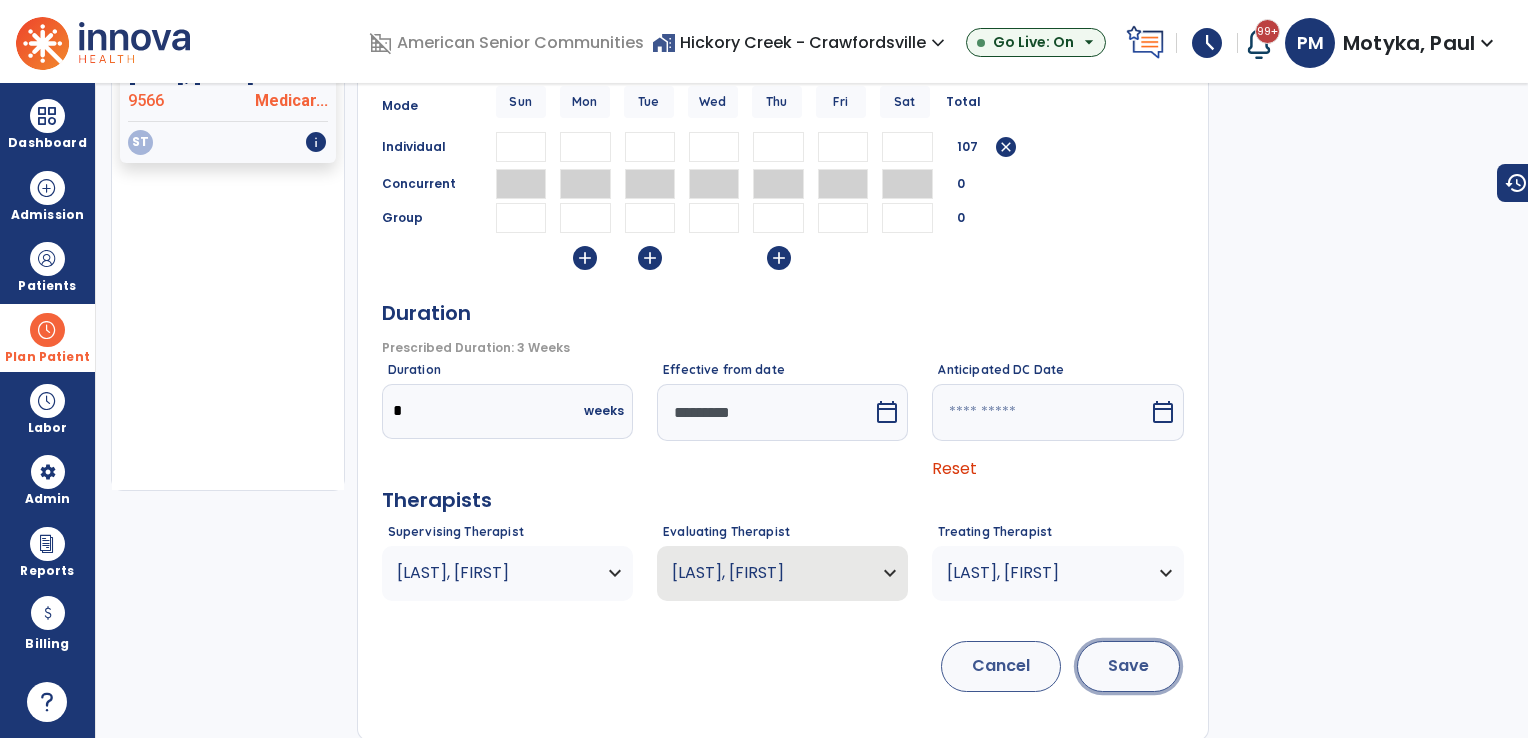 click on "Save" at bounding box center (1128, 666) 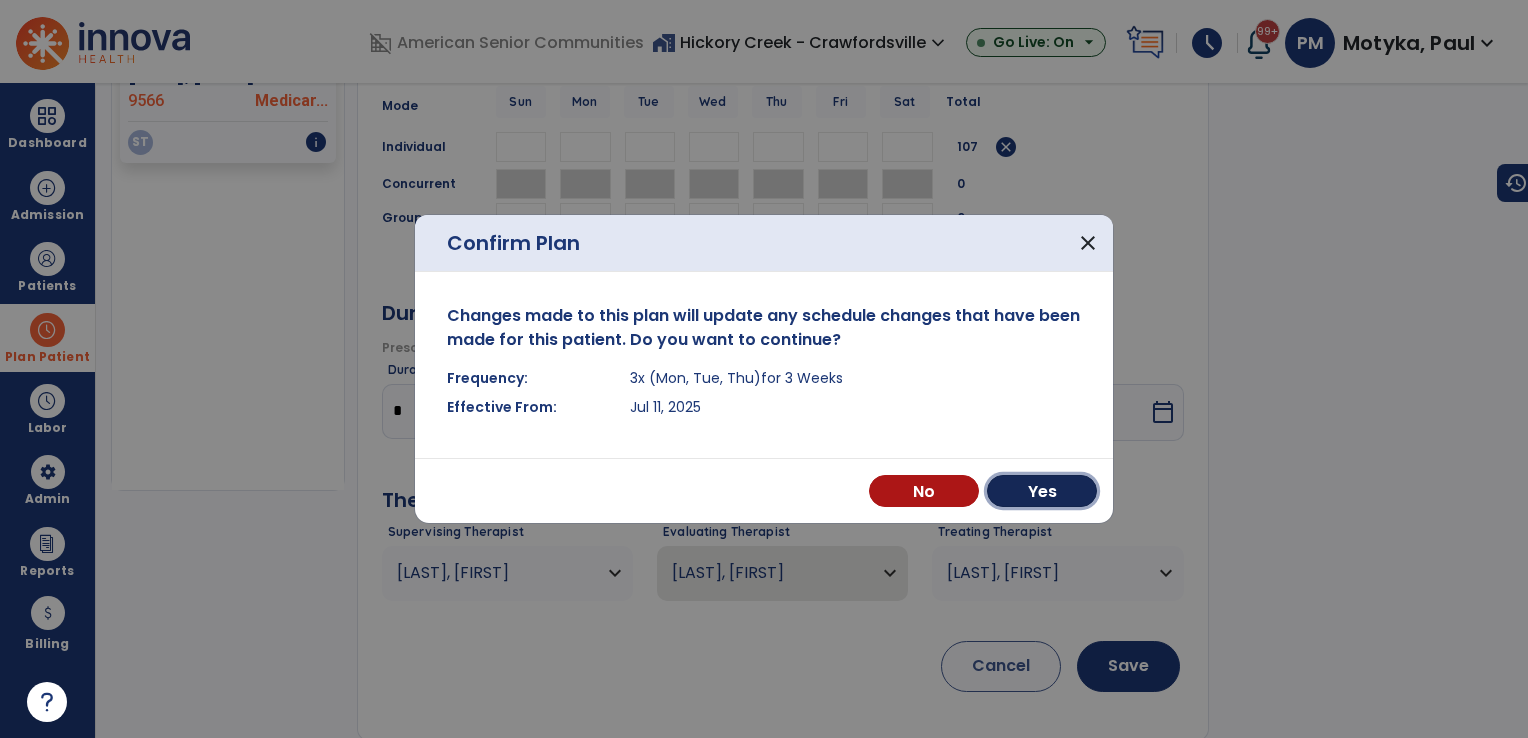 click on "Yes" at bounding box center (1042, 491) 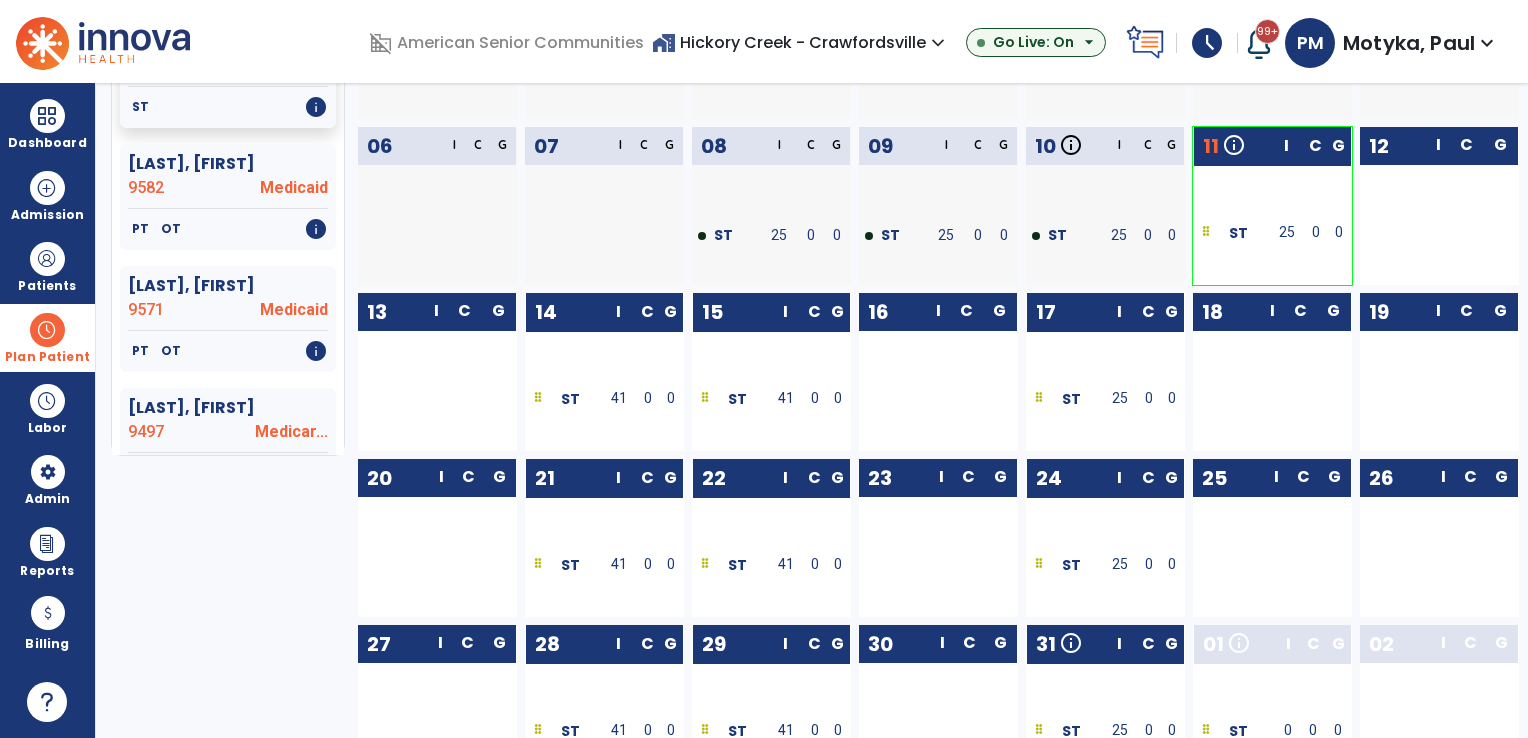 scroll, scrollTop: 300, scrollLeft: 0, axis: vertical 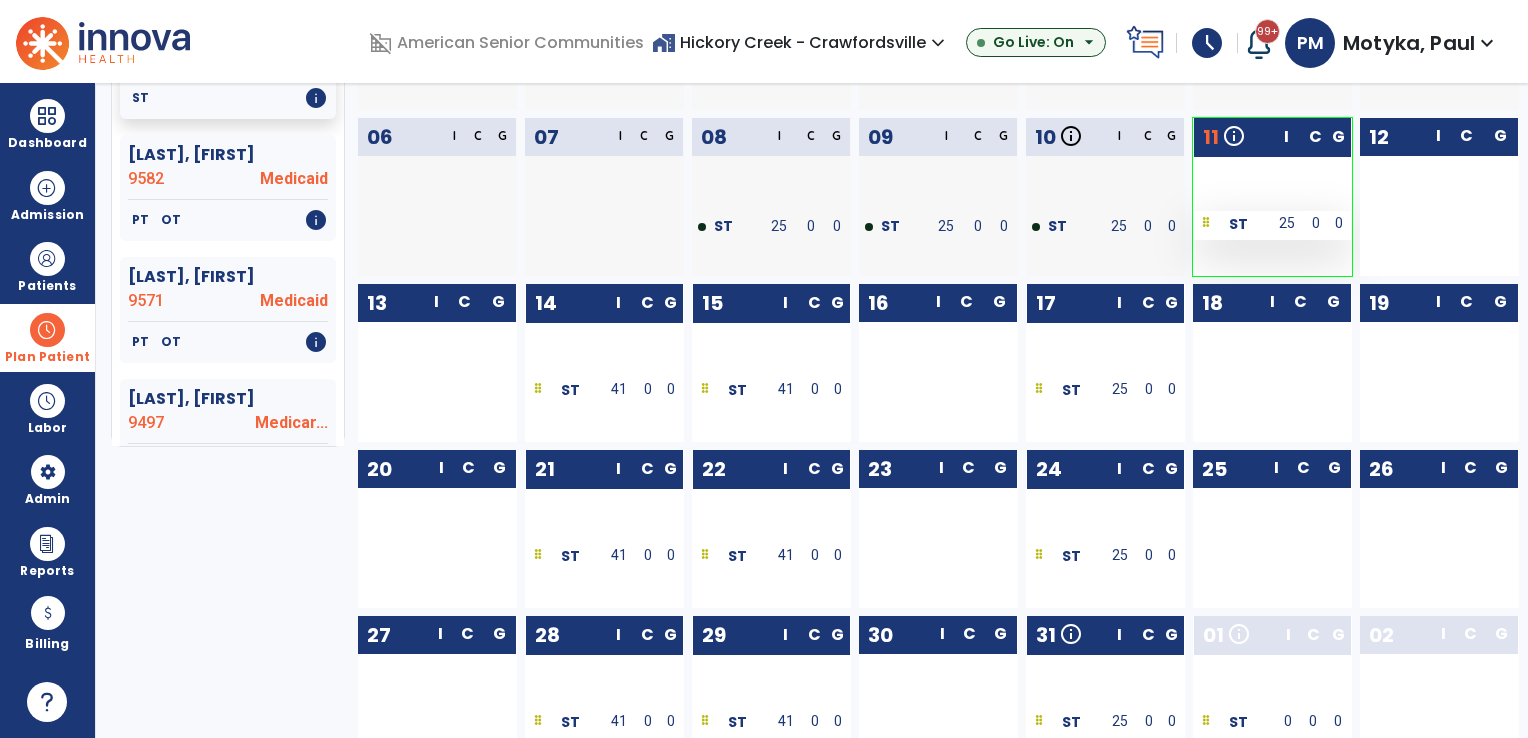 click on "25" at bounding box center [1287, 225] 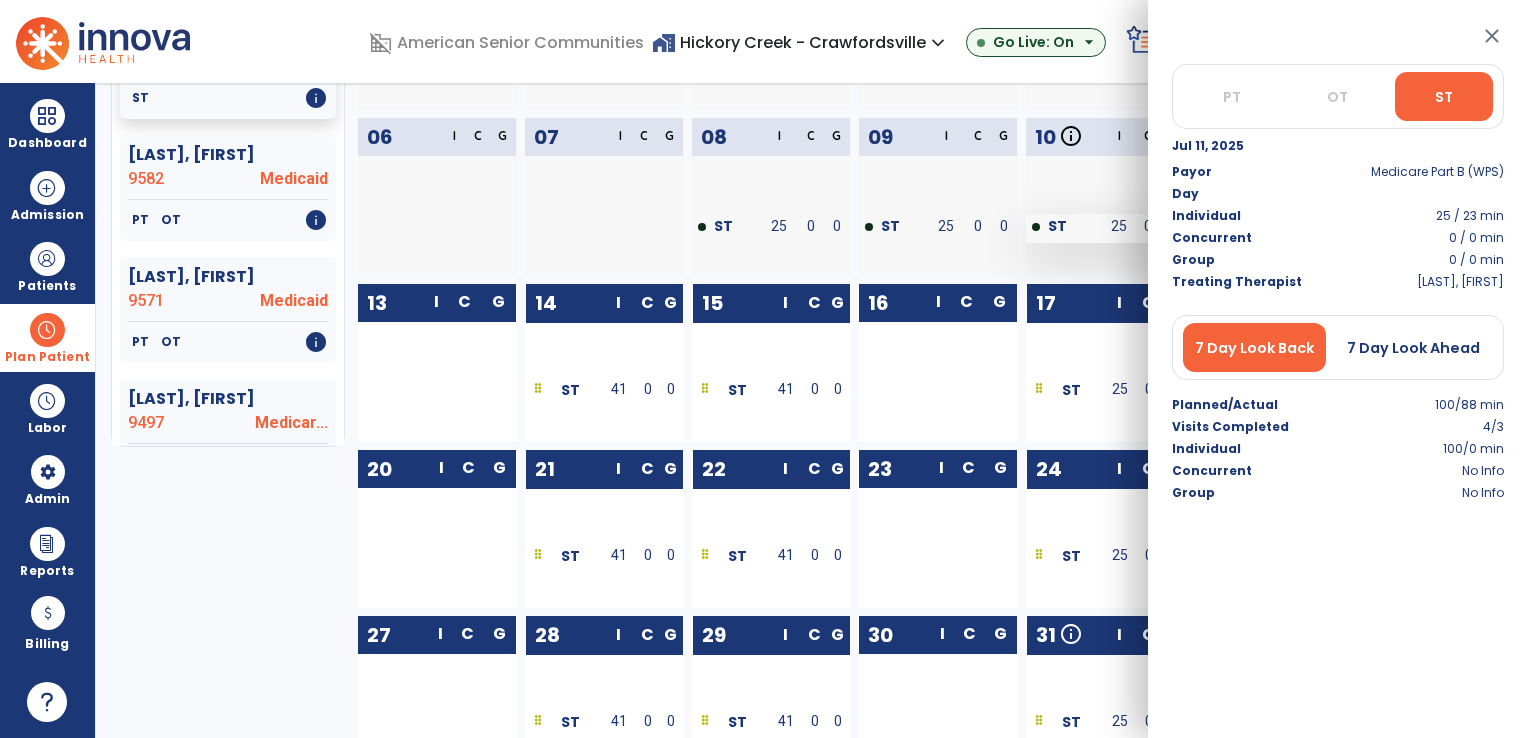 click on "ST" at bounding box center (1064, 228) 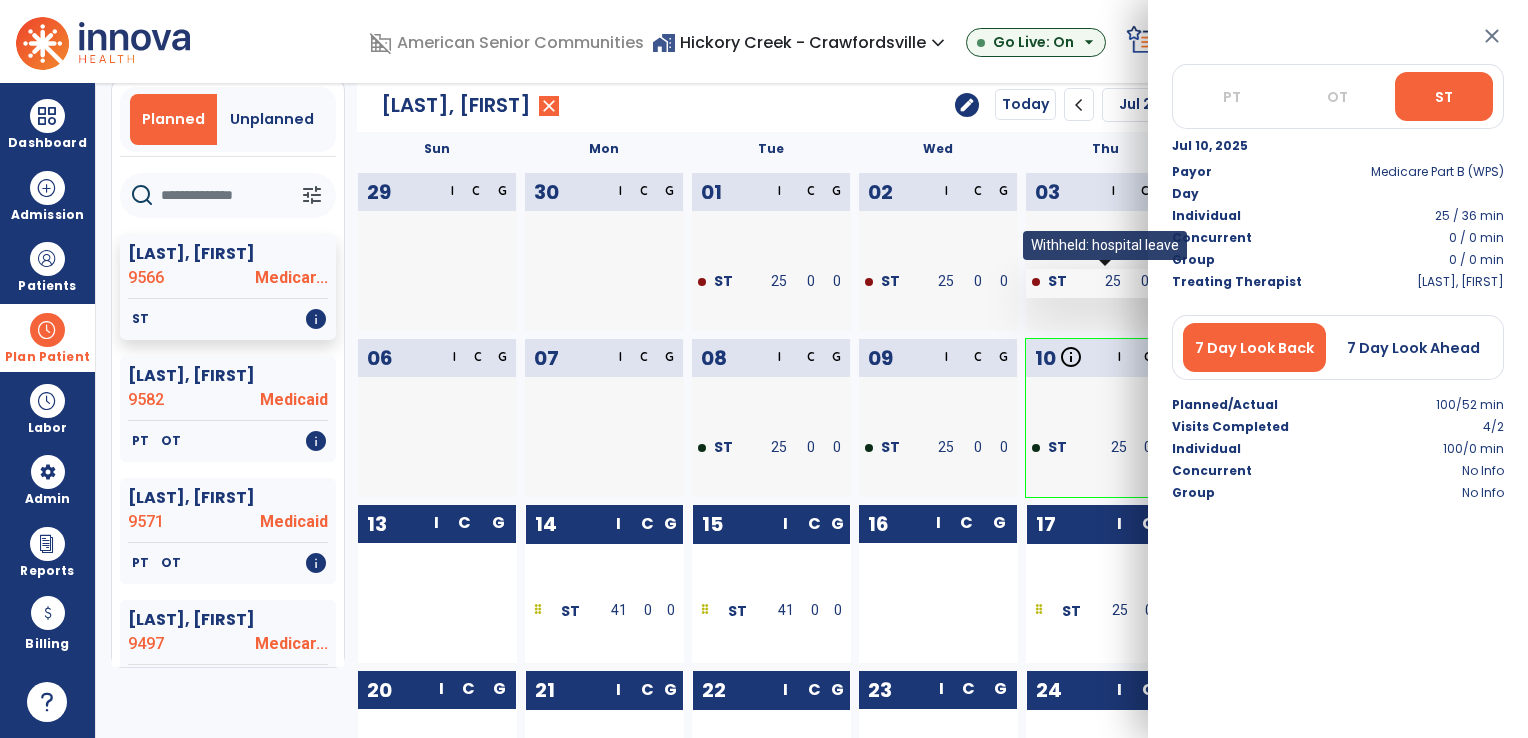scroll, scrollTop: 0, scrollLeft: 0, axis: both 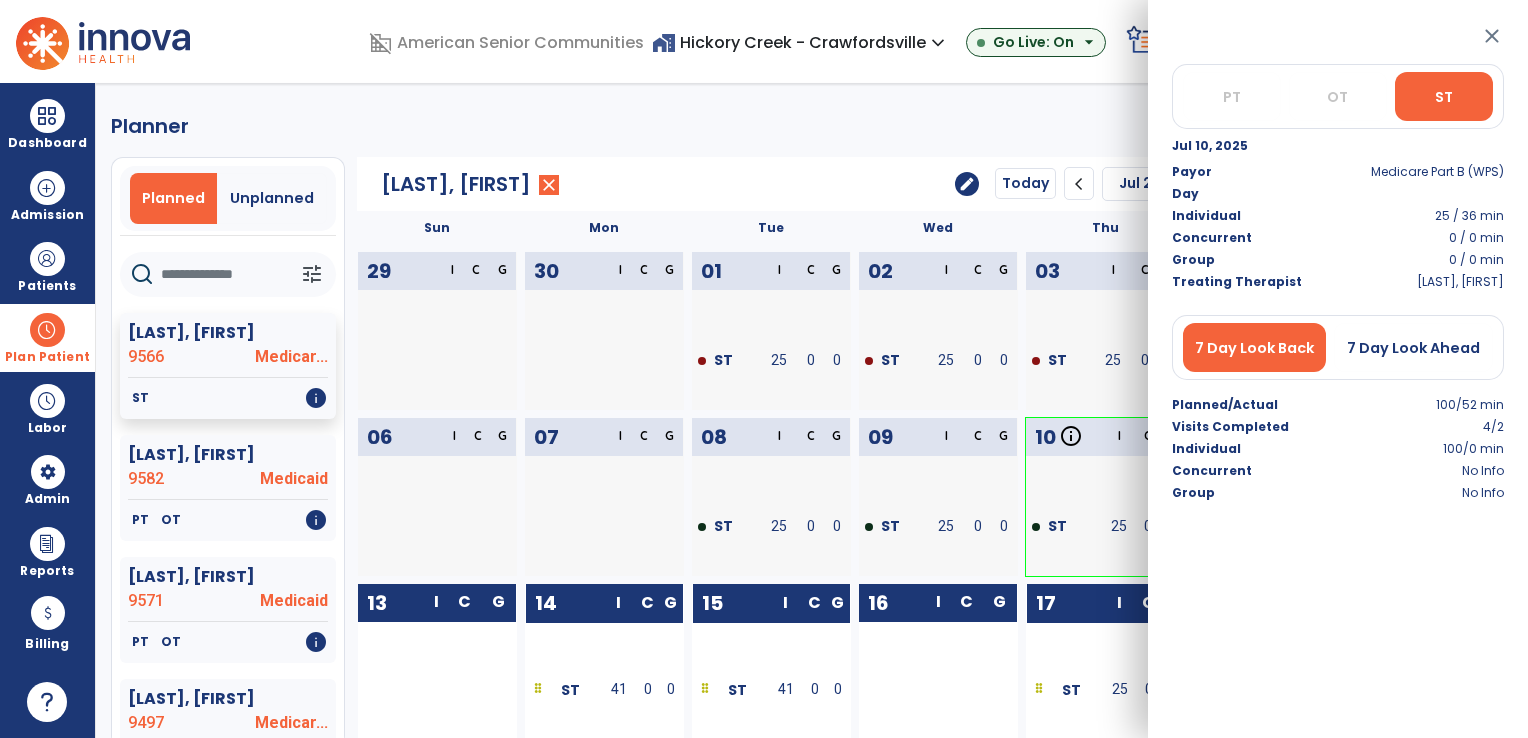 click on "**********" 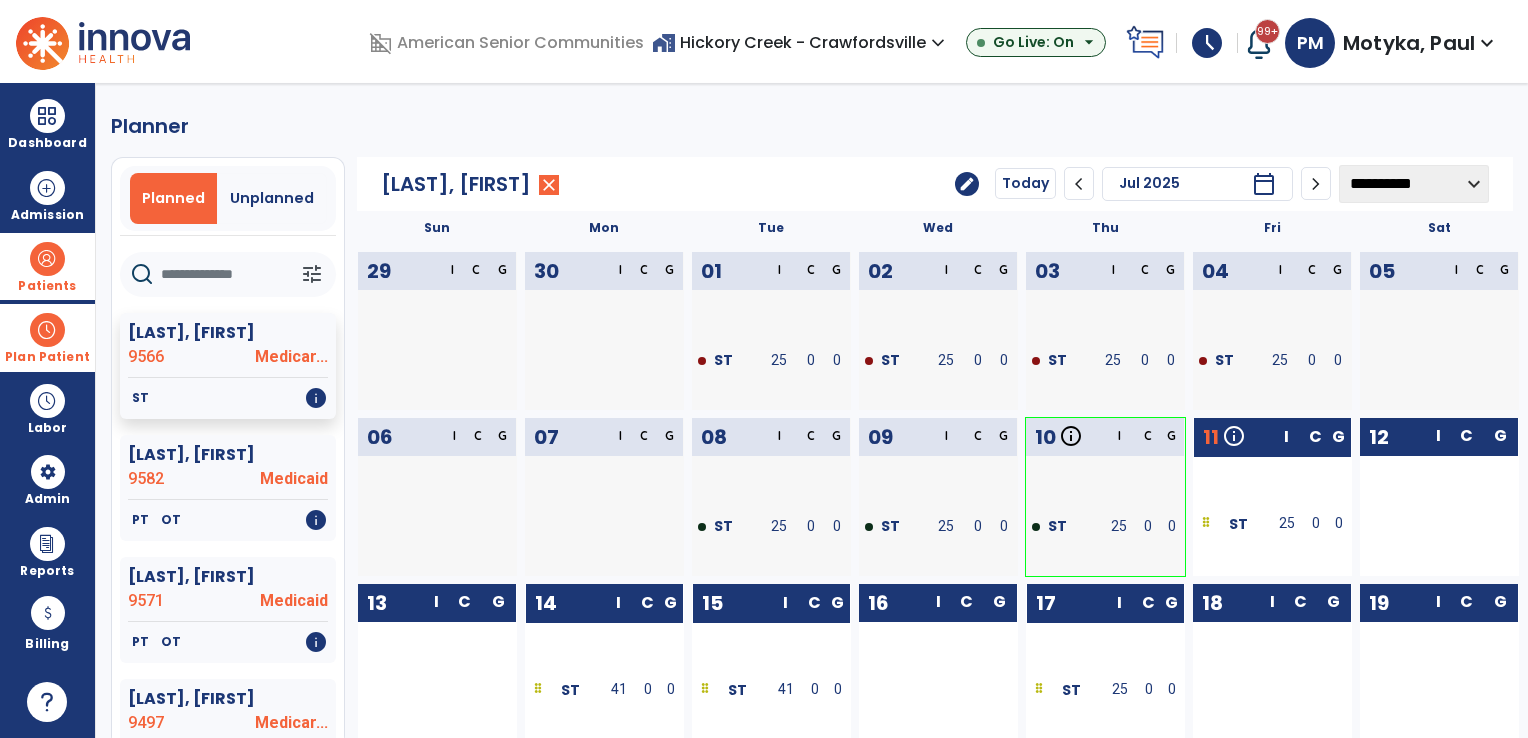 click at bounding box center (47, 259) 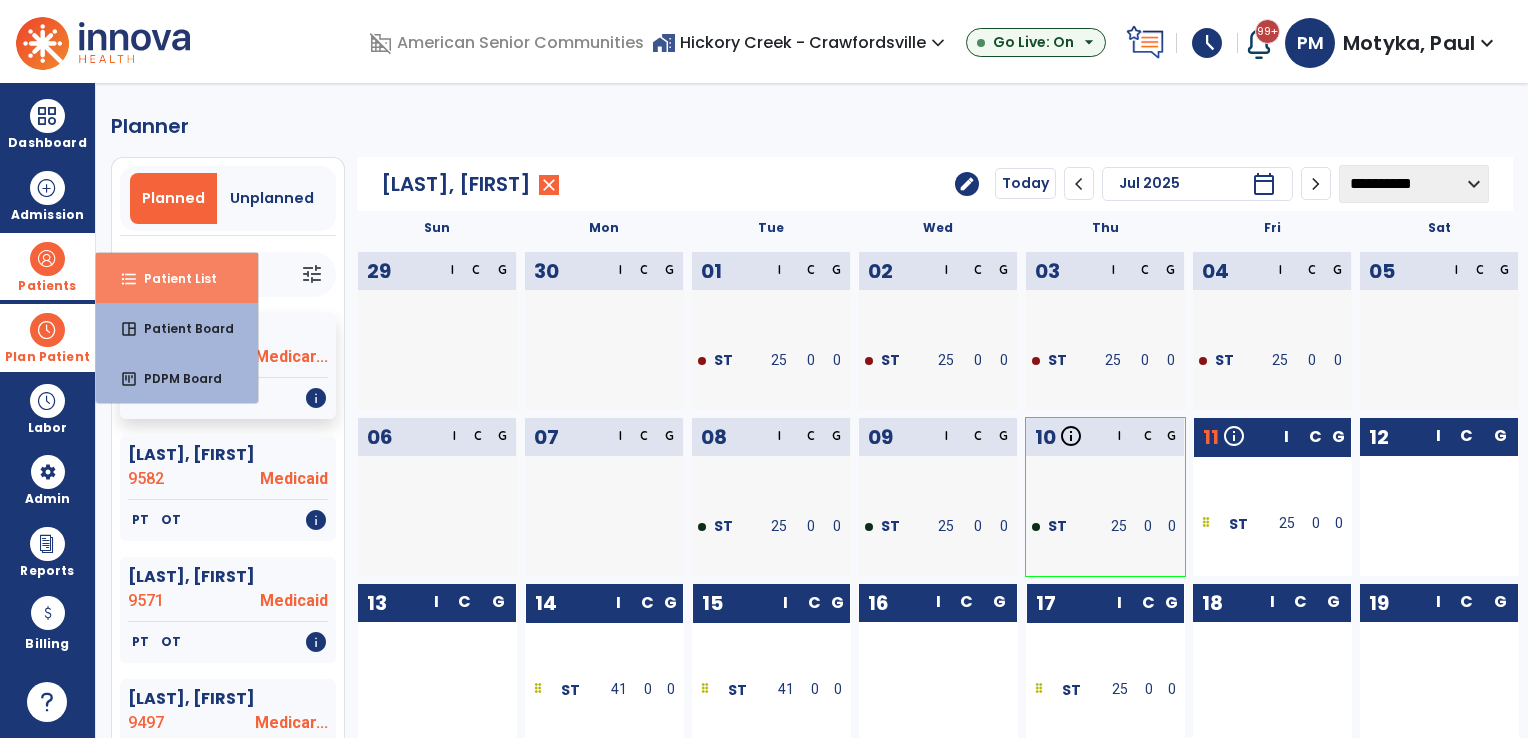 click on "format_list_bulleted" at bounding box center (129, 279) 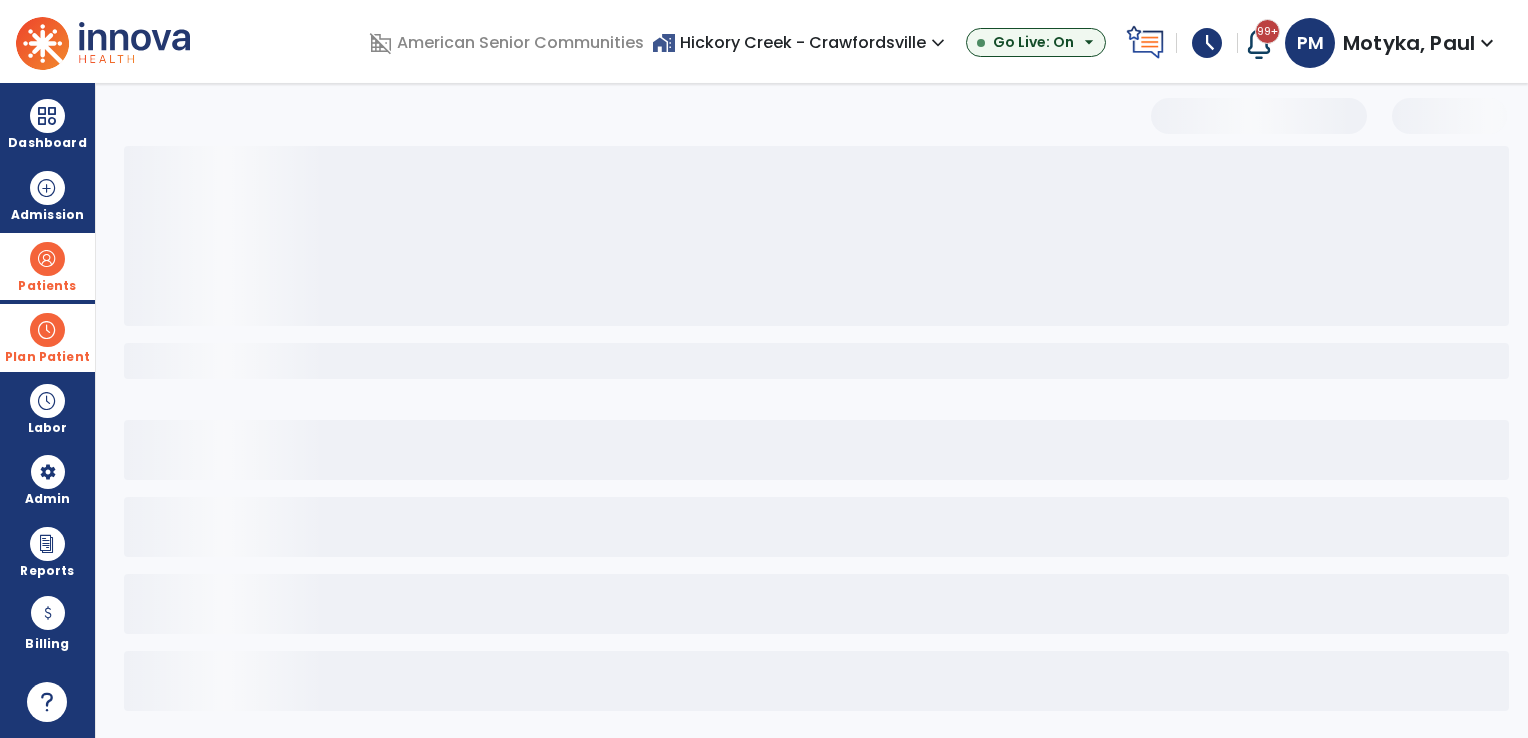 select on "***" 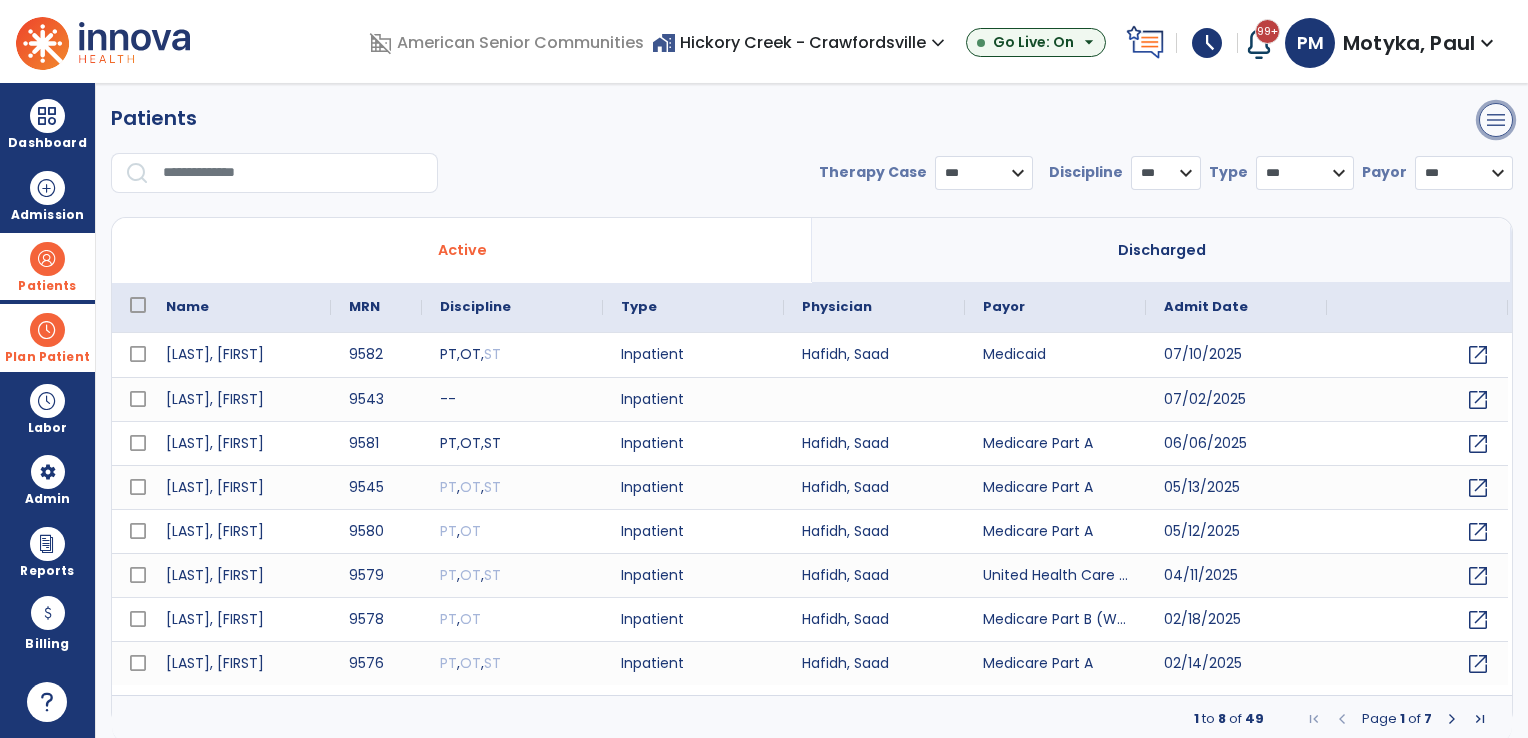 click on "menu" at bounding box center [1496, 120] 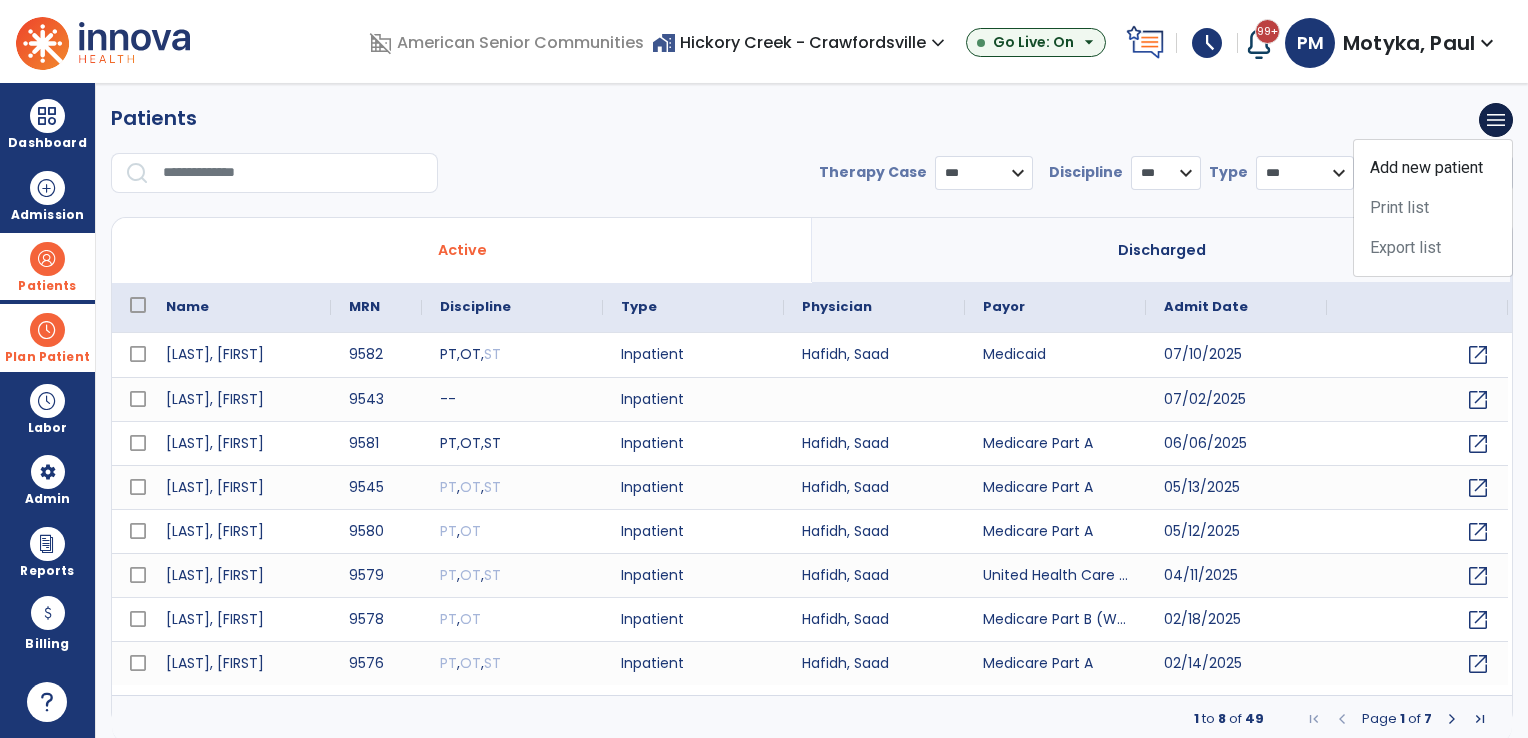 drag, startPoint x: 259, startPoint y: 193, endPoint x: 264, endPoint y: 184, distance: 10.29563 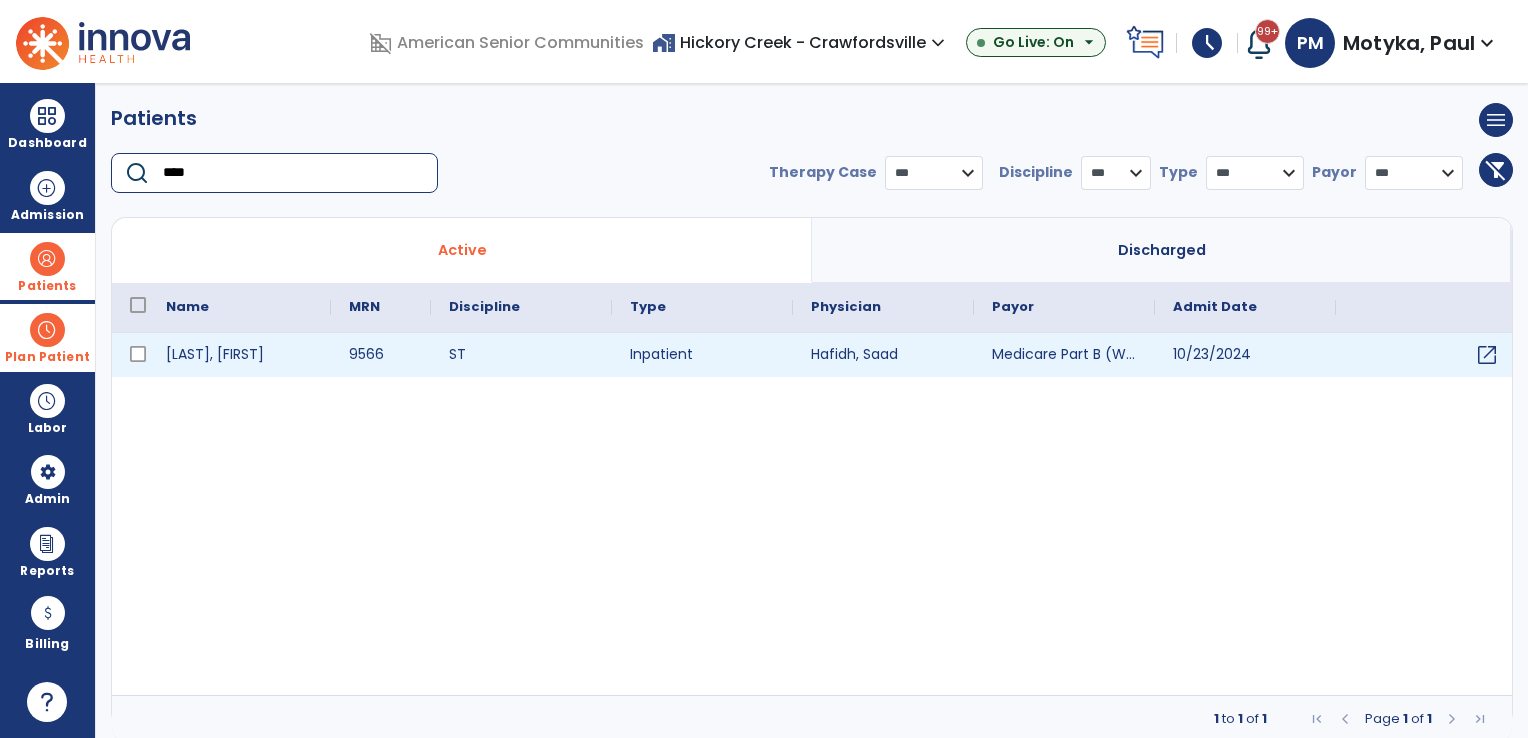 type on "****" 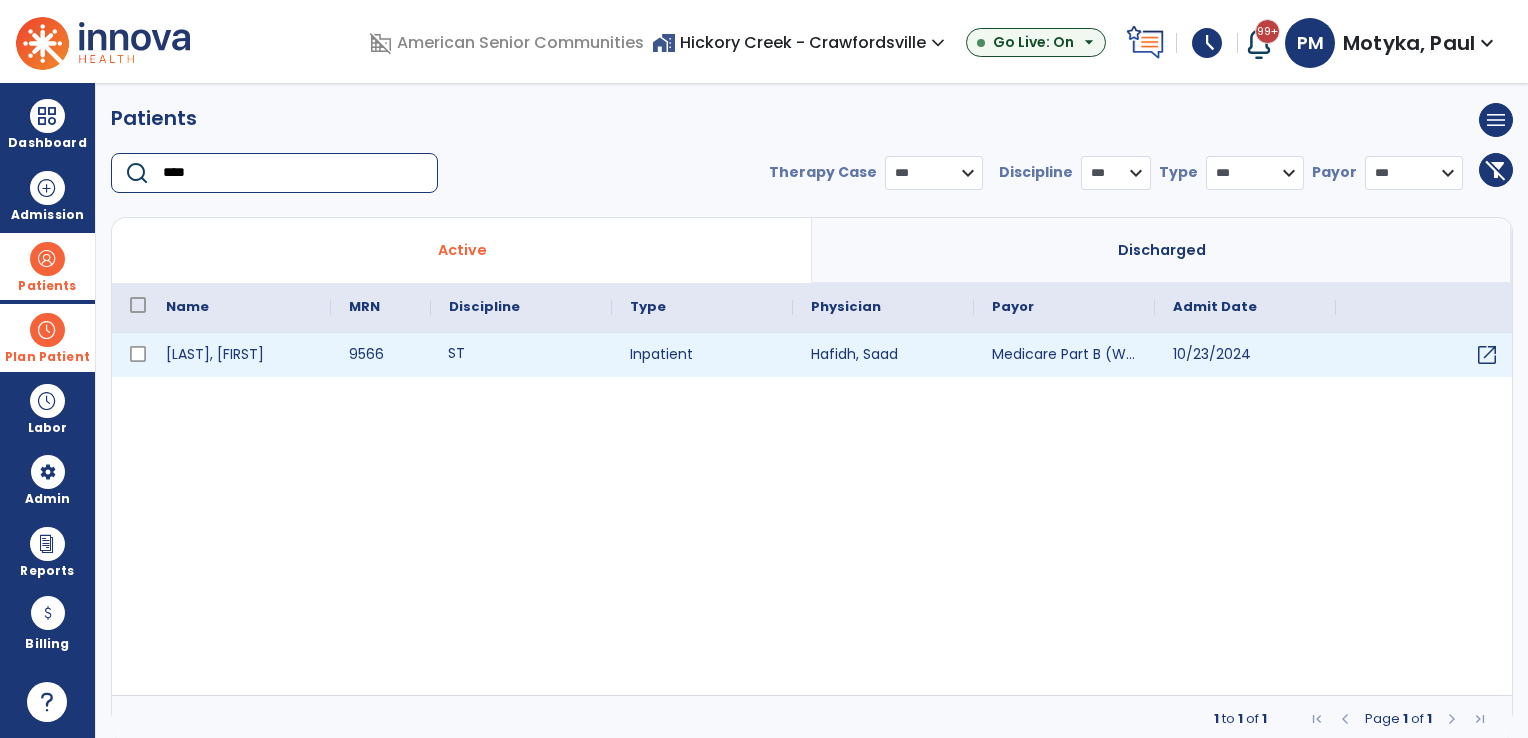 click on "ST" at bounding box center (456, 353) 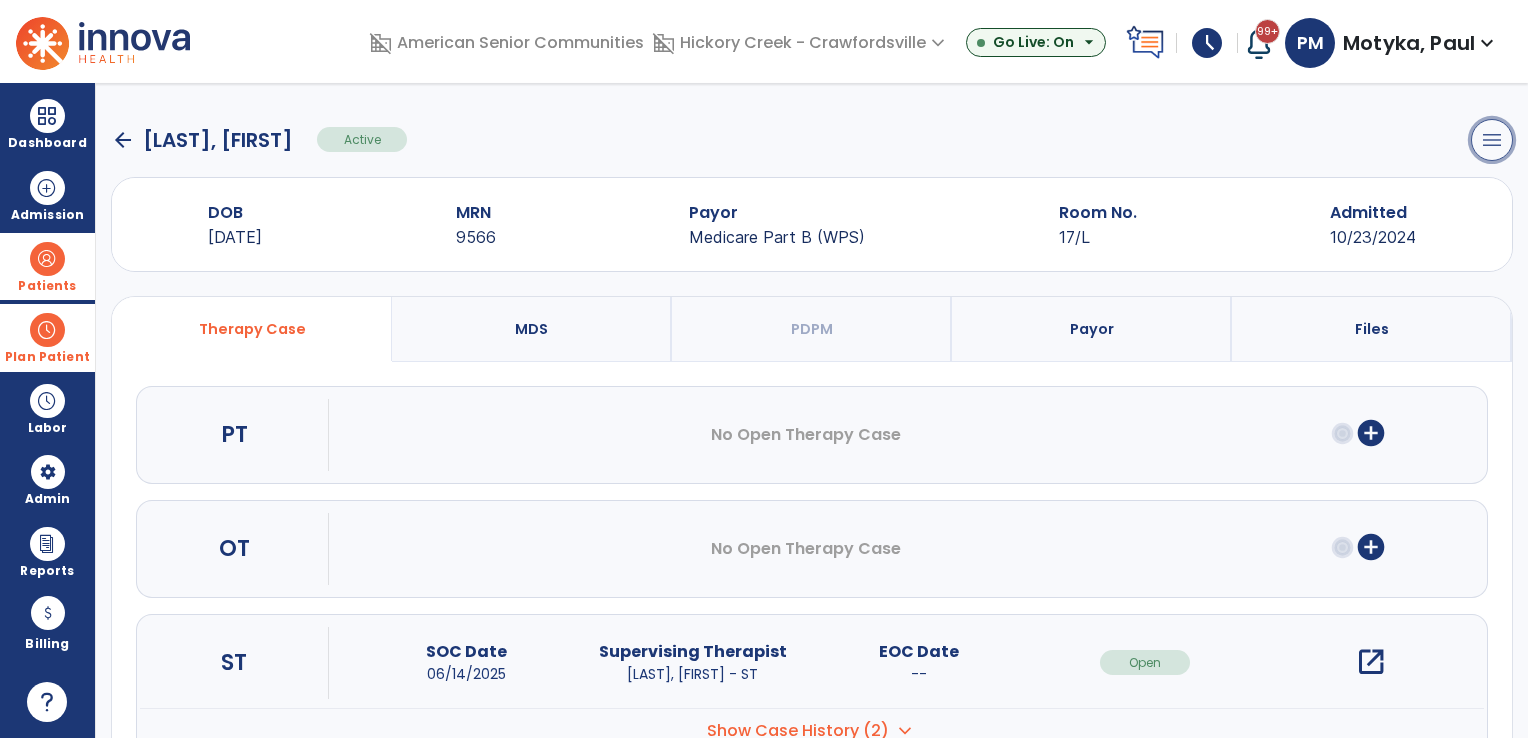 click on "menu" at bounding box center [1492, 140] 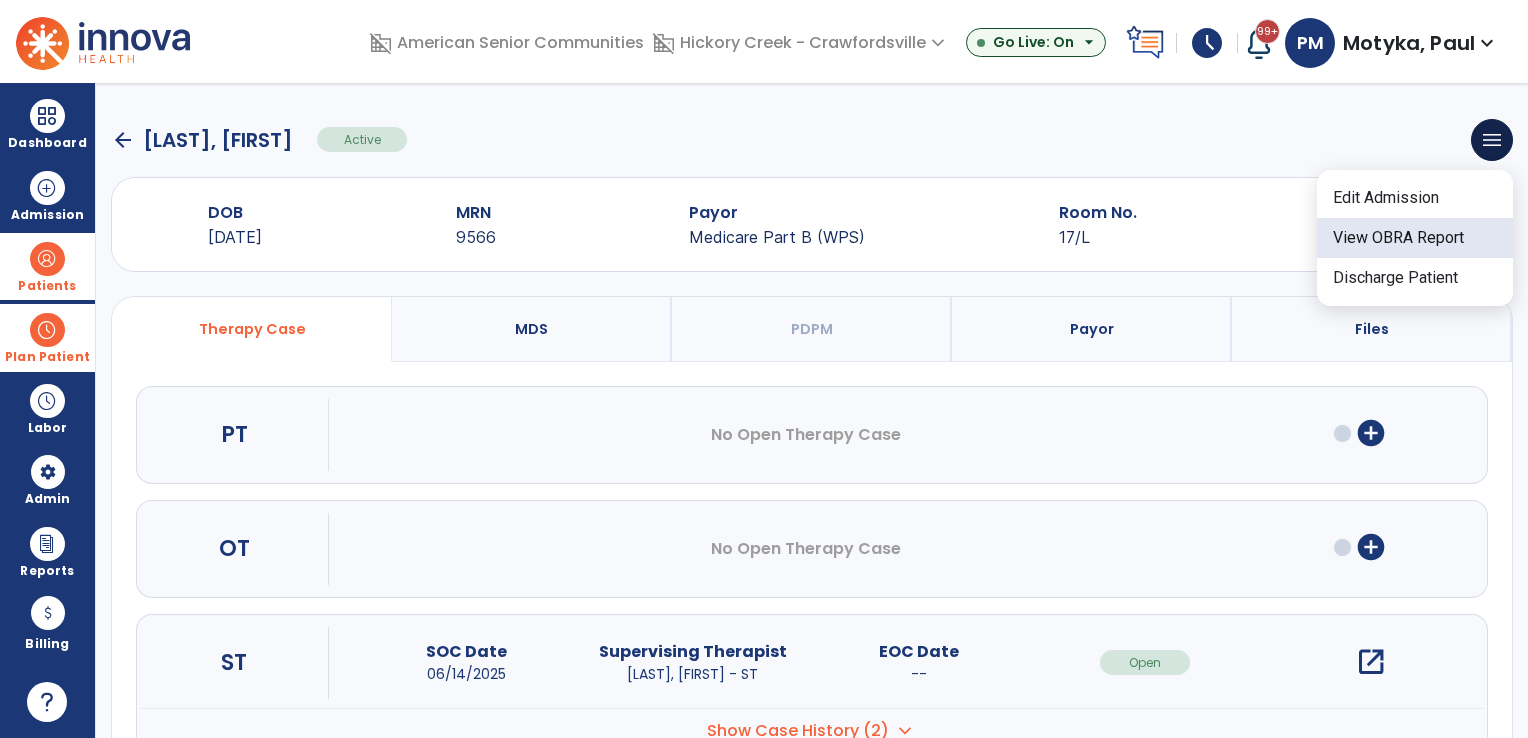 click on "View OBRA Report" 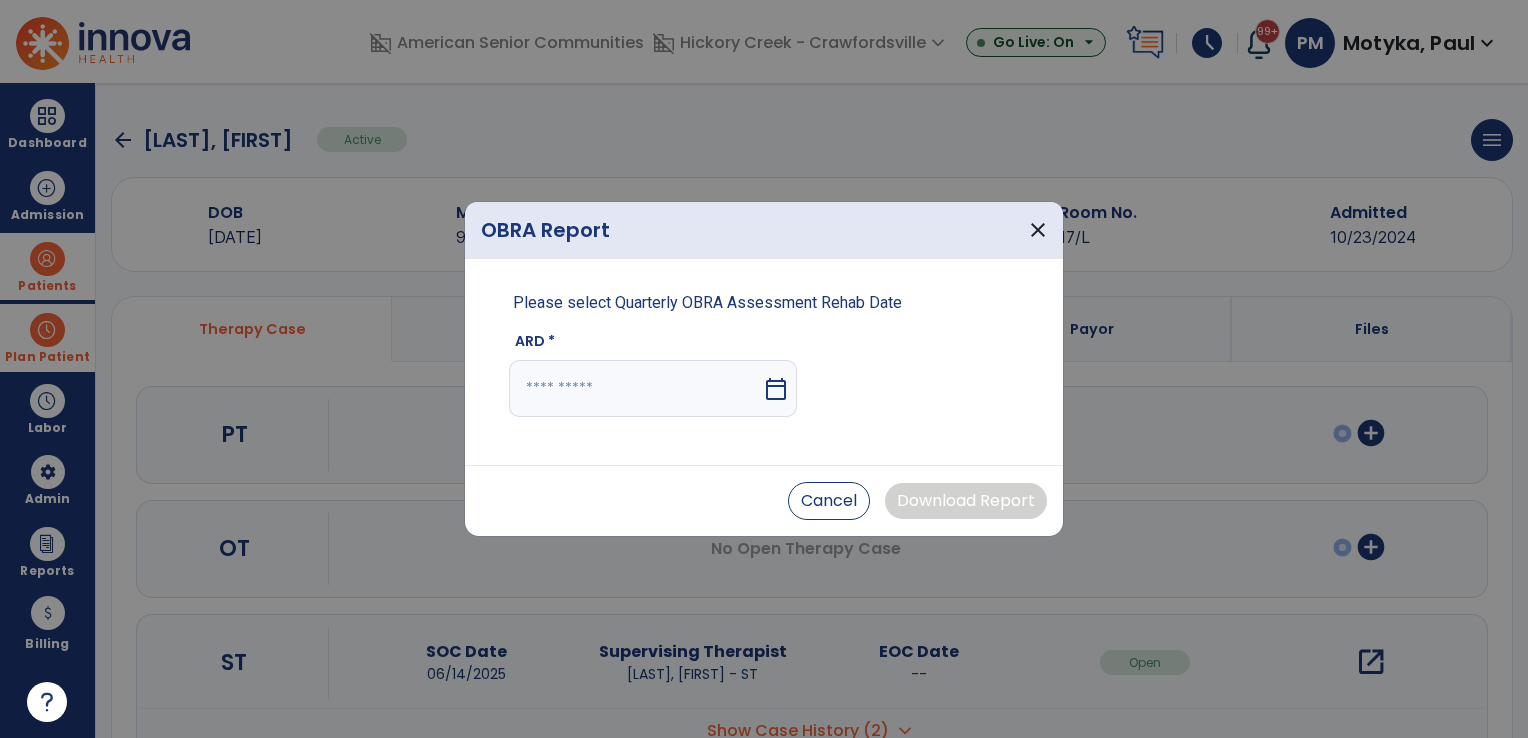 click on "calendar_today" at bounding box center (776, 389) 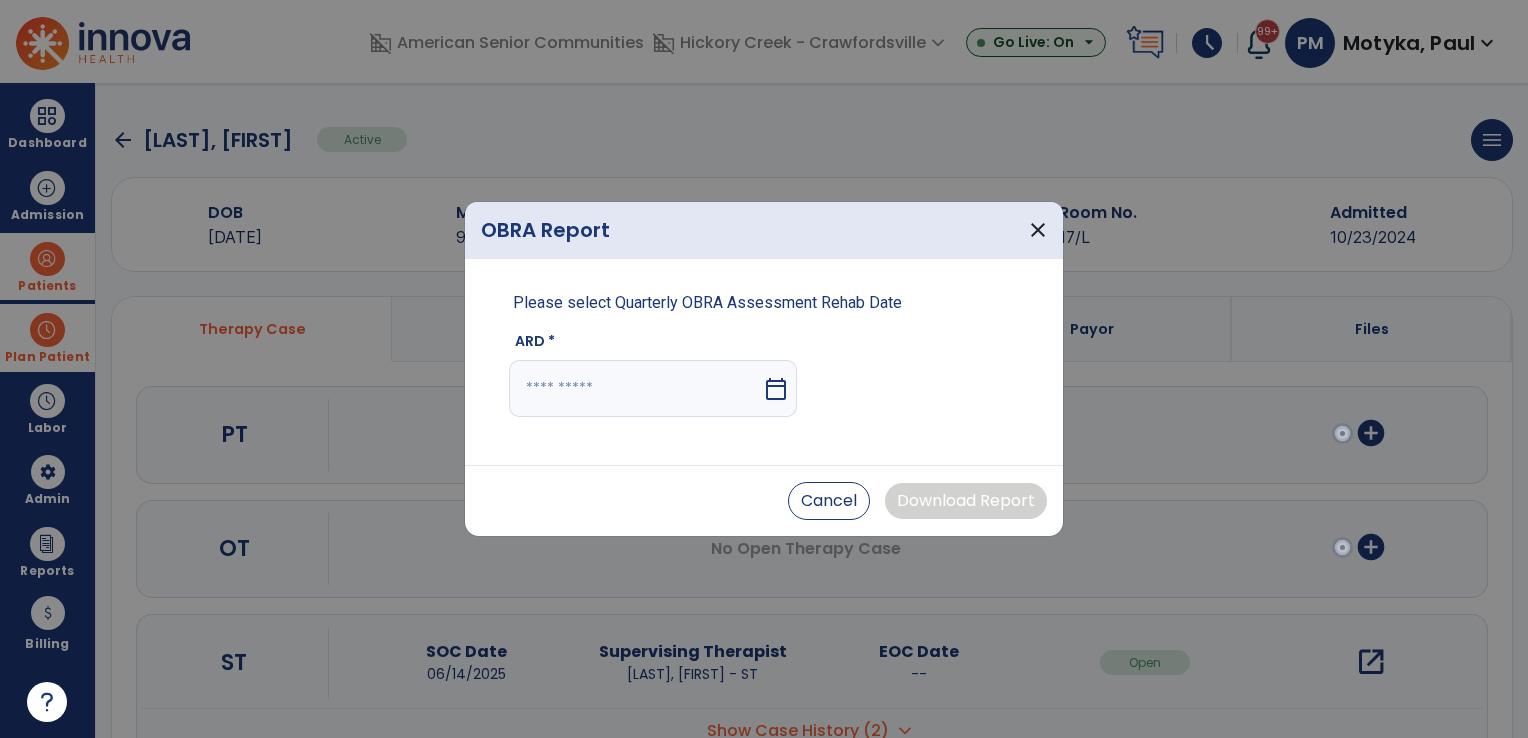 select on "*" 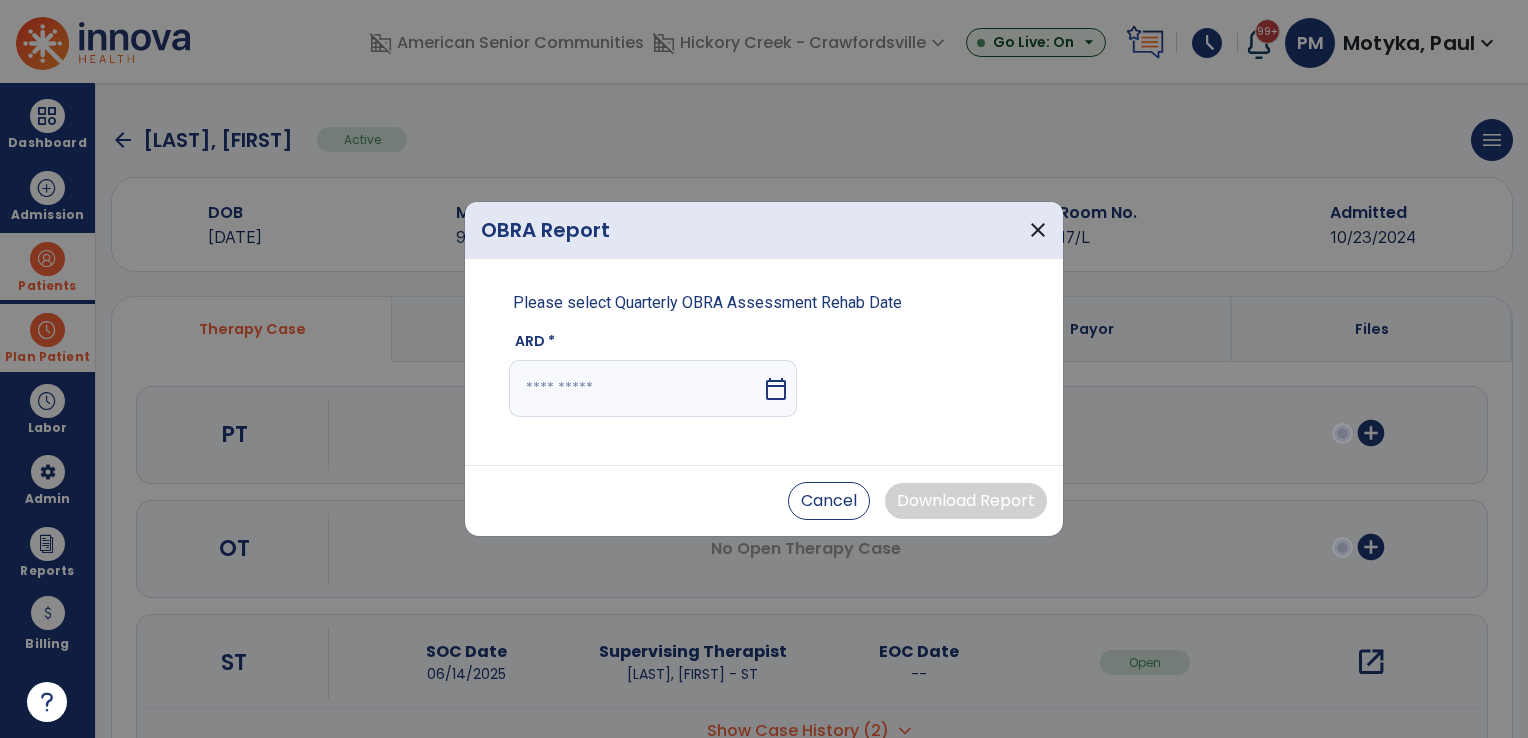 select on "****" 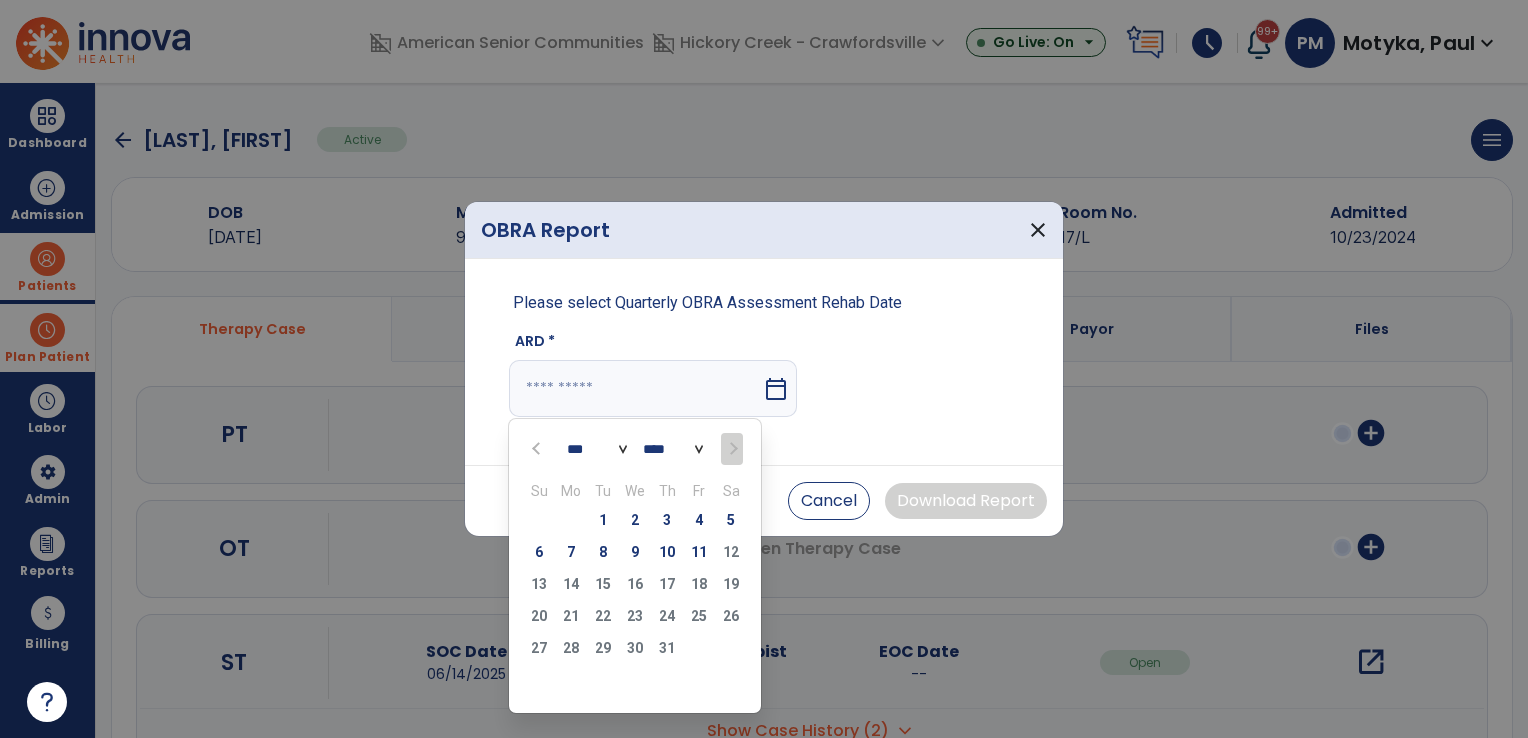 click on "13   14   15   16   17   18   19" at bounding box center (635, 587) 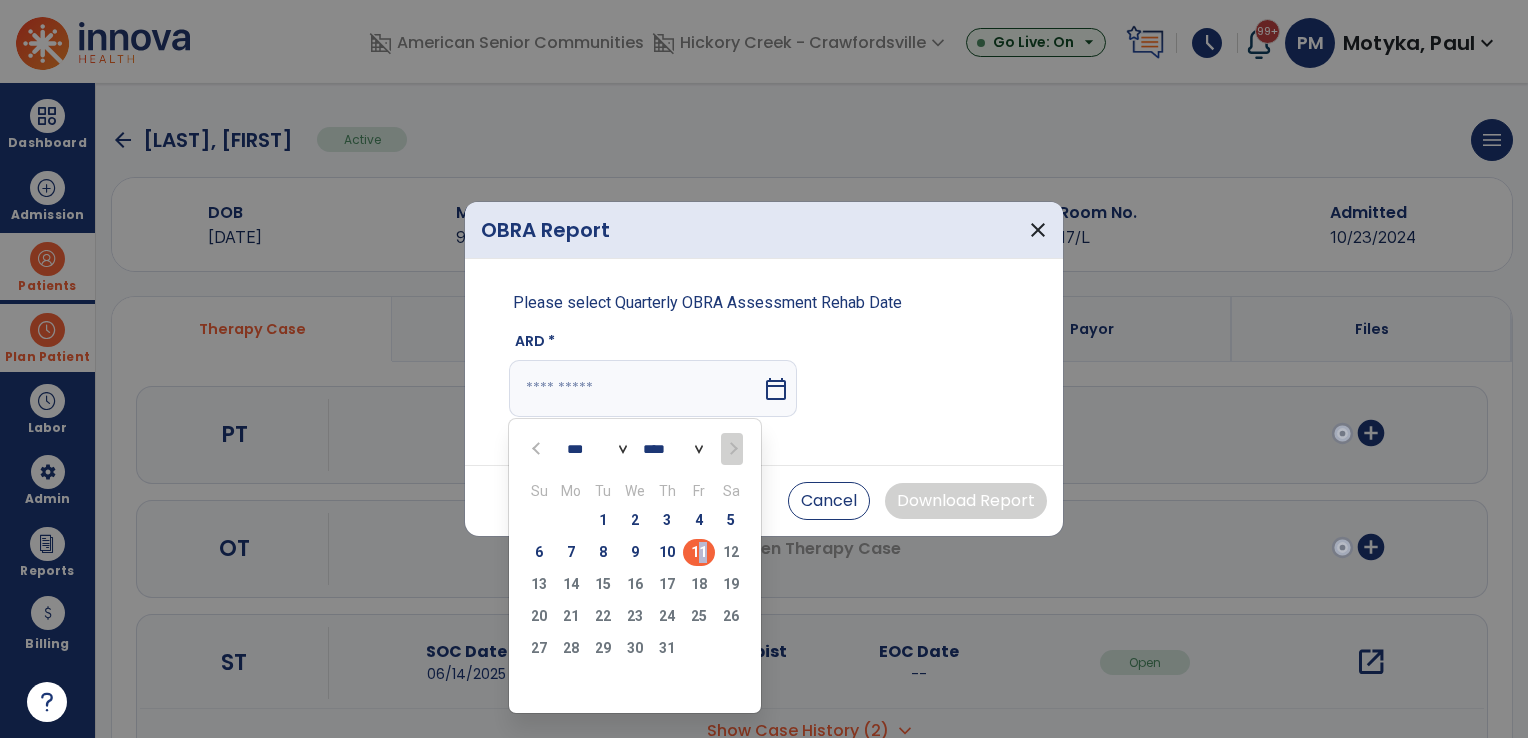 click on "11" at bounding box center (699, 552) 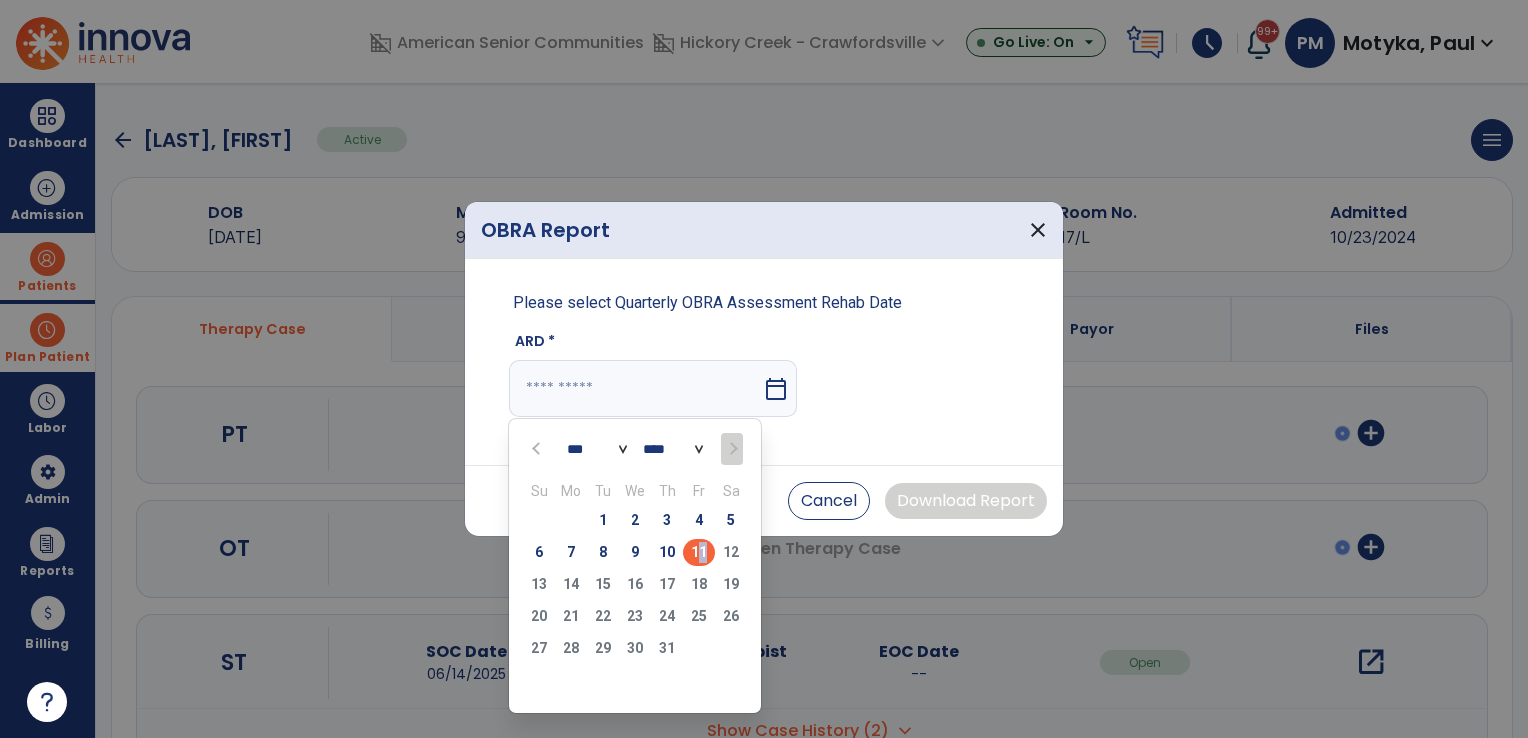 type on "*********" 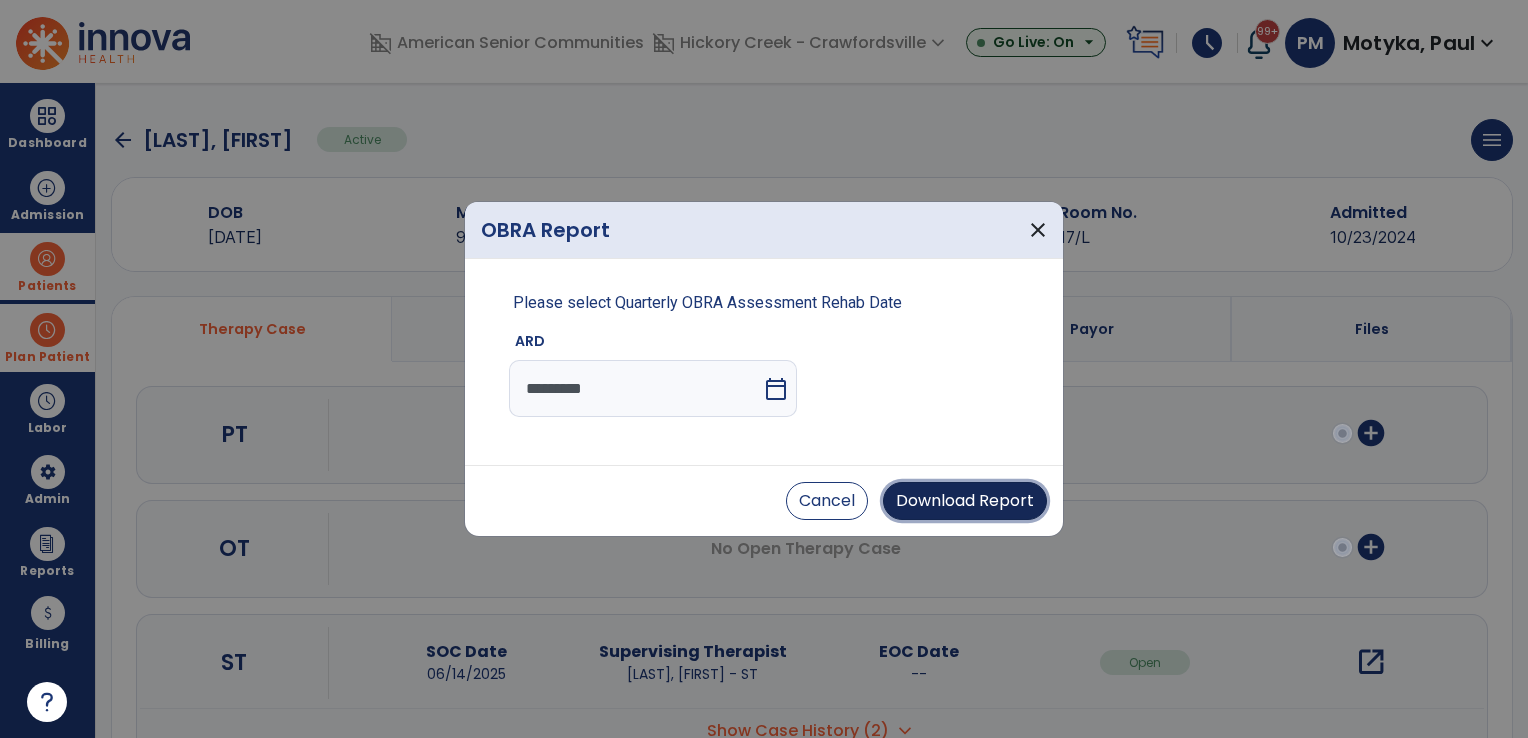 click on "Download Report" at bounding box center [965, 501] 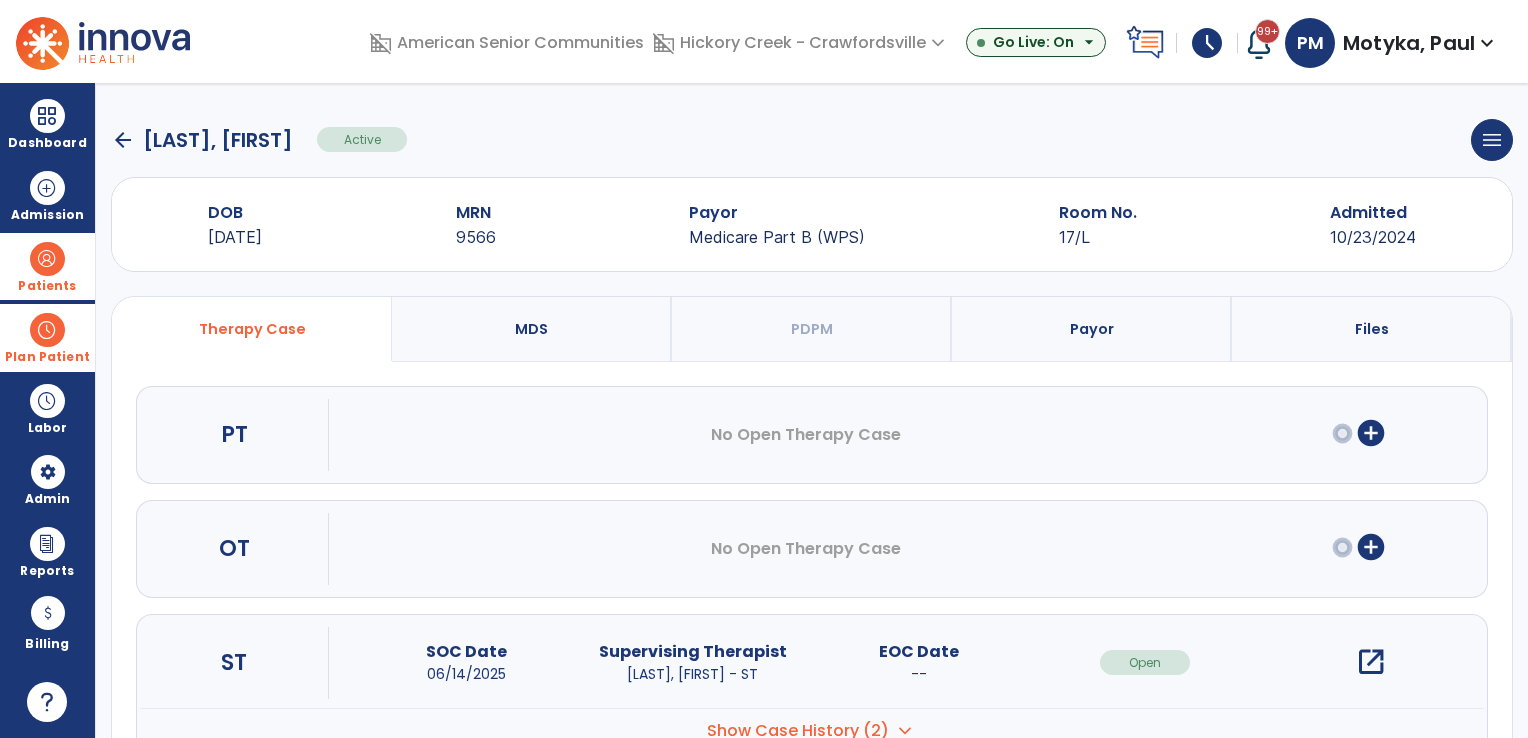 click on "arrow_back   Brewer, Betty  Active  menu   Edit Admission   View OBRA Report   Discharge Patient" 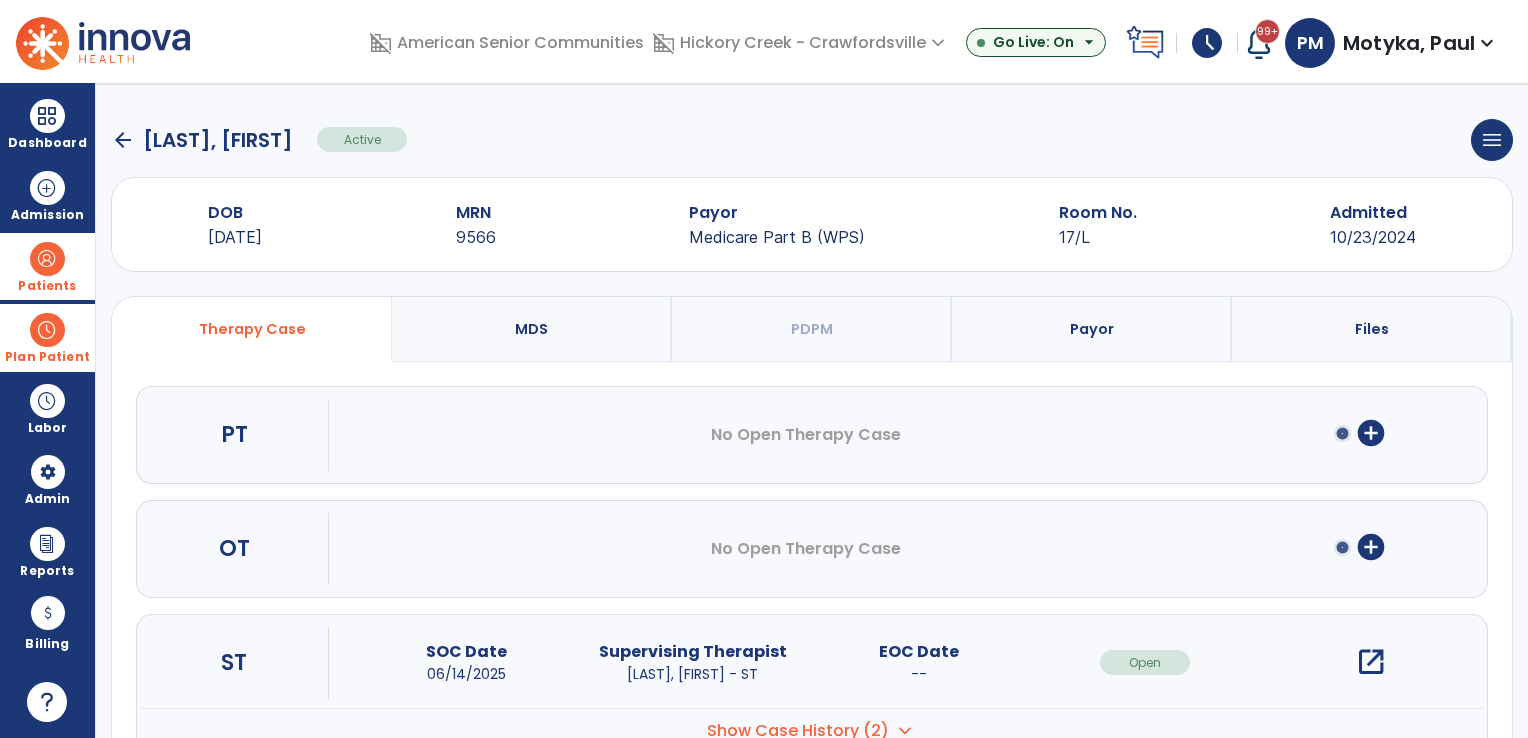 click on "arrow_back" 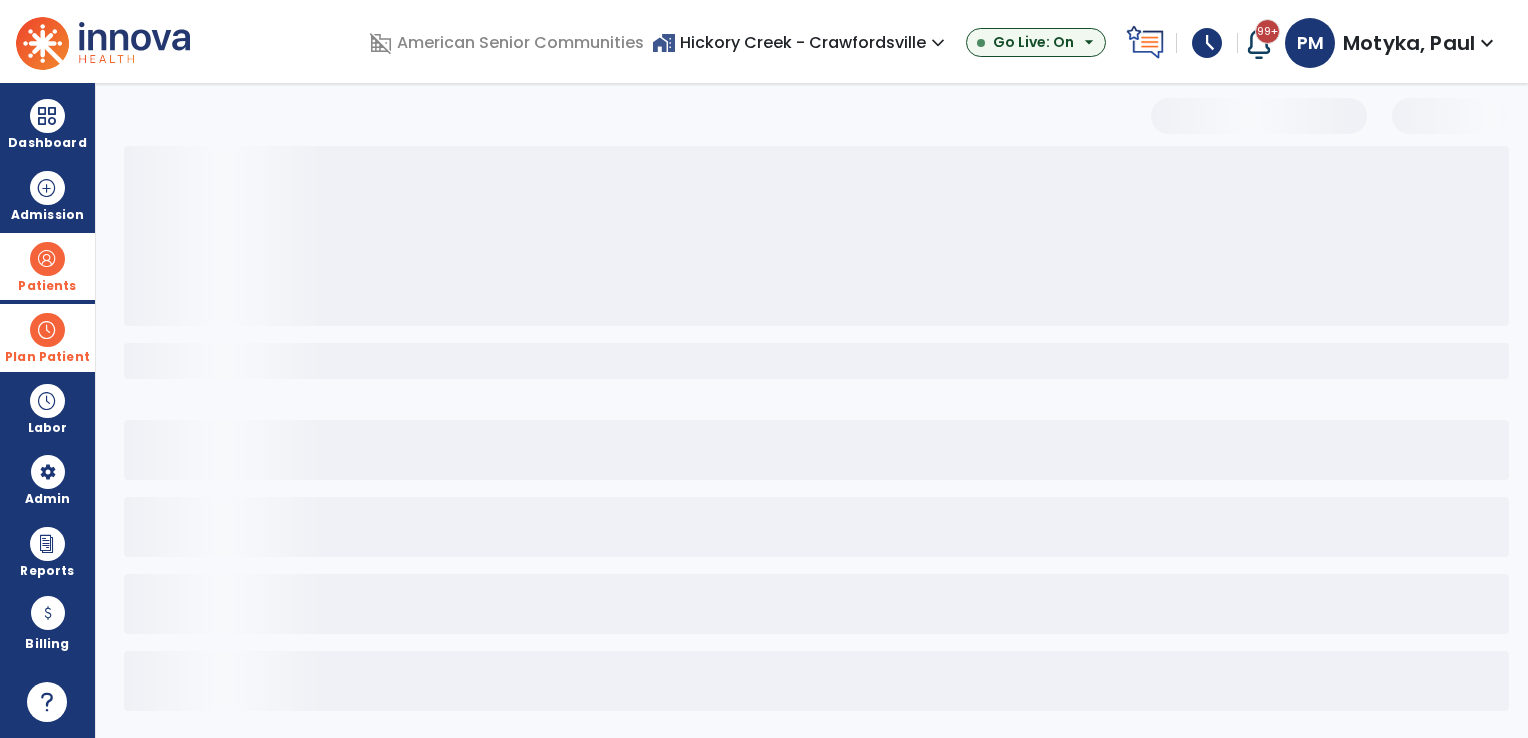 select on "***" 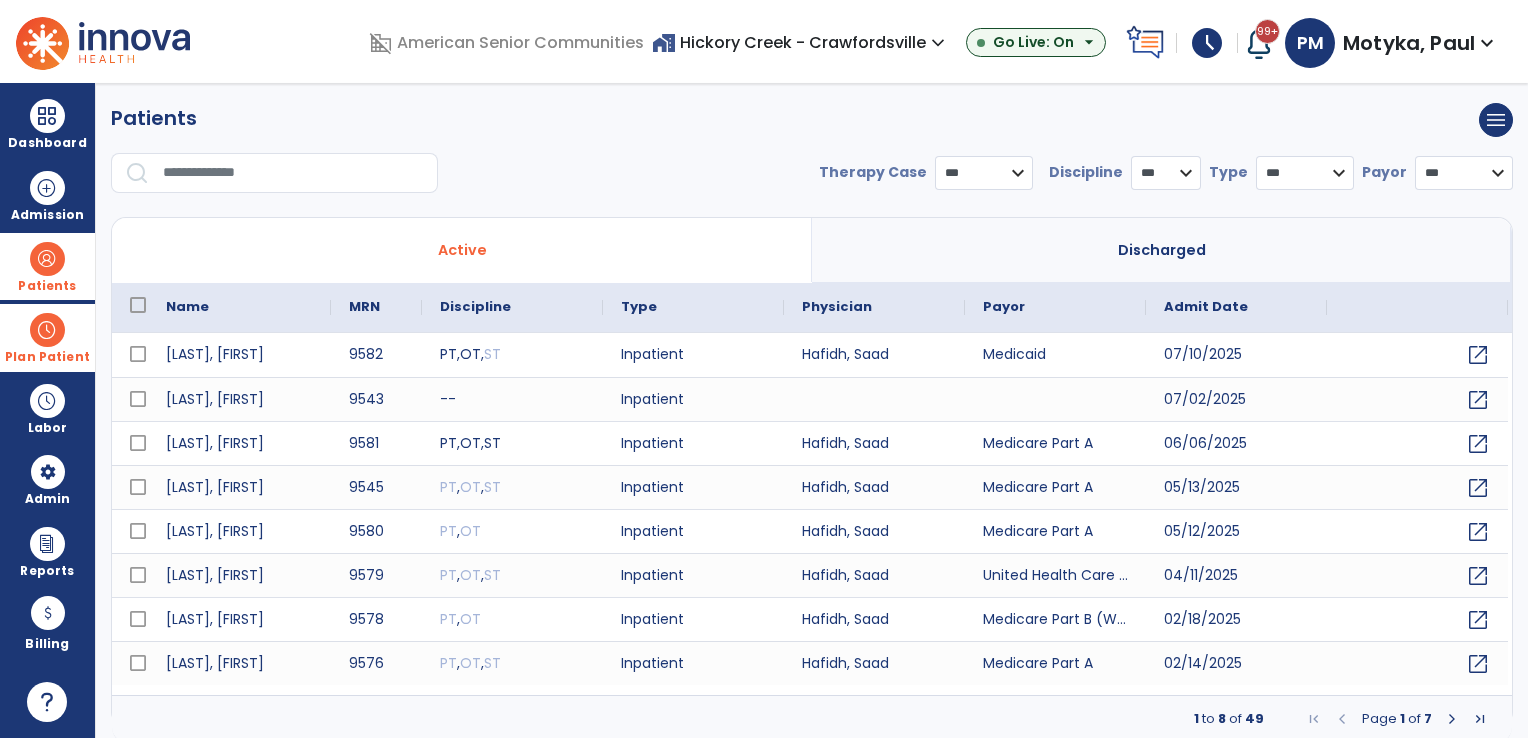 click at bounding box center [47, 330] 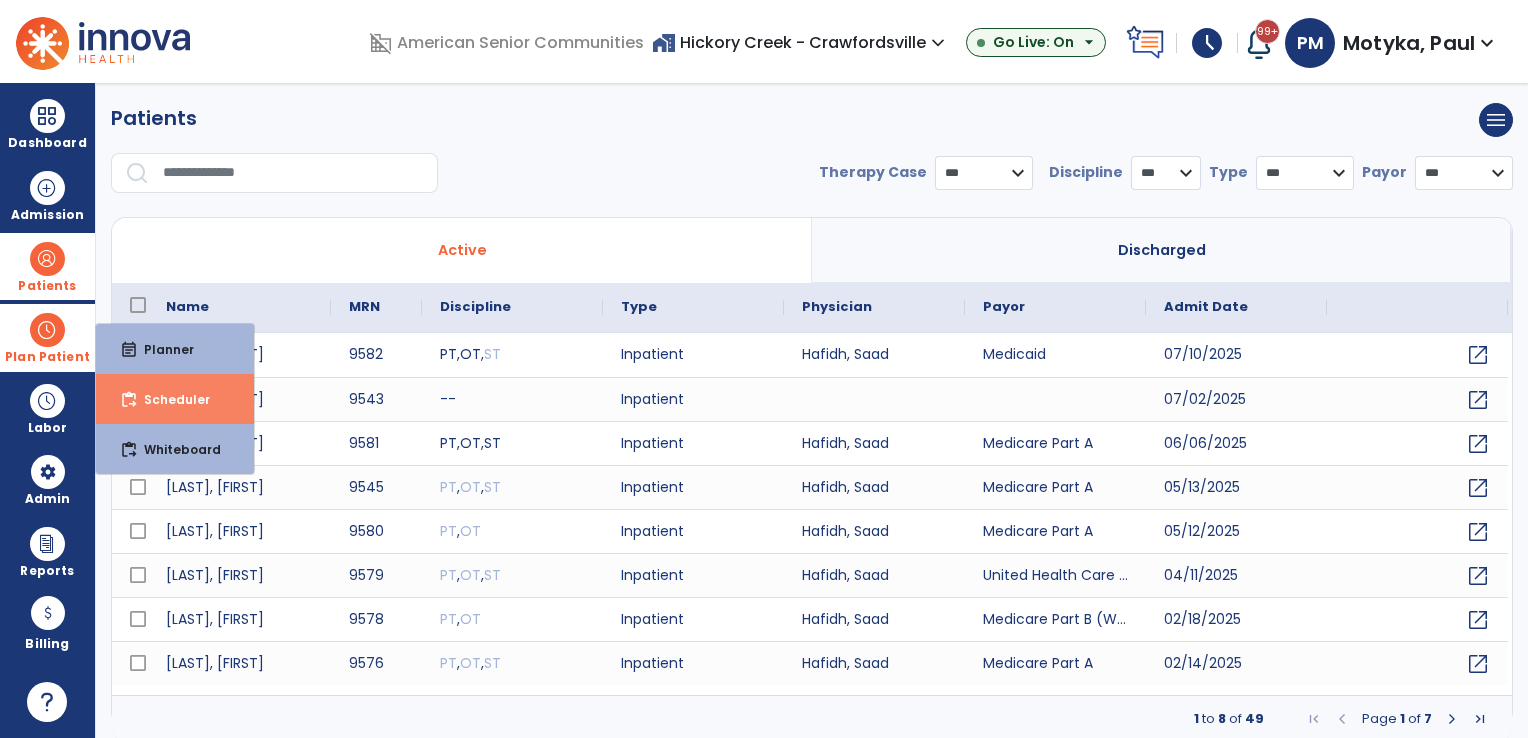 click on "Scheduler" at bounding box center [169, 399] 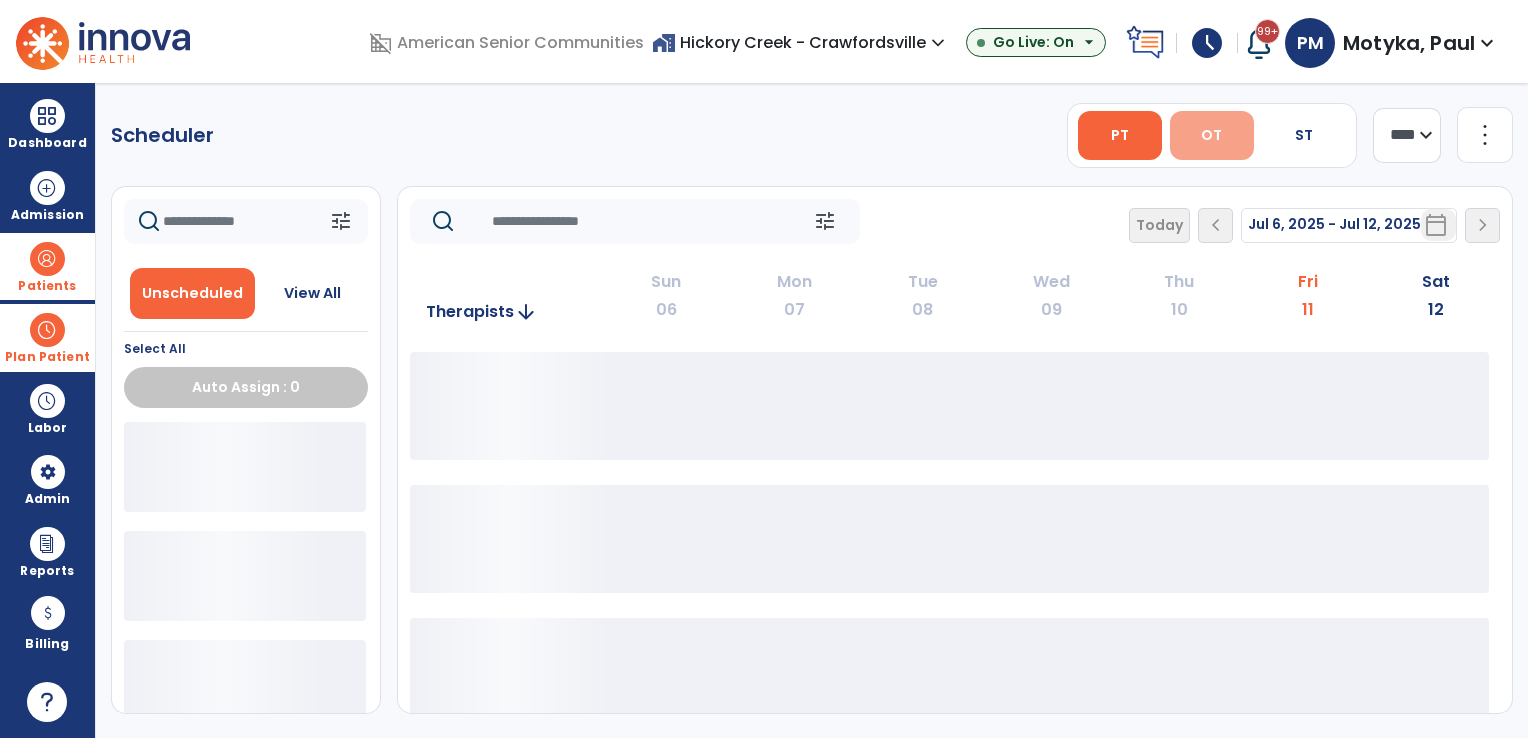 click on "OT" at bounding box center (1211, 135) 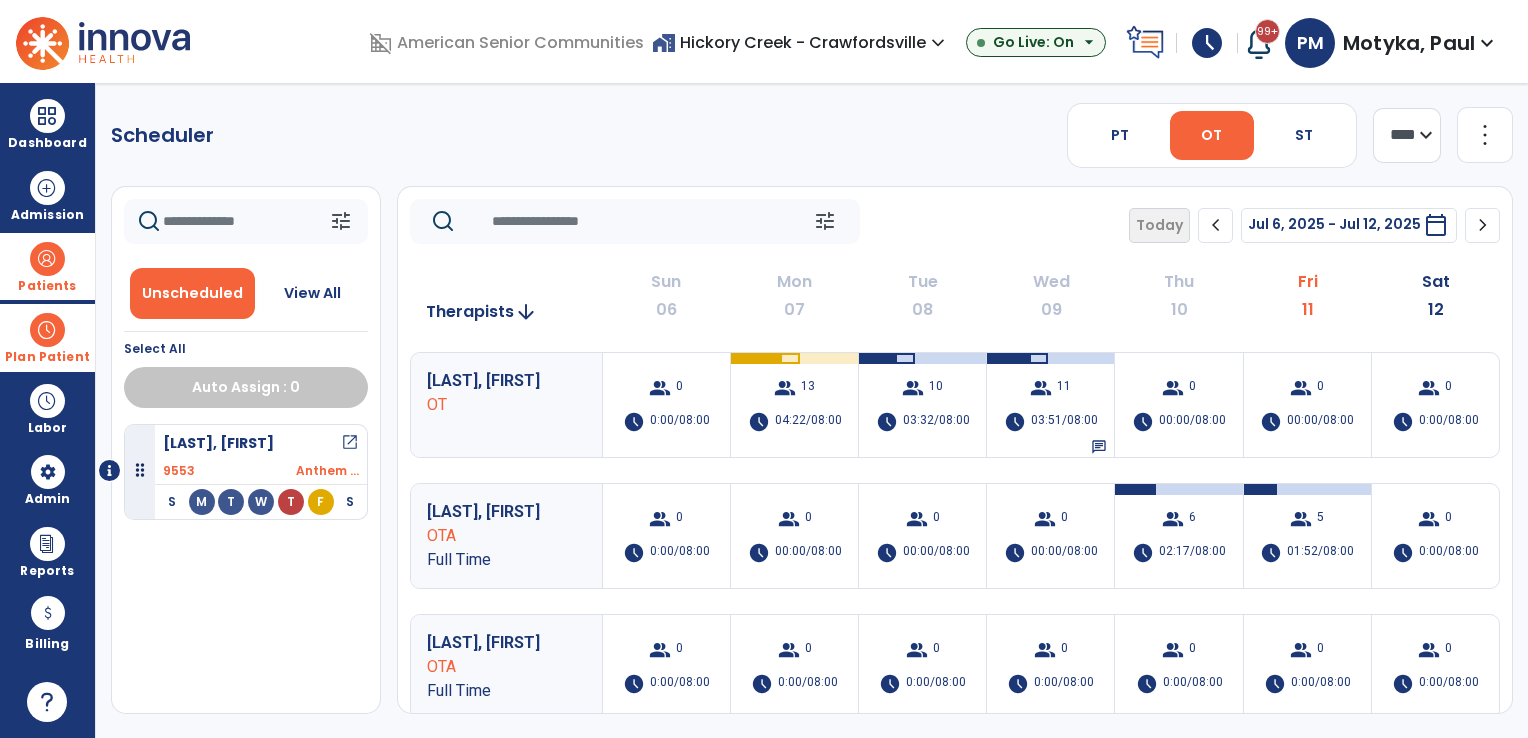 click on "chevron_right" 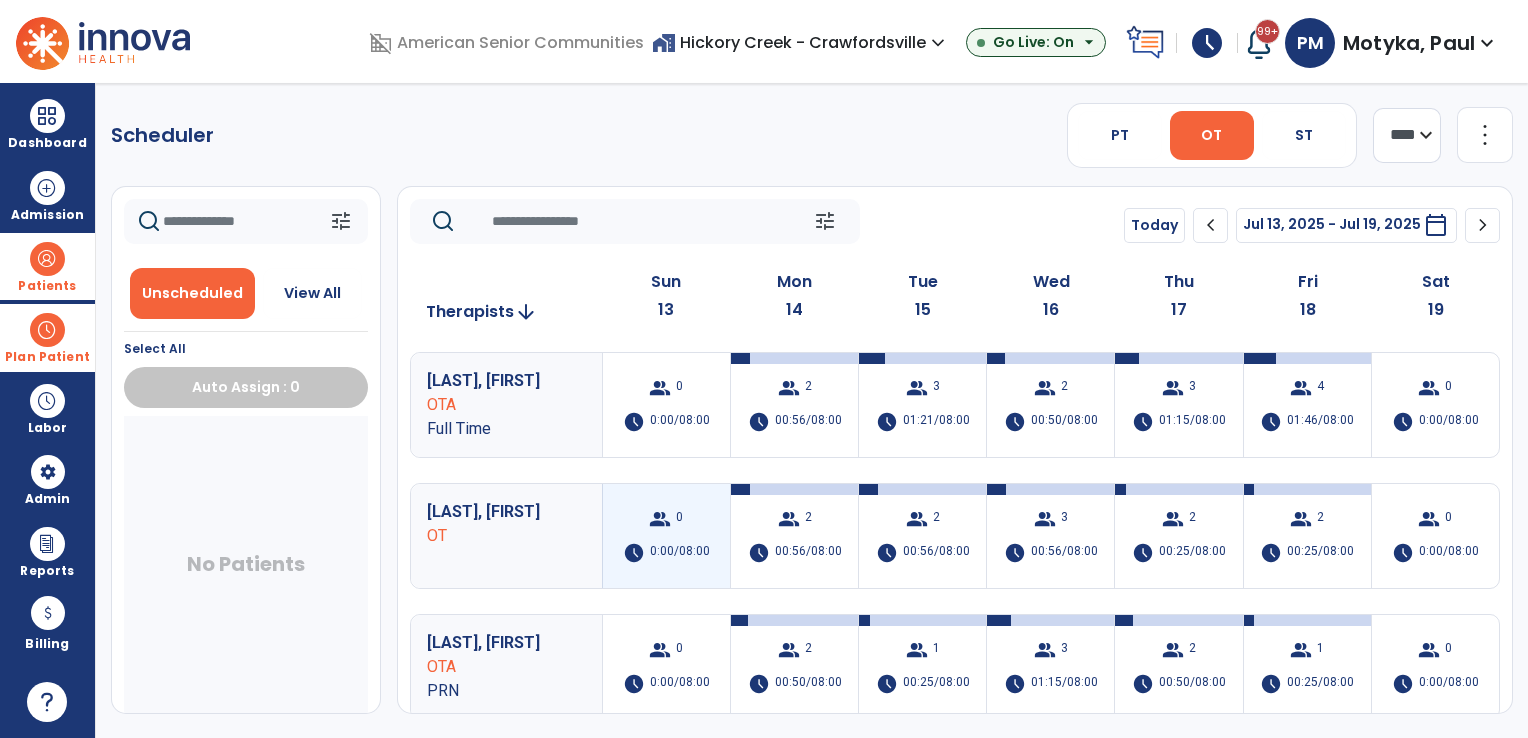 click on "group  0  schedule  0:00/08:00" at bounding box center [666, 536] 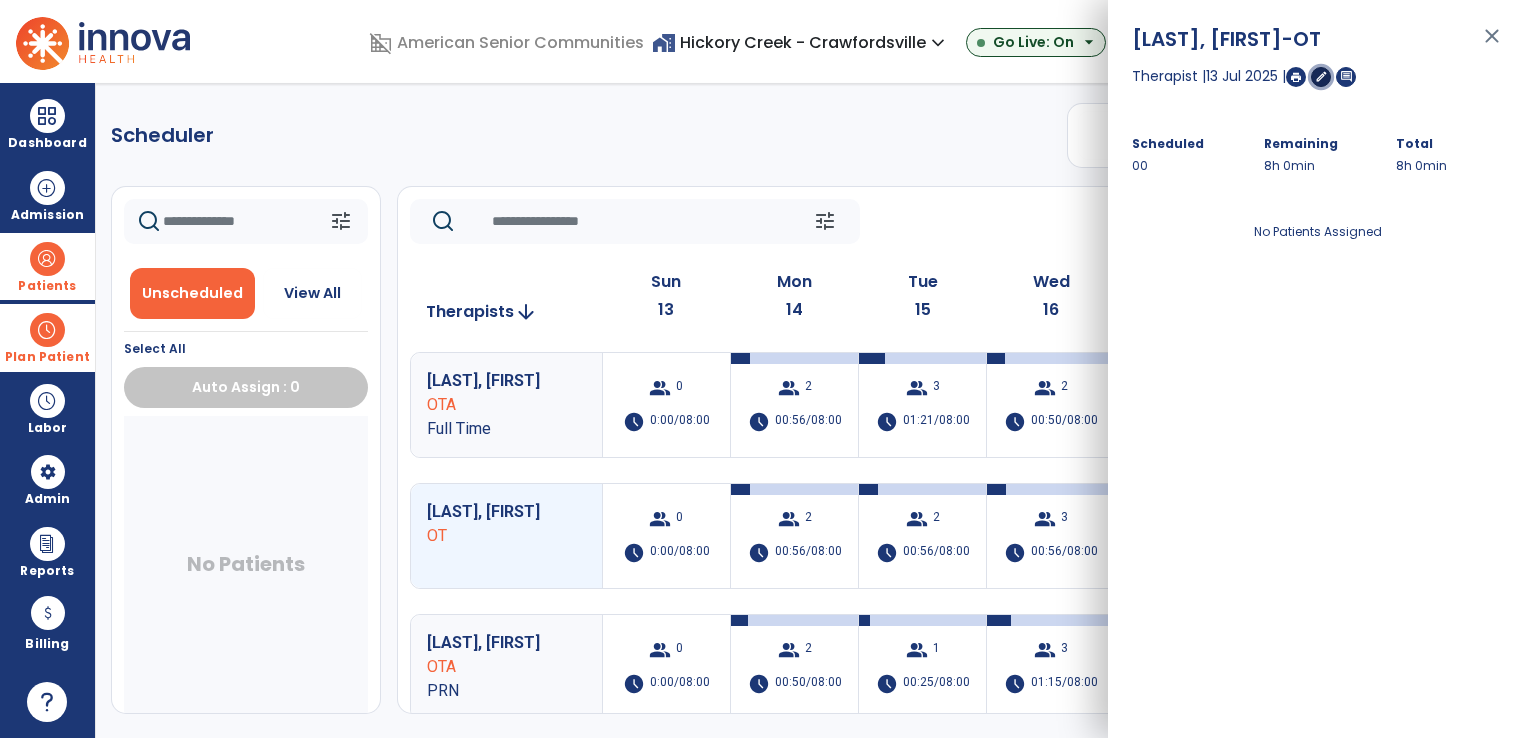 click on "edit" at bounding box center [1321, 76] 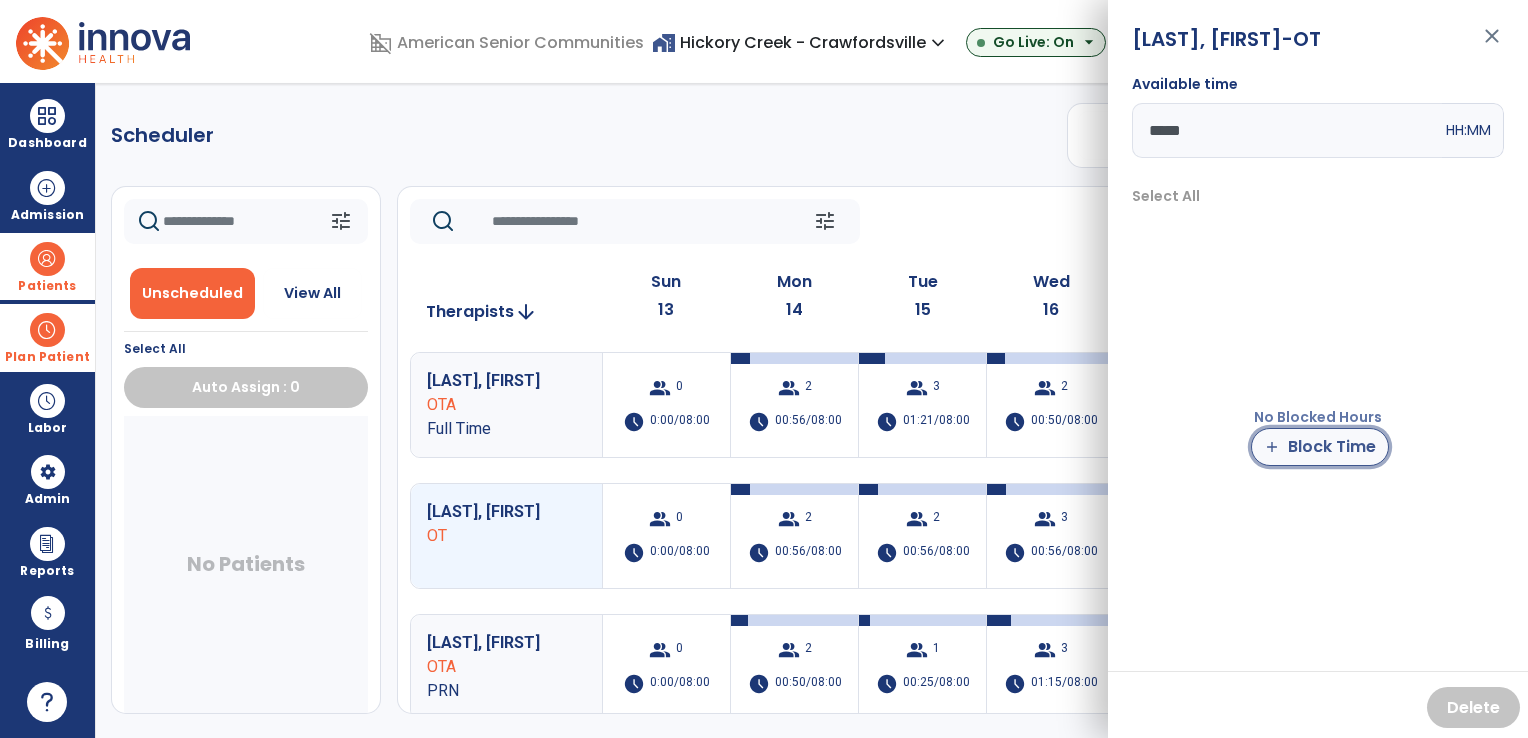 click on "add   Block Time" at bounding box center [1320, 447] 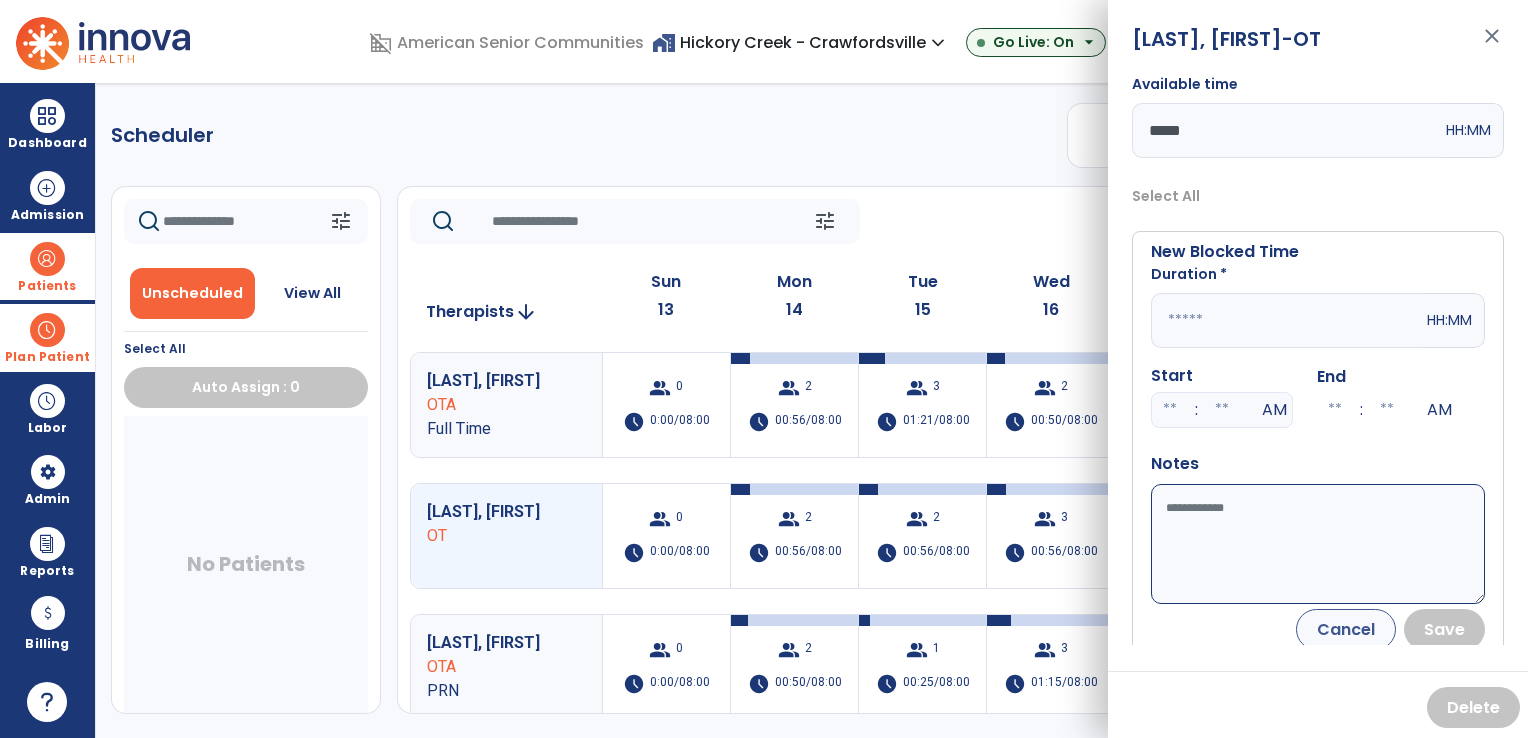 click at bounding box center [1287, 320] 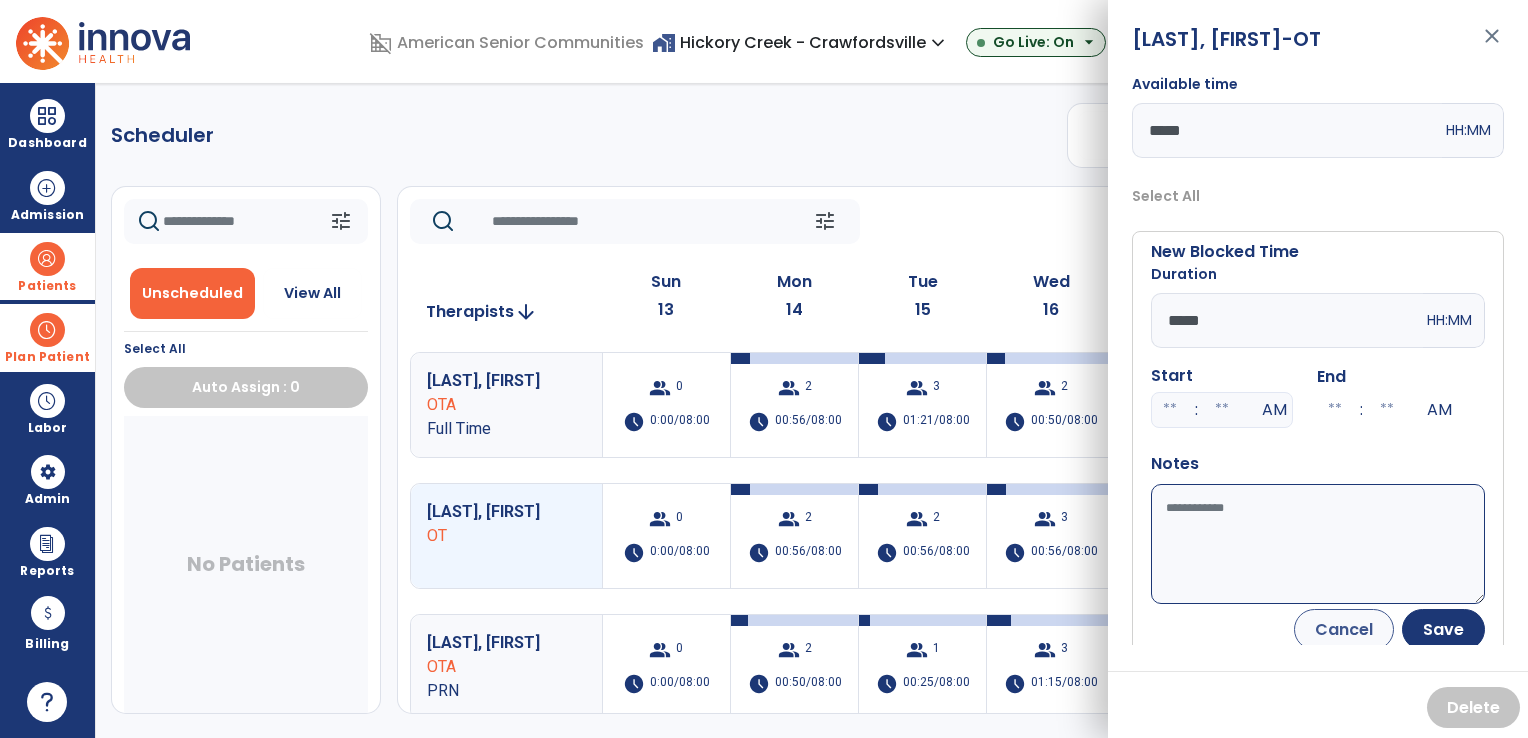 type on "*****" 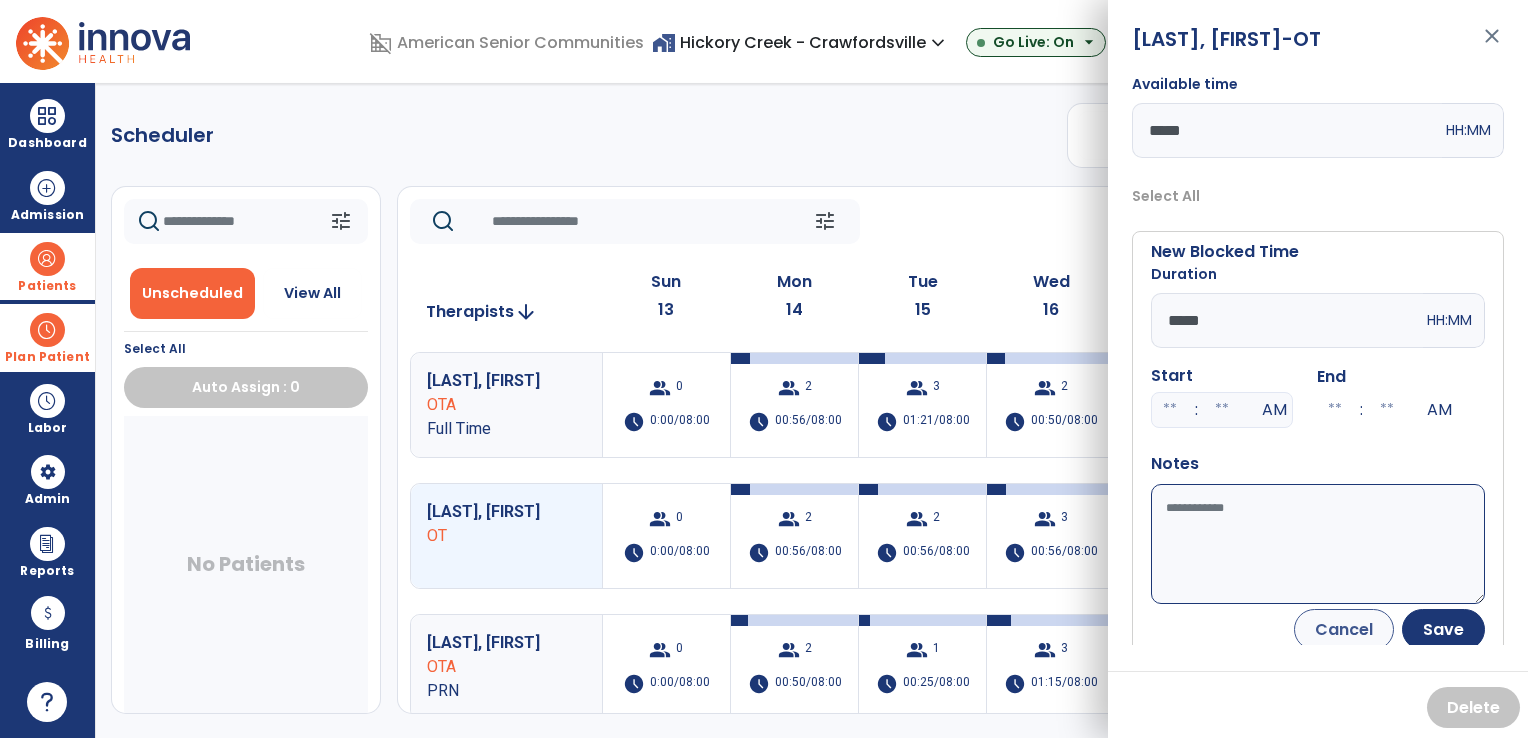 click on "Available time" at bounding box center [1318, 544] 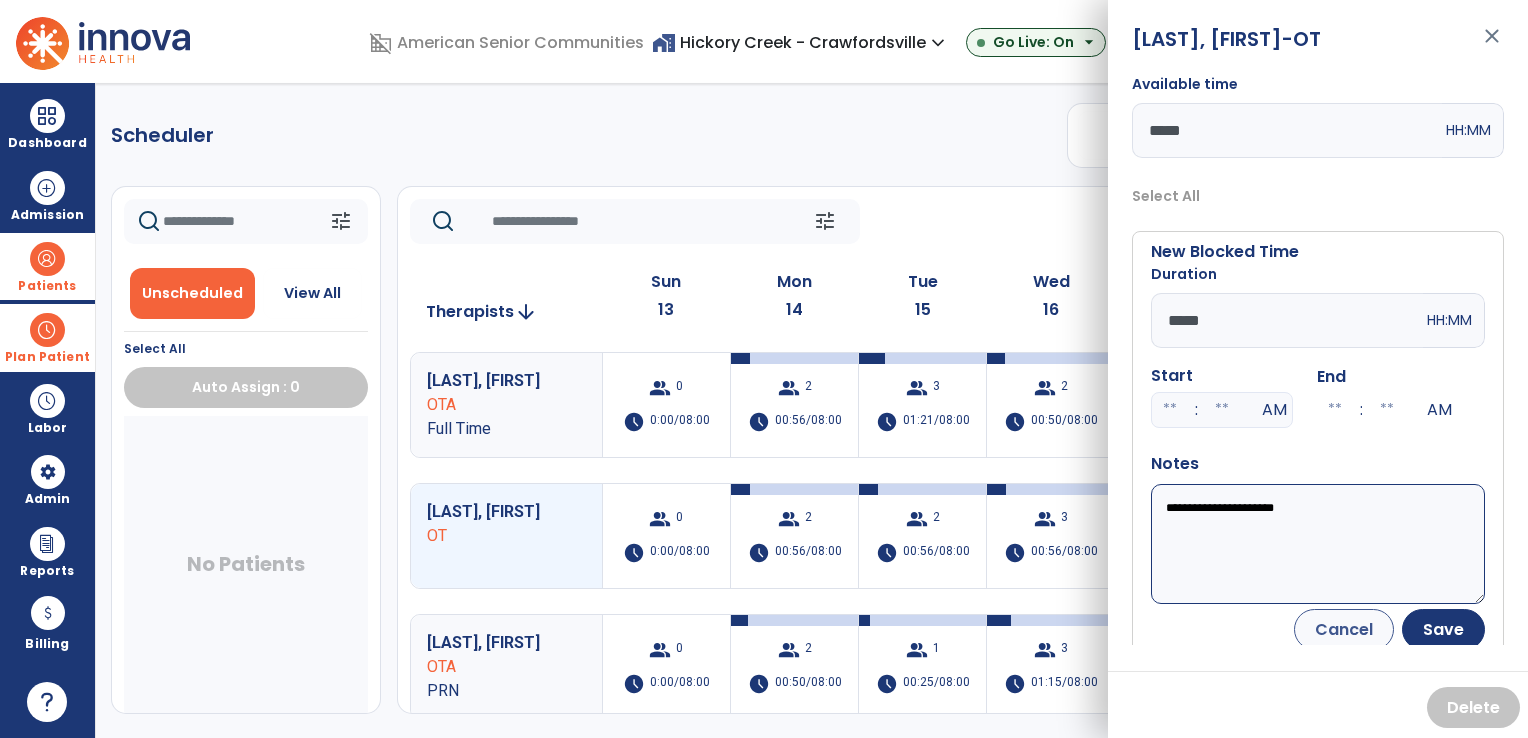 paste on "**********" 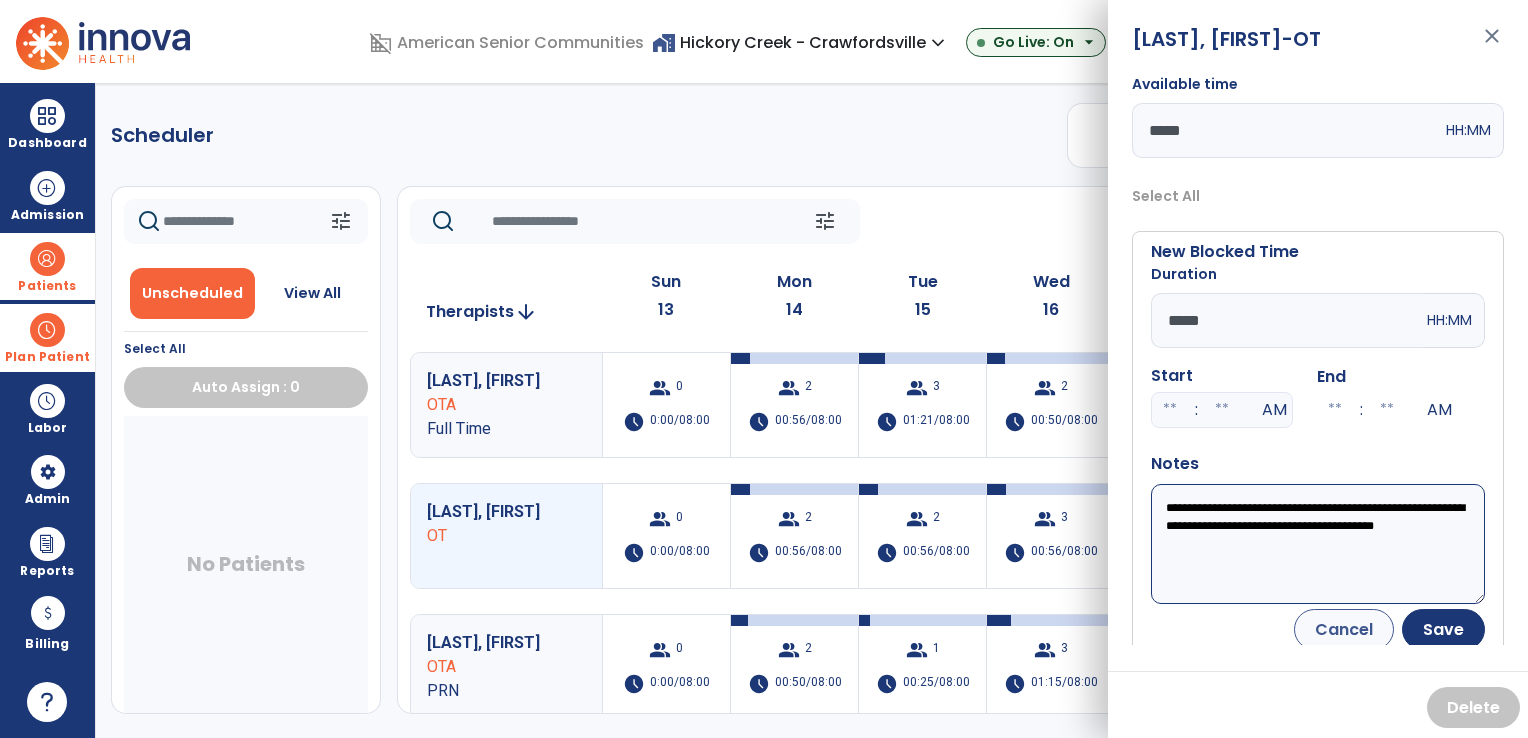 scroll, scrollTop: 12, scrollLeft: 0, axis: vertical 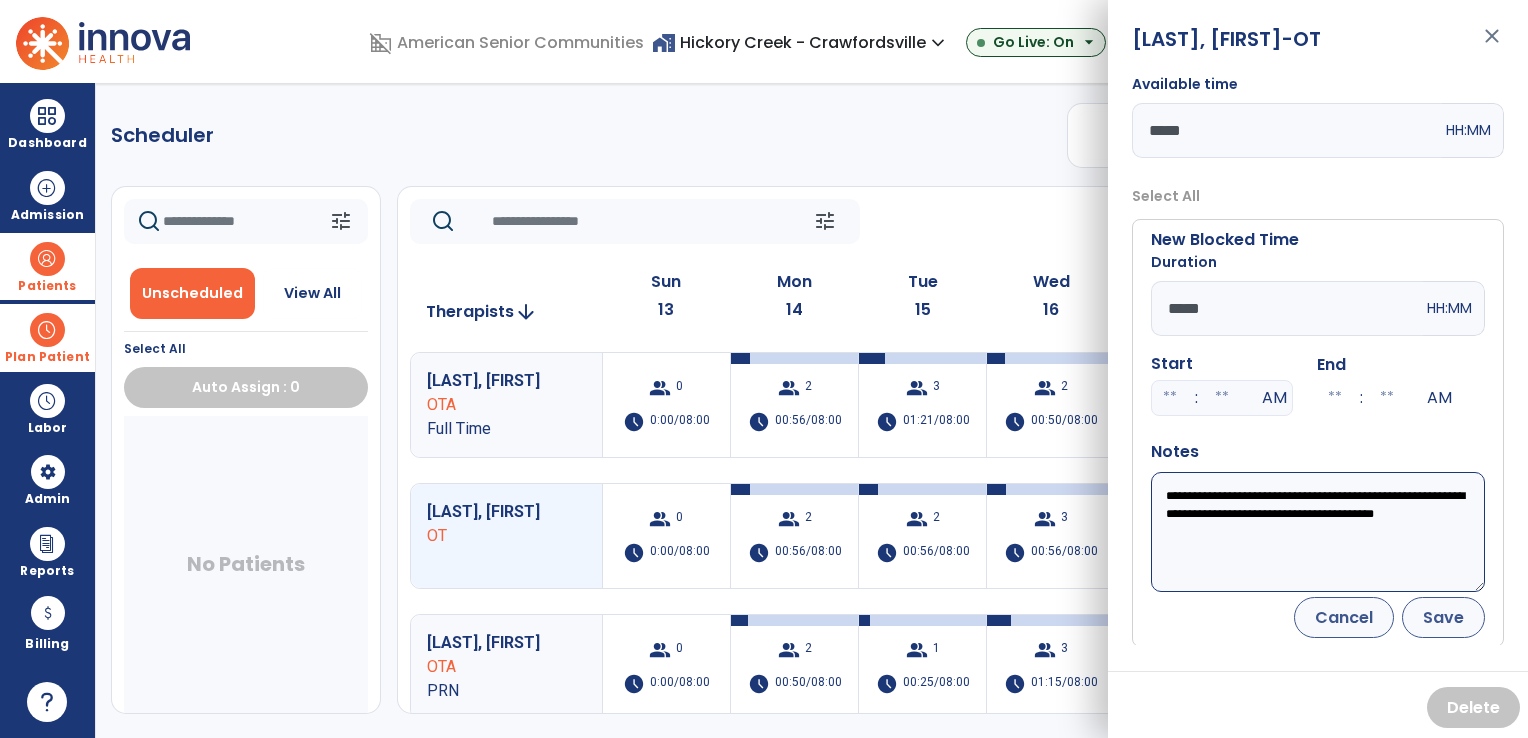 type on "**********" 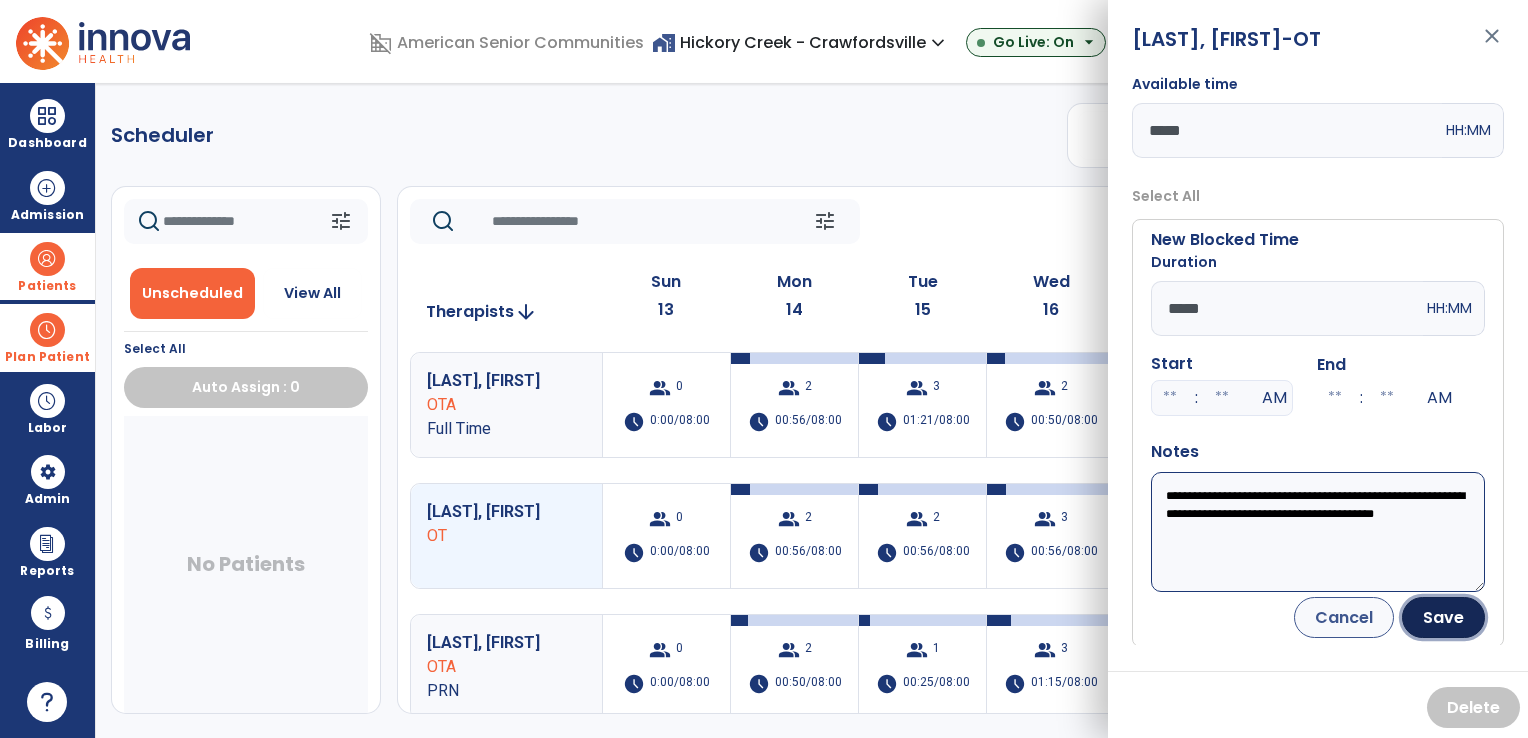 drag, startPoint x: 1441, startPoint y: 613, endPoint x: 1441, endPoint y: 597, distance: 16 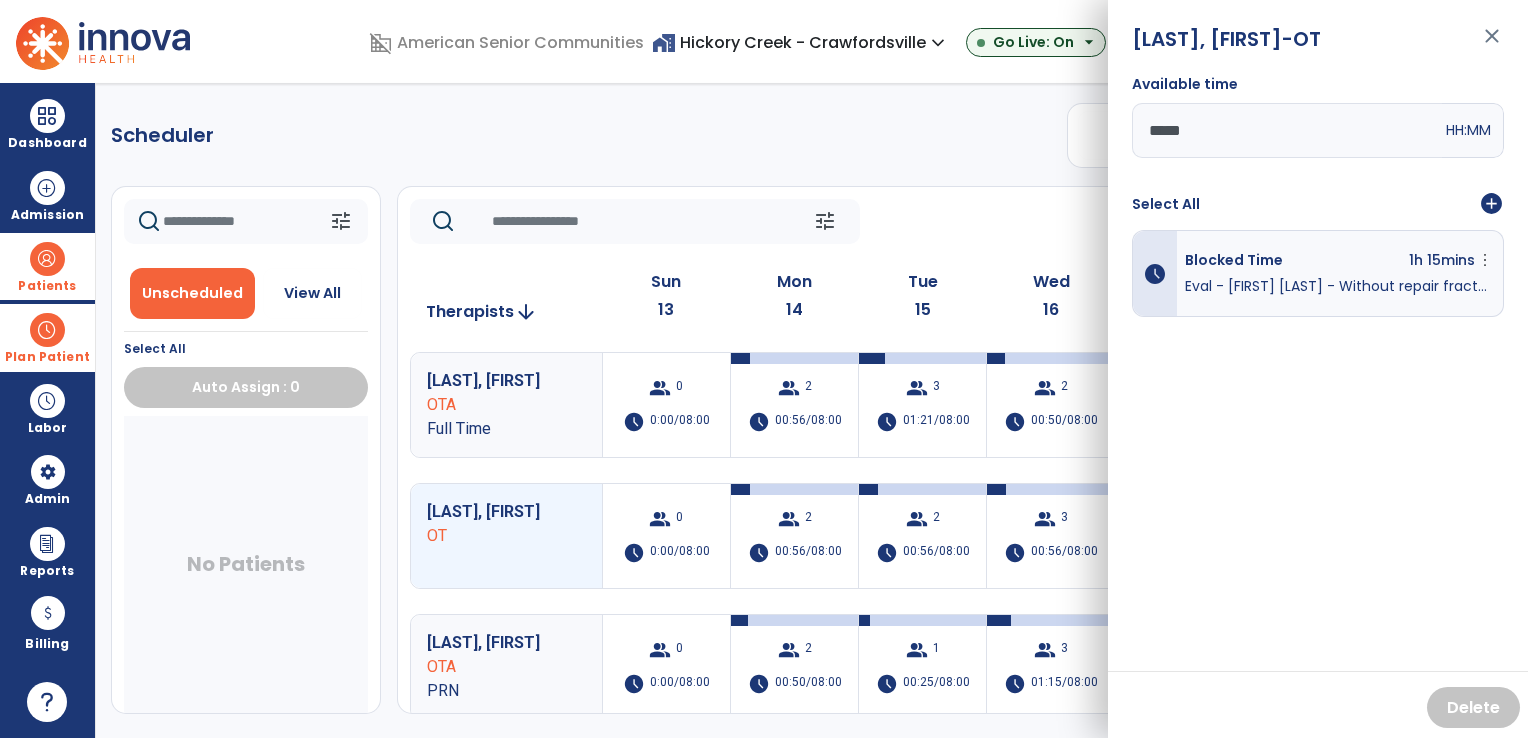 scroll, scrollTop: 0, scrollLeft: 0, axis: both 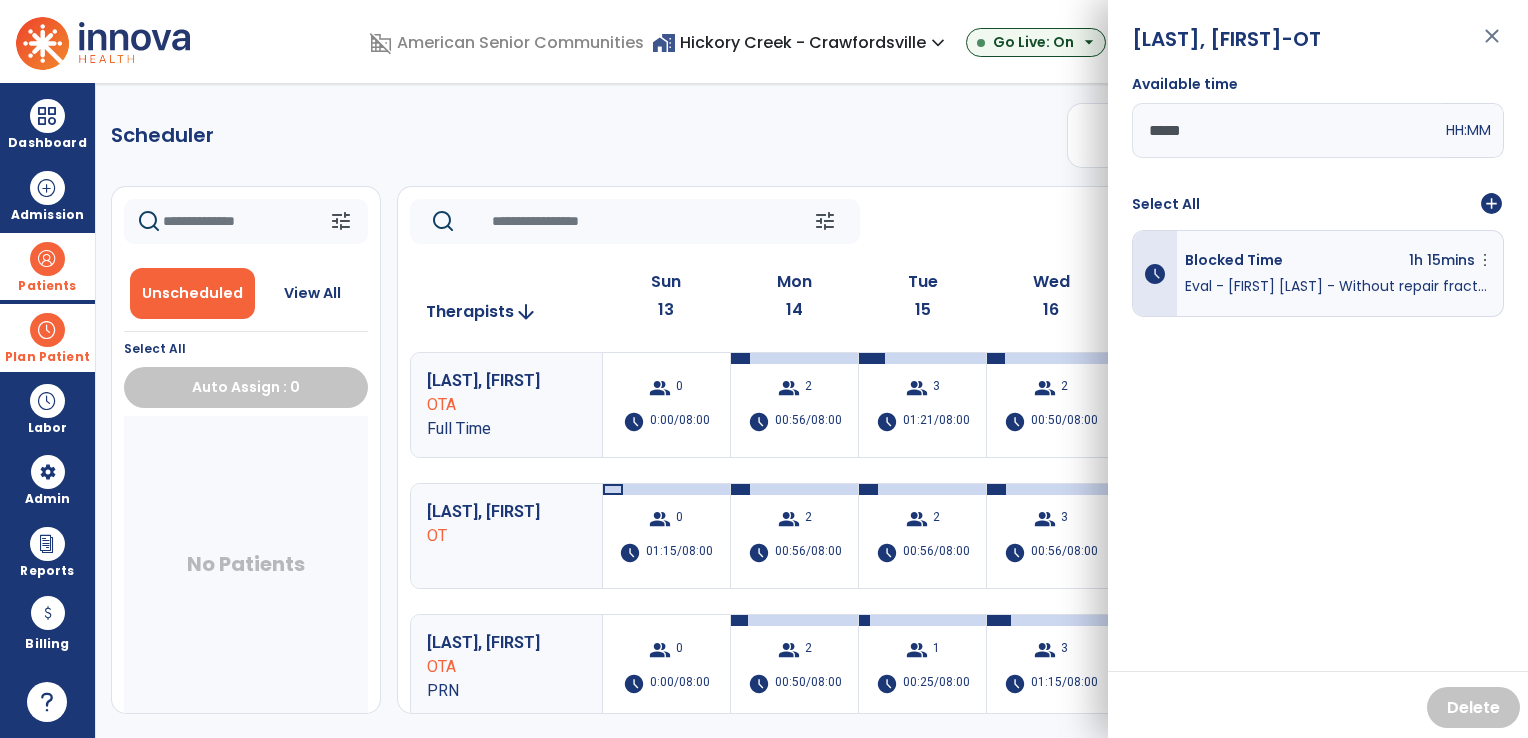 click on "close" at bounding box center [1492, 45] 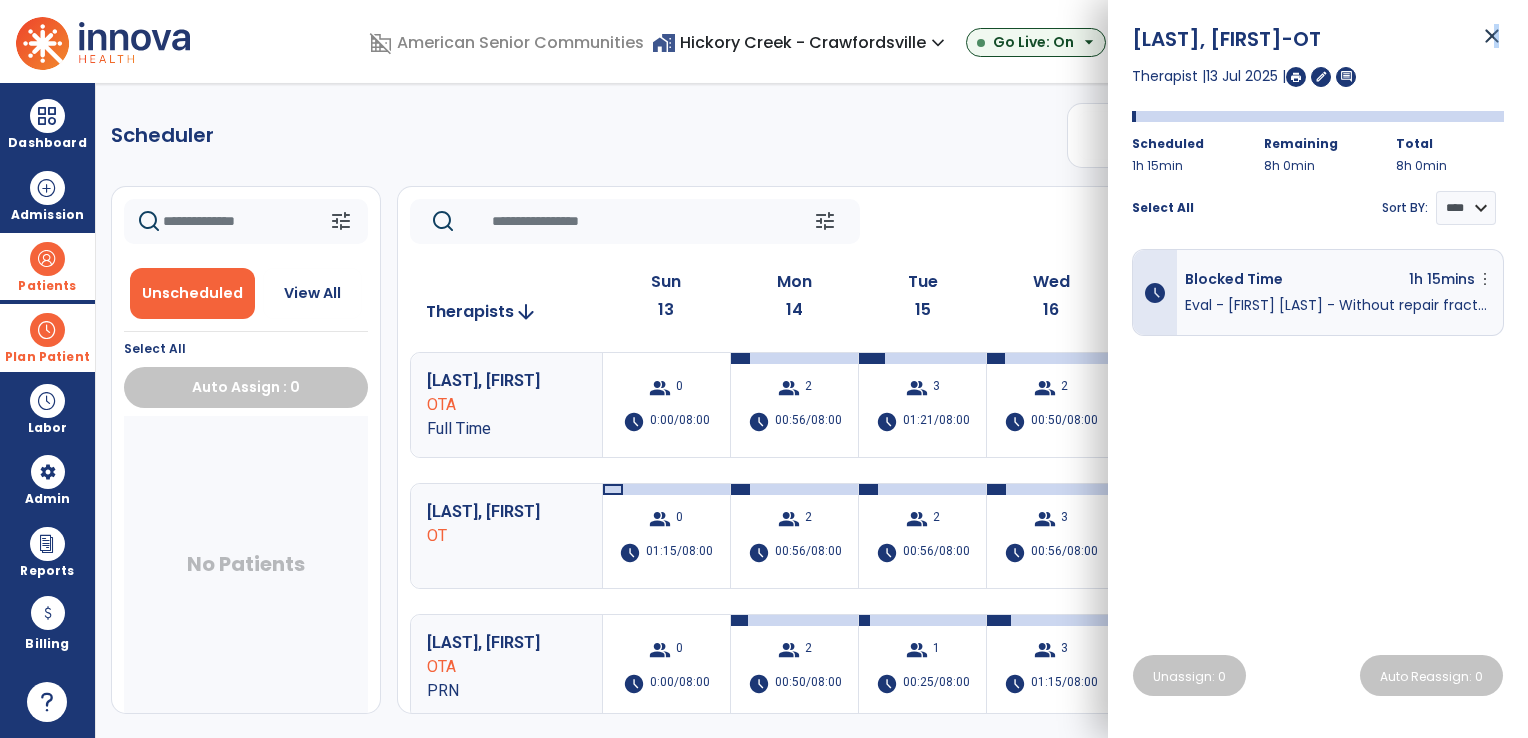 click on "close" at bounding box center (1492, 45) 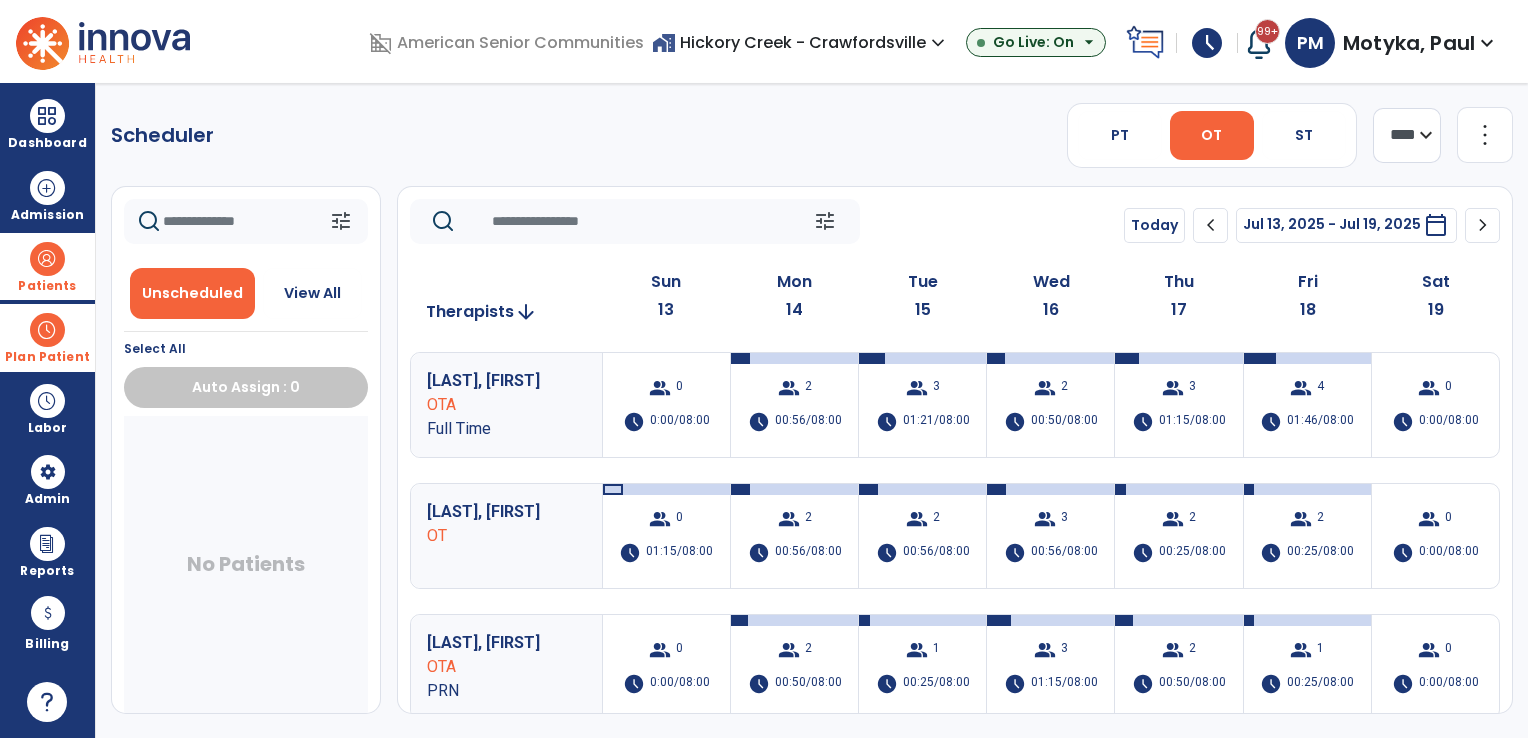 click on "Scheduler   PT   OT   ST  **** *** more_vert  Manage Labor   View All Therapists   Print" 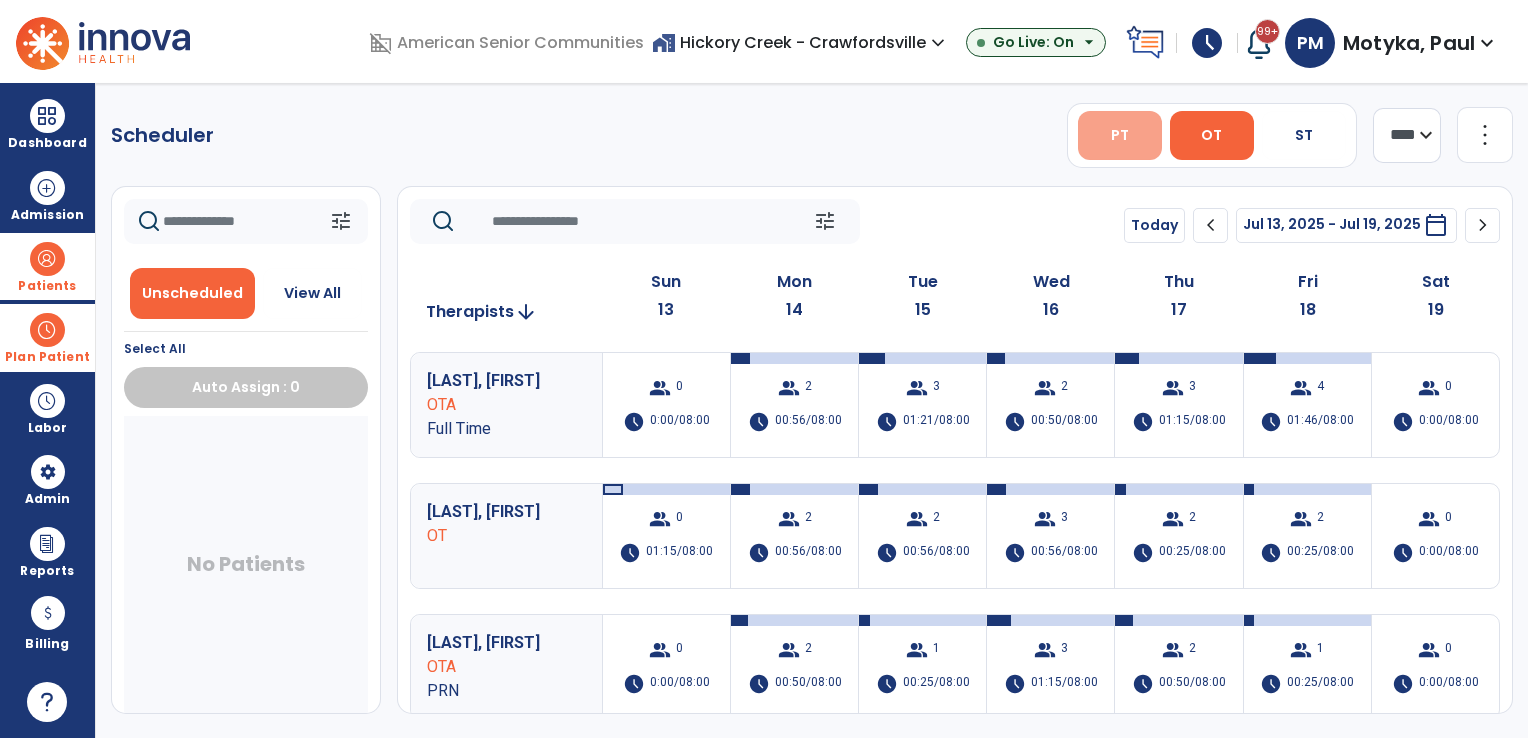 click on "PT" at bounding box center [1120, 135] 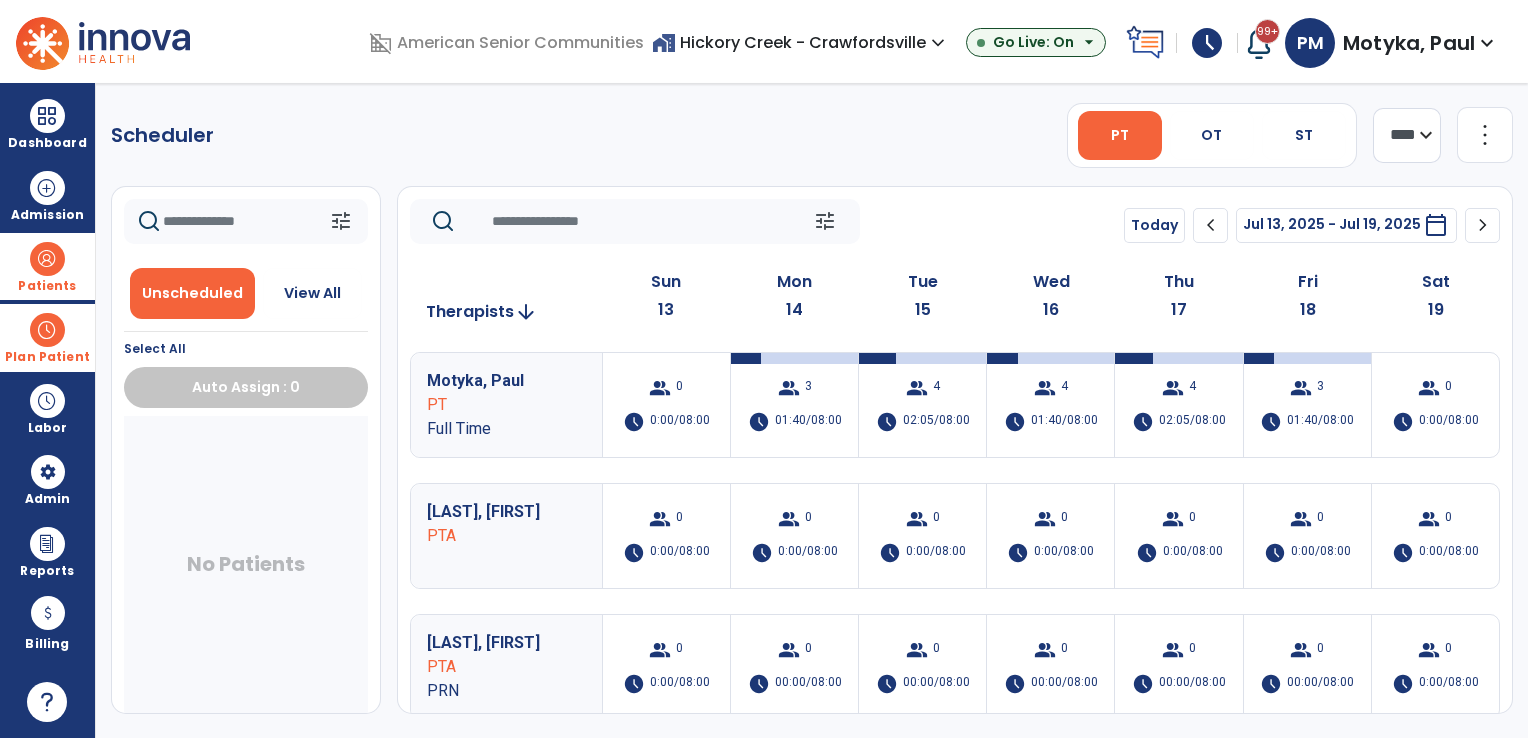 drag, startPoint x: 834, startPoint y: 394, endPoint x: 844, endPoint y: 344, distance: 50.990196 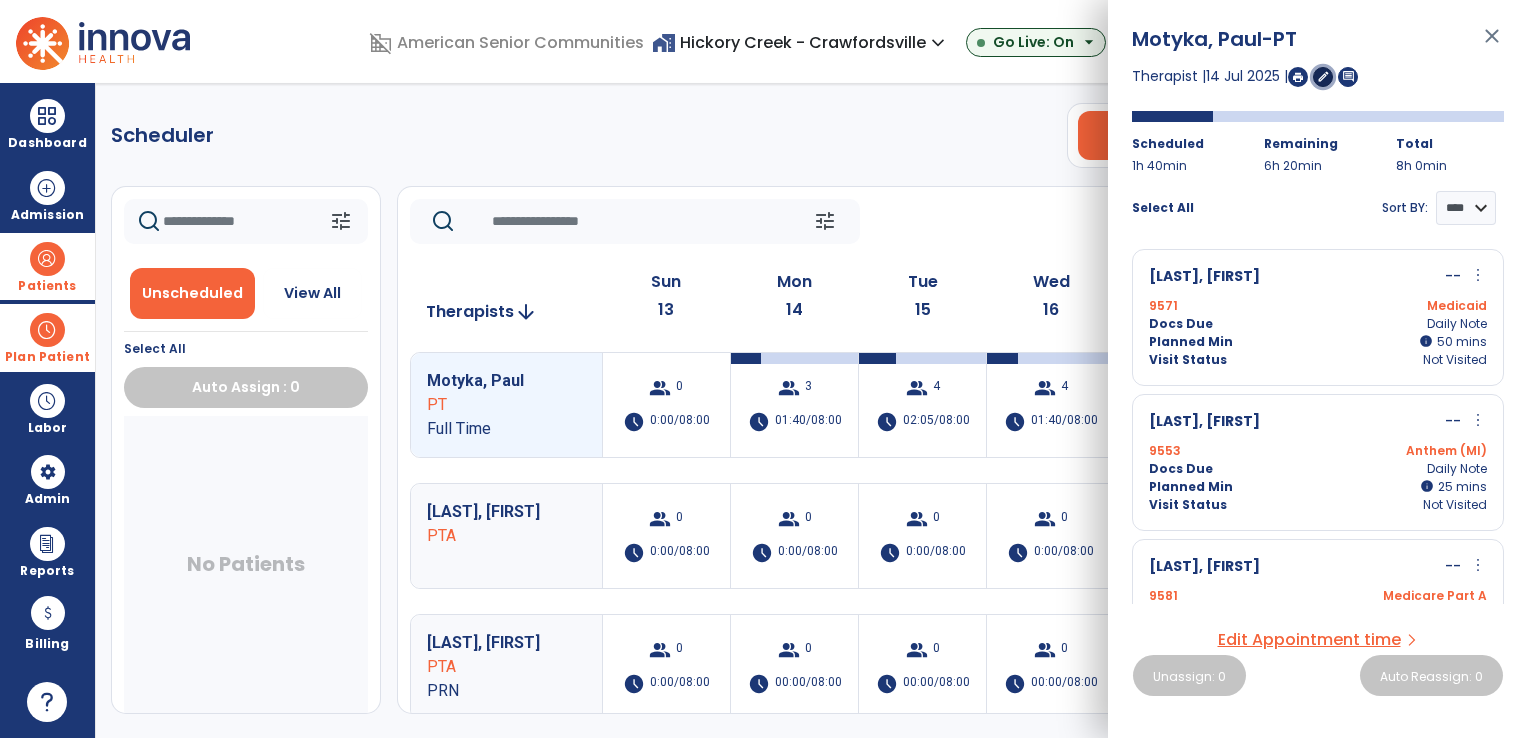 click on "edit" at bounding box center (1323, 76) 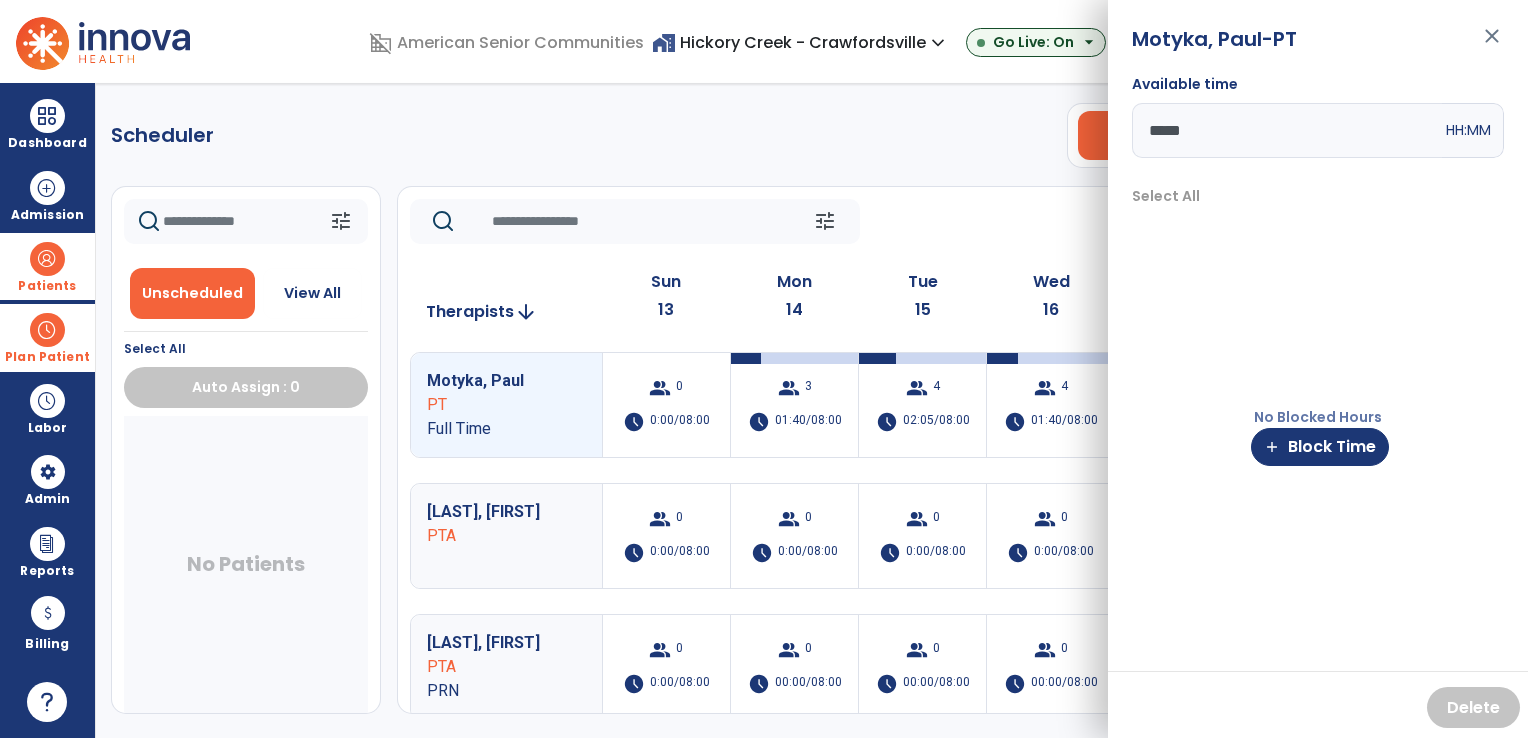 click on "close" at bounding box center [1492, 45] 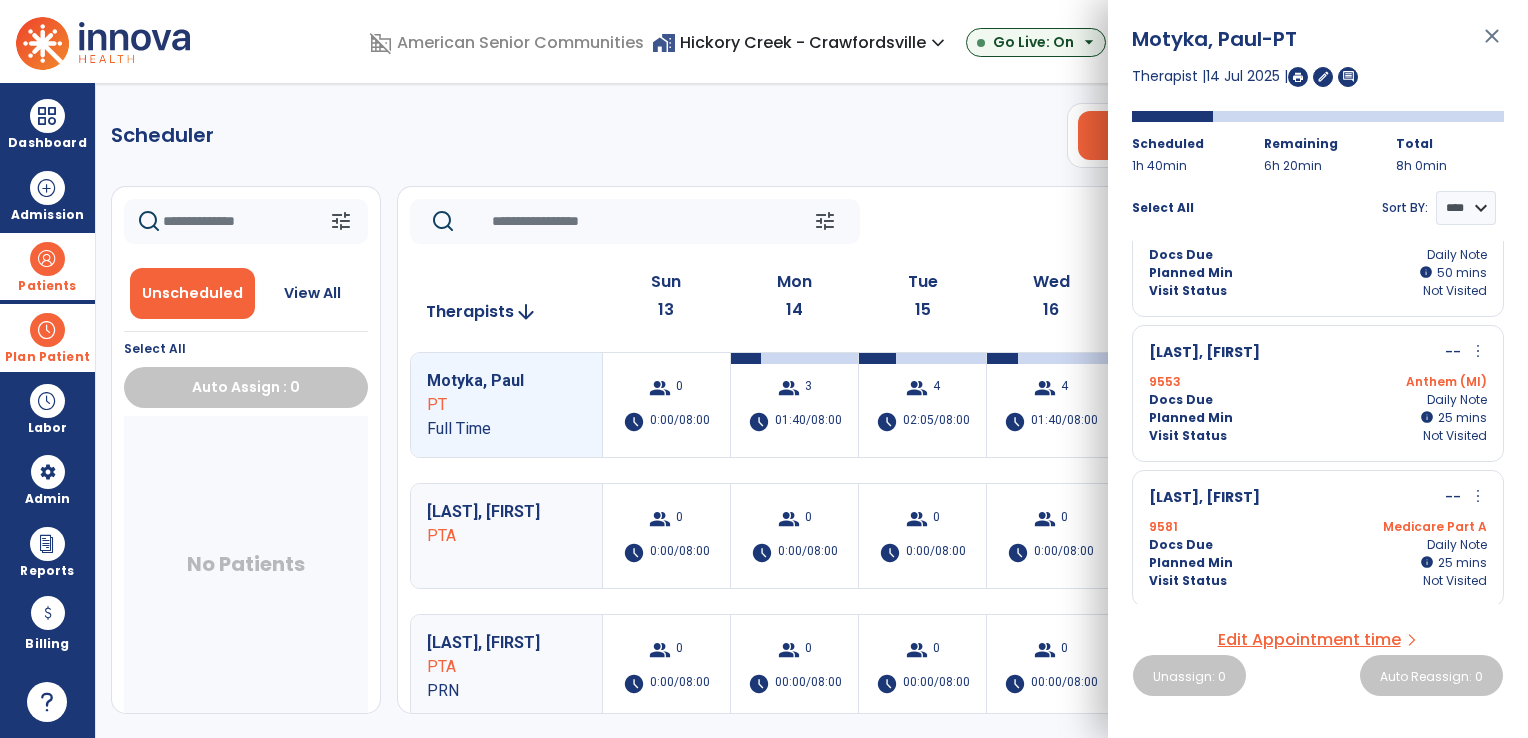 scroll, scrollTop: 0, scrollLeft: 0, axis: both 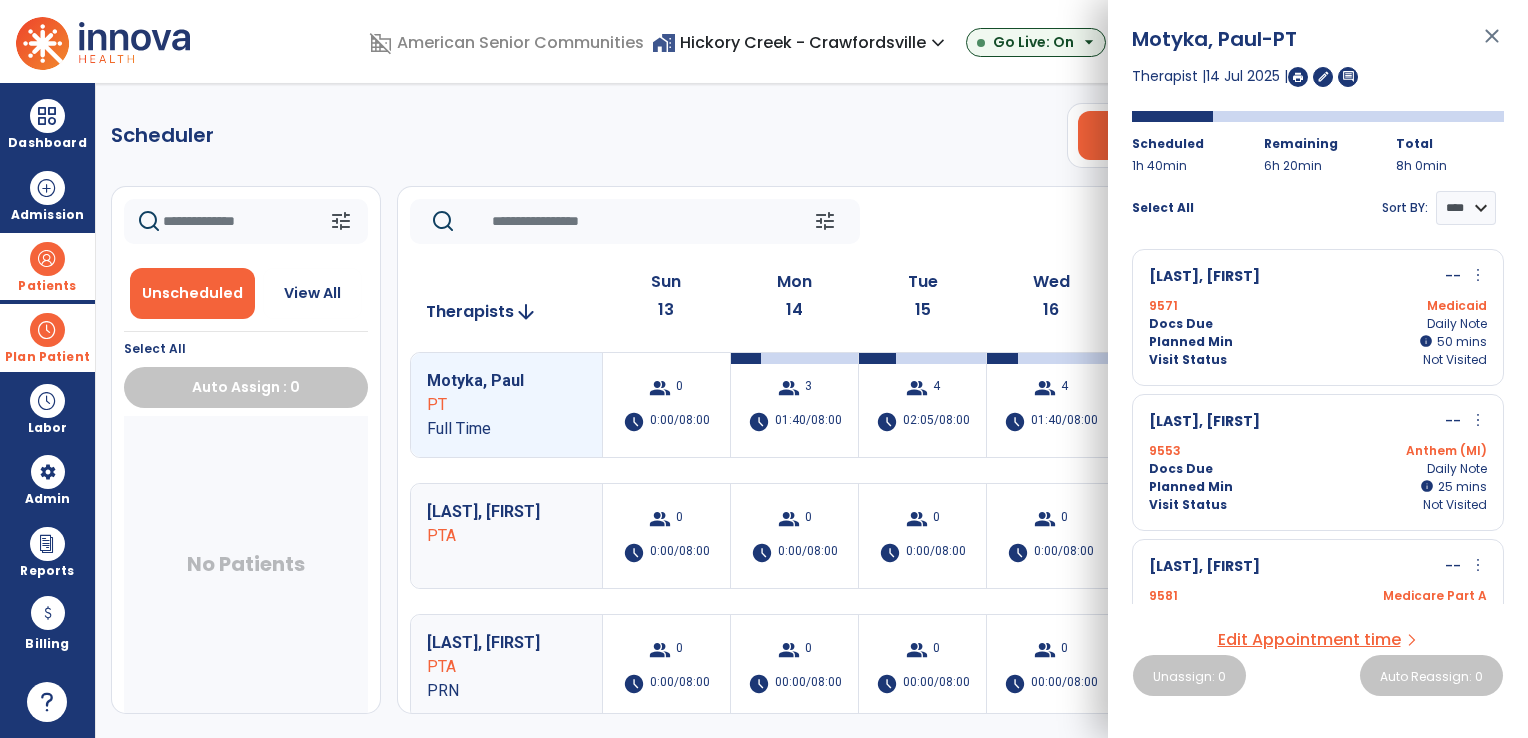 click on "close" at bounding box center (1492, 45) 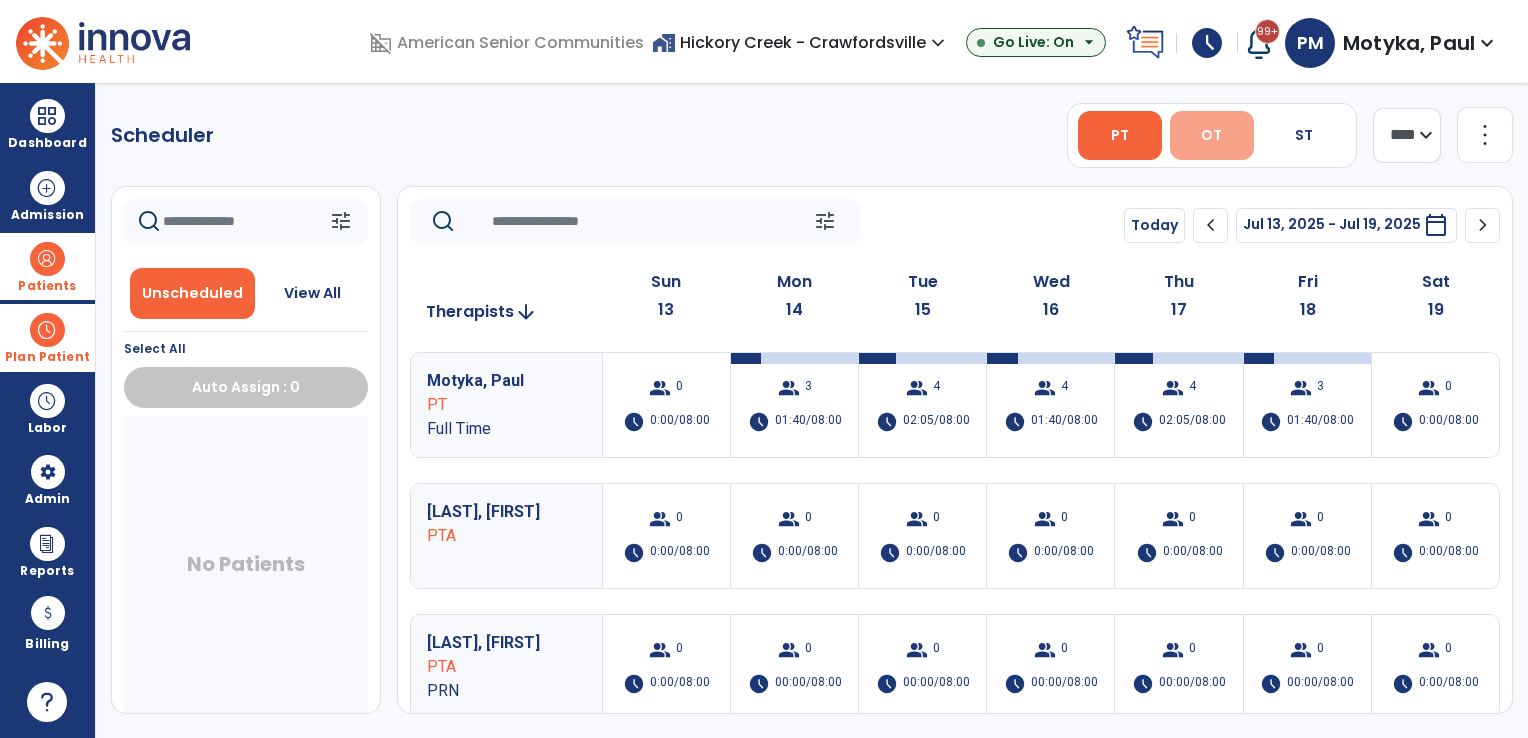 click on "OT" at bounding box center [1212, 135] 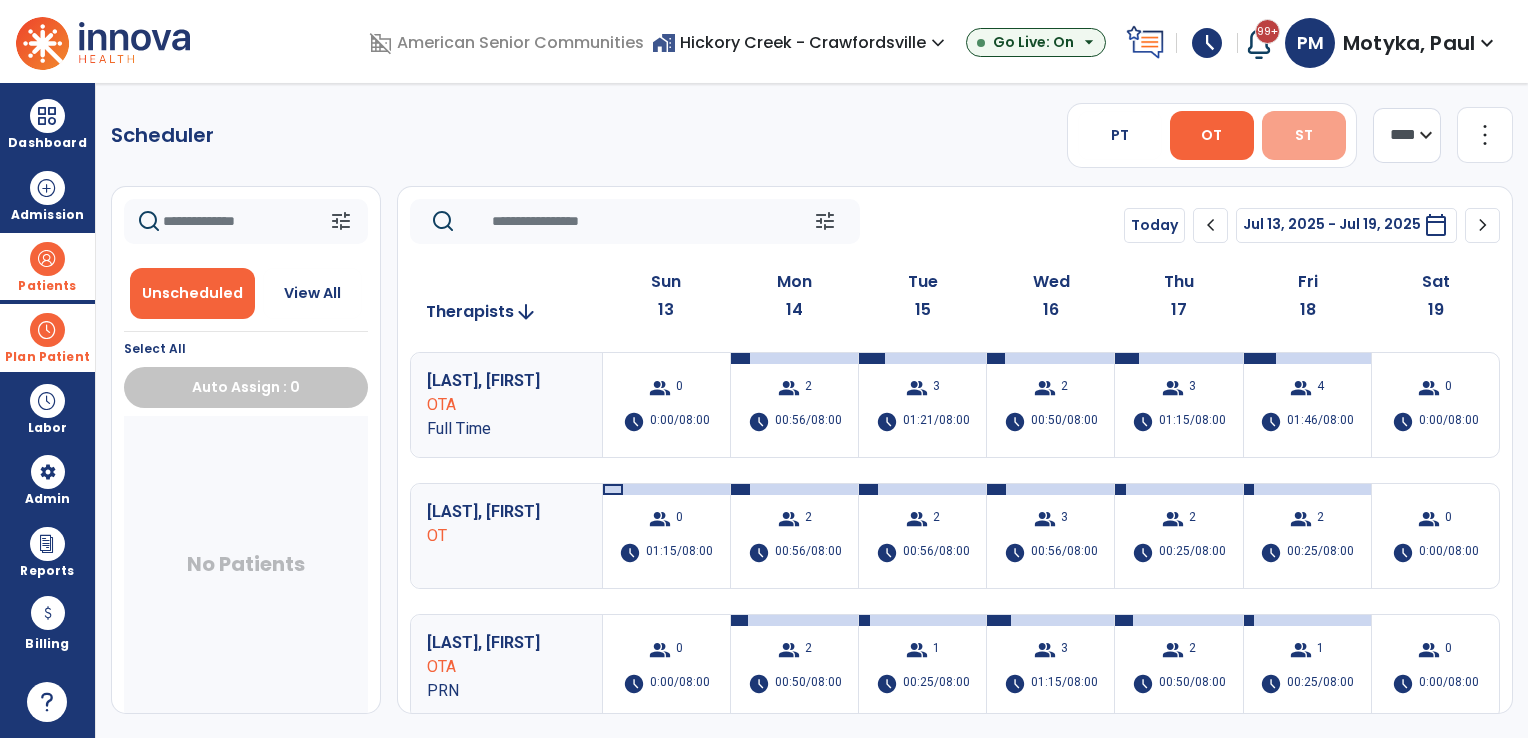 click on "ST" at bounding box center (1304, 135) 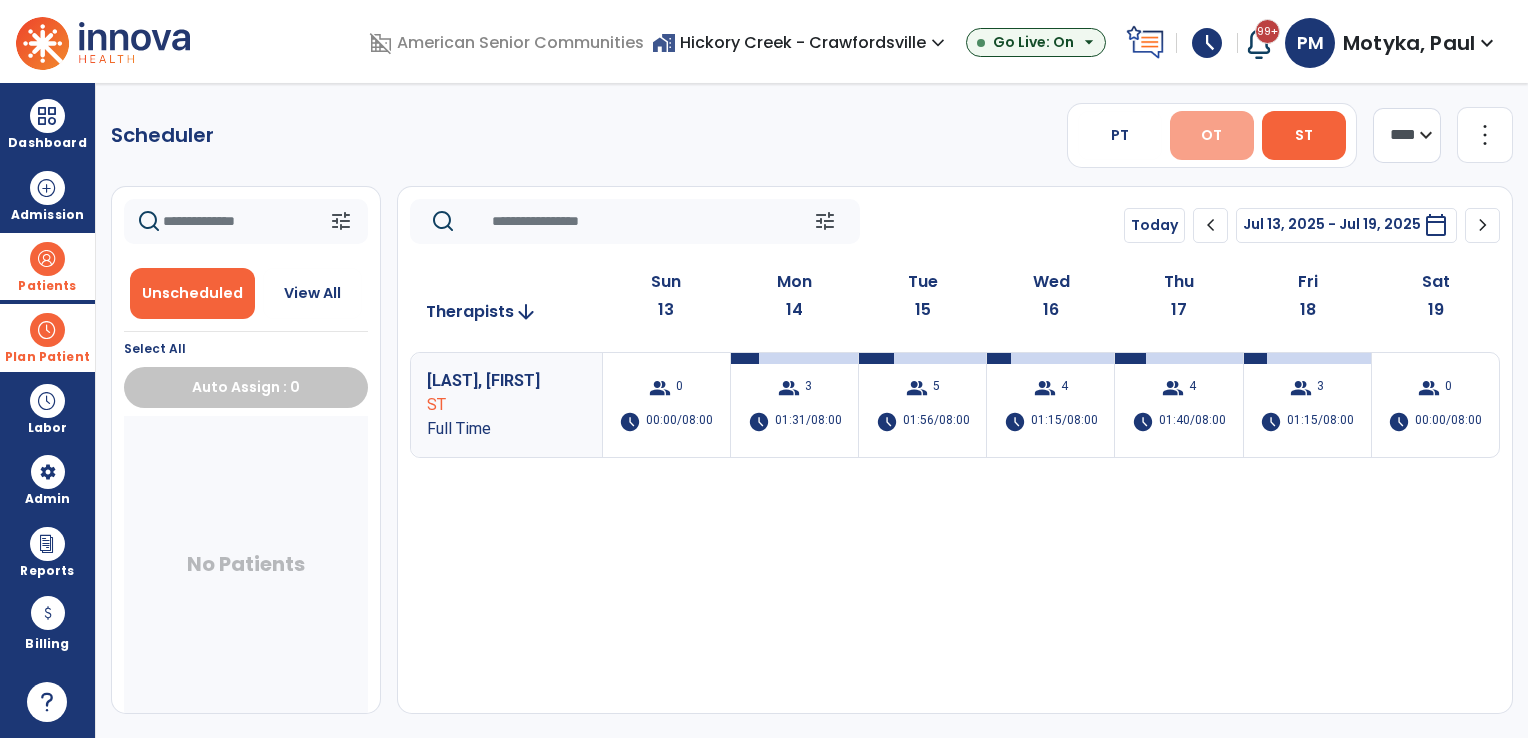 click on "OT" at bounding box center (1212, 135) 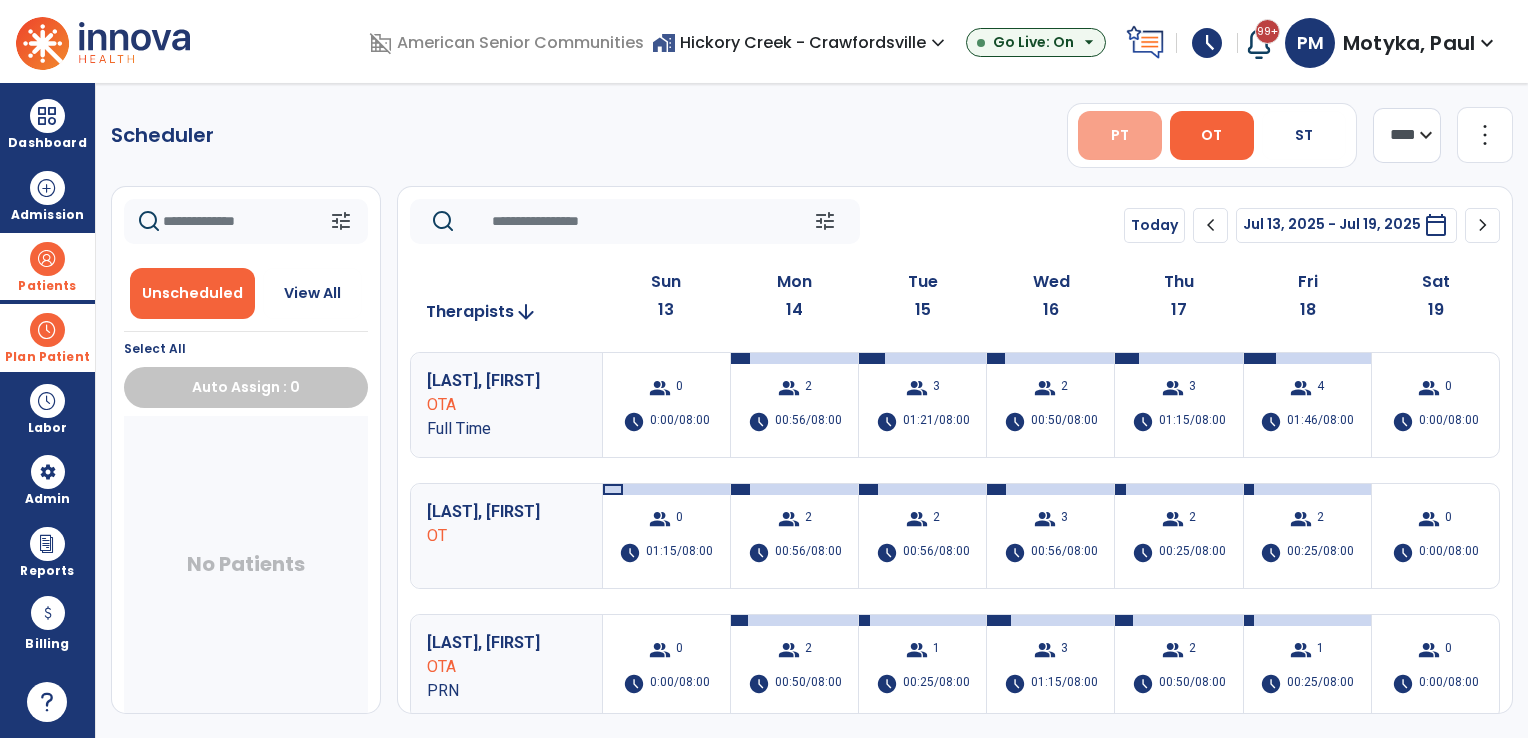 click on "PT" at bounding box center (1120, 135) 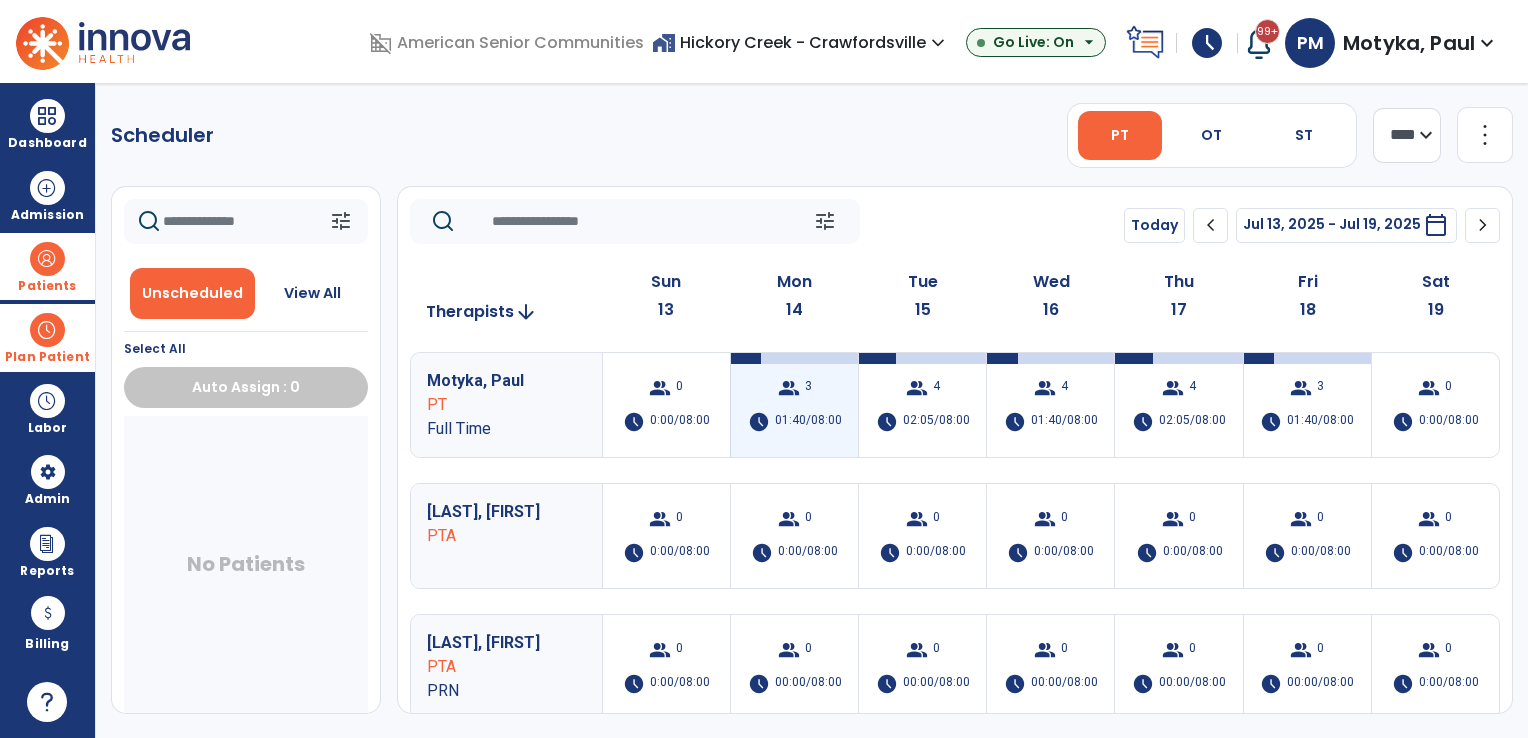 click on "group  3  schedule  01:40/08:00" at bounding box center (794, 405) 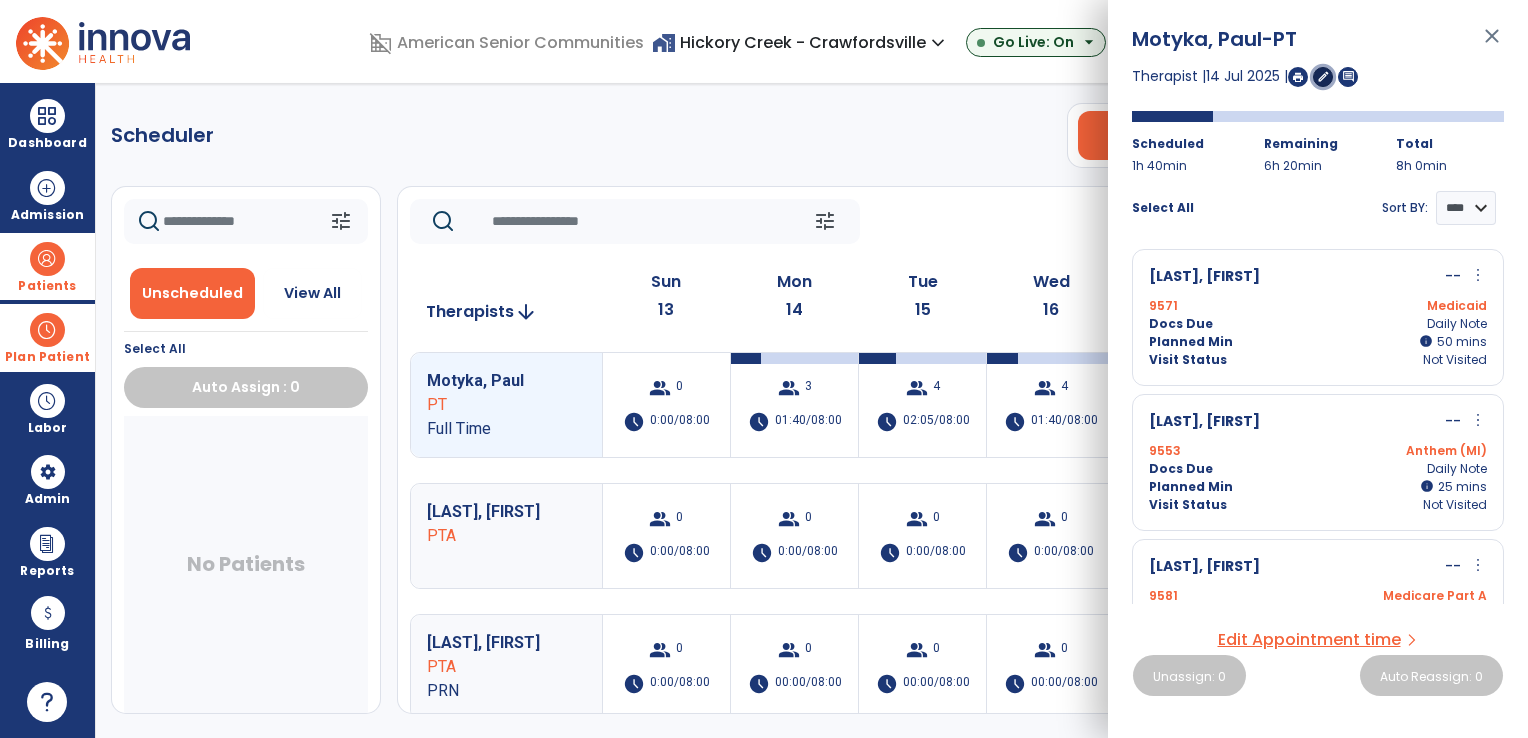 click on "edit" at bounding box center [1323, 76] 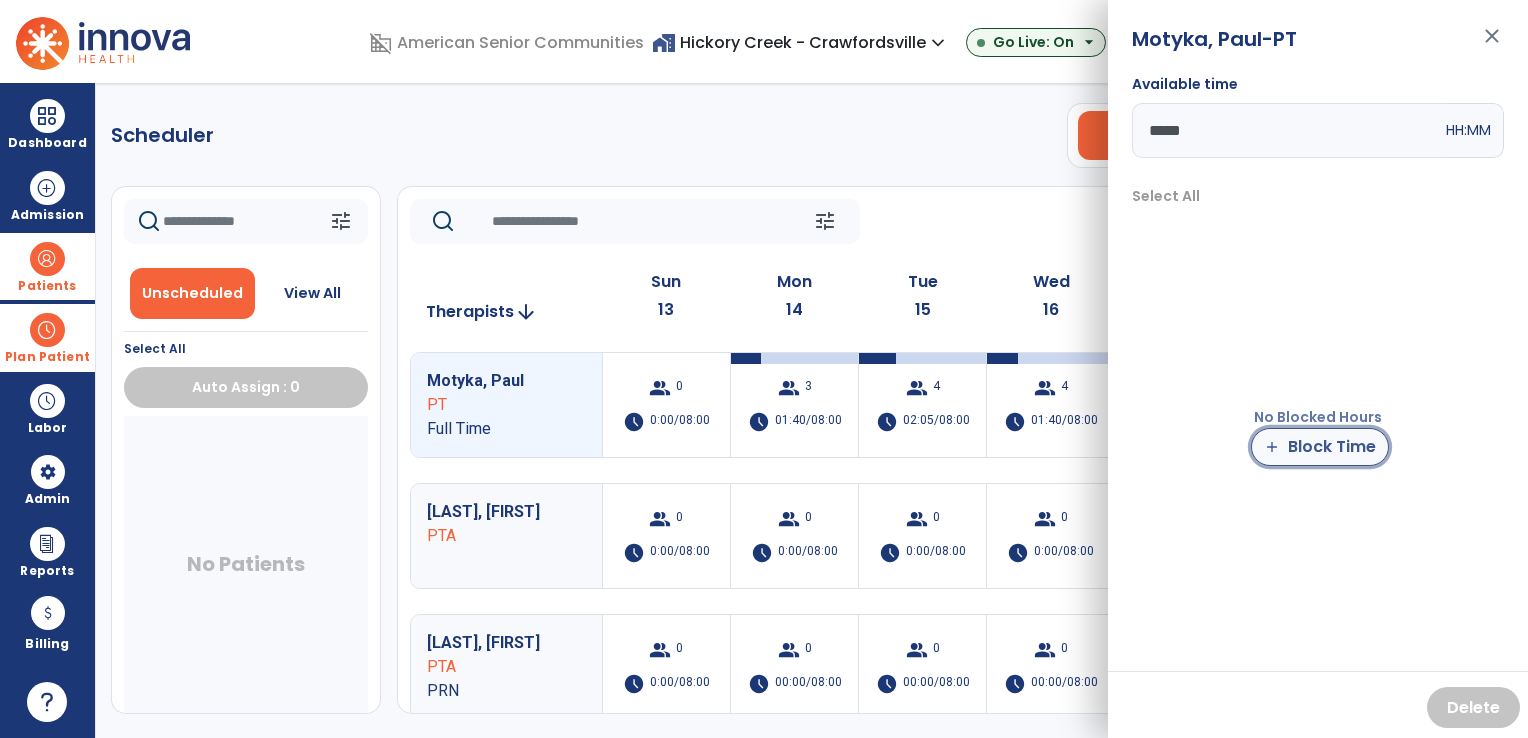 click on "add   Block Time" at bounding box center [1320, 447] 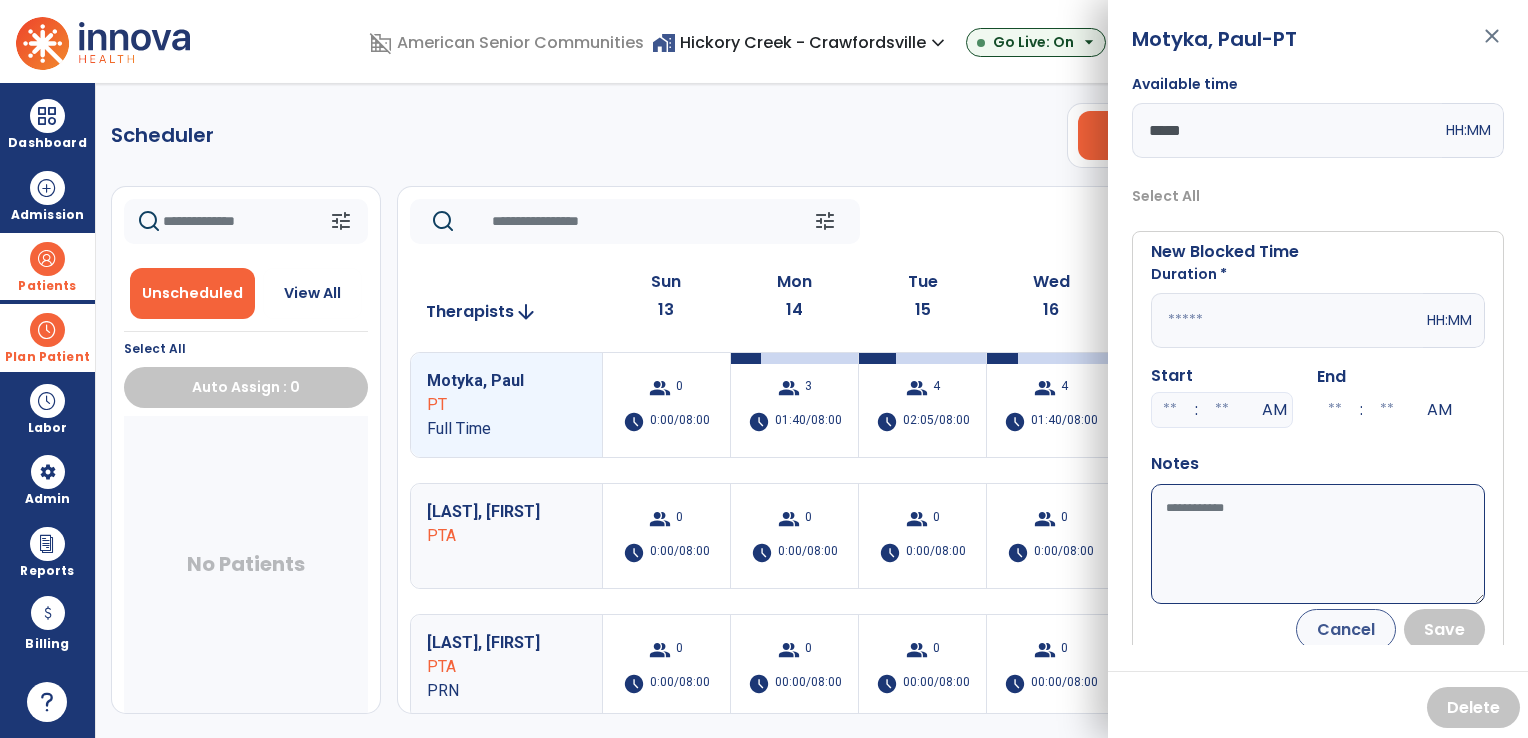 click at bounding box center [1287, 320] 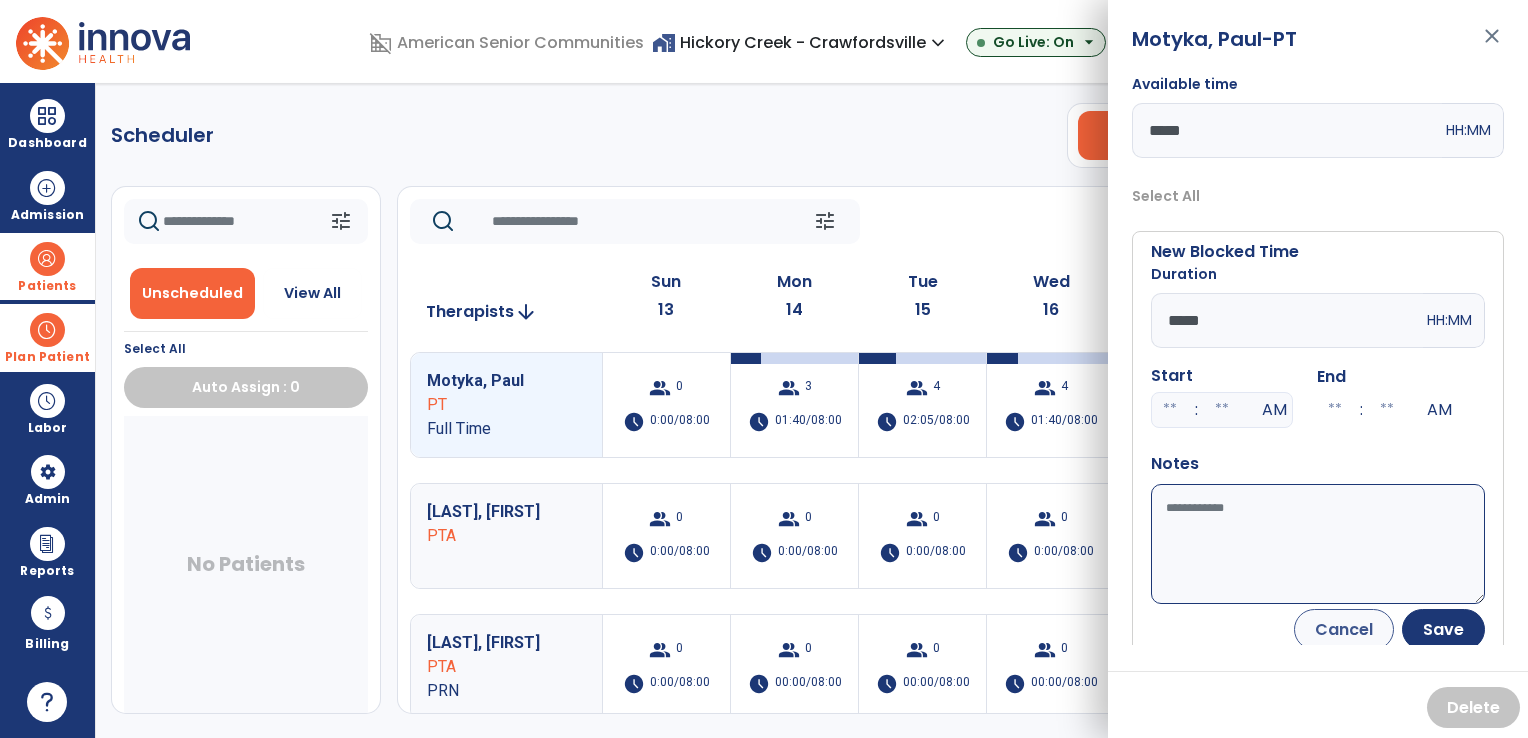 type on "*****" 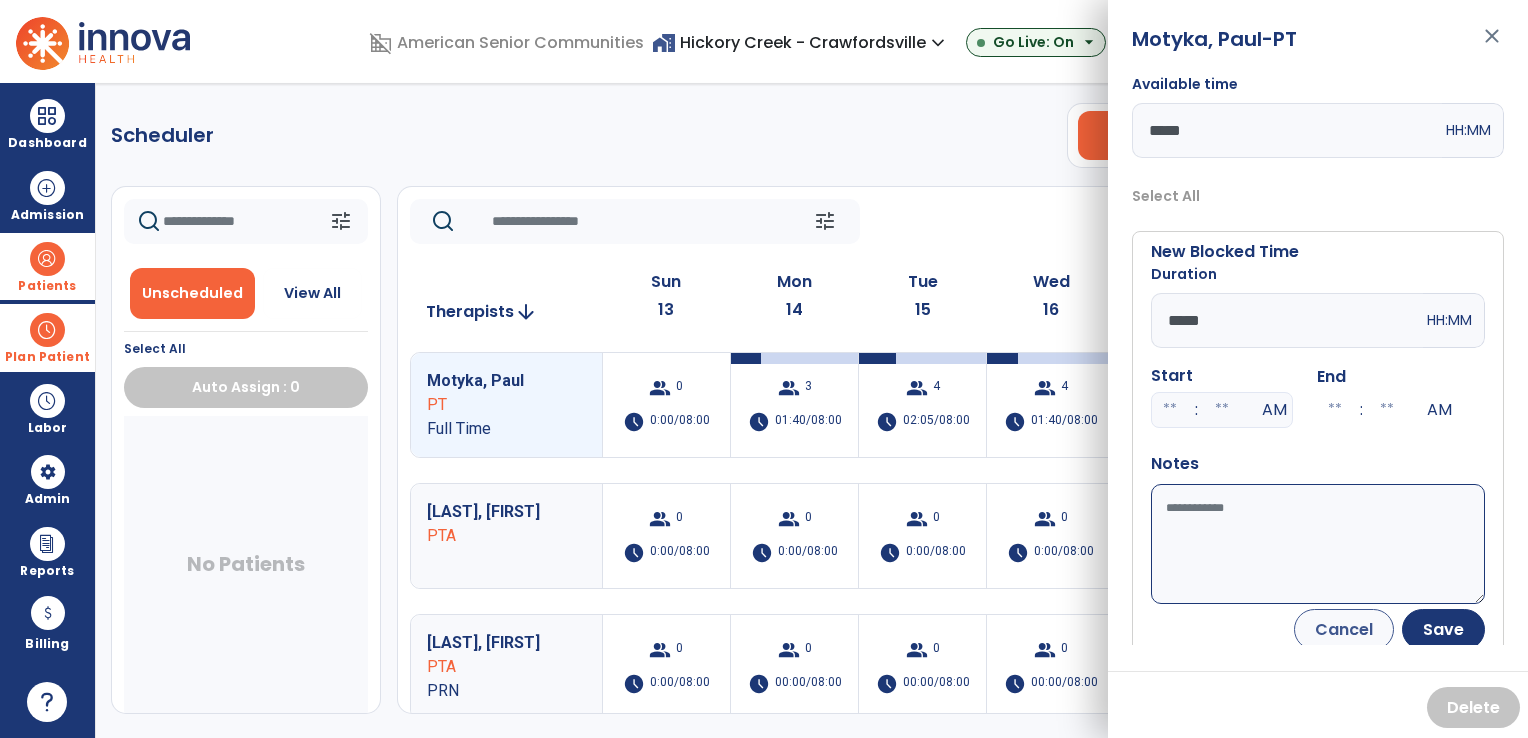 click on "Available time" at bounding box center [1318, 544] 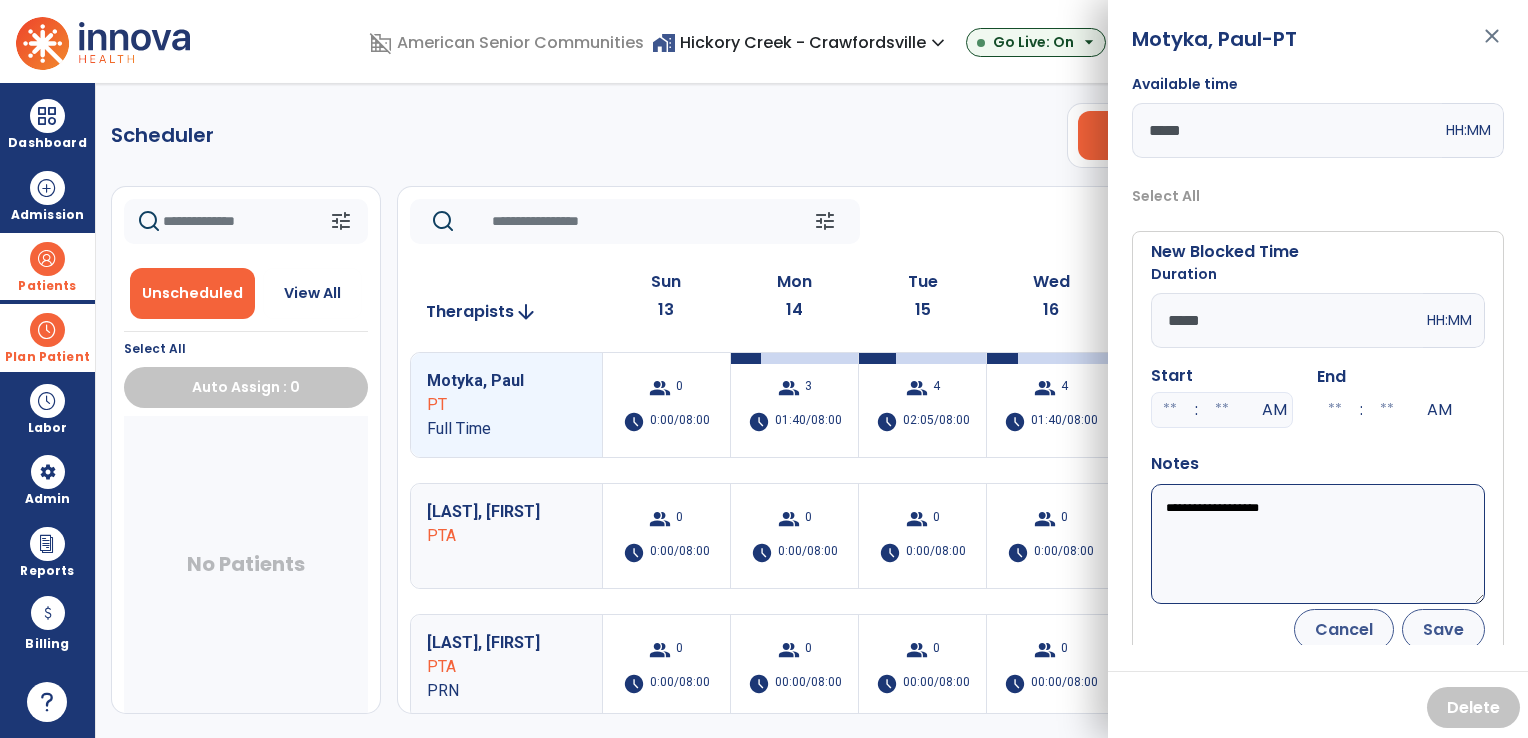 type on "**********" 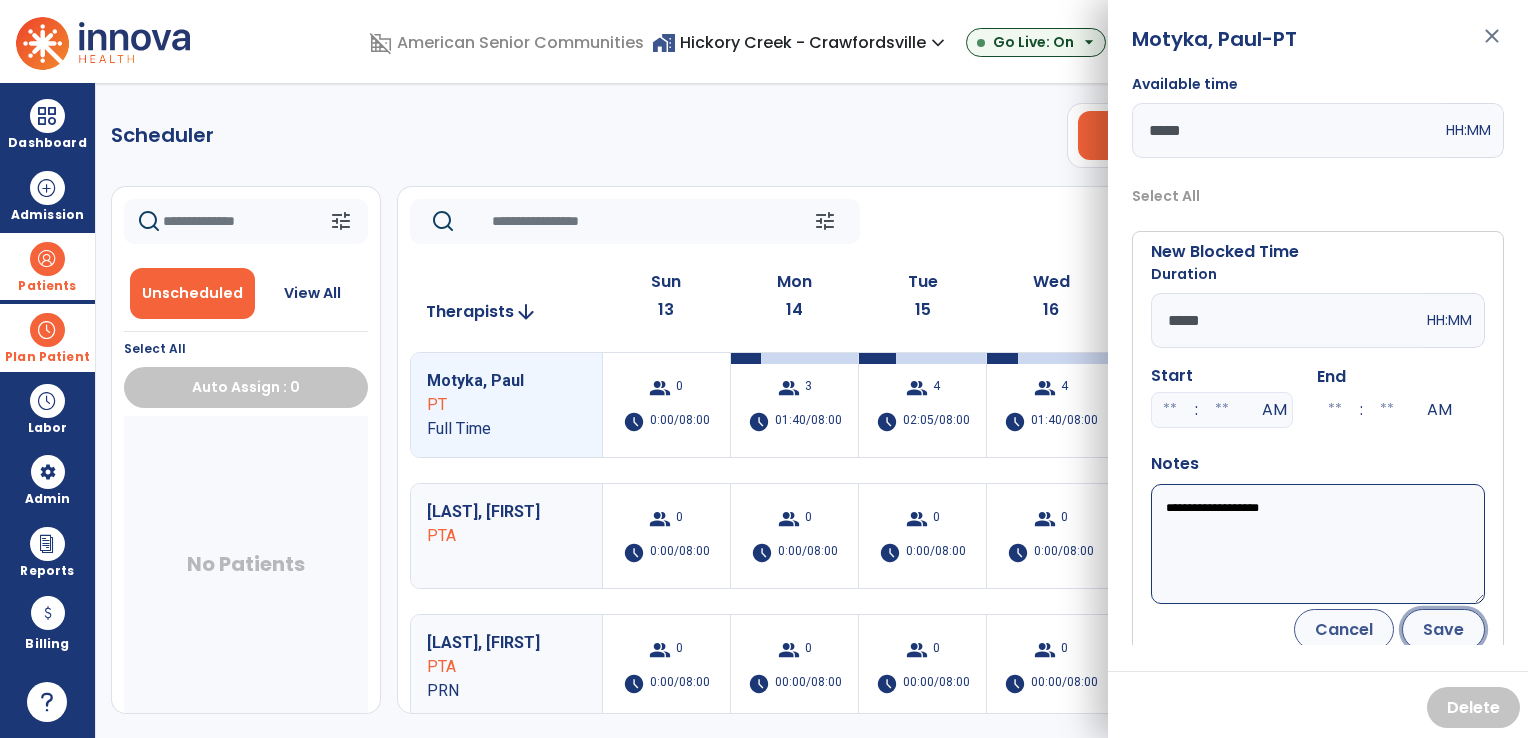 click on "Save" at bounding box center (1443, 629) 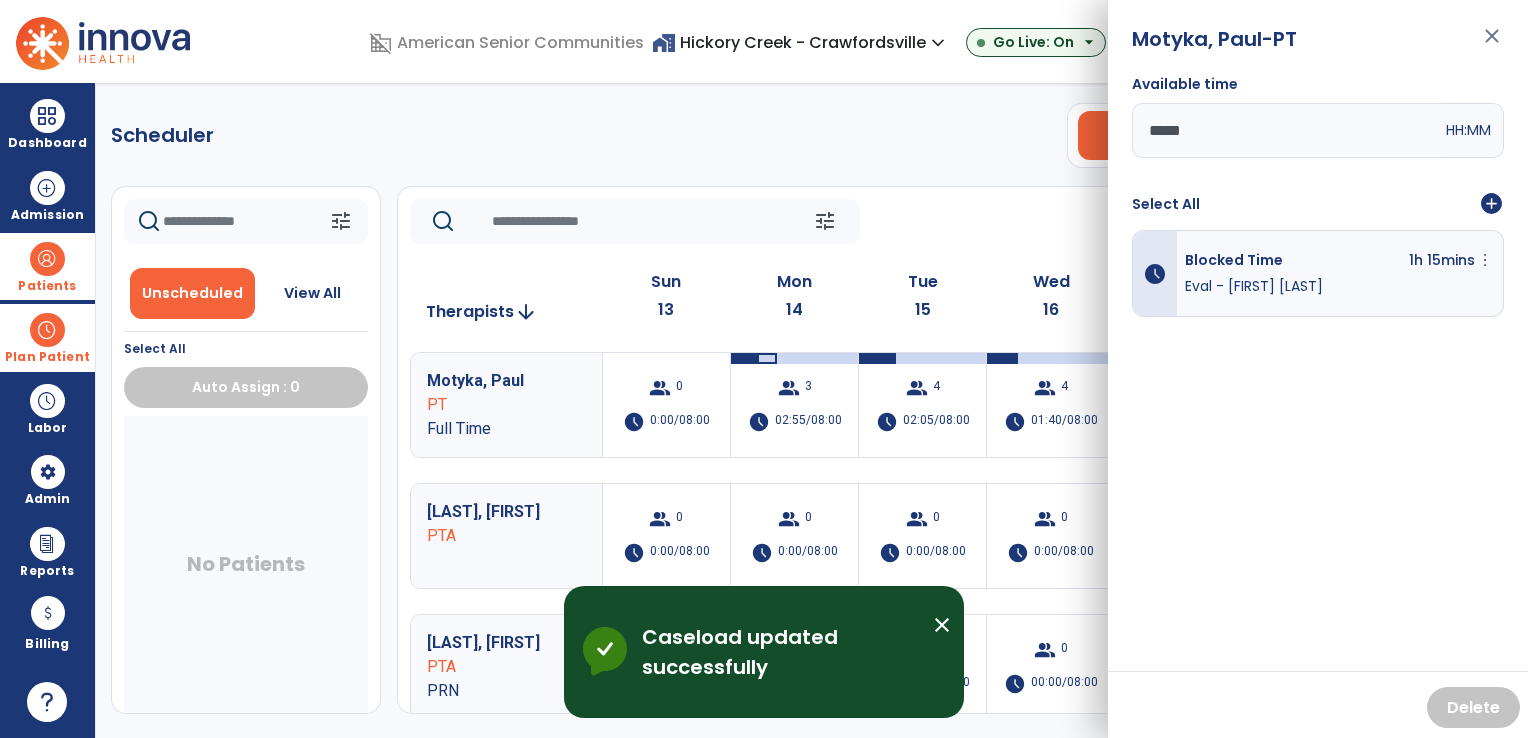 click on "close" at bounding box center [1492, 45] 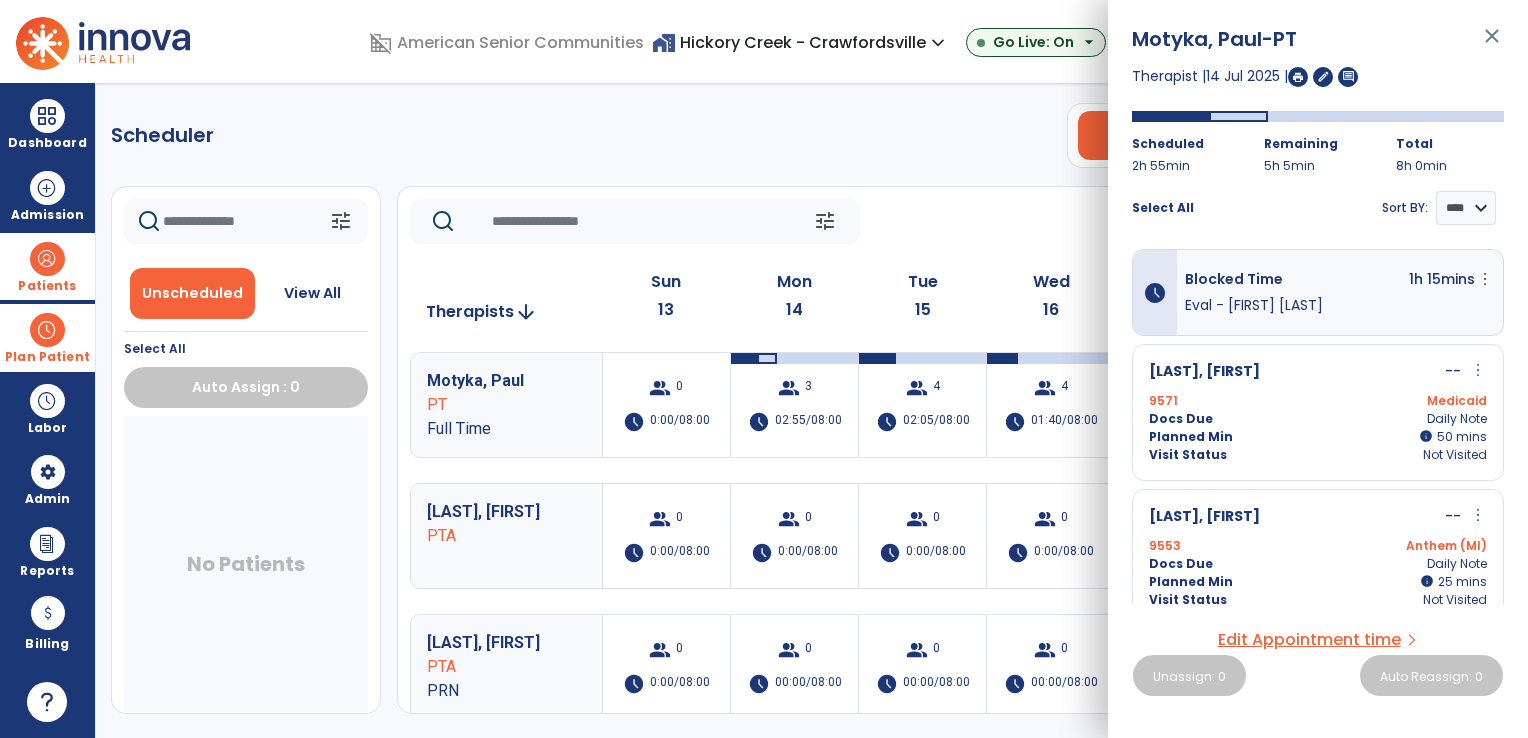 click on "close" at bounding box center (1492, 45) 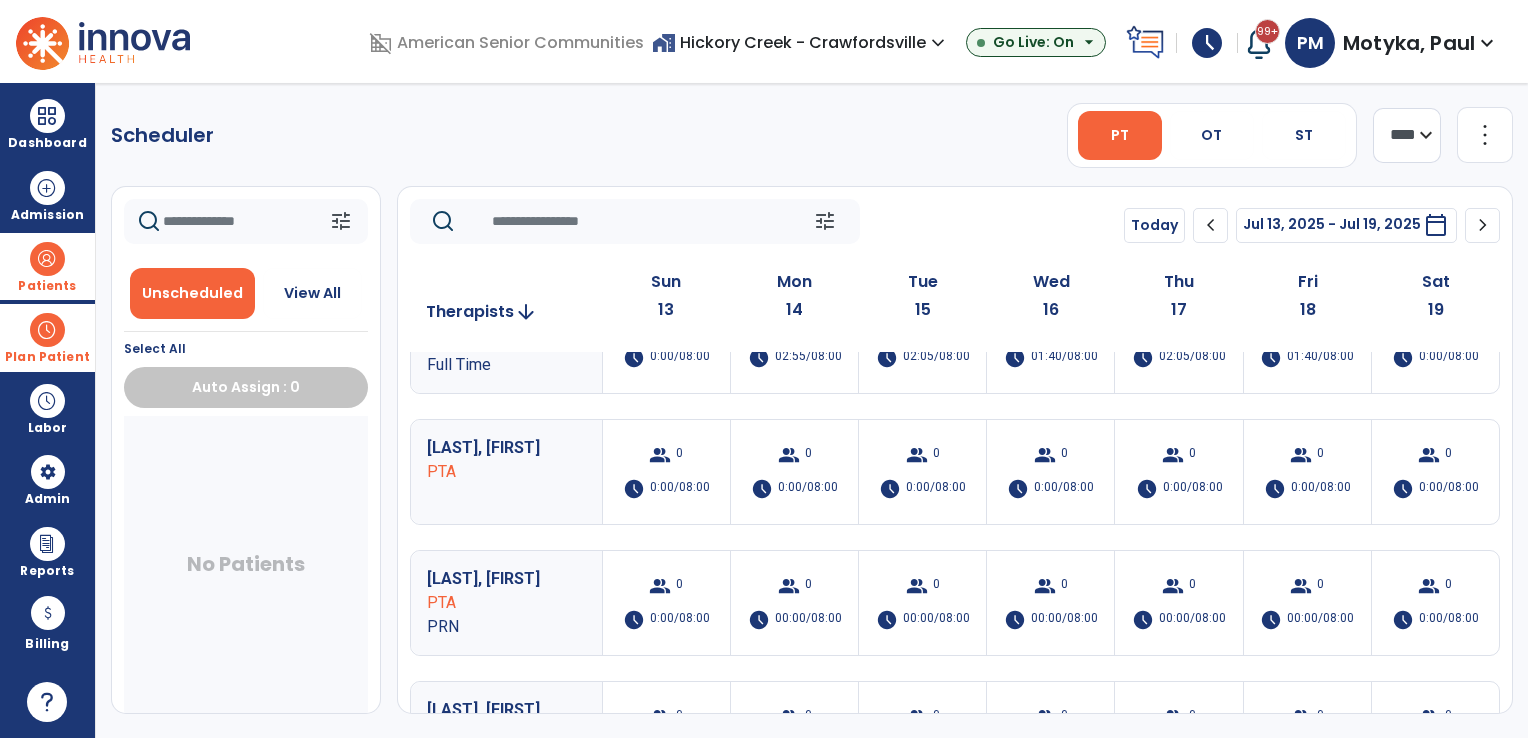 scroll, scrollTop: 0, scrollLeft: 0, axis: both 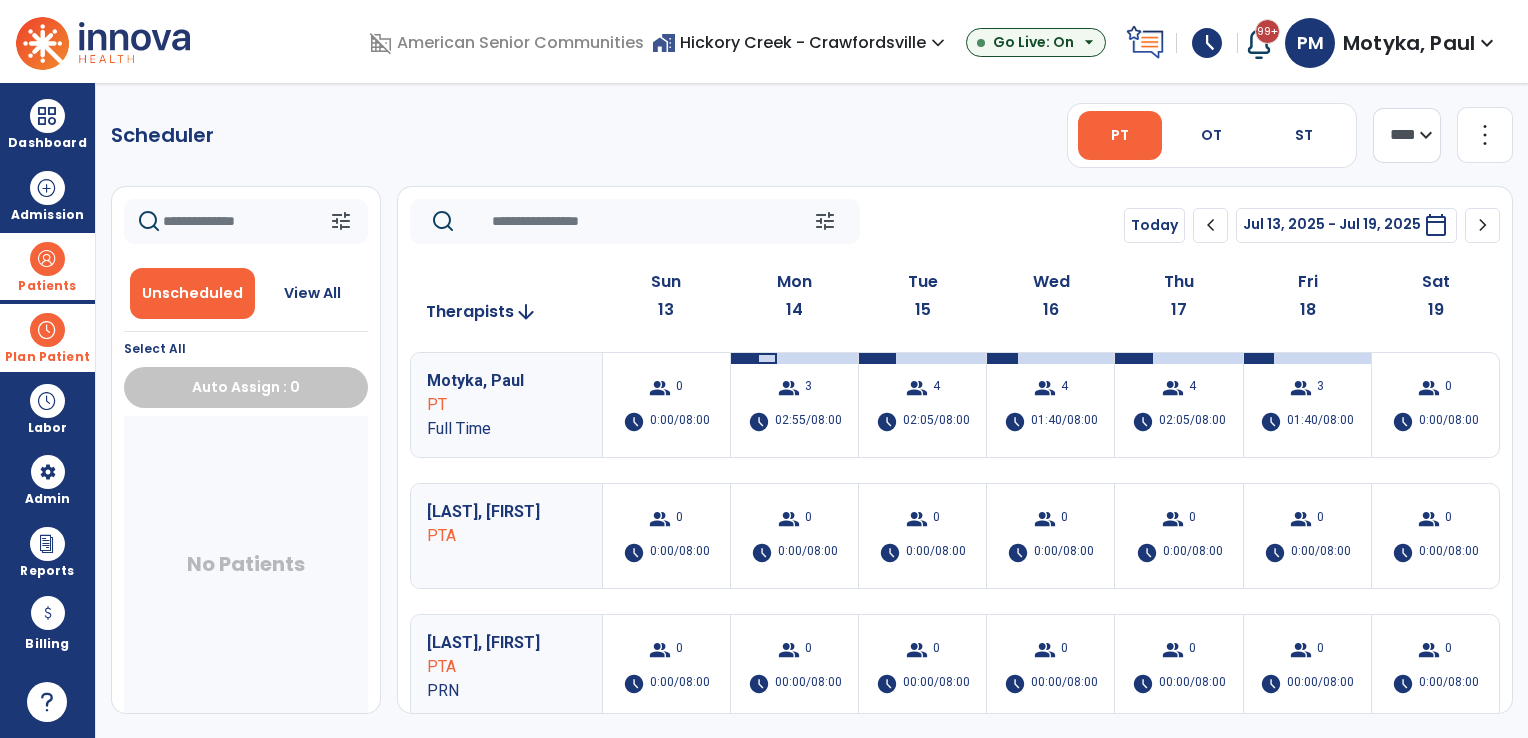 click on "home_work   Hickory Creek - Crawfordsville   expand_more" at bounding box center [801, 42] 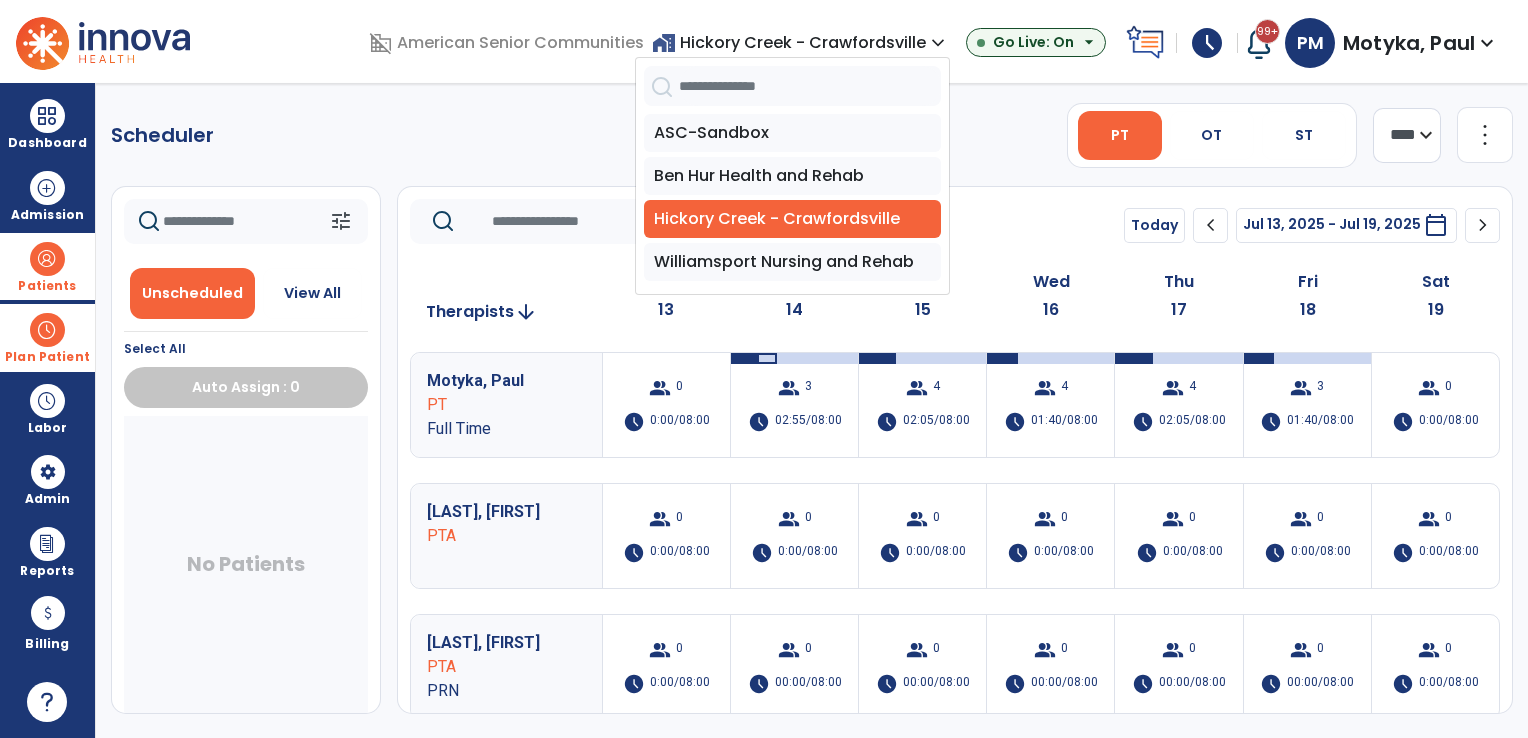 click on "Ben Hur Health and Rehab" at bounding box center [792, 176] 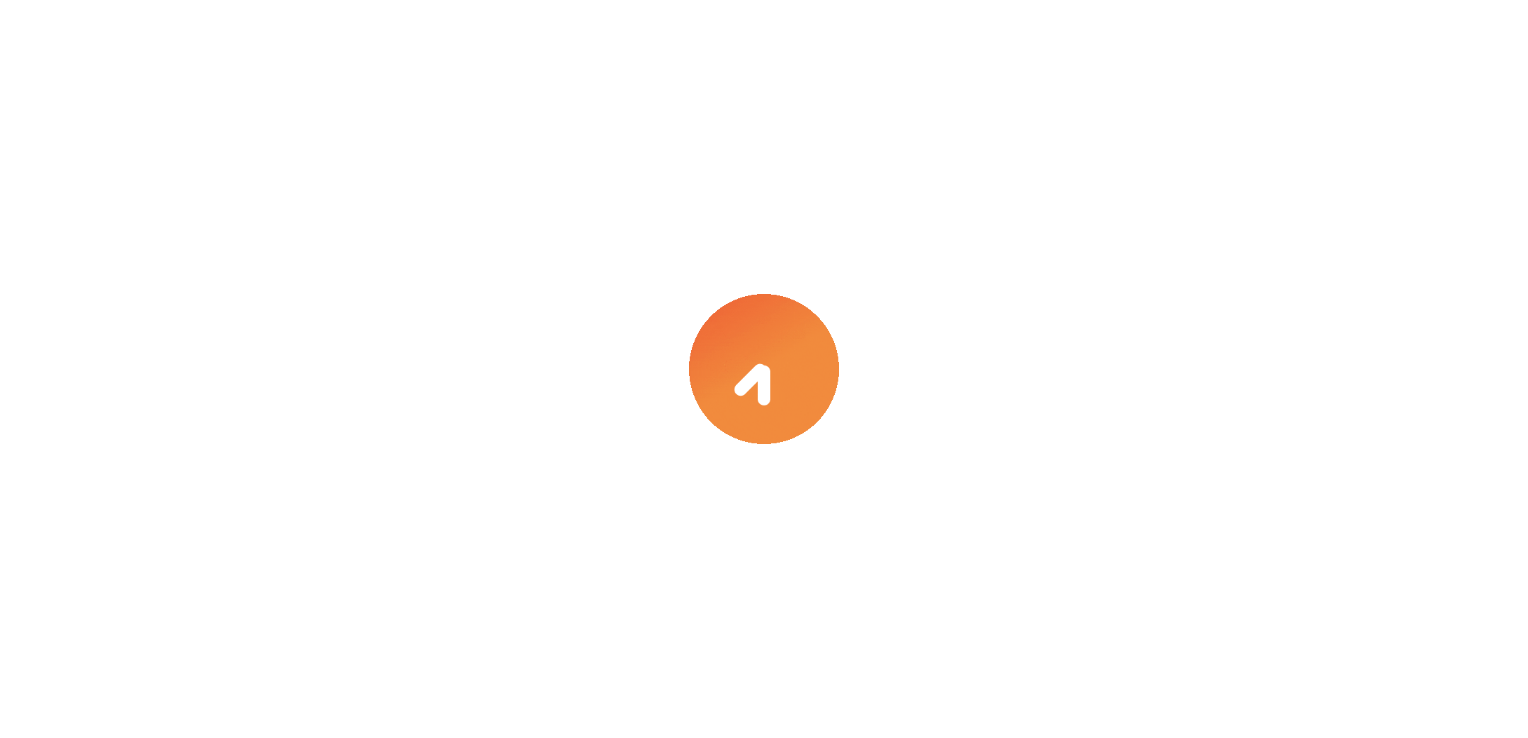 scroll, scrollTop: 0, scrollLeft: 0, axis: both 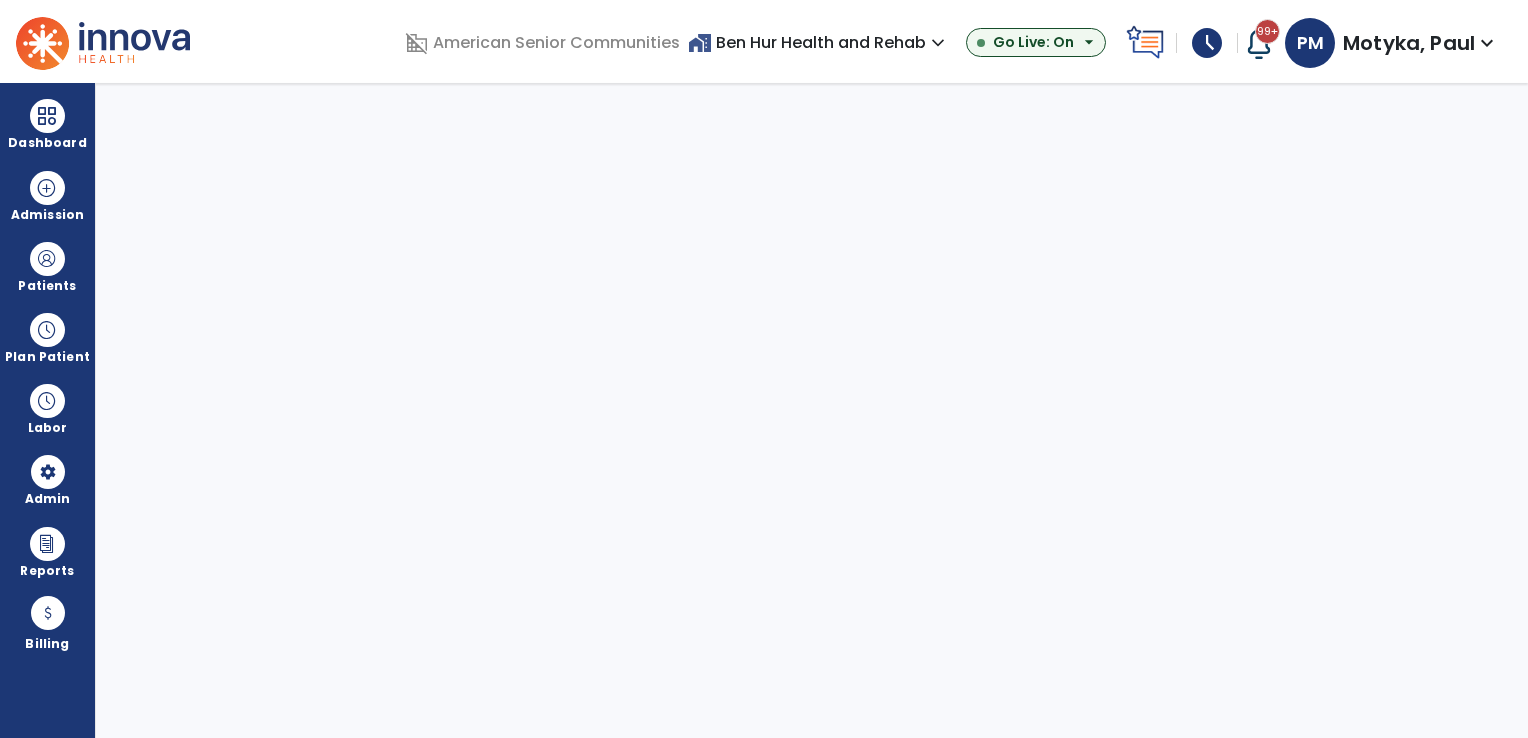 select on "***" 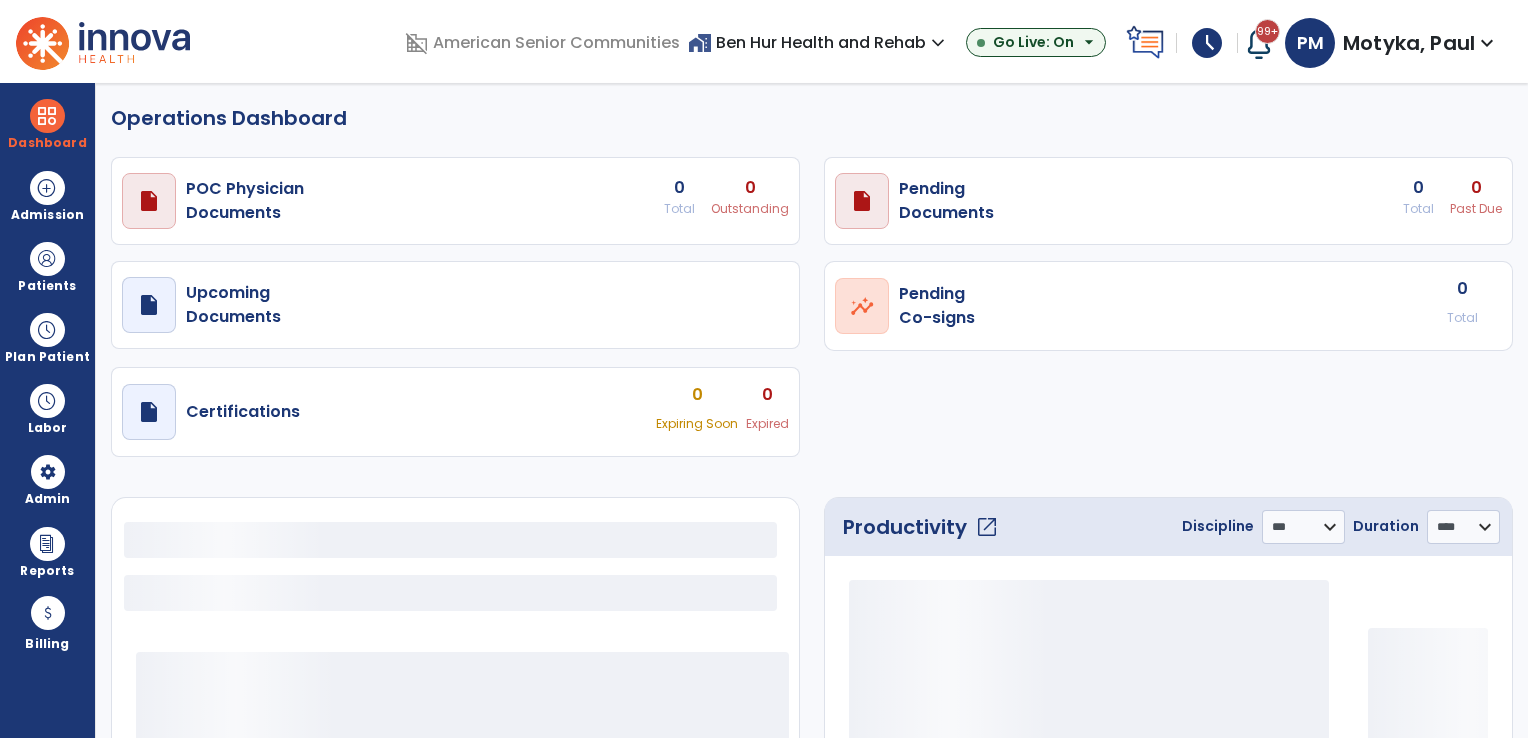 select on "***" 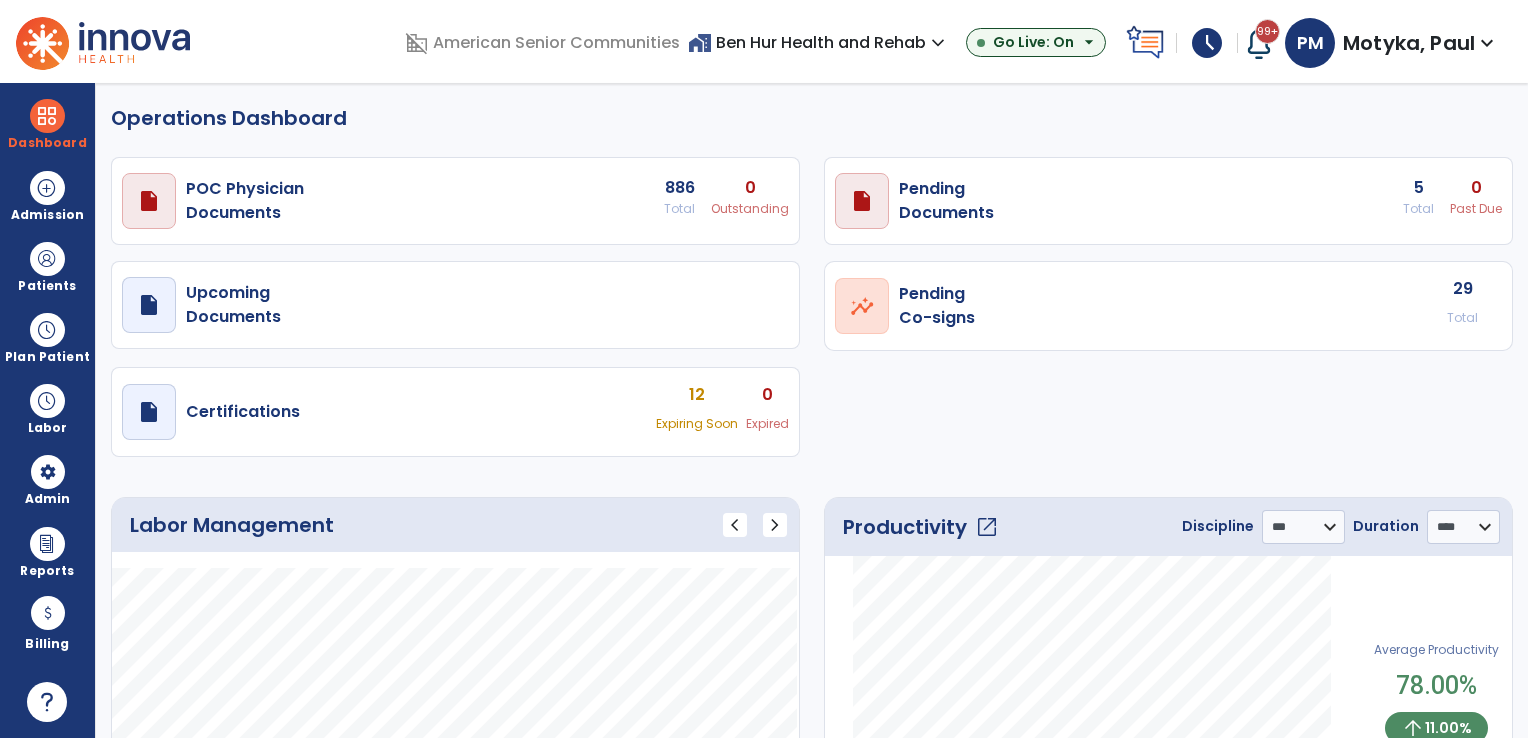click on "home_work   Ben Hur Health and Rehab   expand_more" at bounding box center [819, 42] 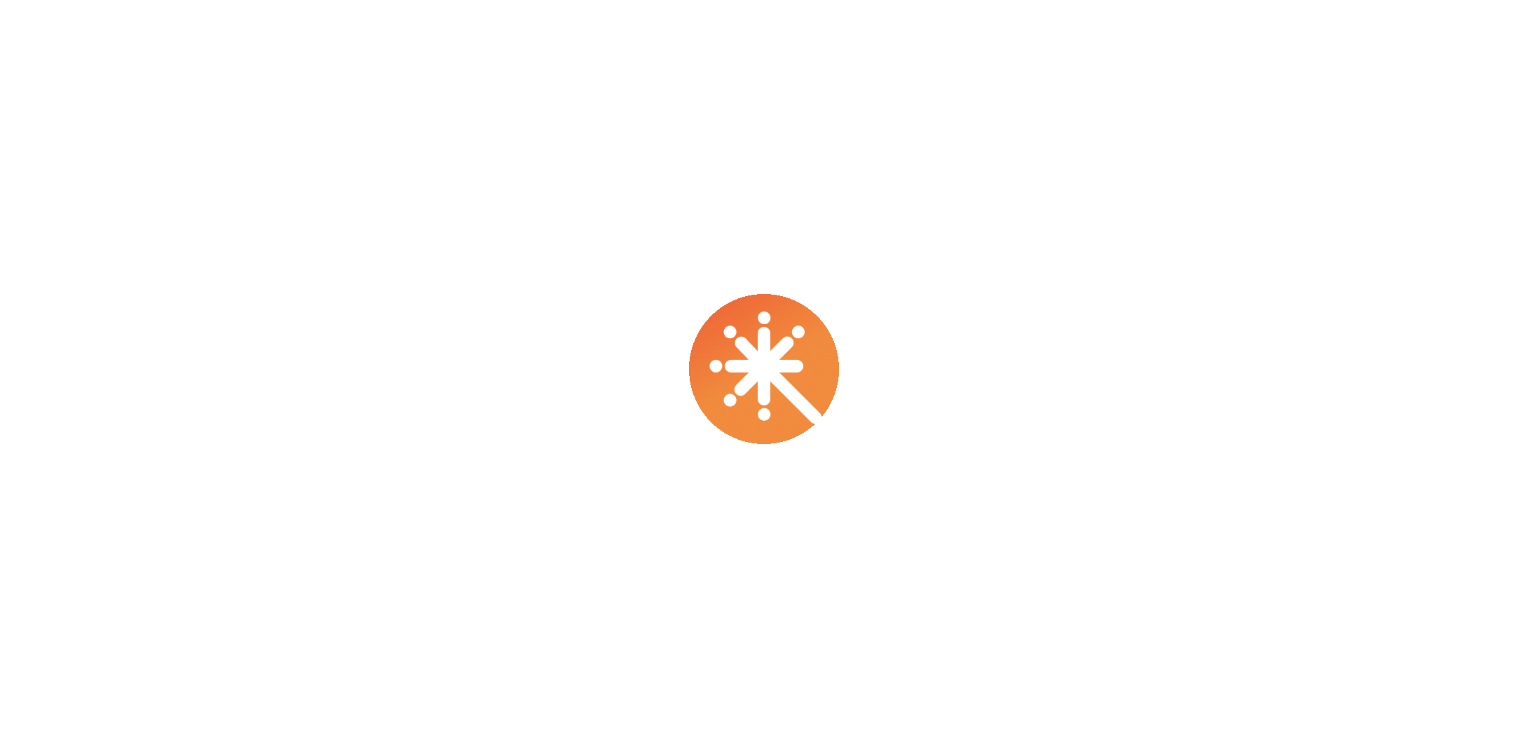 scroll, scrollTop: 0, scrollLeft: 0, axis: both 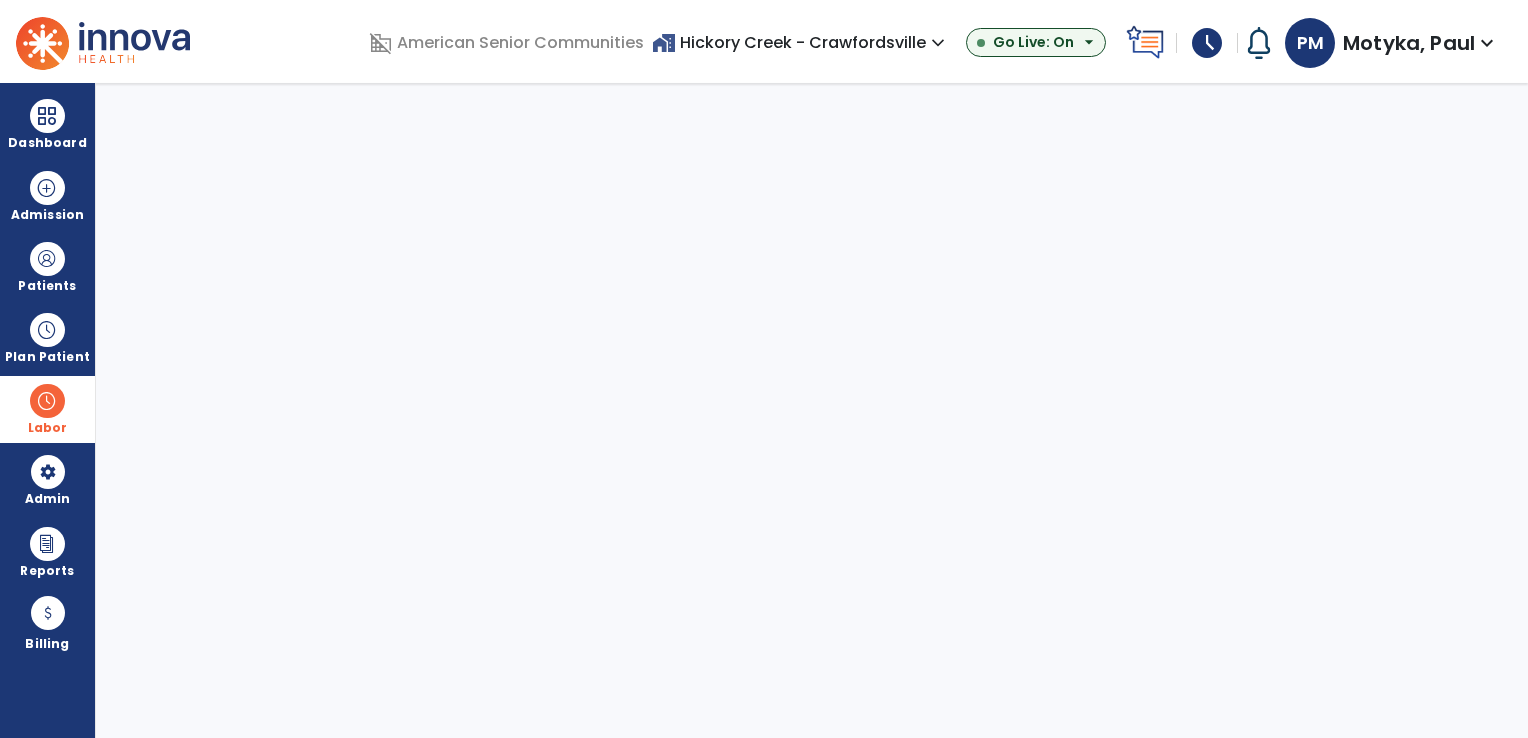 select on "***" 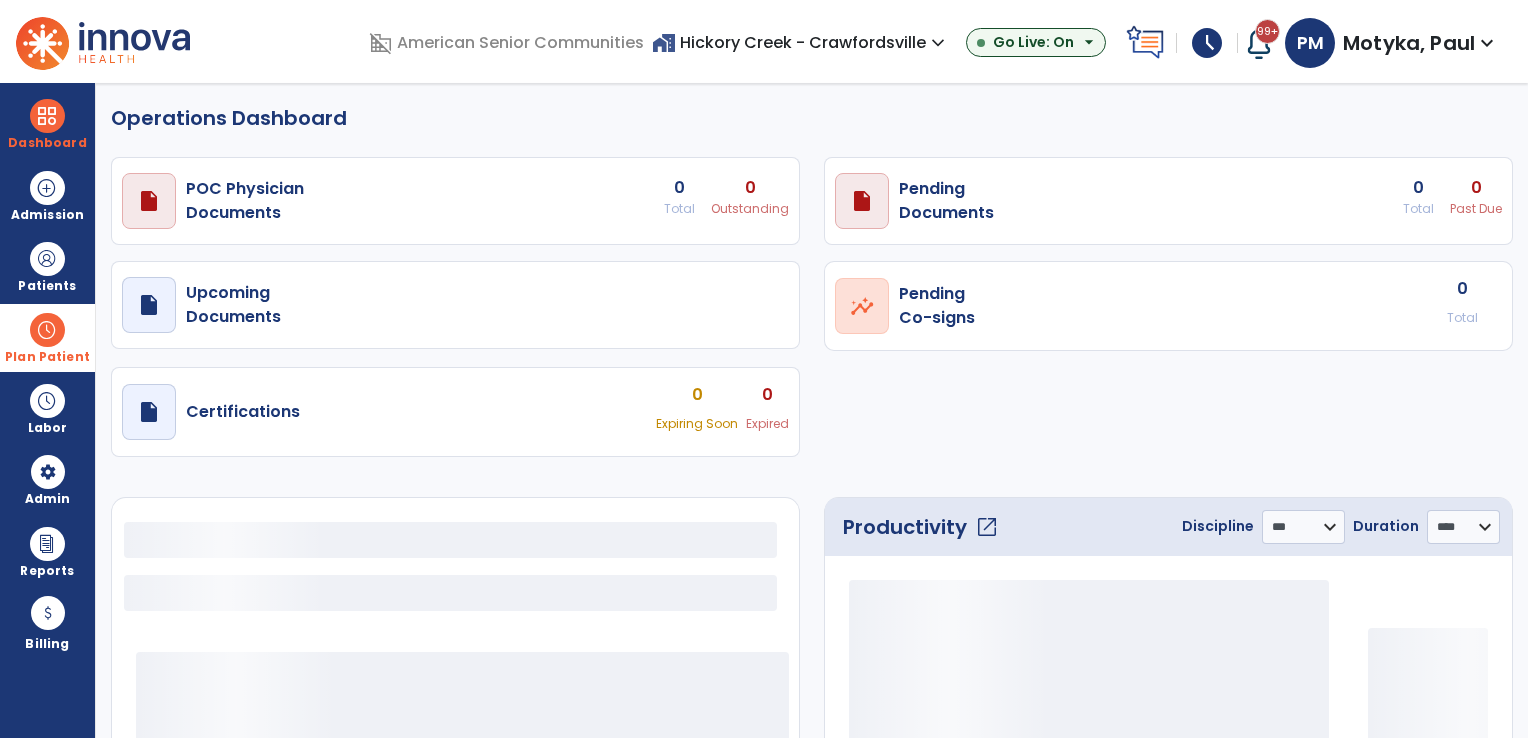 select on "***" 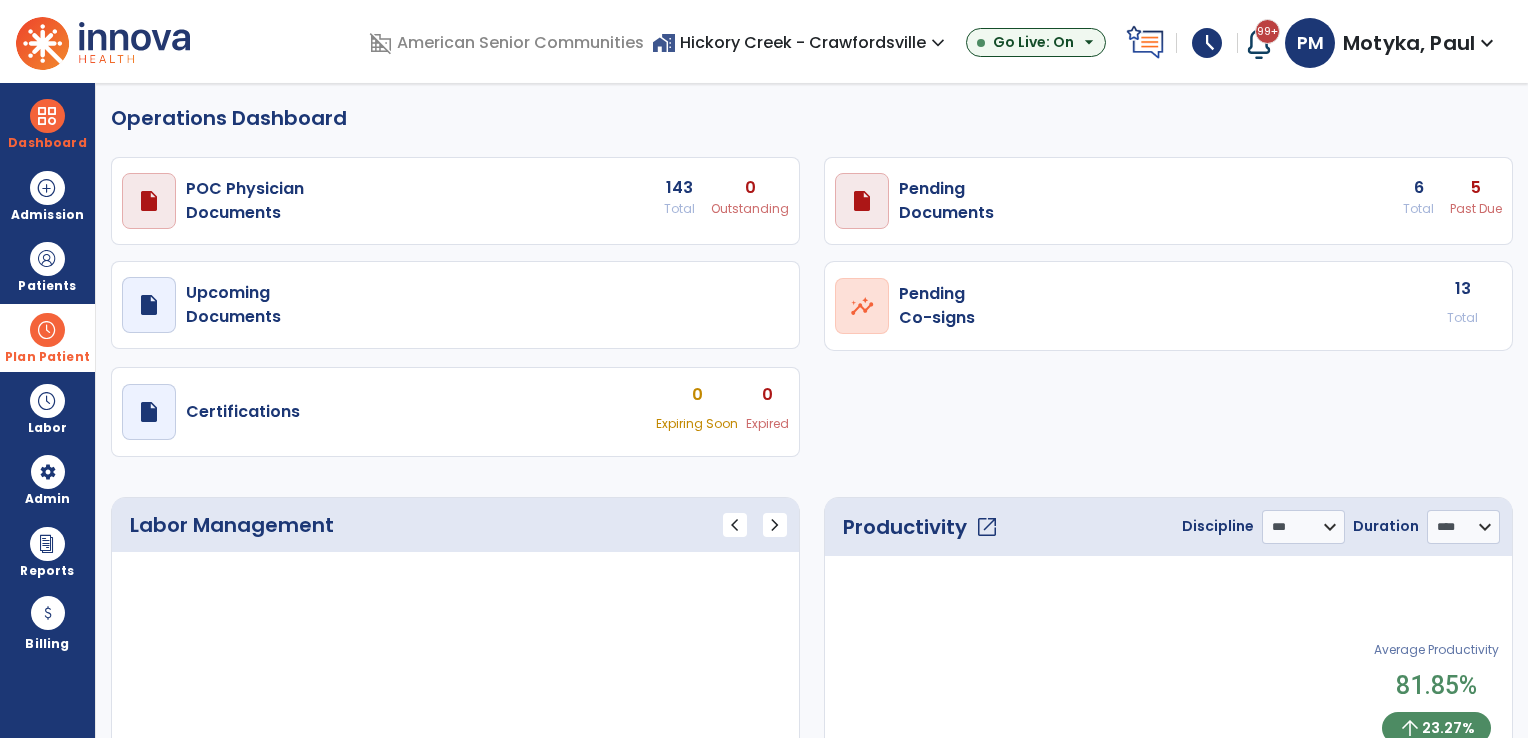 click on "Plan Patient" at bounding box center (47, 286) 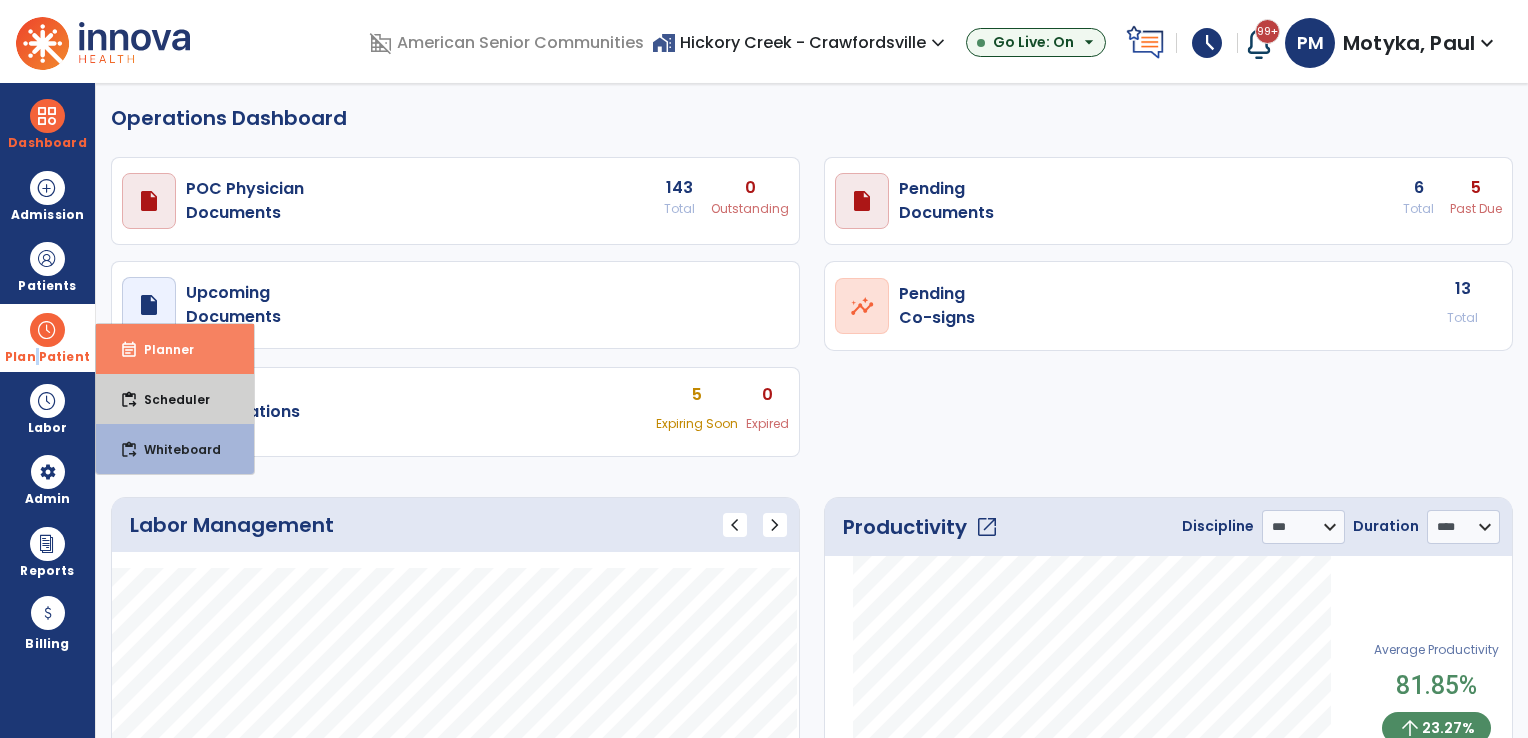click on "Scheduler" at bounding box center (169, 399) 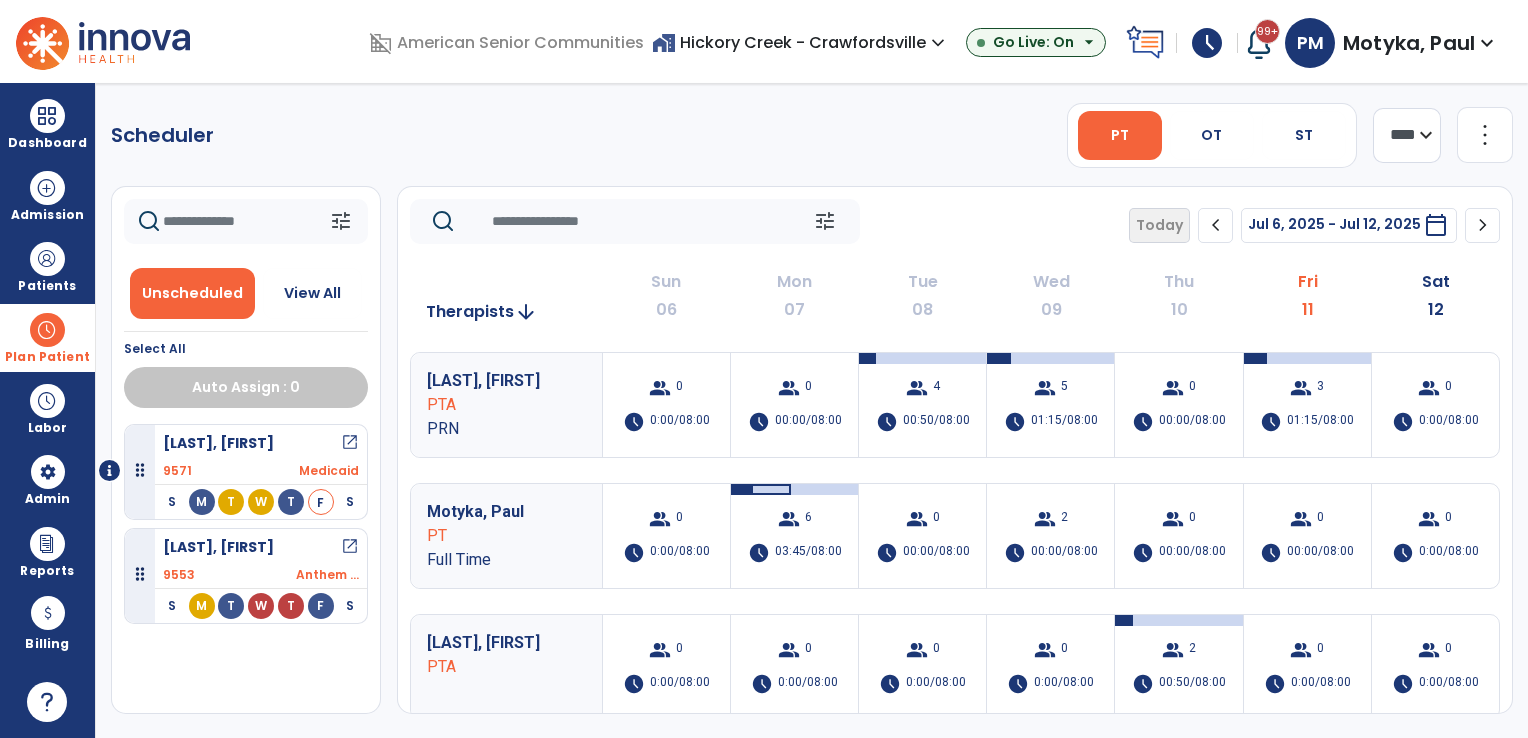 click on "chevron_right" 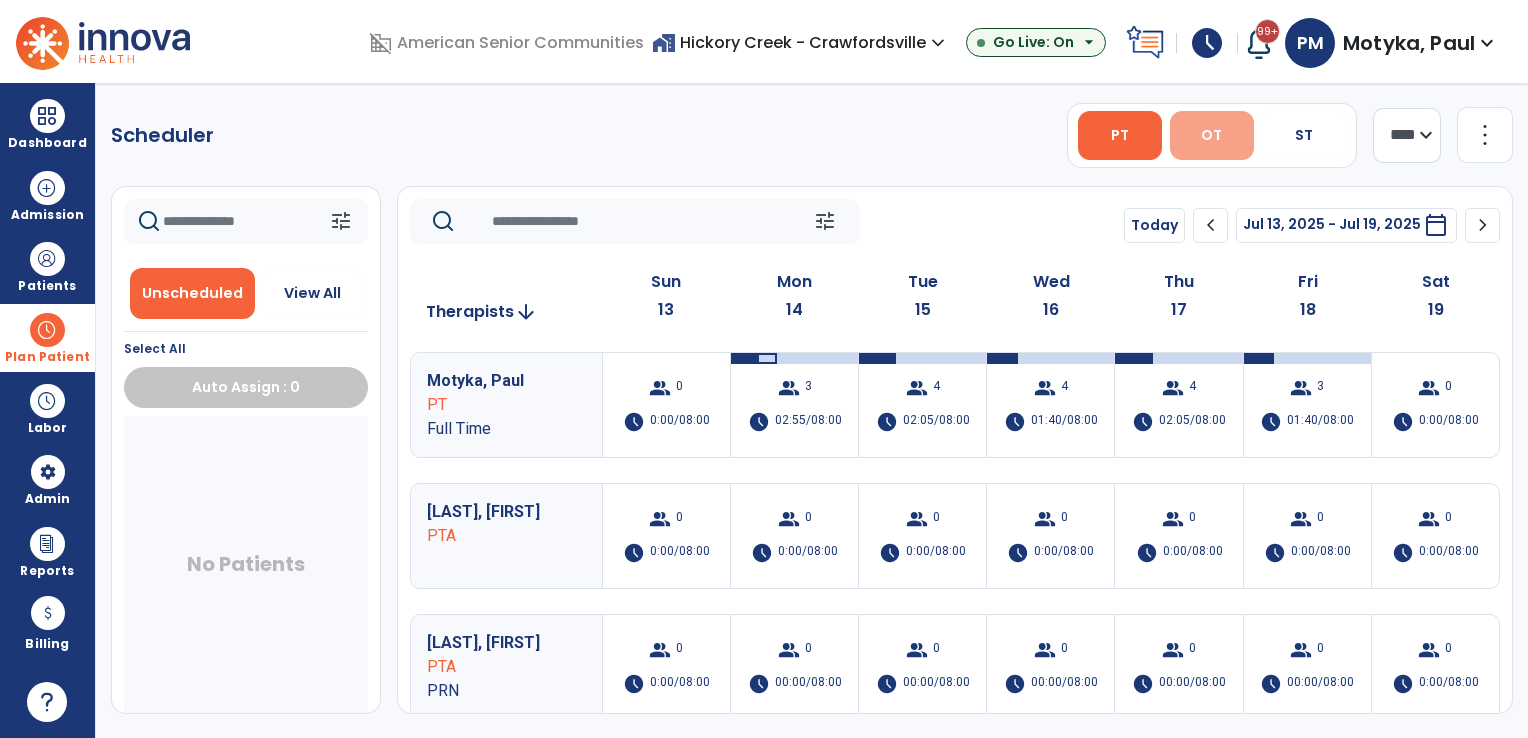 click on "OT" at bounding box center [1211, 135] 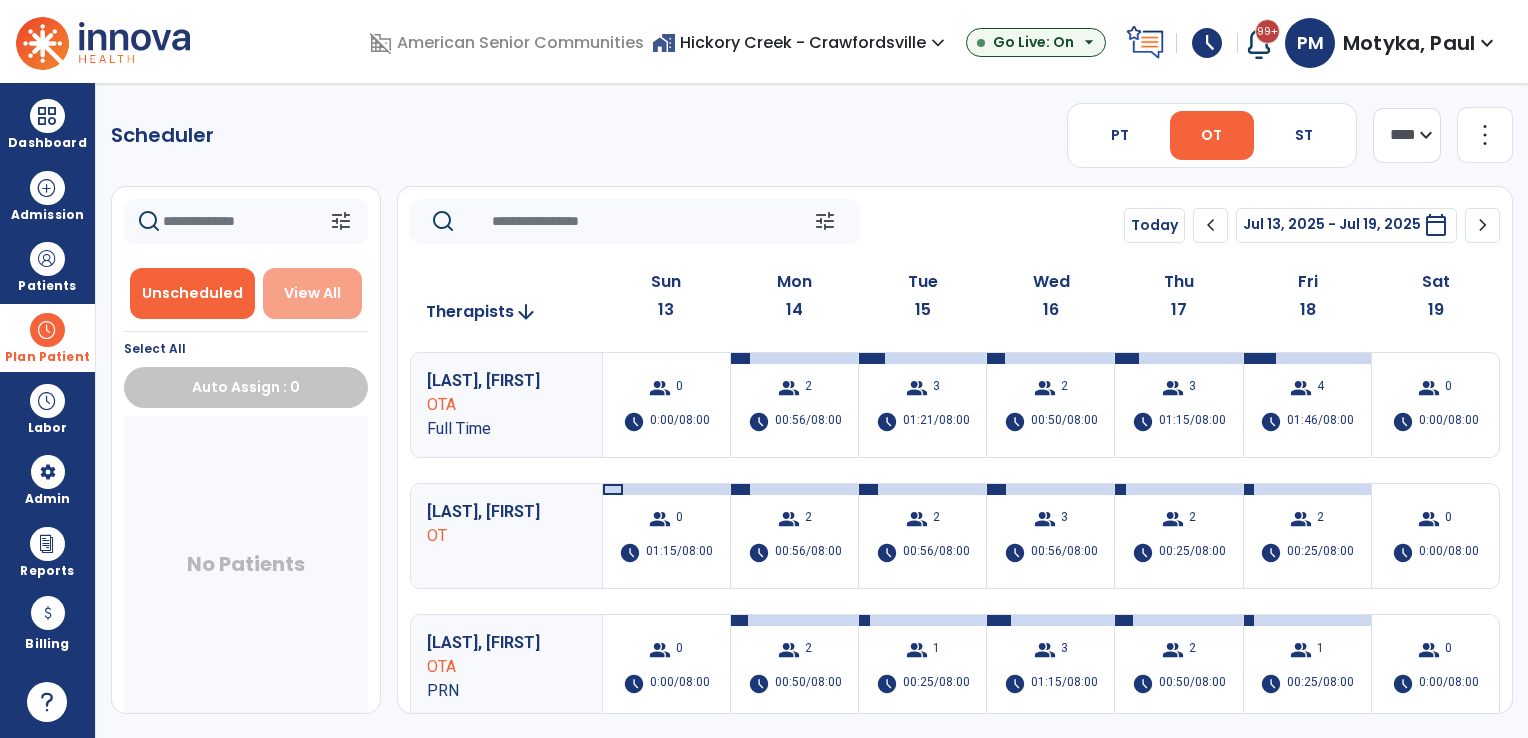 click on "View All" at bounding box center [312, 293] 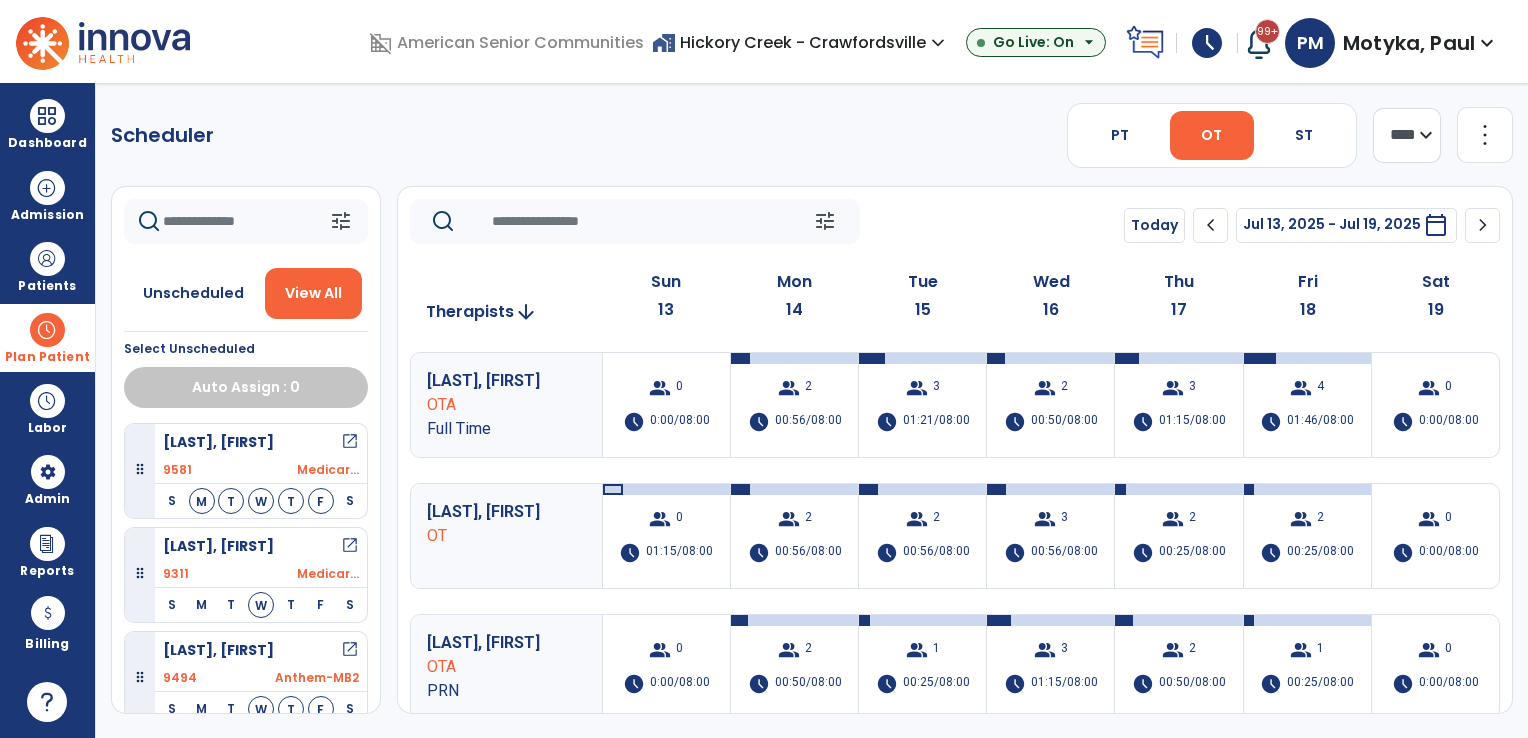 scroll, scrollTop: 500, scrollLeft: 0, axis: vertical 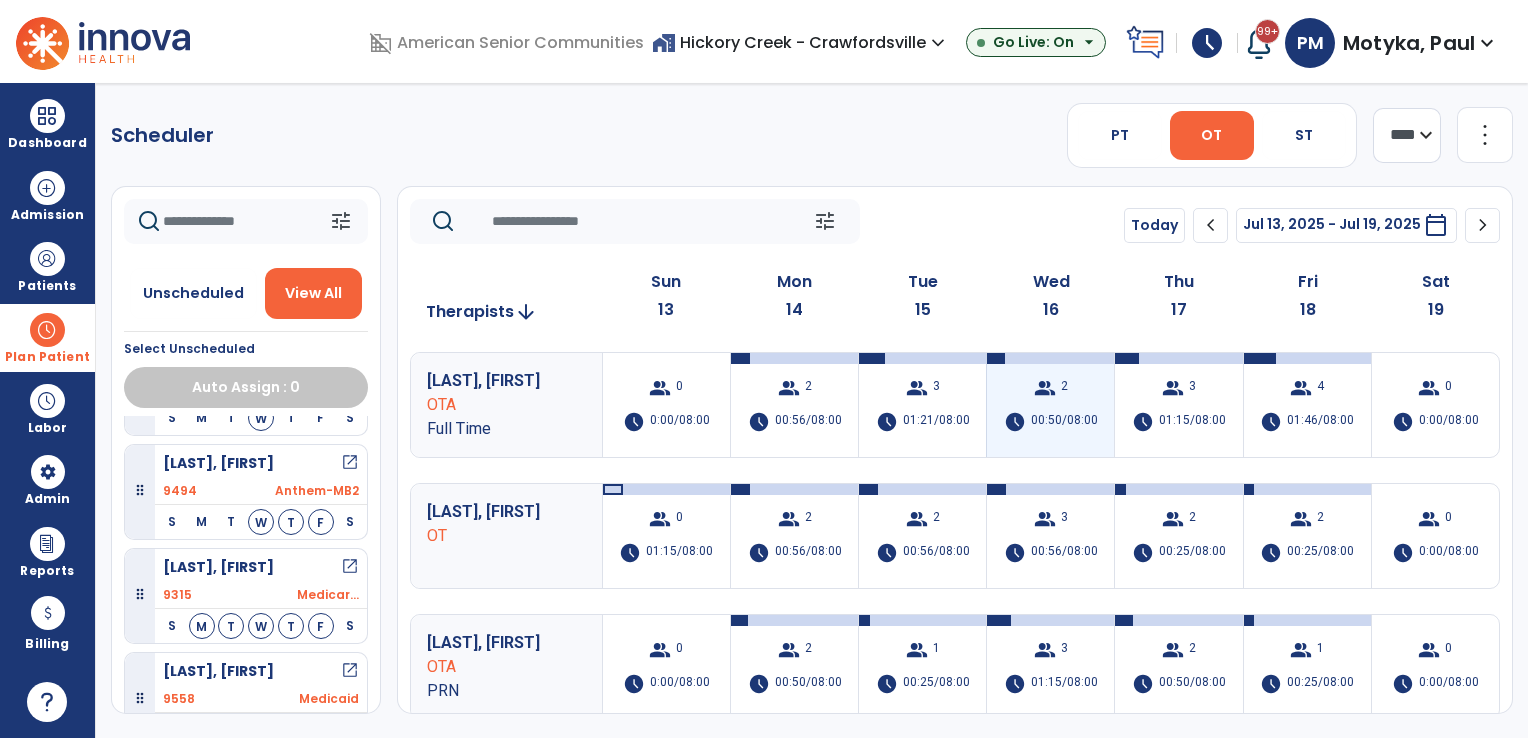 click on "group  2  schedule  00:50/08:00" at bounding box center (1050, 405) 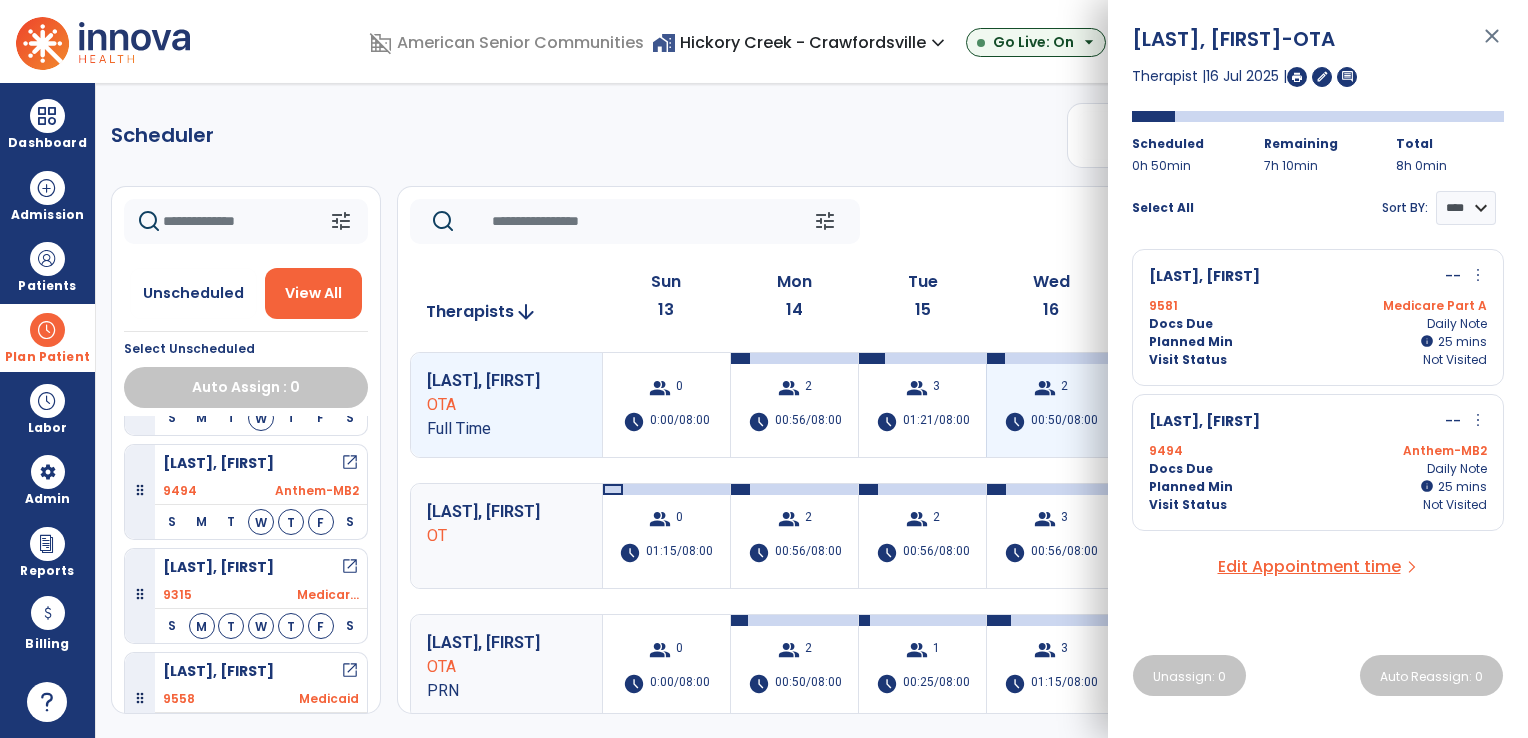 click on "group  2  schedule  00:50/08:00" at bounding box center (1050, 405) 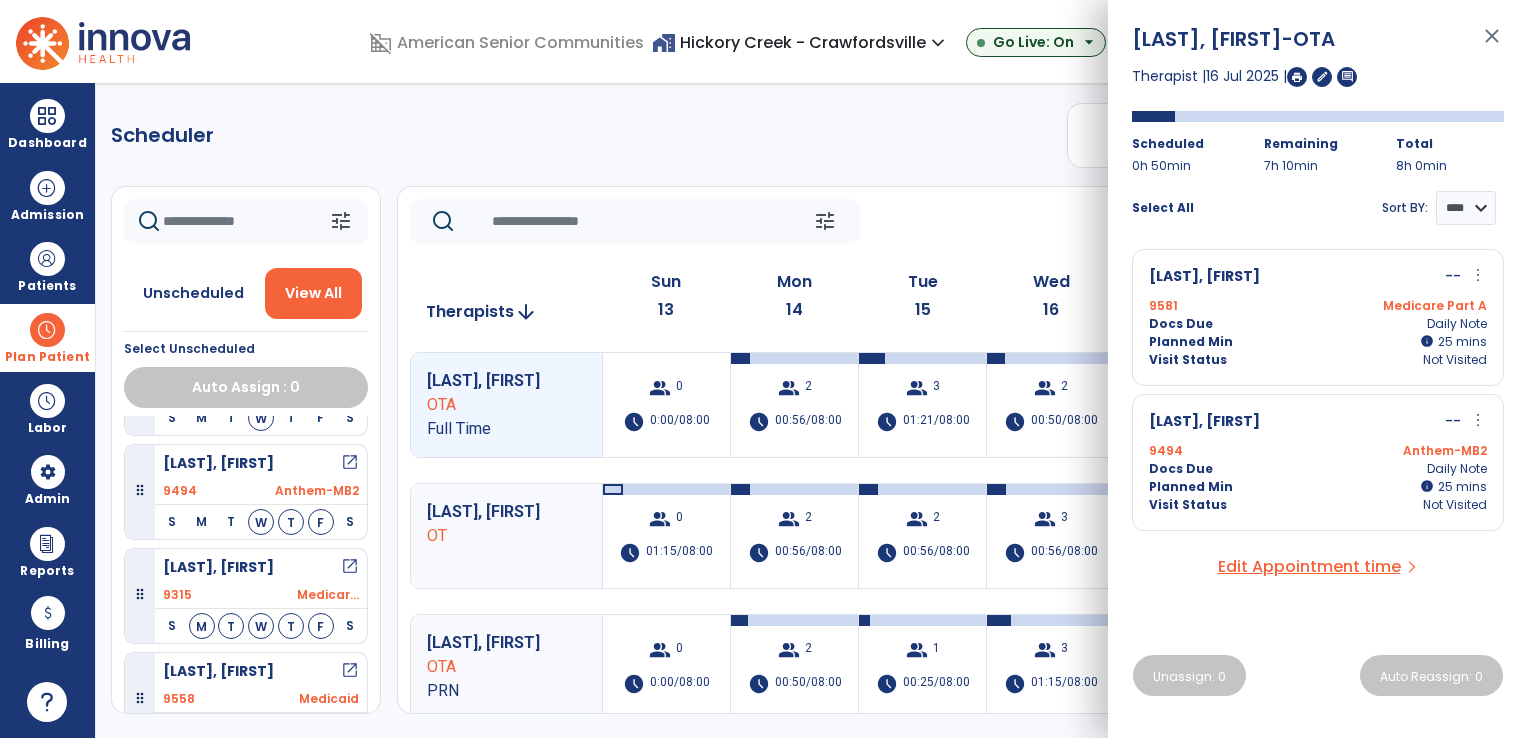 click on "close" at bounding box center [1492, 45] 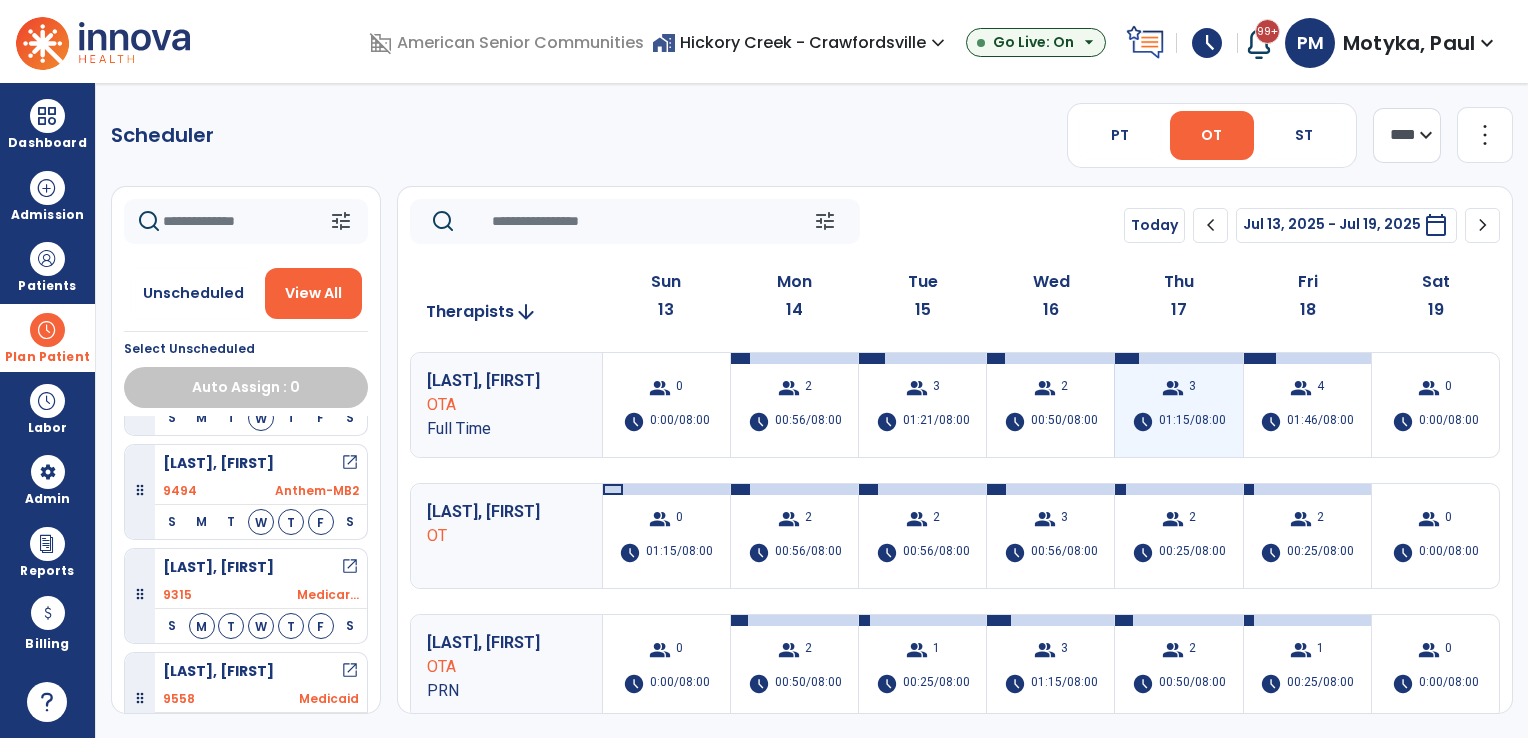 click on "group  3  schedule  01:15/08:00" at bounding box center (1178, 405) 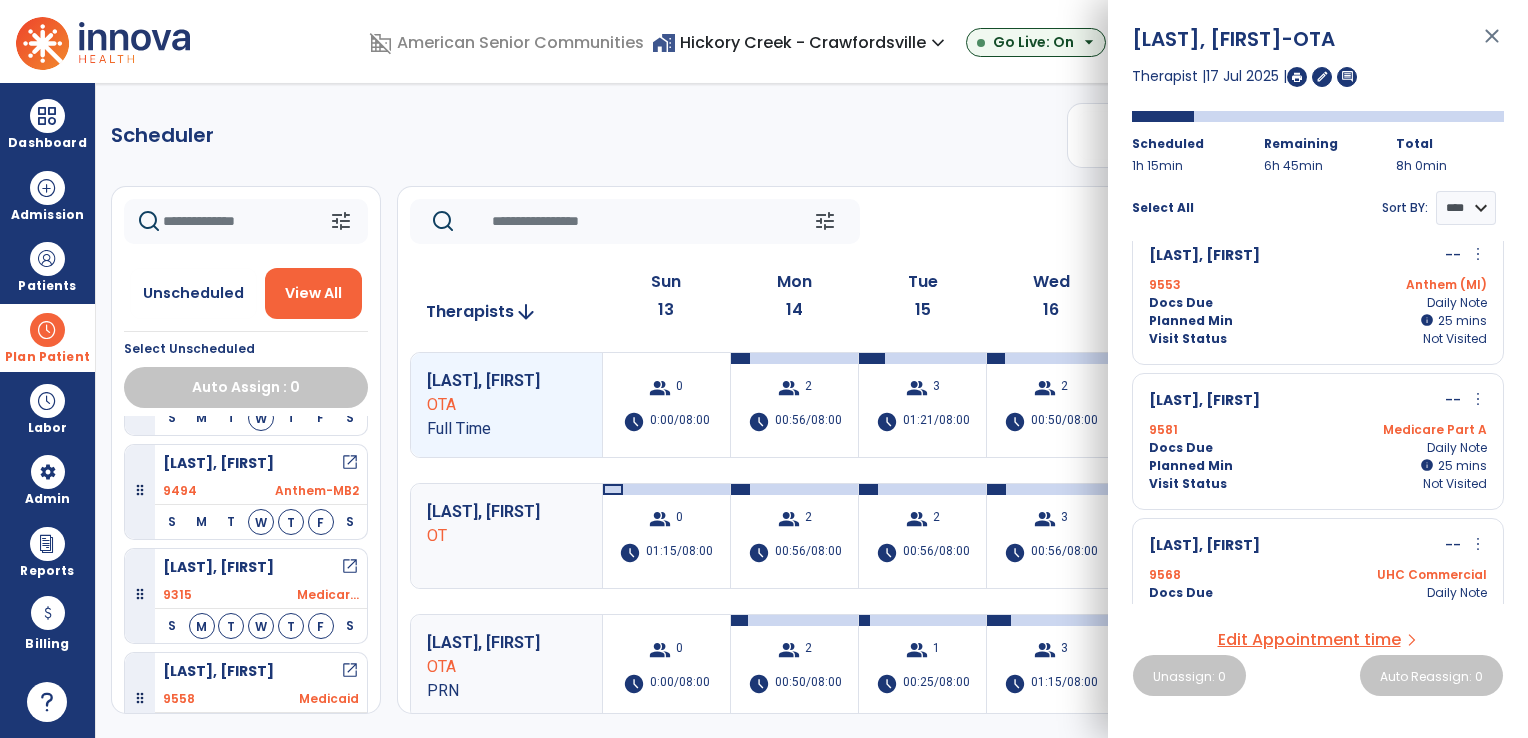 scroll, scrollTop: 0, scrollLeft: 0, axis: both 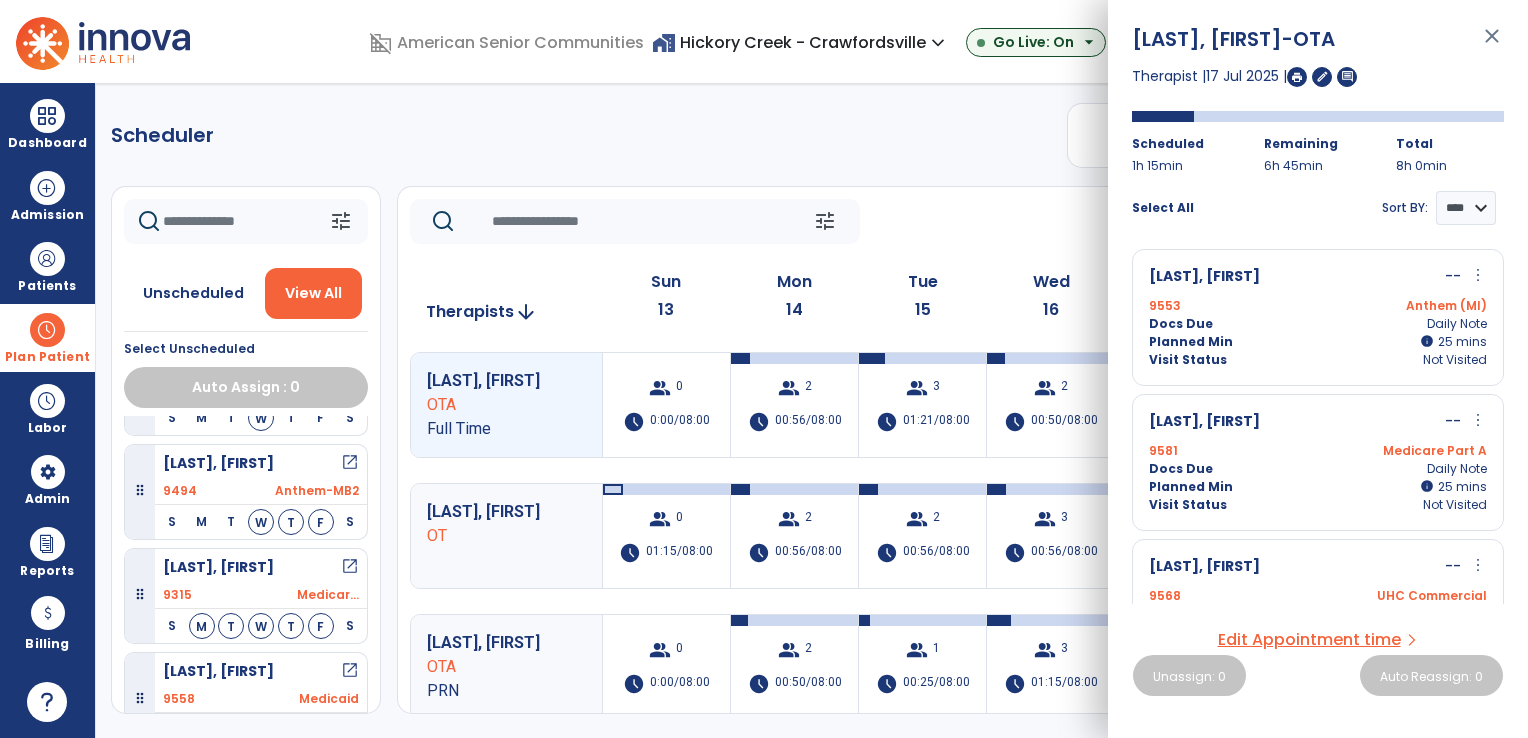click on "Scheduler   PT   OT   ST  **** *** more_vert  Manage Labor   View All Therapists   Print" 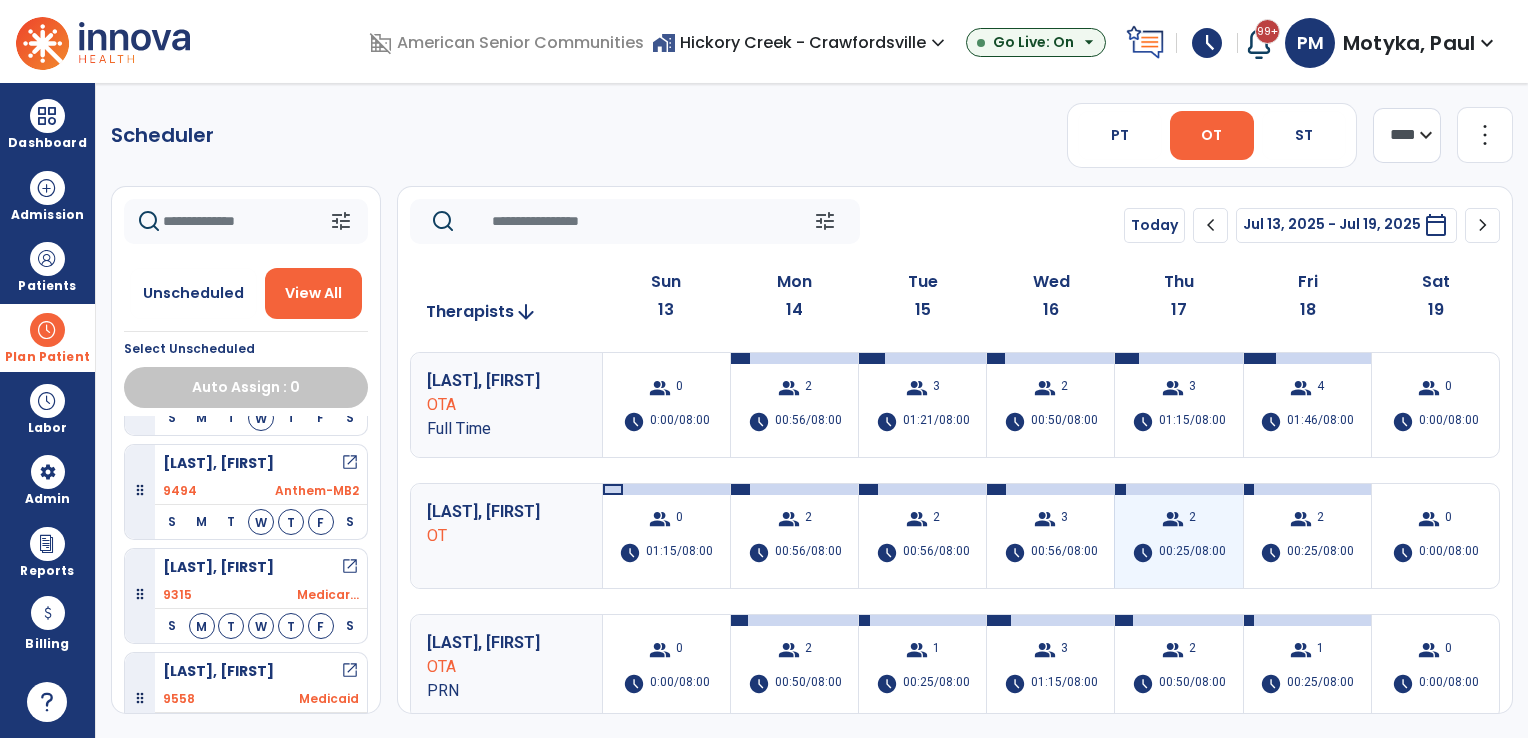 click on "group  2  schedule  00:25/08:00" at bounding box center [1178, 536] 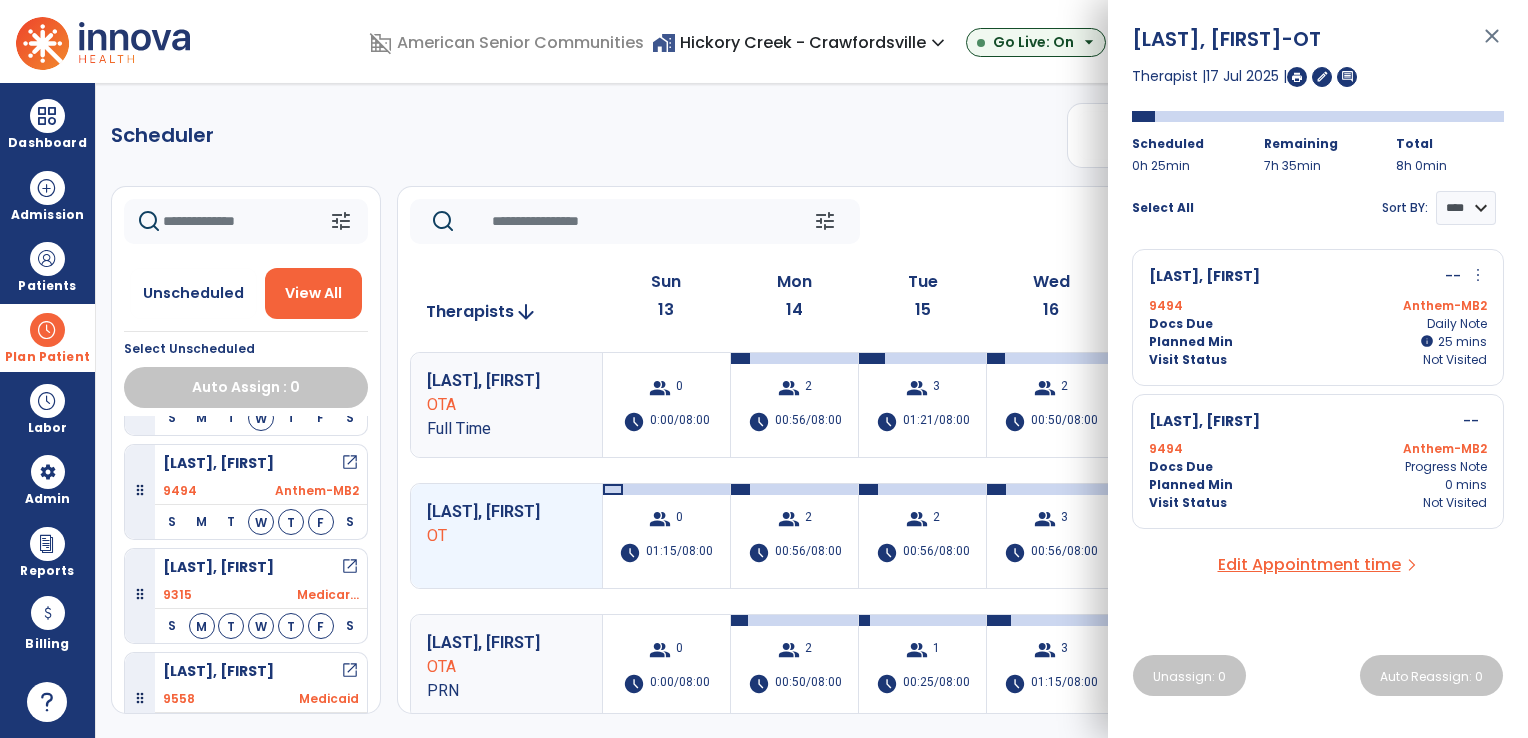 click on "more_vert" at bounding box center [1478, 275] 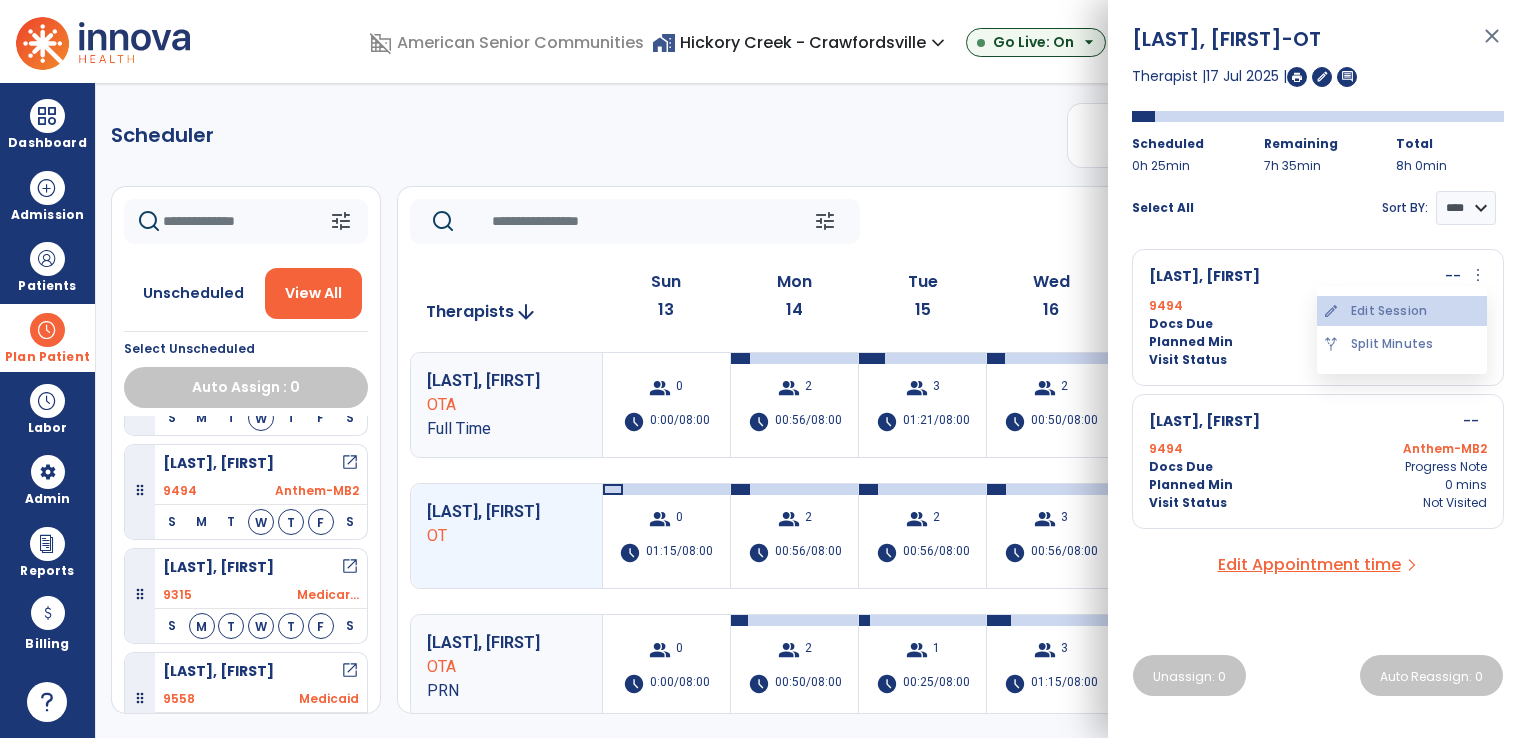 click on "edit   Edit Session" at bounding box center [1402, 311] 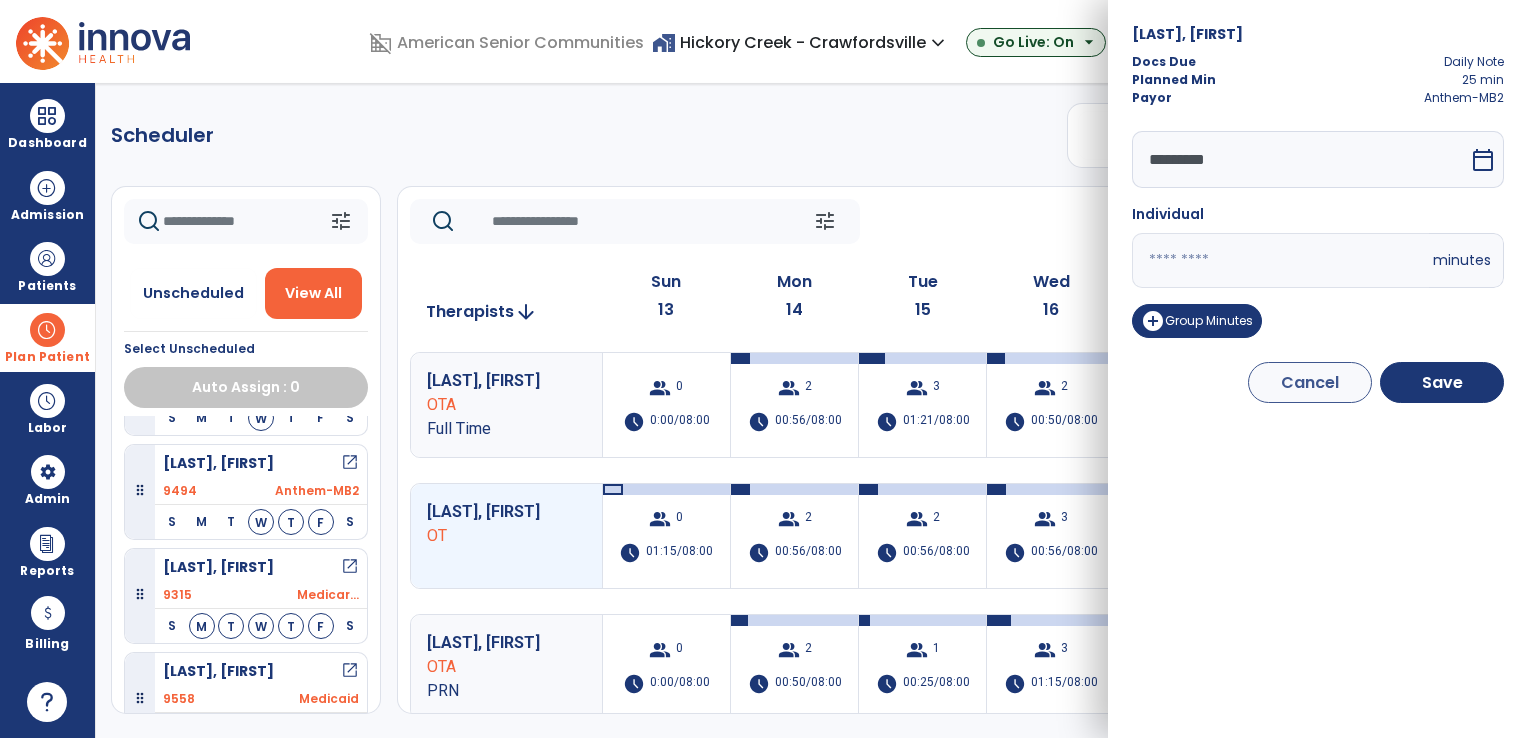 click on "calendar_today" at bounding box center [1483, 160] 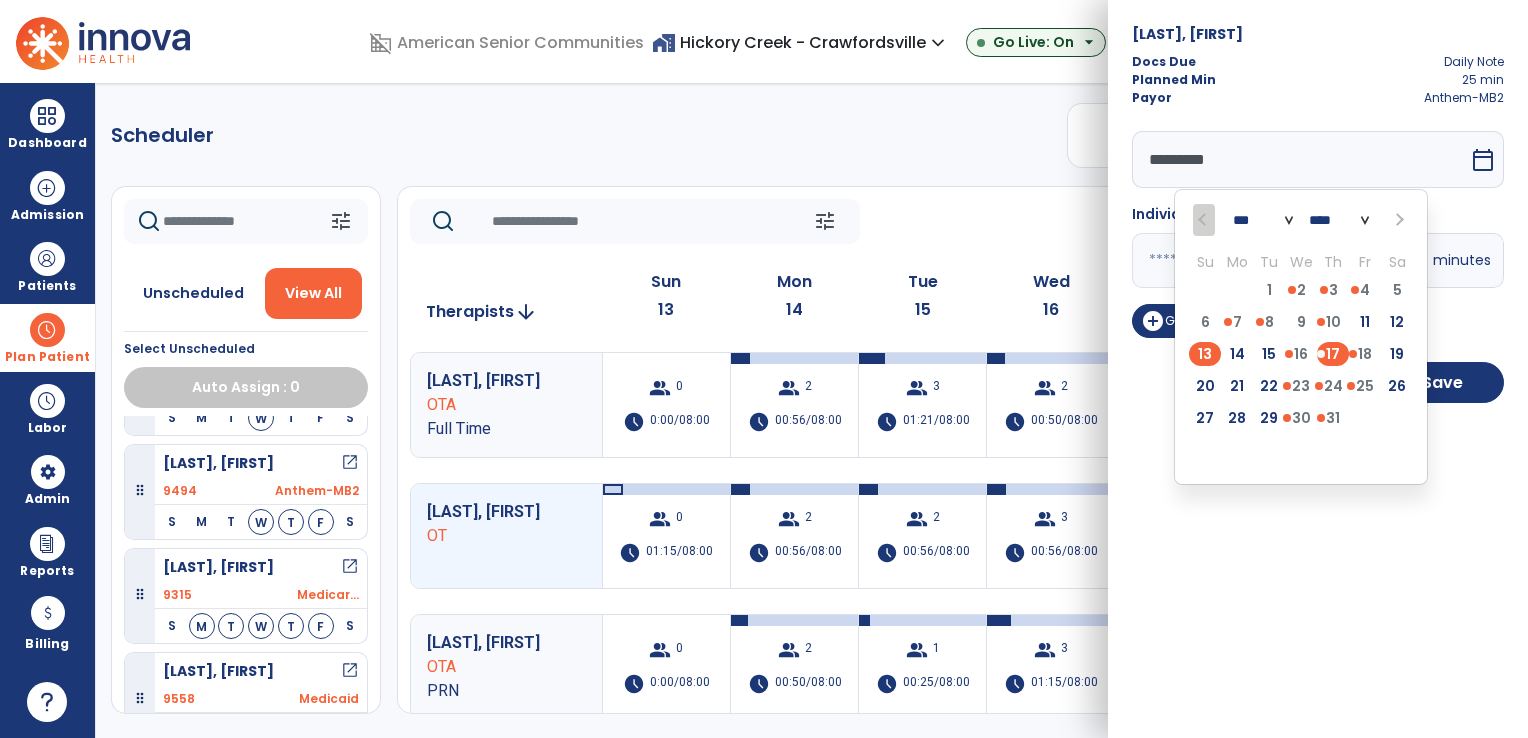 click on "13" at bounding box center (1205, 354) 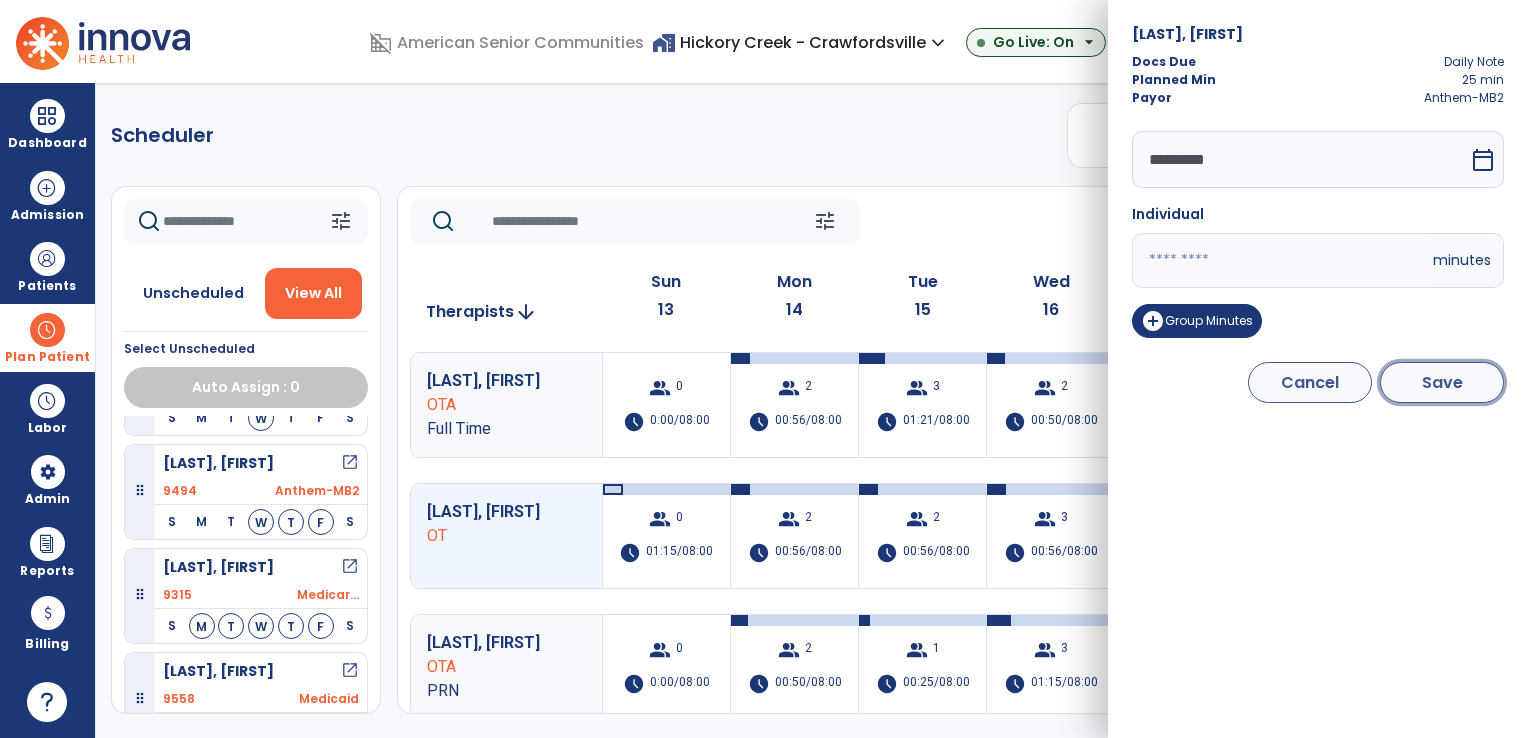 click on "Save" at bounding box center (1442, 382) 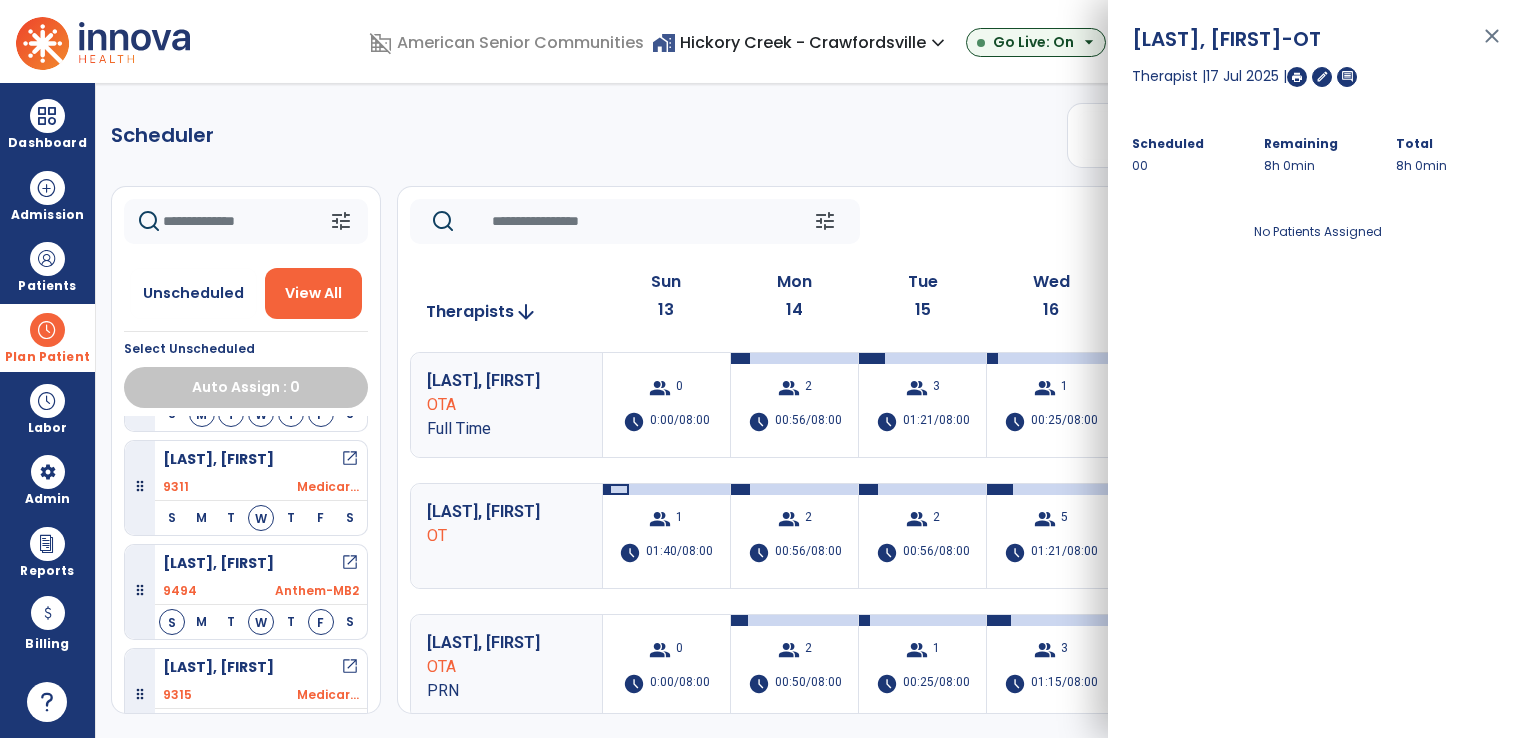scroll, scrollTop: 500, scrollLeft: 0, axis: vertical 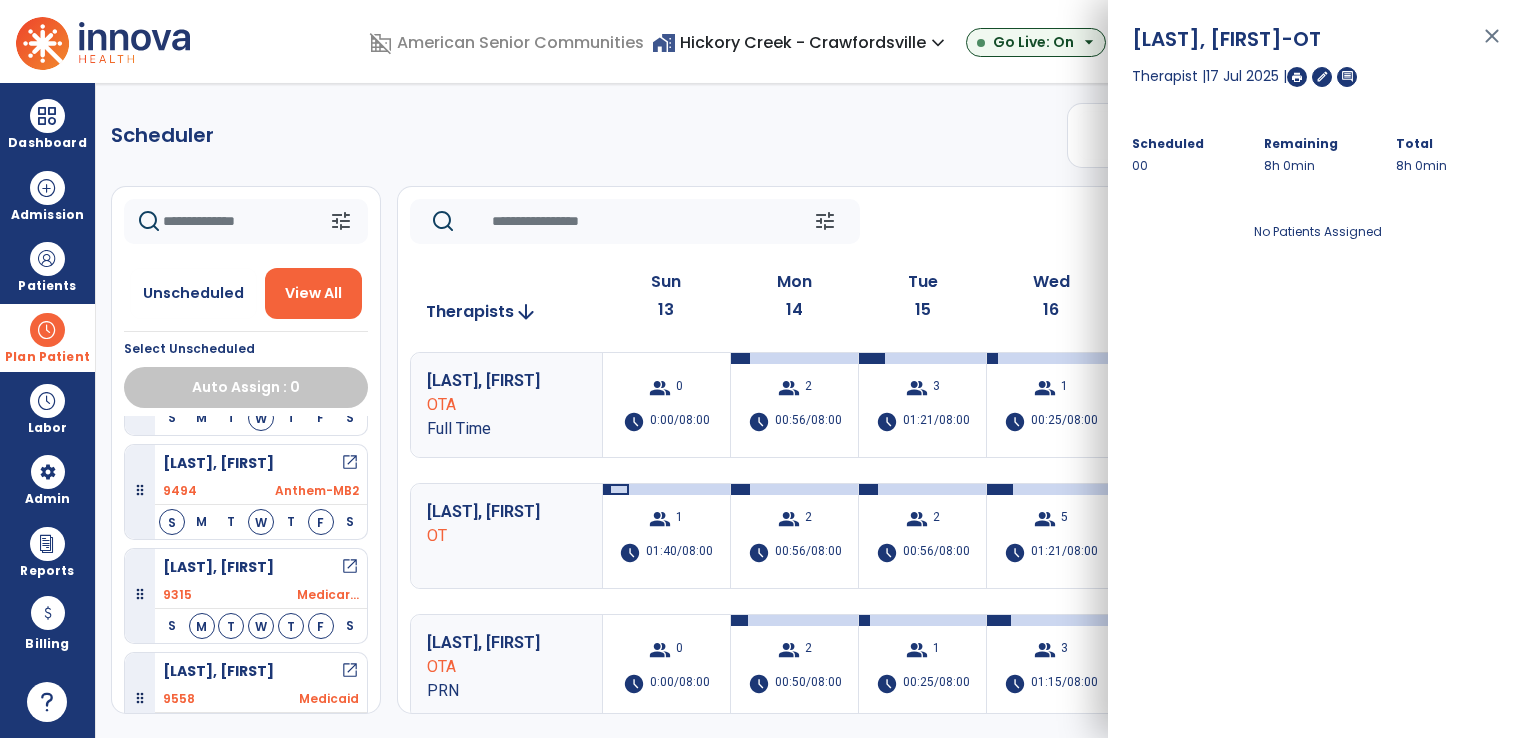click on "open_in_new" at bounding box center (350, 463) 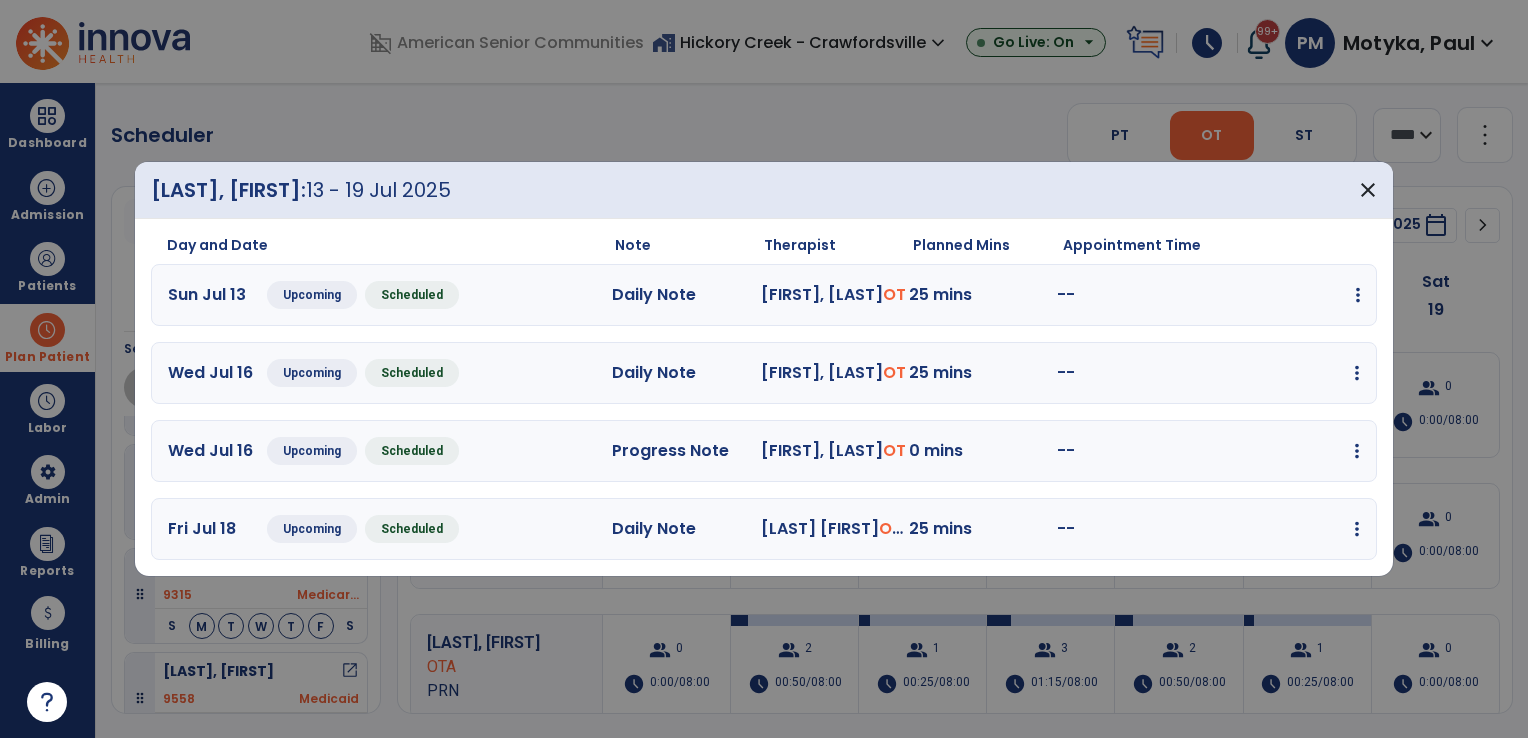 click at bounding box center [1358, 295] 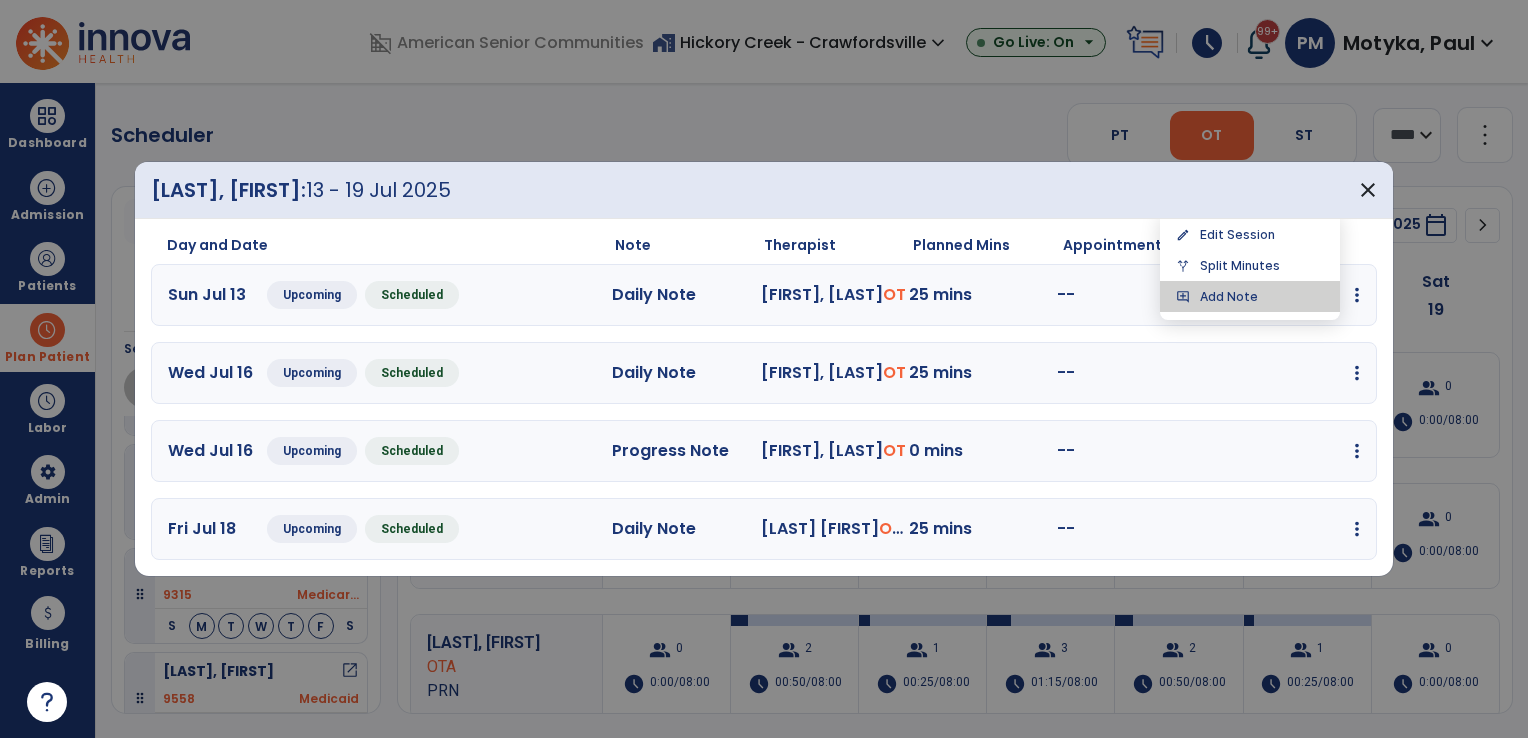 click on "add_comment  Add Note" at bounding box center [1250, 296] 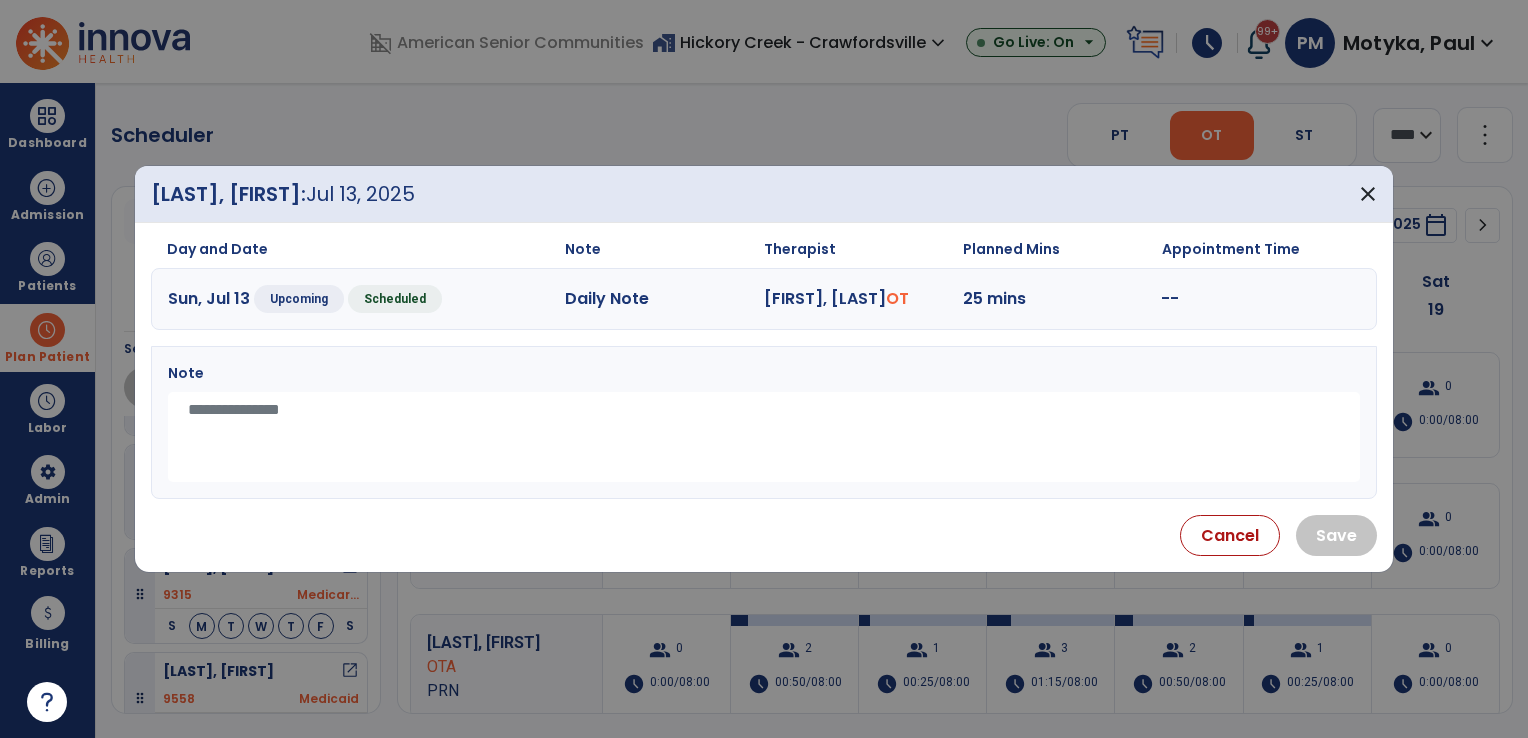 click at bounding box center [764, 437] 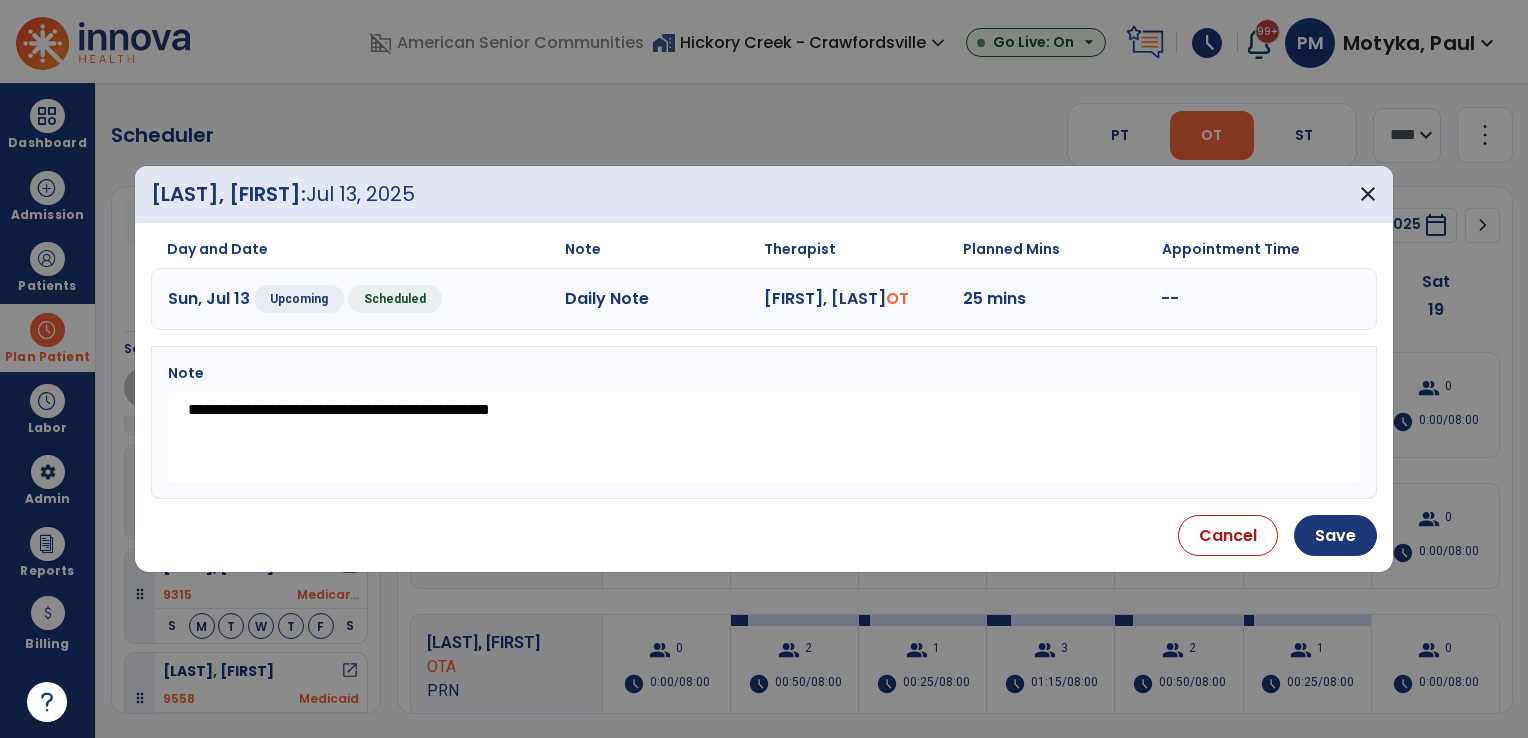 paste on "**********" 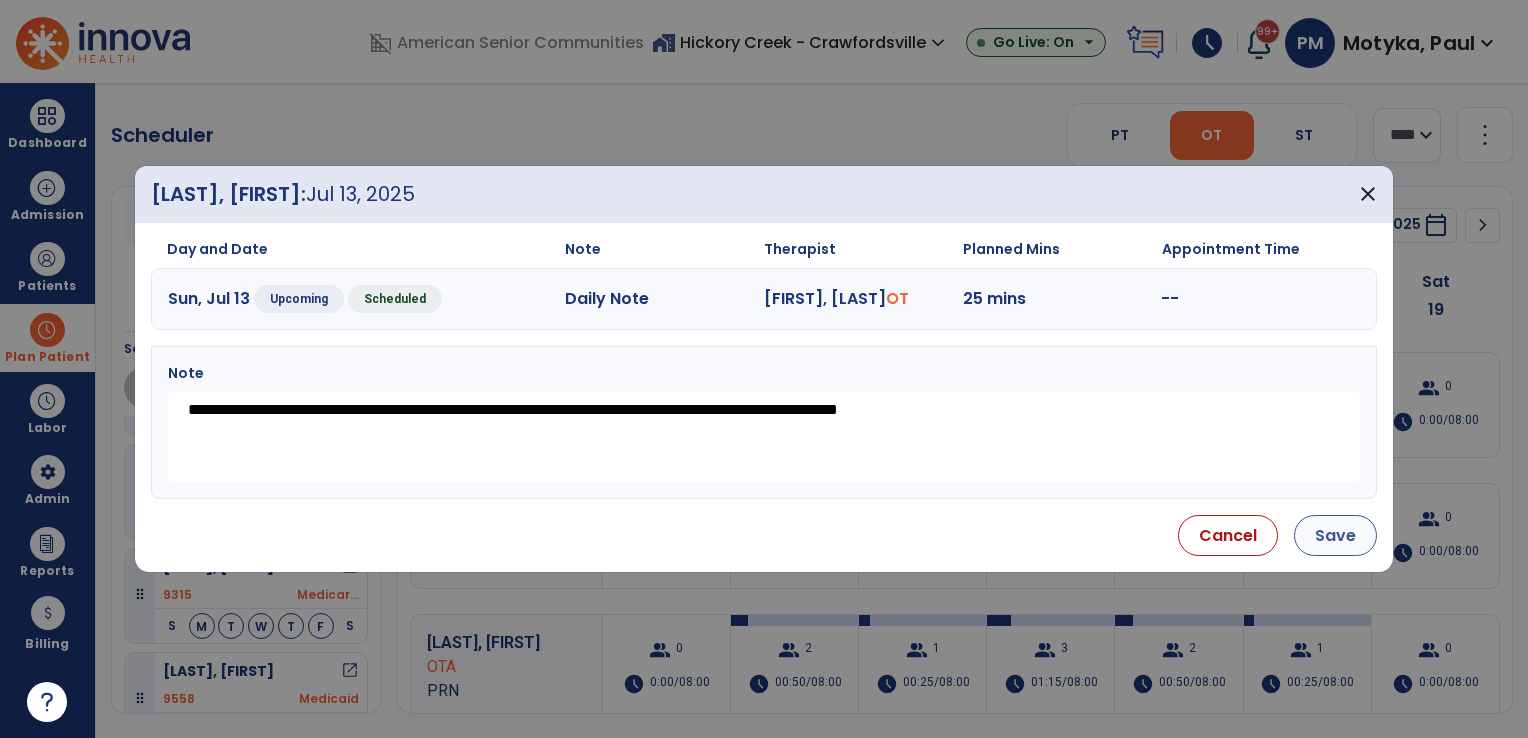 type on "**********" 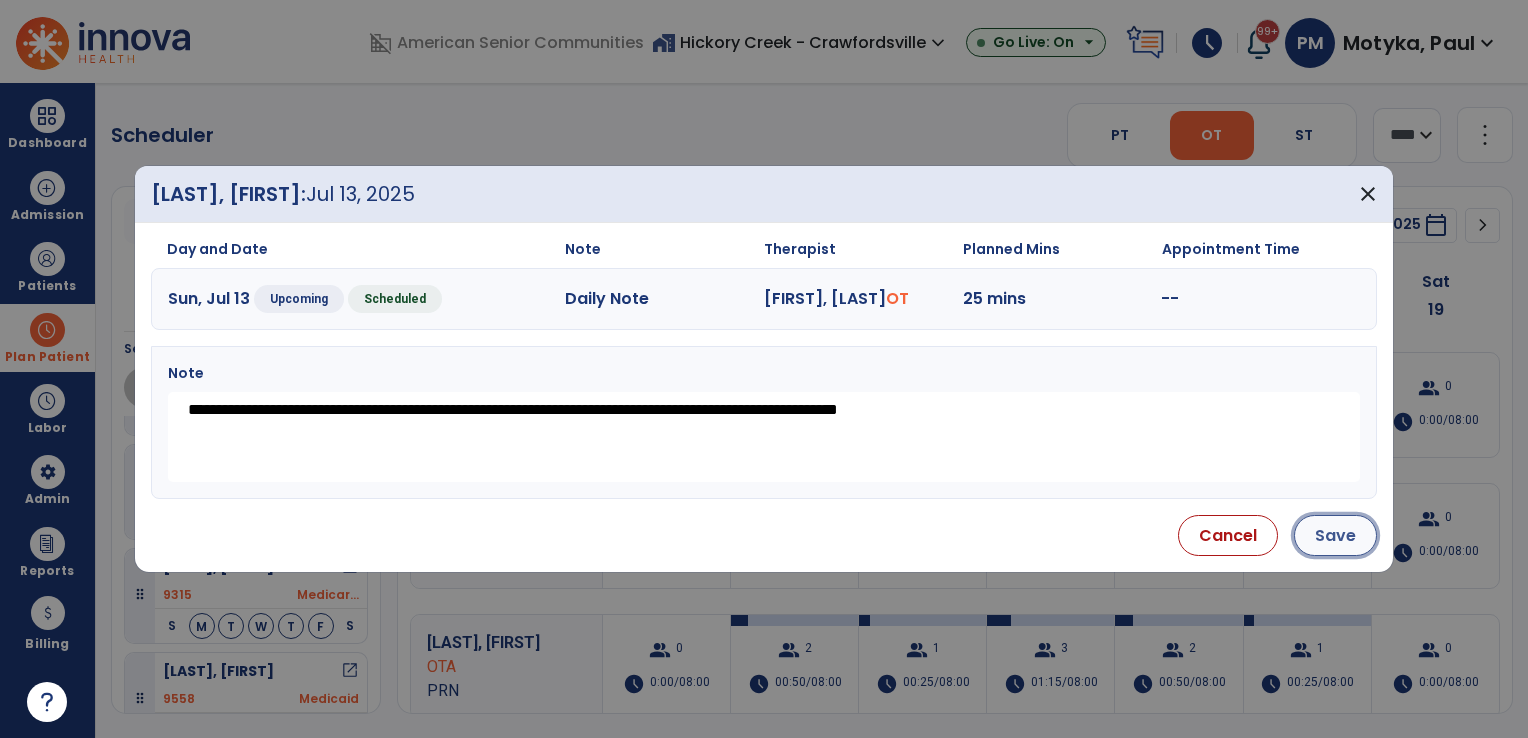 click on "Save" at bounding box center [1335, 535] 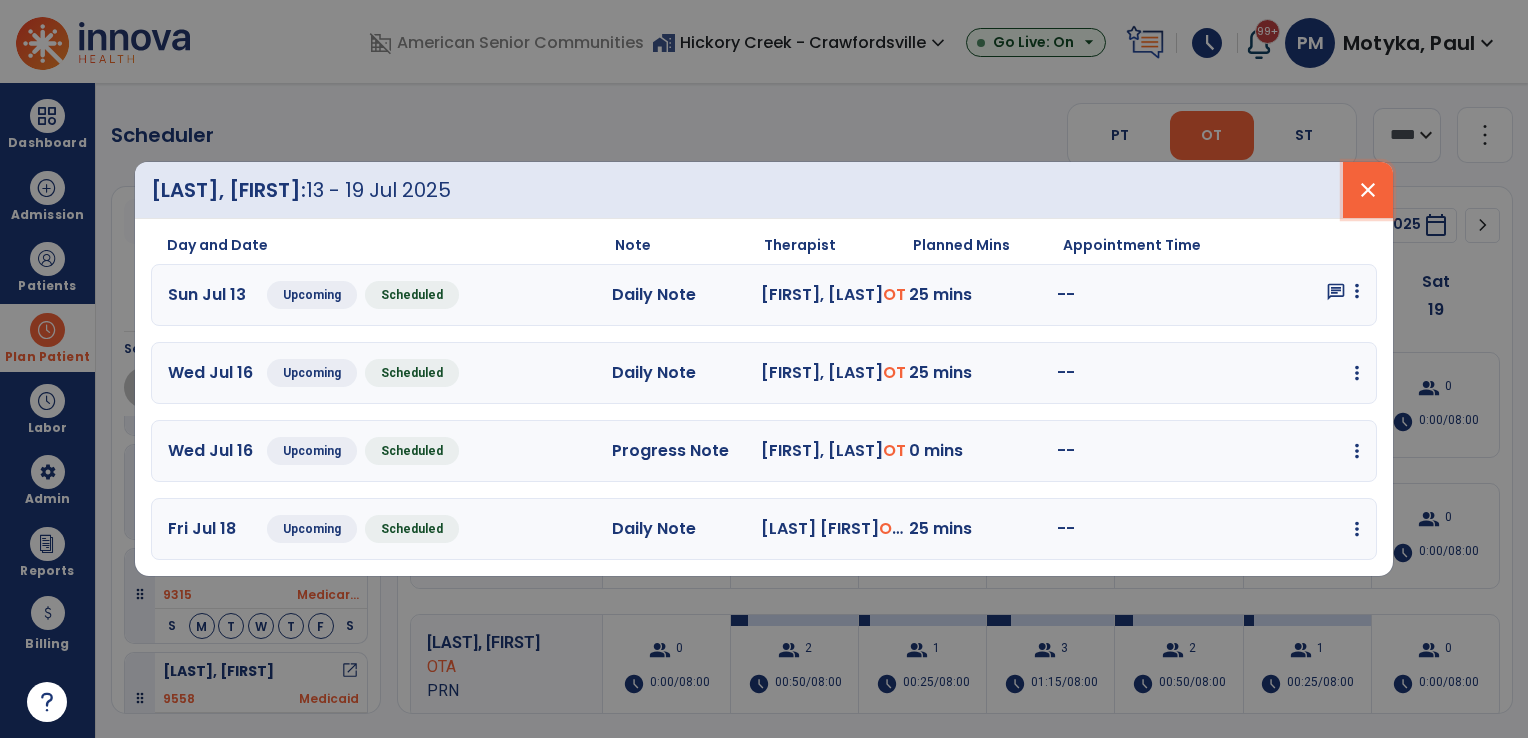 click on "close" at bounding box center (1368, 190) 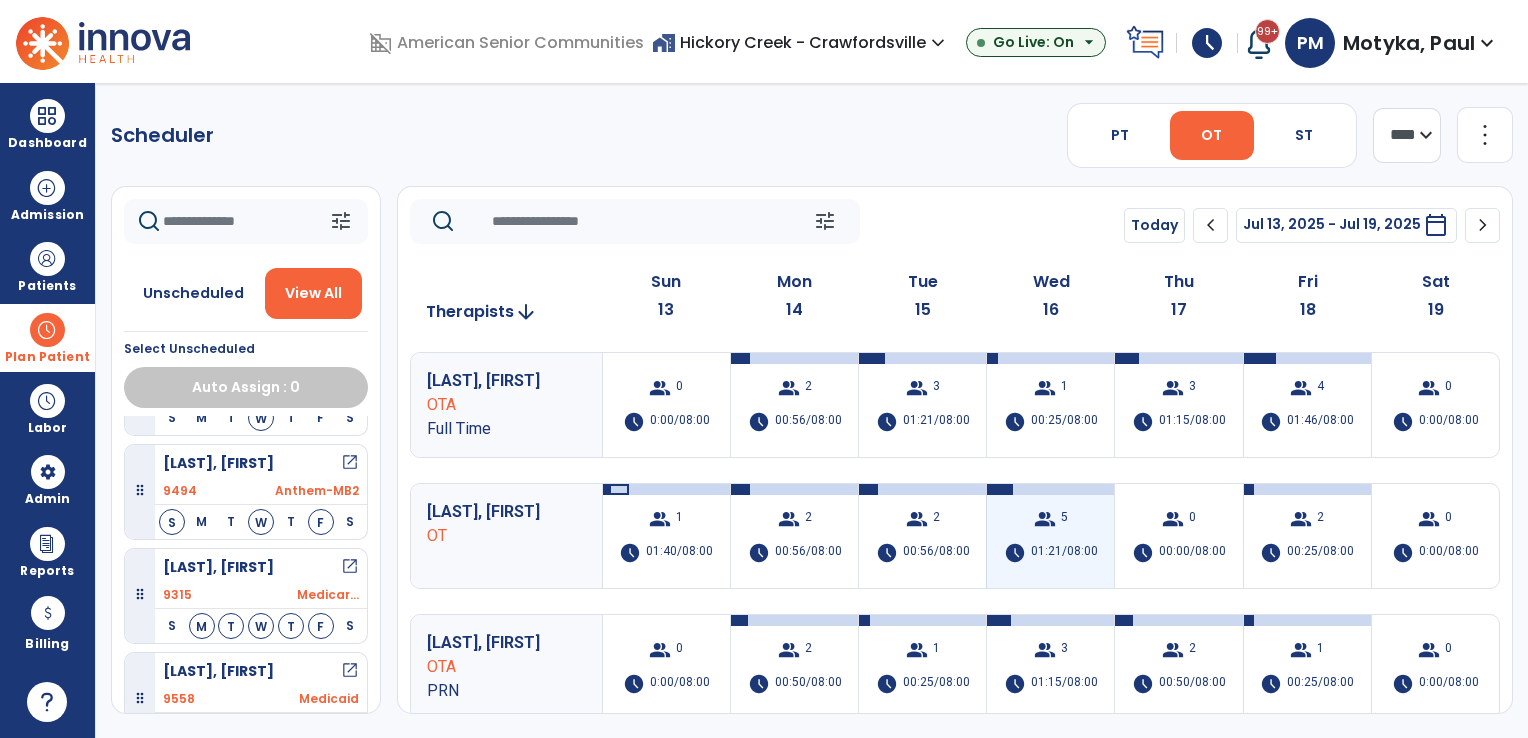 click on "01:21/08:00" at bounding box center [1064, 553] 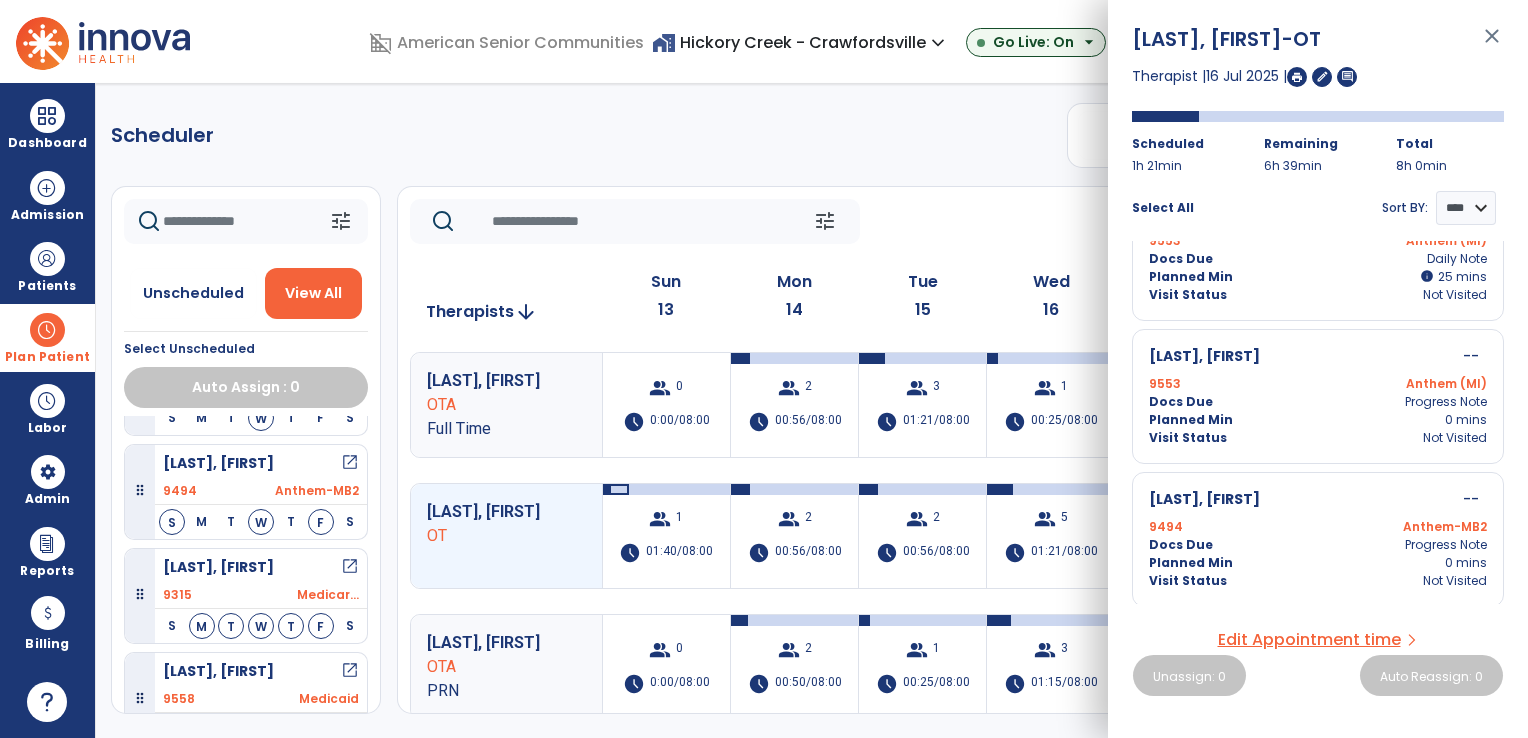 scroll, scrollTop: 0, scrollLeft: 0, axis: both 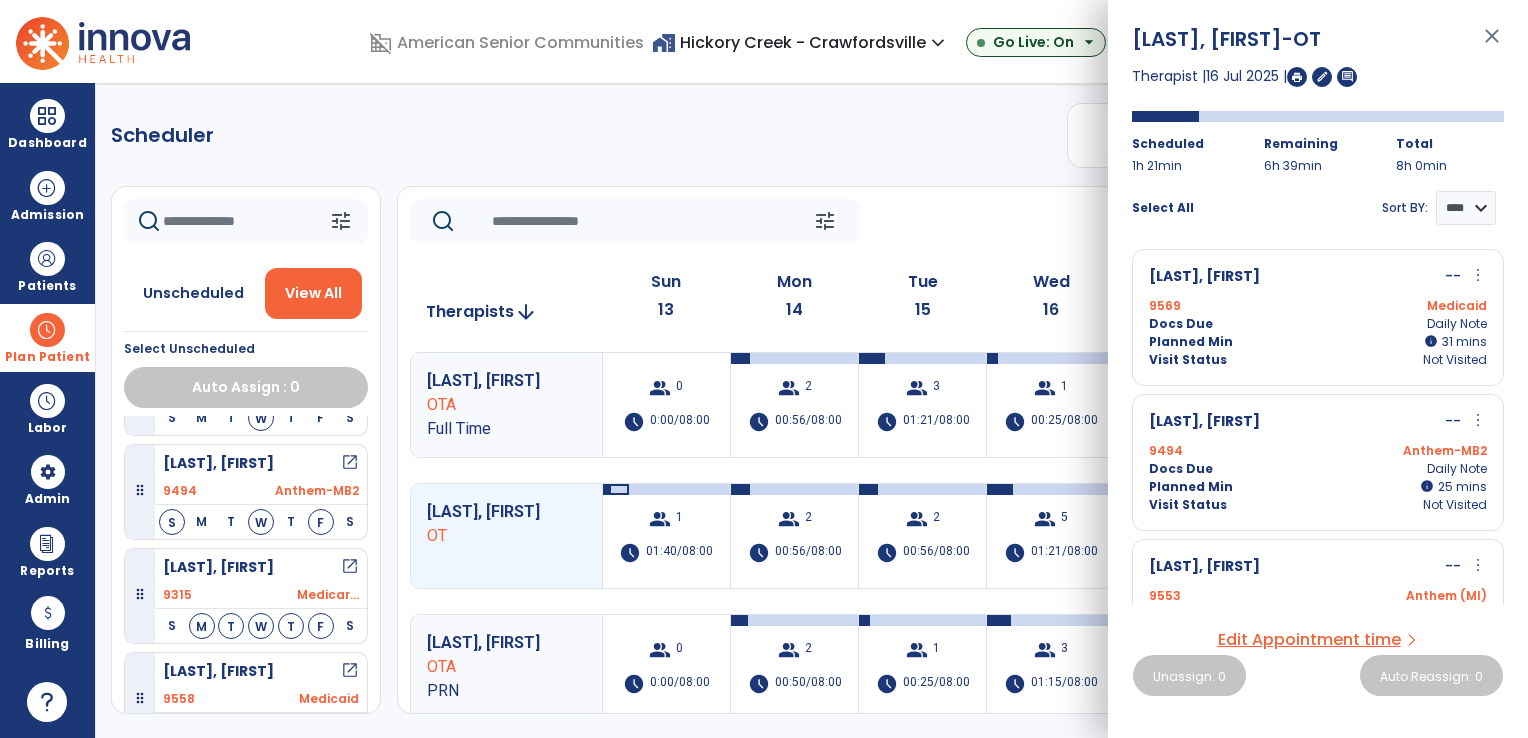 click on "close" at bounding box center (1492, 45) 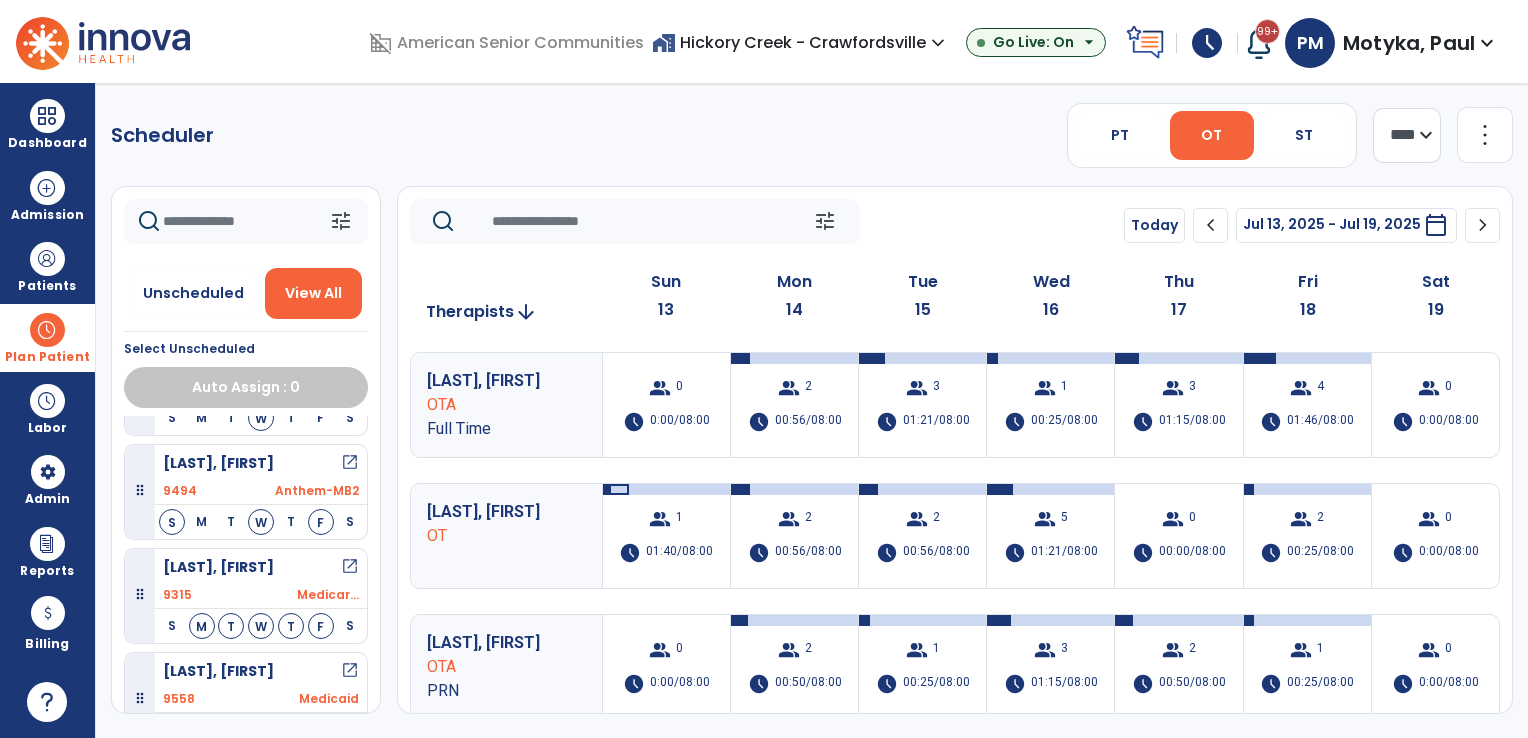 click on "Scheduler   PT   OT   ST  **** *** more_vert  Manage Labor   View All Therapists   Print" 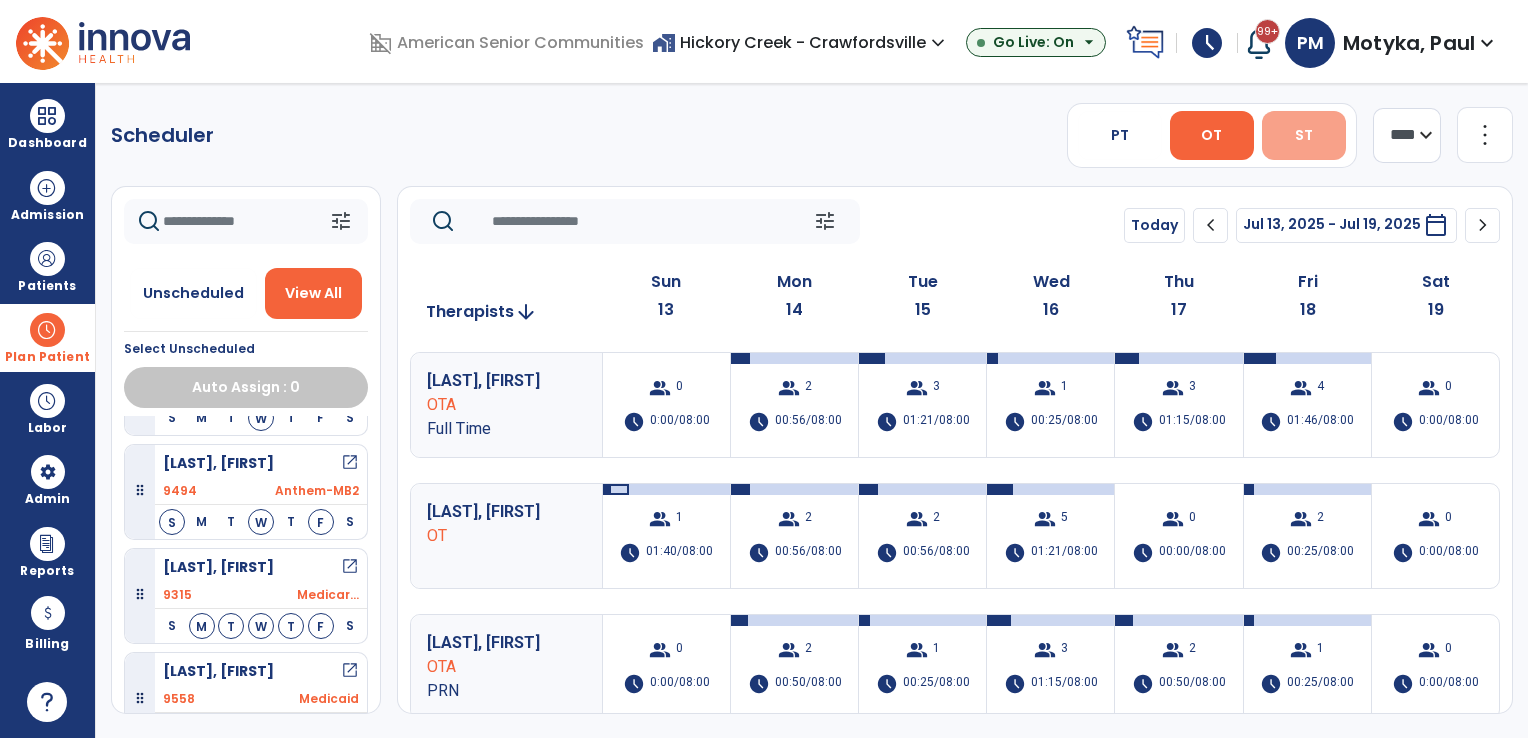 click on "ST" at bounding box center [1304, 135] 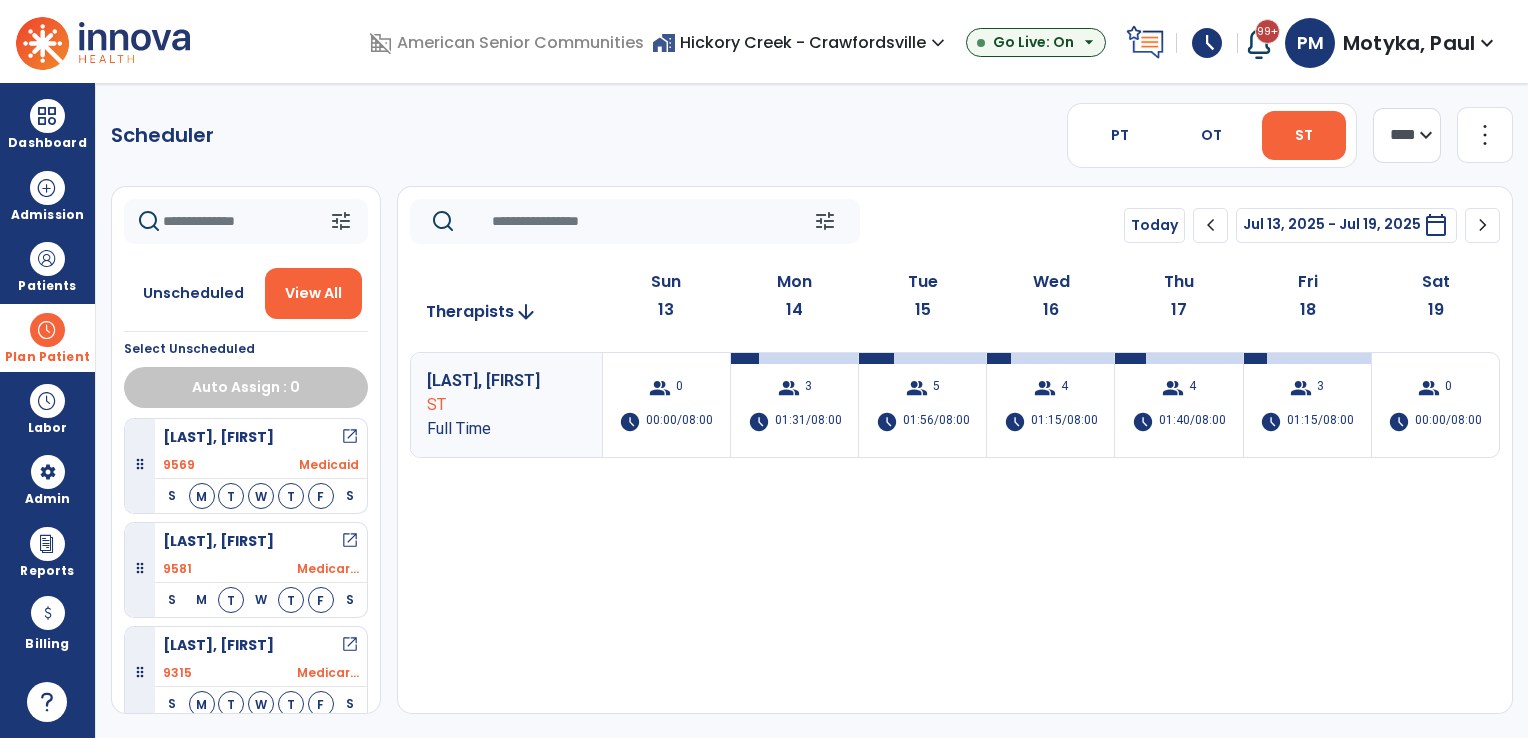 scroll, scrollTop: 209, scrollLeft: 0, axis: vertical 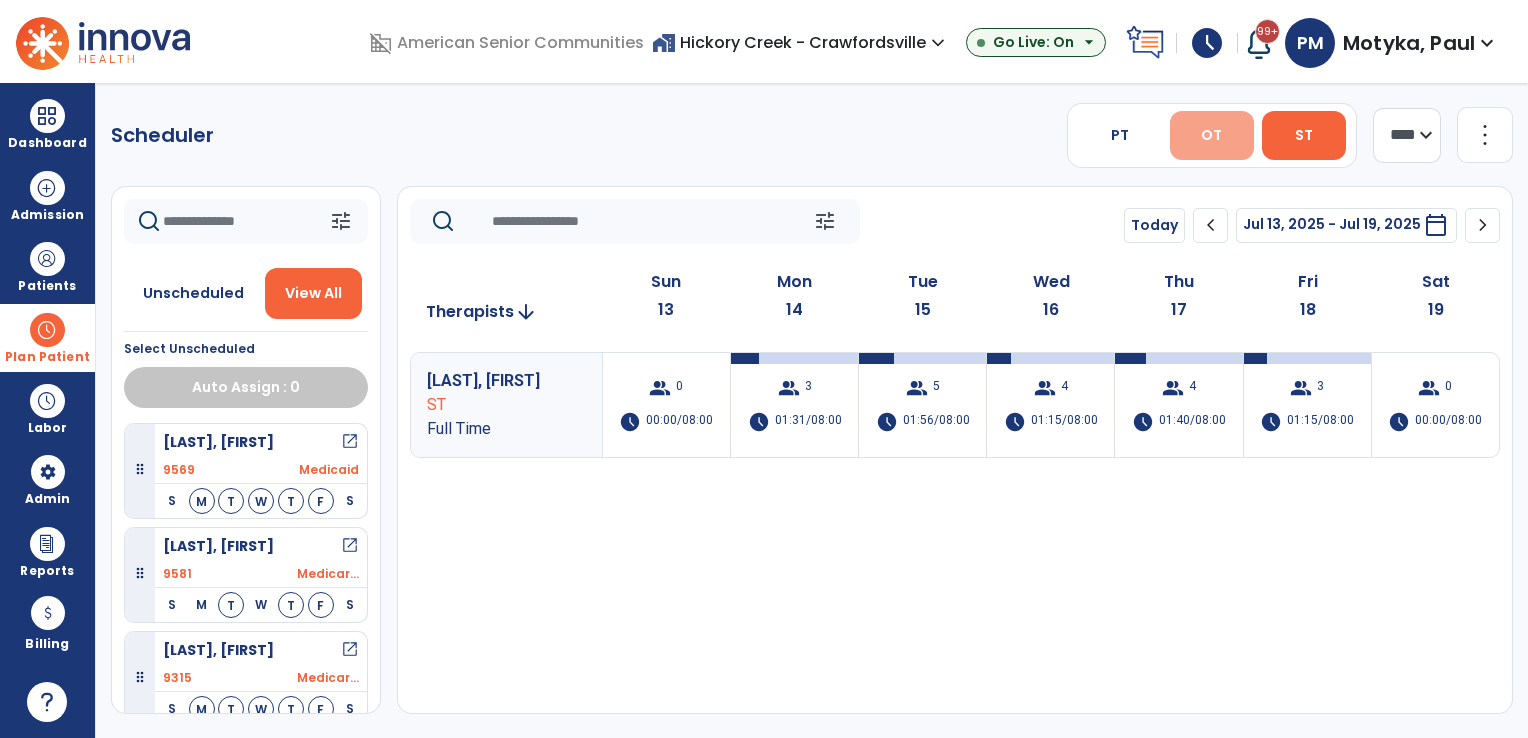 click on "OT" at bounding box center [1211, 135] 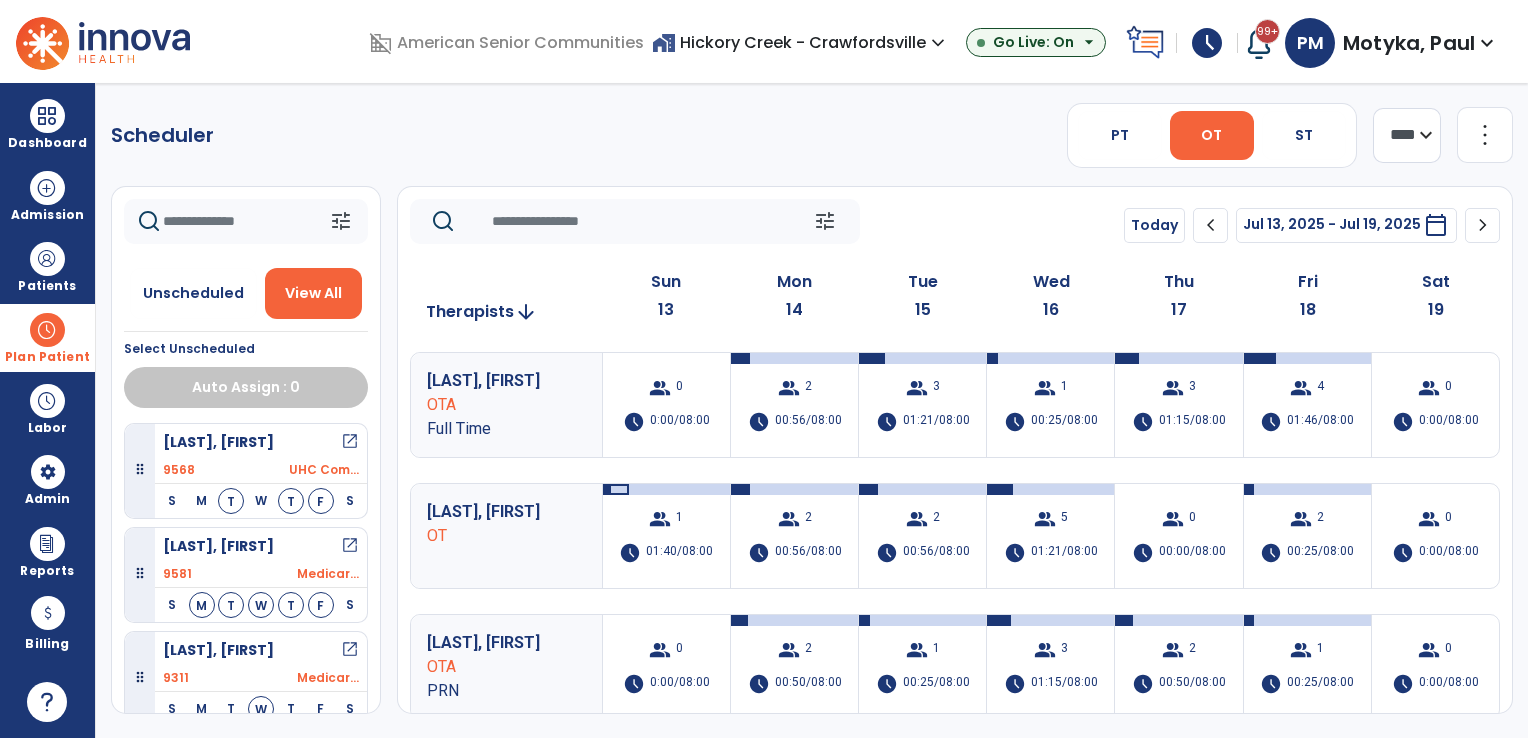 scroll, scrollTop: 500, scrollLeft: 0, axis: vertical 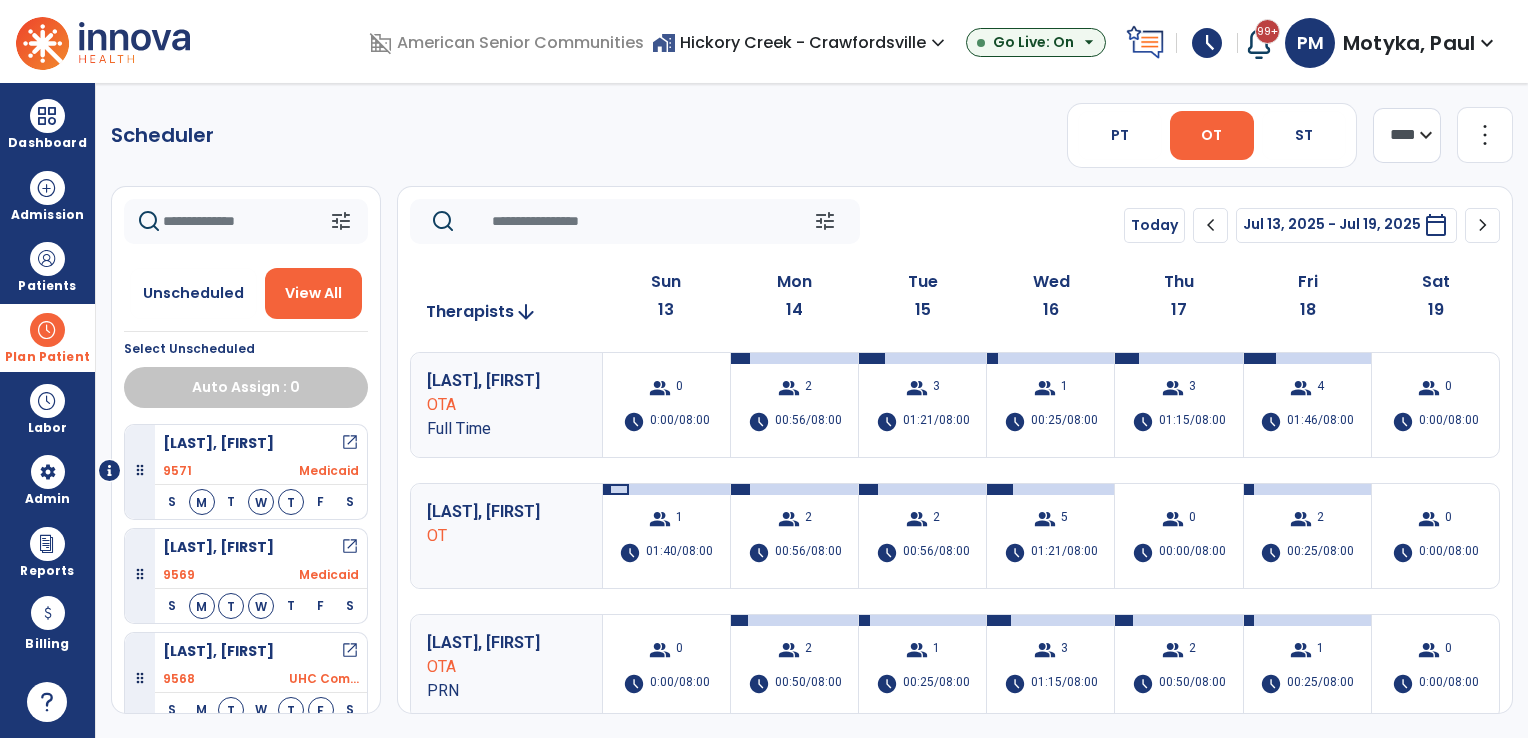 click on "home_work   Hickory Creek - Crawfordsville   expand_more" at bounding box center (801, 42) 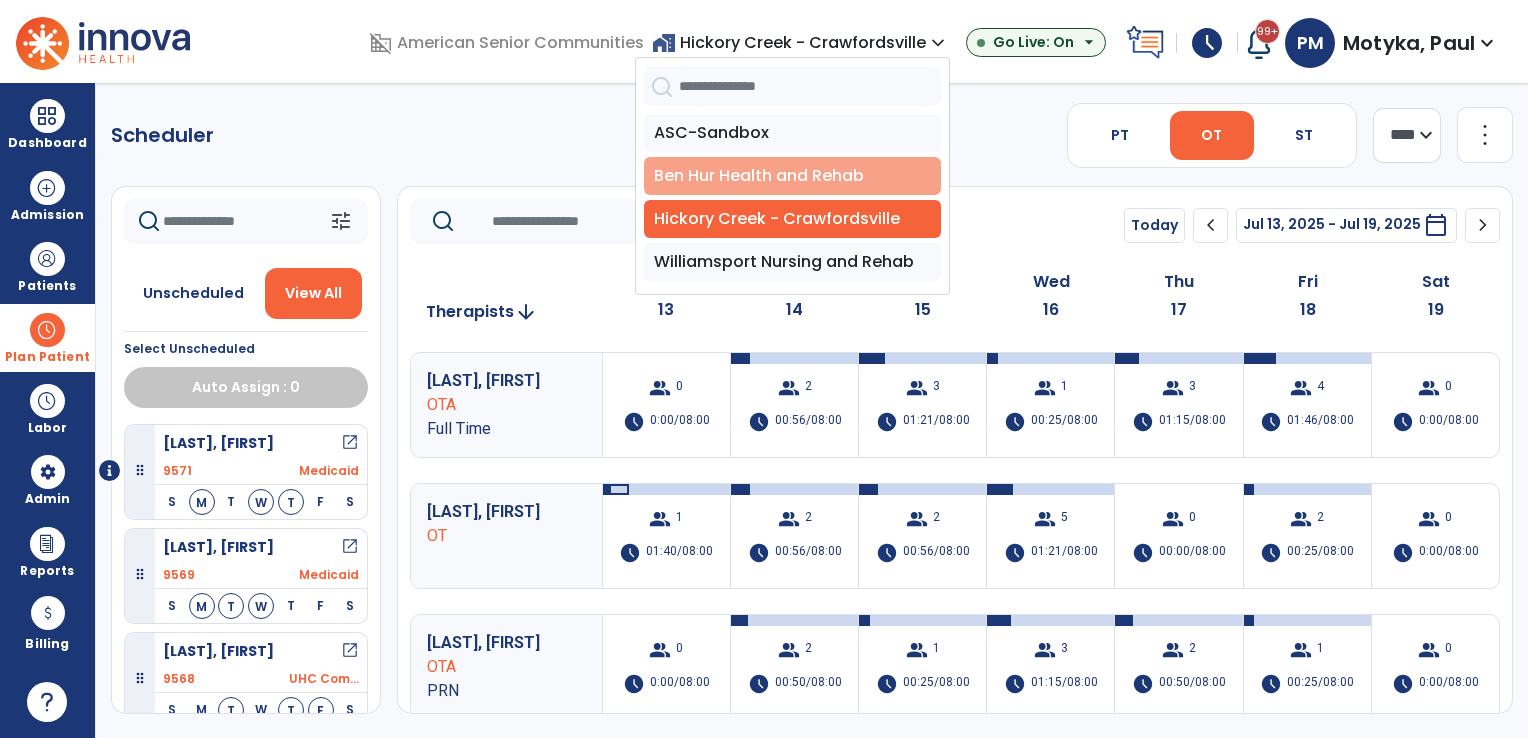 click on "Ben Hur Health and Rehab" at bounding box center [792, 176] 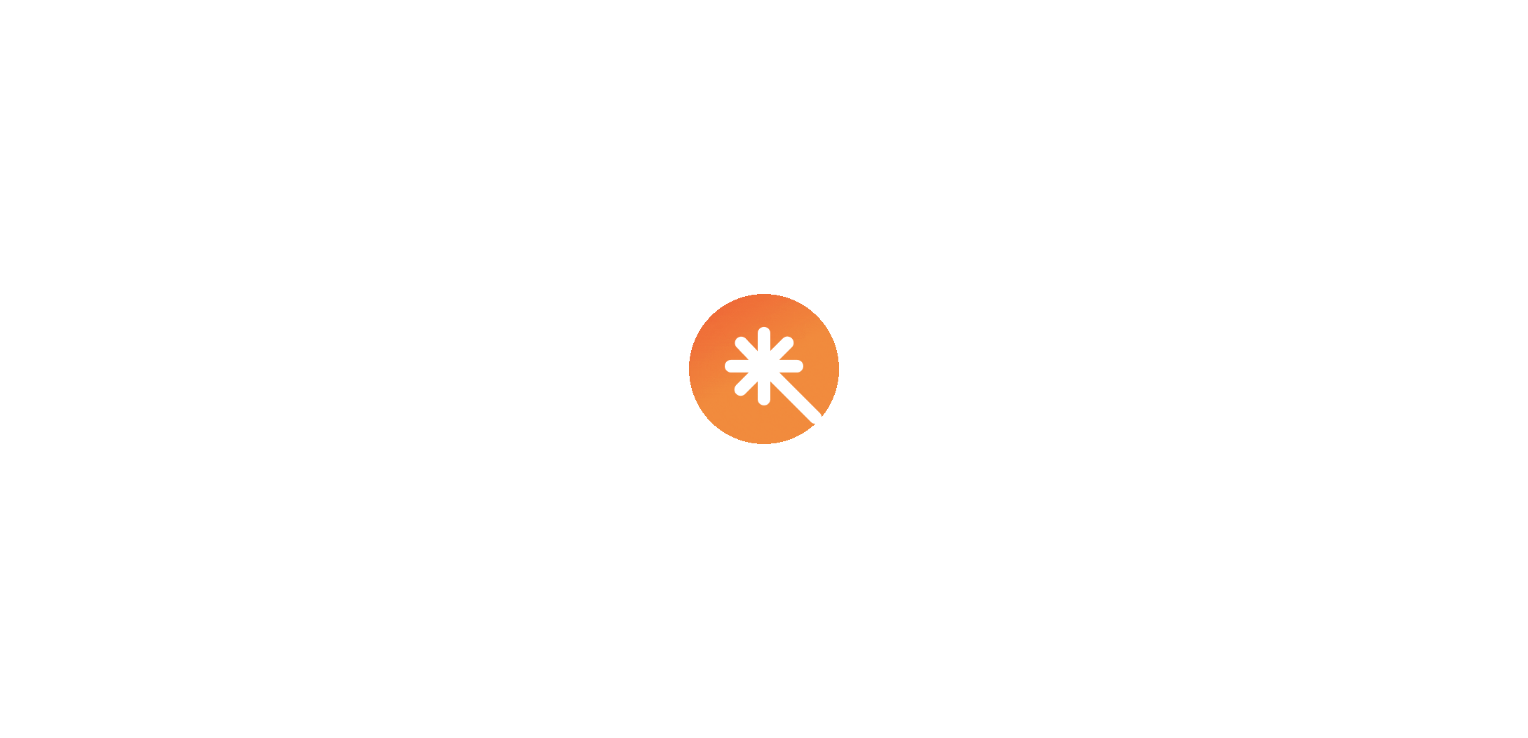 scroll, scrollTop: 0, scrollLeft: 0, axis: both 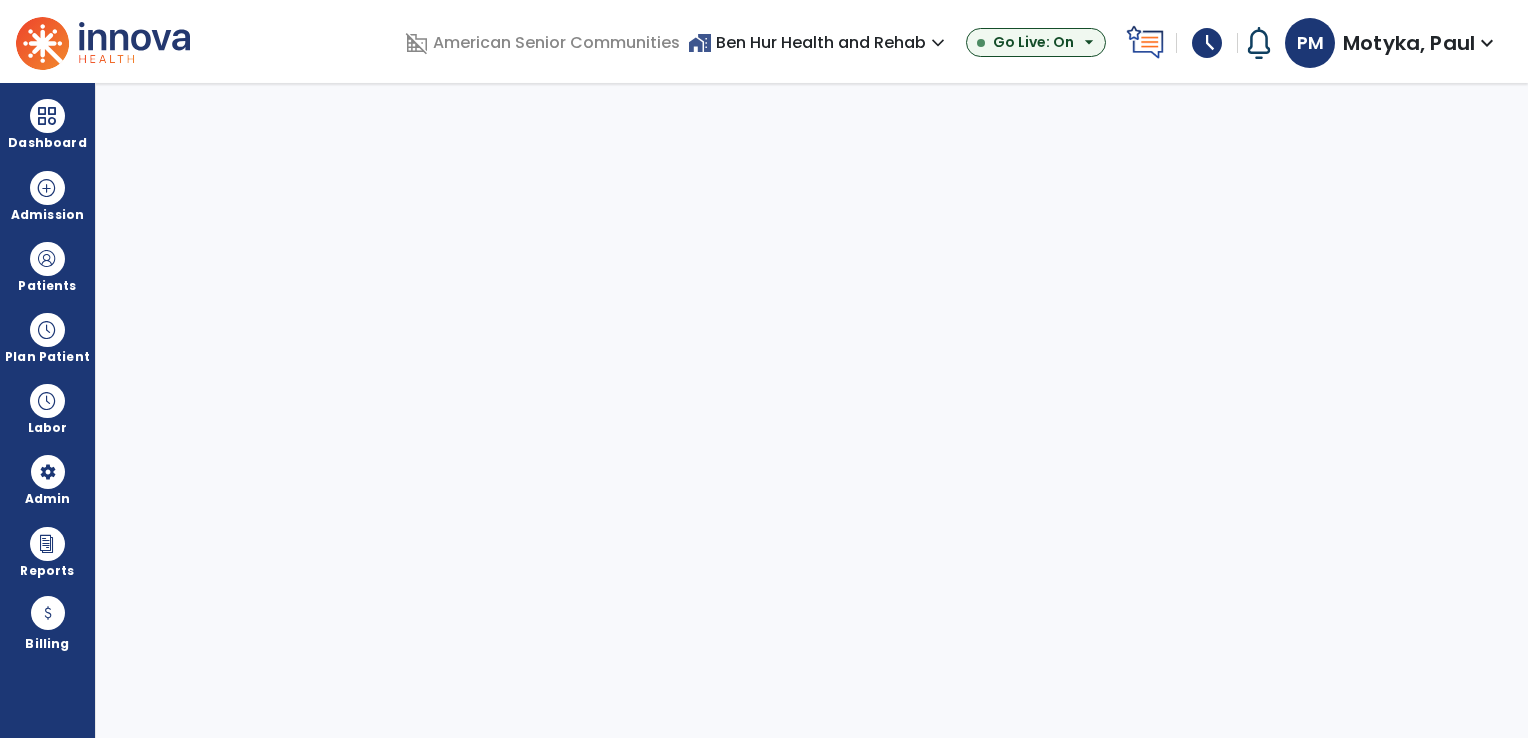 select on "***" 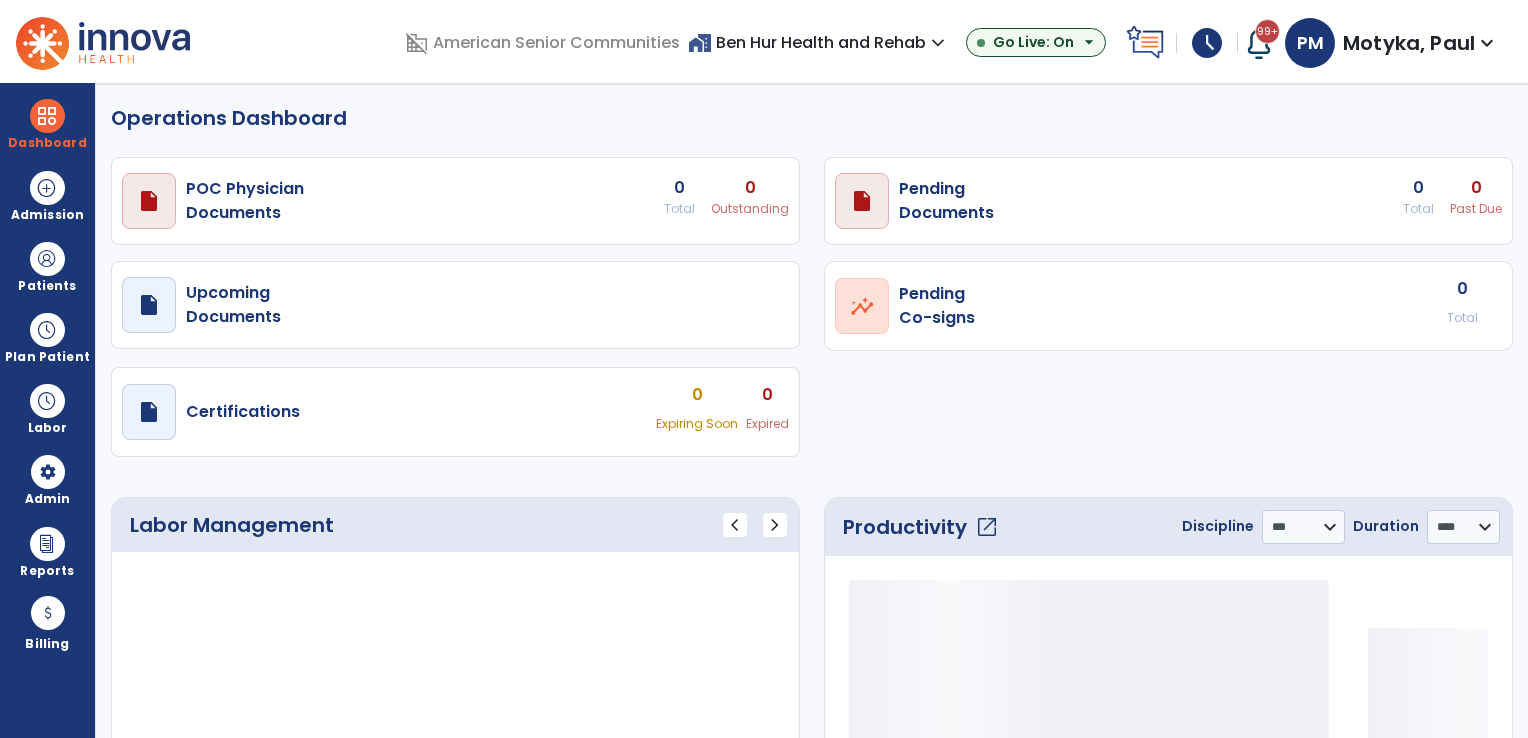 select on "***" 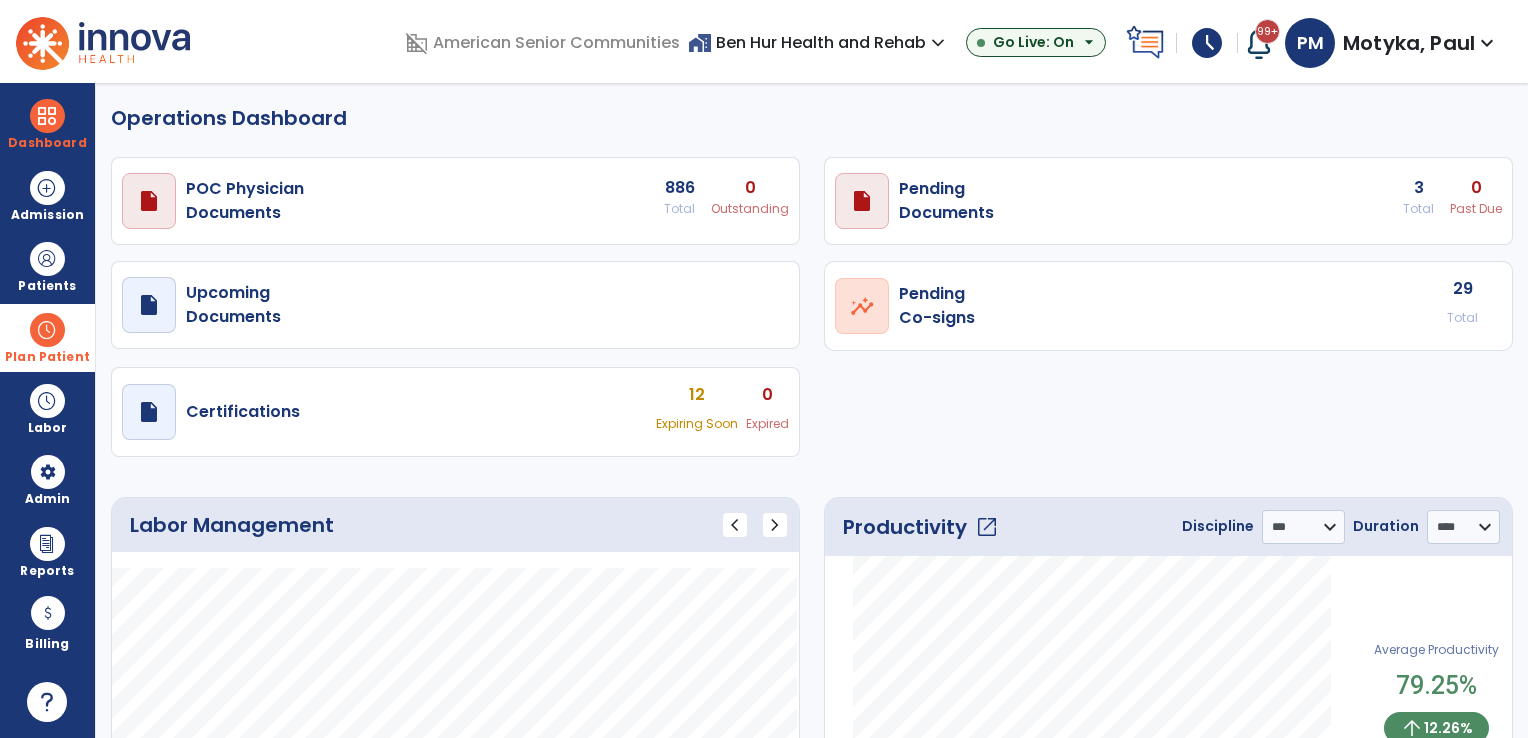 click at bounding box center [47, 330] 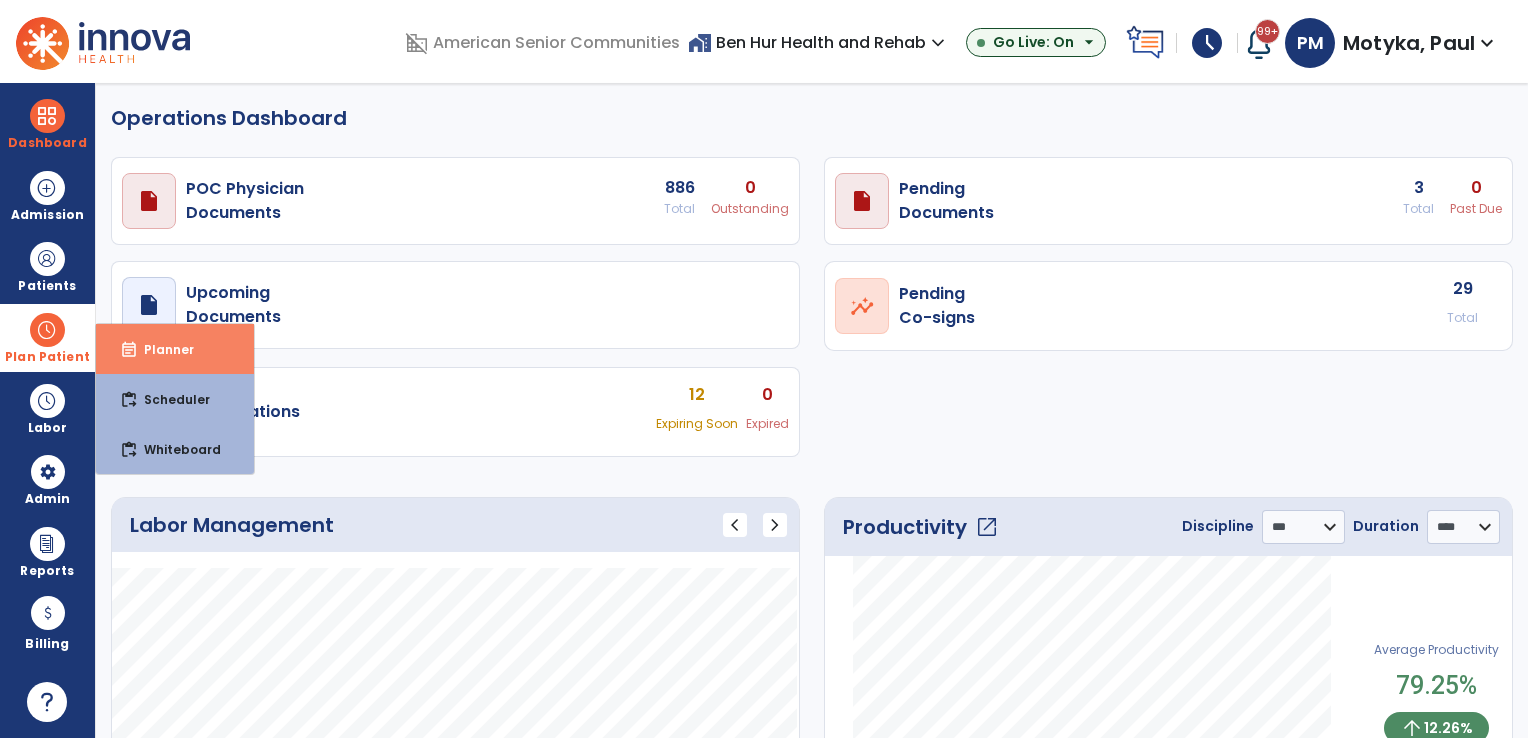 click on "Planner" at bounding box center (161, 349) 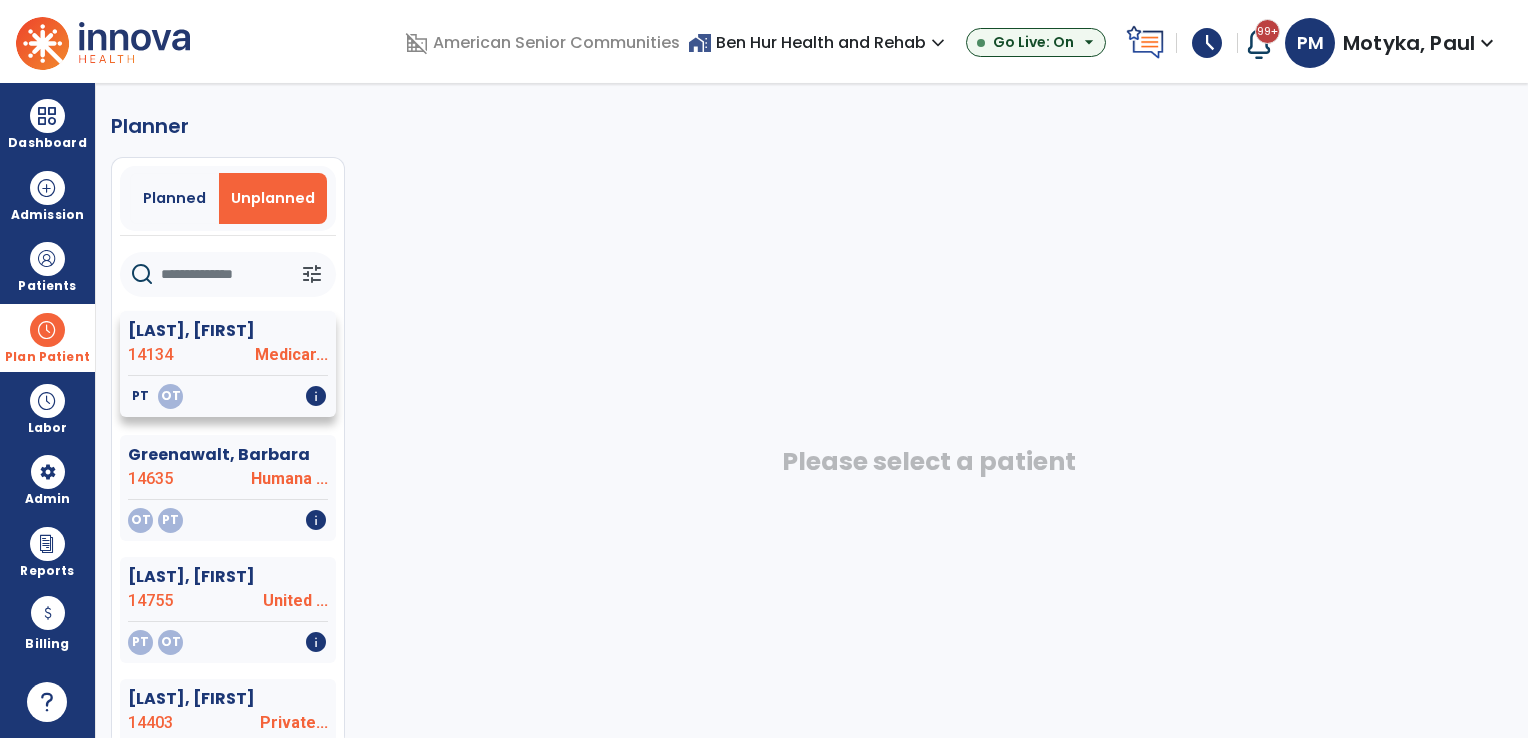 click on "14134" 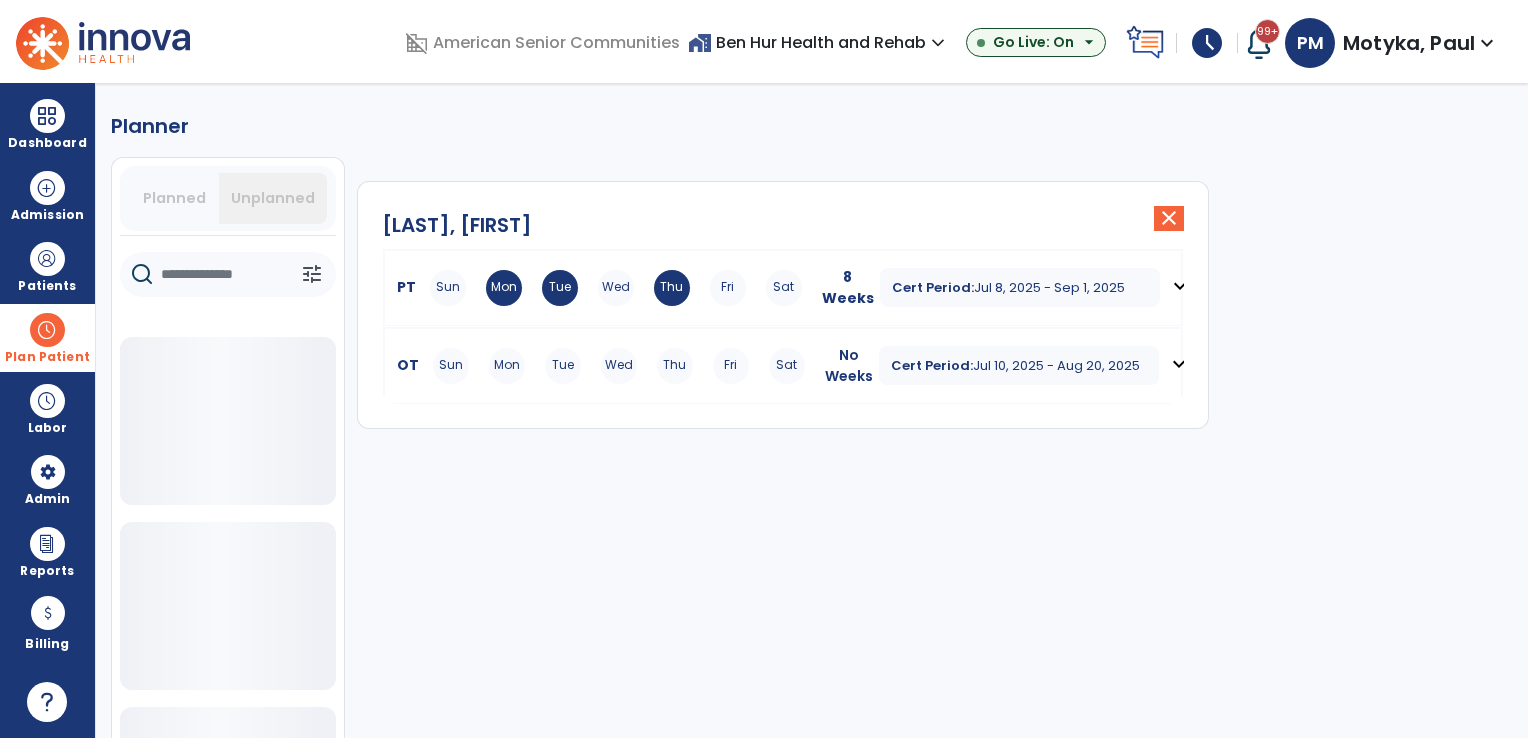 click on "expand_more" at bounding box center [1179, 364] 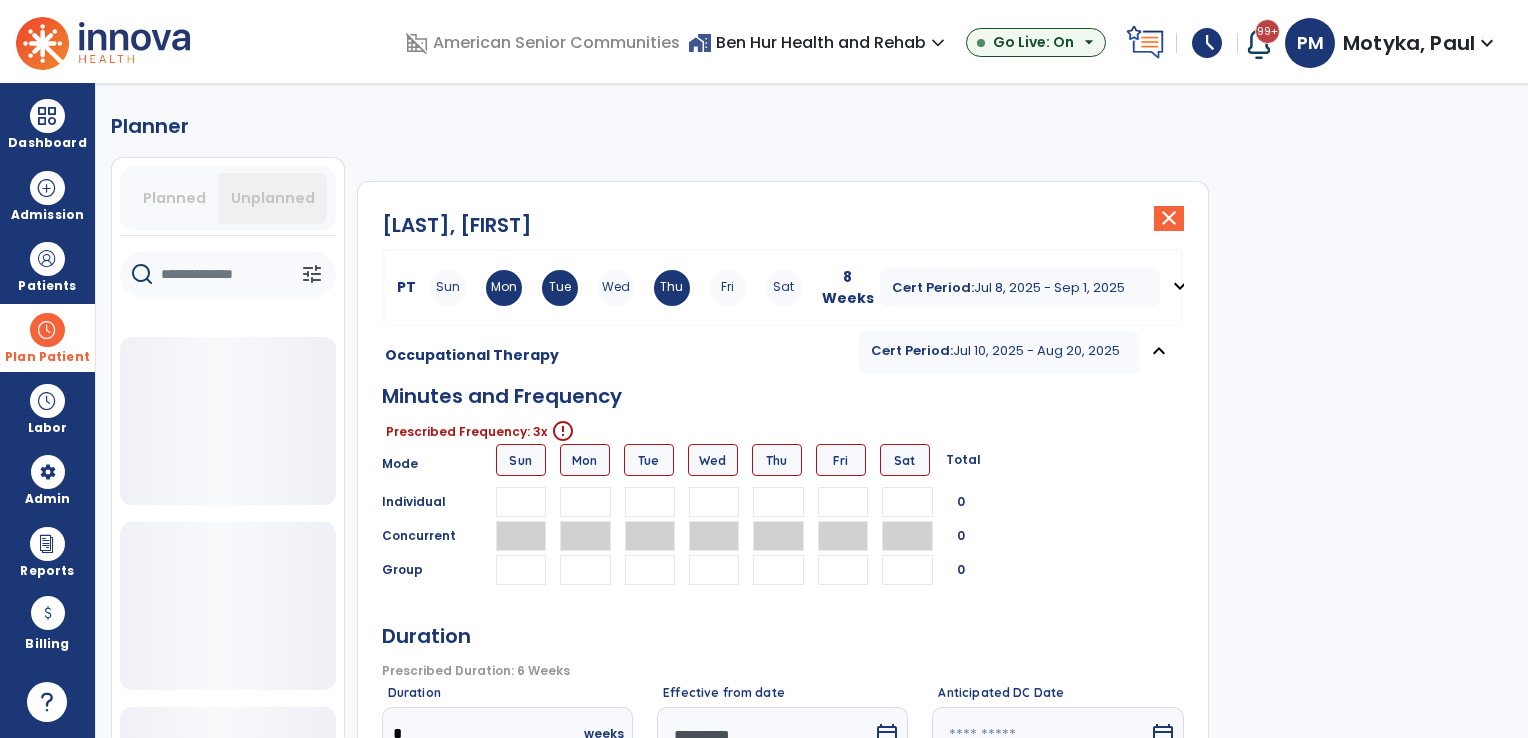 click at bounding box center (714, 502) 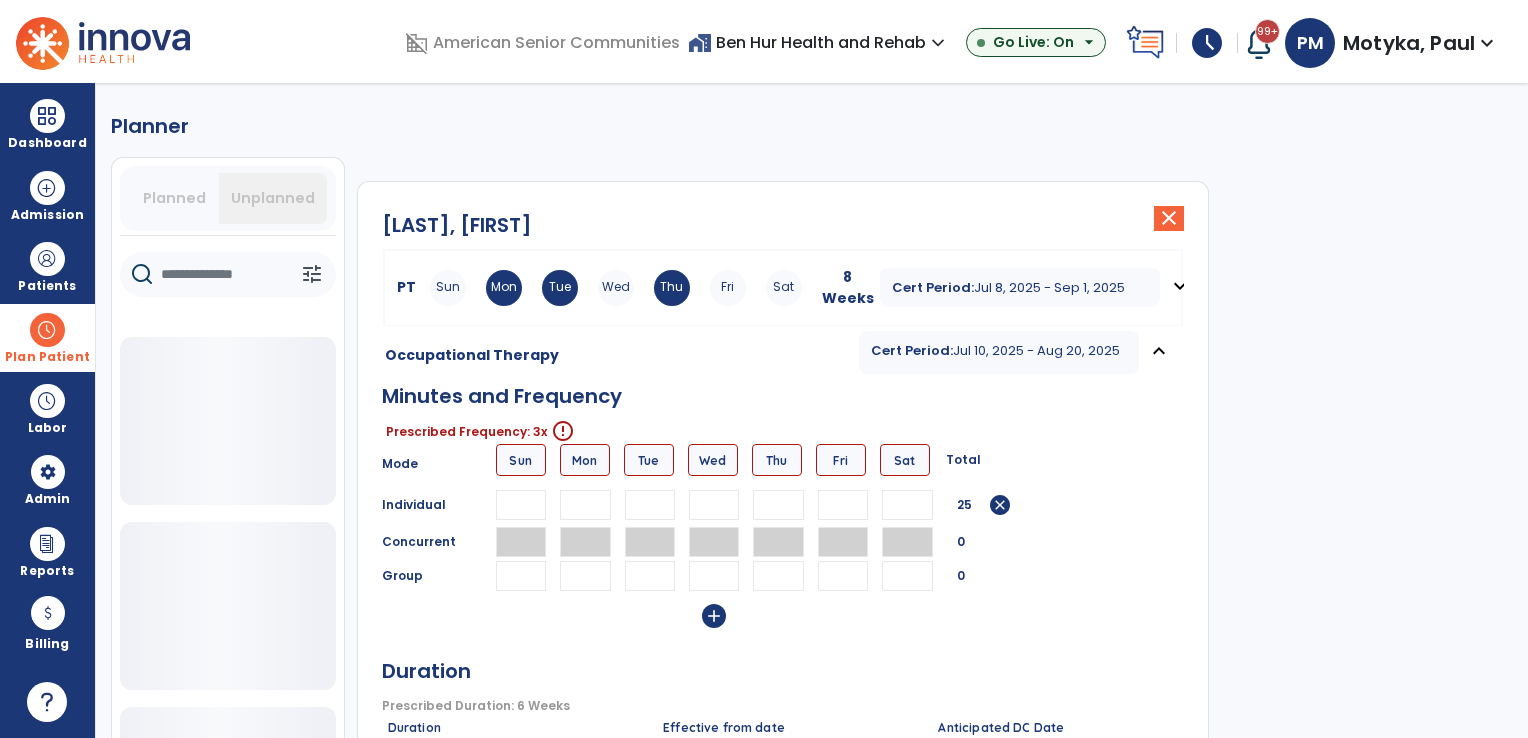 type on "**" 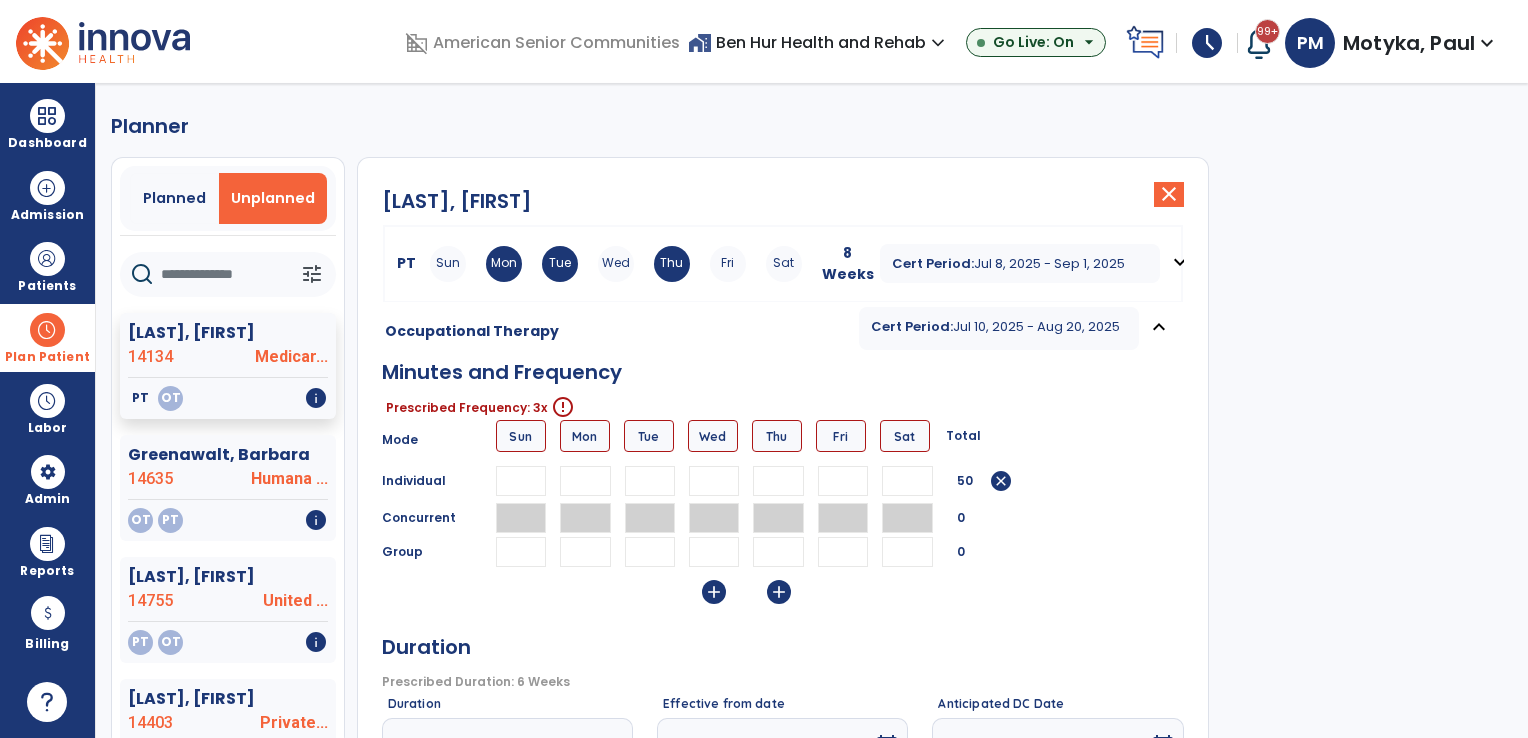 type on "**" 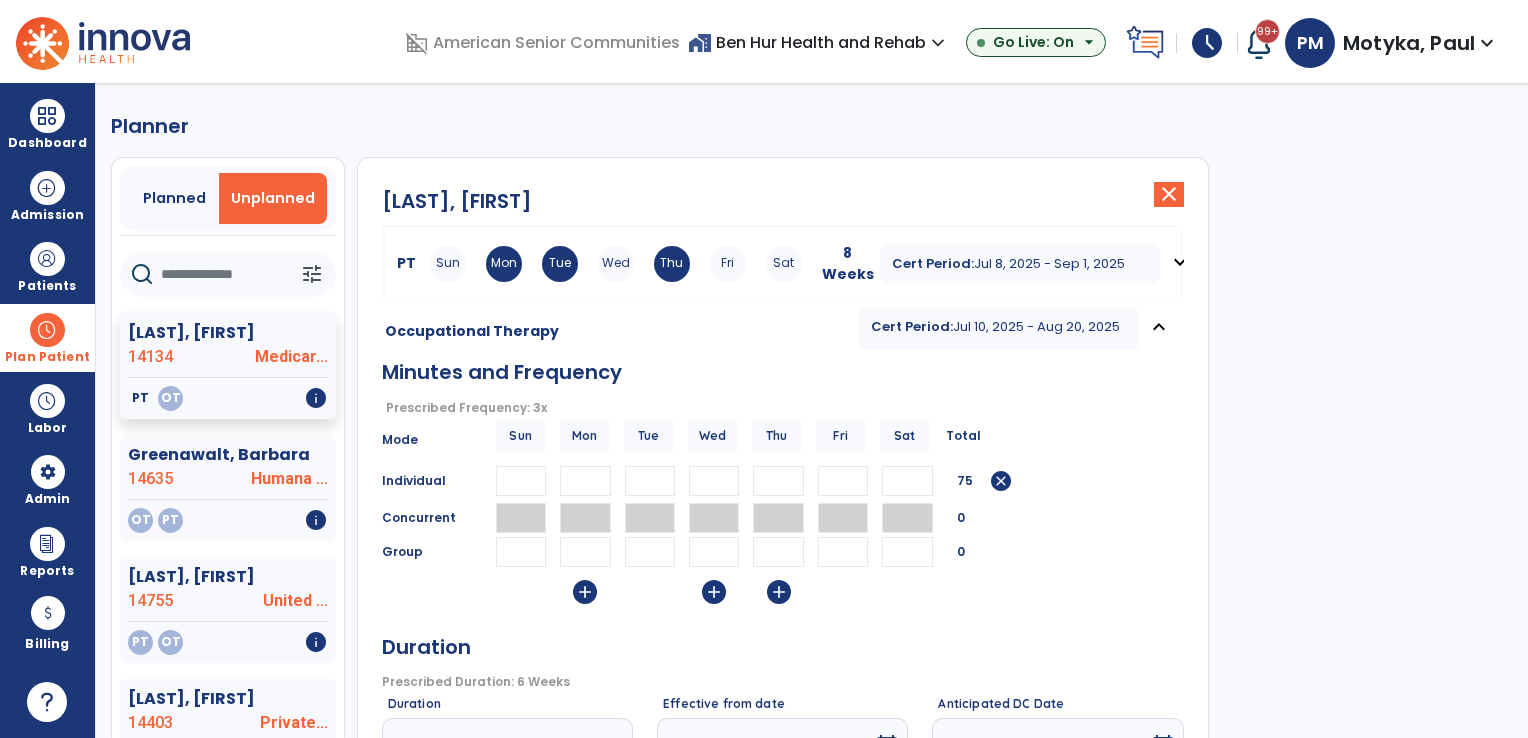 type on "**" 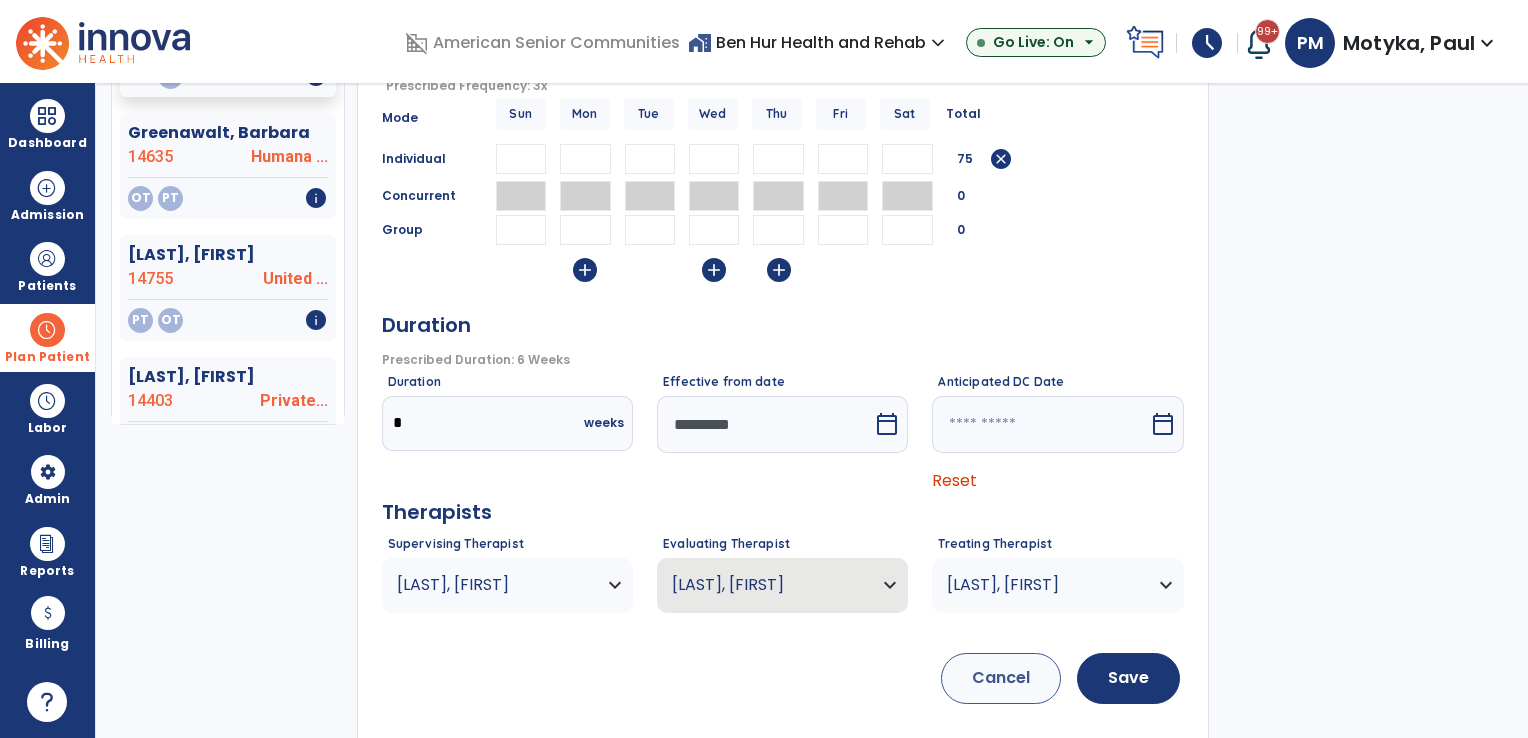 scroll, scrollTop: 333, scrollLeft: 0, axis: vertical 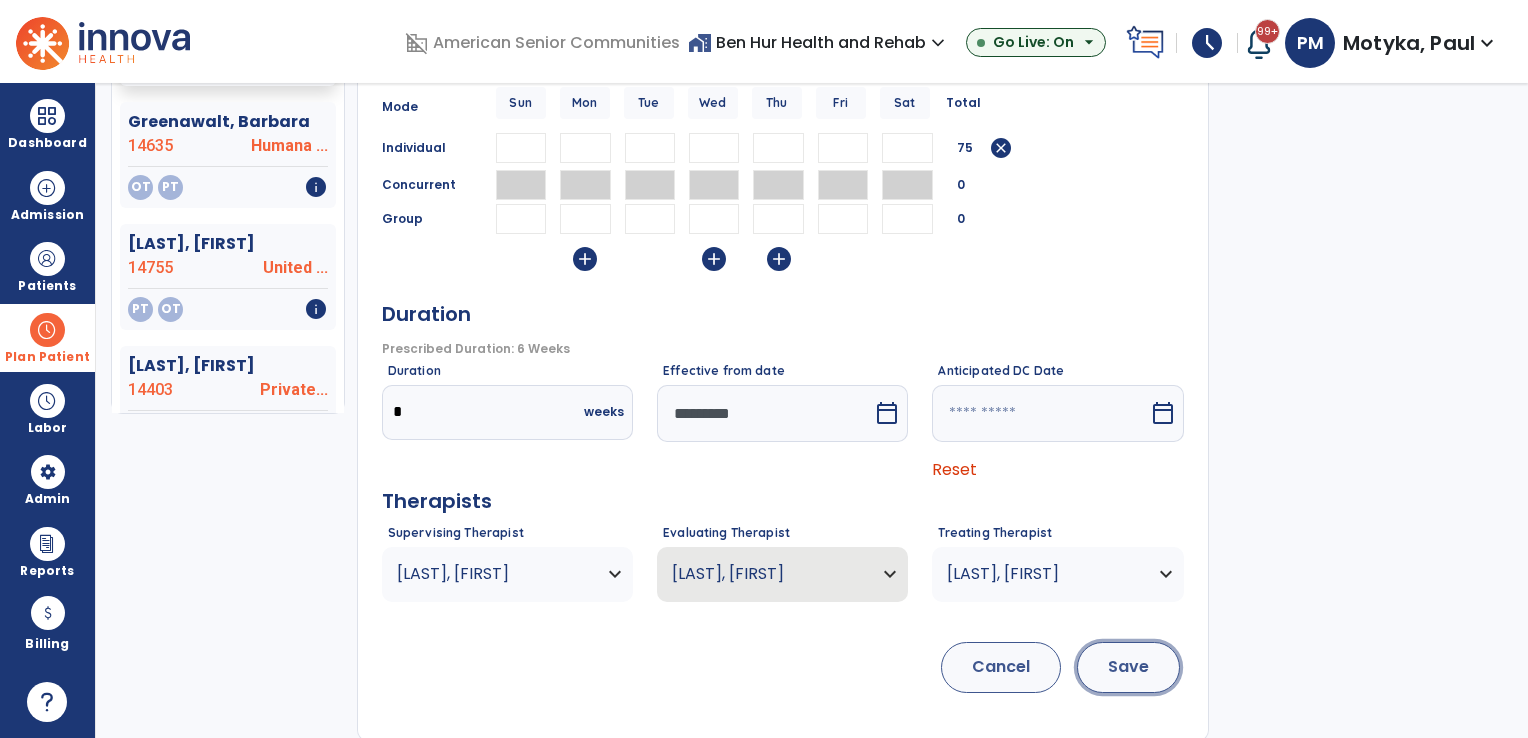 click on "Save" at bounding box center (1128, 667) 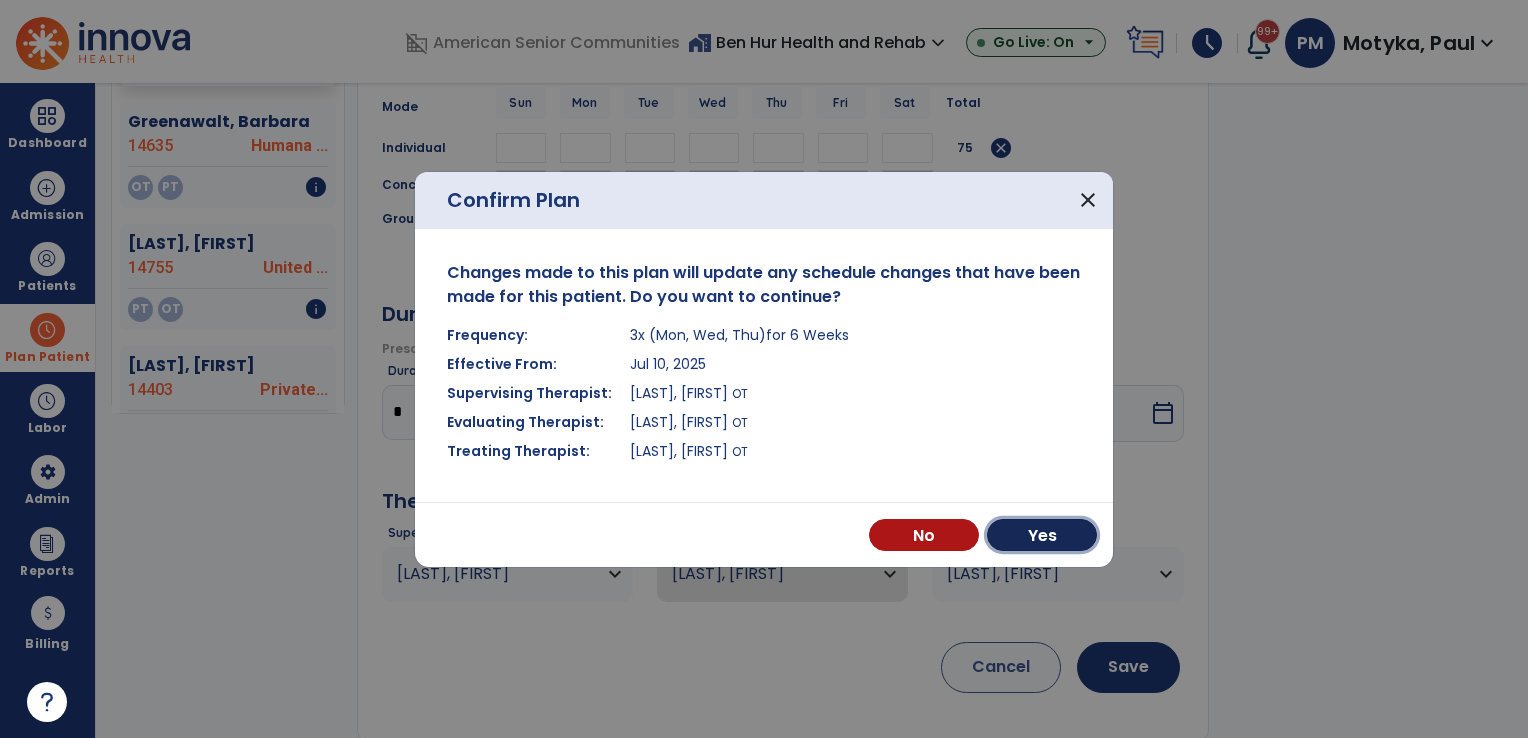 drag, startPoint x: 1054, startPoint y: 535, endPoint x: 1055, endPoint y: 525, distance: 10.049875 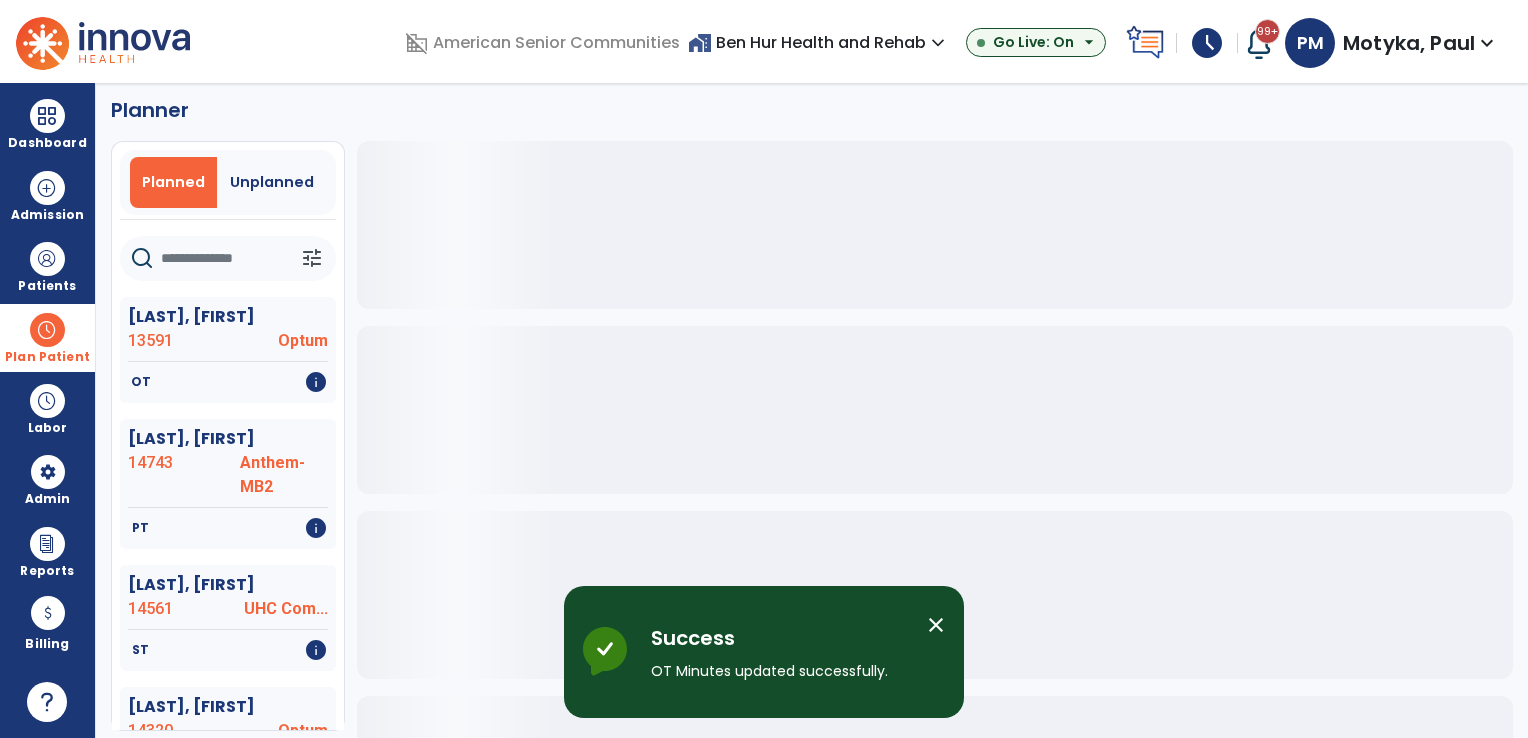 scroll, scrollTop: 0, scrollLeft: 0, axis: both 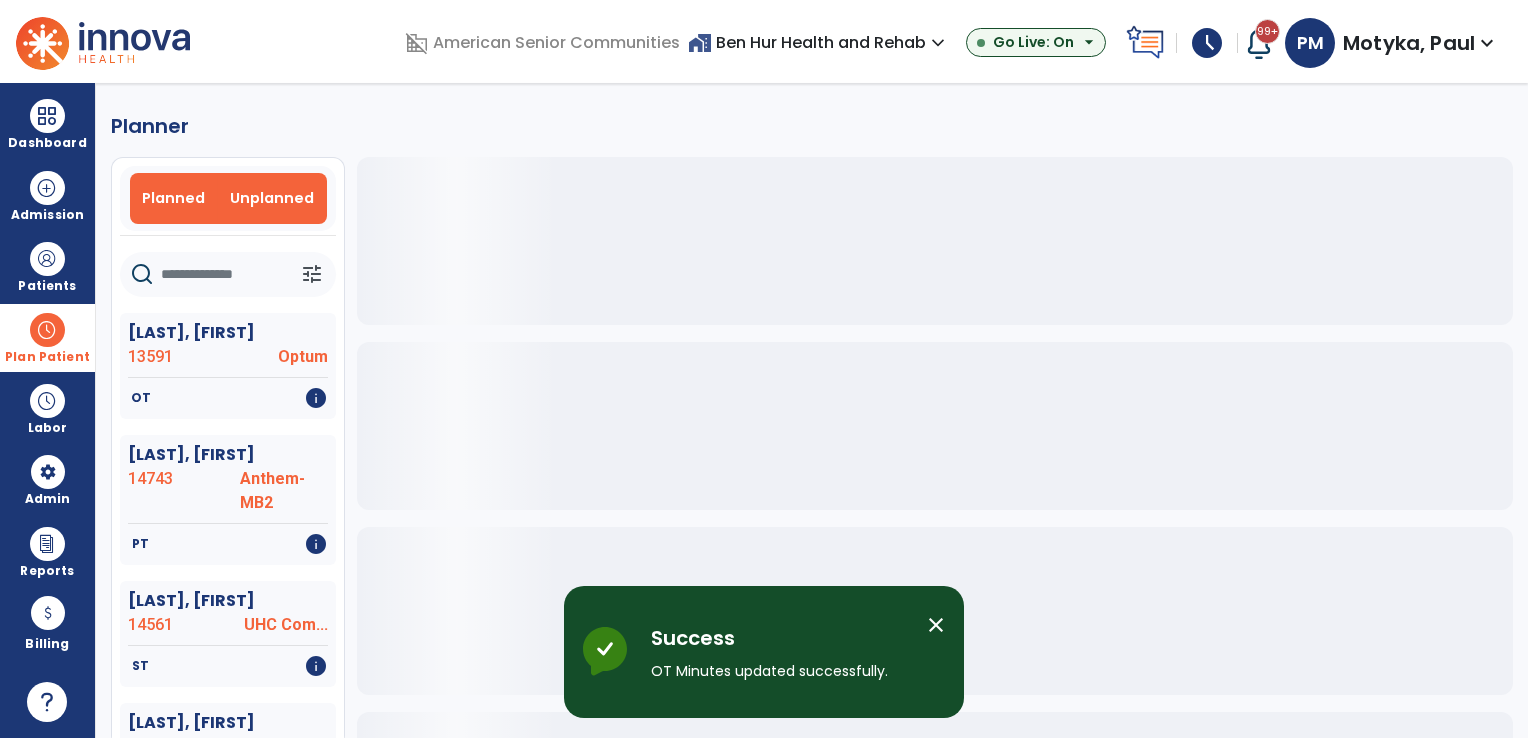 click on "Unplanned" at bounding box center [272, 198] 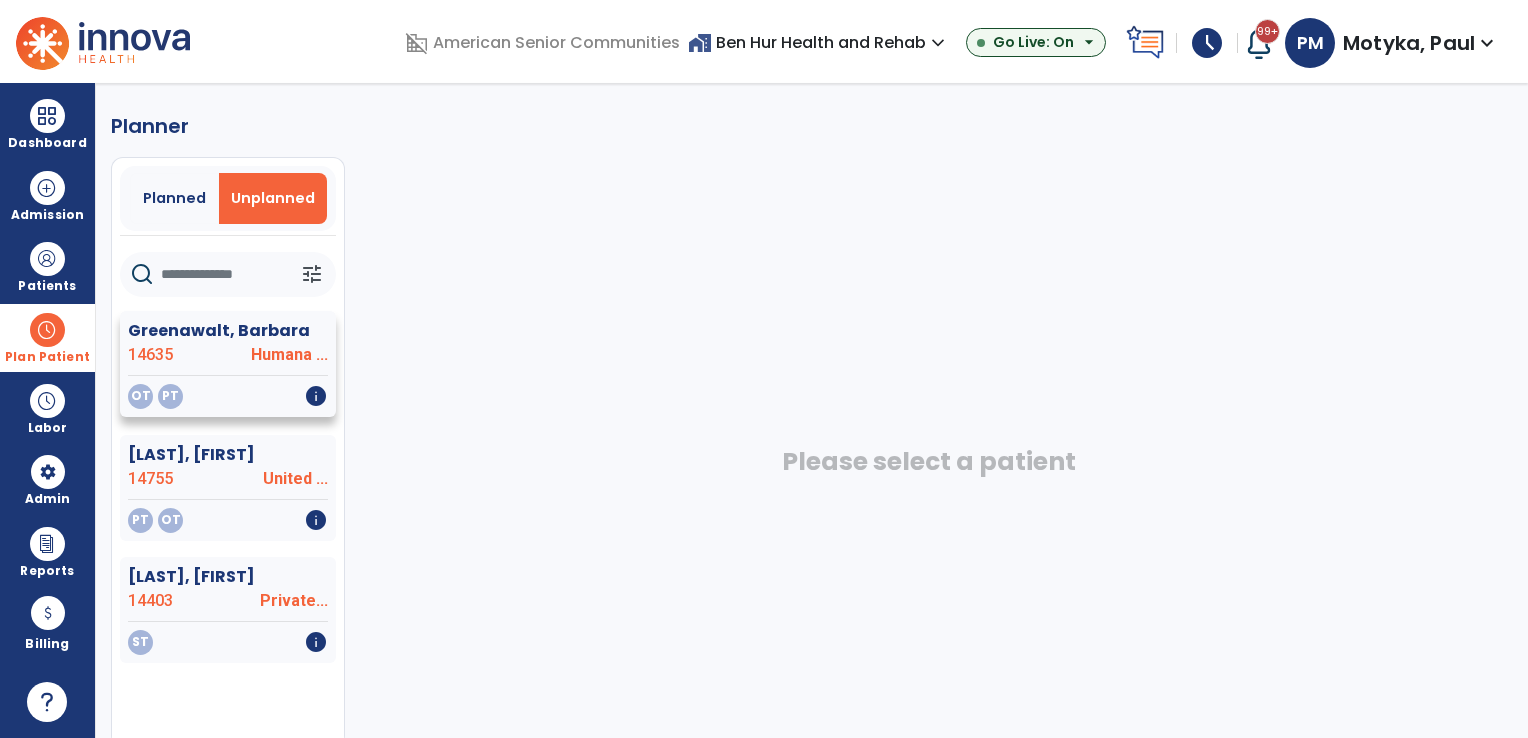 drag, startPoint x: 207, startPoint y: 360, endPoint x: 236, endPoint y: 347, distance: 31.780497 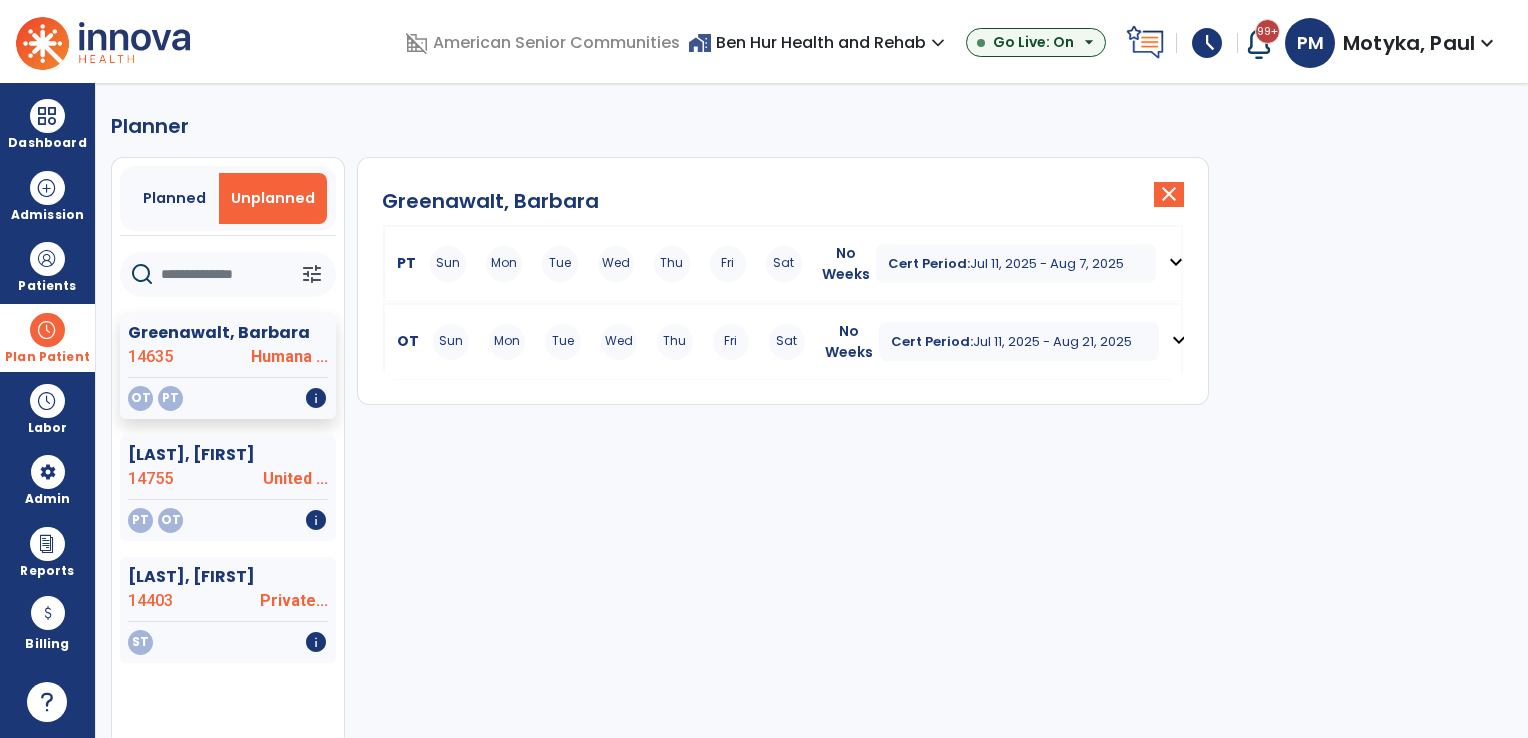click on "expand_more" at bounding box center (1176, 262) 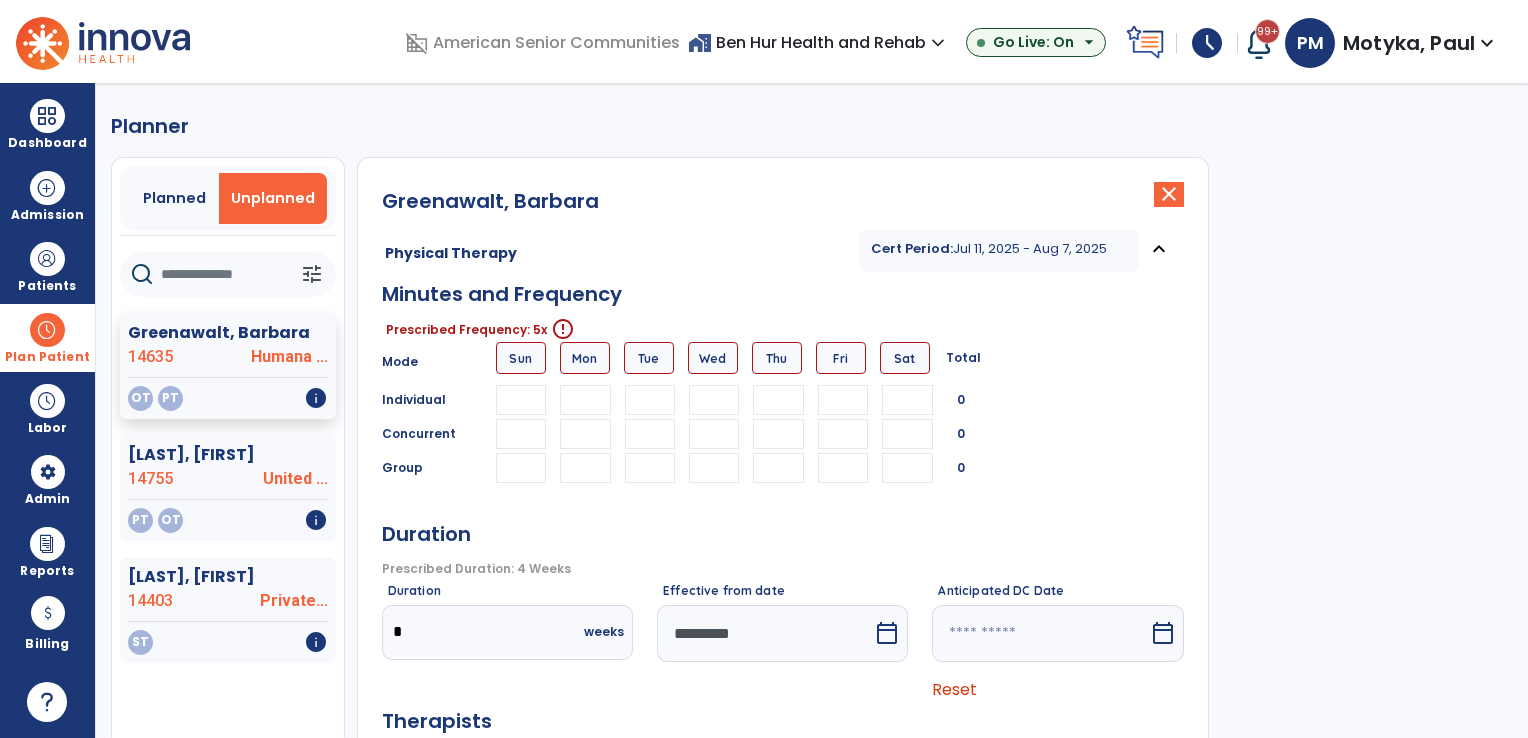 click at bounding box center (585, 400) 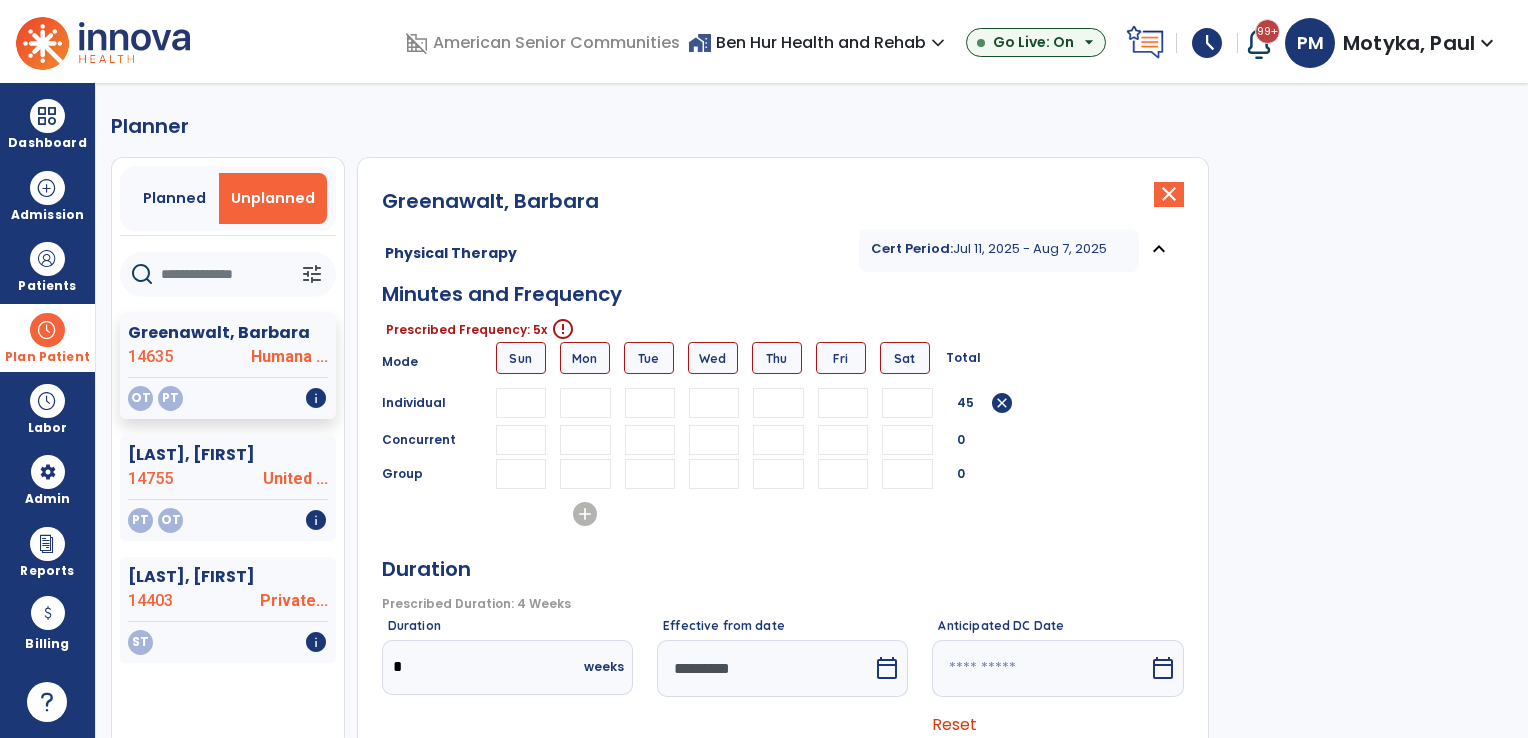 type on "**" 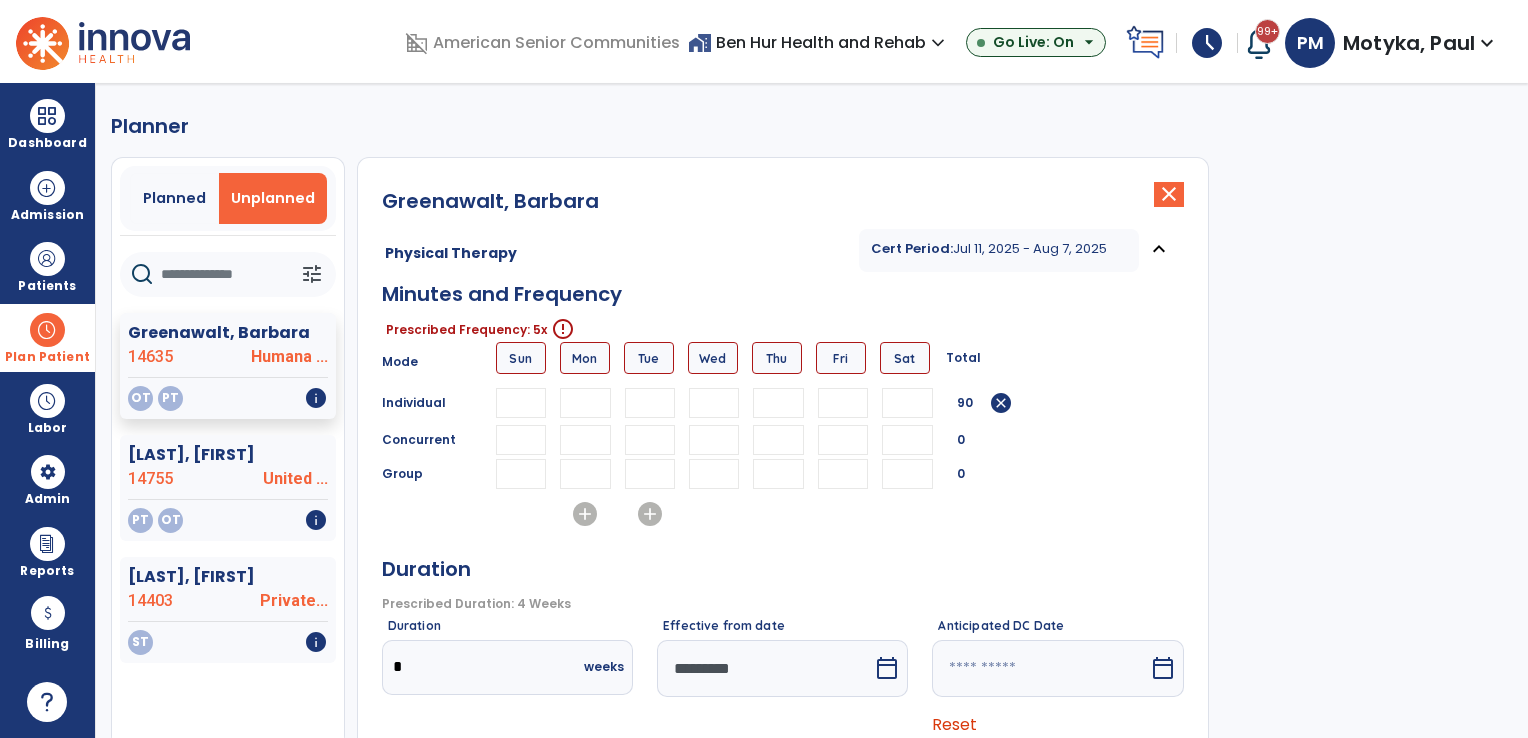 type on "**" 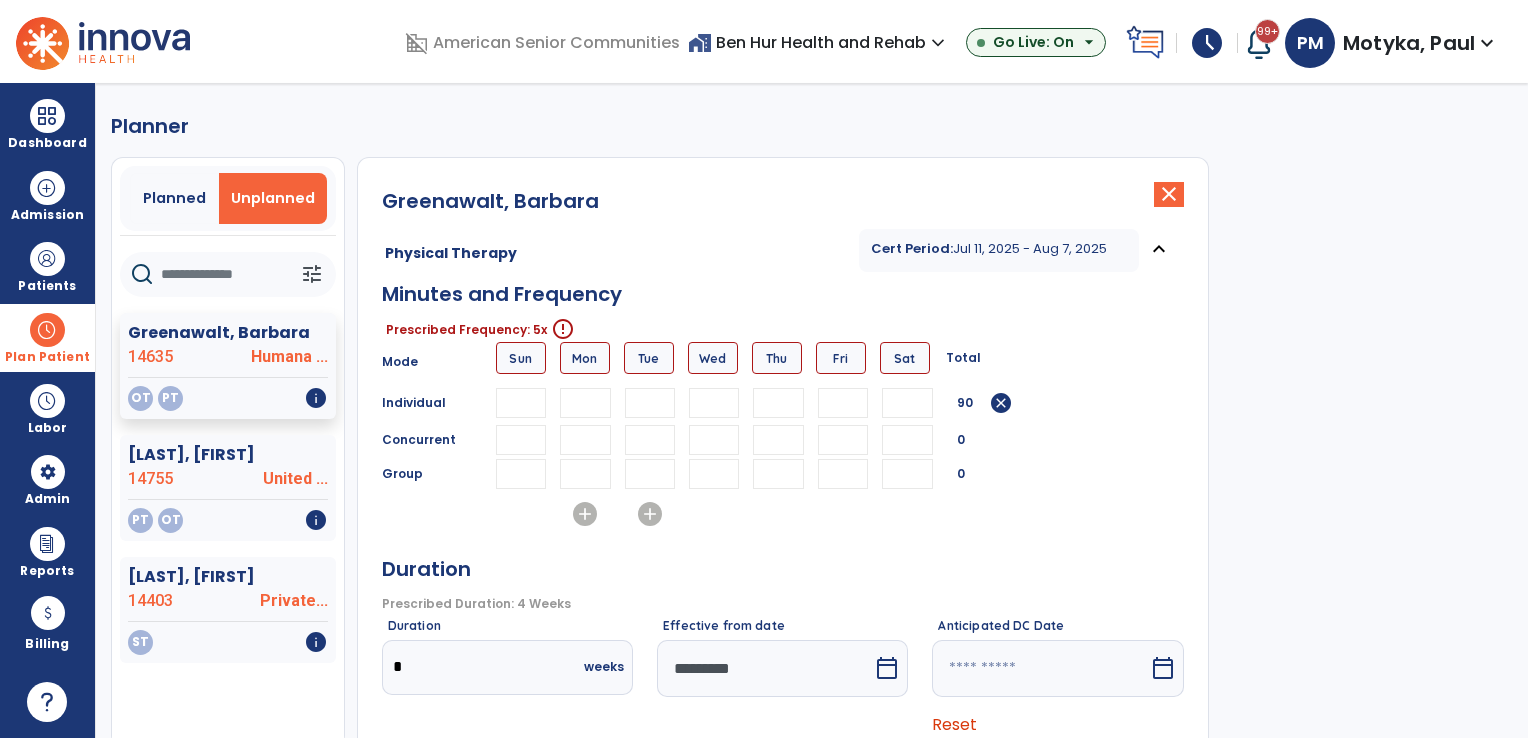 click at bounding box center [714, 403] 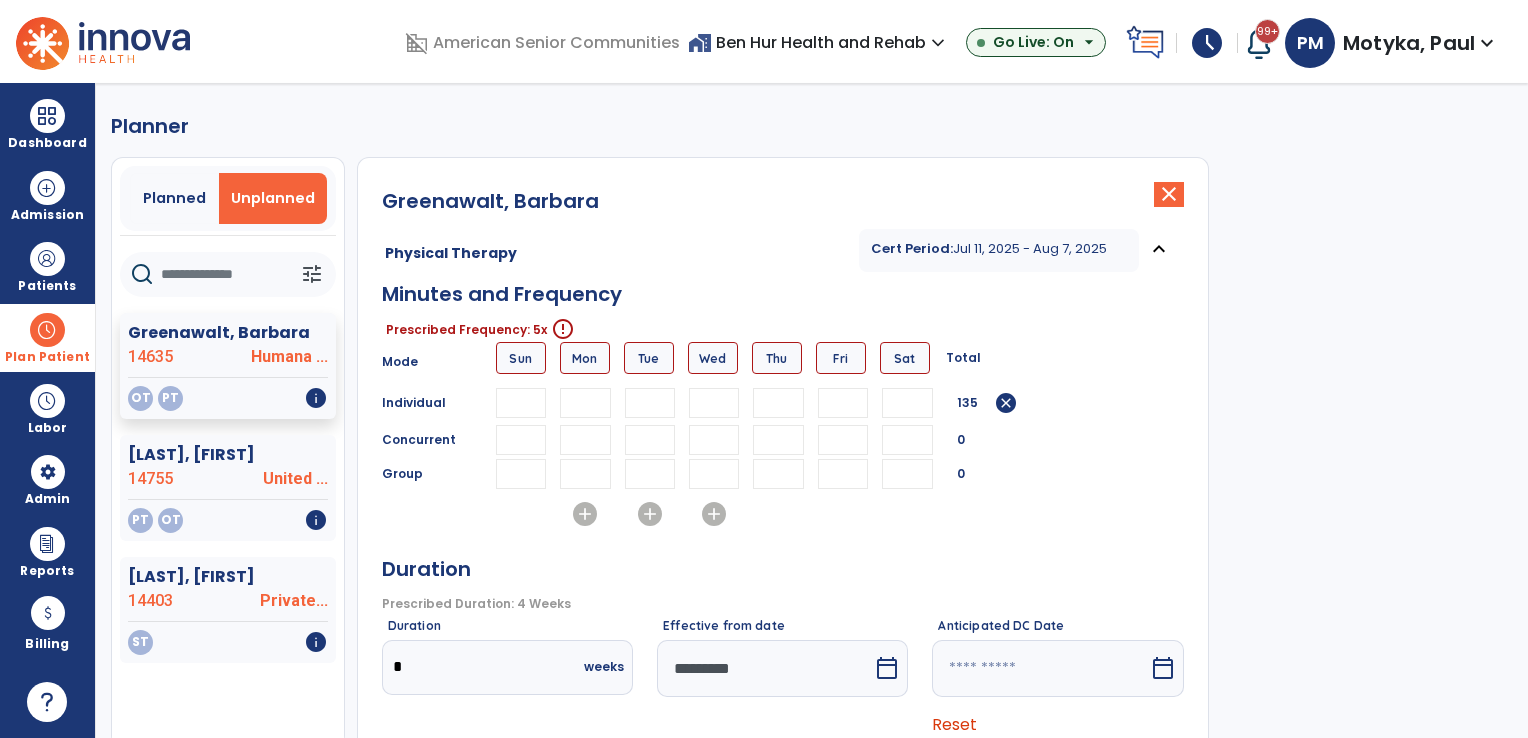 type on "**" 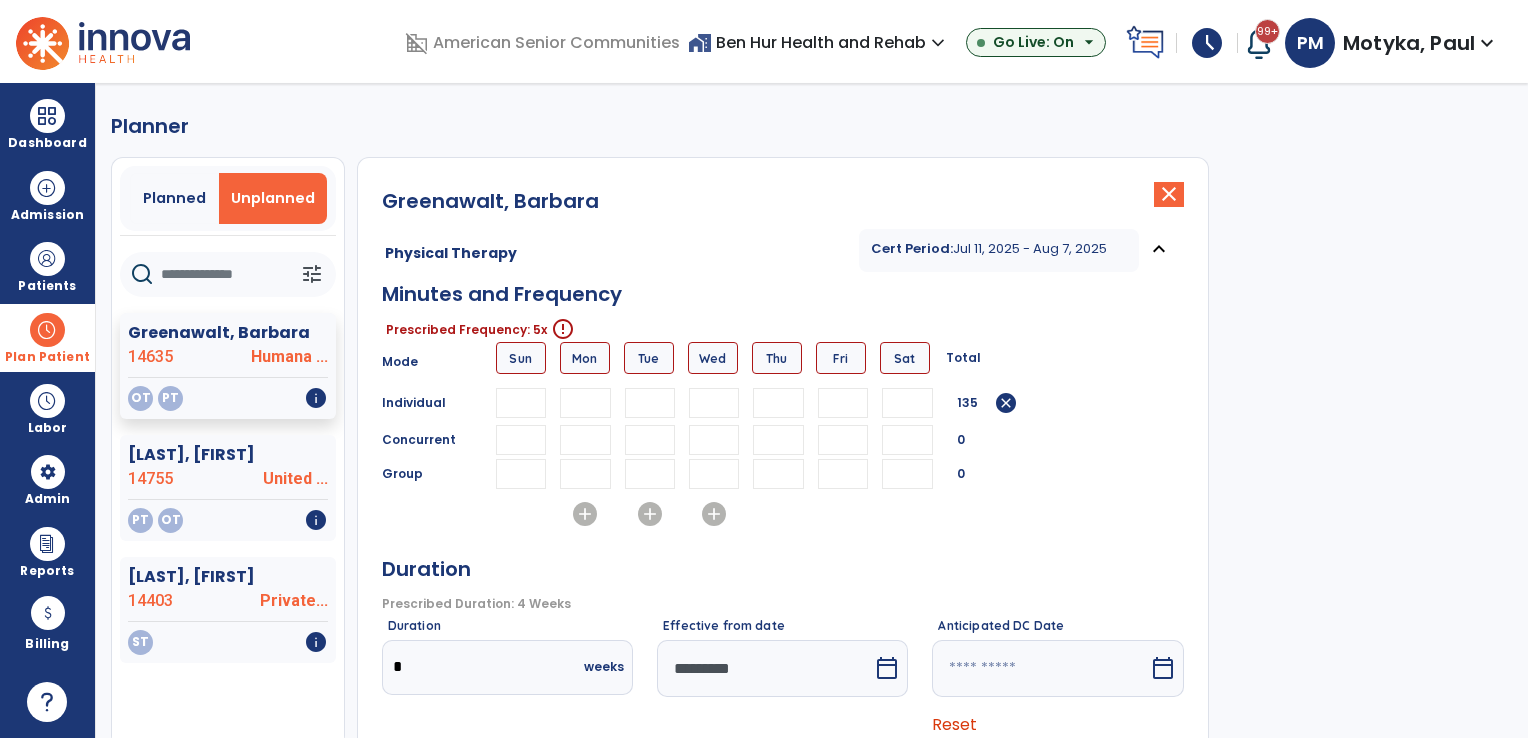 click at bounding box center (778, 403) 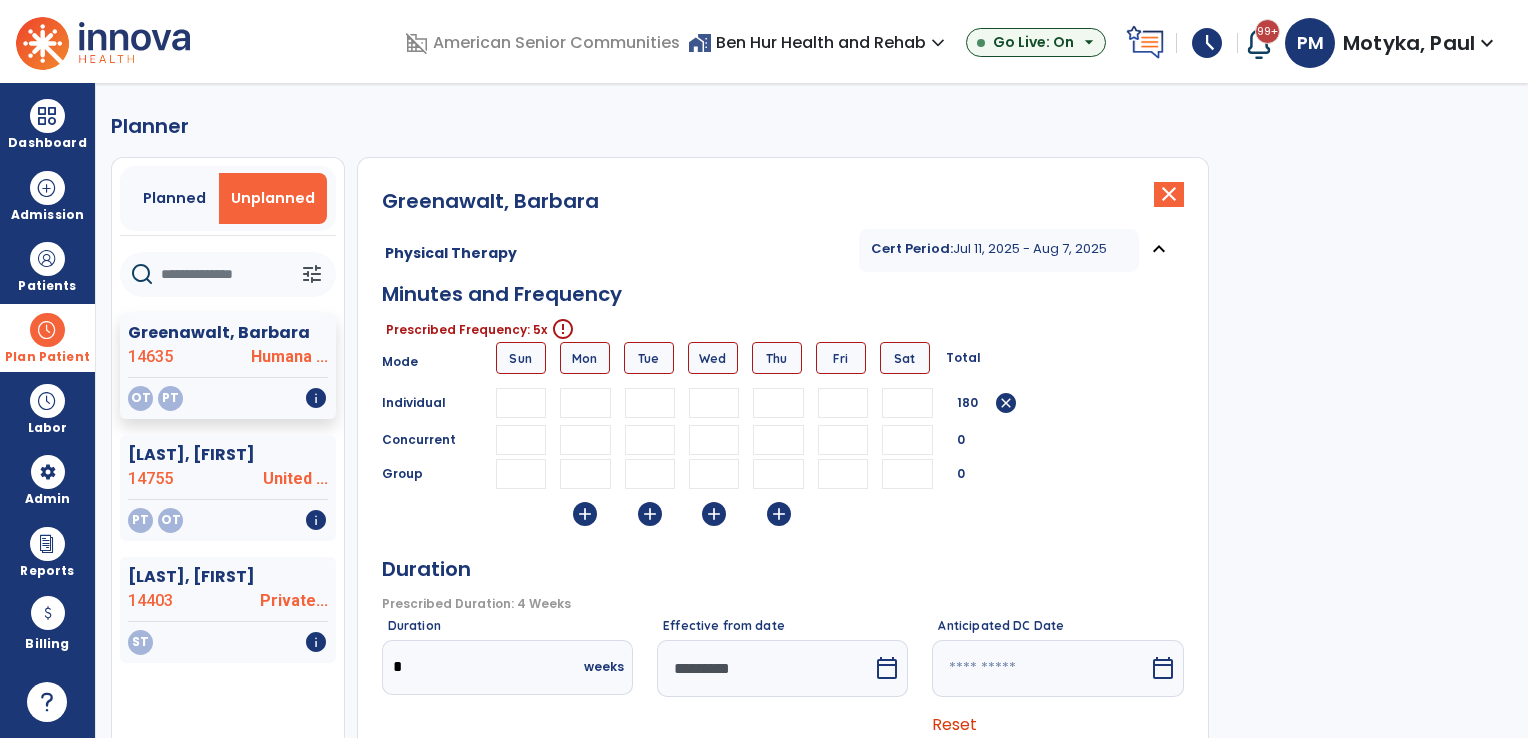 type on "**" 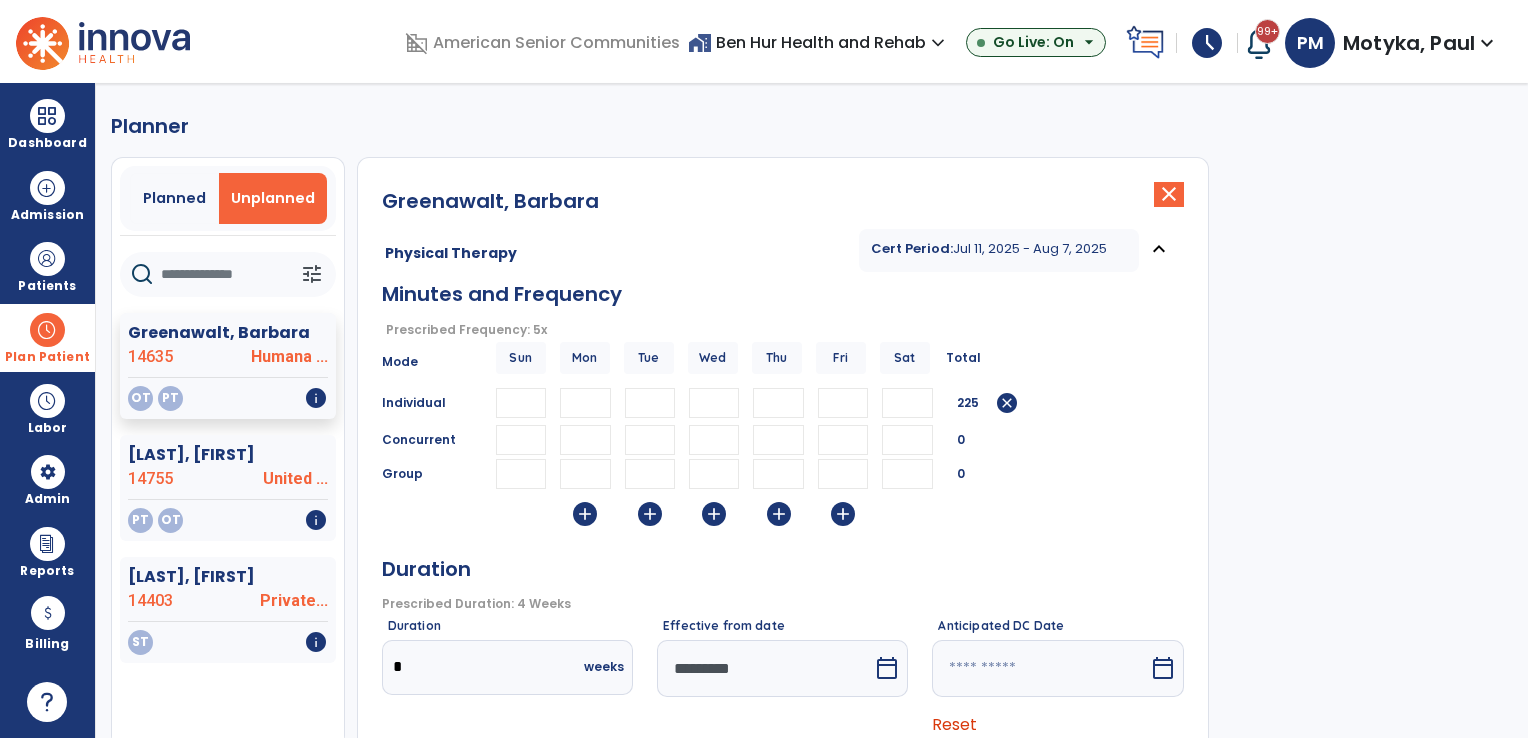 type on "**" 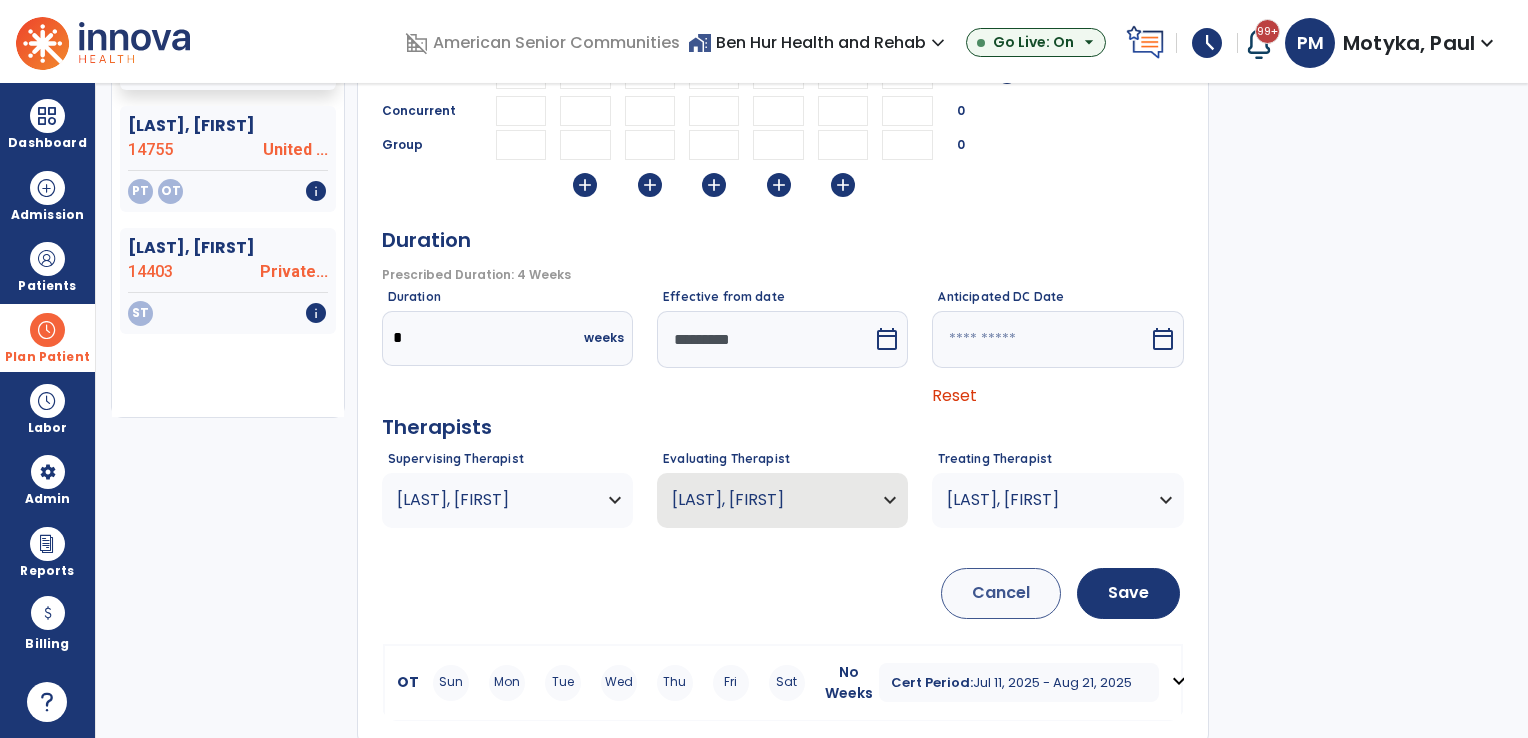 scroll, scrollTop: 333, scrollLeft: 0, axis: vertical 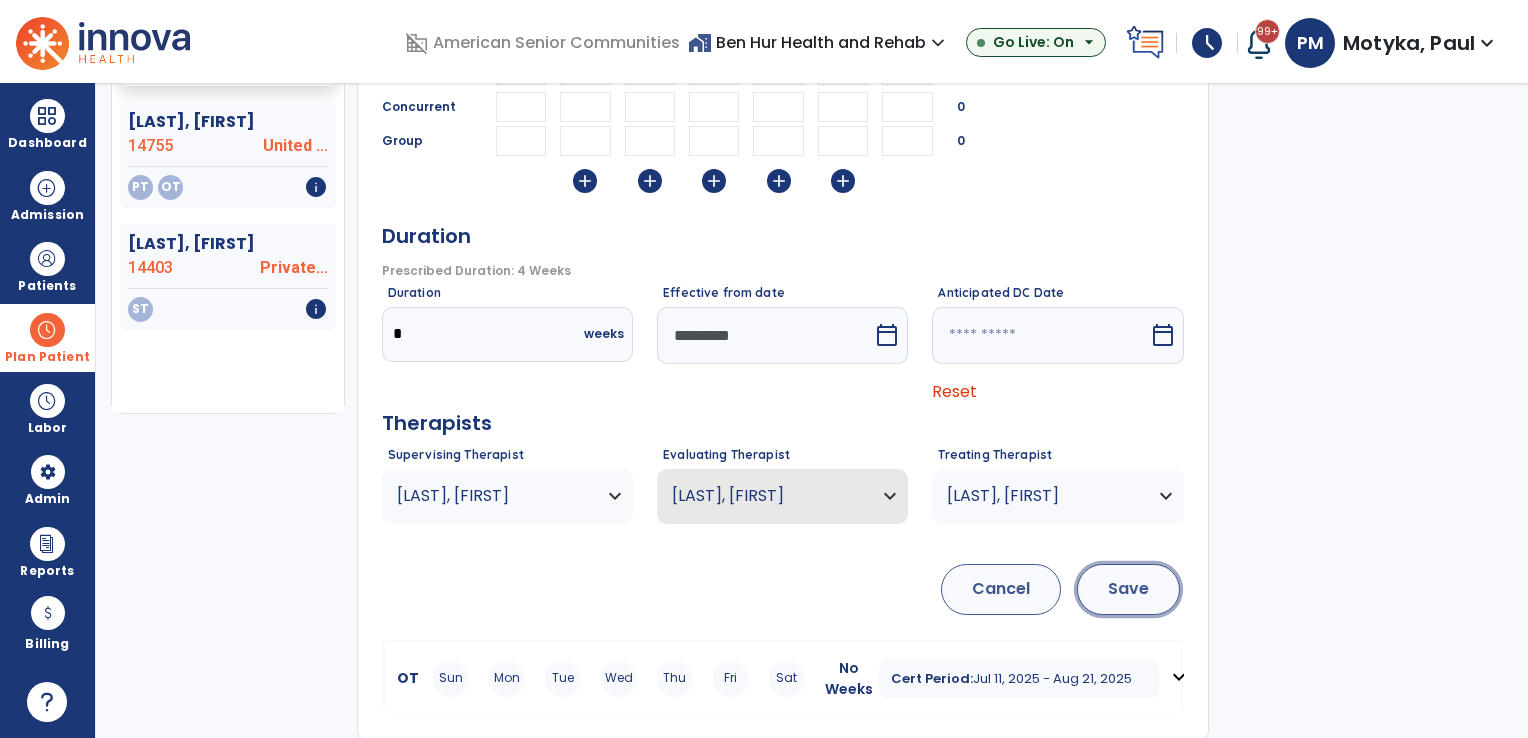 click on "Save" at bounding box center [1128, 589] 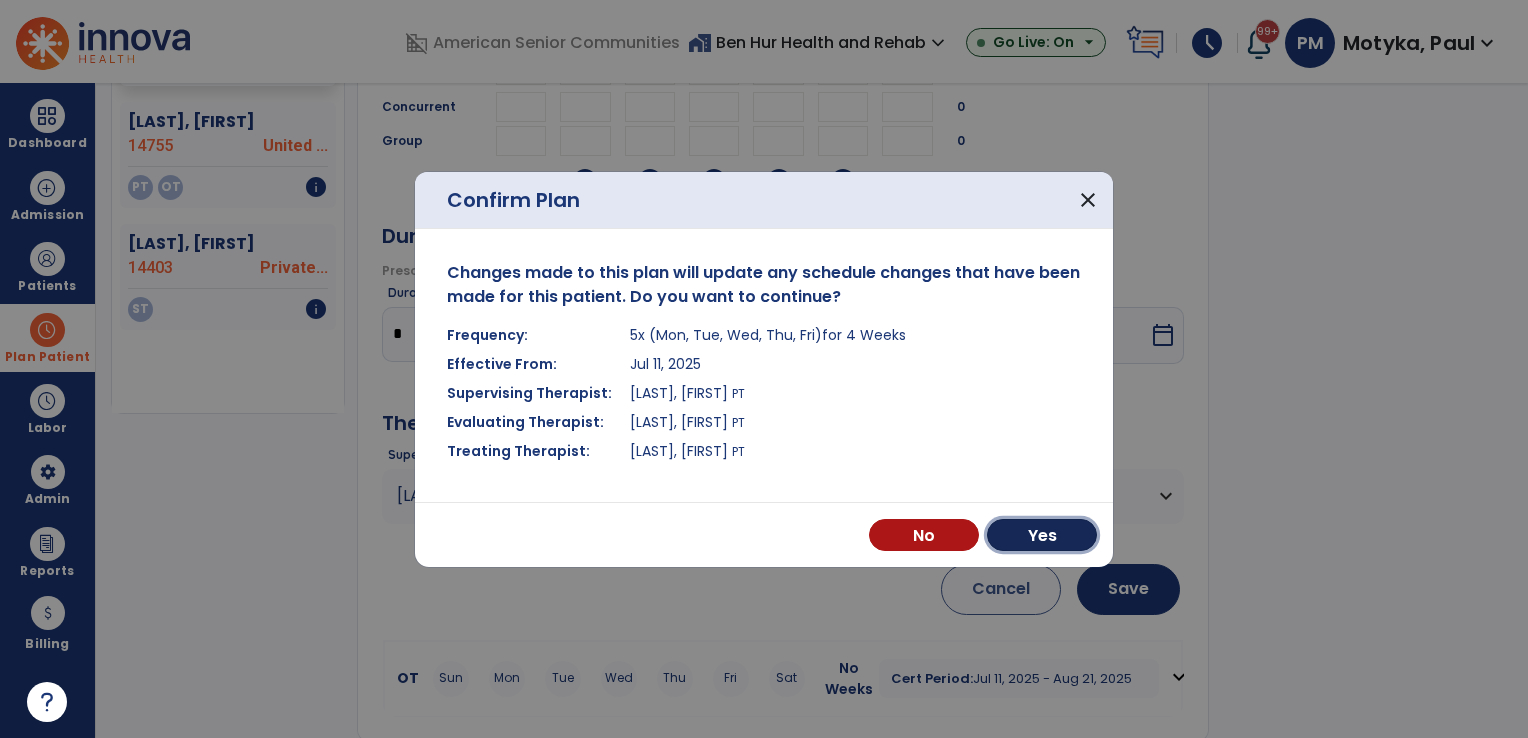 drag, startPoint x: 1064, startPoint y: 536, endPoint x: 1067, endPoint y: 518, distance: 18.248287 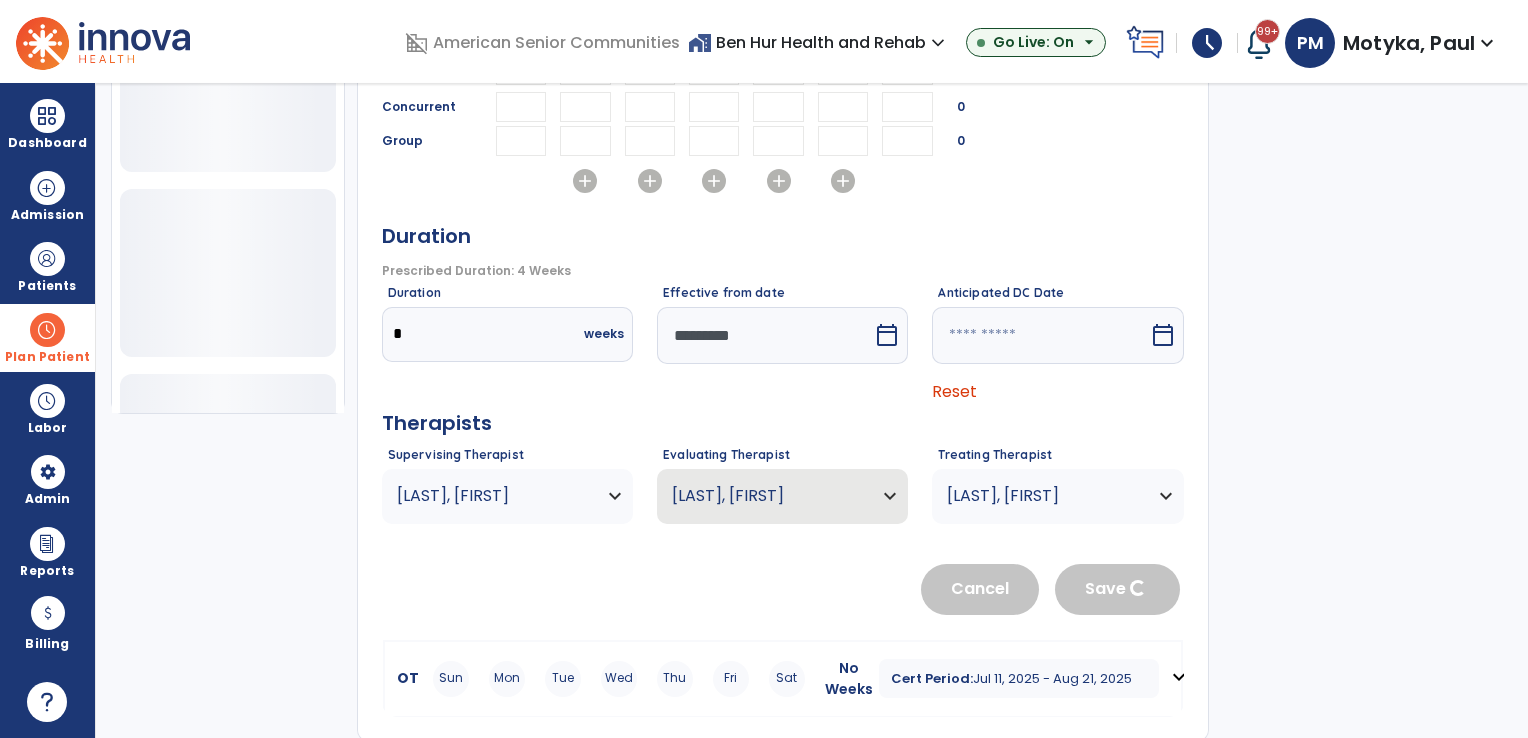 type 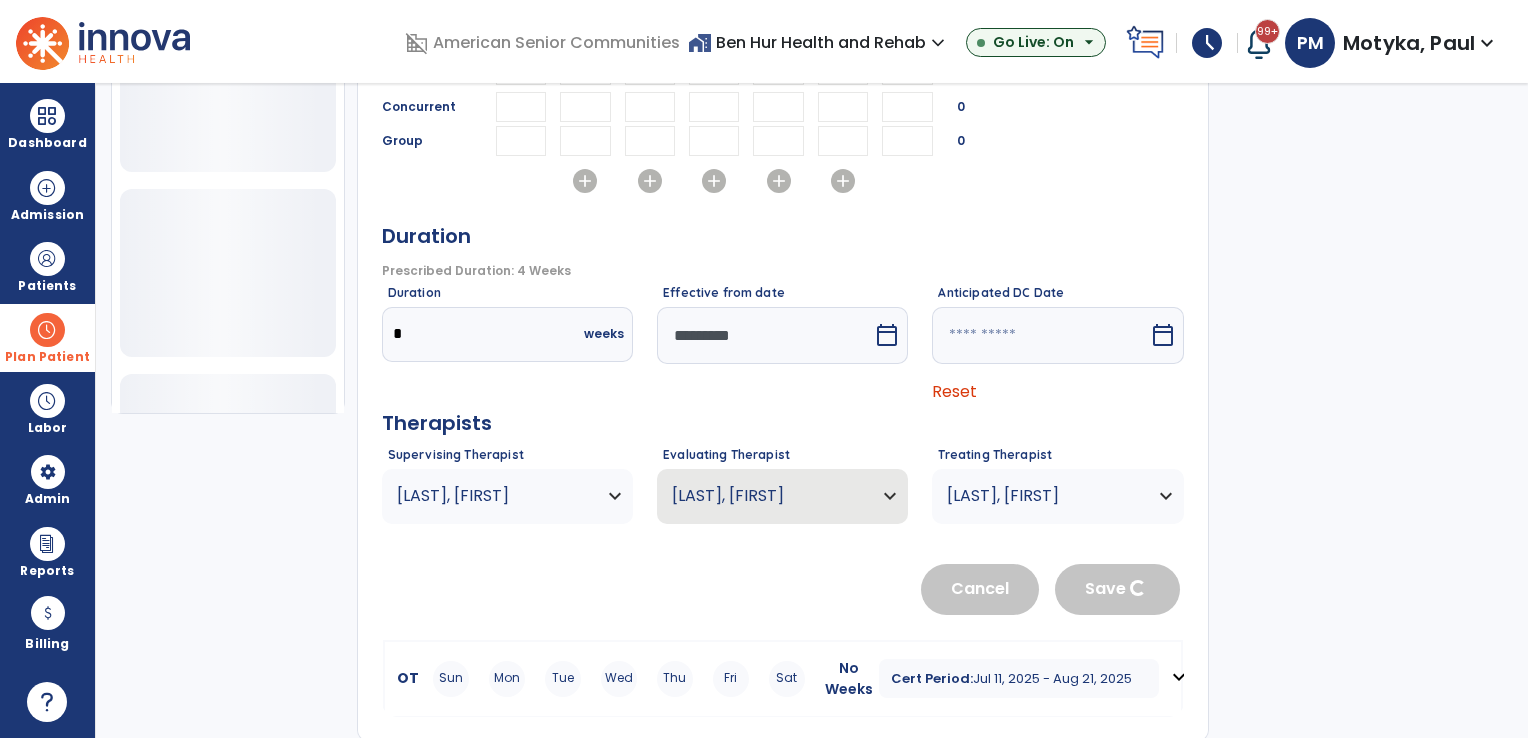 type 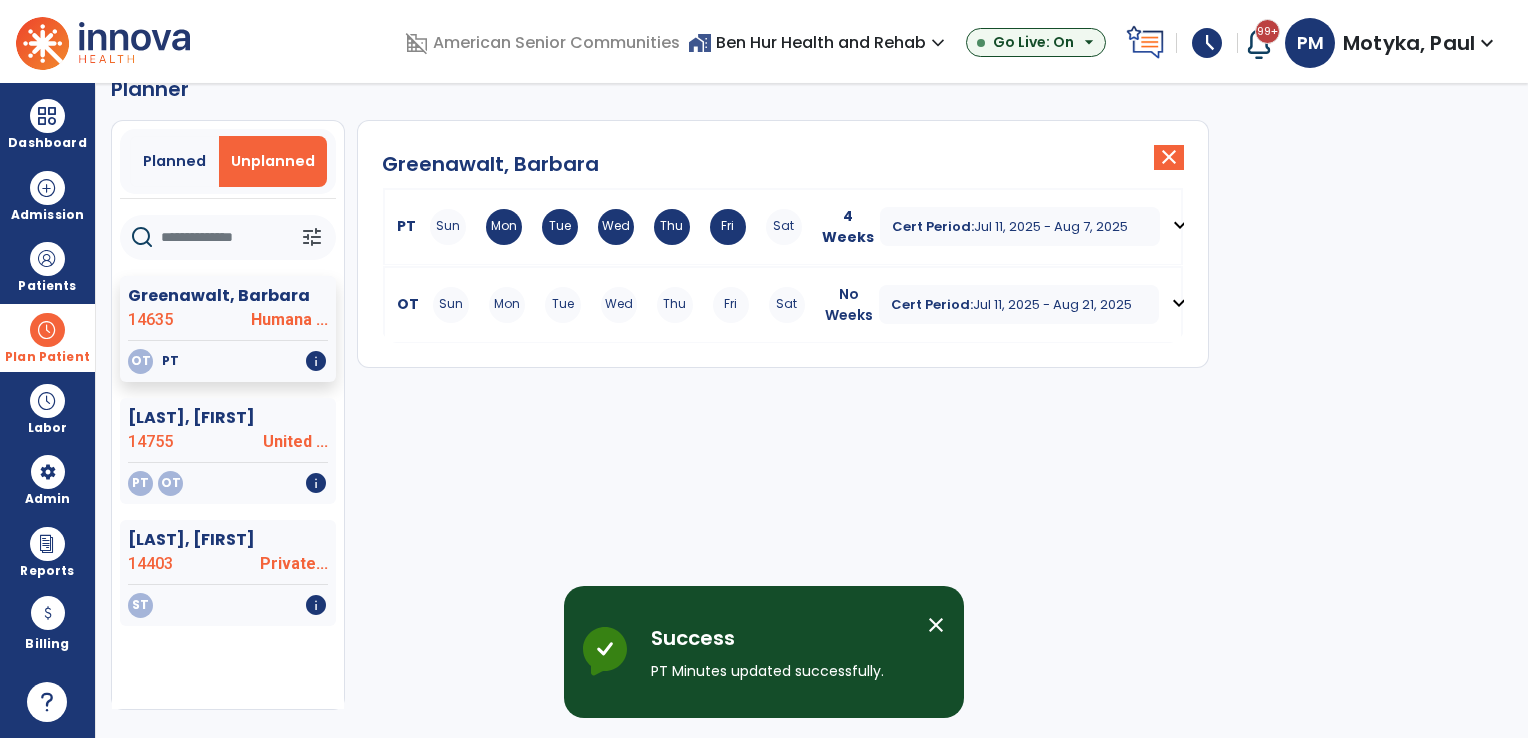 scroll, scrollTop: 36, scrollLeft: 0, axis: vertical 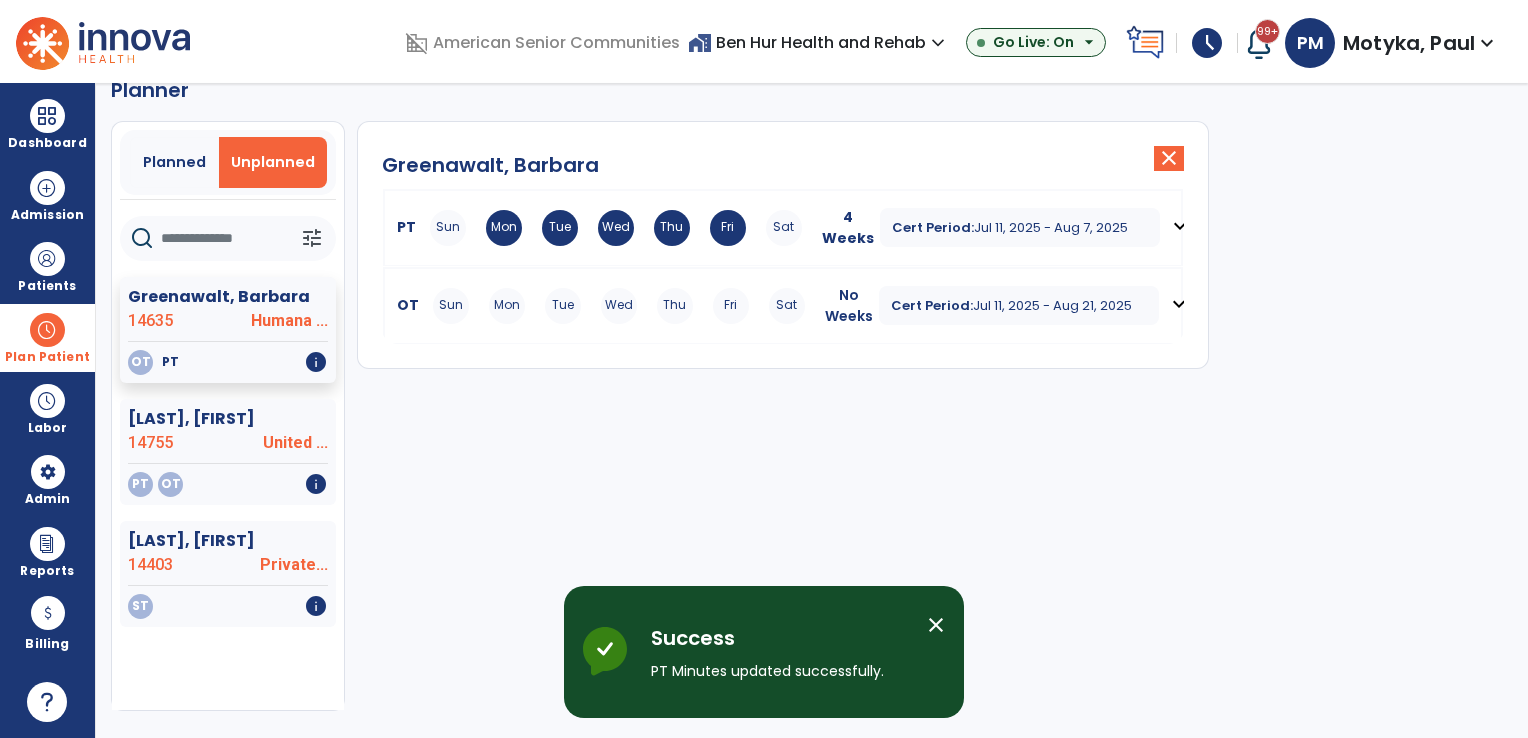 click on "expand_more" at bounding box center (1179, 304) 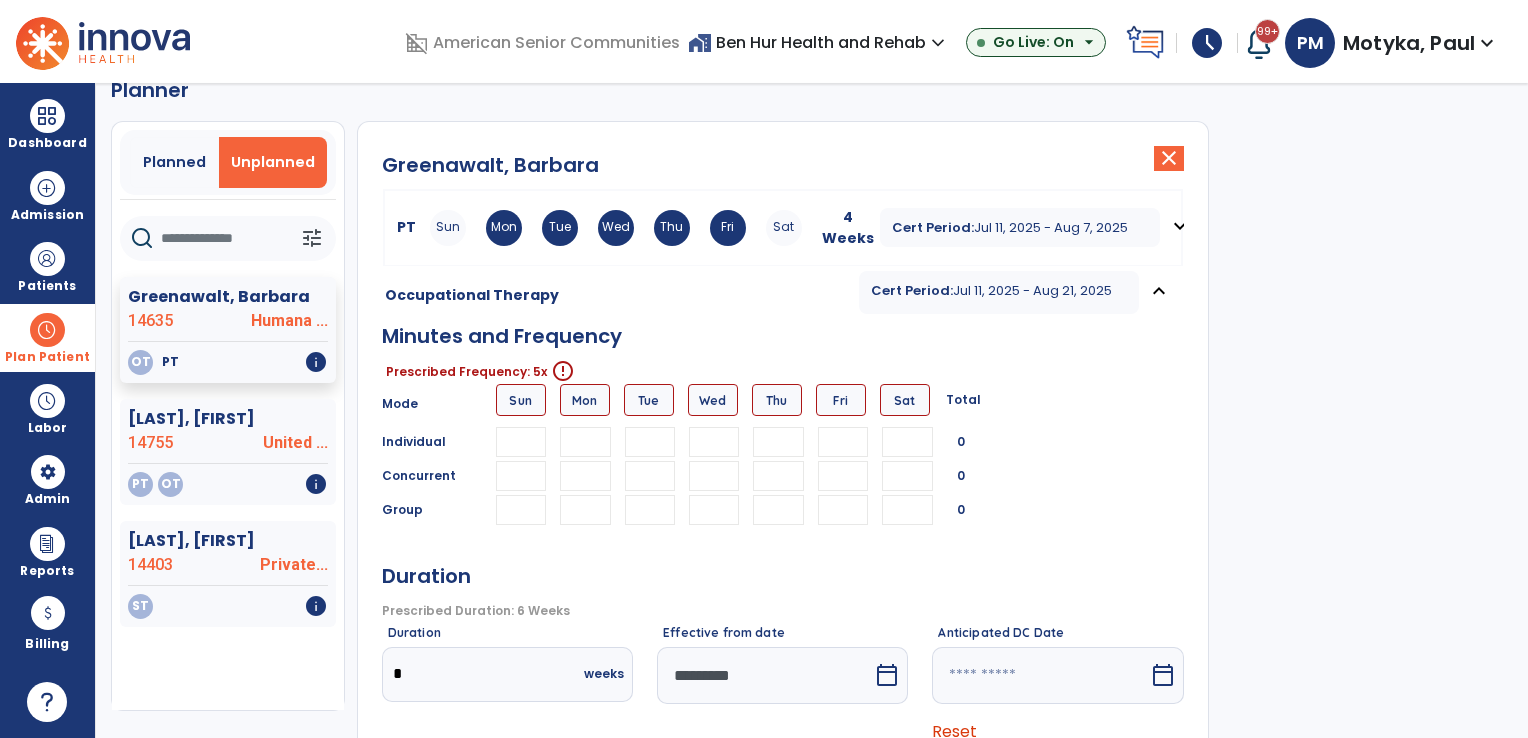 click at bounding box center [585, 442] 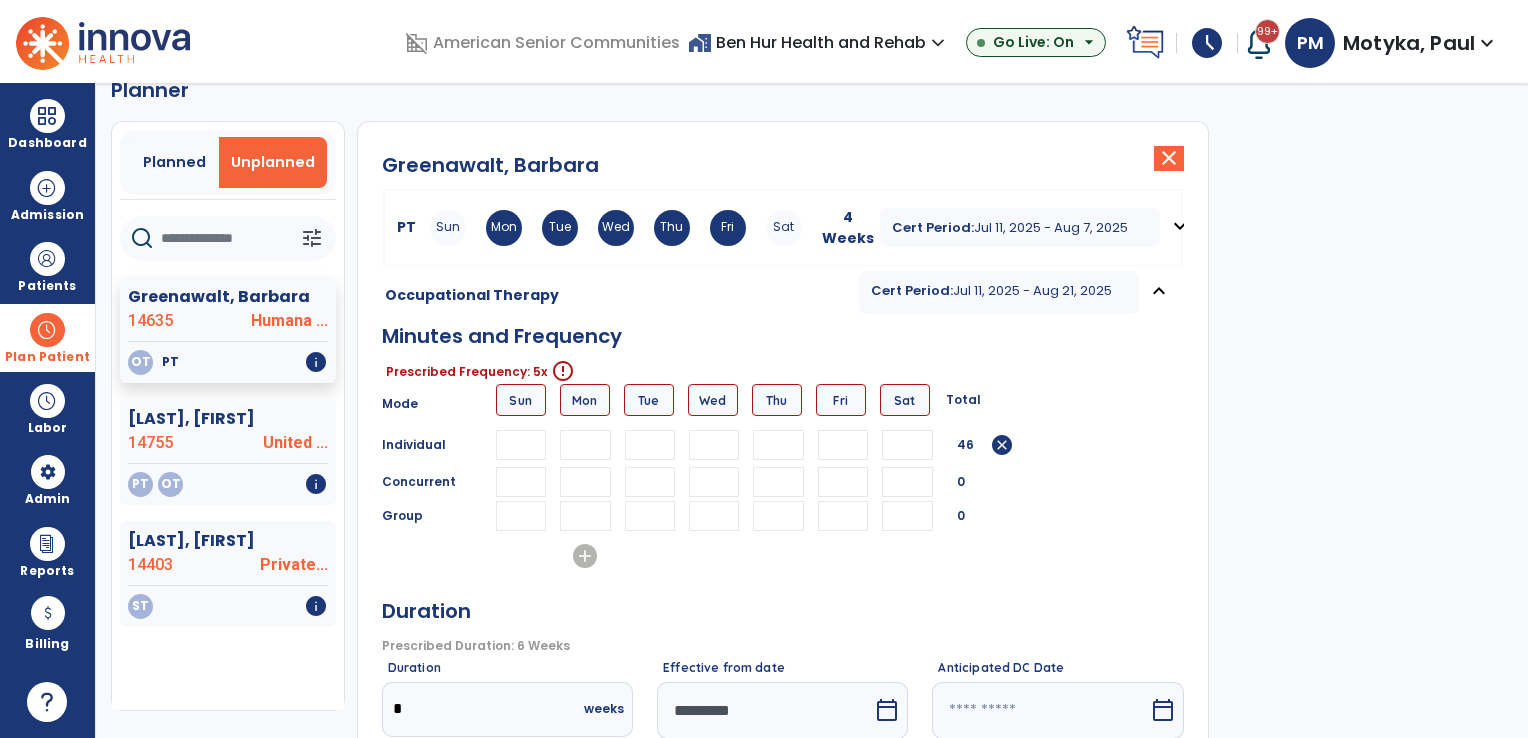 type on "**" 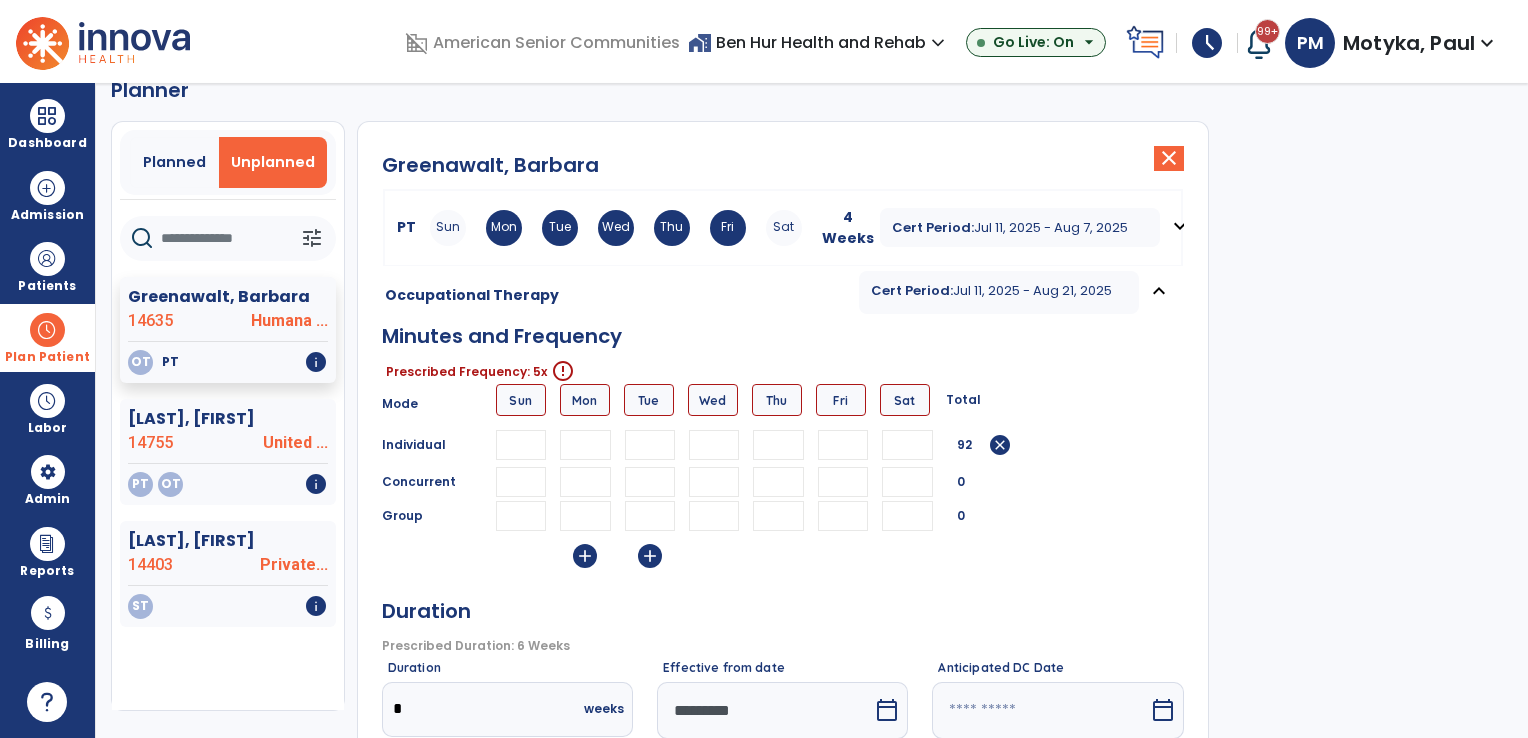type on "**" 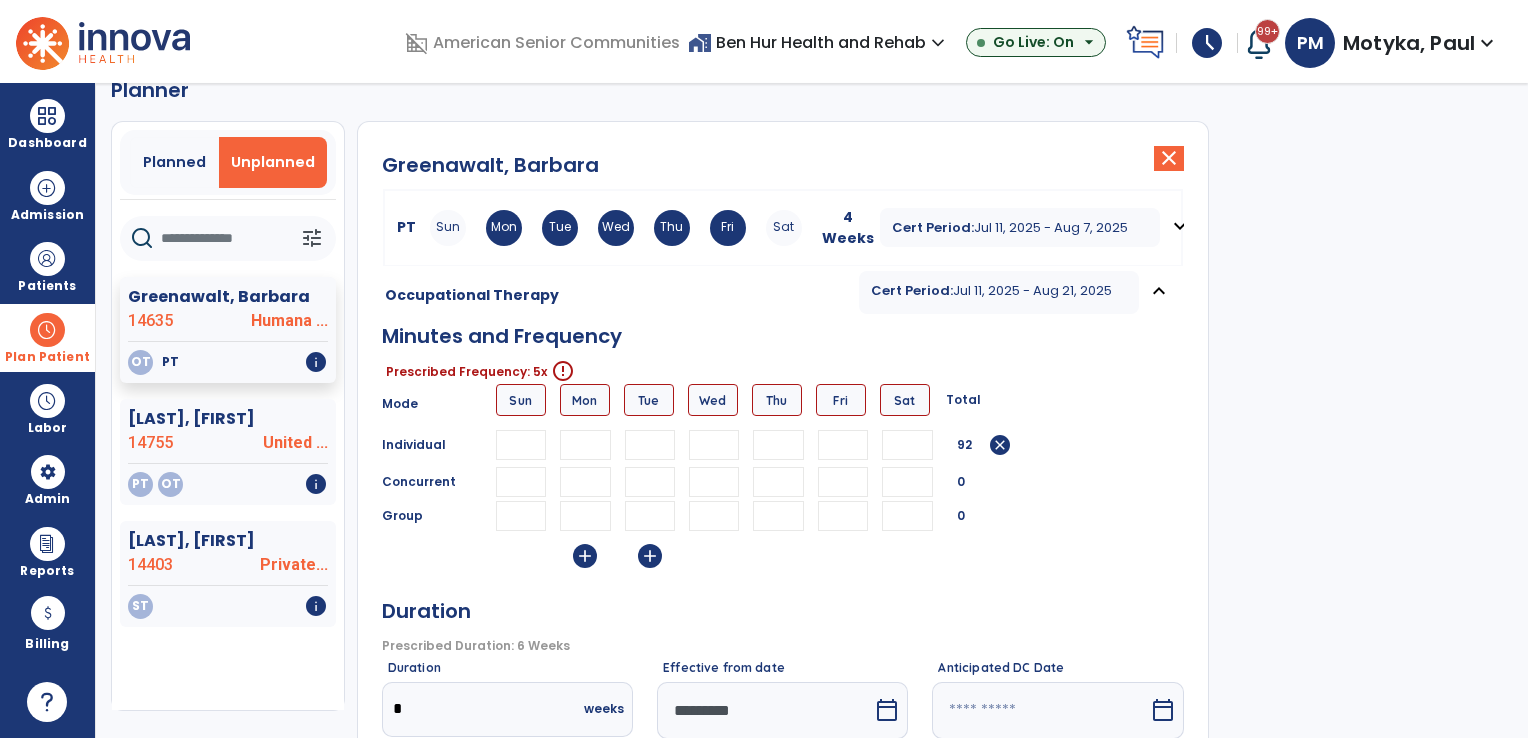 click at bounding box center (714, 445) 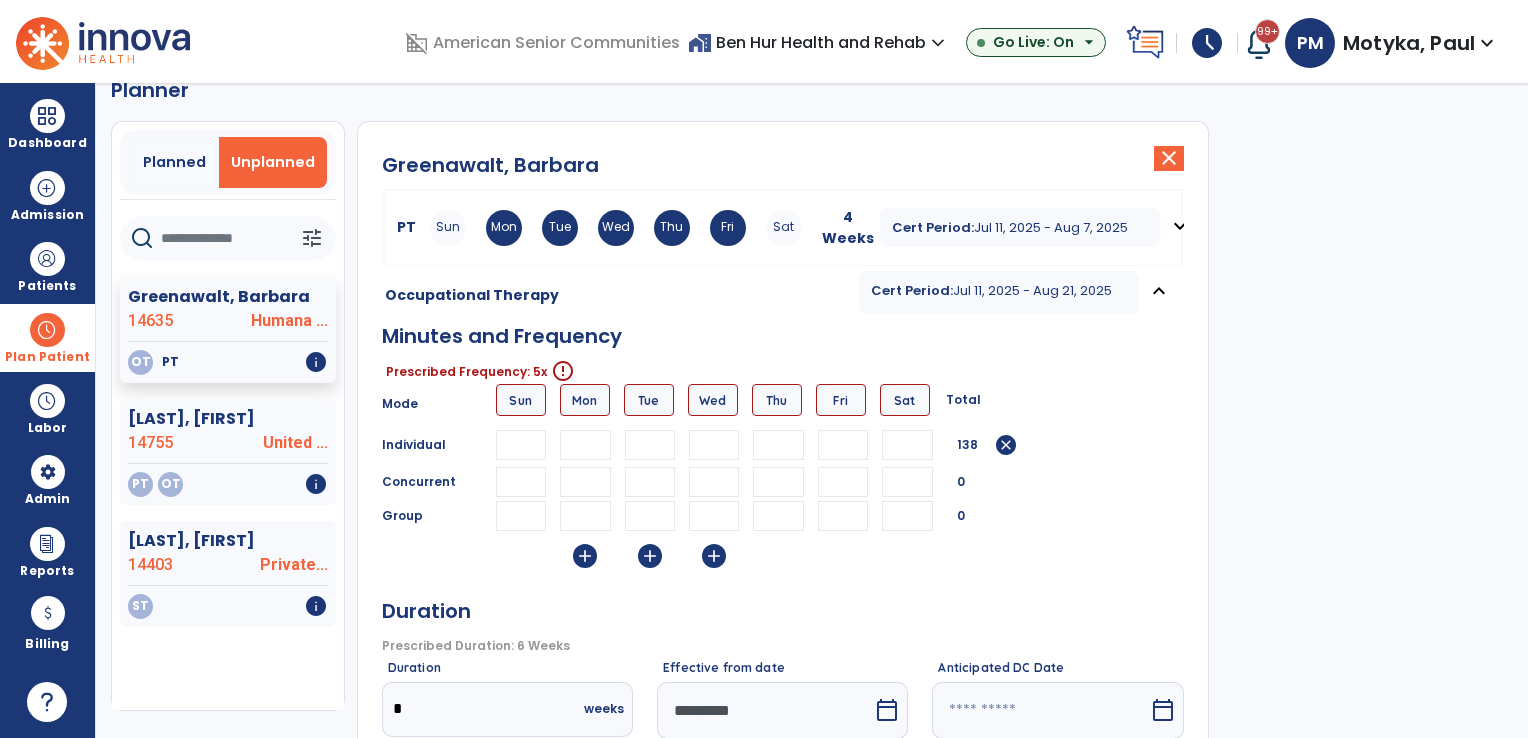 type on "**" 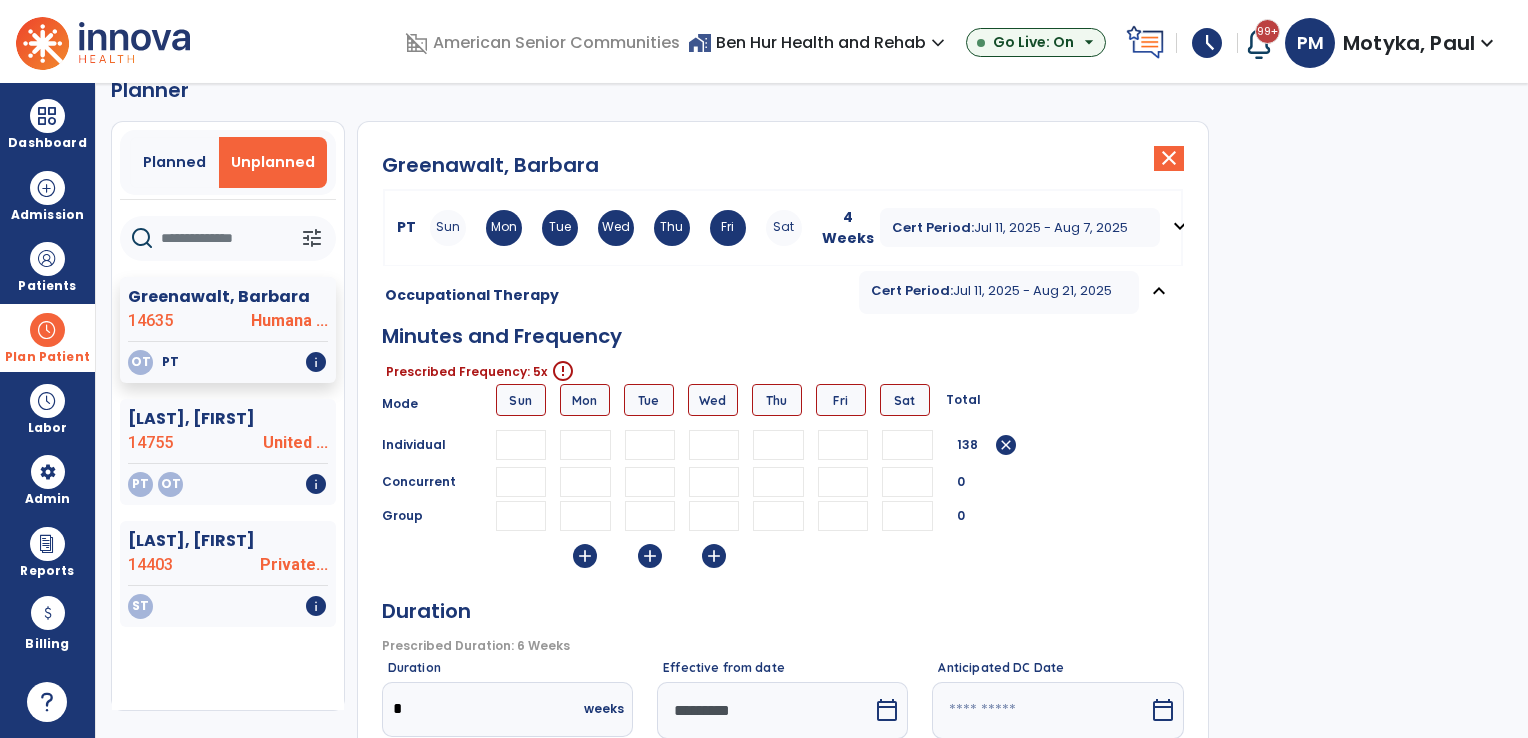 click at bounding box center [778, 445] 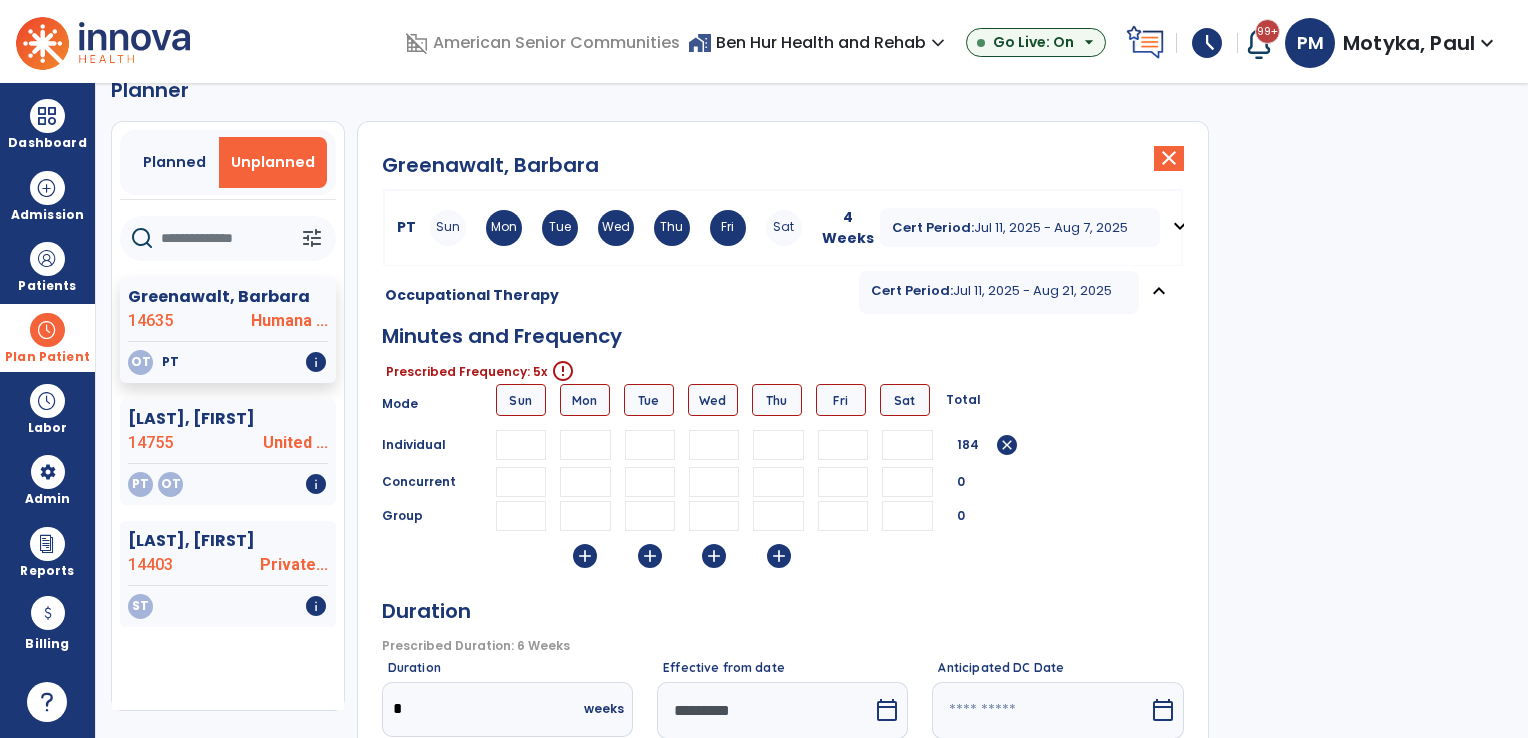 type on "**" 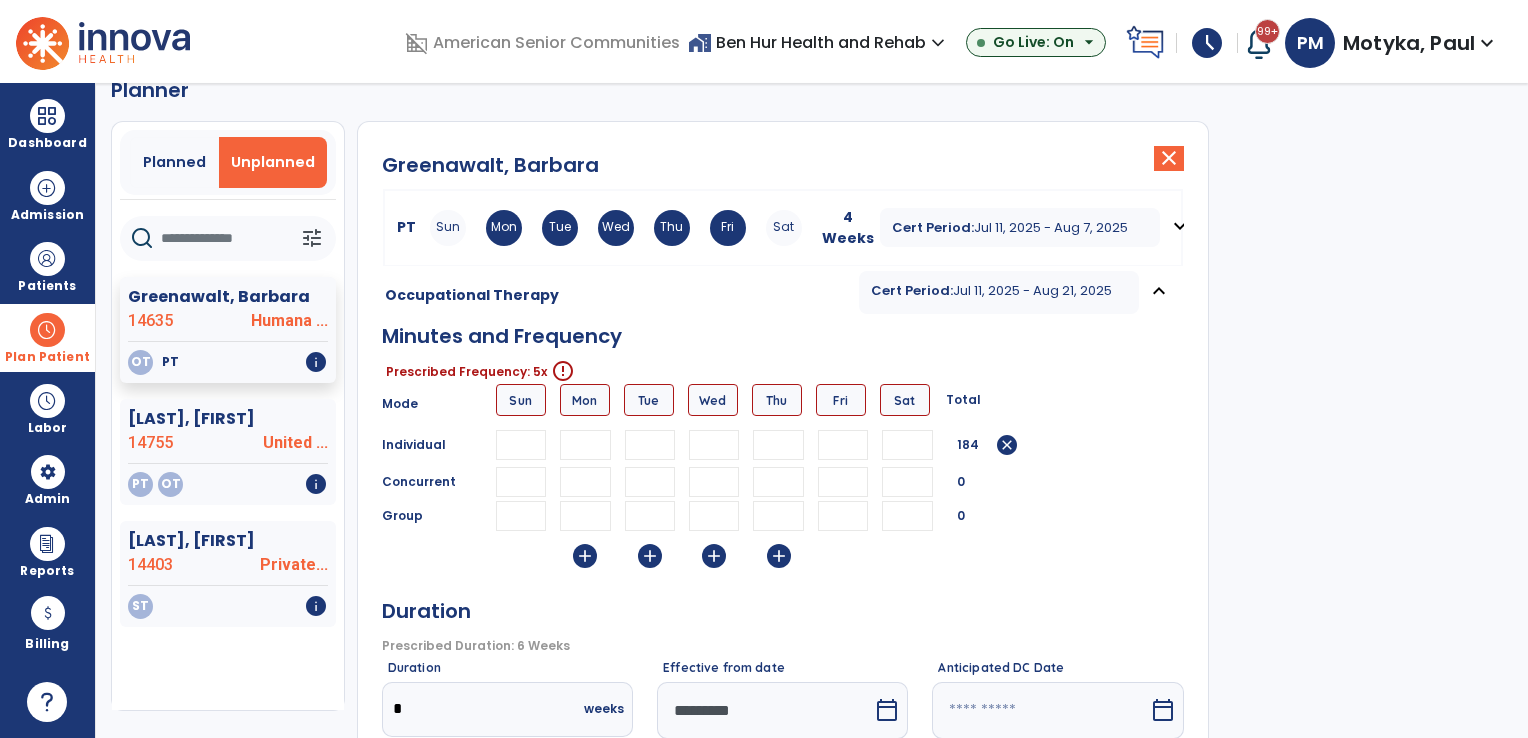 click at bounding box center [843, 445] 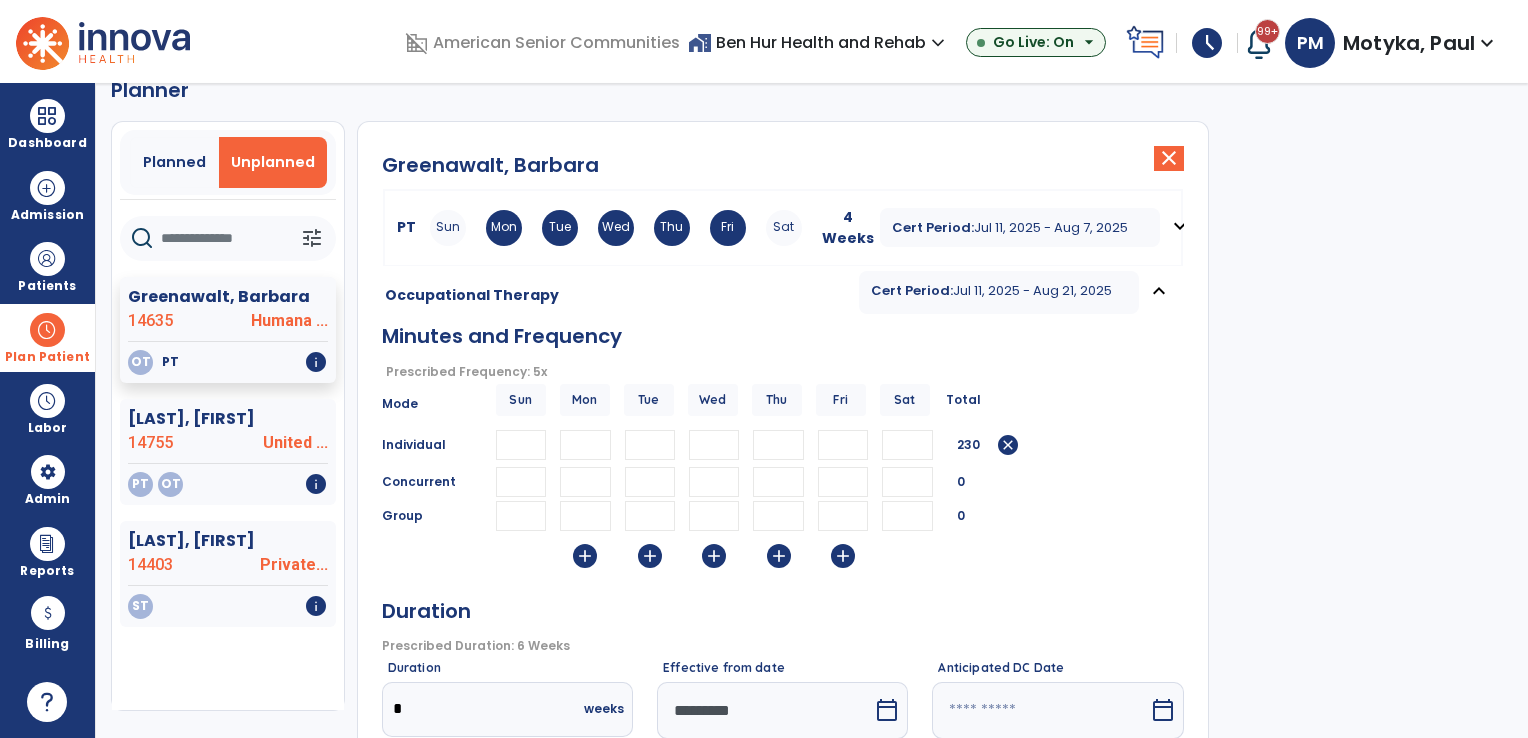 type on "**" 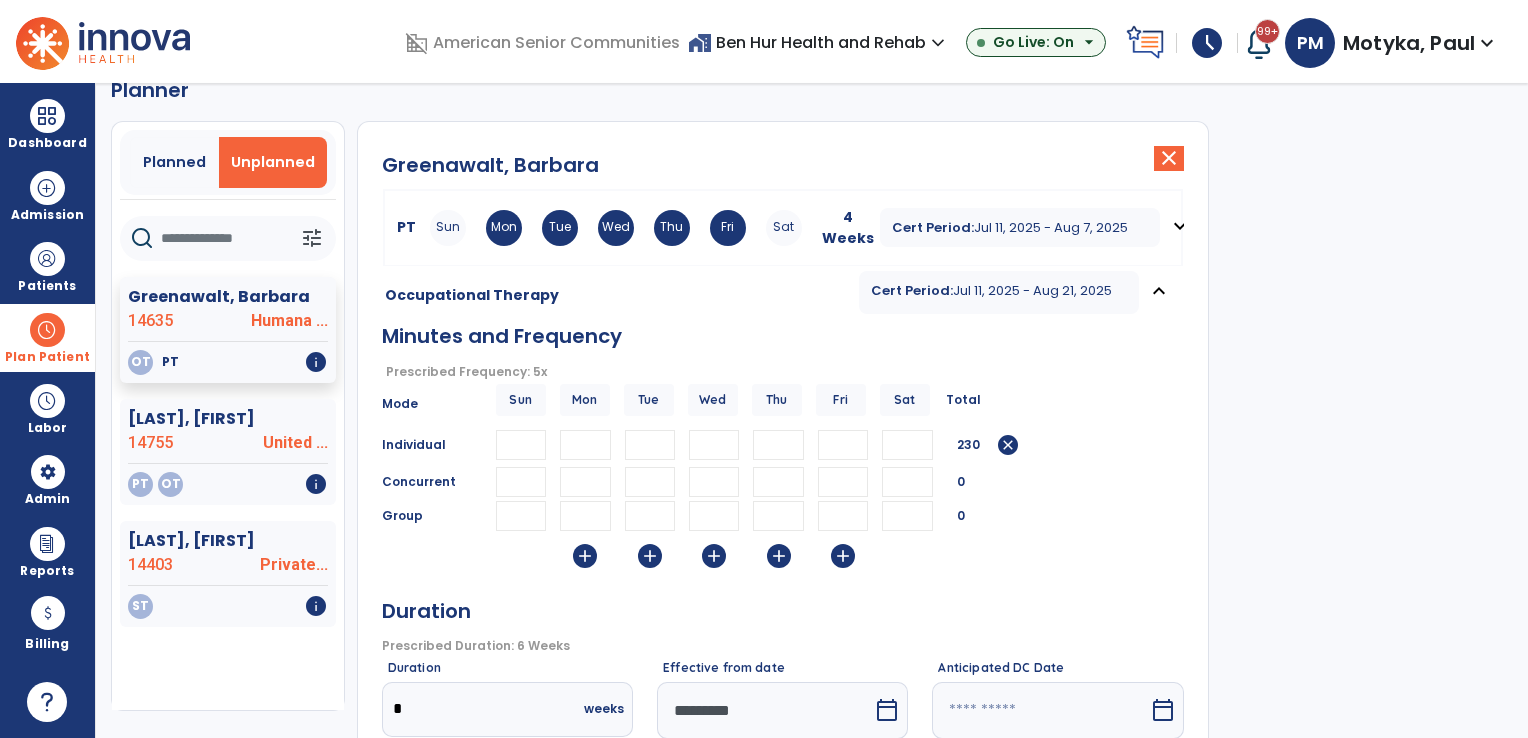 click on "Concurrent 0" at bounding box center [783, 482] 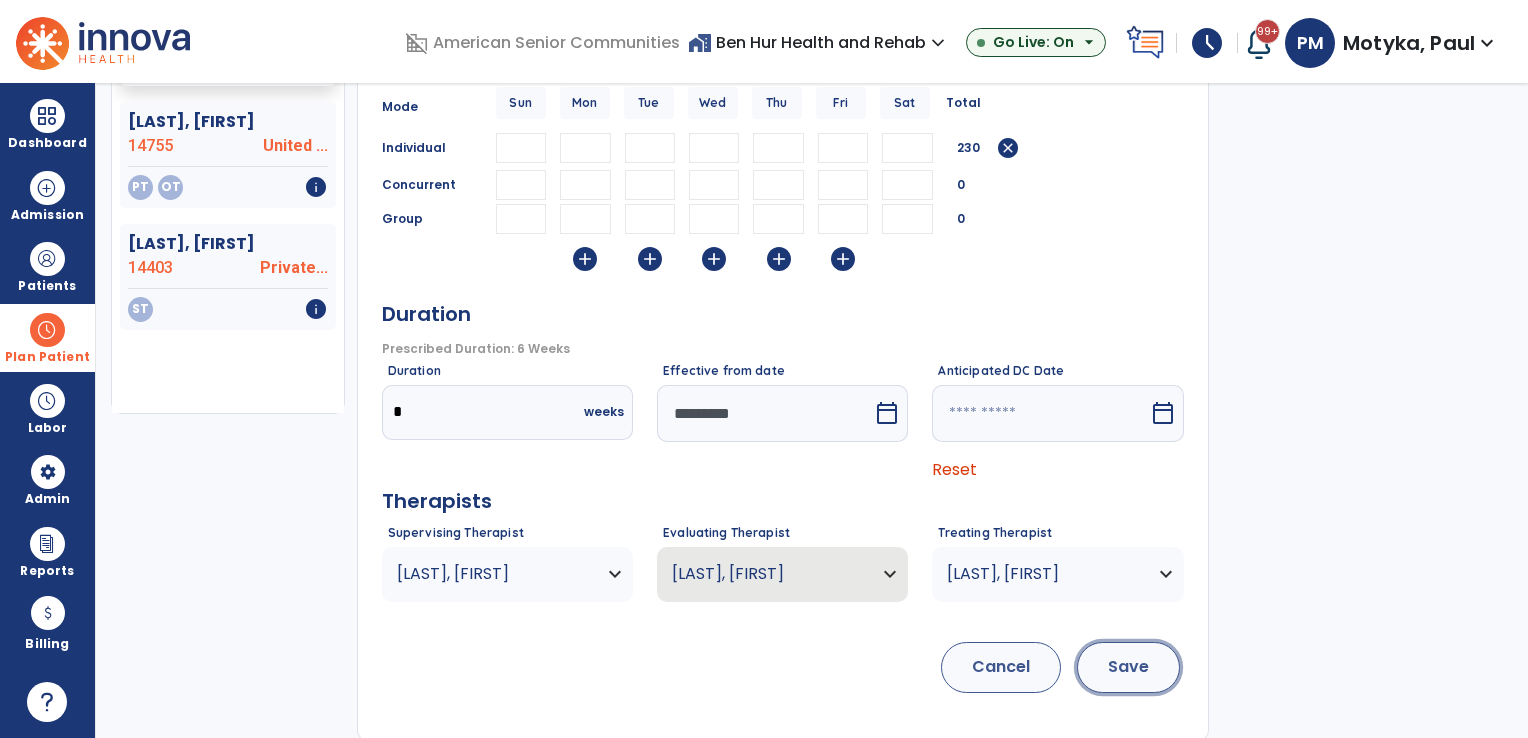 click on "Save" at bounding box center (1128, 667) 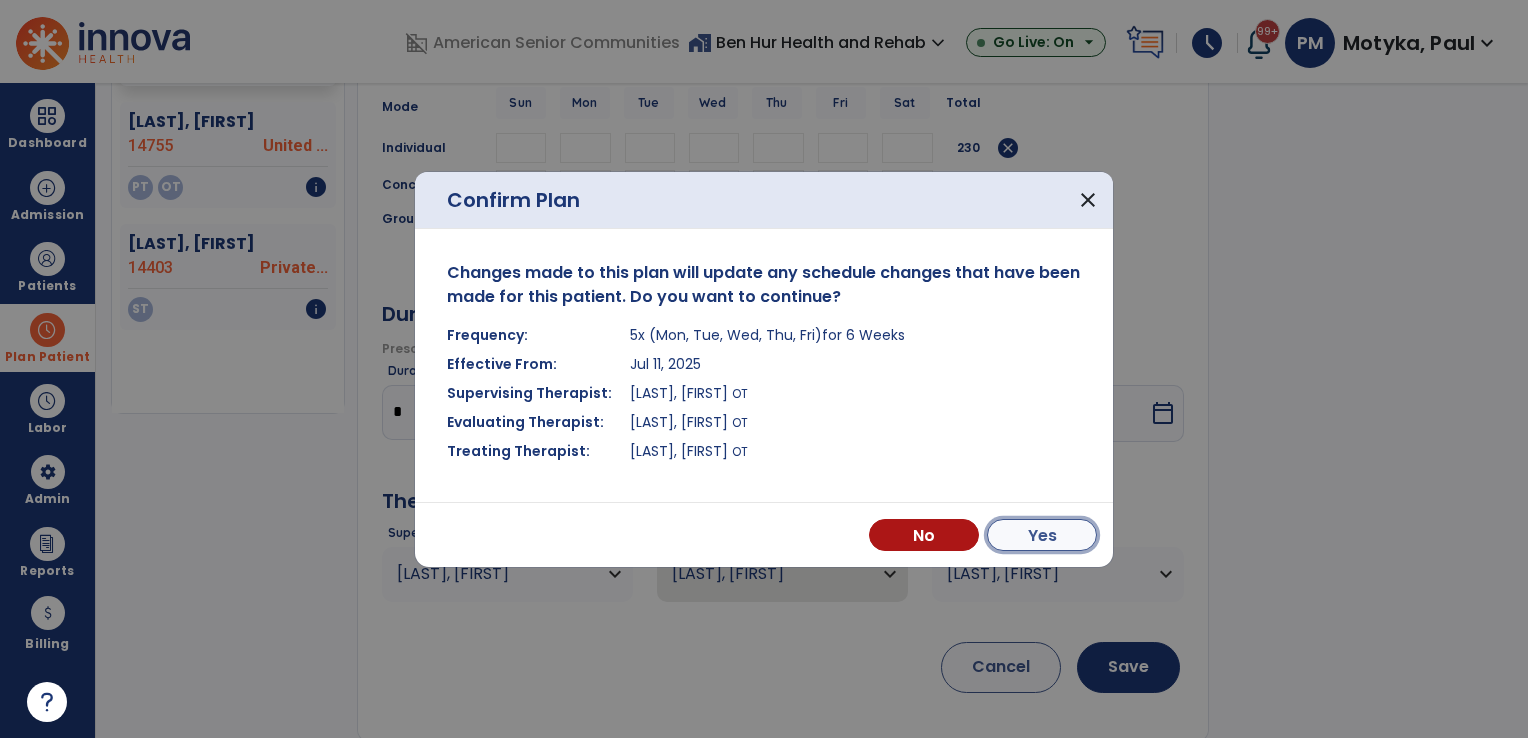 click on "Yes" at bounding box center [1042, 535] 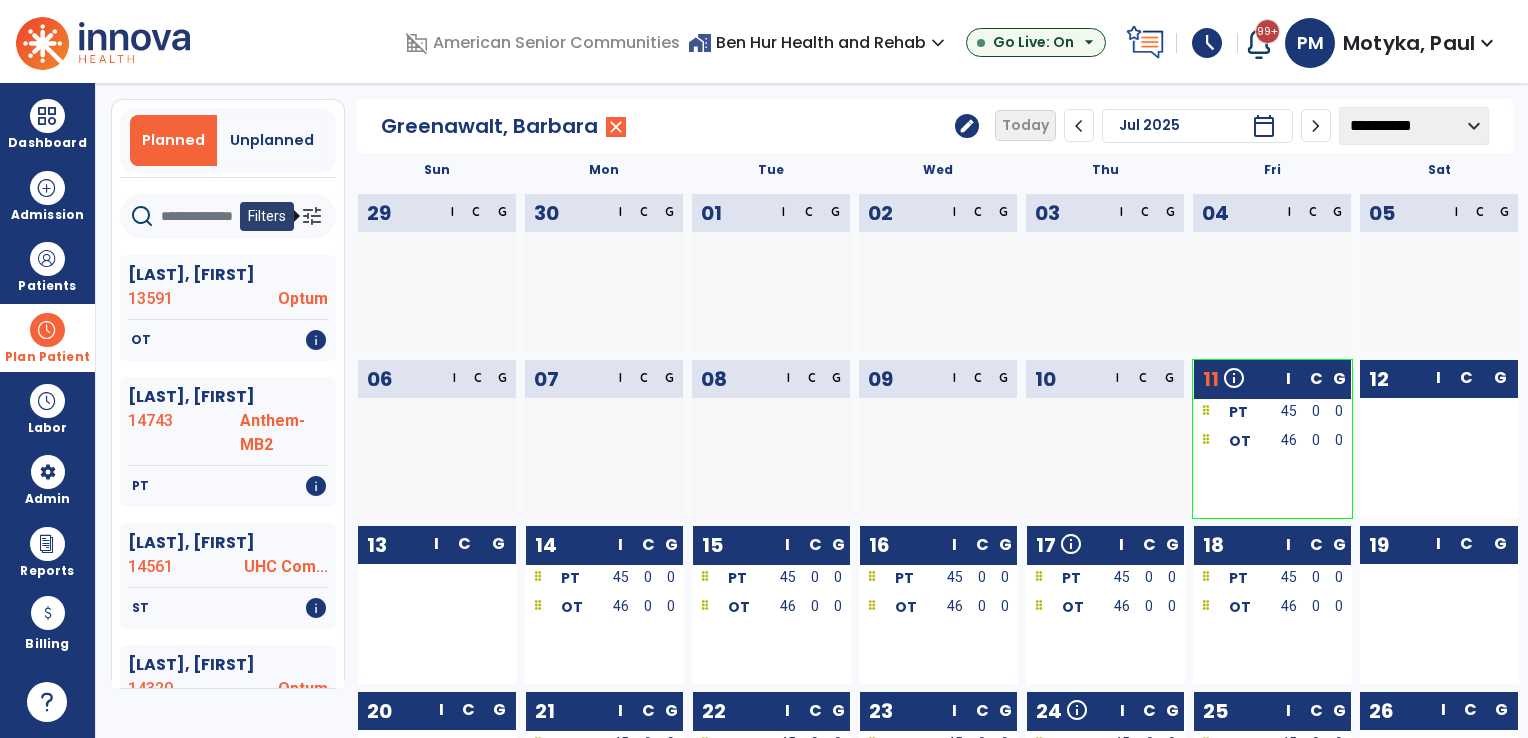 scroll, scrollTop: 0, scrollLeft: 0, axis: both 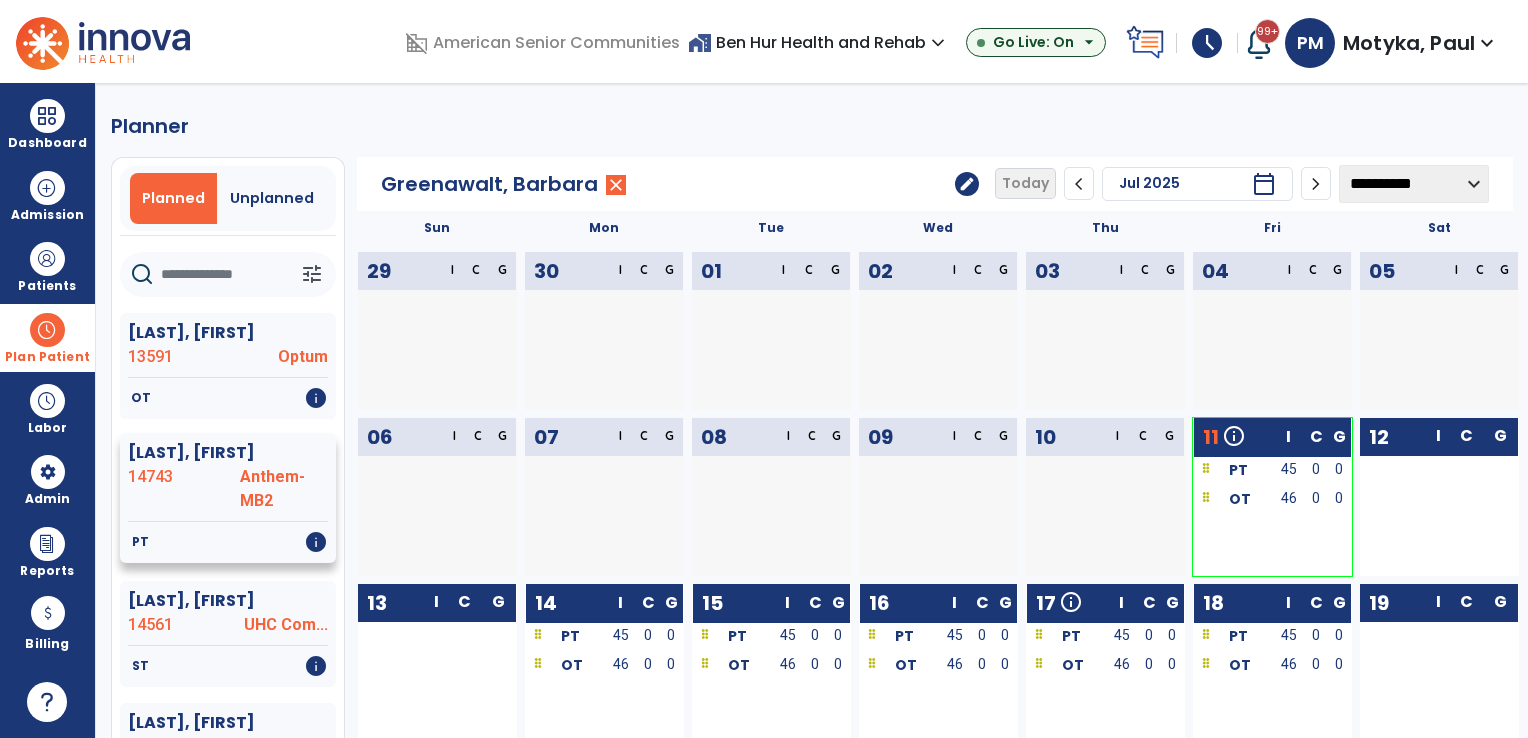 drag, startPoint x: 153, startPoint y: 516, endPoint x: 264, endPoint y: 468, distance: 120.93387 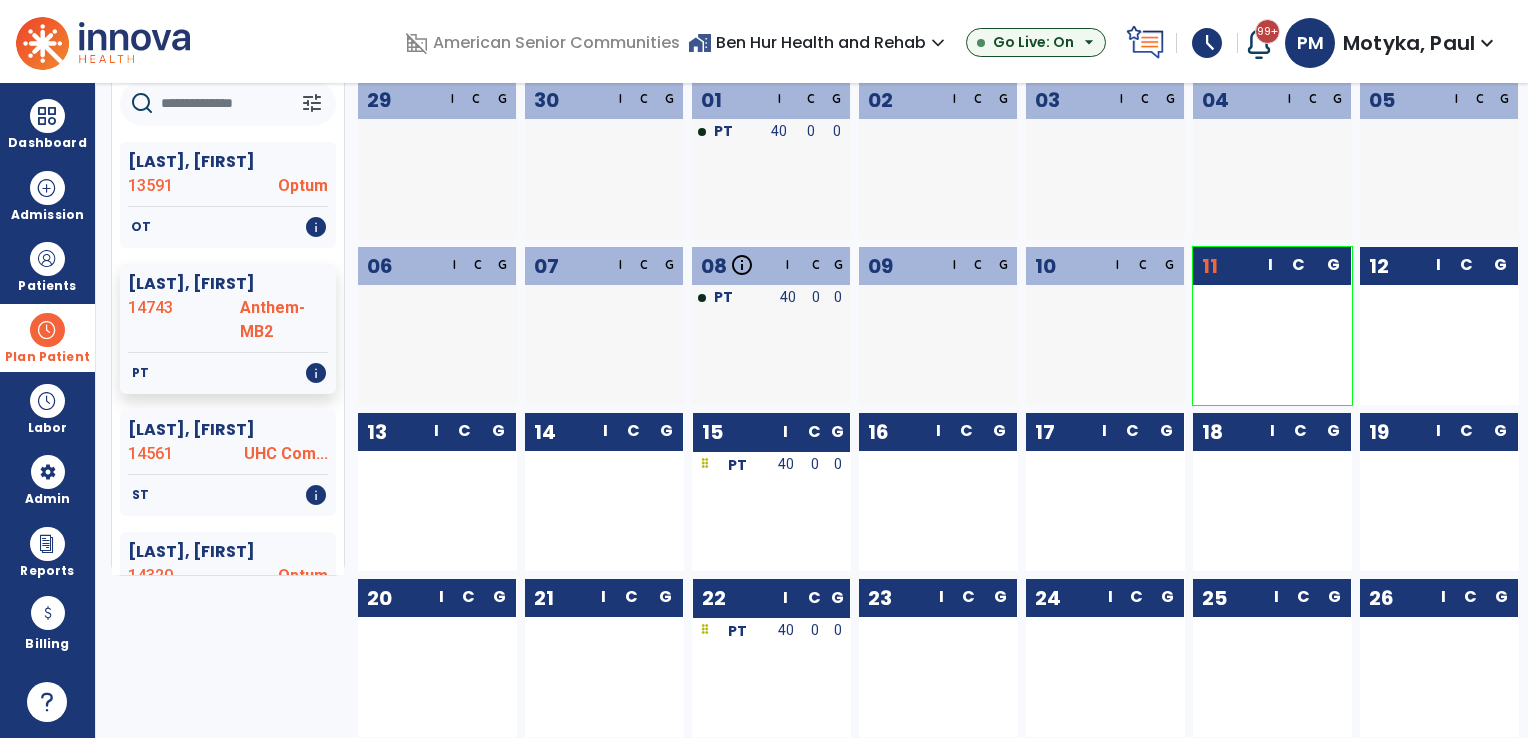 scroll, scrollTop: 300, scrollLeft: 0, axis: vertical 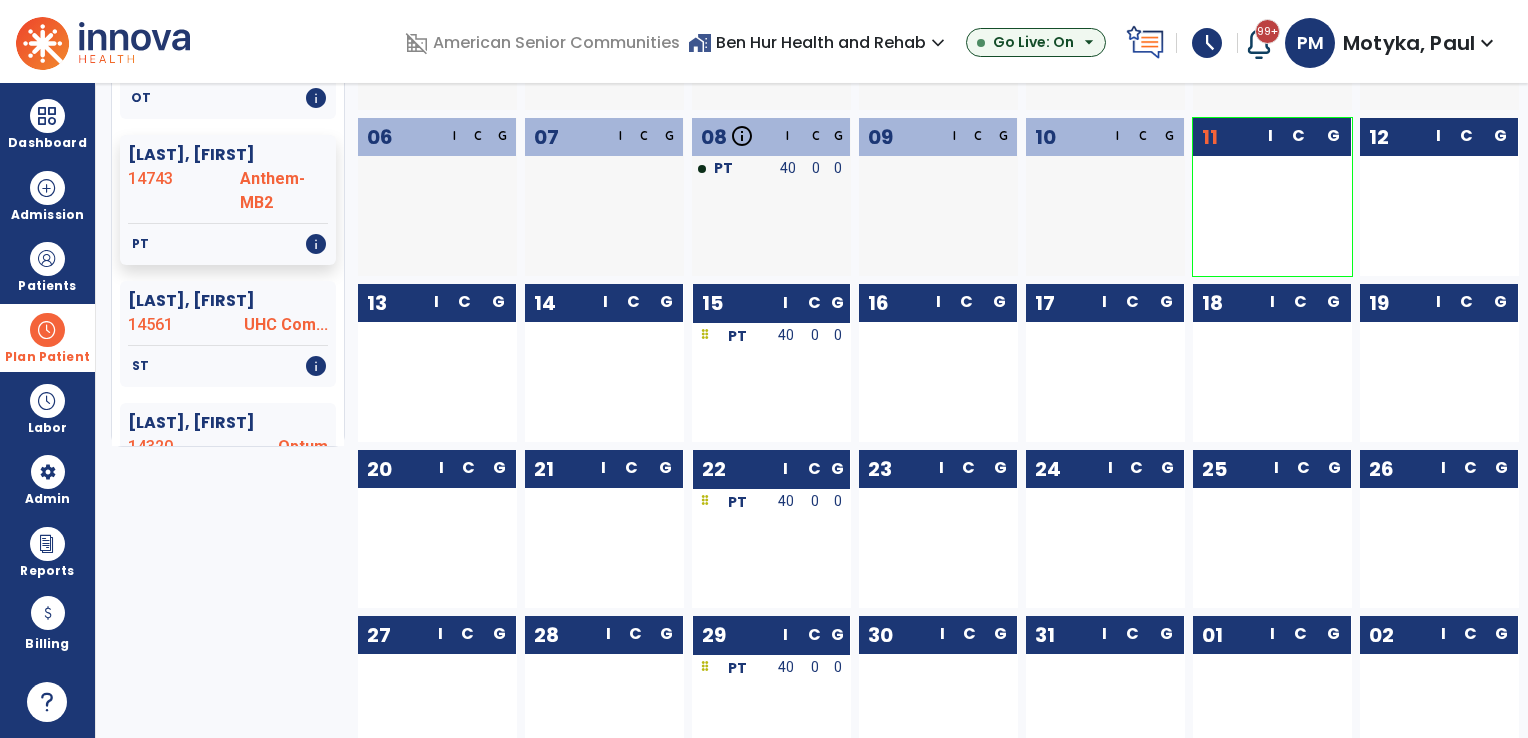 drag, startPoint x: 791, startPoint y: 343, endPoint x: 961, endPoint y: 379, distance: 173.76996 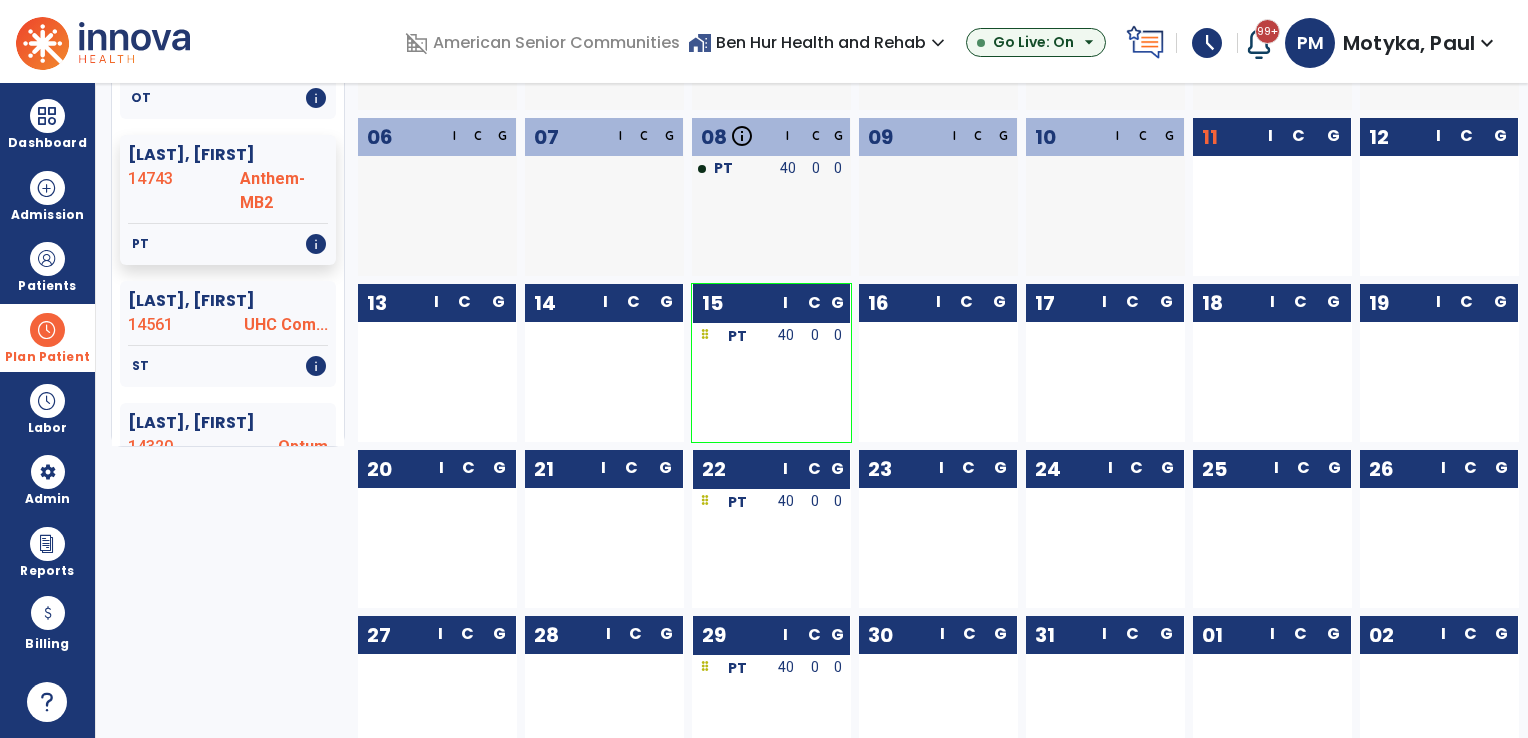 drag, startPoint x: 757, startPoint y: 342, endPoint x: 915, endPoint y: 376, distance: 161.61684 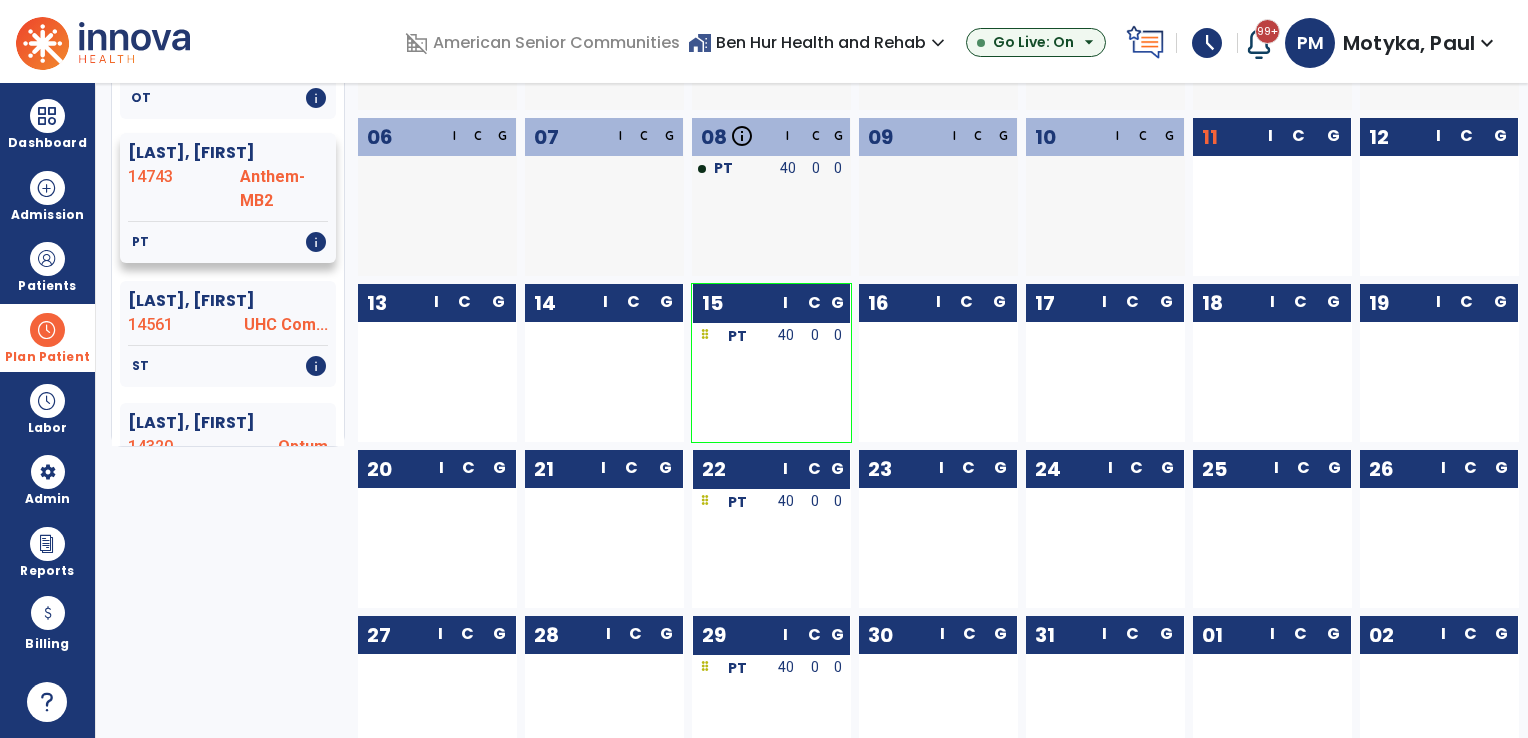 drag, startPoint x: 151, startPoint y: 219, endPoint x: 188, endPoint y: 222, distance: 37.12142 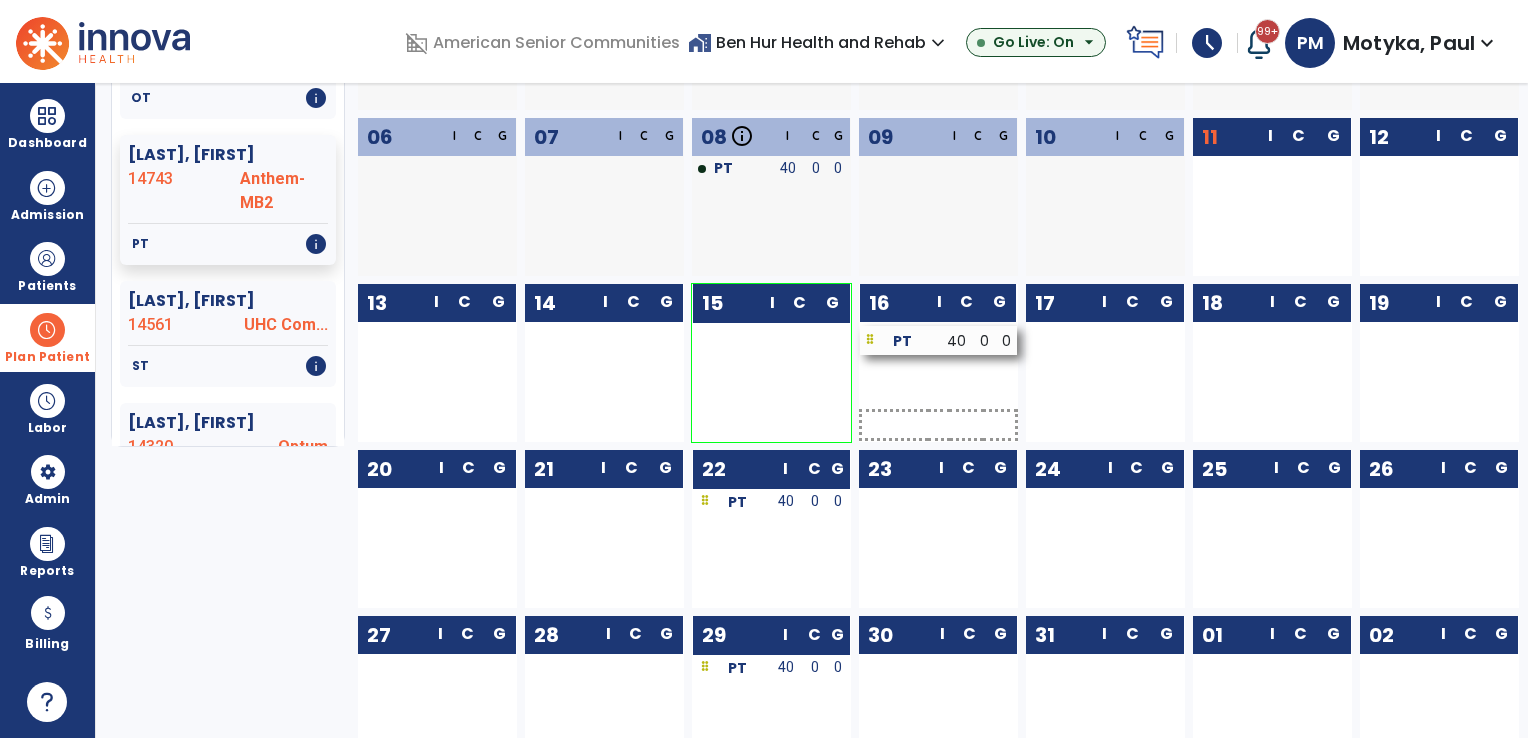 drag, startPoint x: 772, startPoint y: 334, endPoint x: 941, endPoint y: 338, distance: 169.04733 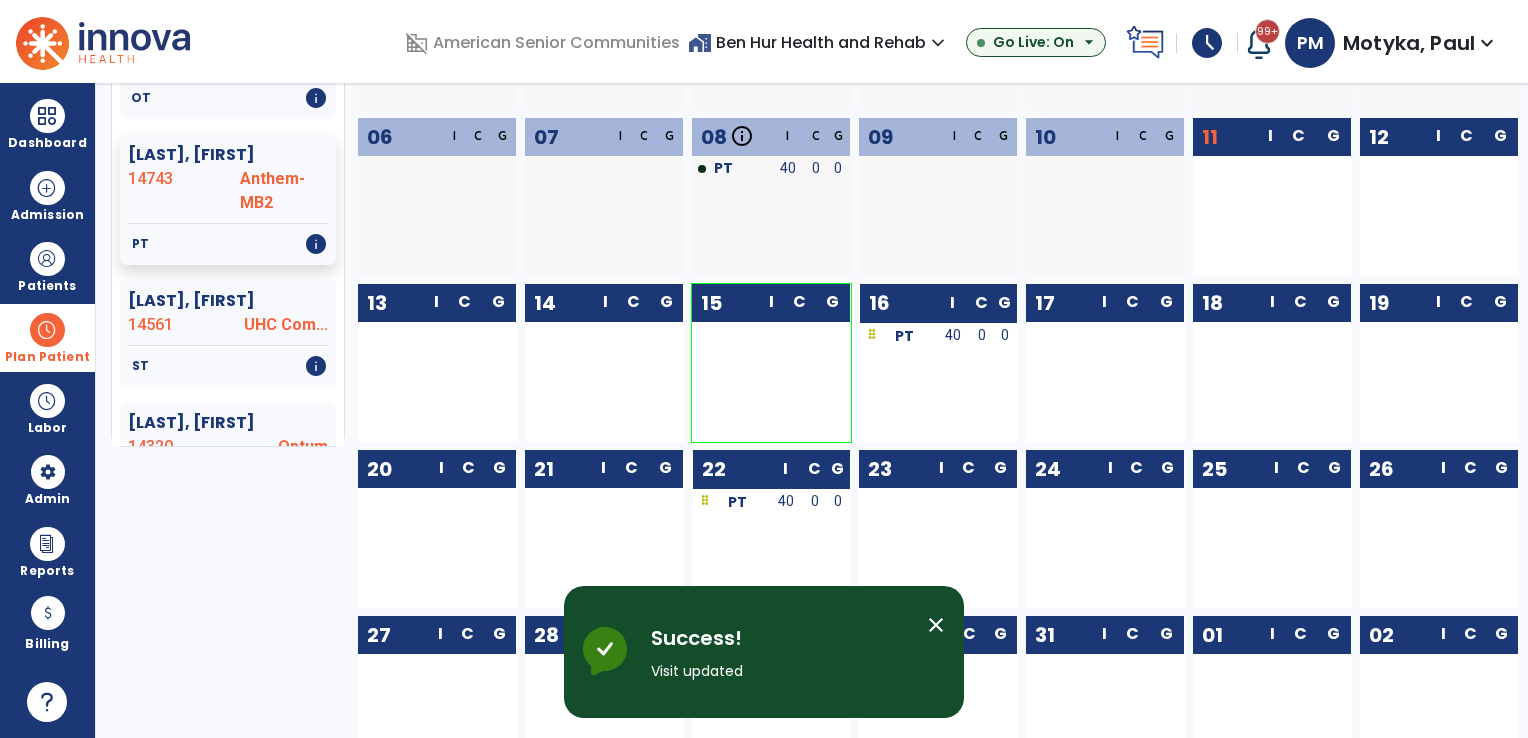 scroll, scrollTop: 0, scrollLeft: 0, axis: both 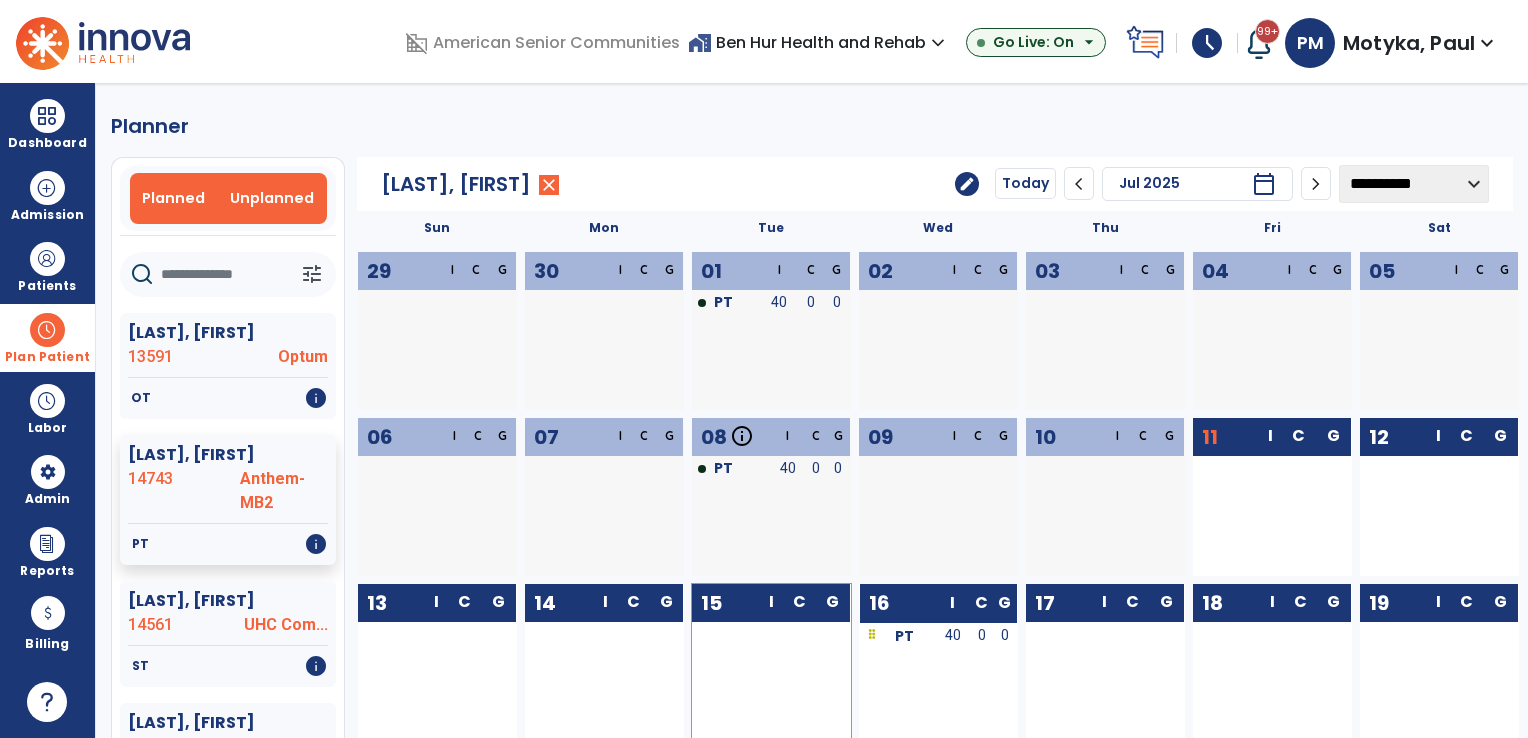 click on "Unplanned" at bounding box center (272, 198) 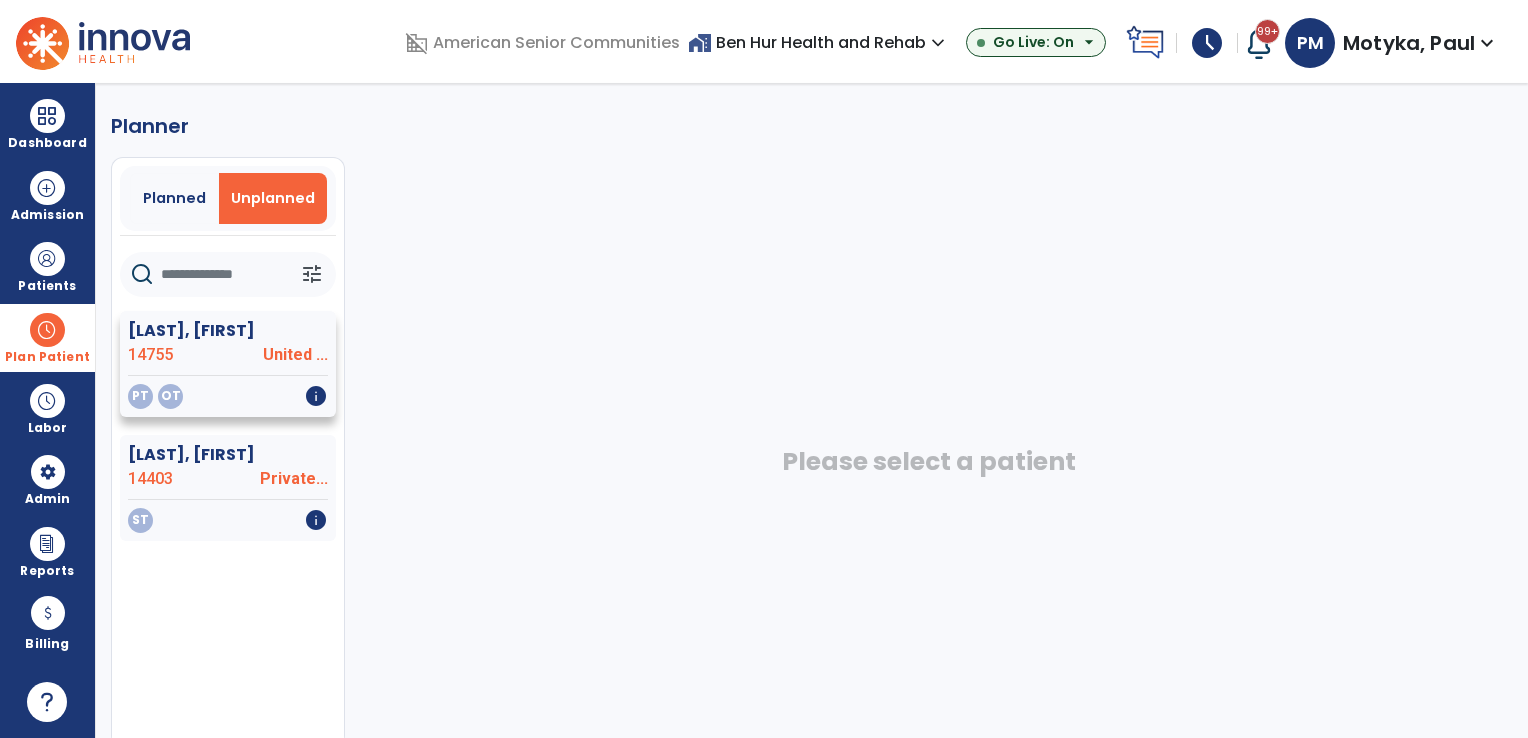 click on "United ..." 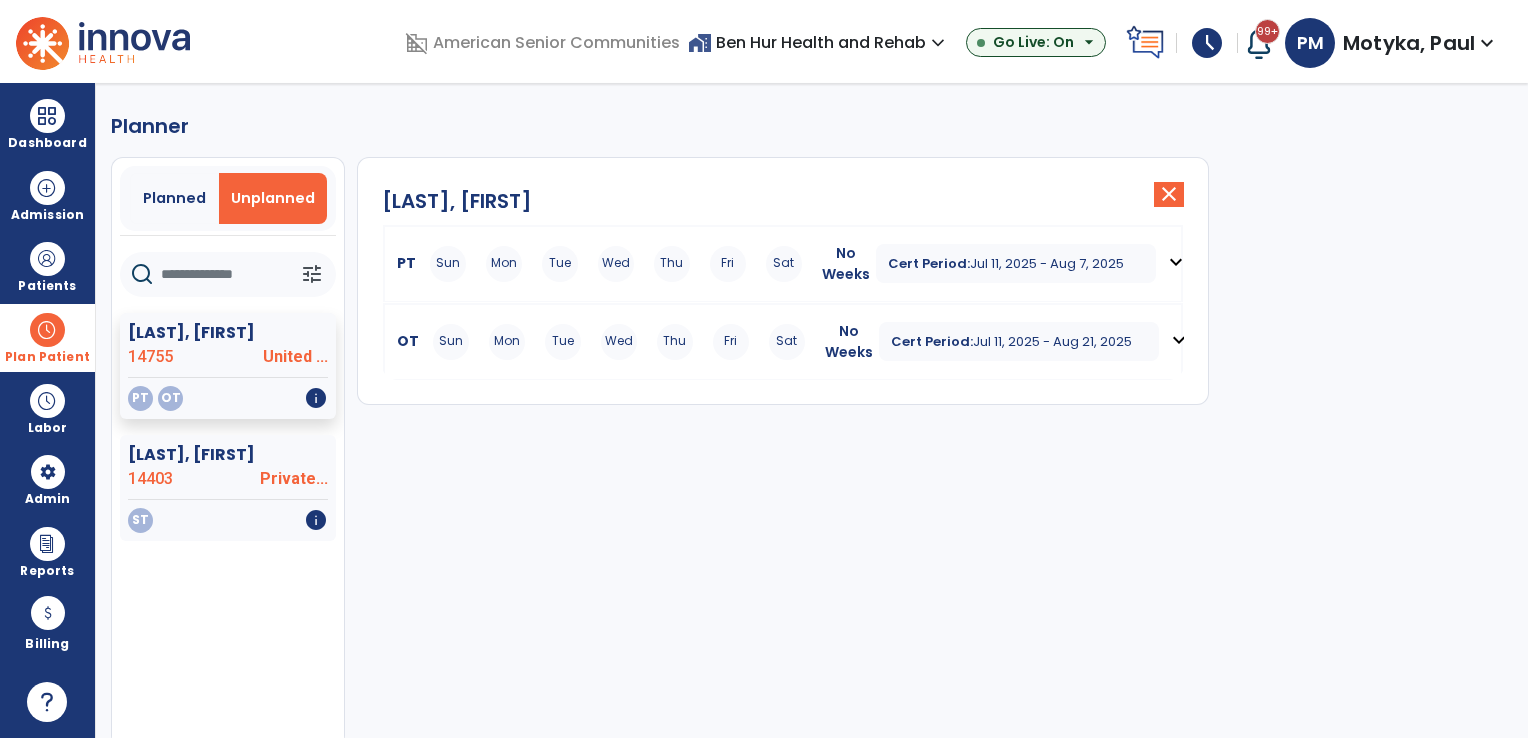 click on "expand_more" at bounding box center [1176, 262] 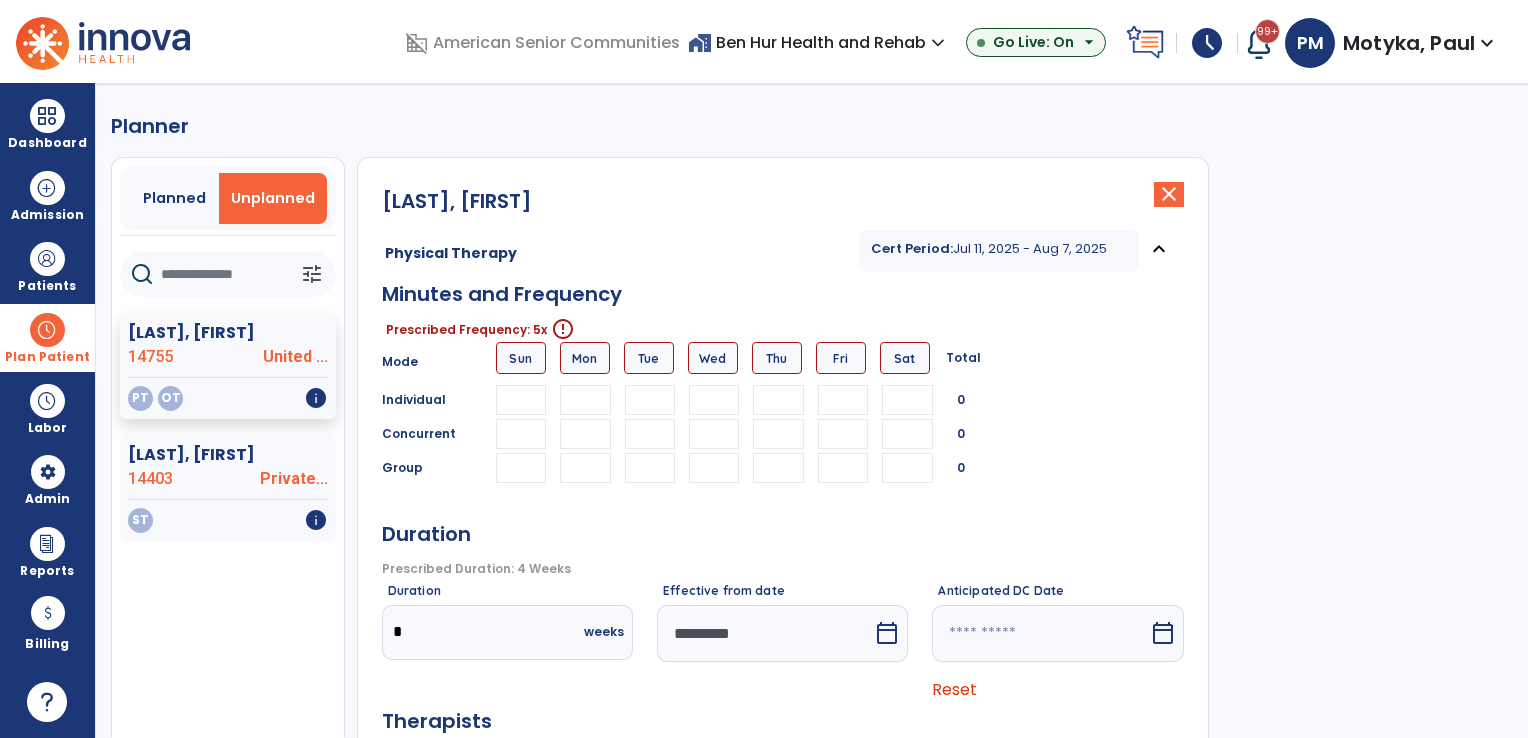 click at bounding box center [585, 400] 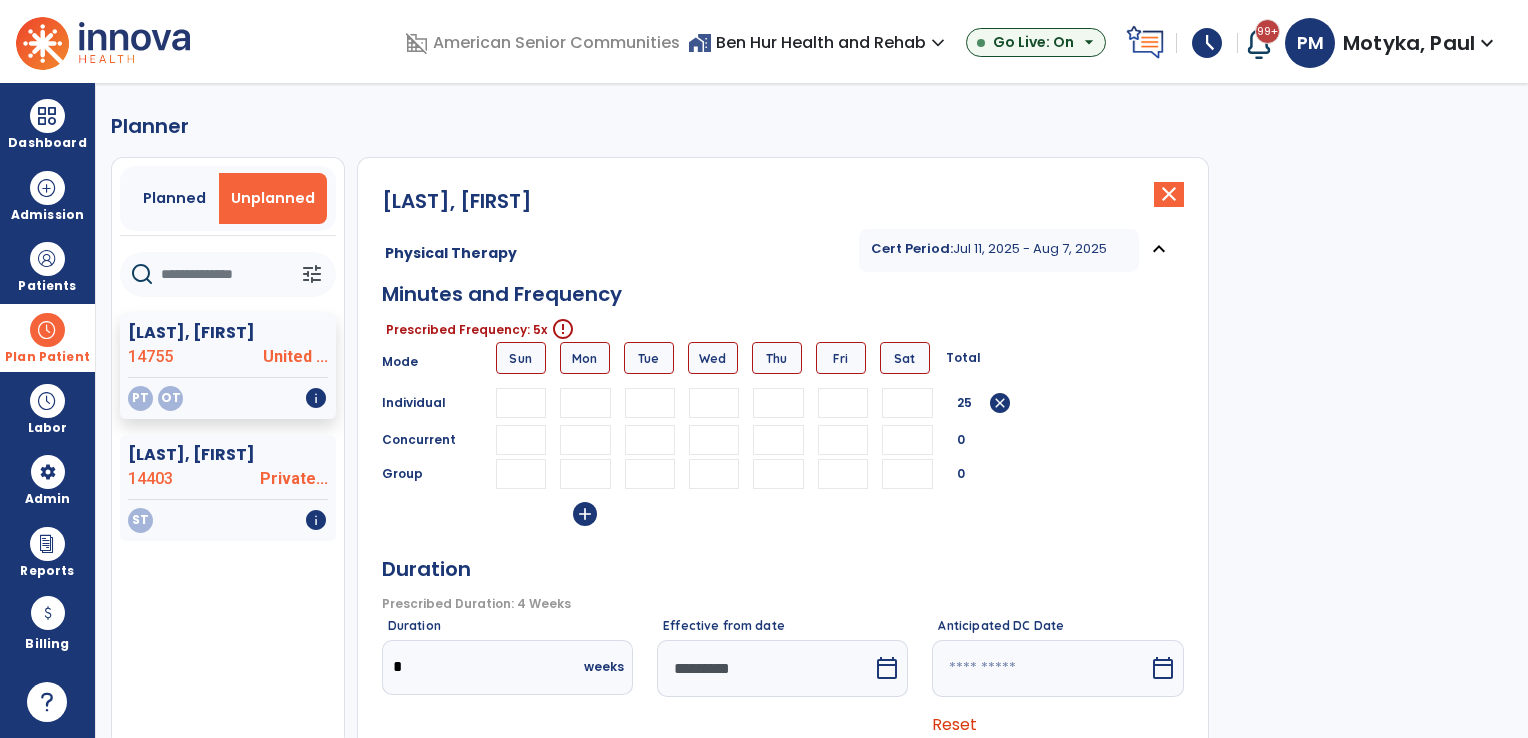 type on "**" 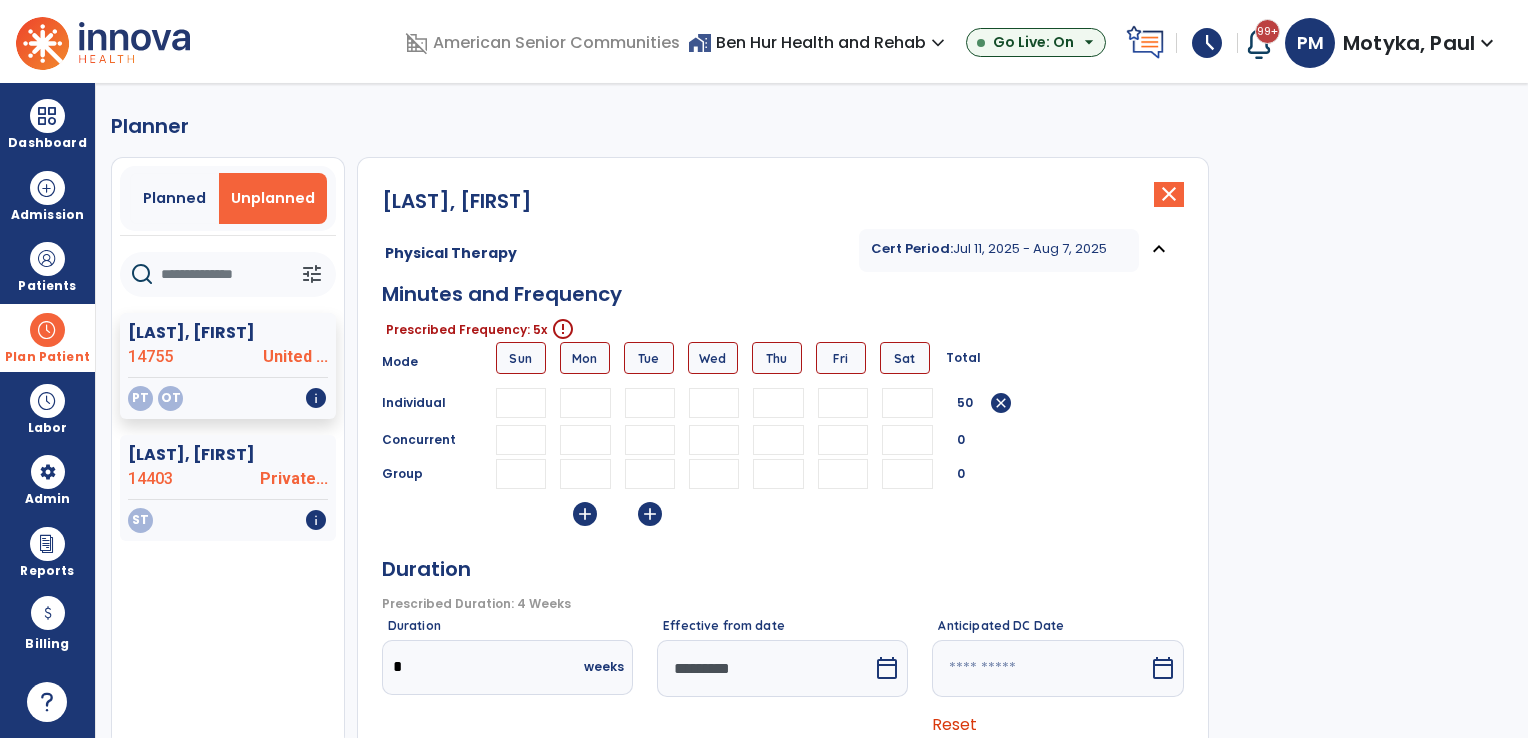 type on "**" 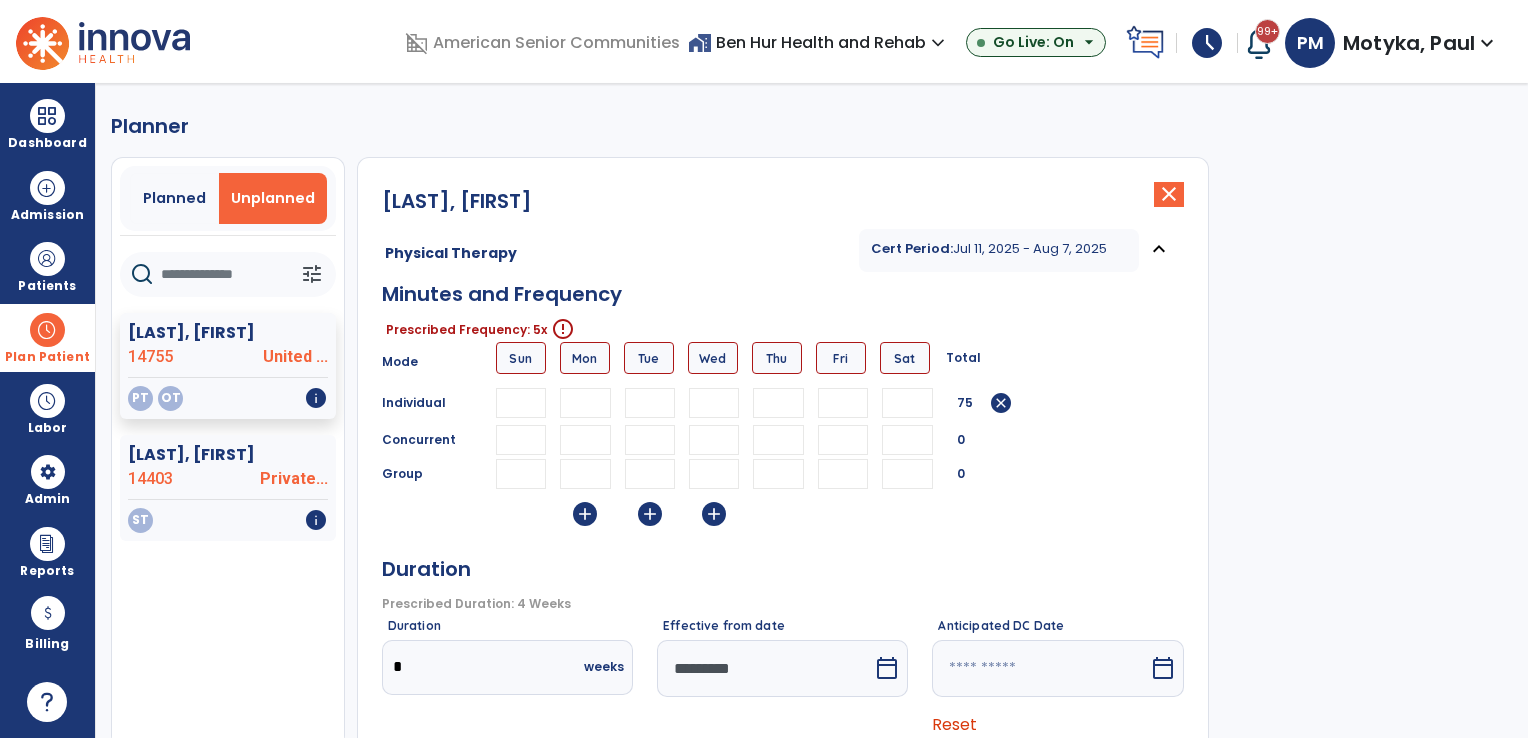 type on "**" 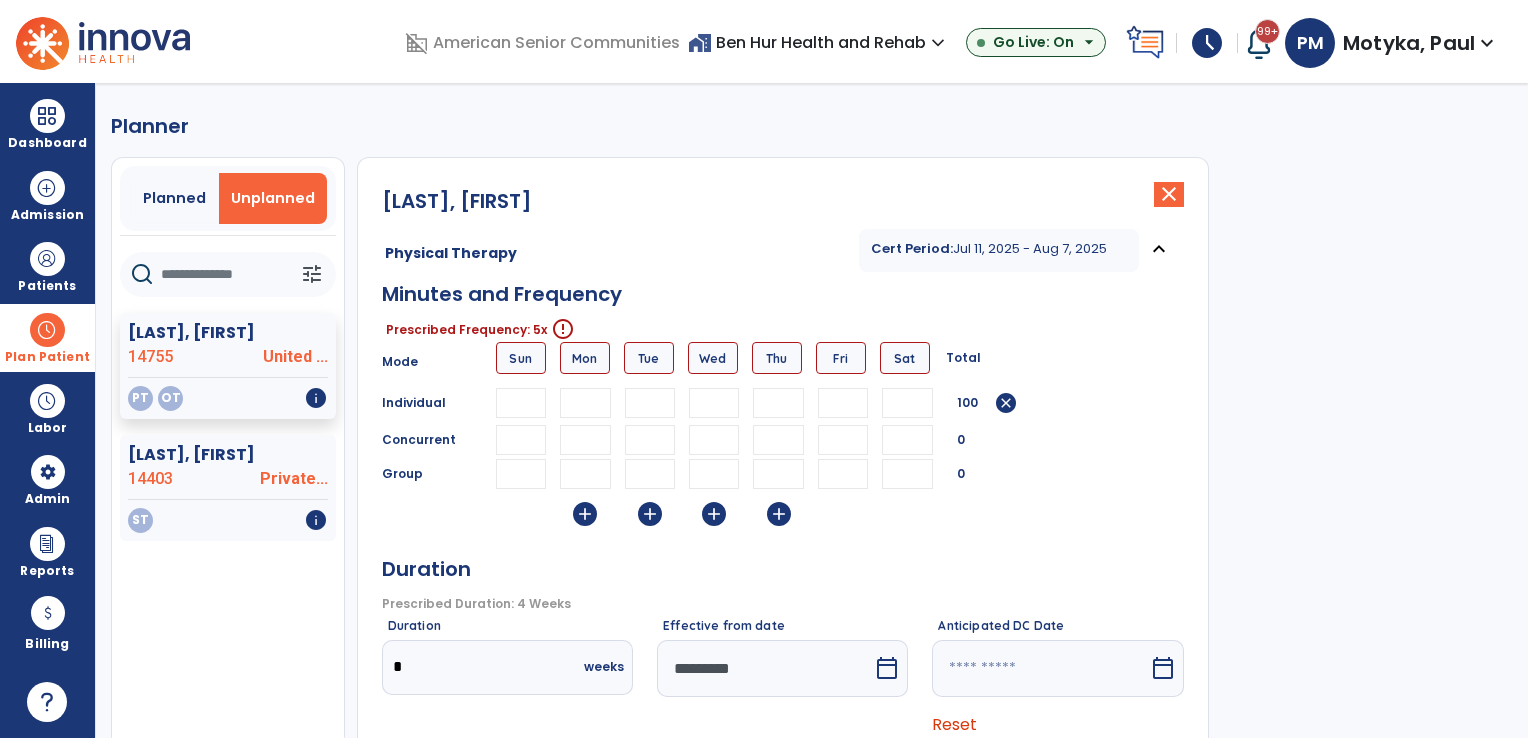 type on "**" 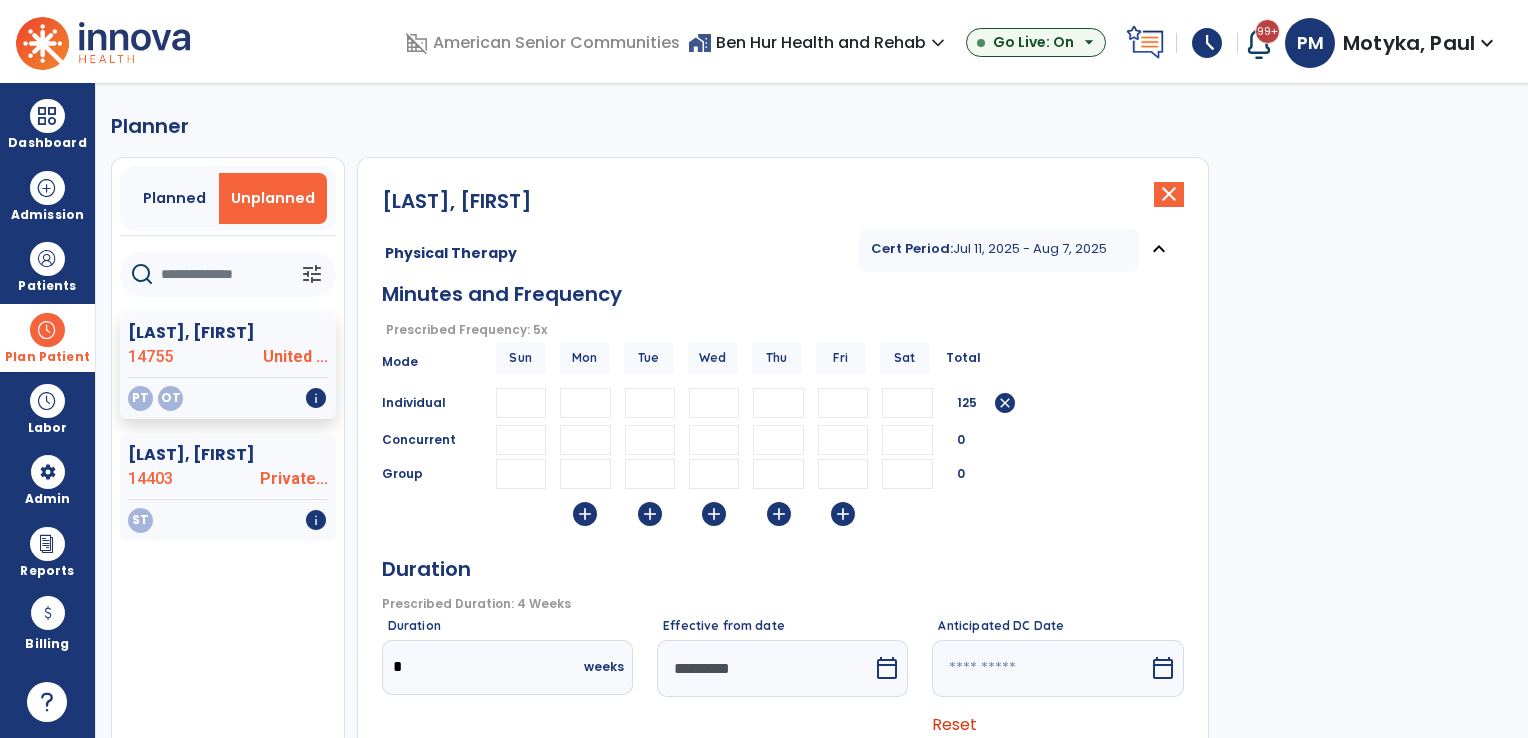 type on "**" 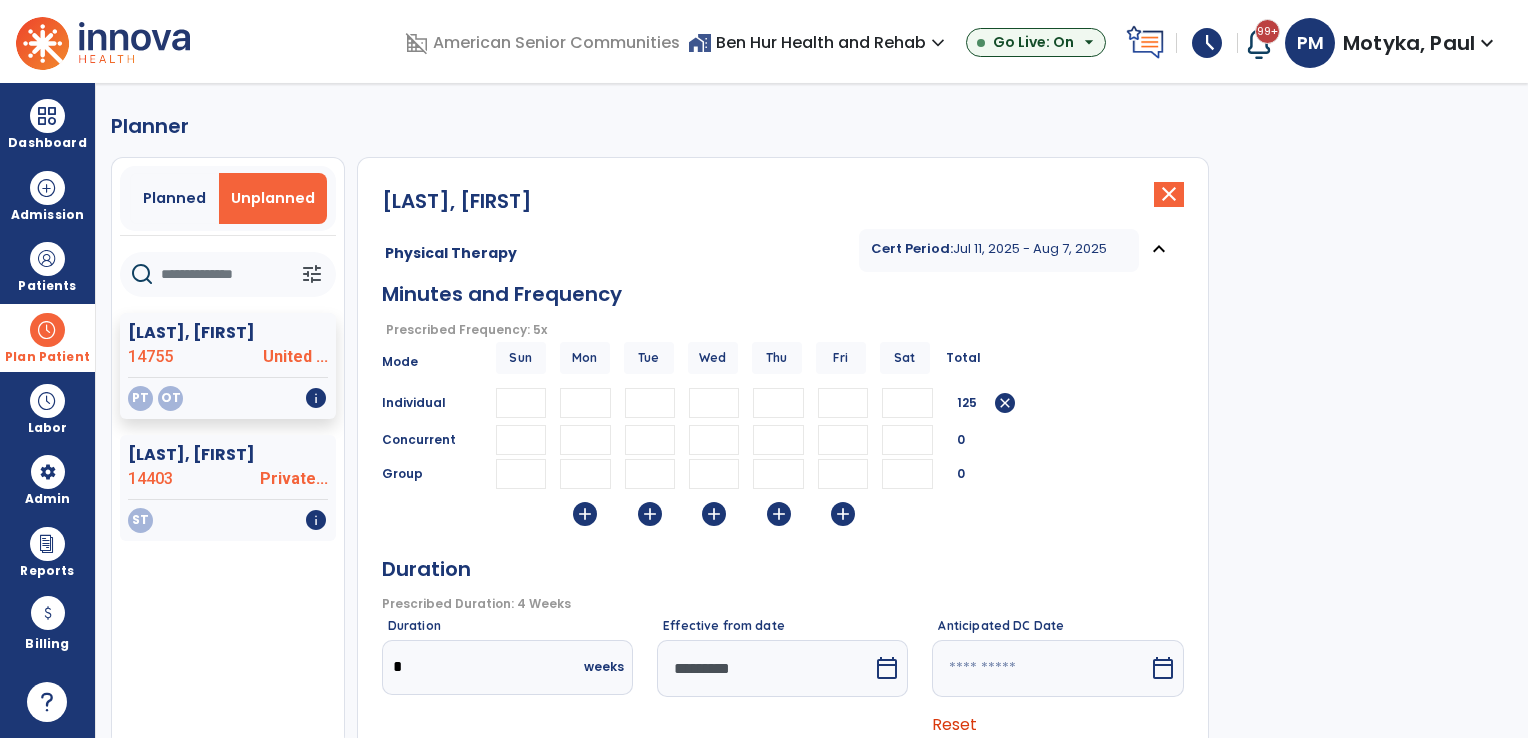 click on "Group 0" at bounding box center (783, 474) 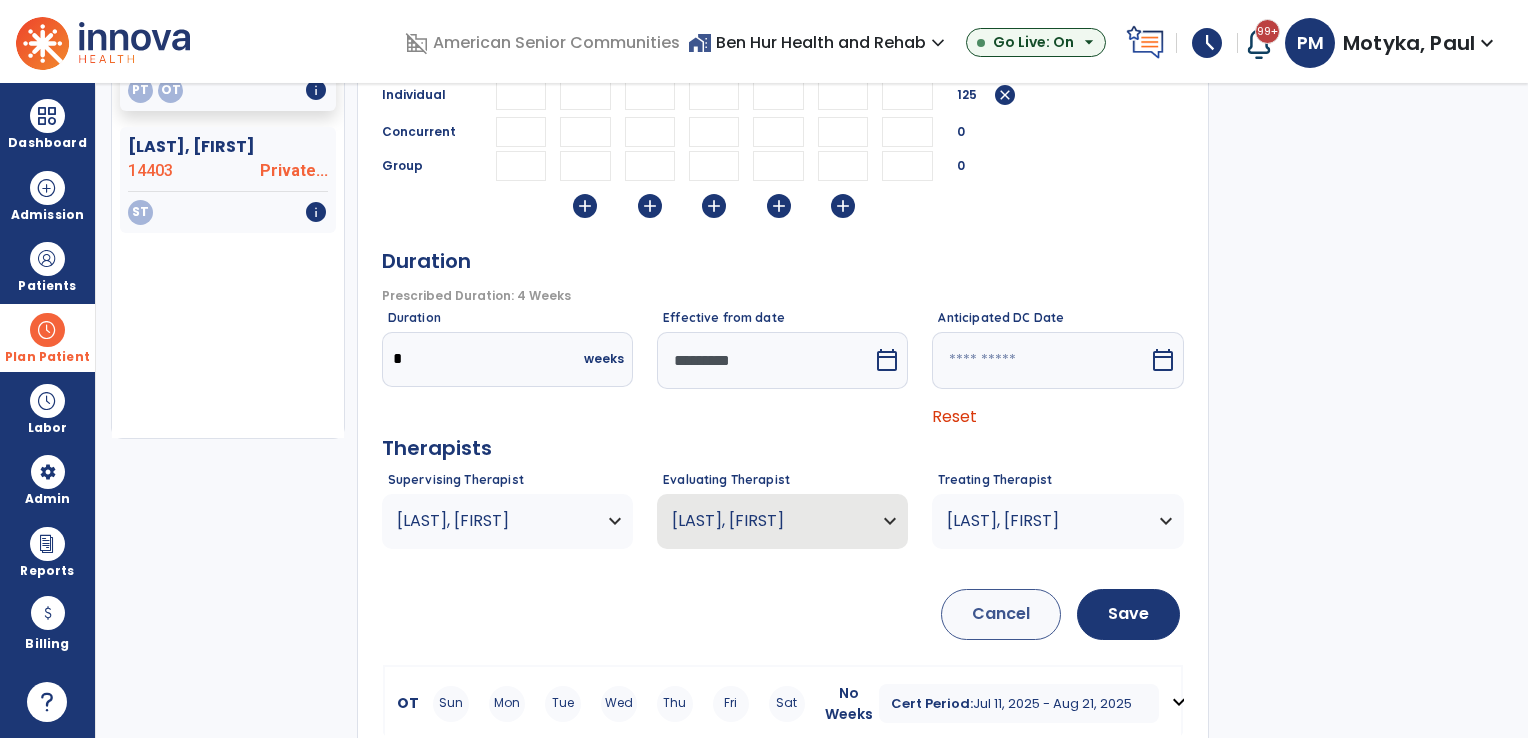scroll, scrollTop: 333, scrollLeft: 0, axis: vertical 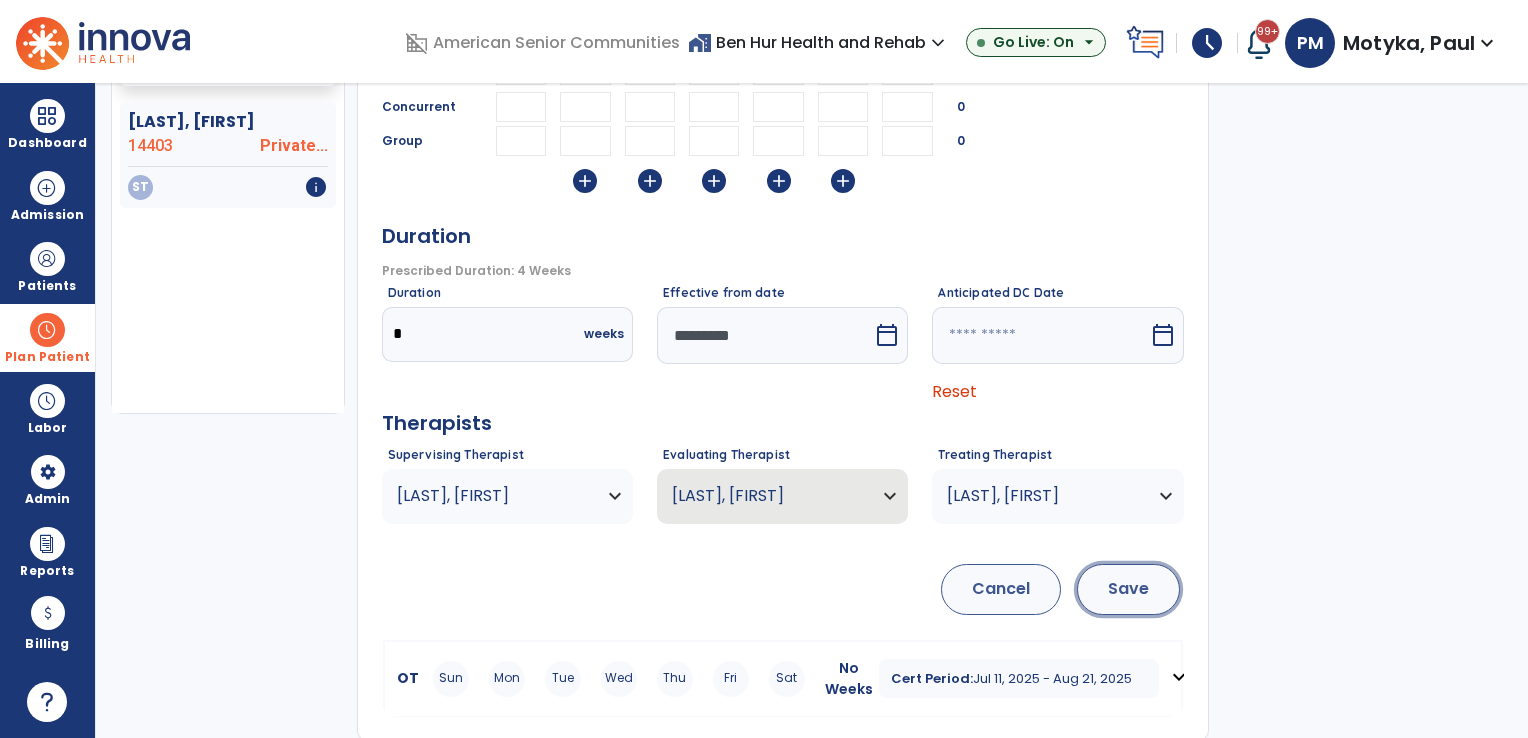 click on "Save" at bounding box center (1128, 589) 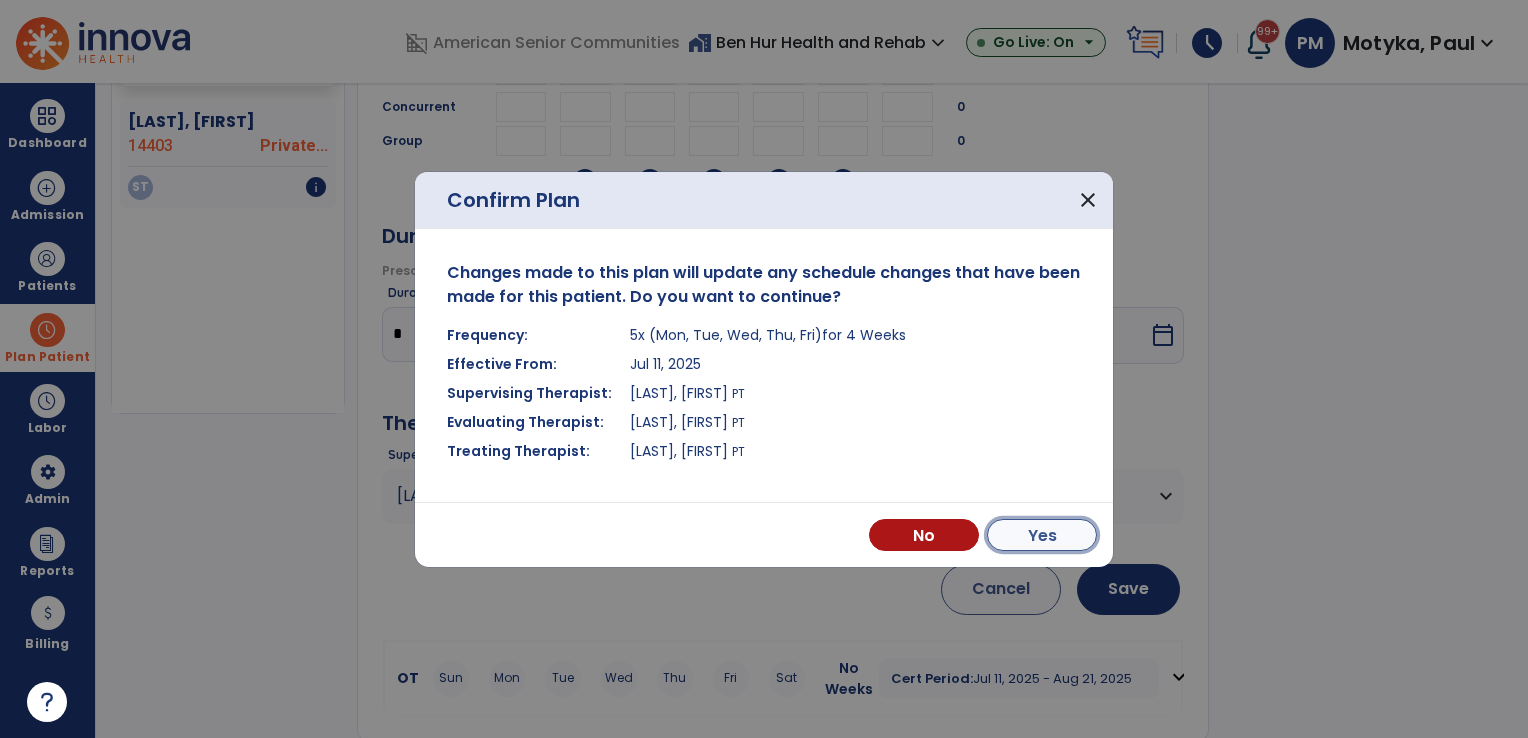 click on "Yes" at bounding box center (1042, 535) 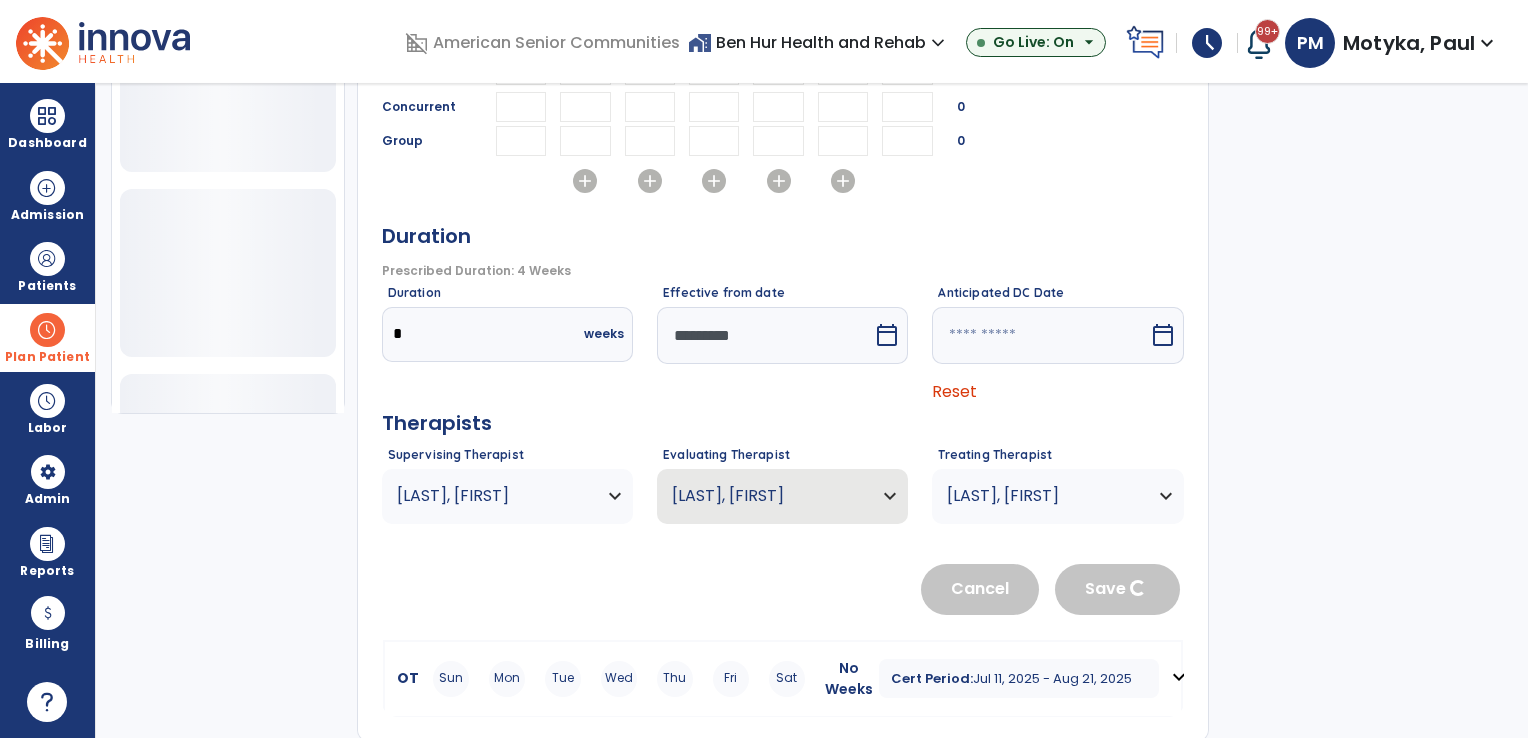 type 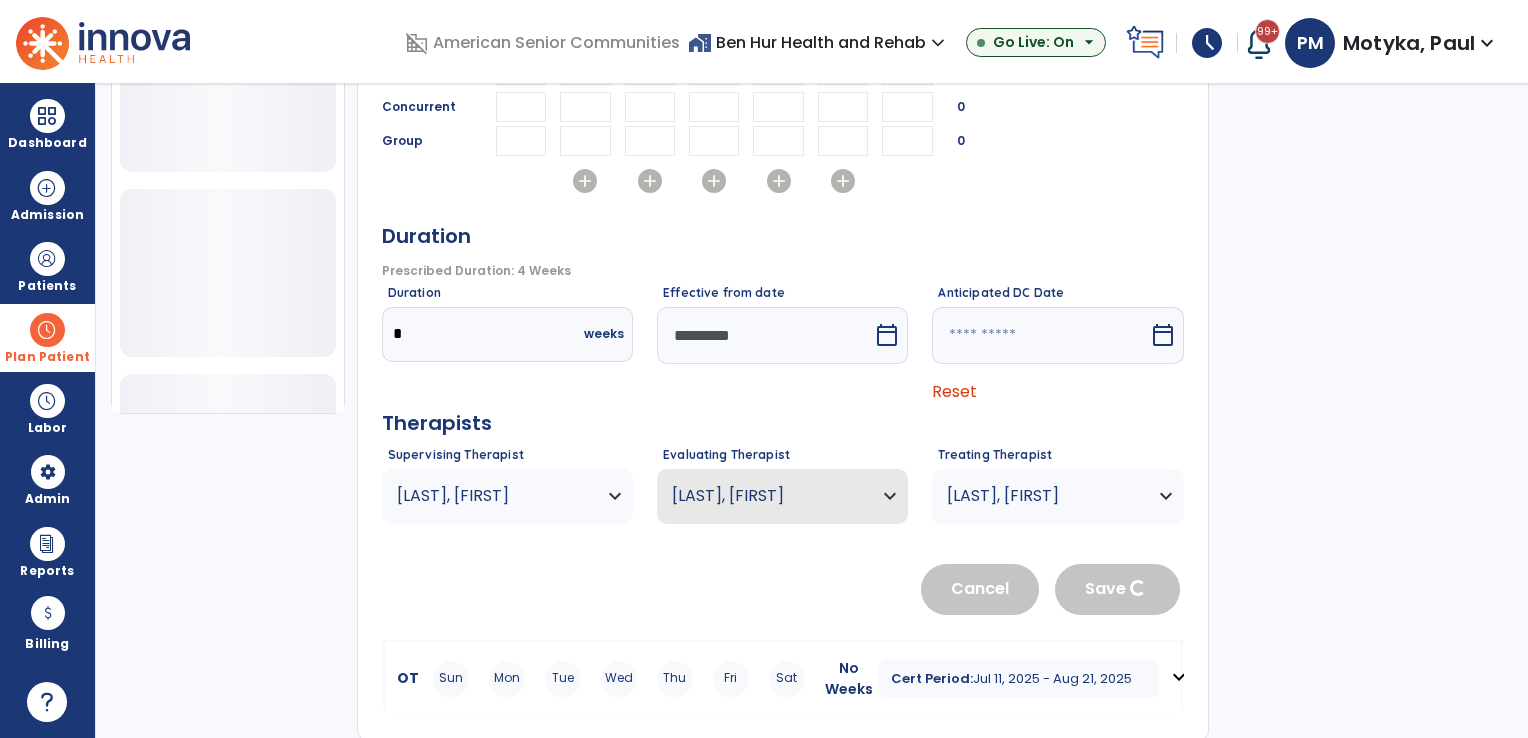 type 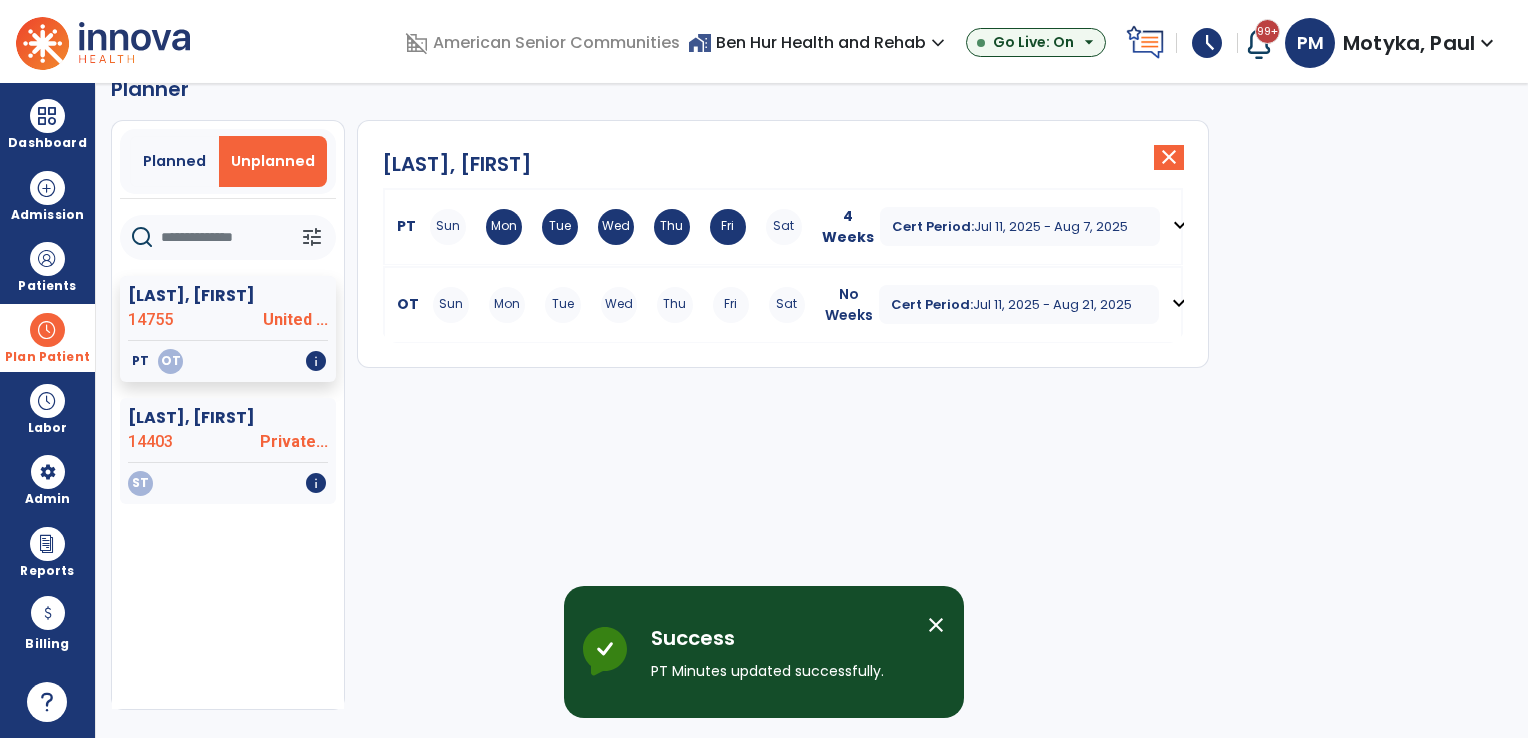 scroll, scrollTop: 36, scrollLeft: 0, axis: vertical 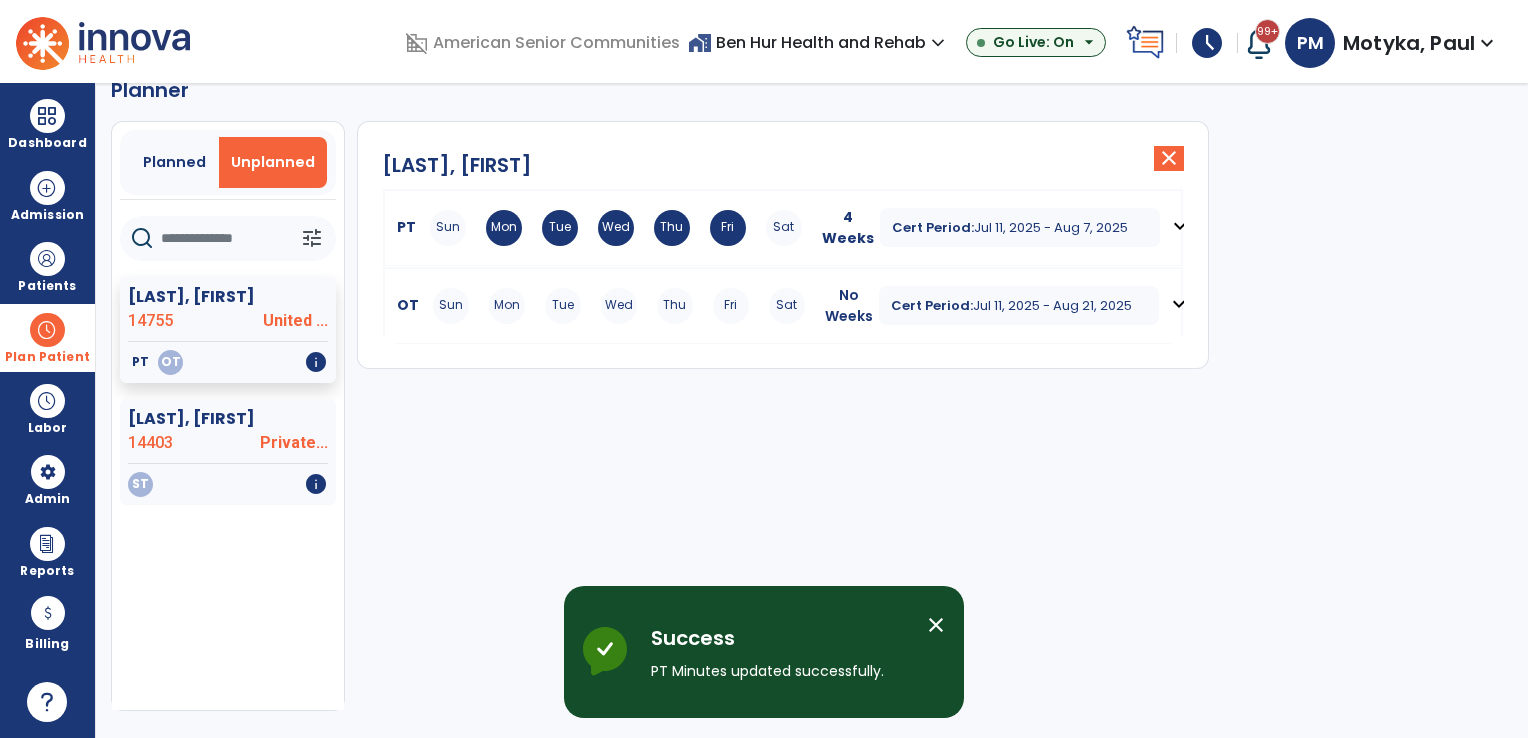 click on "expand_more" at bounding box center (1179, 304) 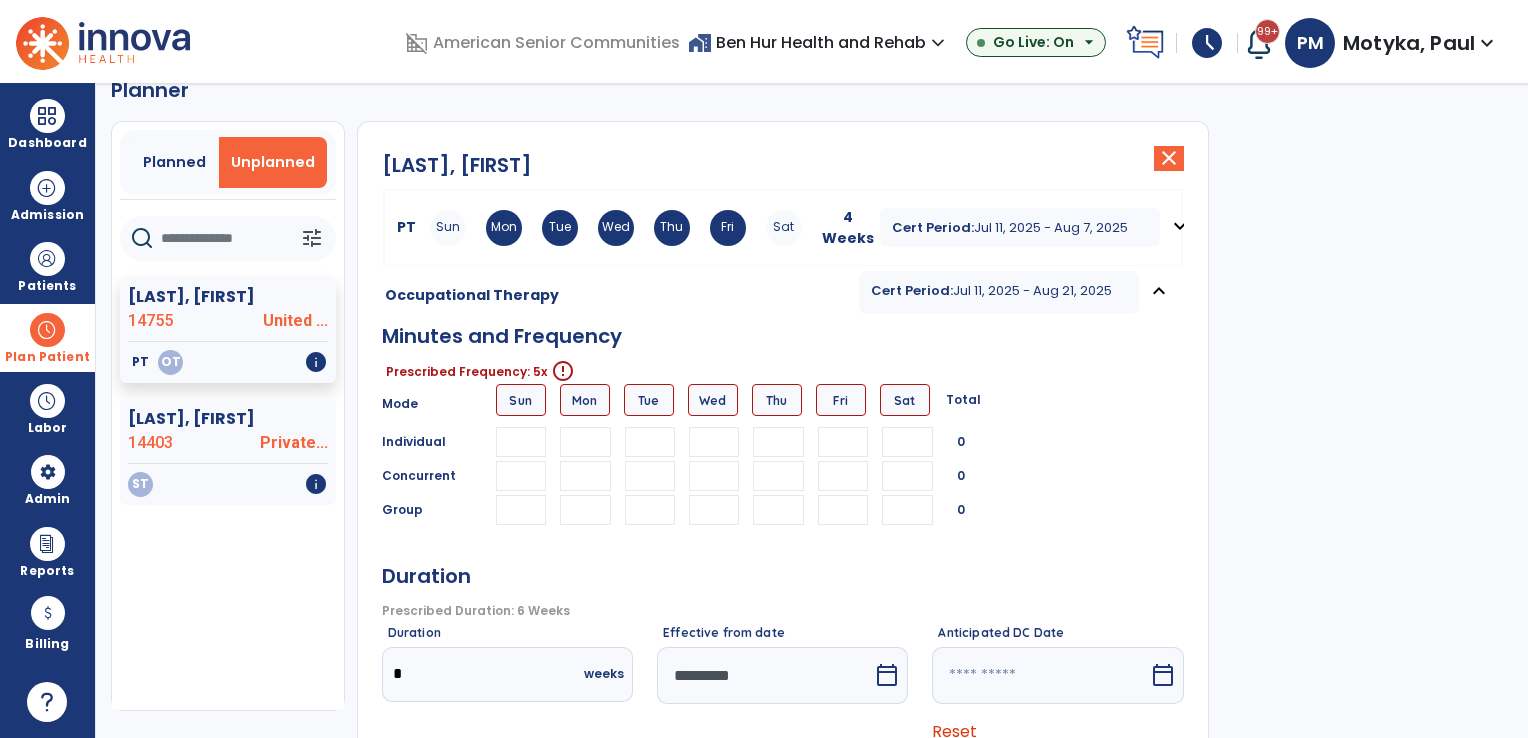 click at bounding box center (585, 442) 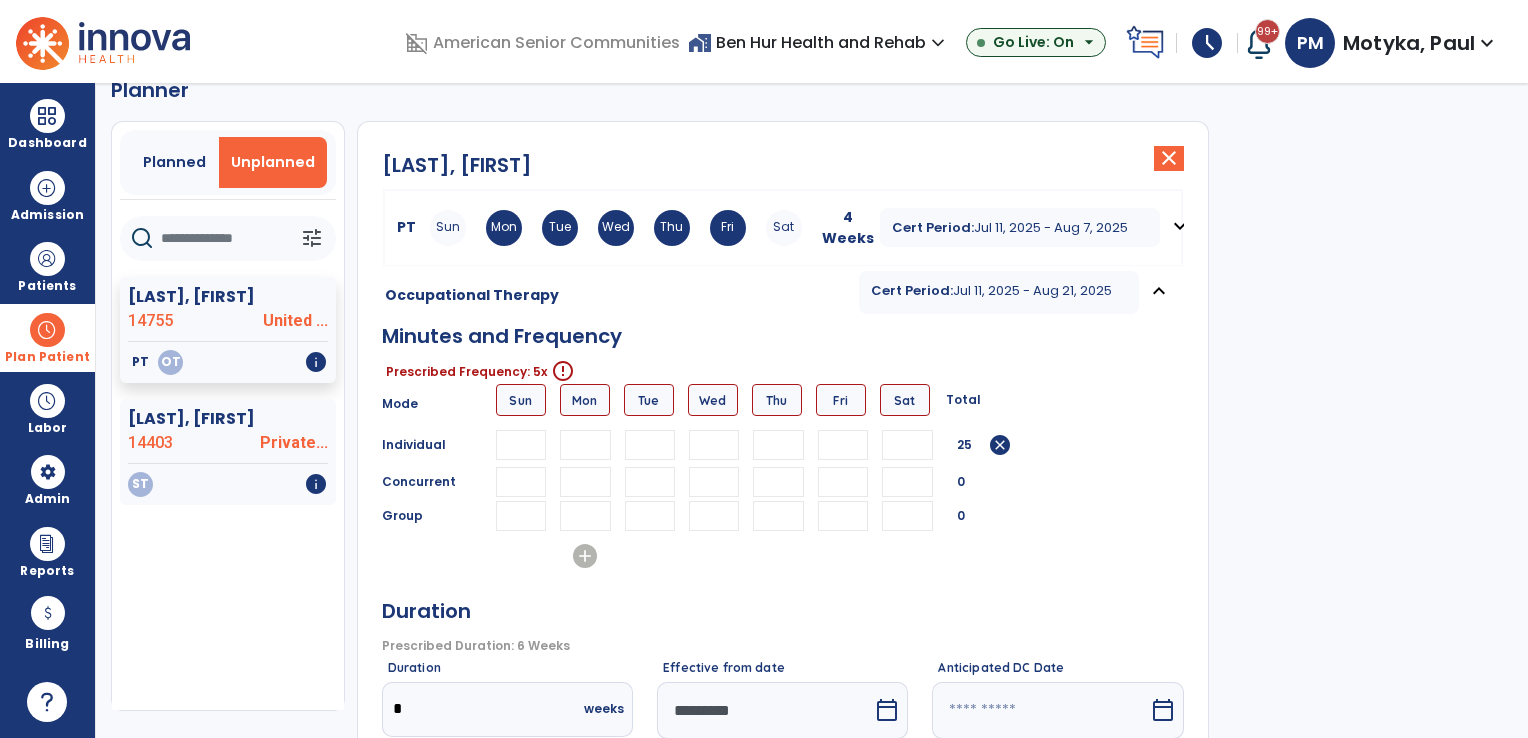 type on "**" 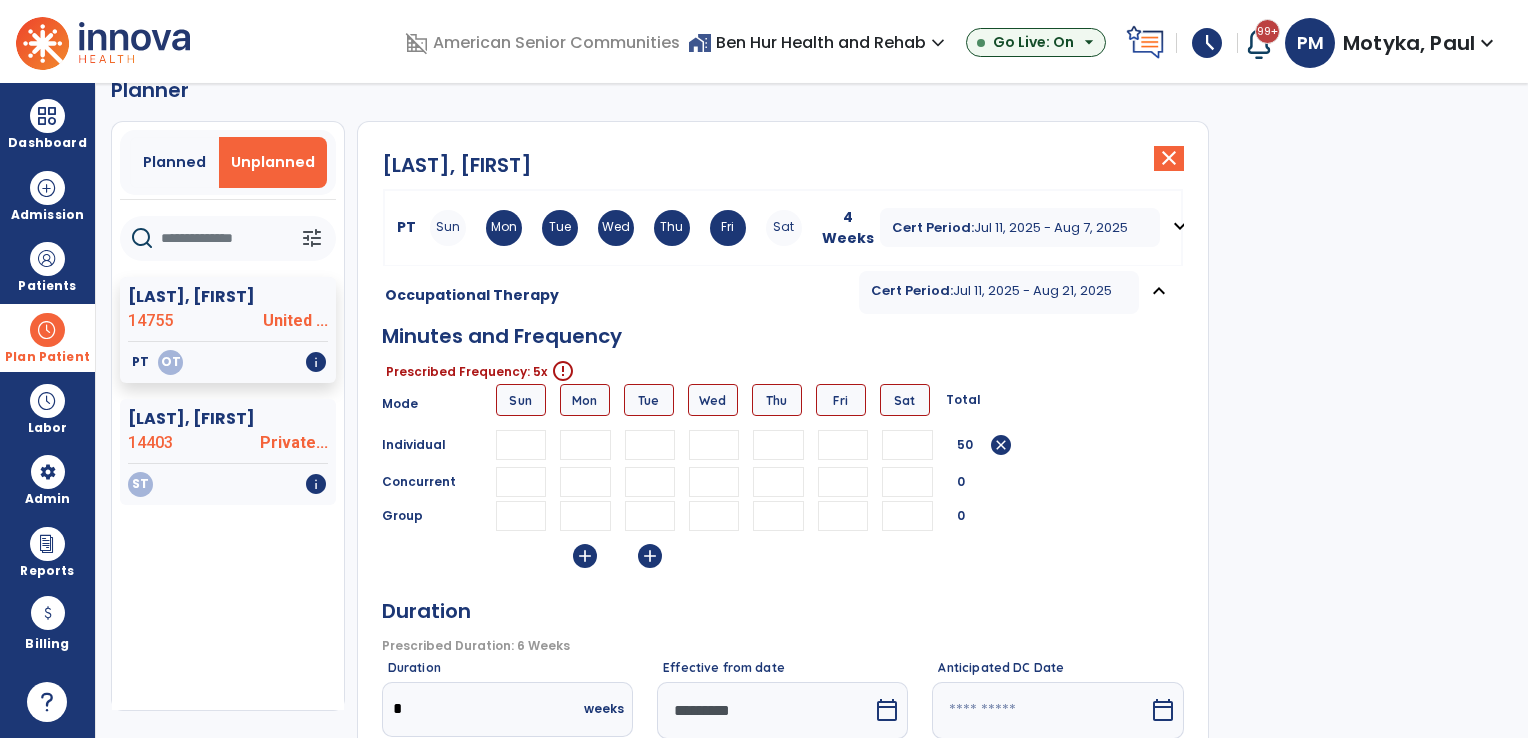type on "**" 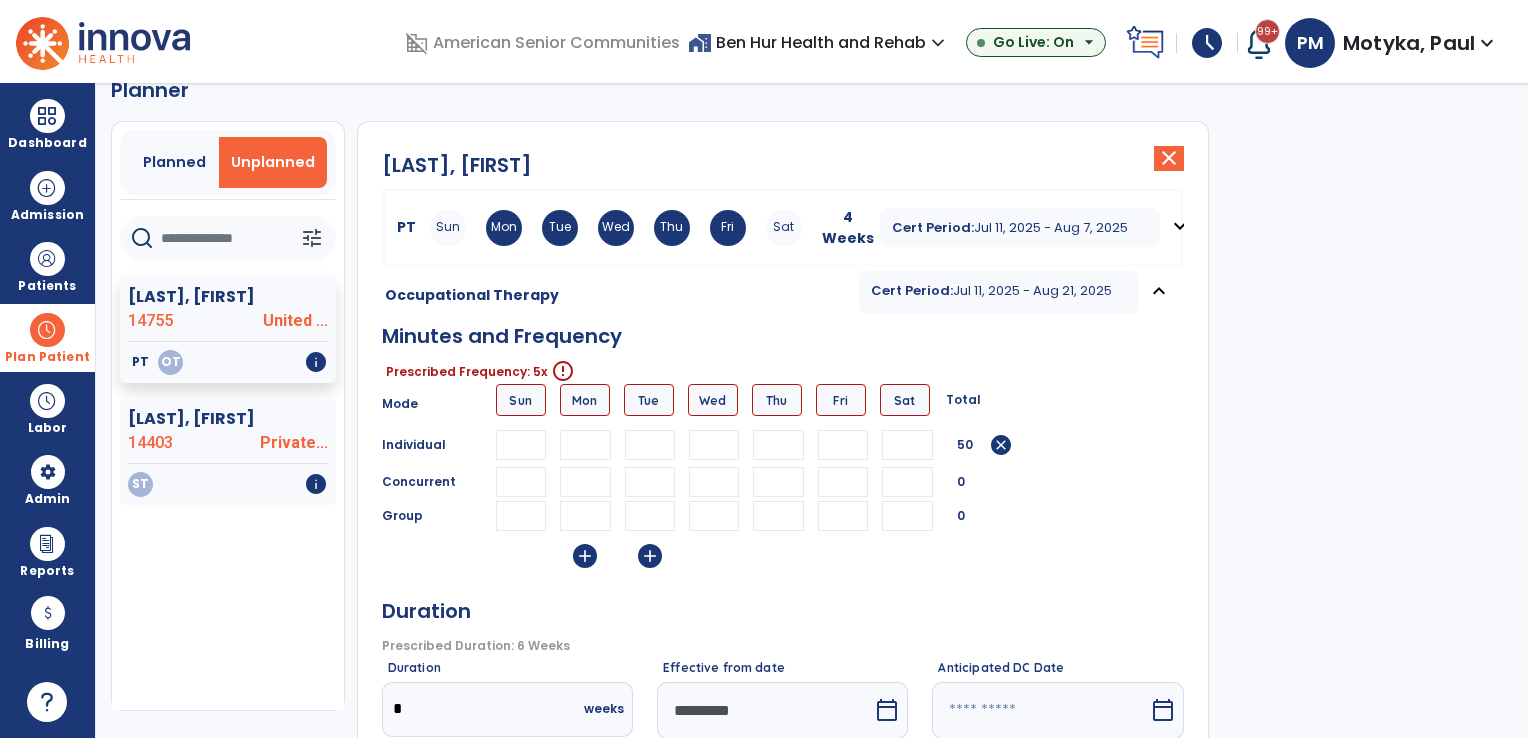 click at bounding box center [714, 445] 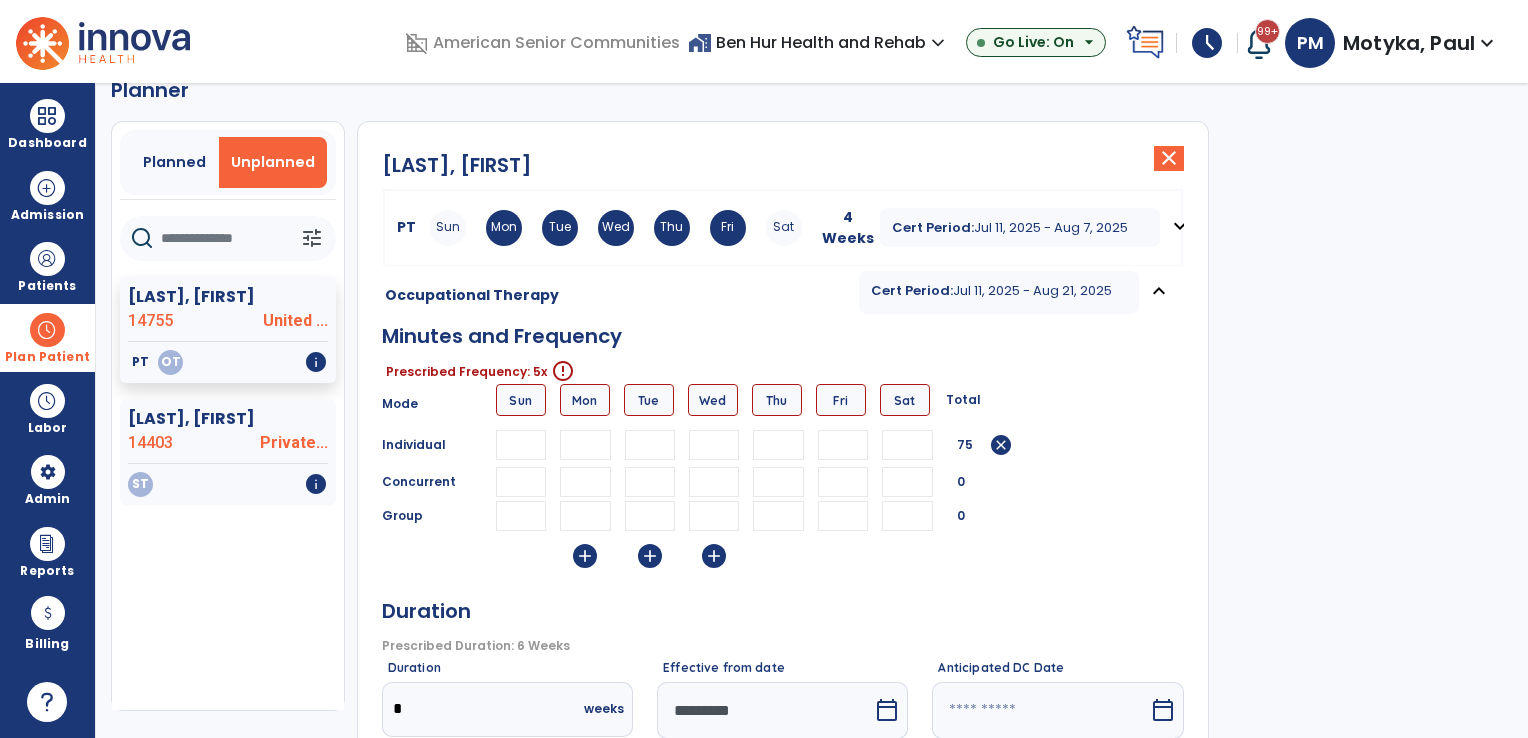 type on "**" 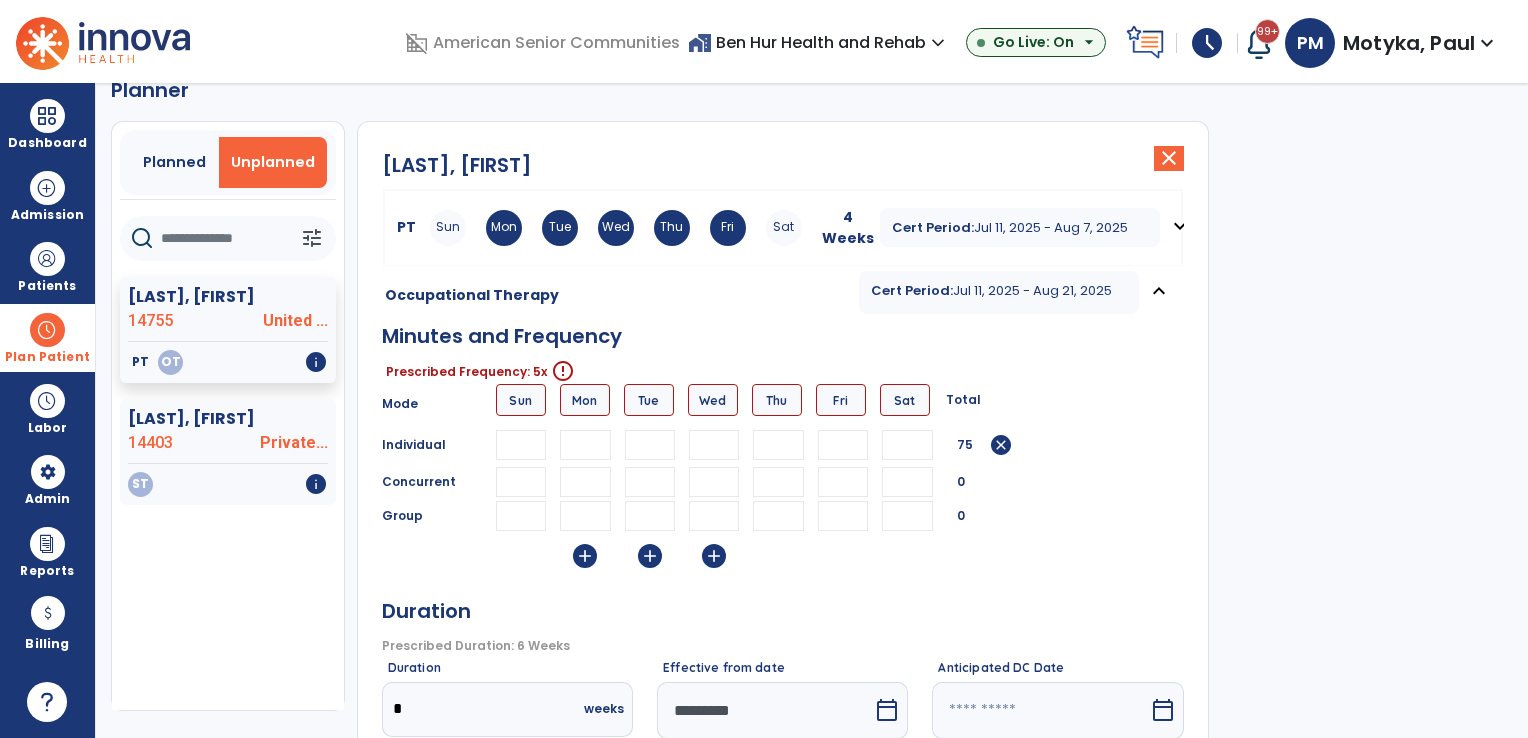 click at bounding box center (778, 445) 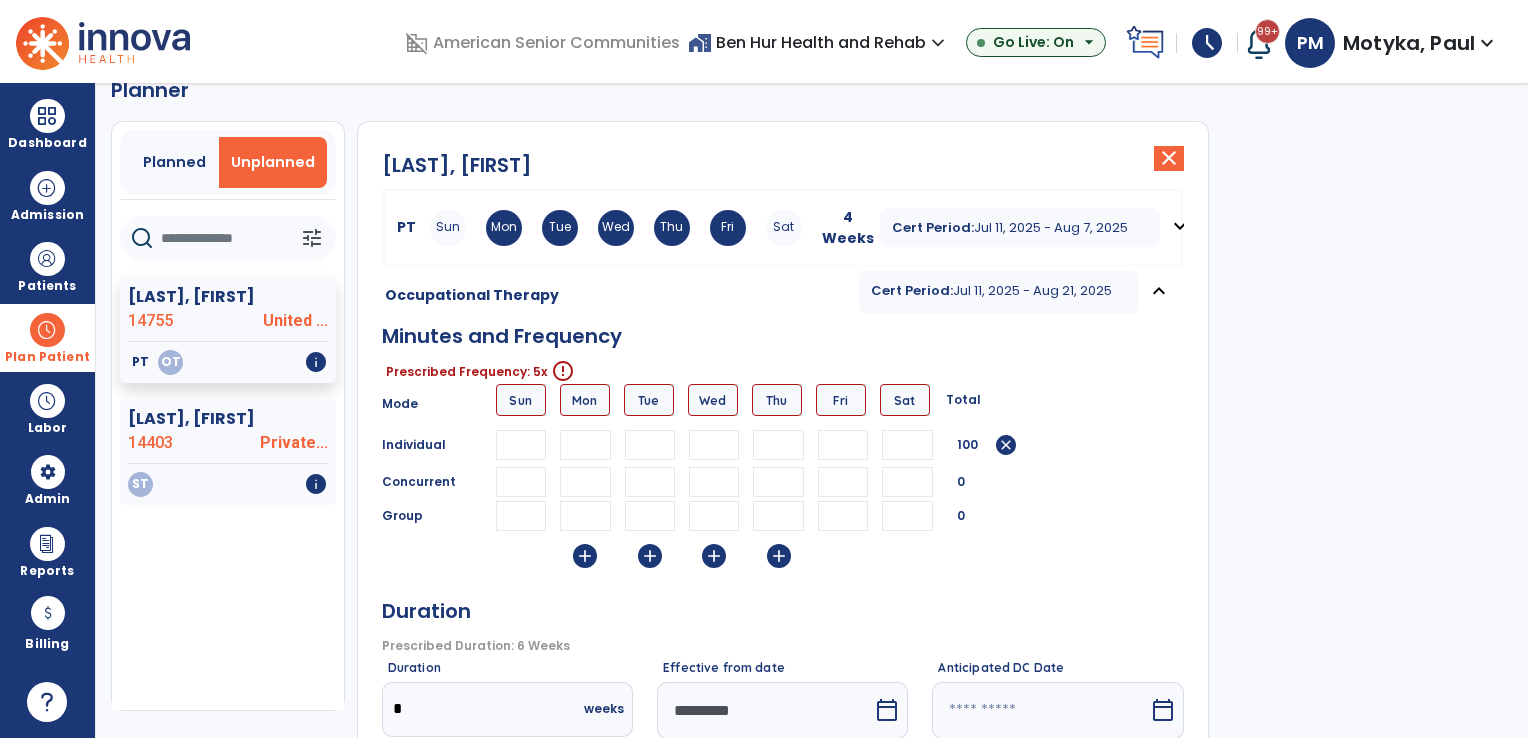 type on "**" 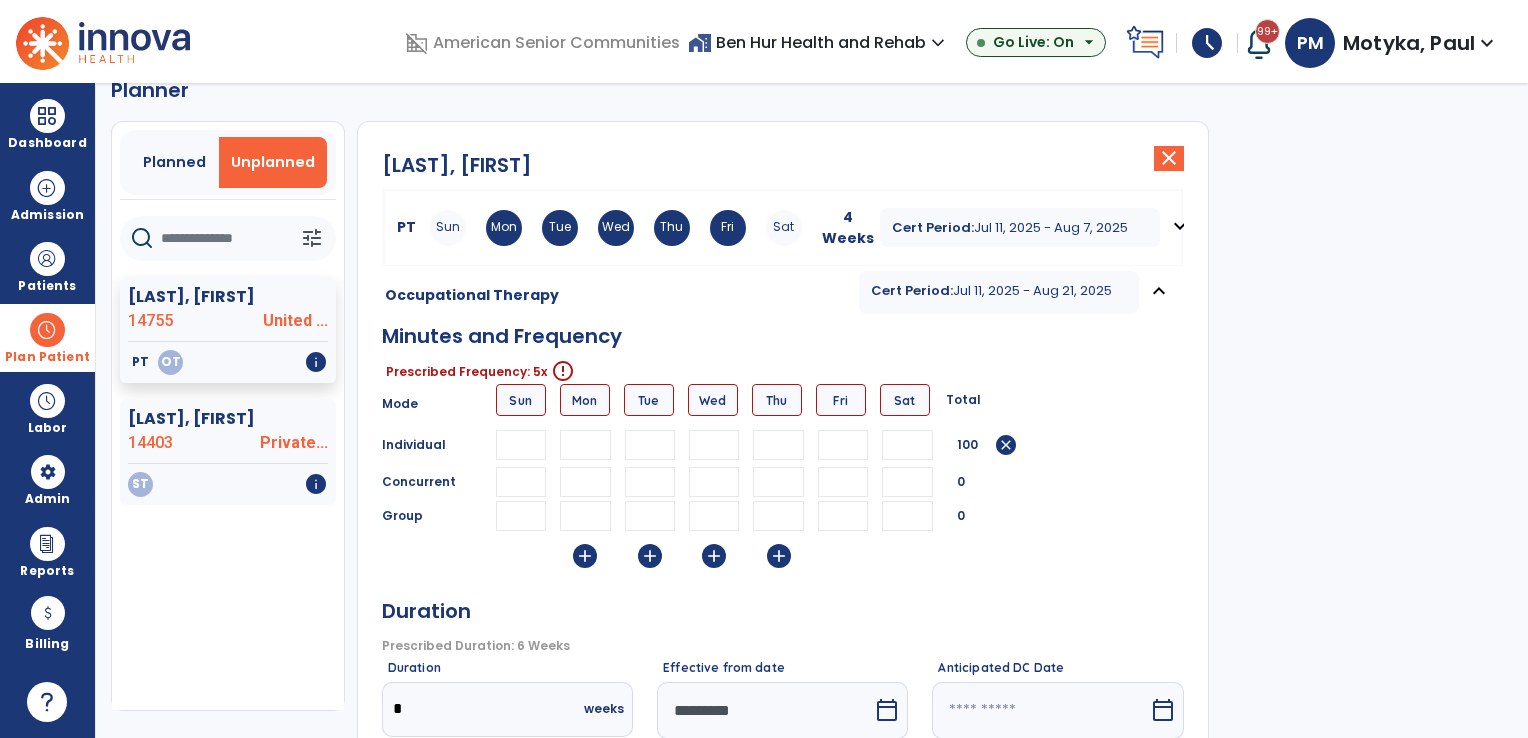 click at bounding box center (843, 445) 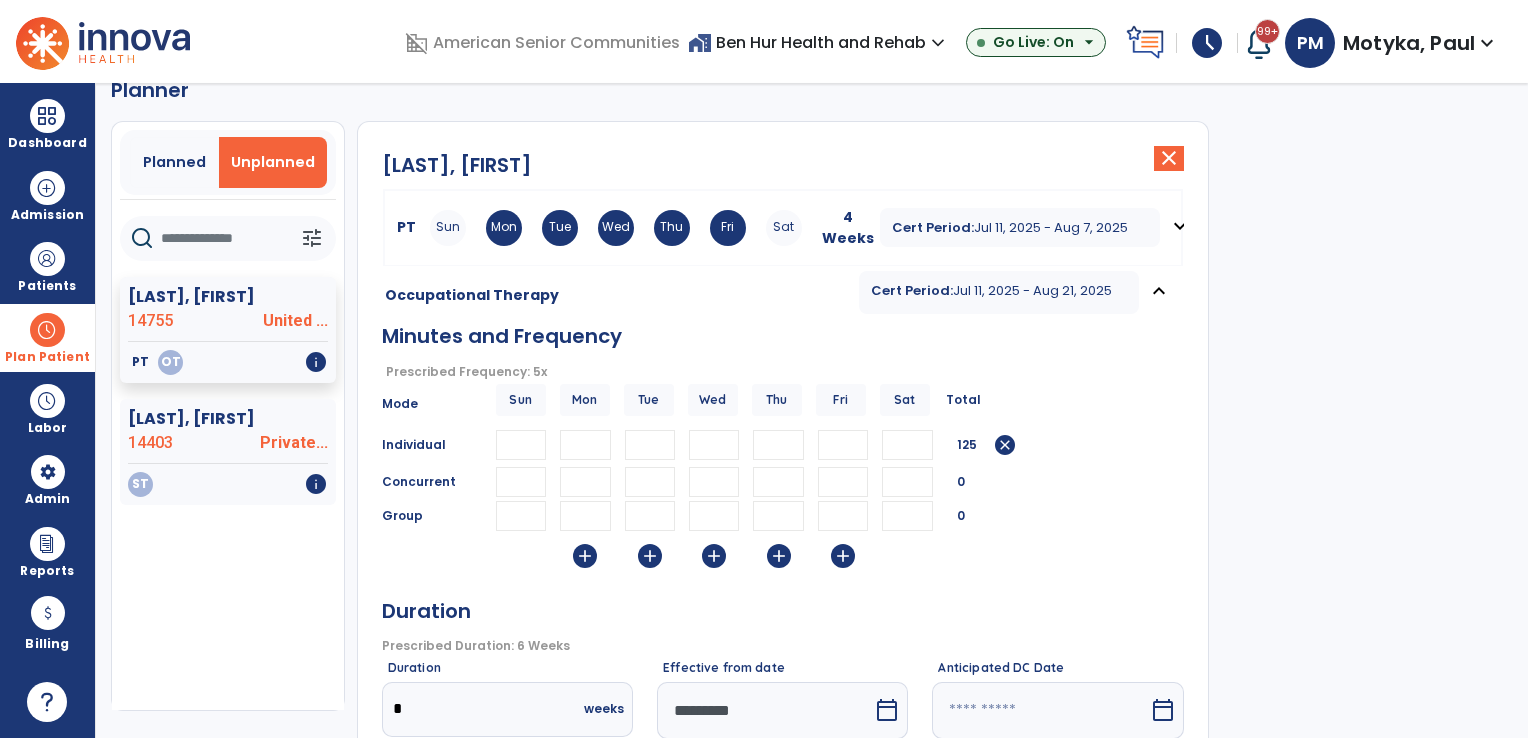 type on "**" 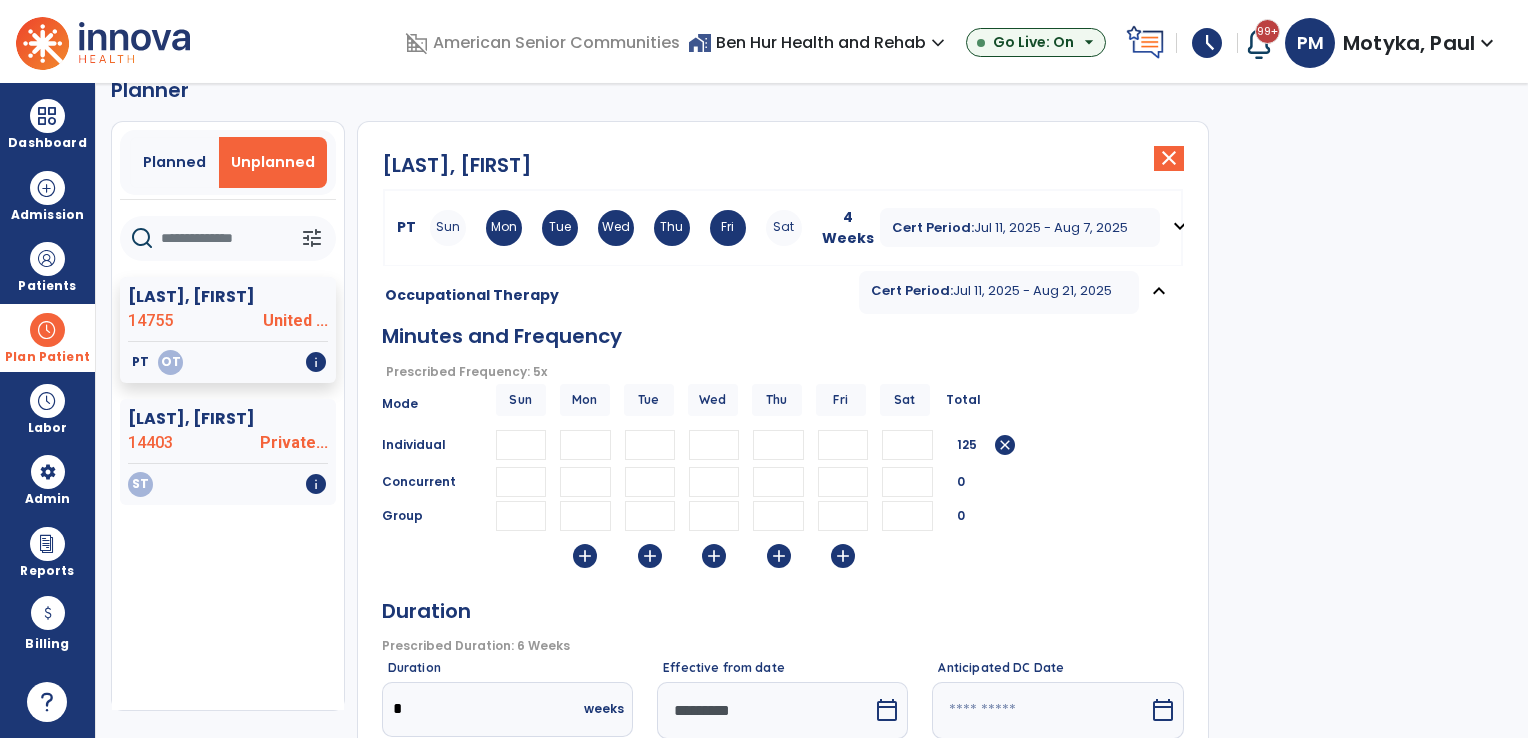 drag, startPoint x: 1053, startPoint y: 514, endPoint x: 1076, endPoint y: 516, distance: 23.086792 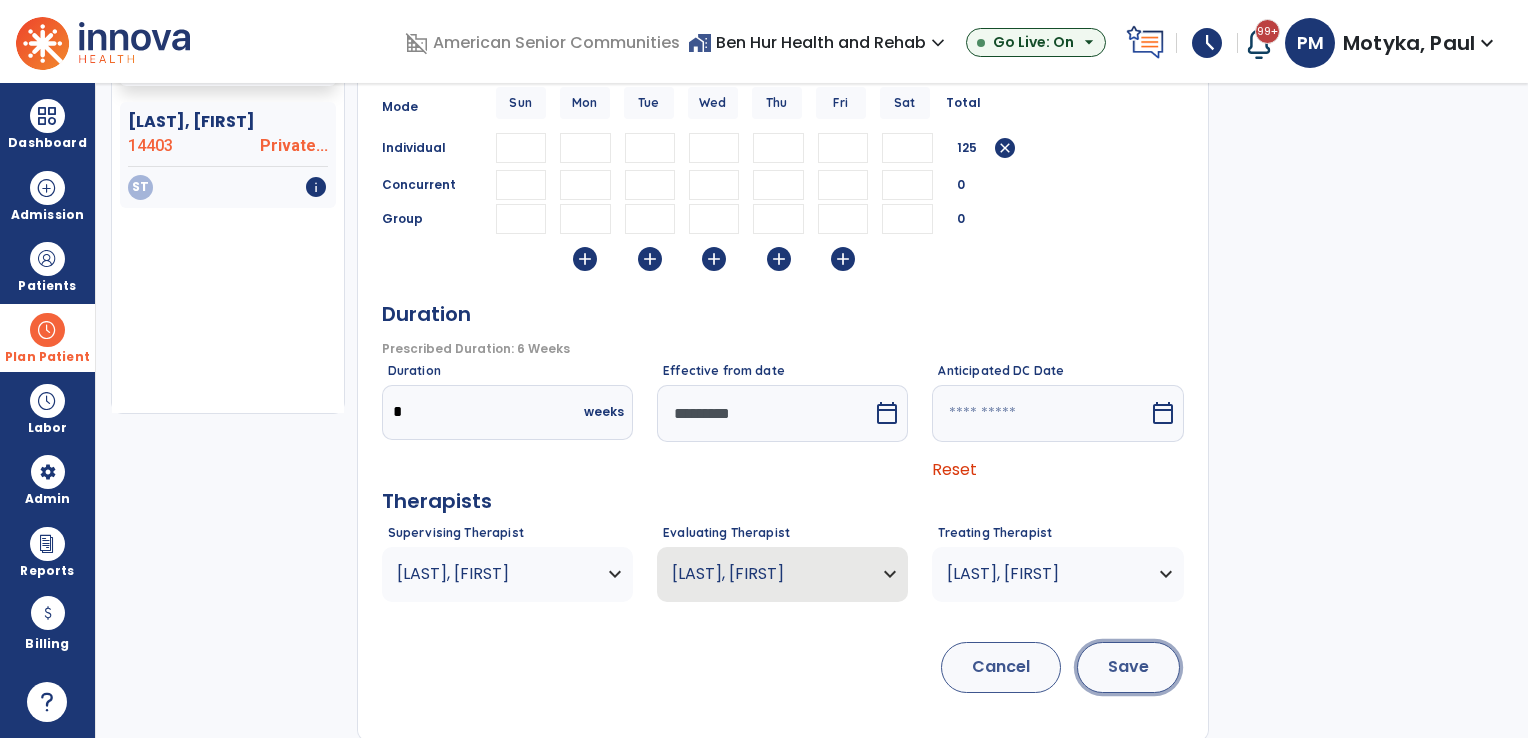click on "Save" at bounding box center [1128, 667] 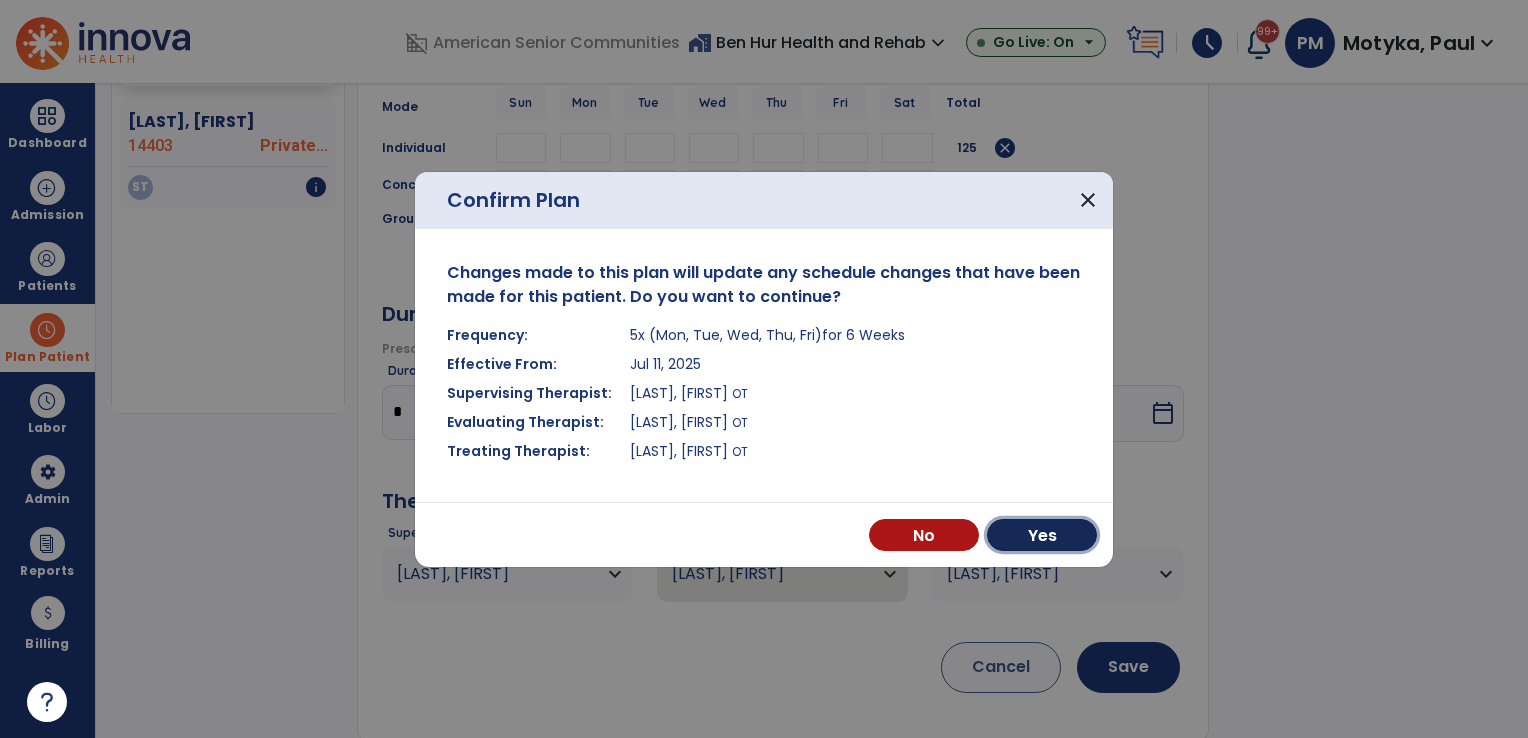 click on "Yes" at bounding box center [1042, 535] 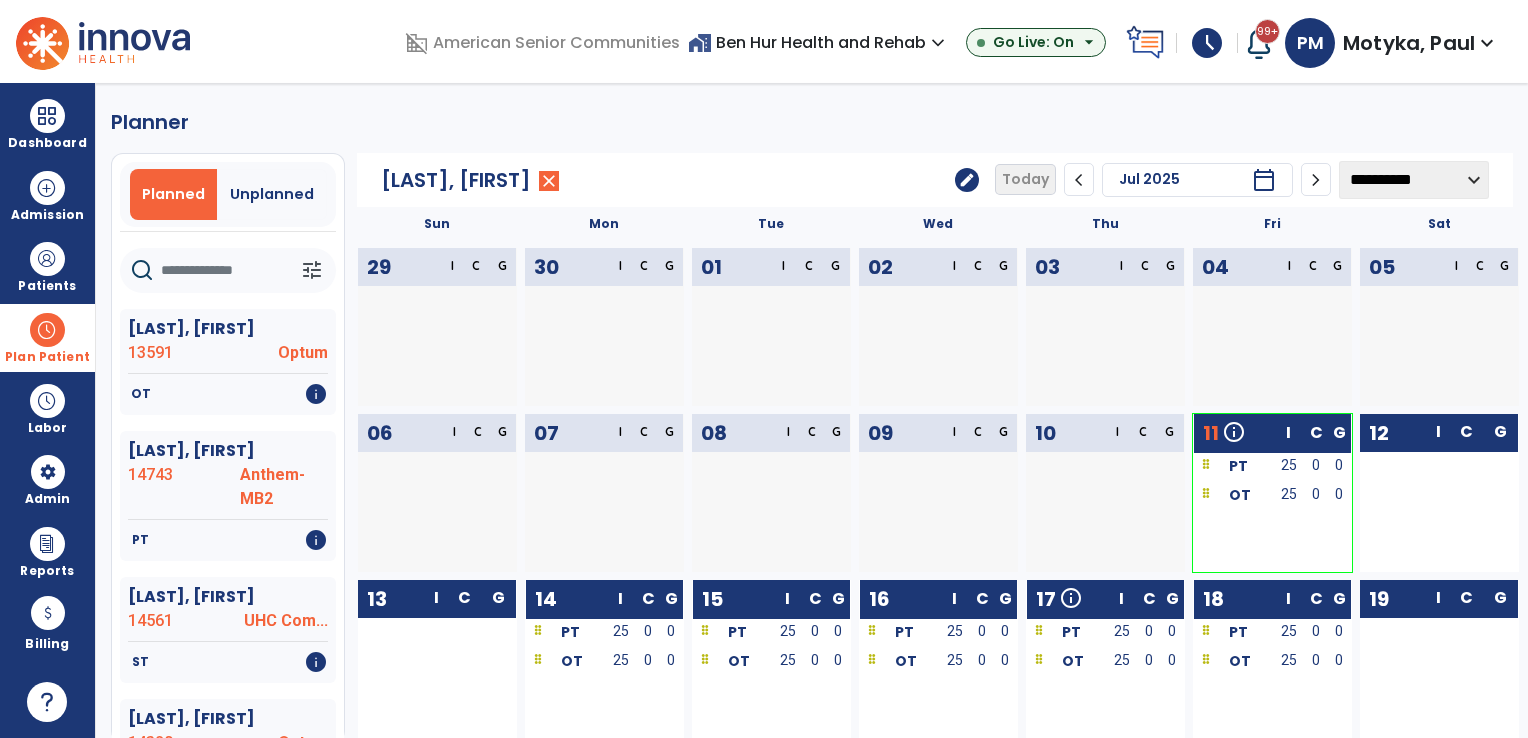 scroll, scrollTop: 0, scrollLeft: 0, axis: both 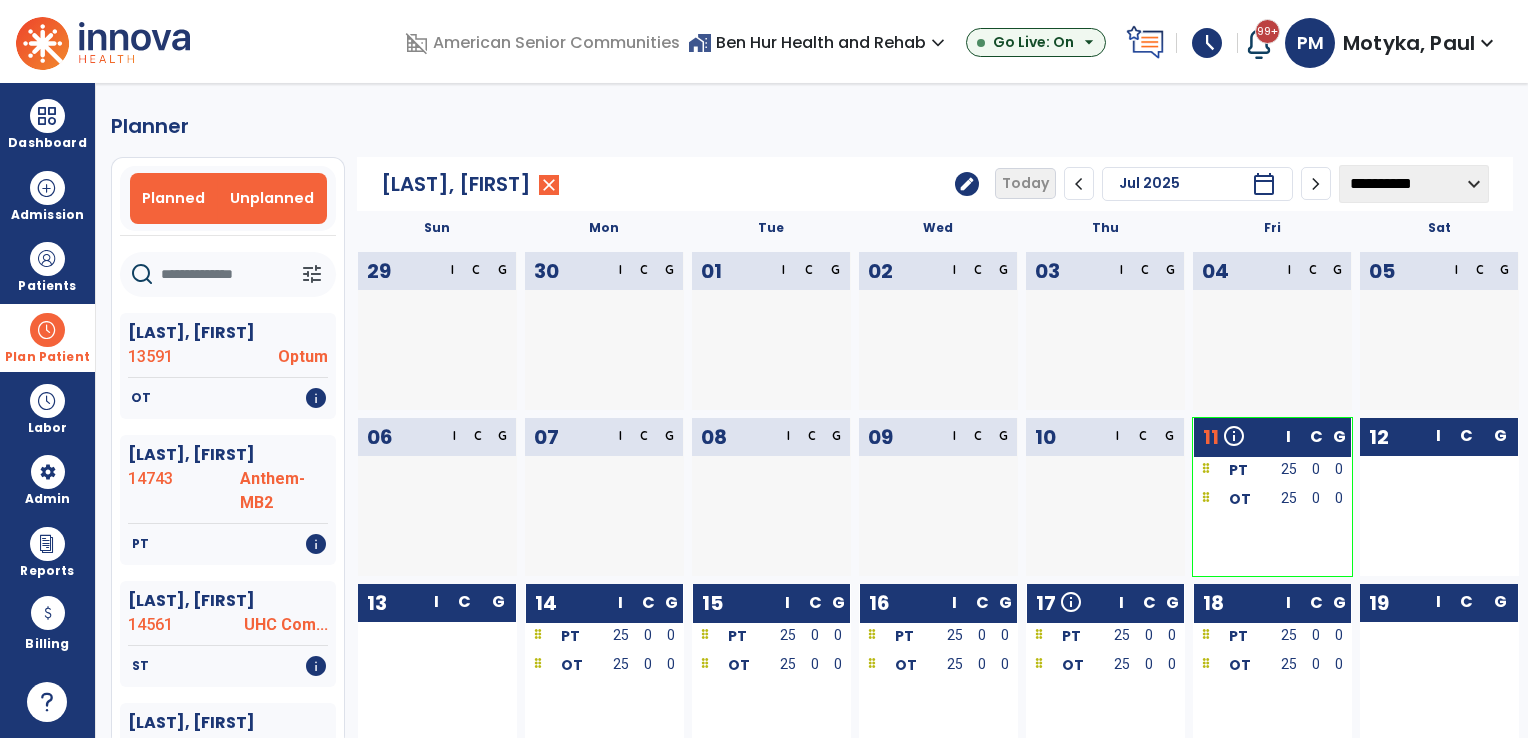 click on "Unplanned" at bounding box center [272, 198] 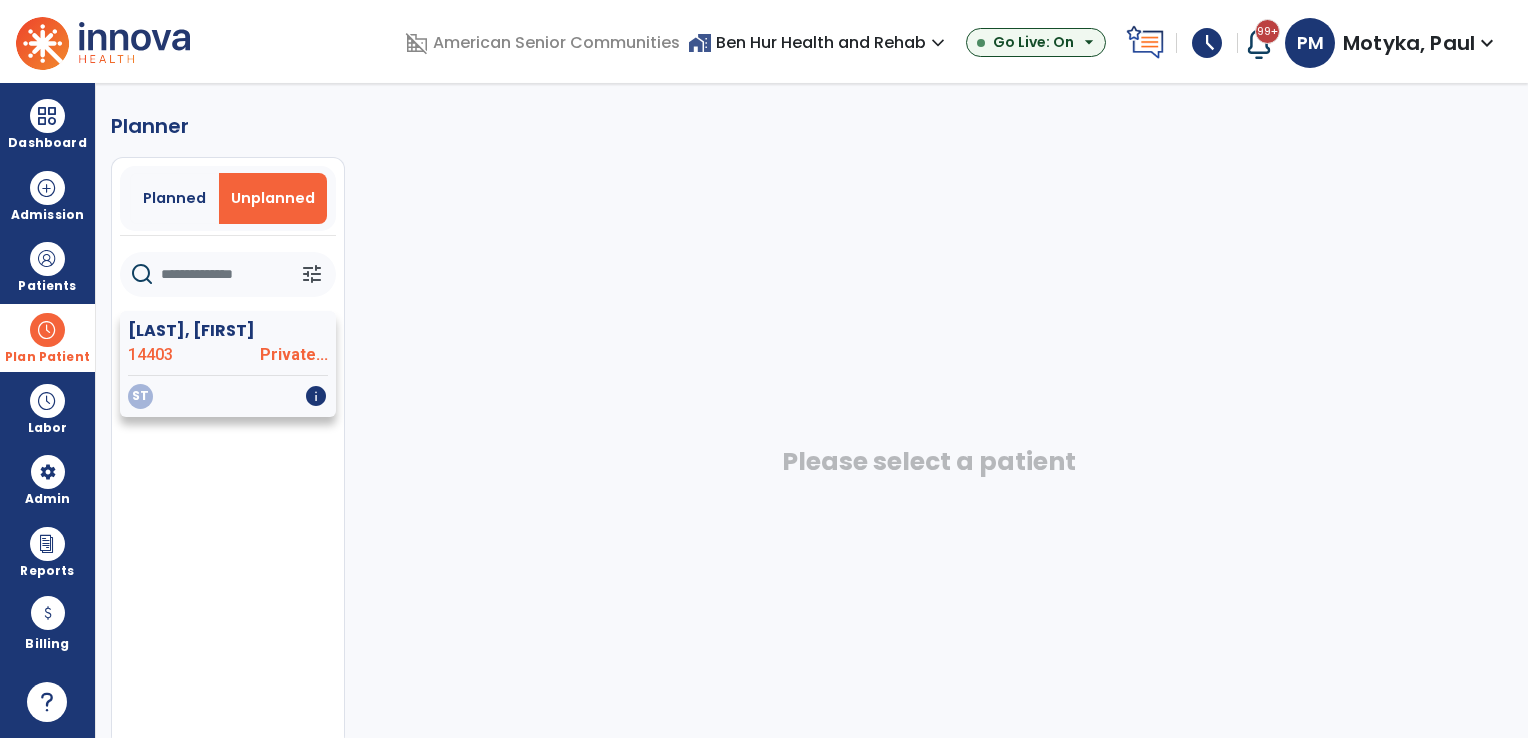 click on "14403" 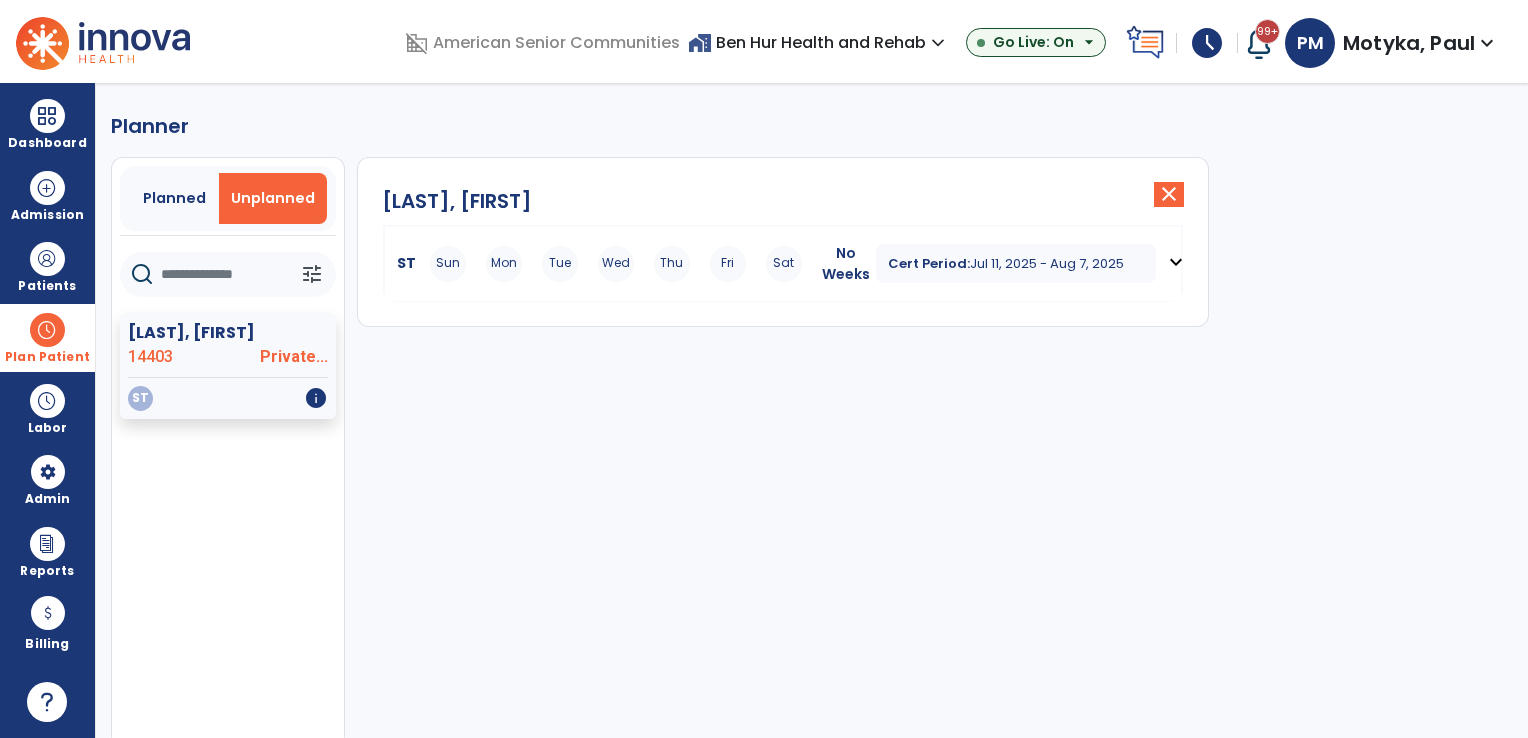click on "expand_more" at bounding box center (1176, 262) 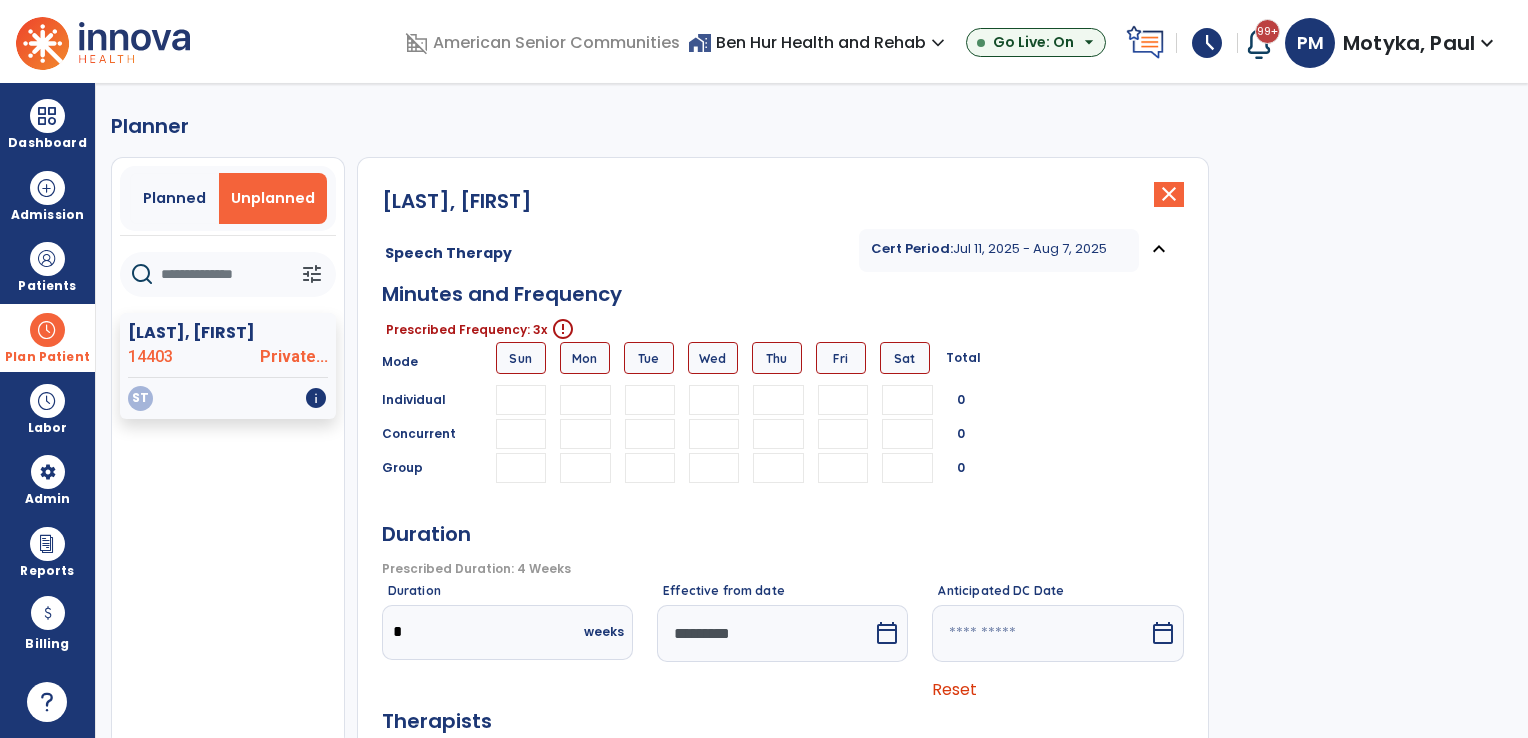 click on "Newell, Rose  close   Speech Therapy Cert Period:  Jul 11, 2025 - Aug 7, 2025  expand_less  Minutes and Frequency  Prescribed Frequency: 3x   error_outline  Mode Sun Mon Tue Wed Thu Fri Sat Total Individual 0 Concurrent 0 Group 0  Duration   Prescribed Duration: 4 Weeks   error_outline  Duration *  weeks  Effective from date  *********  calendar_today  Anticipated DC Date   calendar_today  Reset Therapists  No therapist available   Cancel   Save" 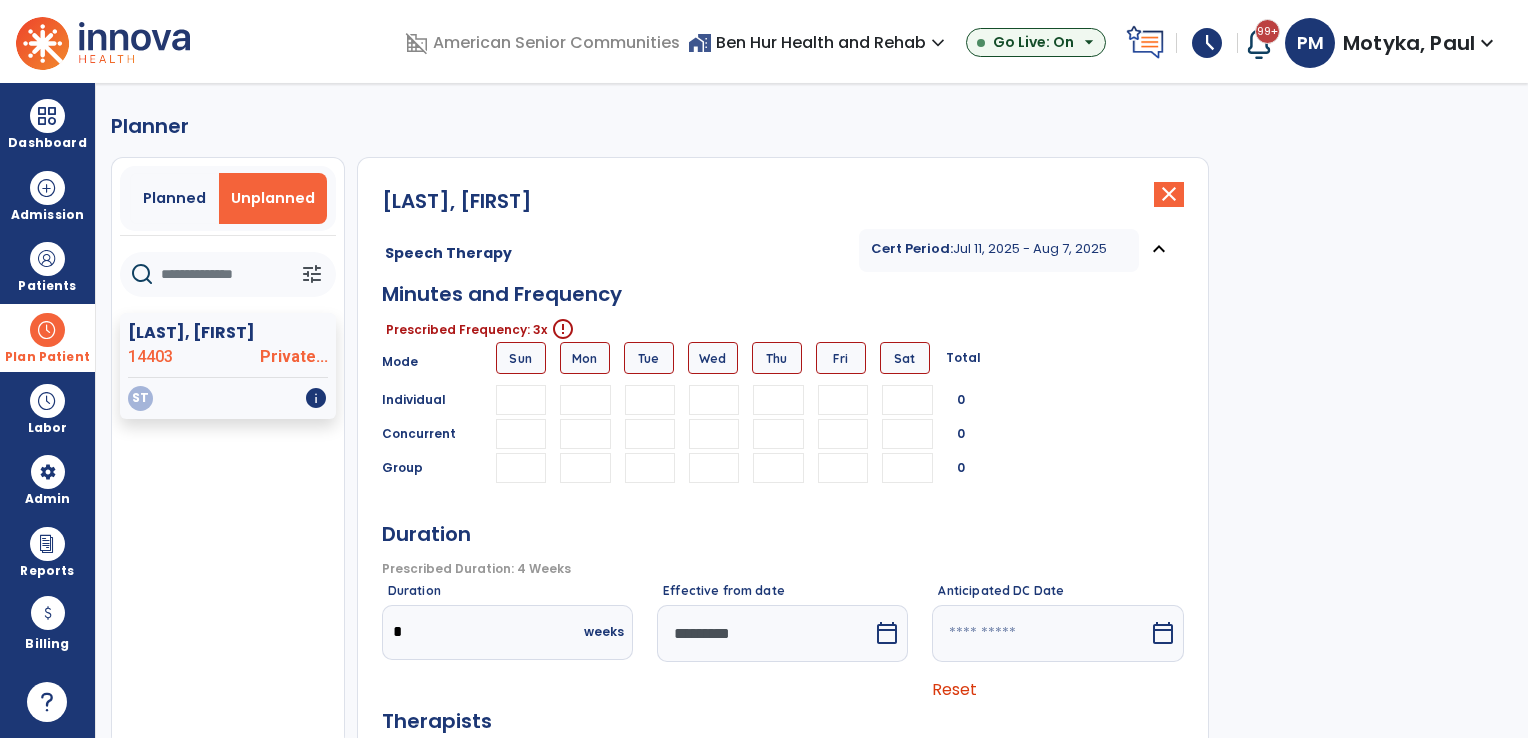click at bounding box center (714, 400) 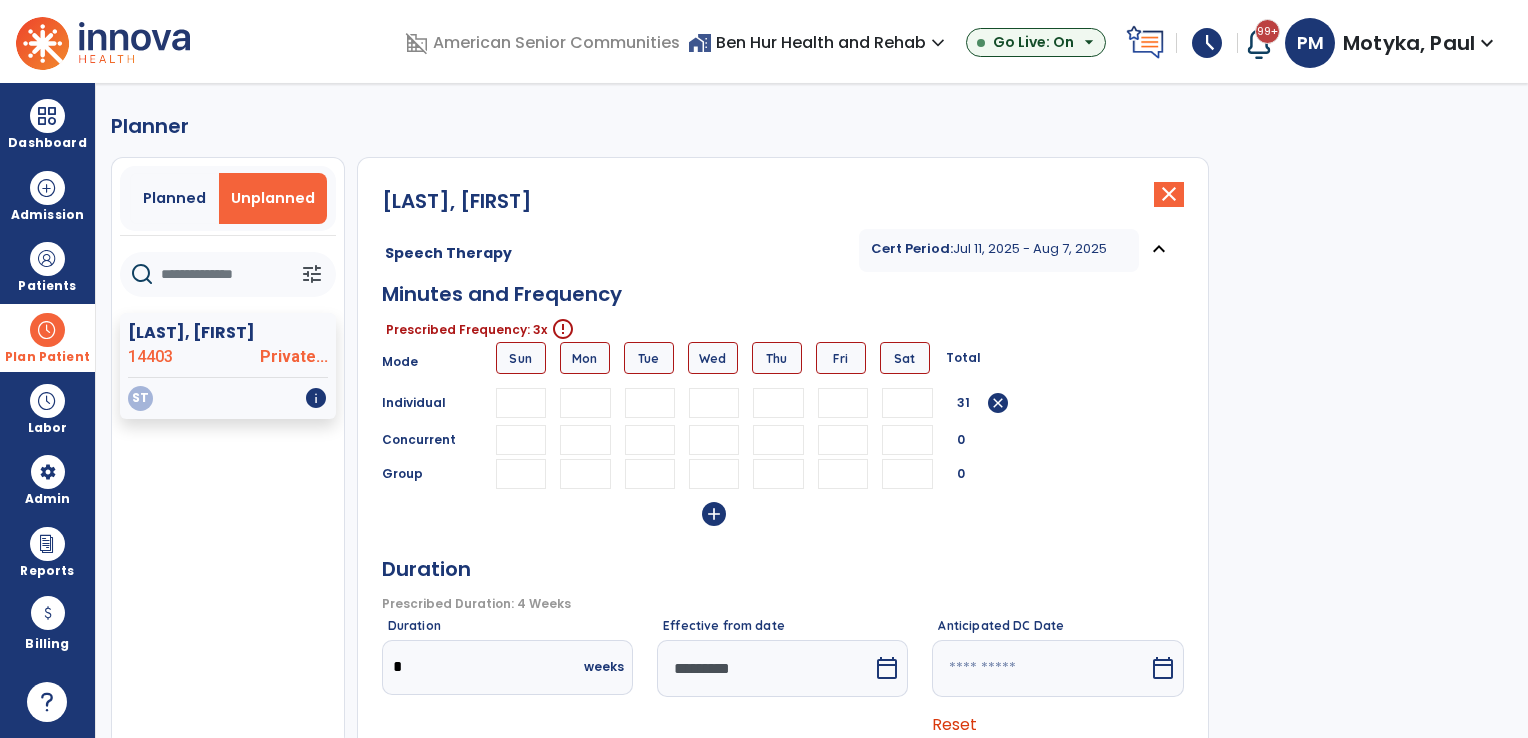 type on "**" 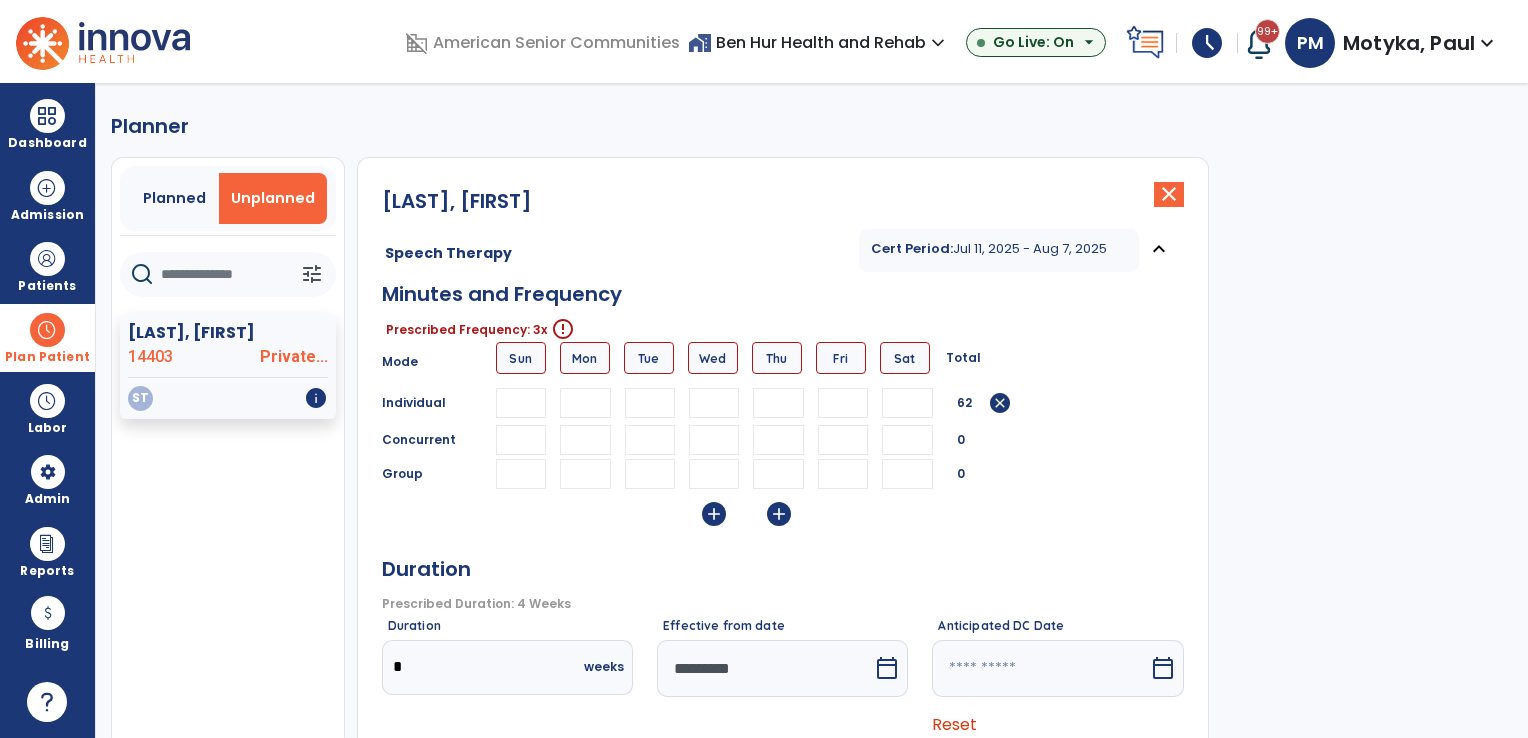 type on "**" 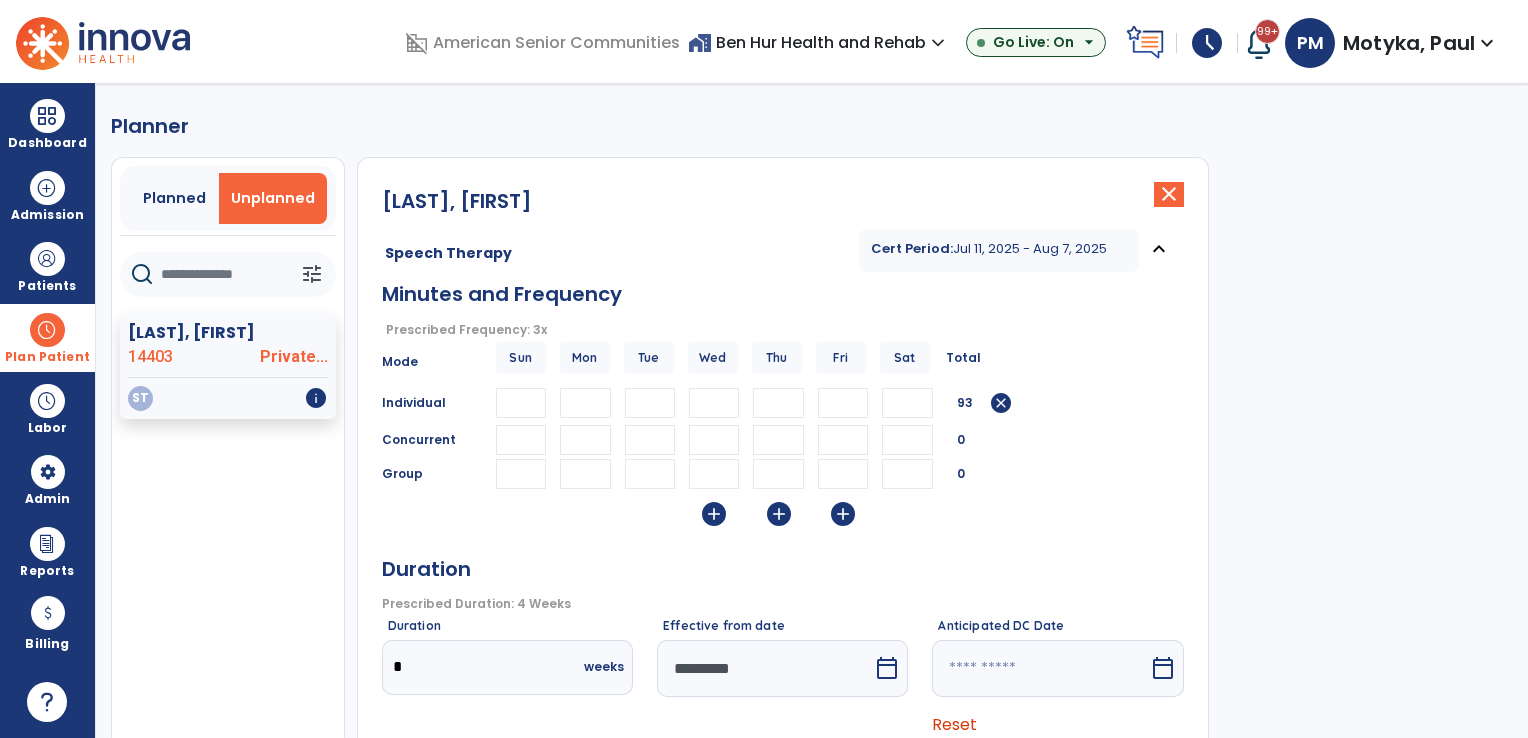 type on "**" 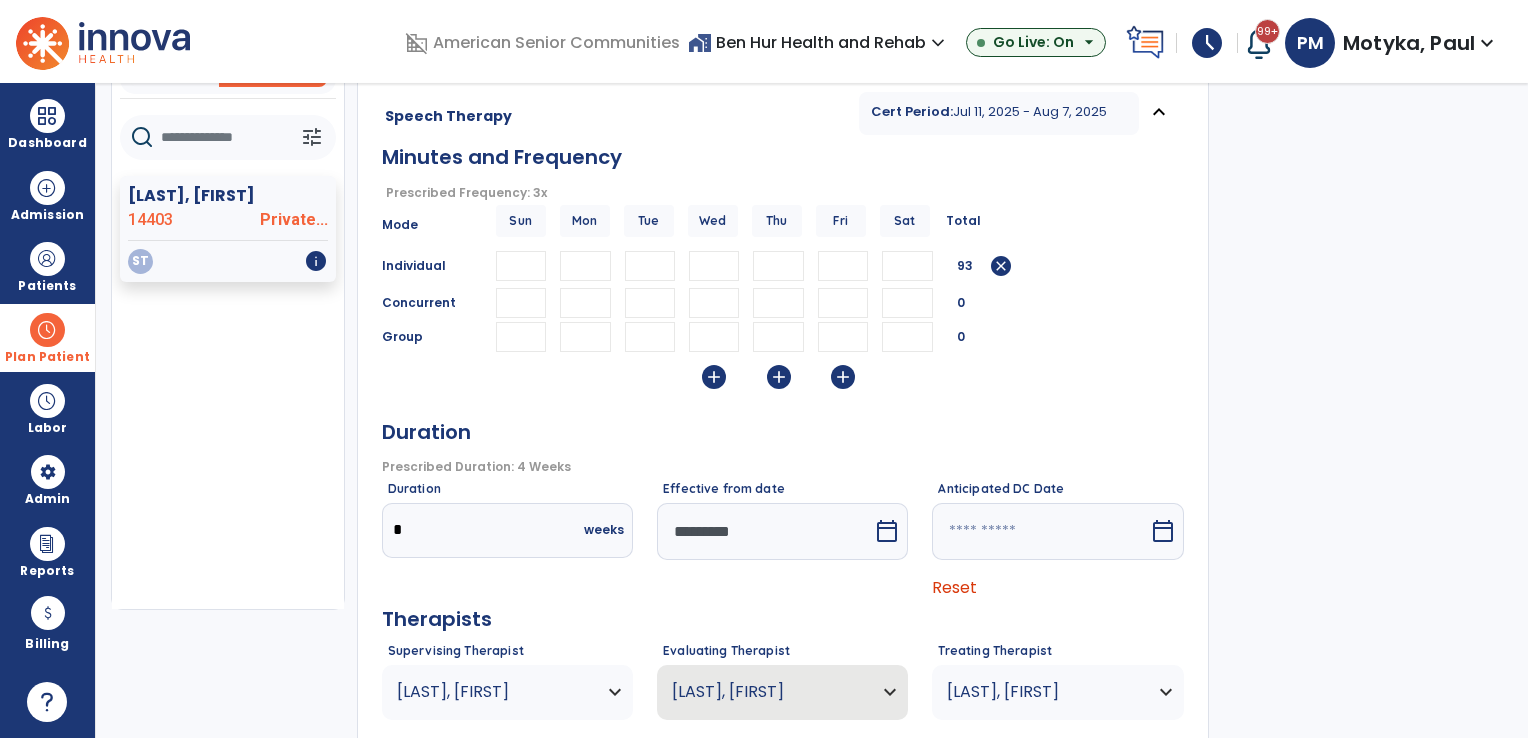 scroll, scrollTop: 200, scrollLeft: 0, axis: vertical 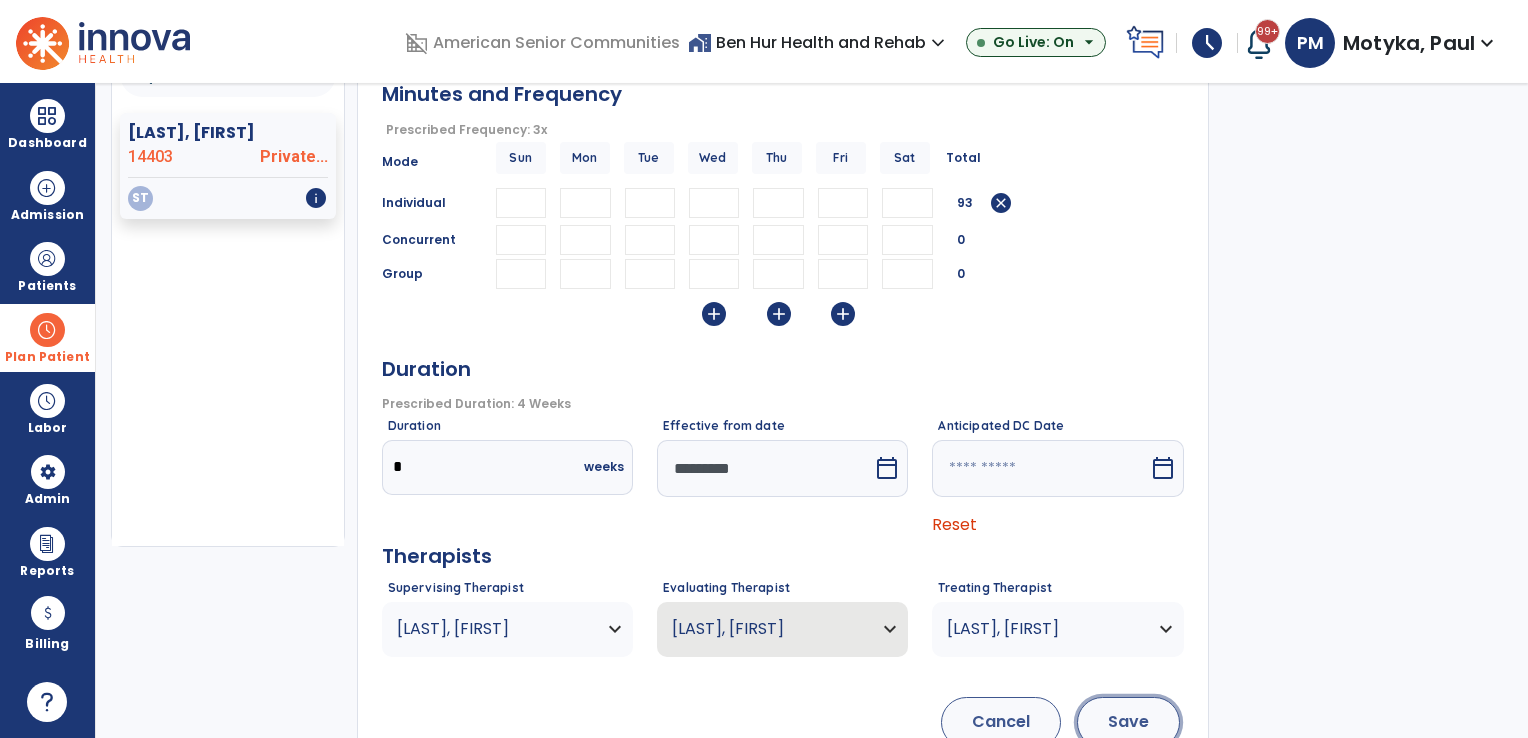 click on "Save" at bounding box center (1128, 722) 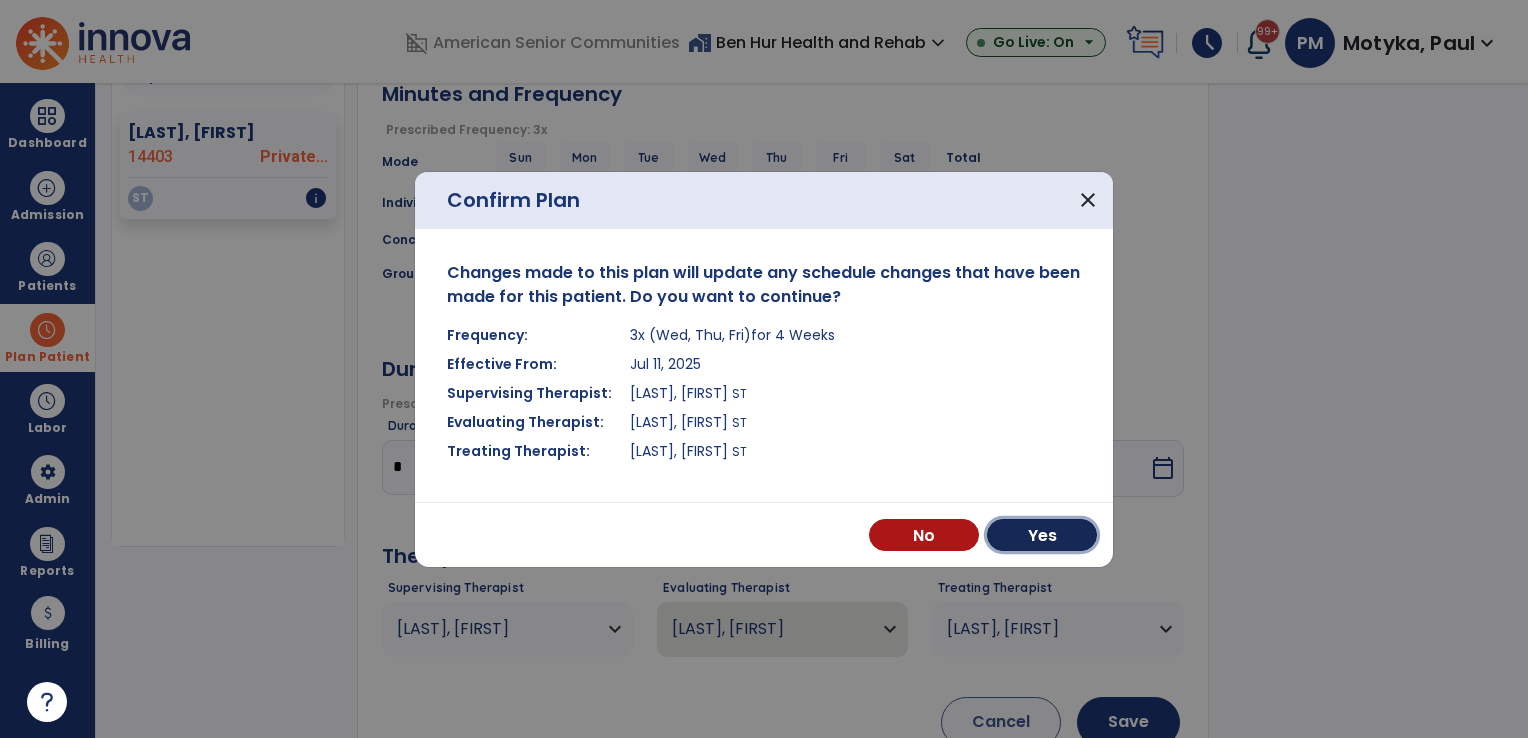 drag, startPoint x: 1037, startPoint y: 538, endPoint x: 1045, endPoint y: 466, distance: 72.443085 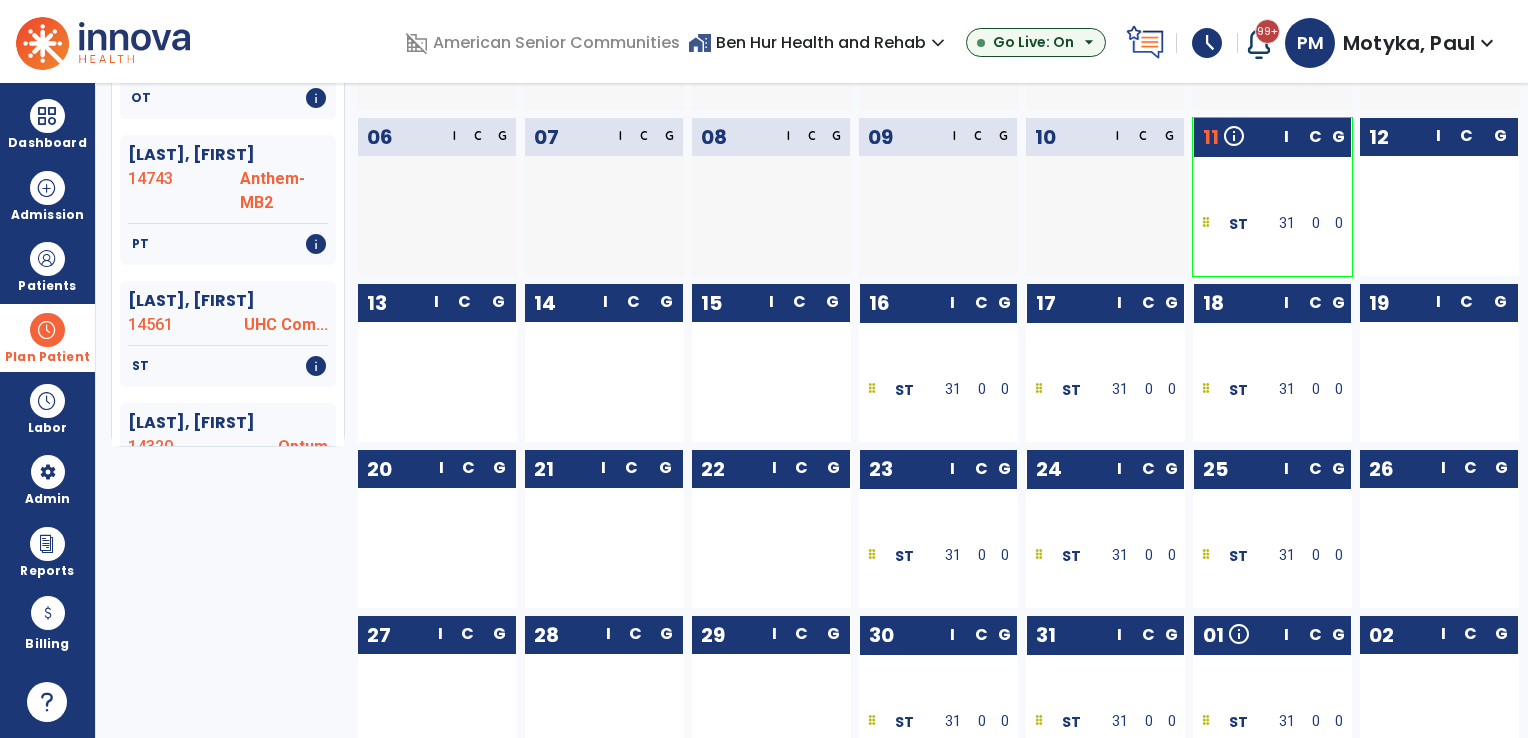 scroll, scrollTop: 336, scrollLeft: 0, axis: vertical 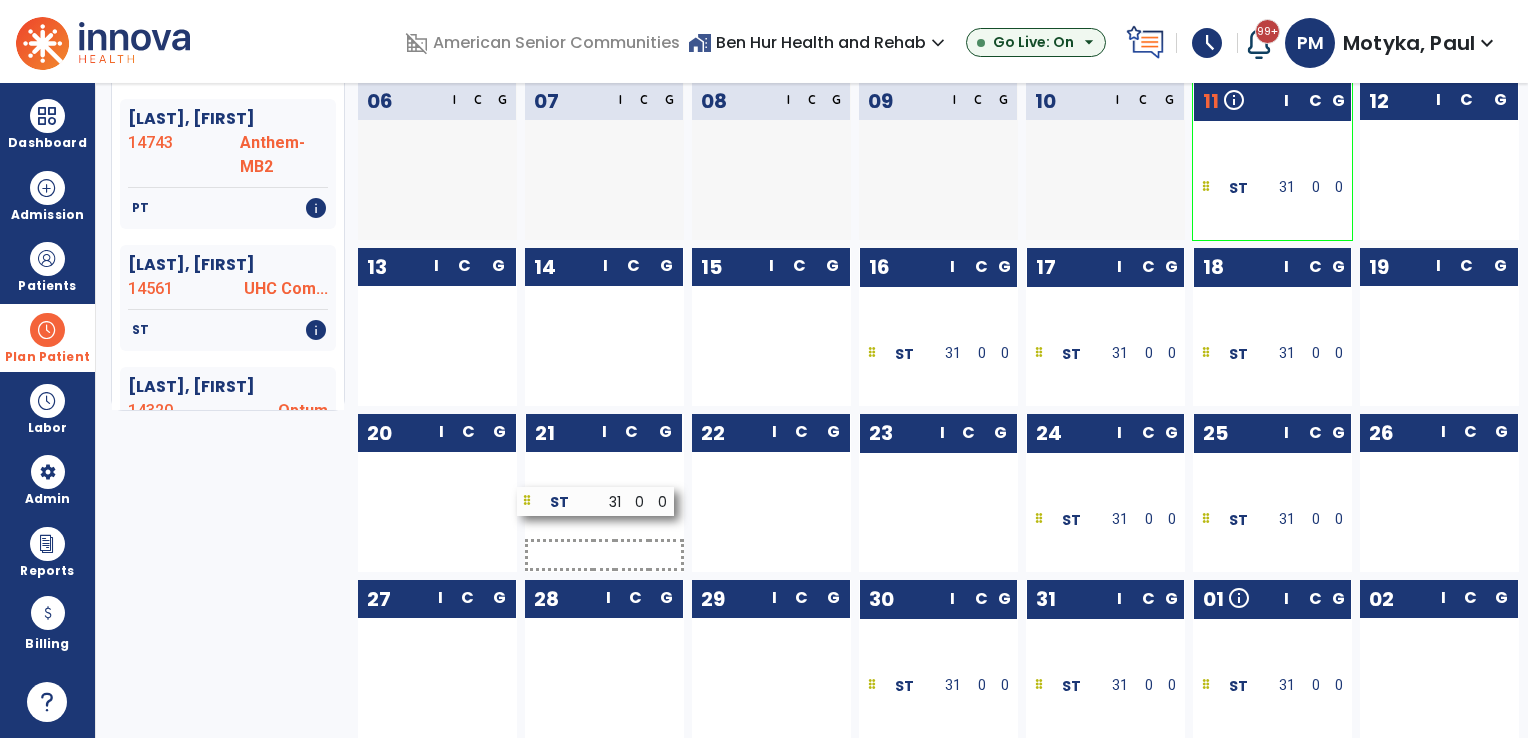 drag, startPoint x: 971, startPoint y: 522, endPoint x: 630, endPoint y: 504, distance: 341.47473 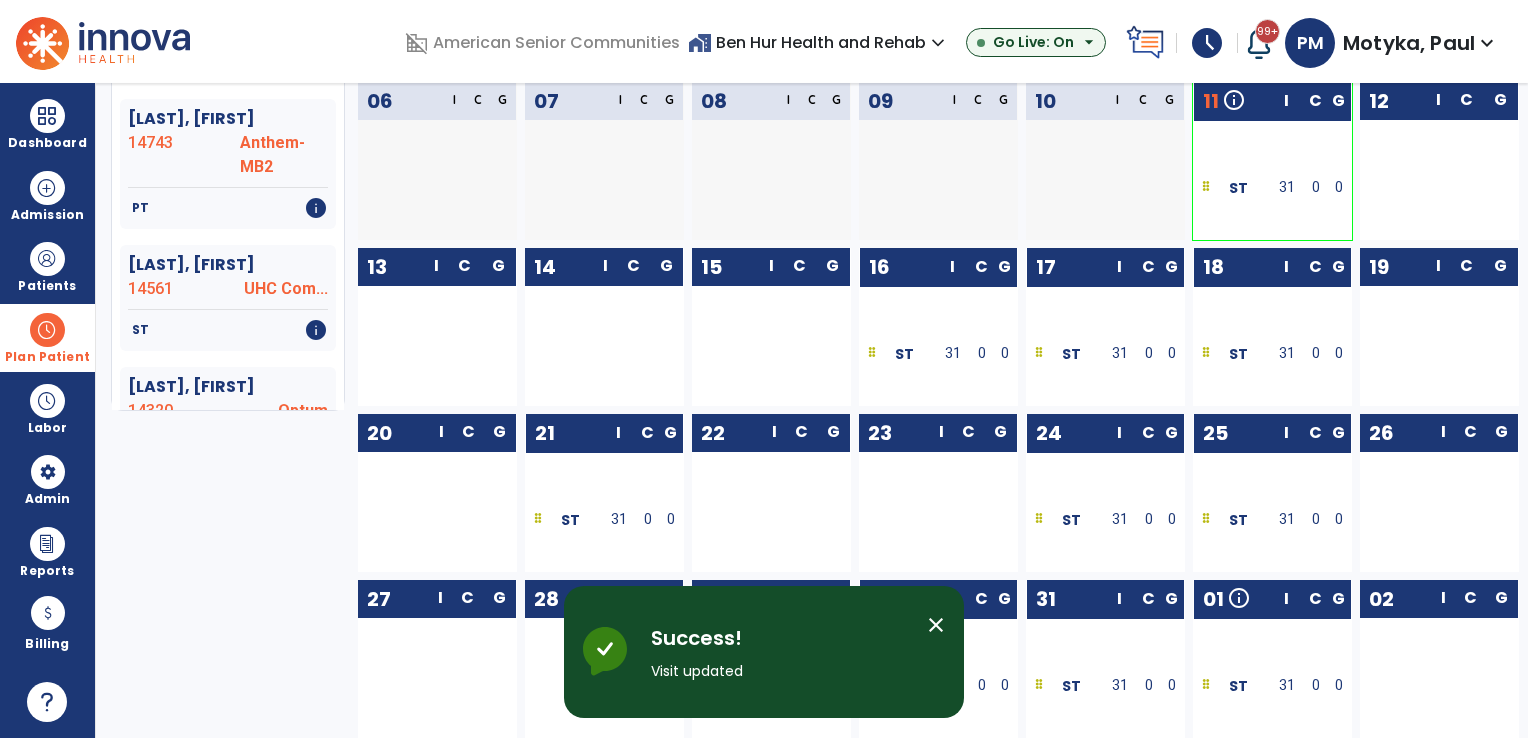 drag, startPoint x: 1131, startPoint y: 521, endPoint x: 795, endPoint y: 509, distance: 336.2142 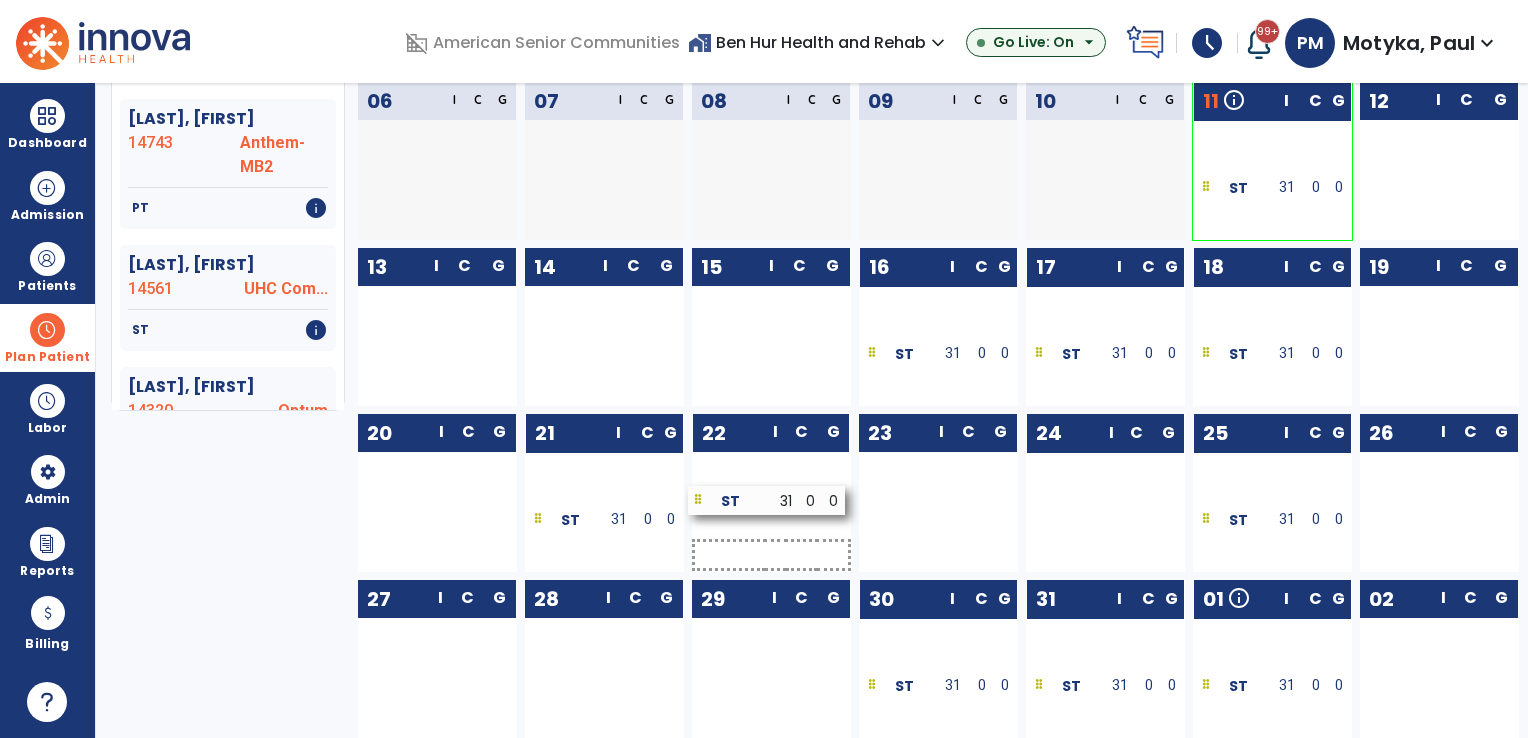 drag, startPoint x: 1136, startPoint y: 522, endPoint x: 800, endPoint y: 493, distance: 337.24918 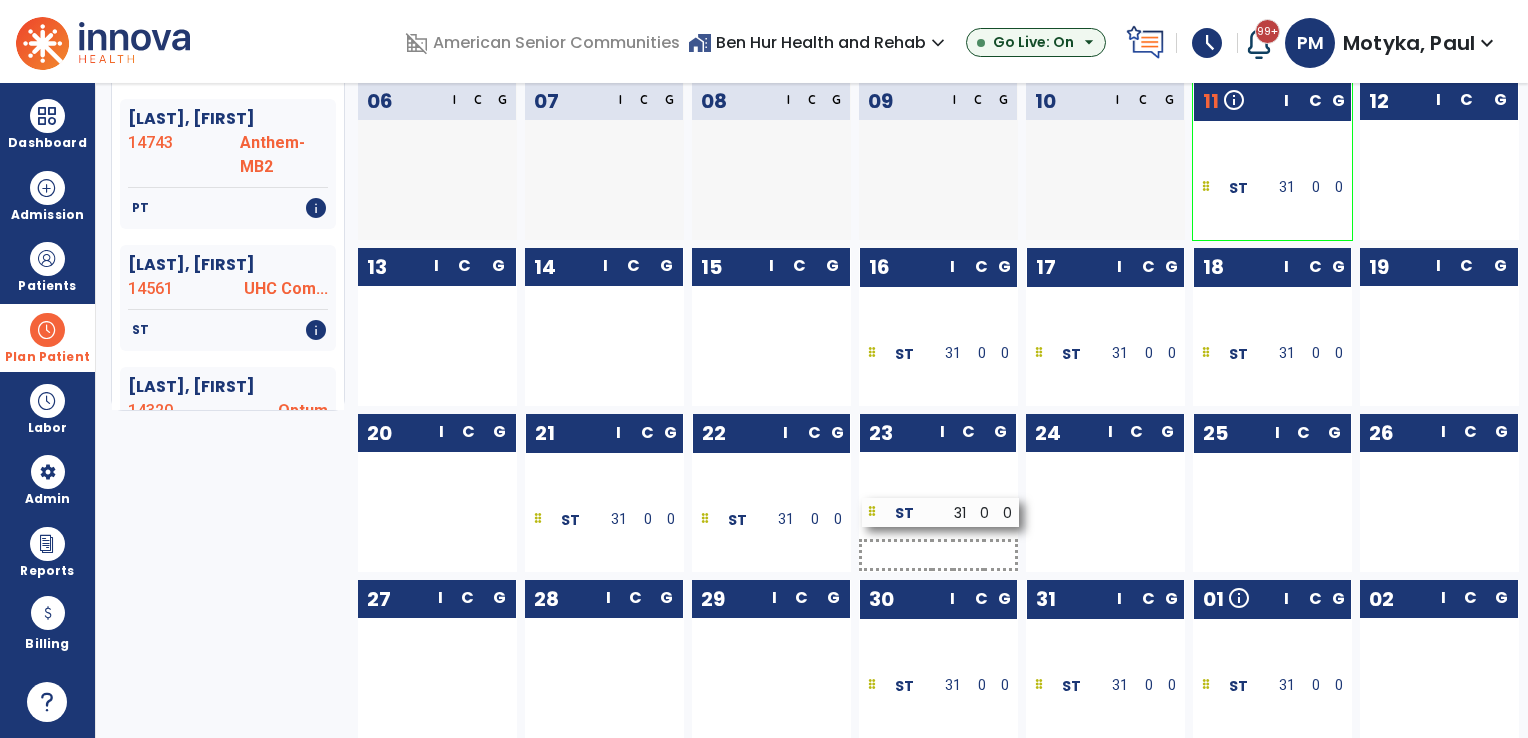drag, startPoint x: 1297, startPoint y: 518, endPoint x: 968, endPoint y: 506, distance: 329.21878 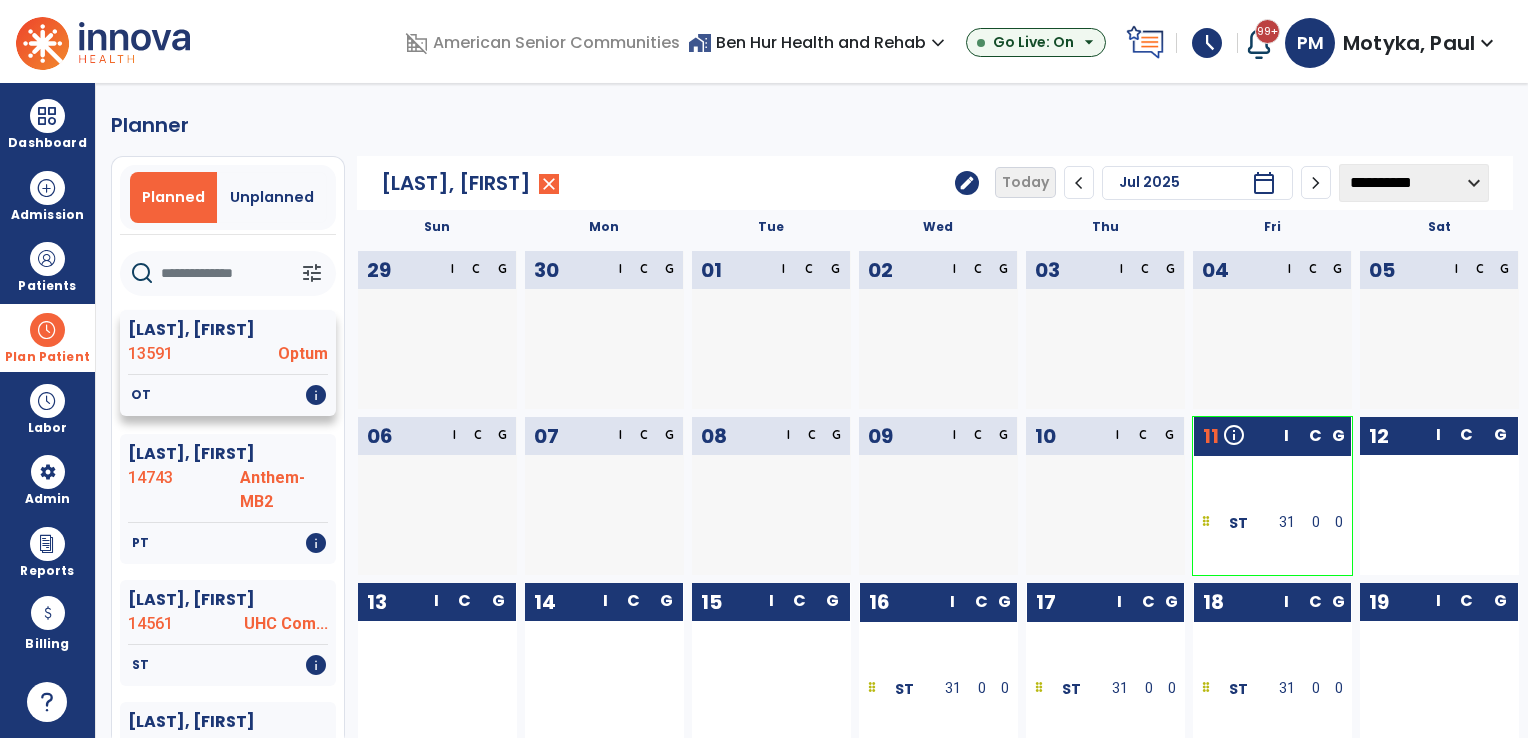 scroll, scrollTop: 0, scrollLeft: 0, axis: both 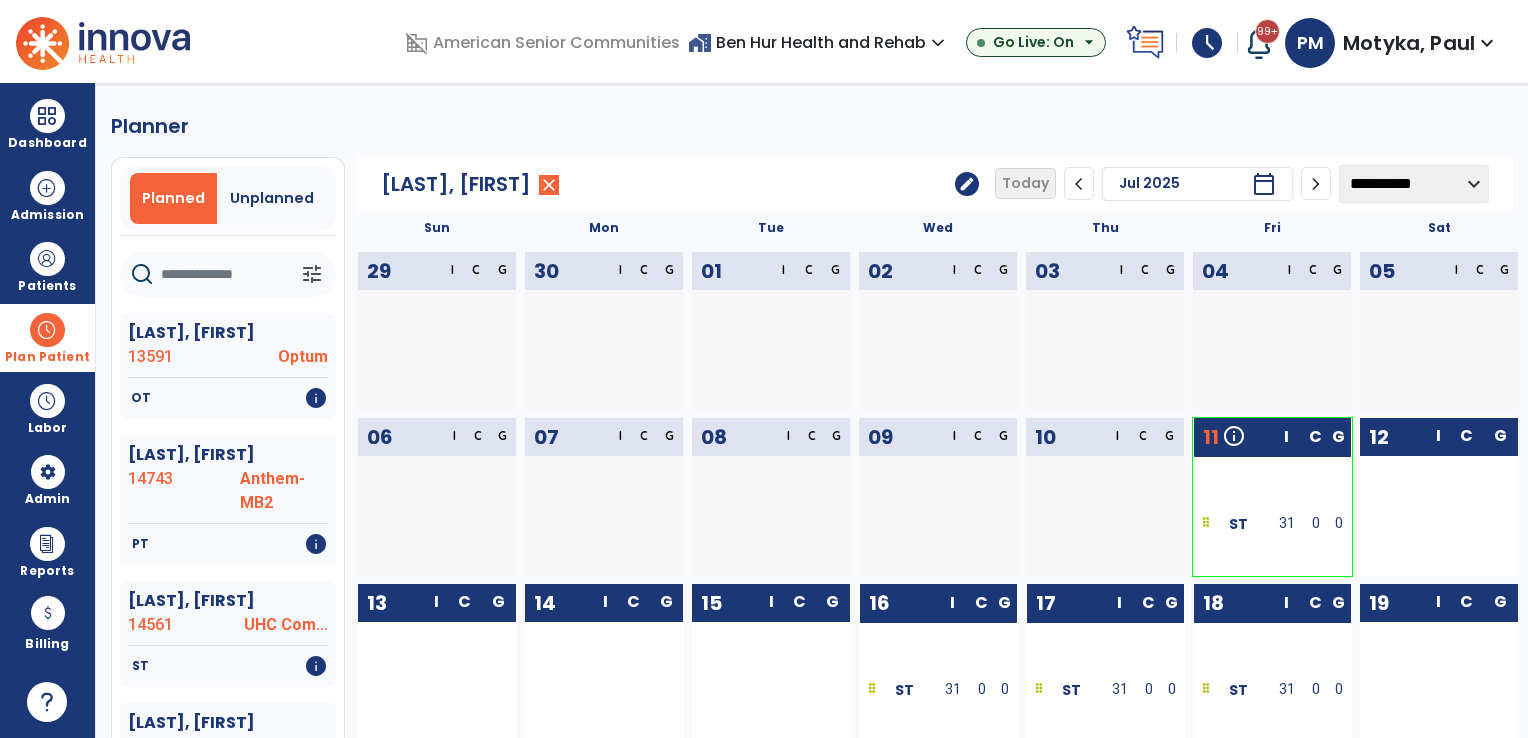 click on "Plan Patient" at bounding box center [47, 357] 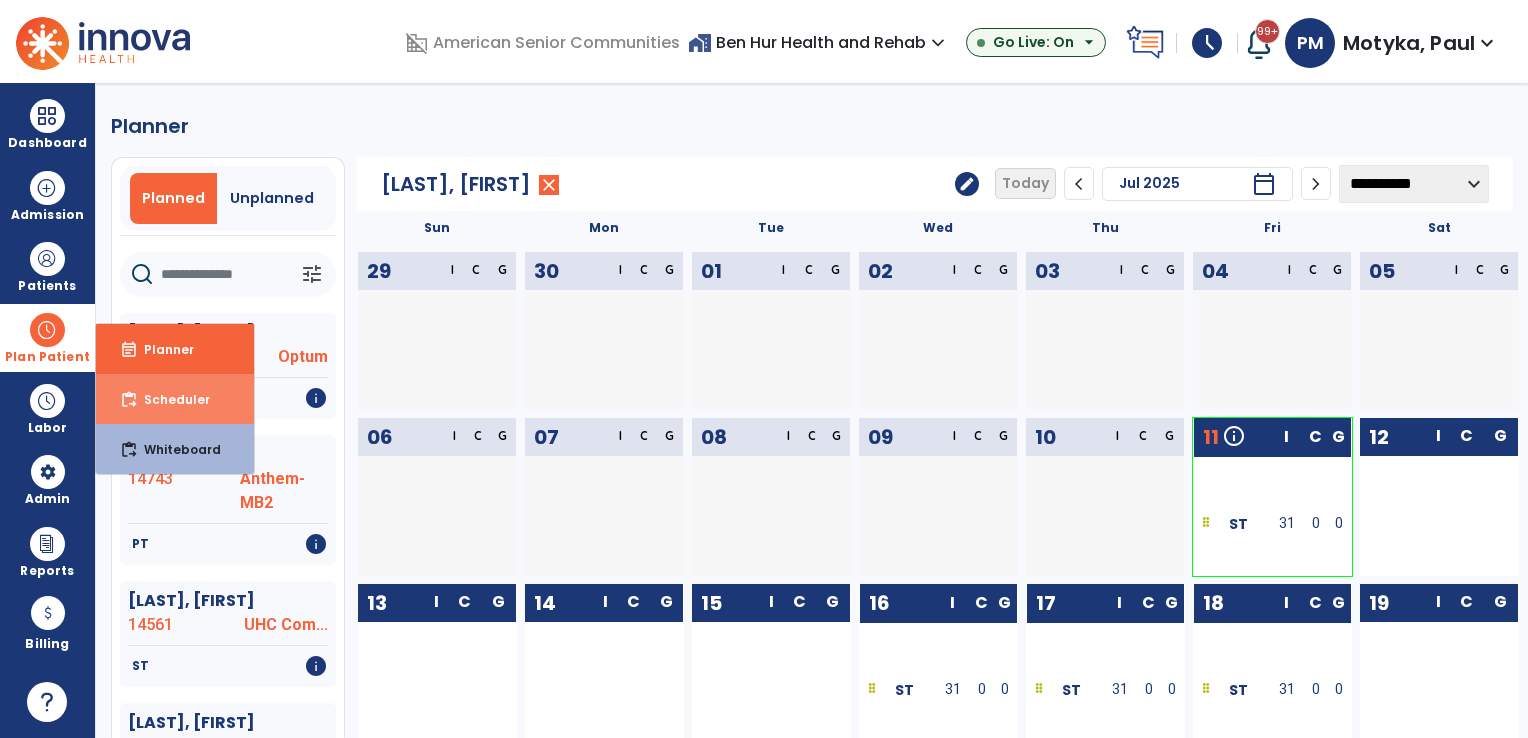 click on "Scheduler" at bounding box center (169, 399) 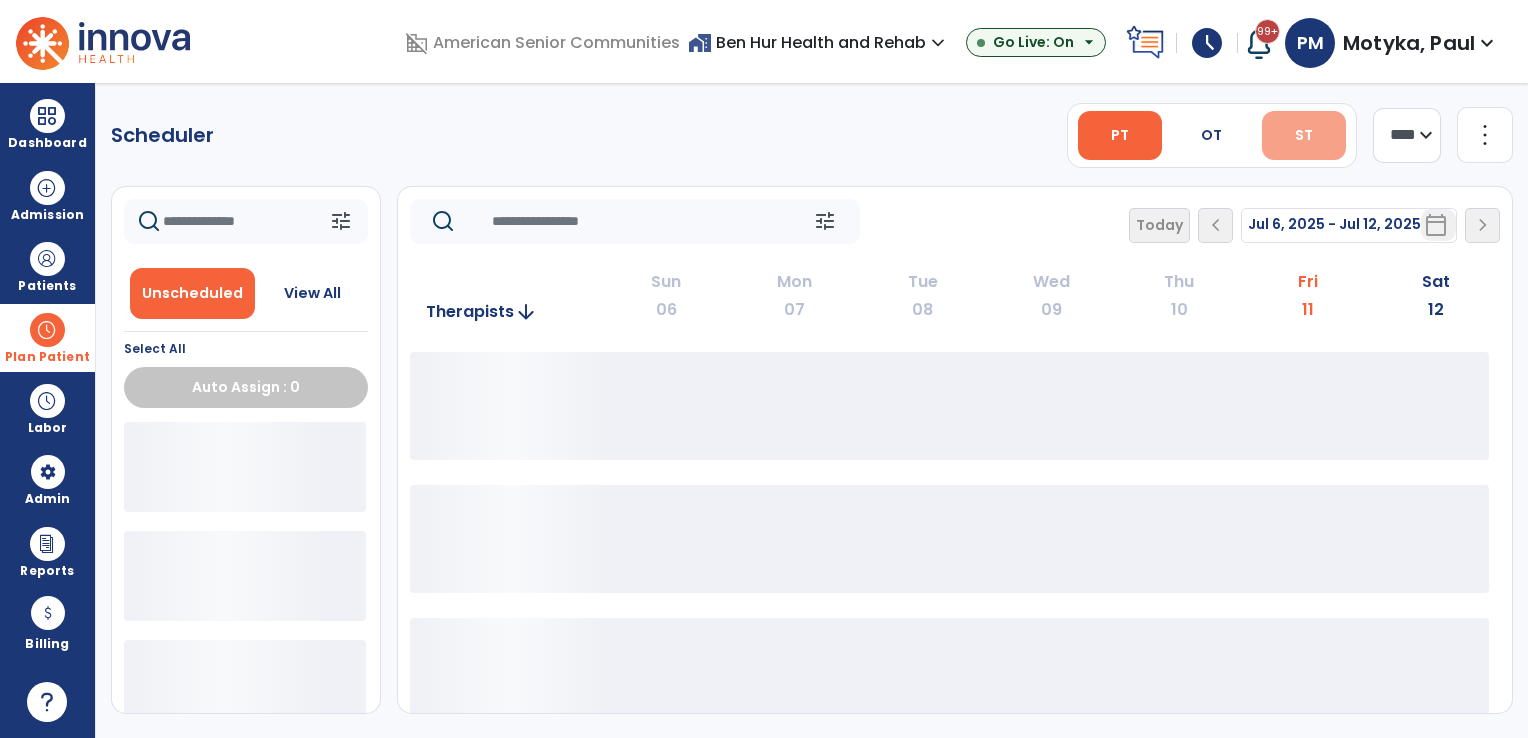click on "ST" at bounding box center (1304, 135) 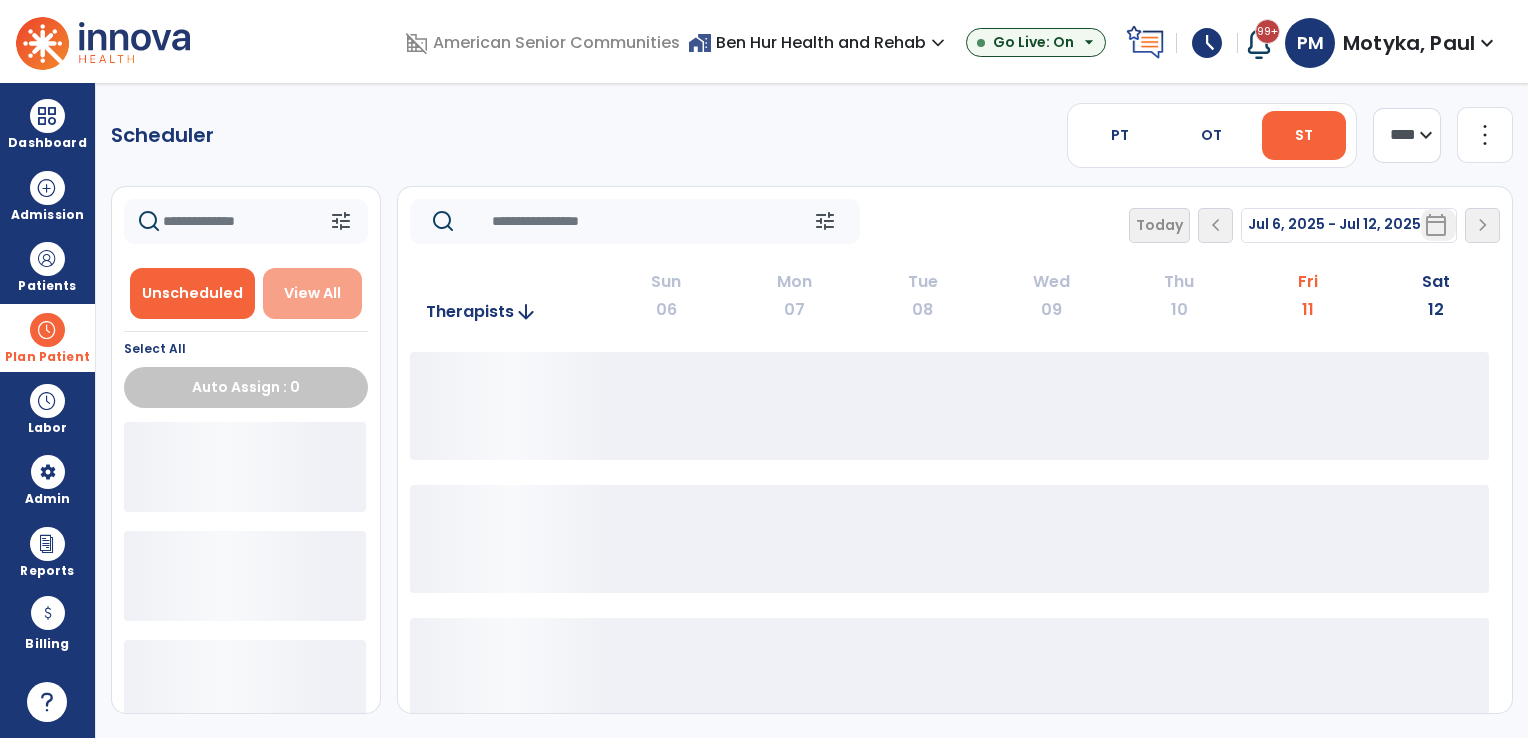 click on "View All" at bounding box center [312, 293] 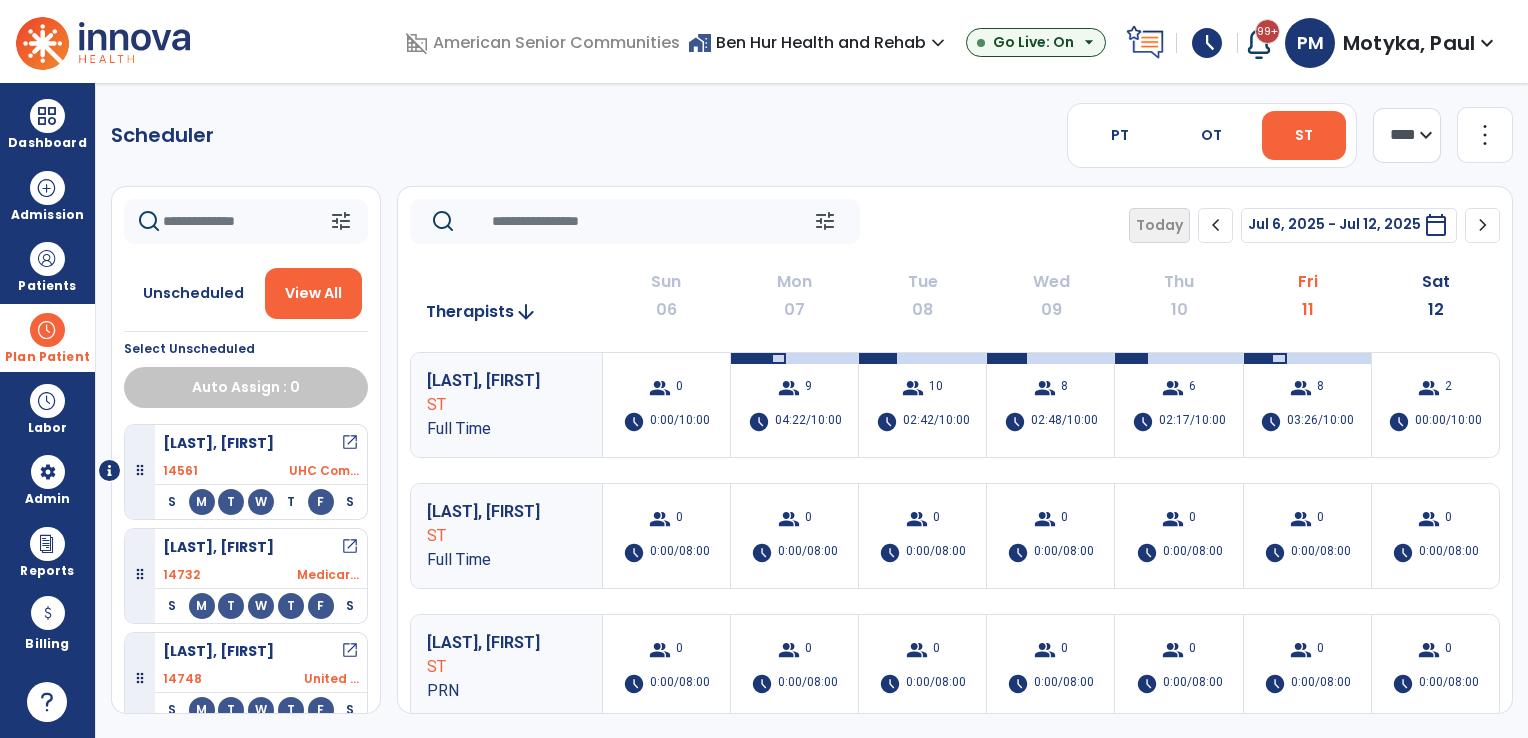 click on "chevron_right" 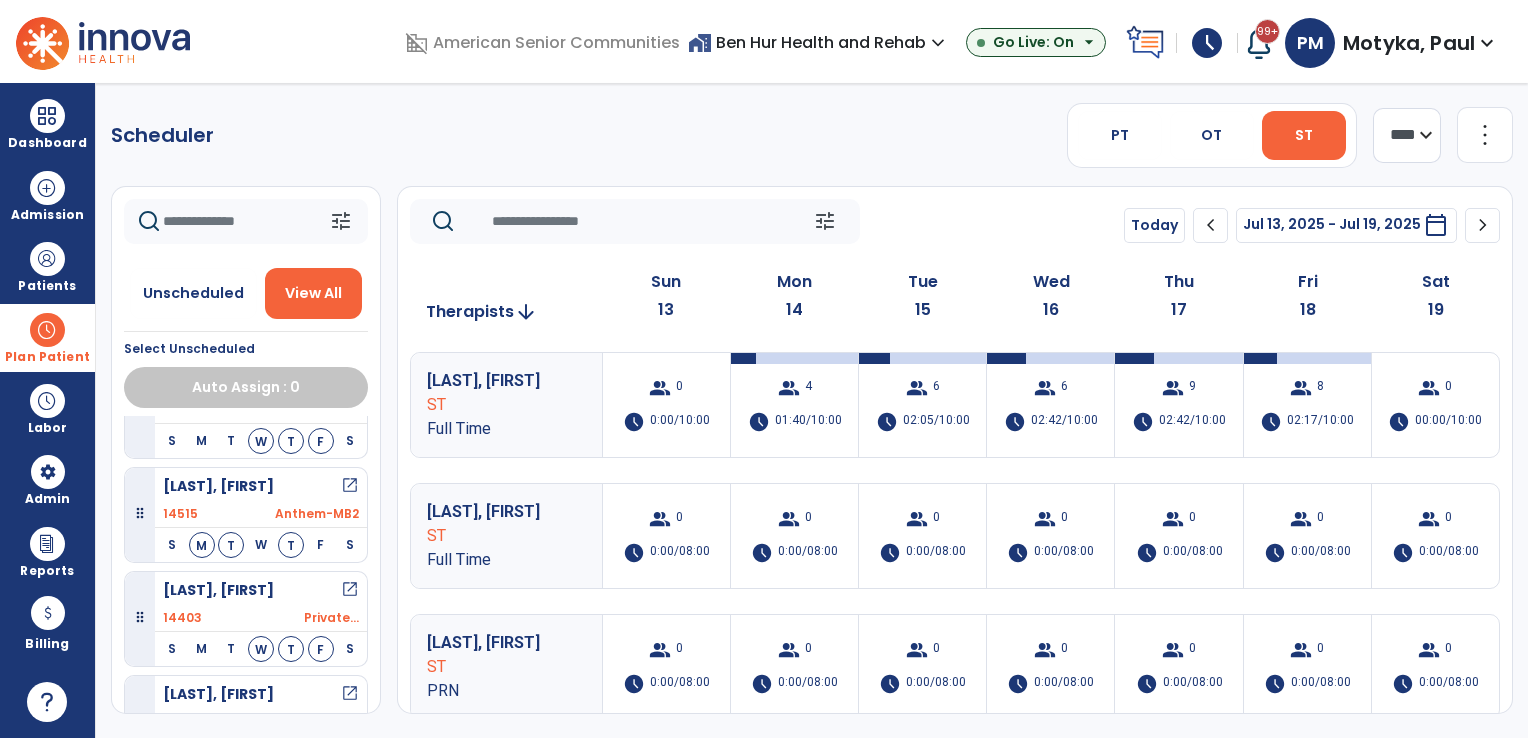 scroll, scrollTop: 520, scrollLeft: 0, axis: vertical 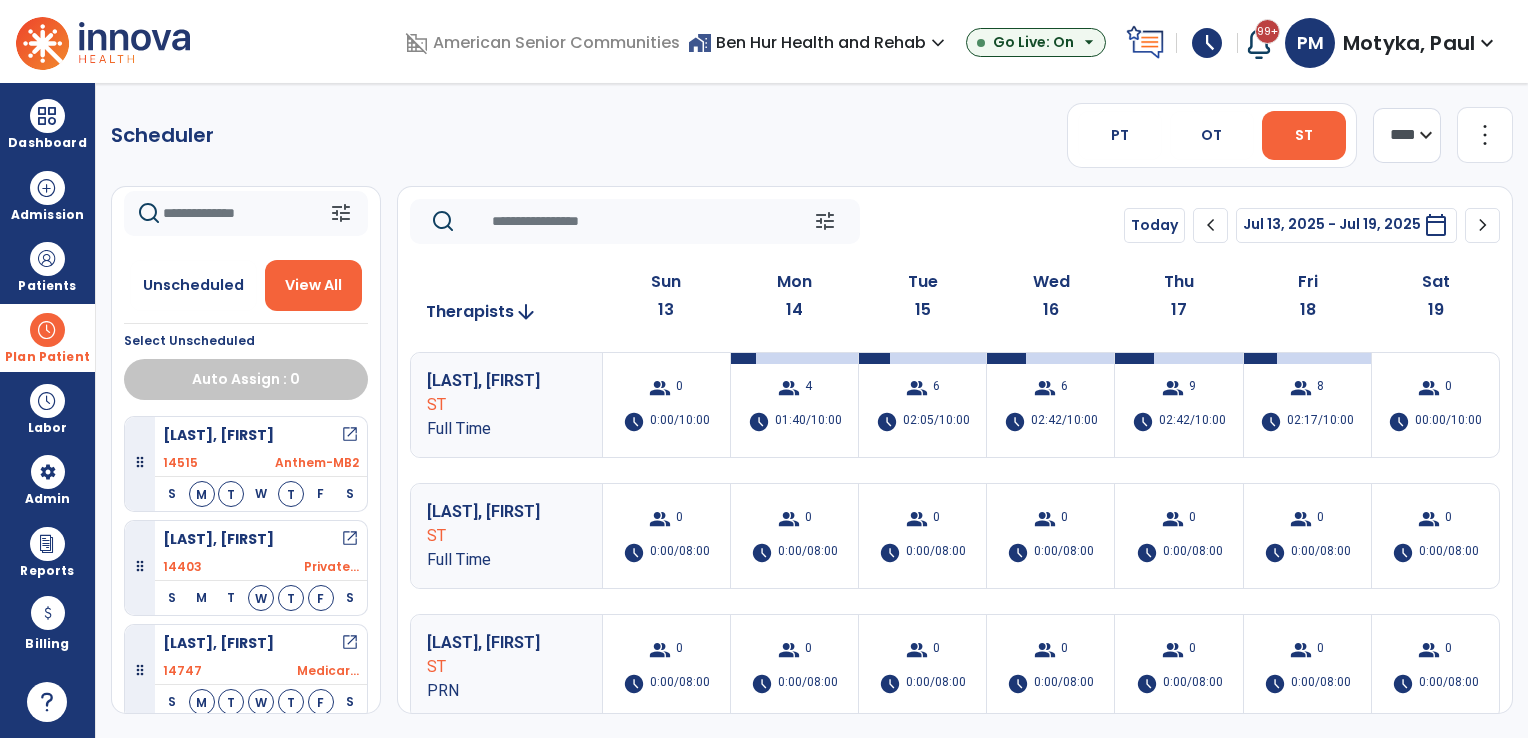 click on "open_in_new" at bounding box center [350, 539] 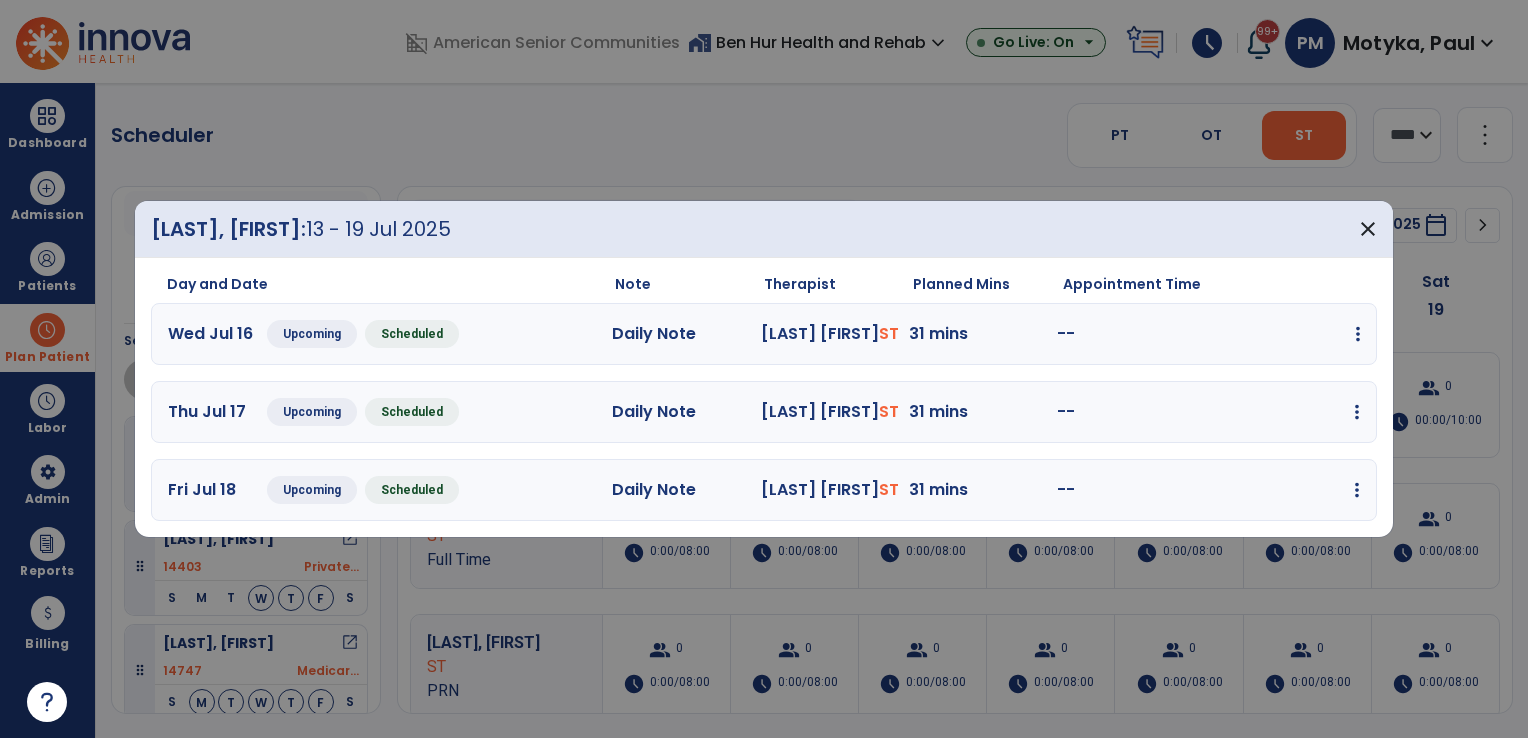 click at bounding box center [1358, 334] 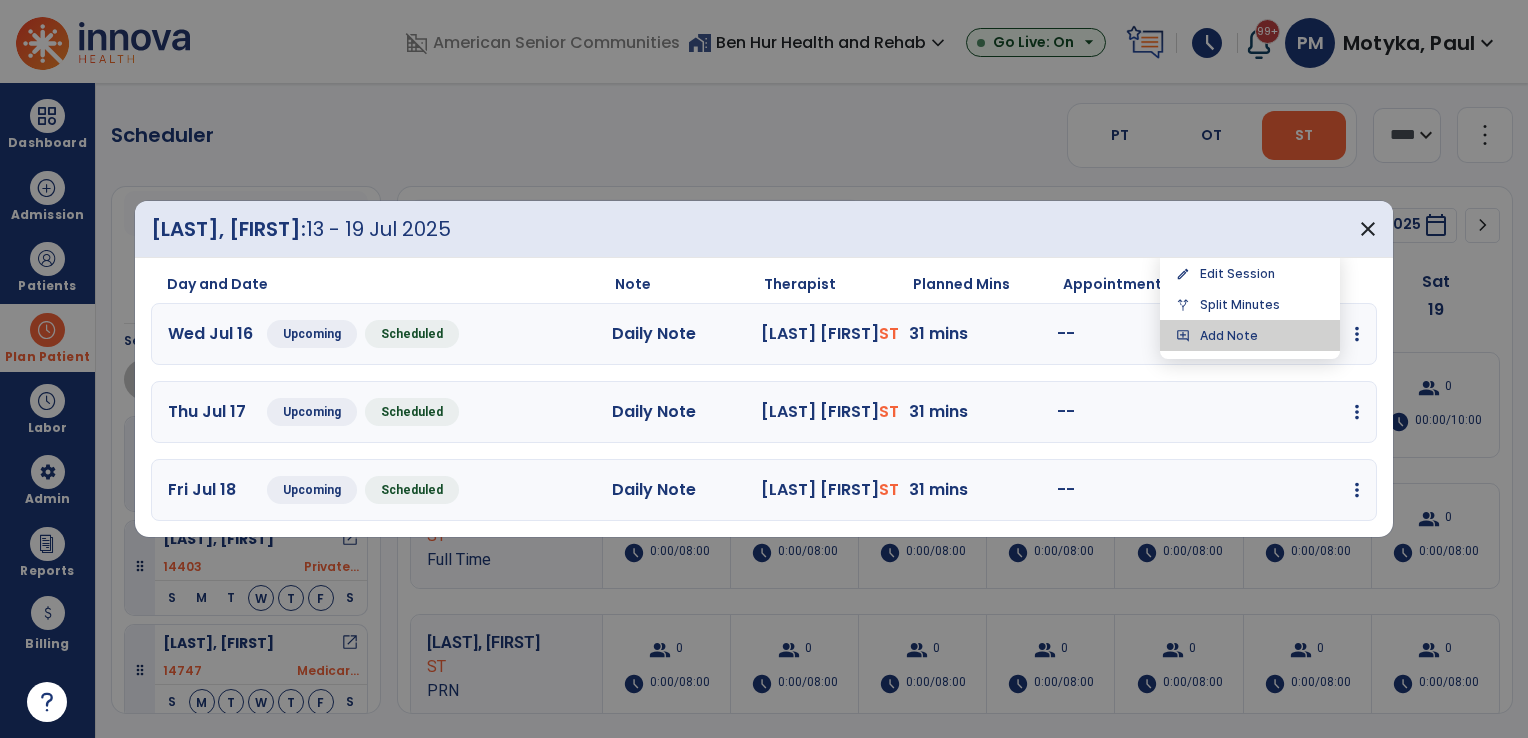 click on "add_comment  Add Note" at bounding box center (1250, 335) 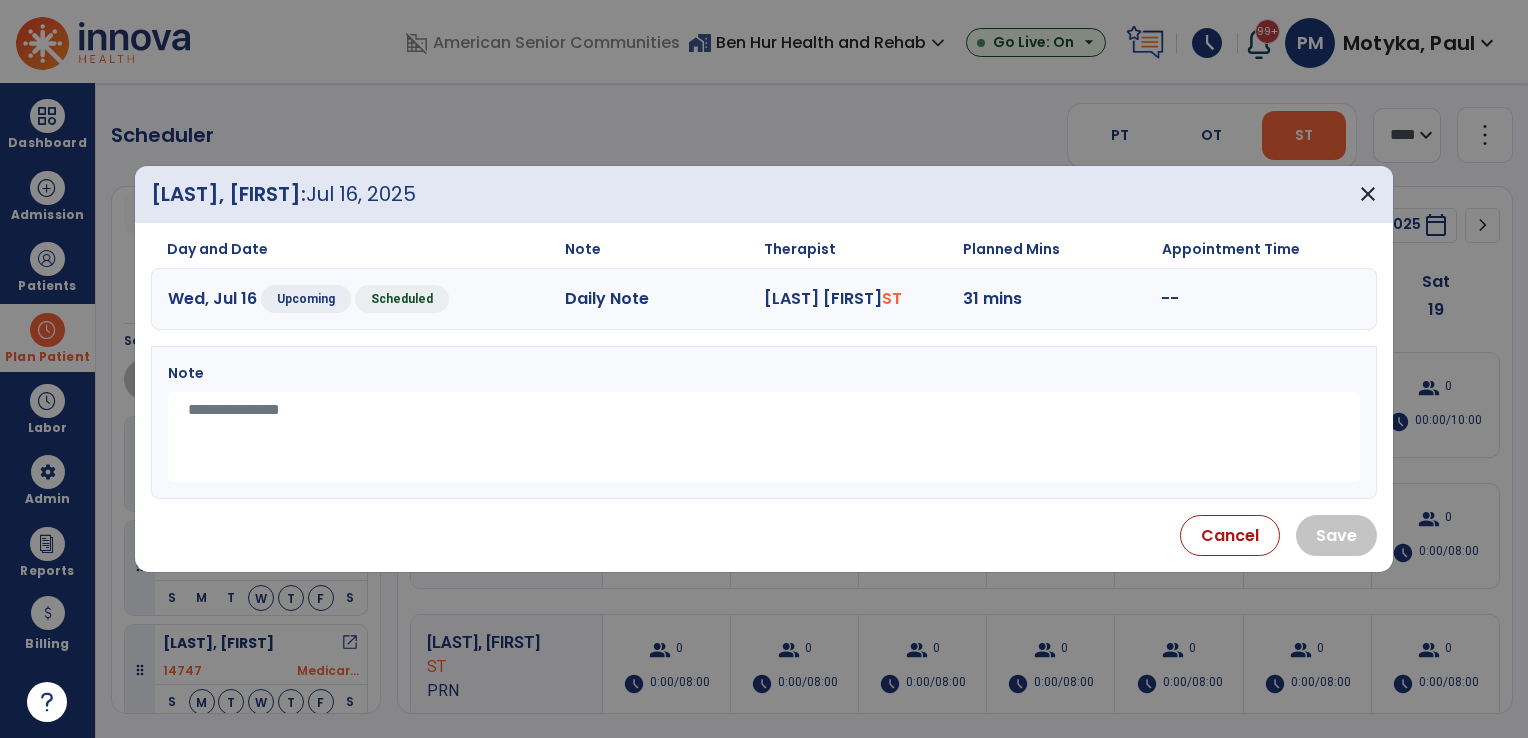 click at bounding box center [764, 437] 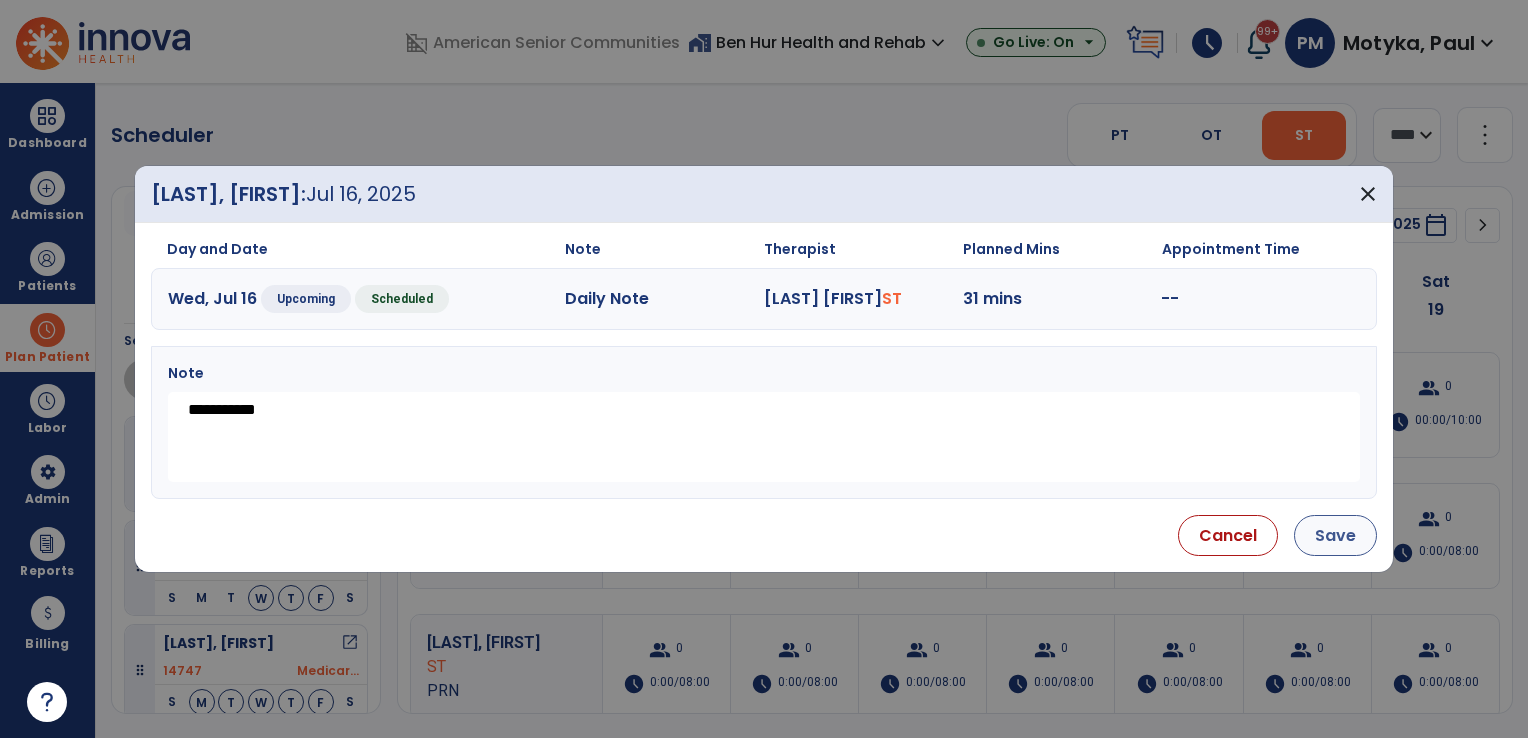 type on "**********" 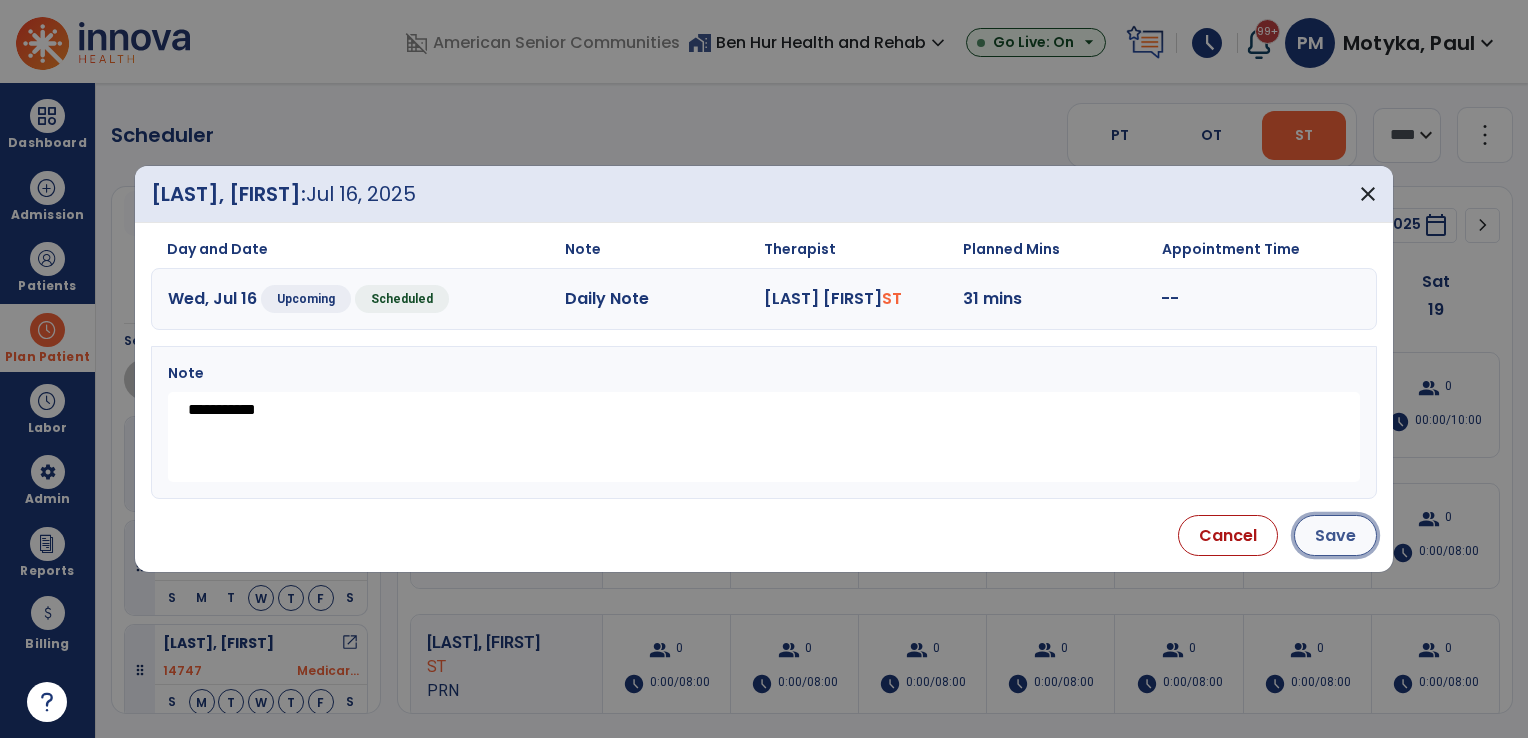 click on "Save" at bounding box center [1335, 535] 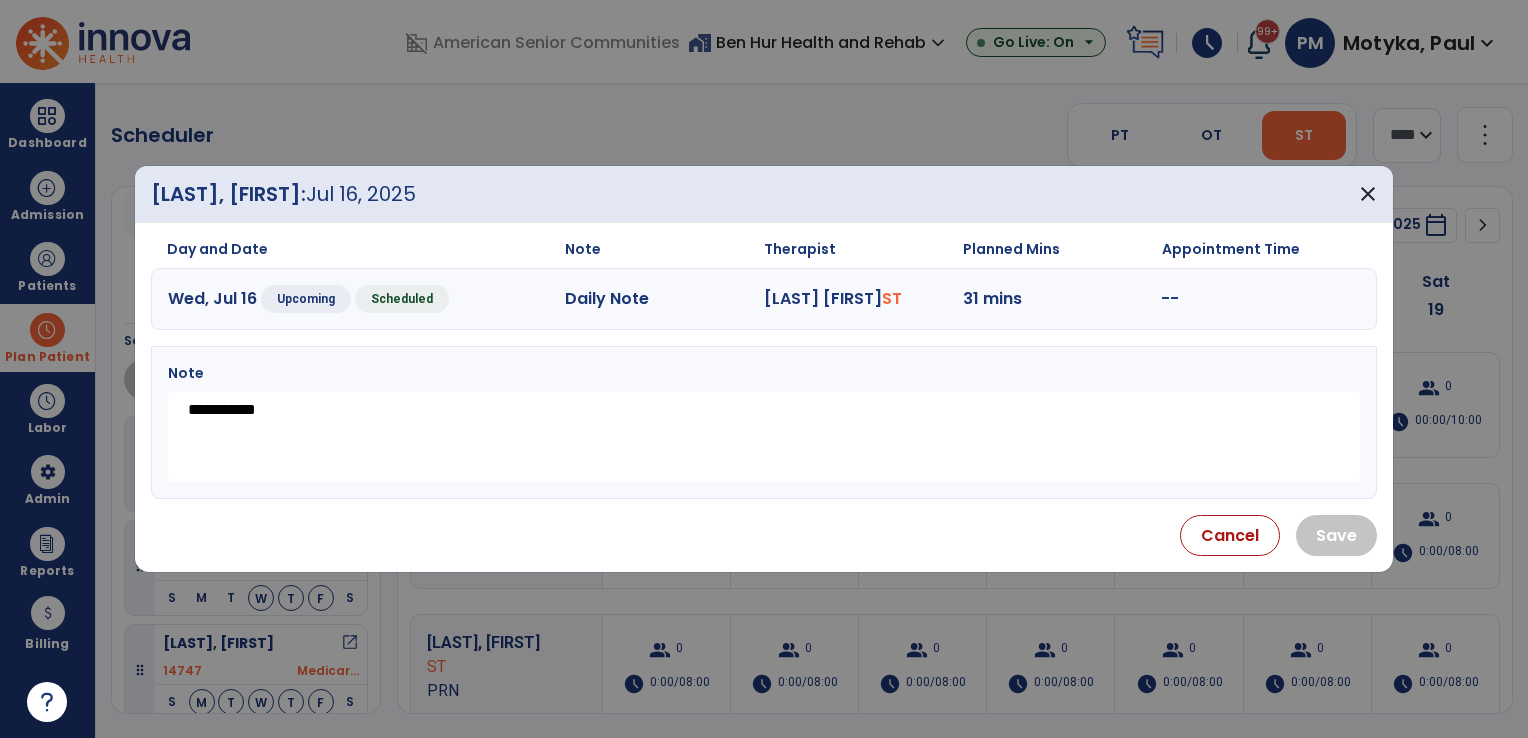 drag, startPoint x: 288, startPoint y: 414, endPoint x: 177, endPoint y: 406, distance: 111.28792 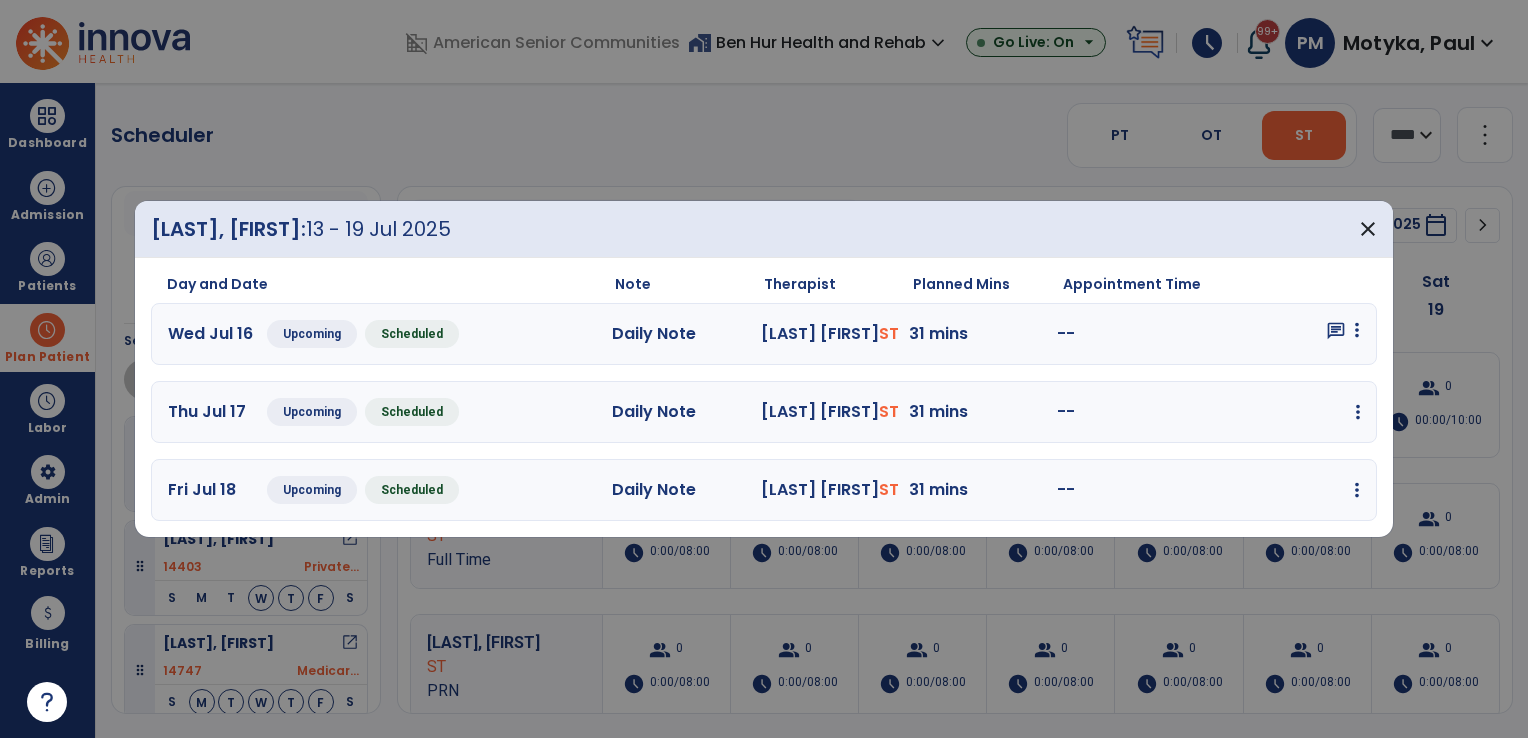 click at bounding box center [1357, 330] 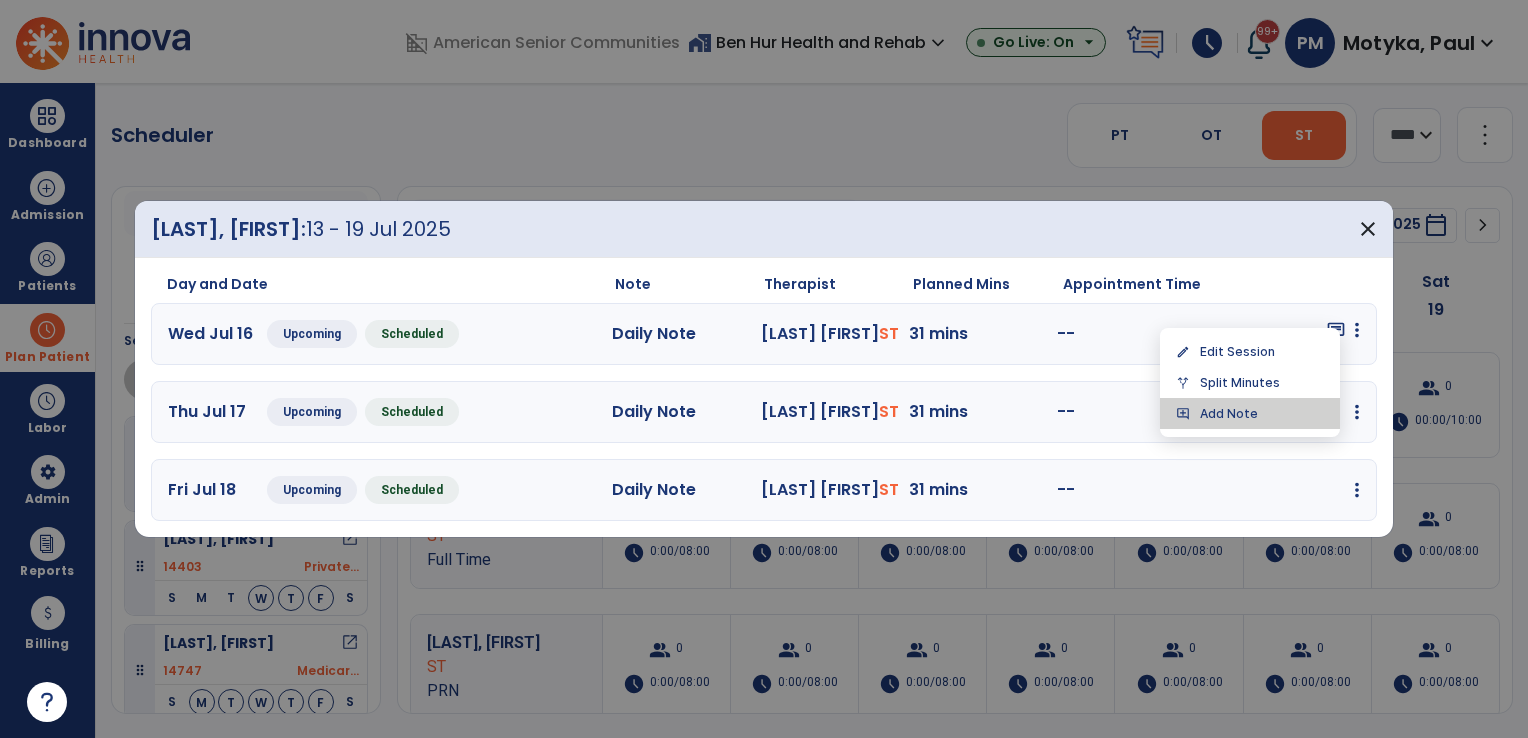 click on "add_comment  Add Note" at bounding box center [1250, 413] 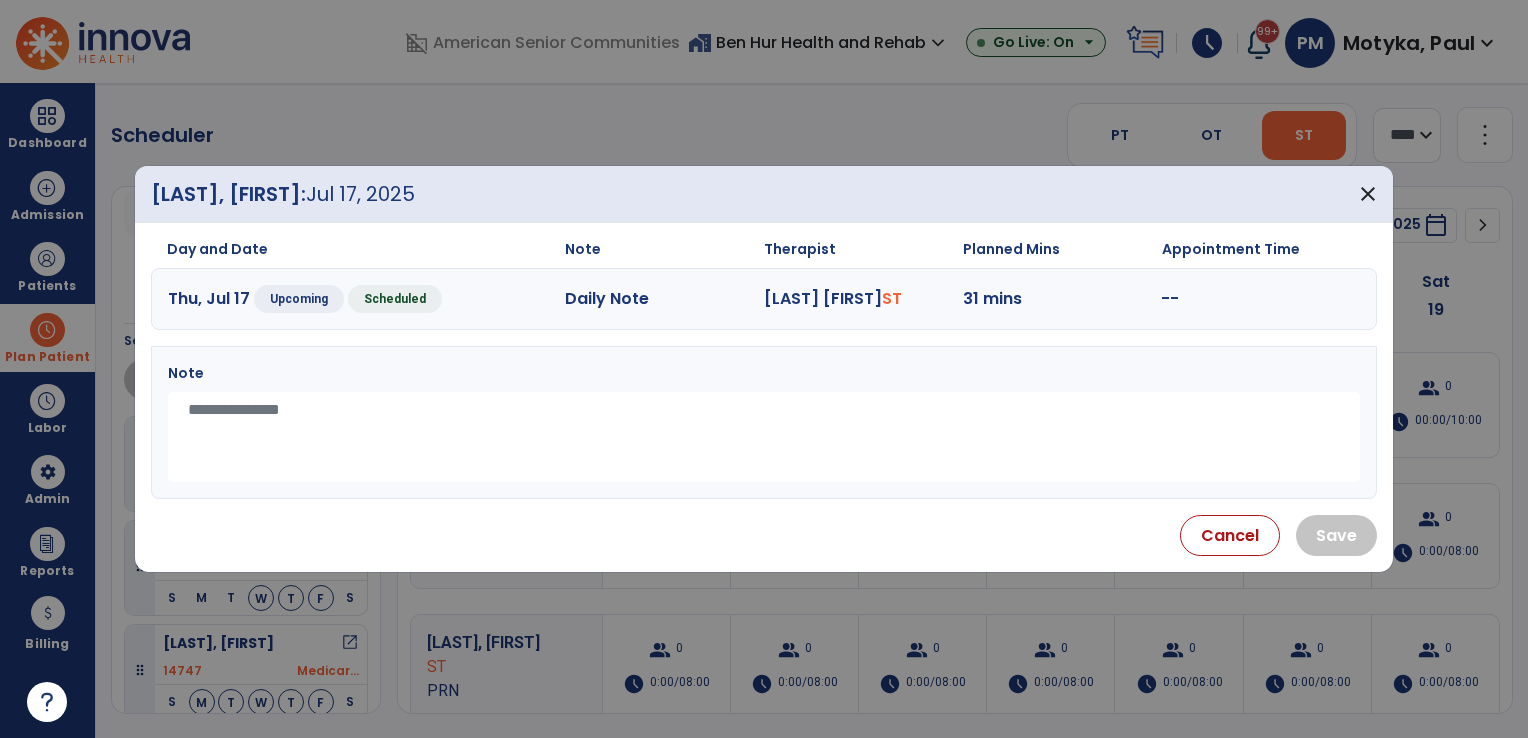 click at bounding box center [764, 437] 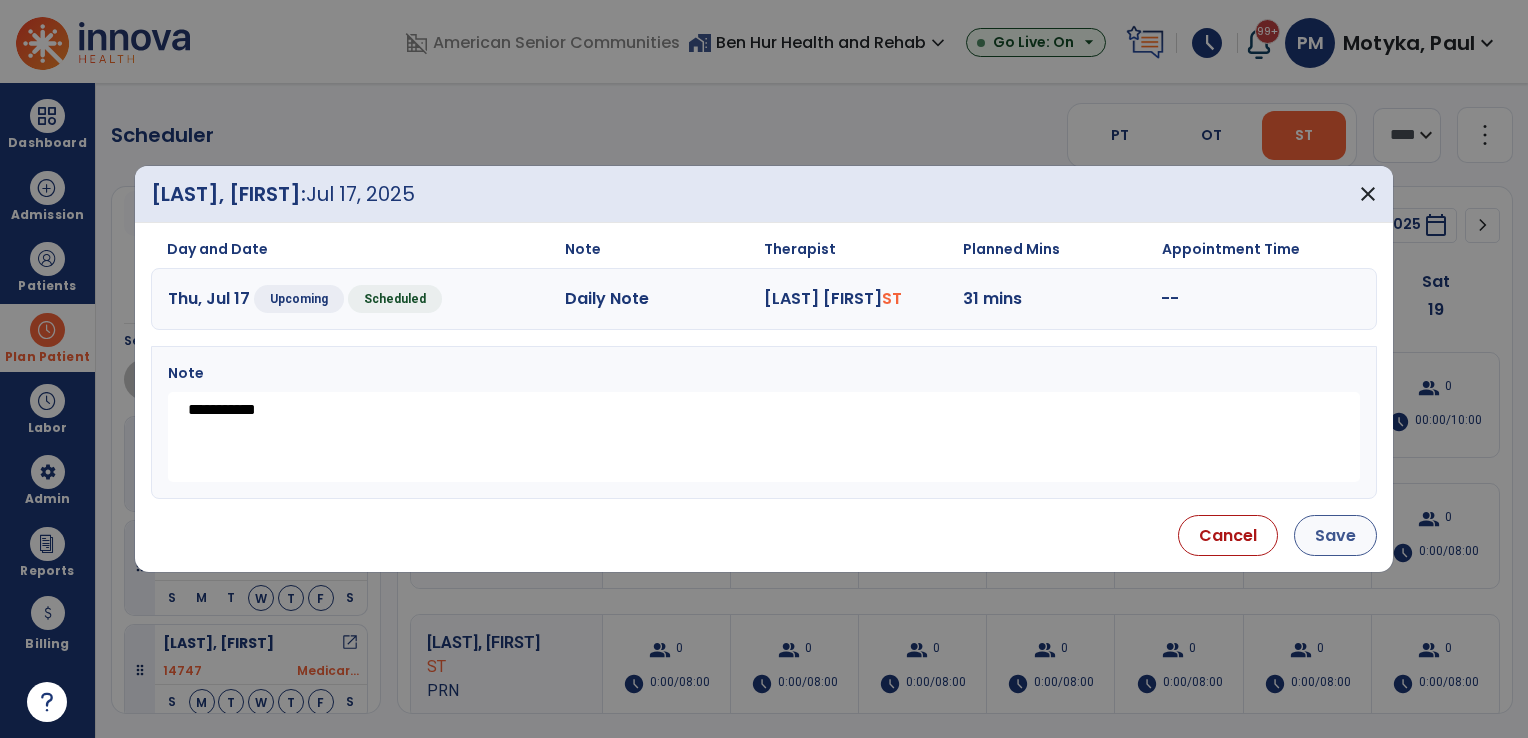 type on "**********" 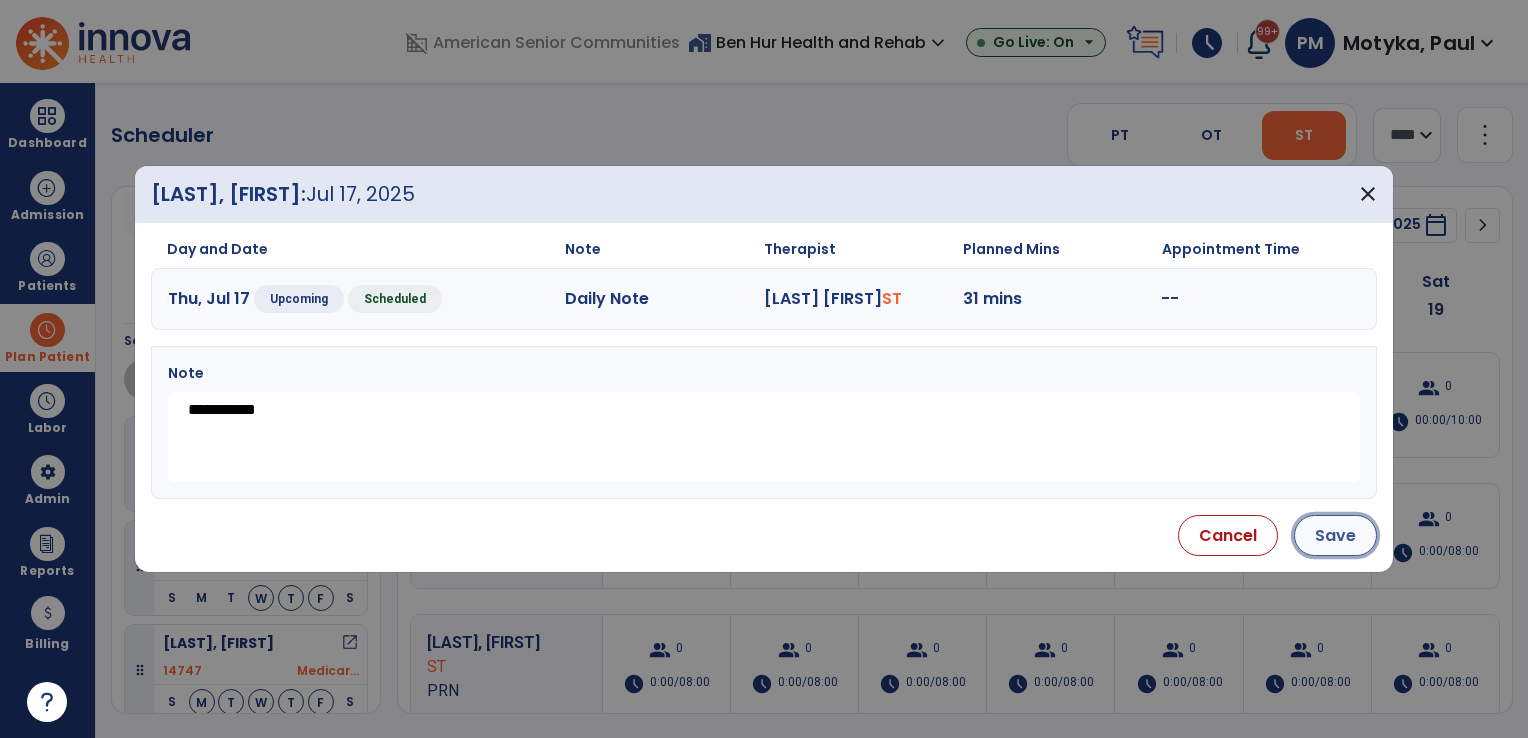click on "Save" at bounding box center (1335, 535) 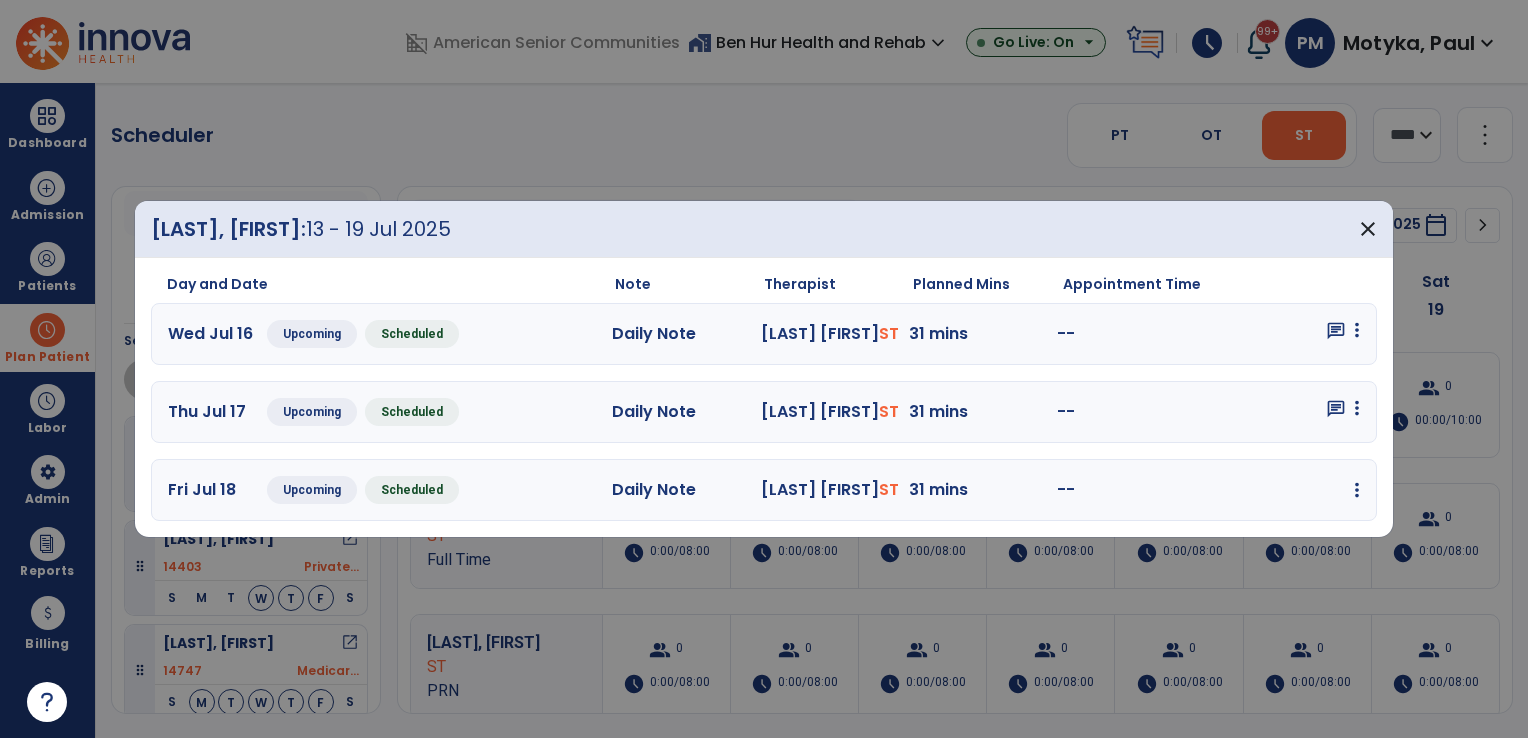 click on "Day and Date Note Therapist Planned Mins Appointment Time Wed Jul 16 Upcoming Scheduled Daily Note  Kuhns Janet  ST  31 mins   --  chat  edit   Edit Session   alt_route   Split Minutes  add_comment  Add Note  Thu Jul 17 Upcoming Scheduled Daily Note  Kuhns Janet  ST  31 mins   --  chat  edit   Edit Session   alt_route   Split Minutes  add_comment  Add Note  Fri Jul 18 Upcoming Scheduled Daily Note  Kuhns Janet  ST  31 mins   --   edit   Edit Session   alt_route   Split Minutes  add_comment  Add Note" at bounding box center [764, 397] 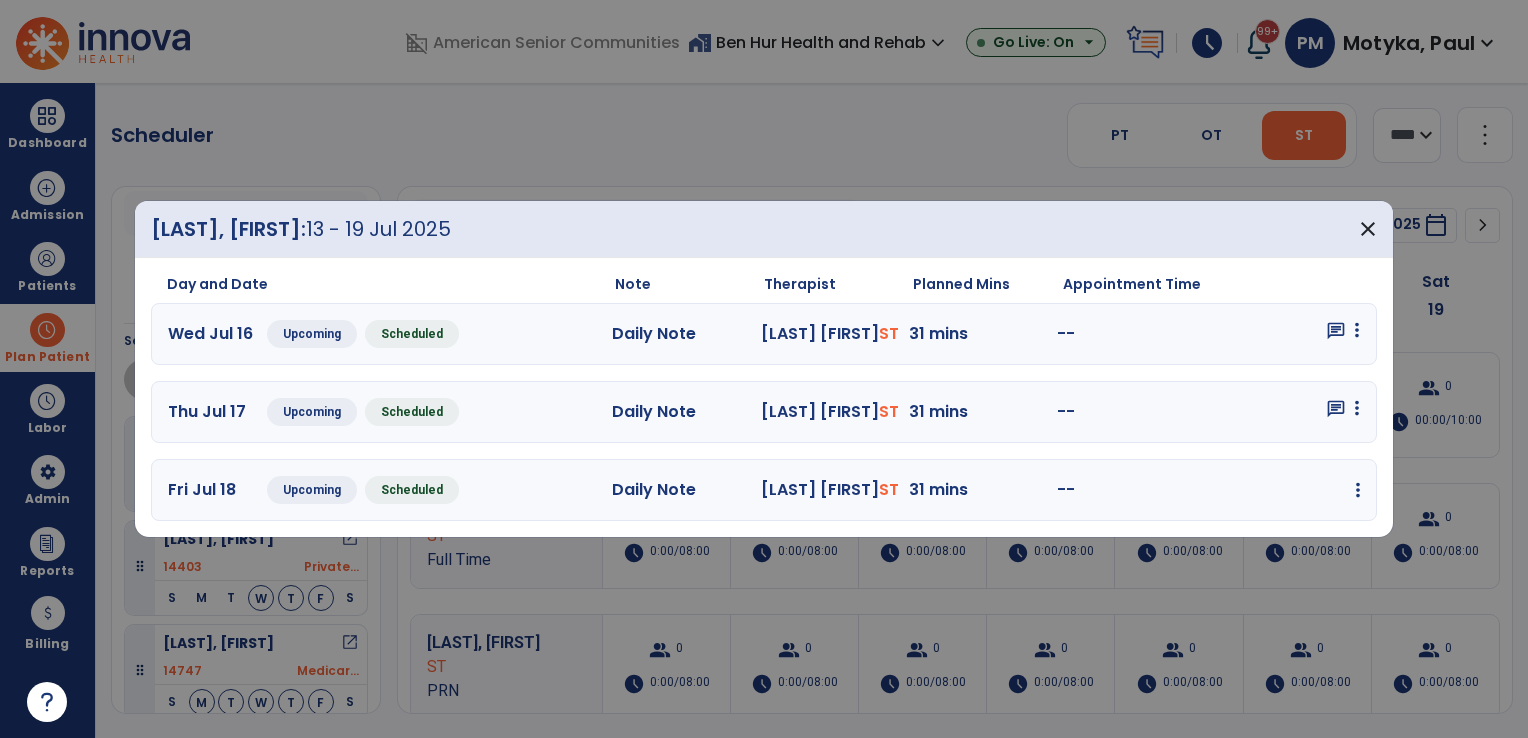 click at bounding box center [1357, 330] 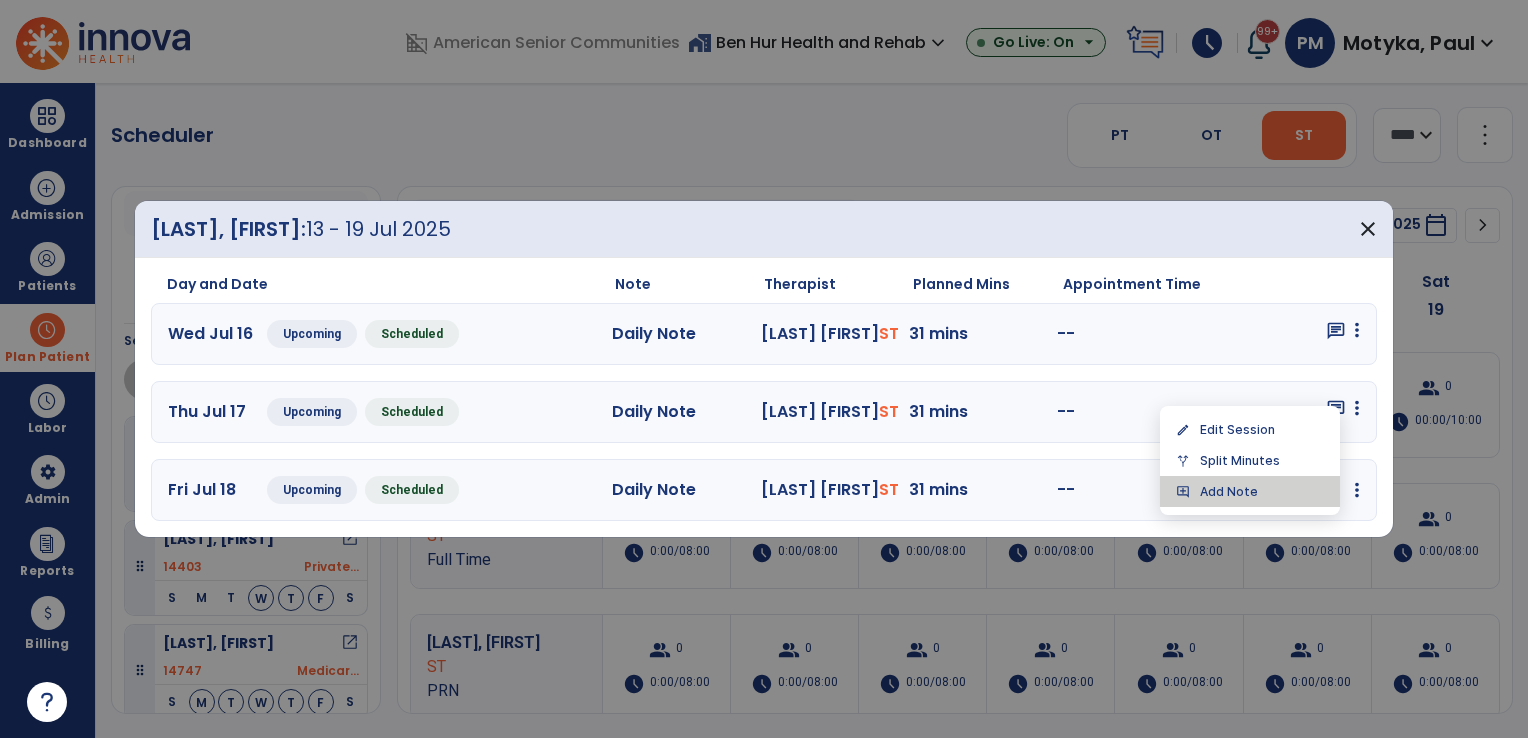 click on "add_comment  Add Note" at bounding box center (1250, 491) 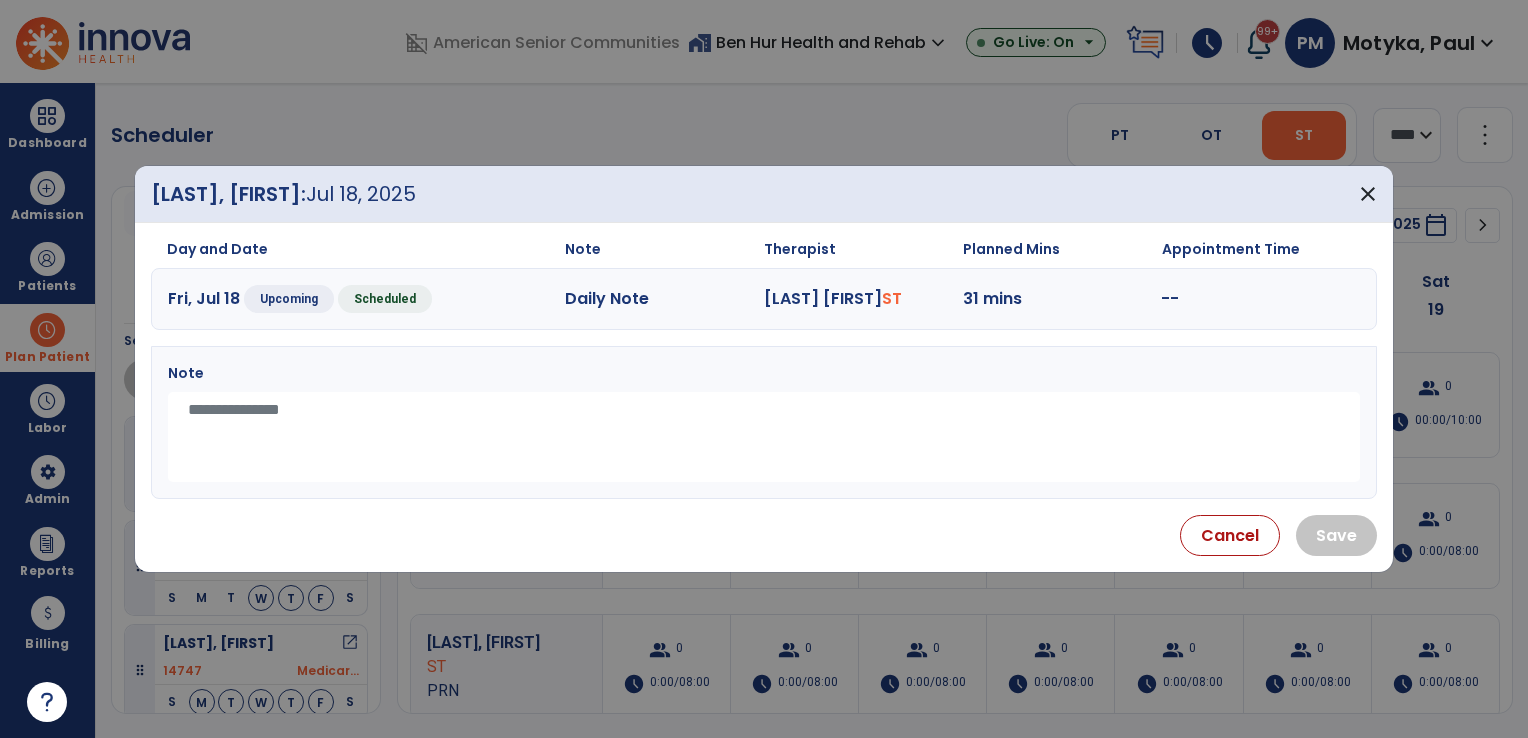 click at bounding box center (764, 437) 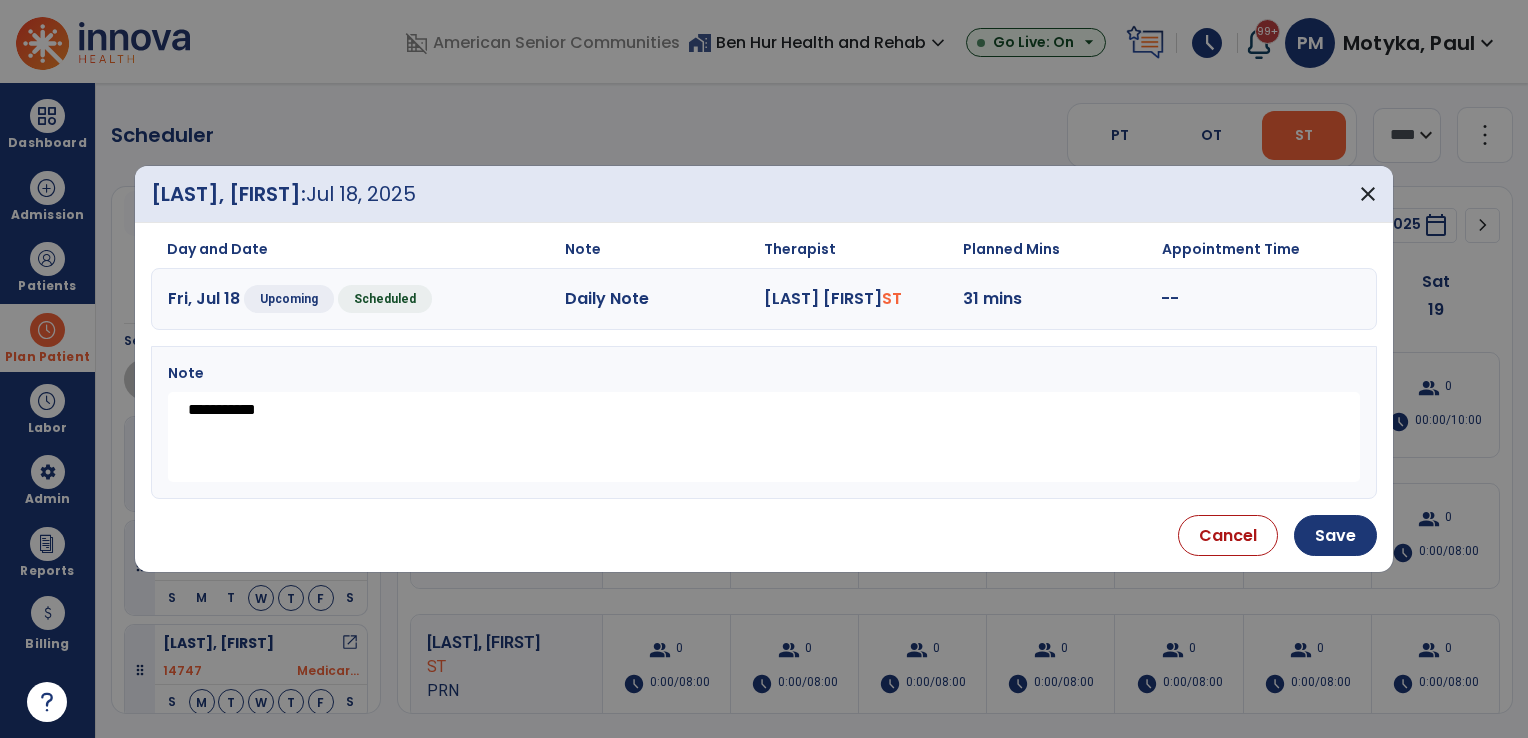 click on "**********" at bounding box center (764, 437) 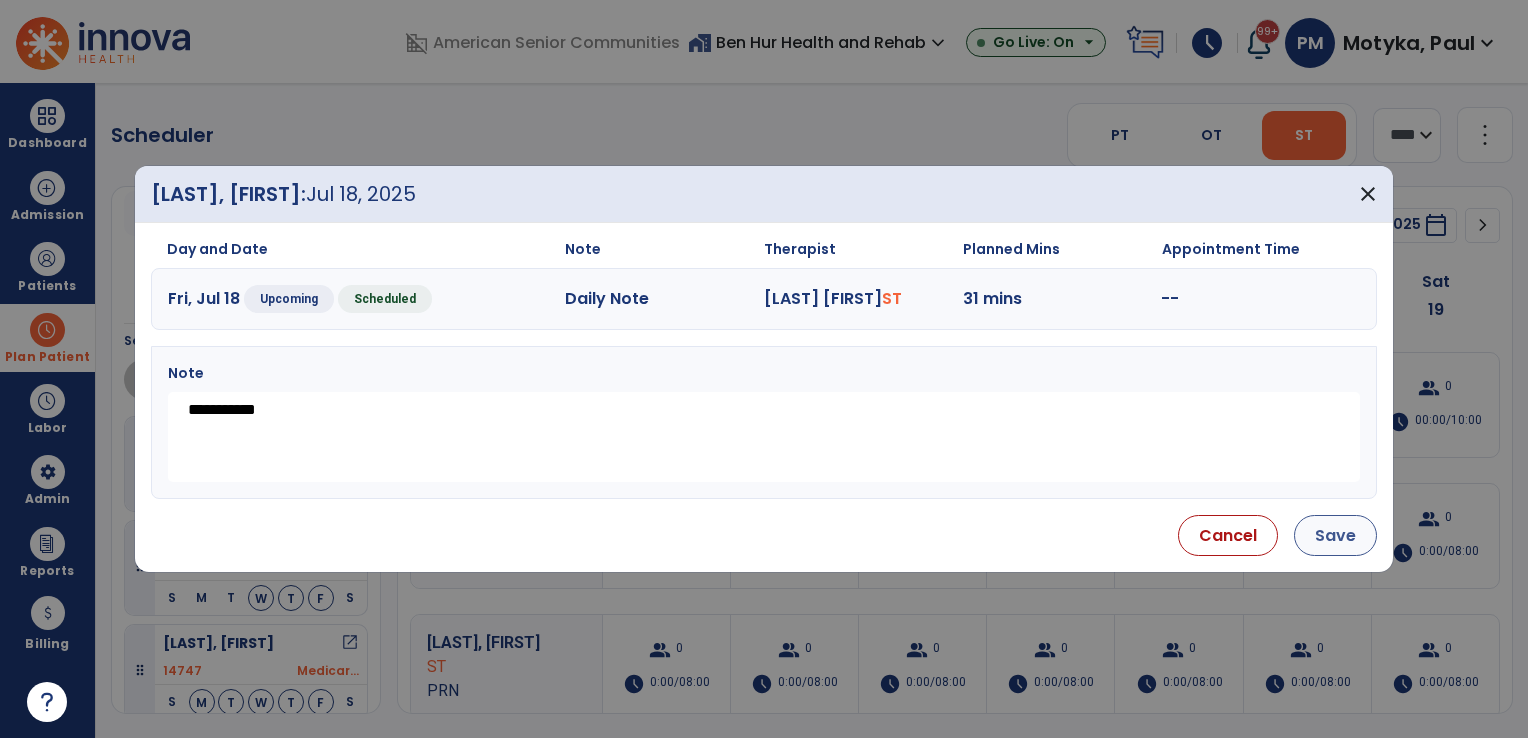 type on "**********" 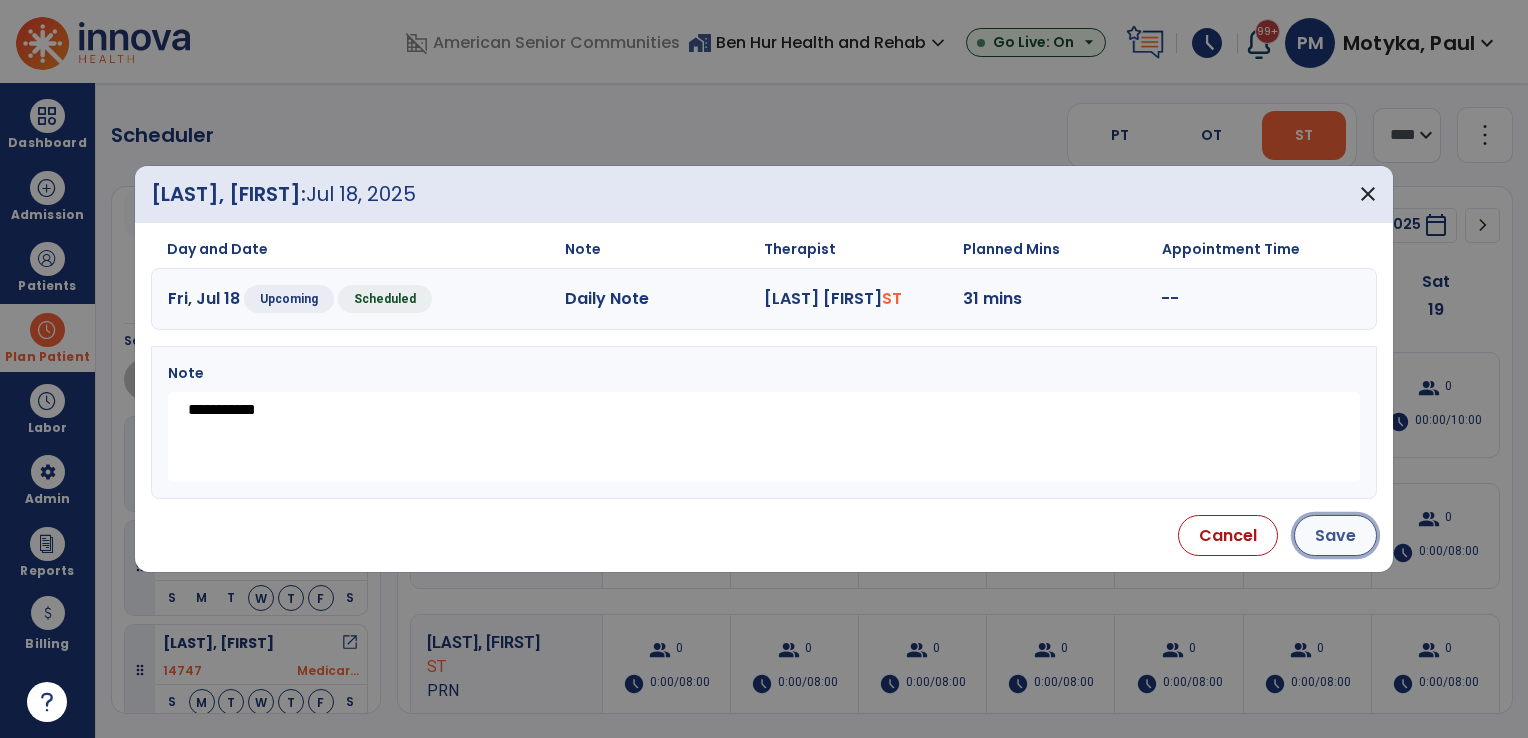 click on "Save" at bounding box center [1335, 535] 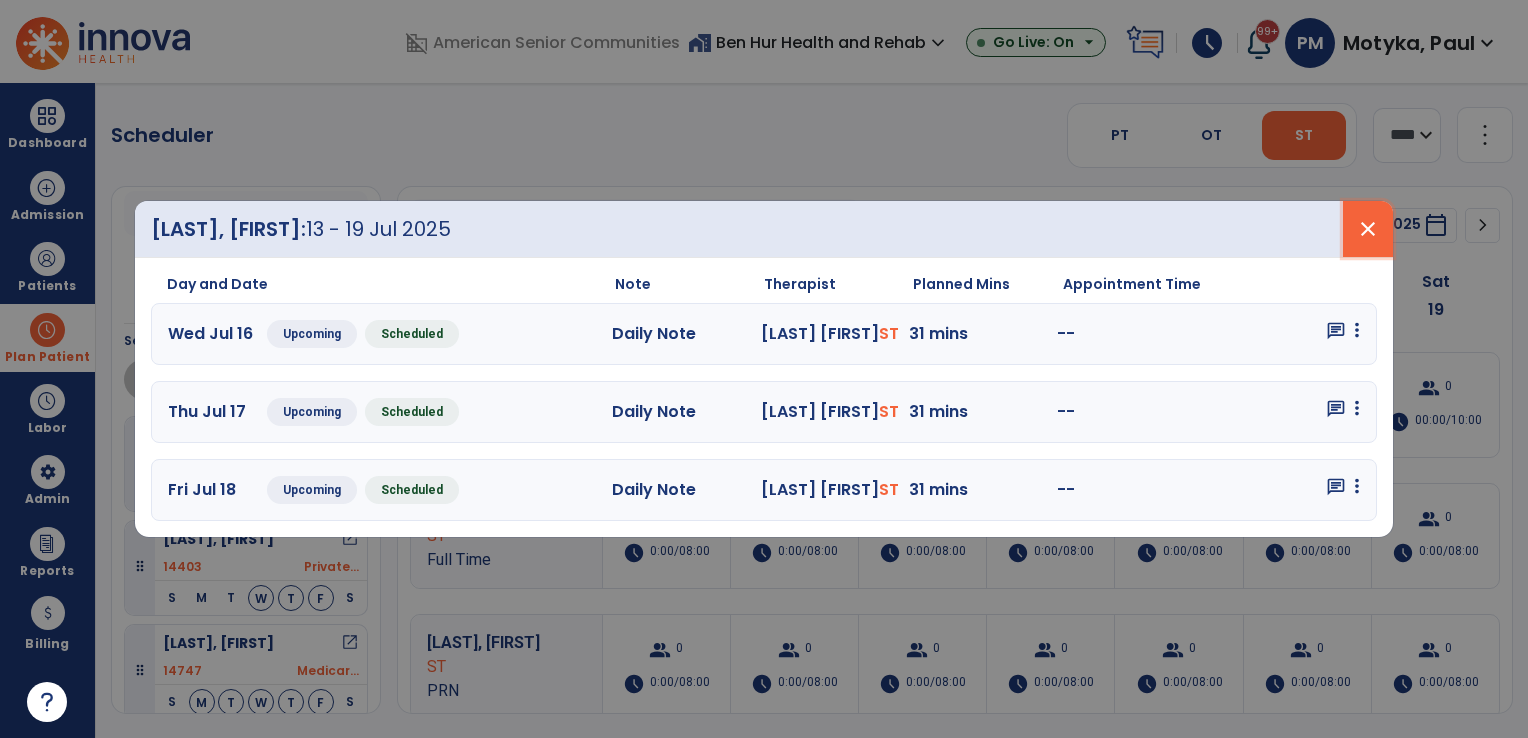 click on "close" at bounding box center (1368, 229) 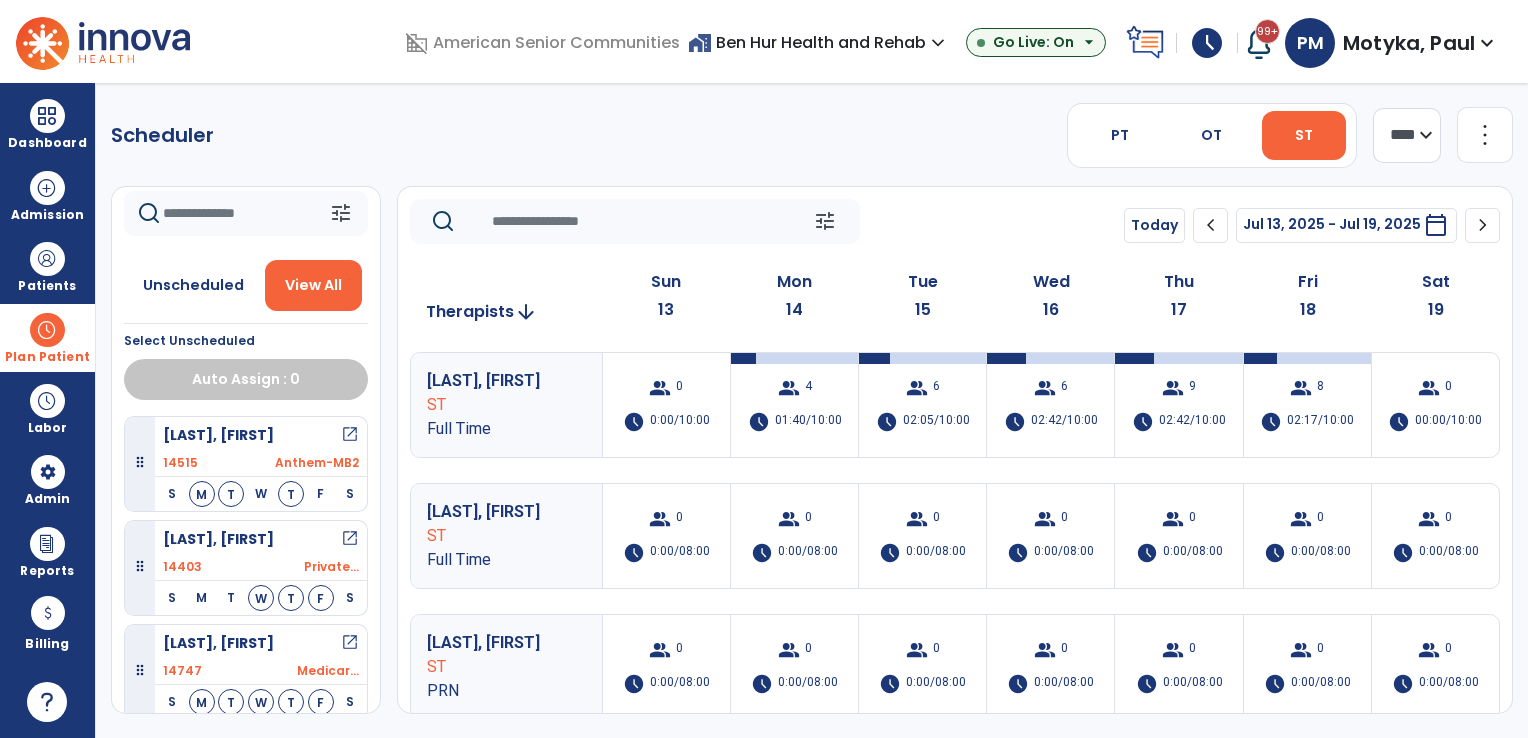 click on "chevron_right" 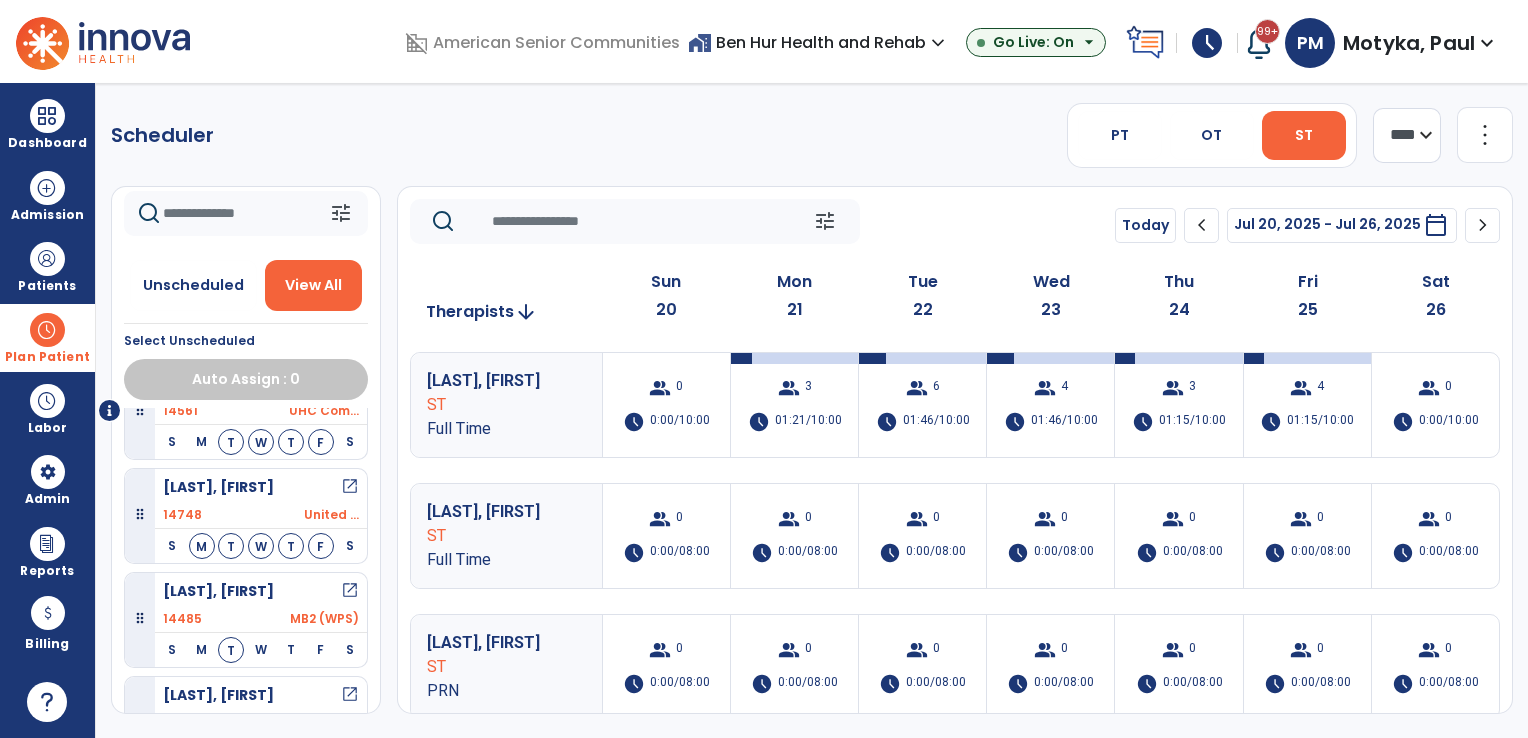 scroll, scrollTop: 209, scrollLeft: 0, axis: vertical 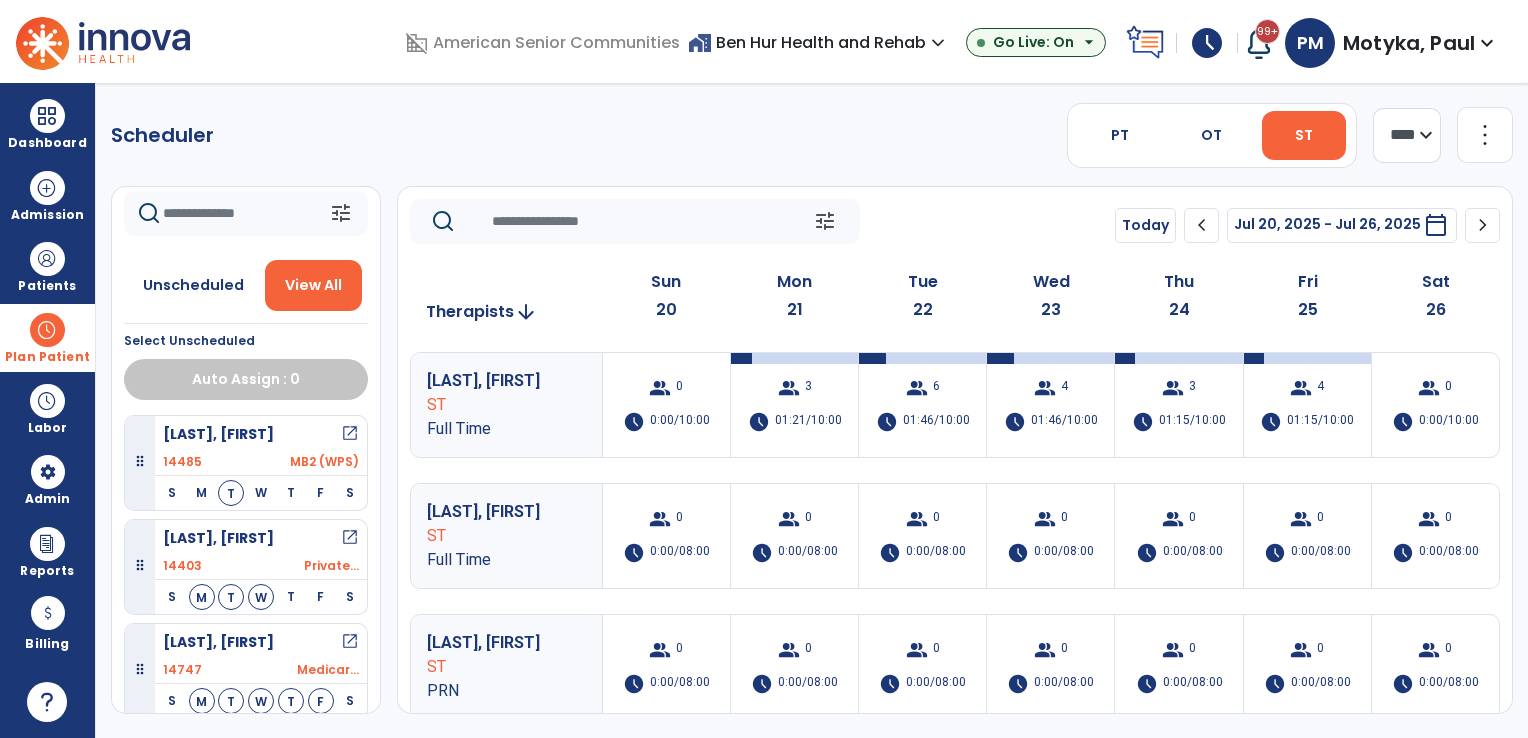 click on "open_in_new" at bounding box center [350, 538] 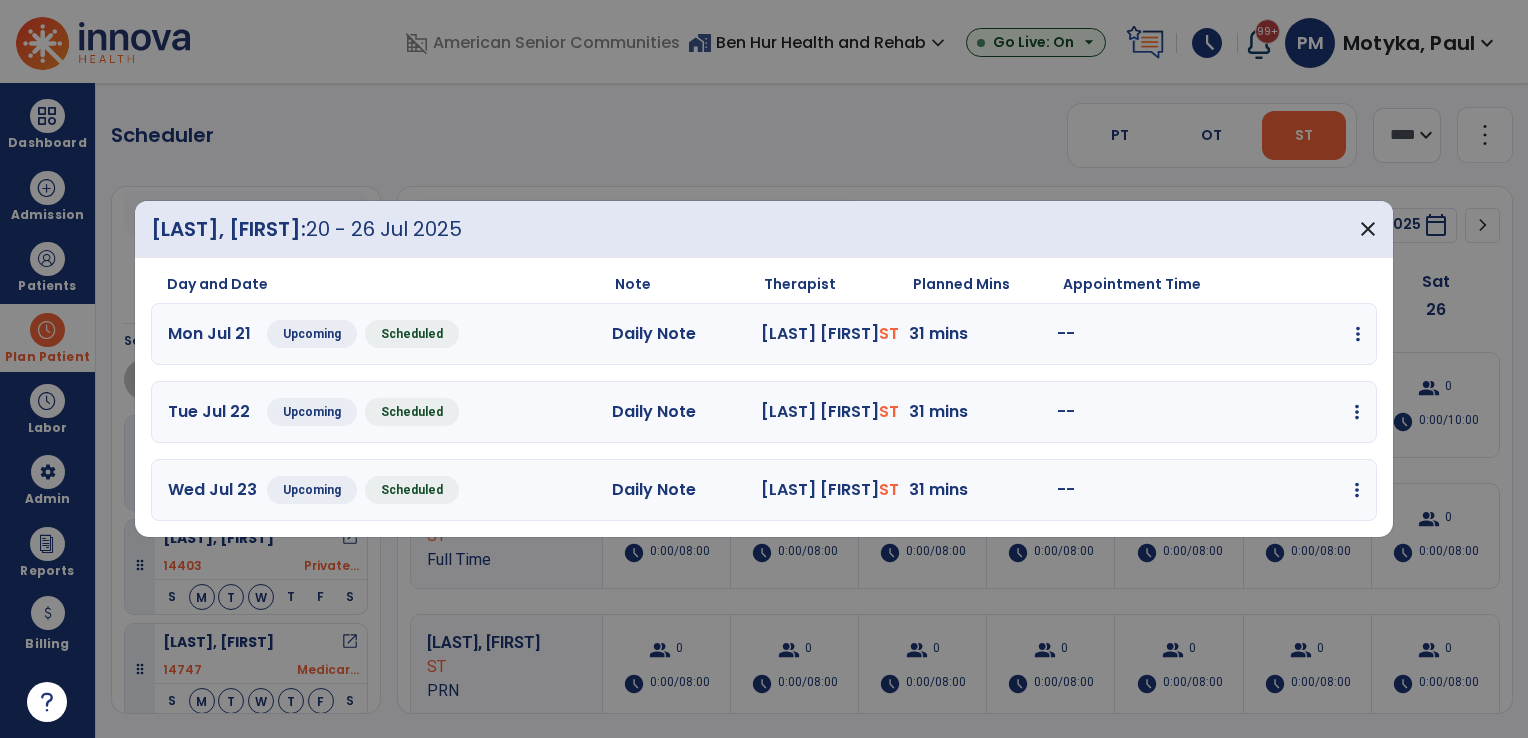 click at bounding box center (1358, 334) 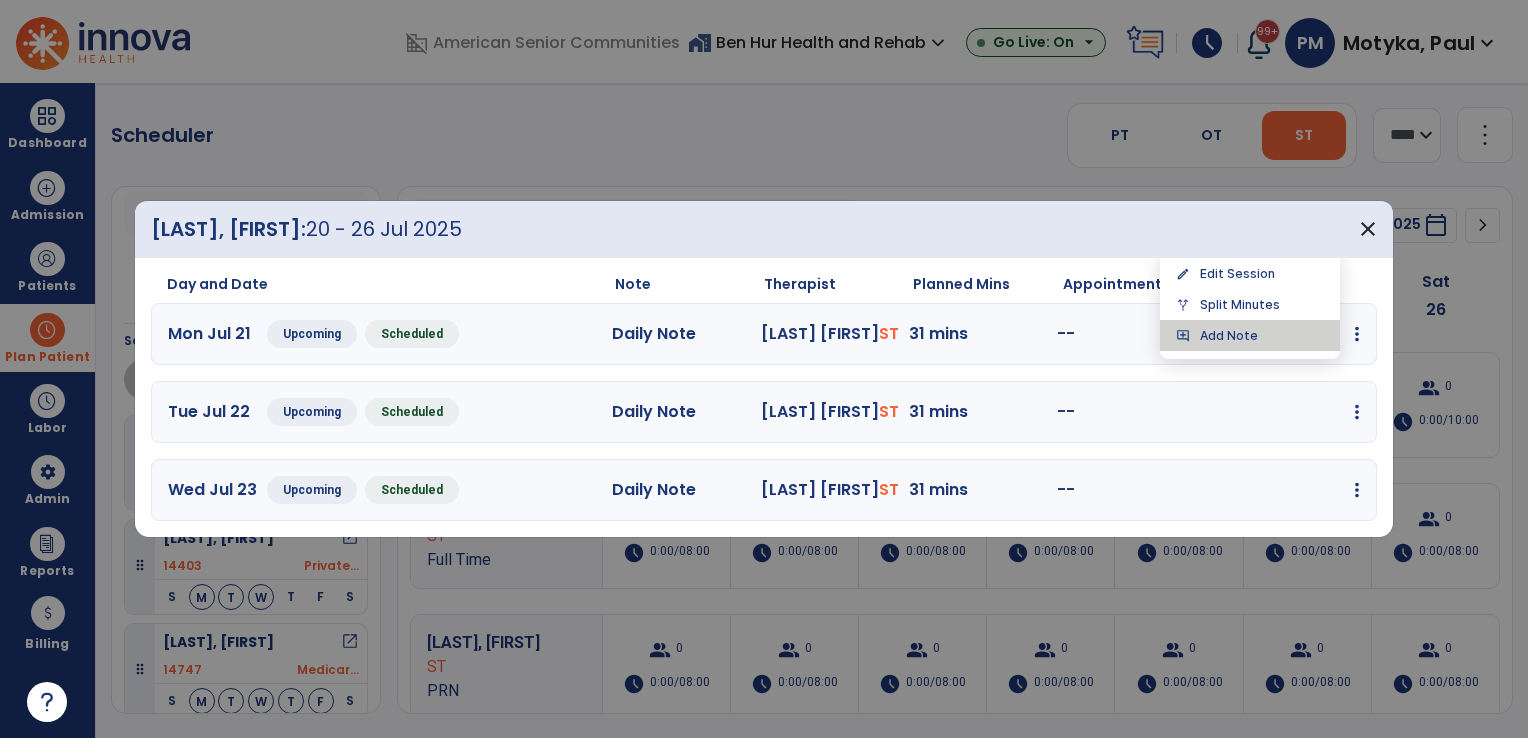 click on "add_comment  Add Note" at bounding box center (1250, 335) 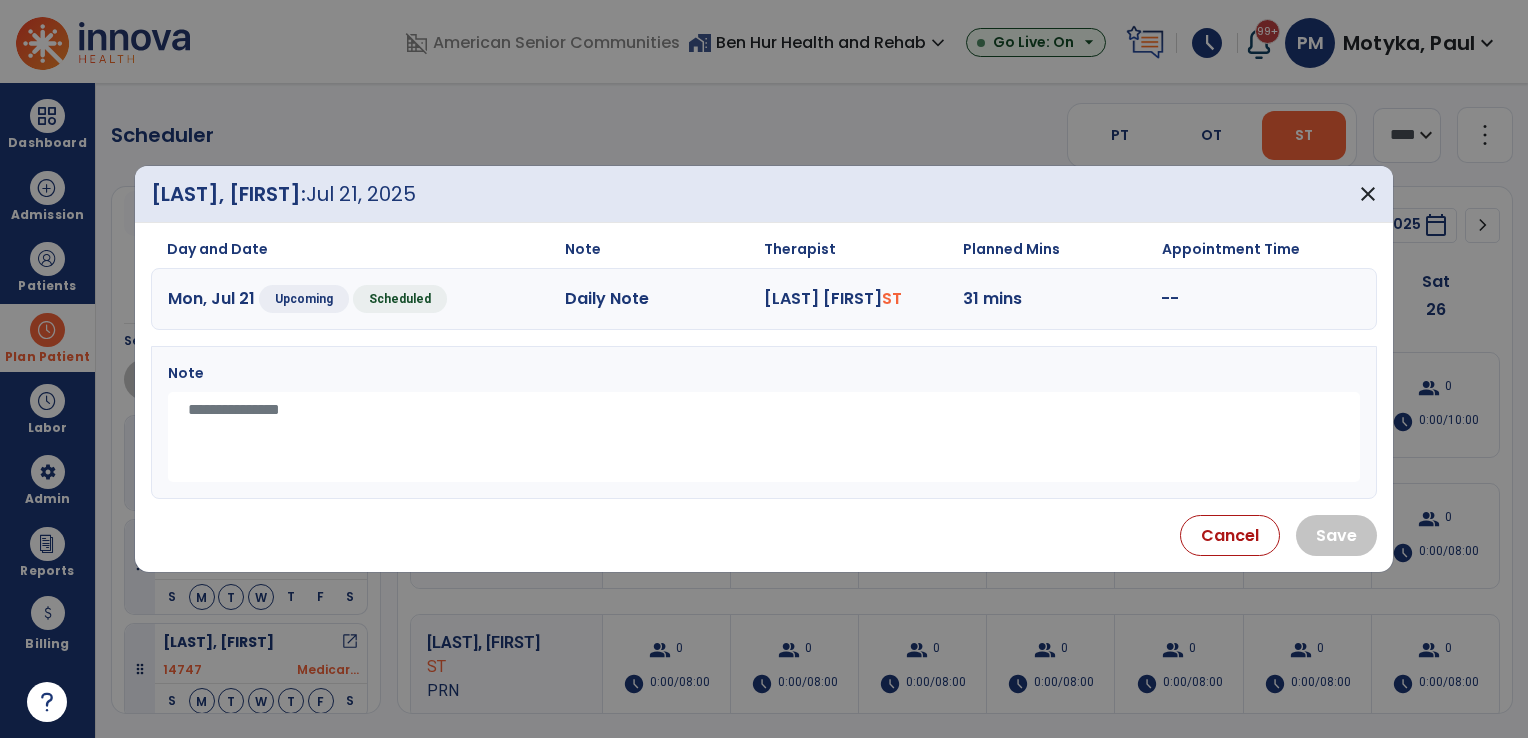 click at bounding box center (764, 437) 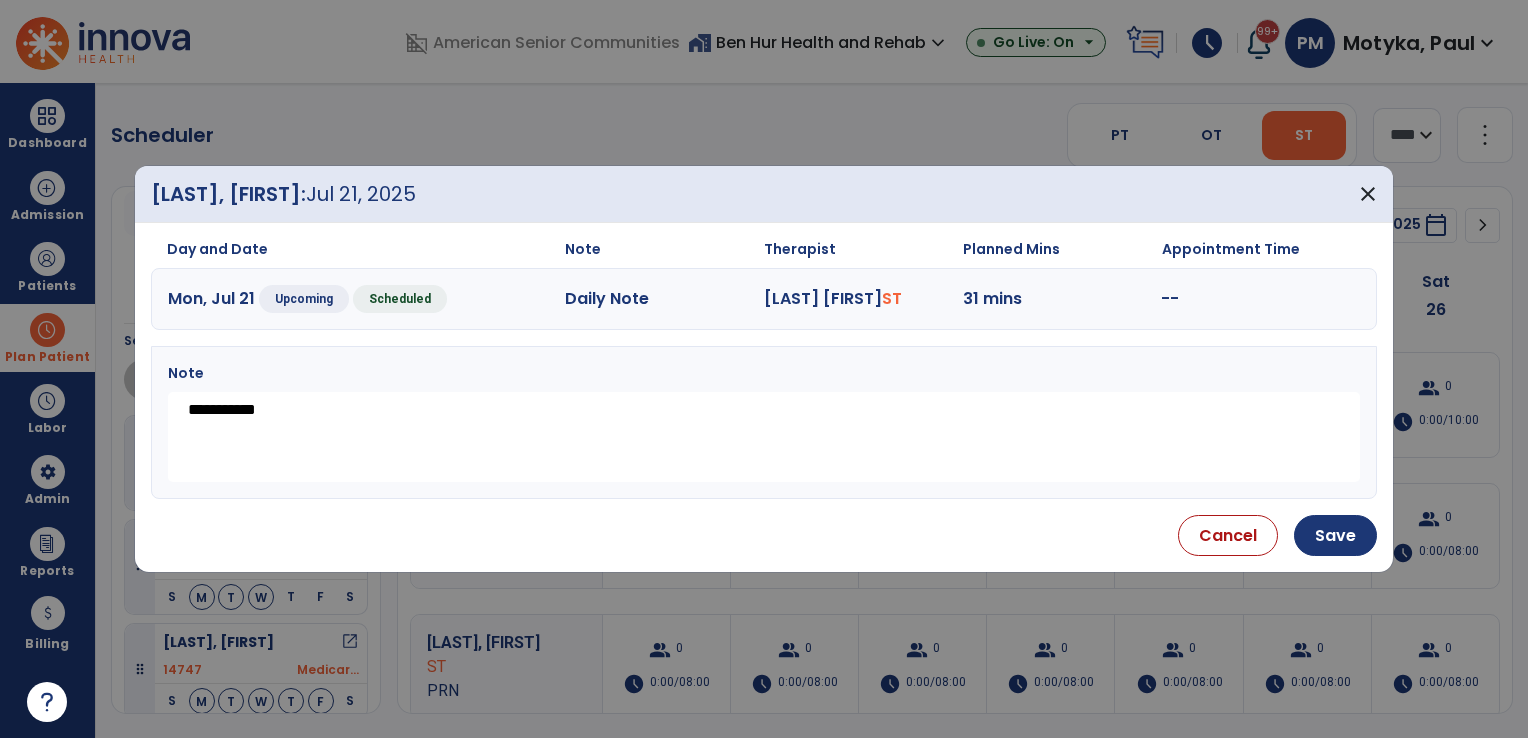 click on "**********" at bounding box center (764, 437) 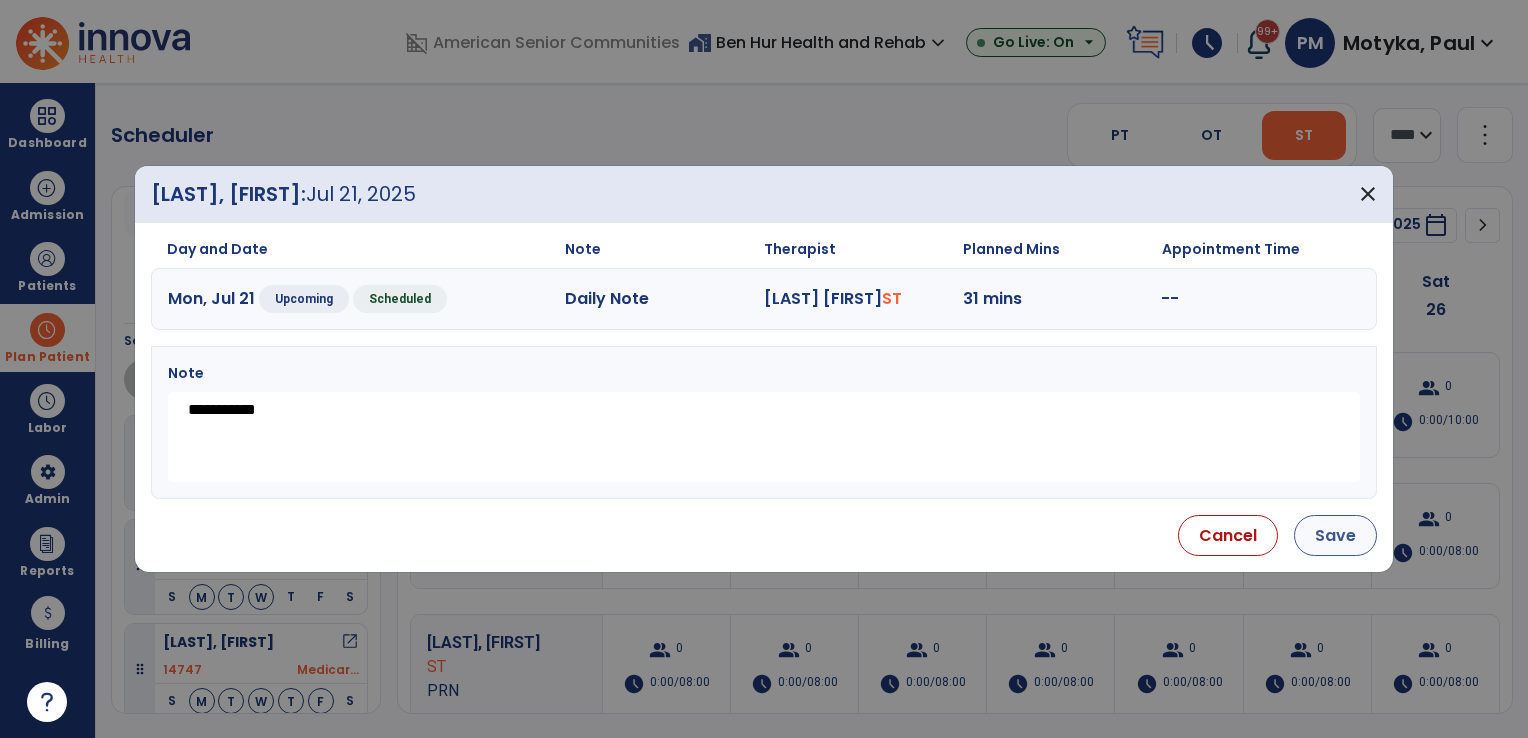 type on "**********" 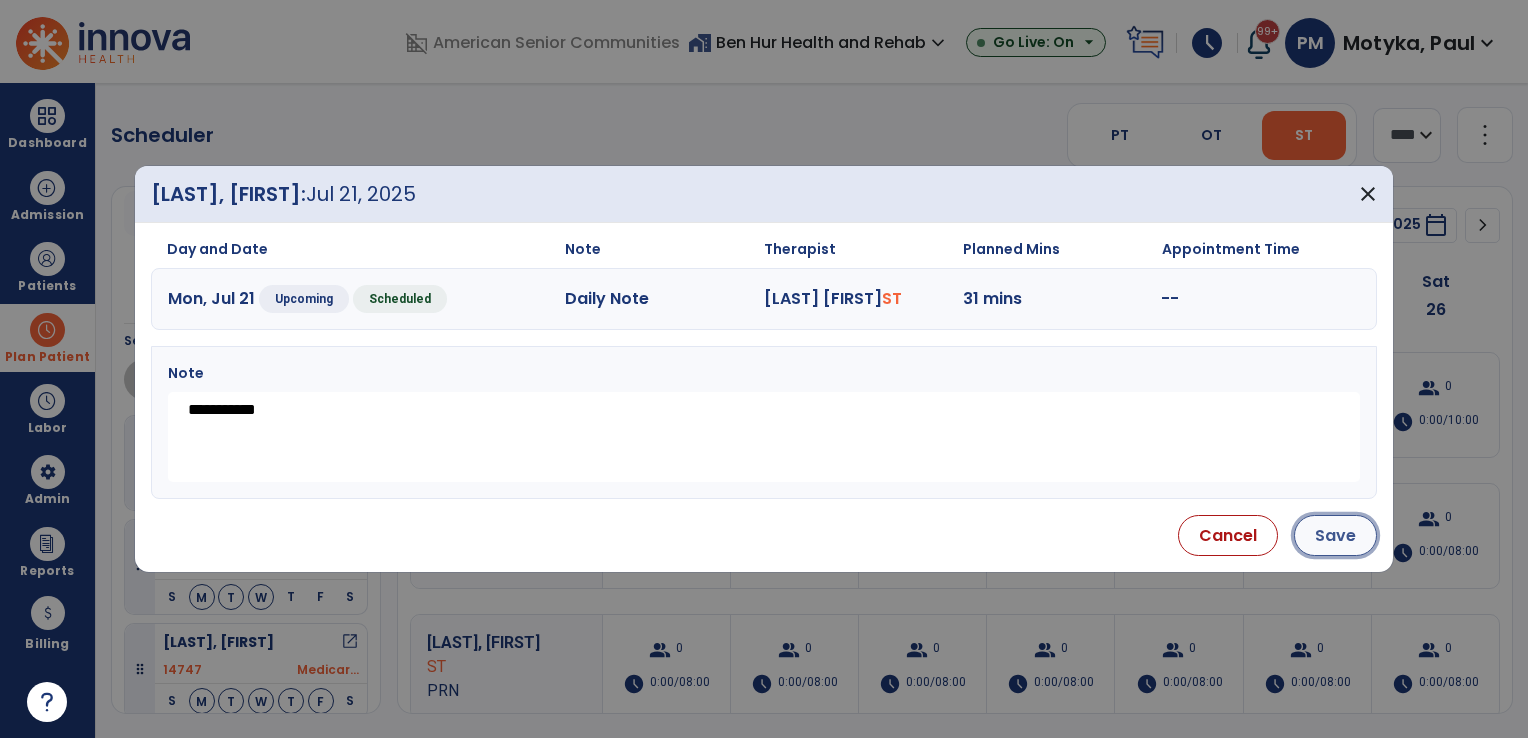 click on "Save" at bounding box center [1335, 535] 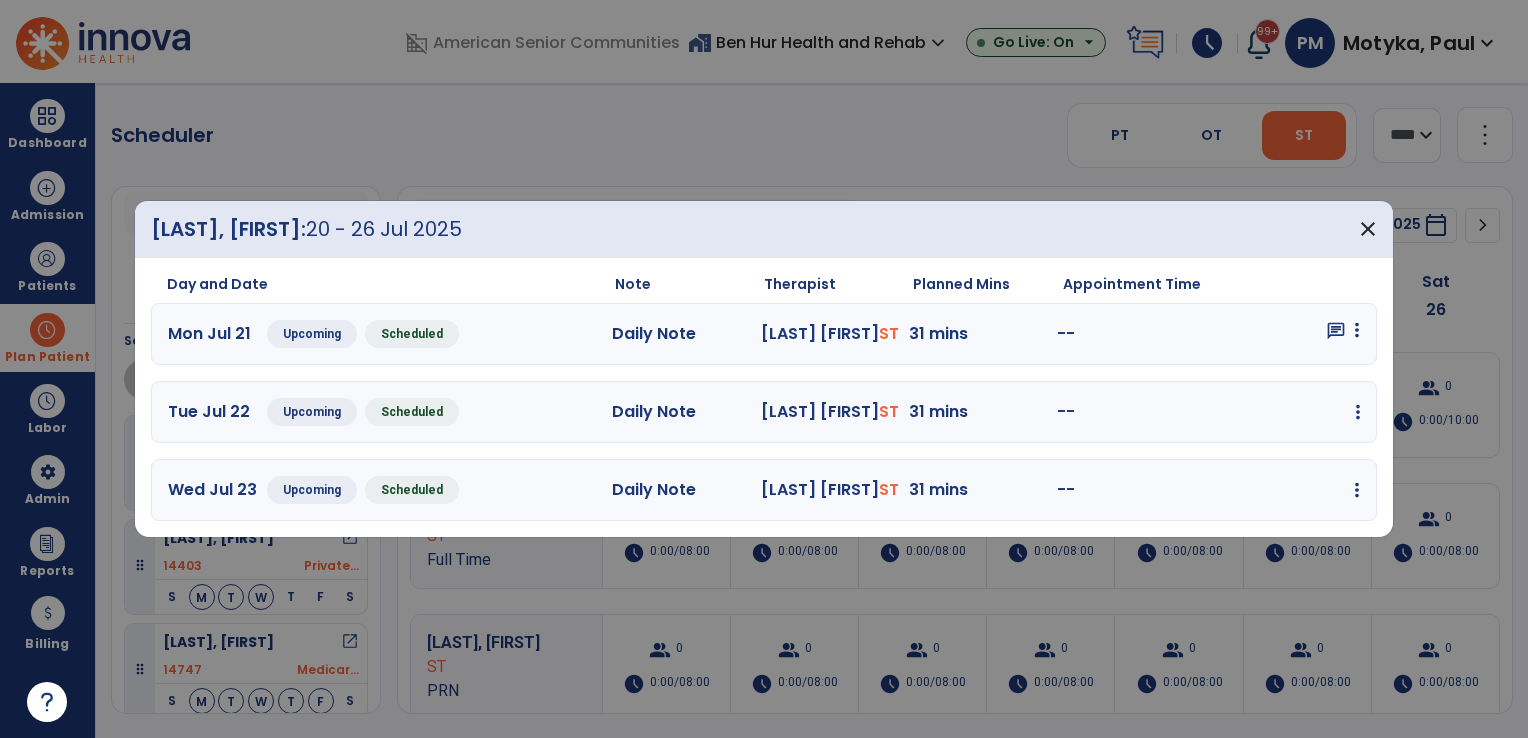 click at bounding box center [1357, 330] 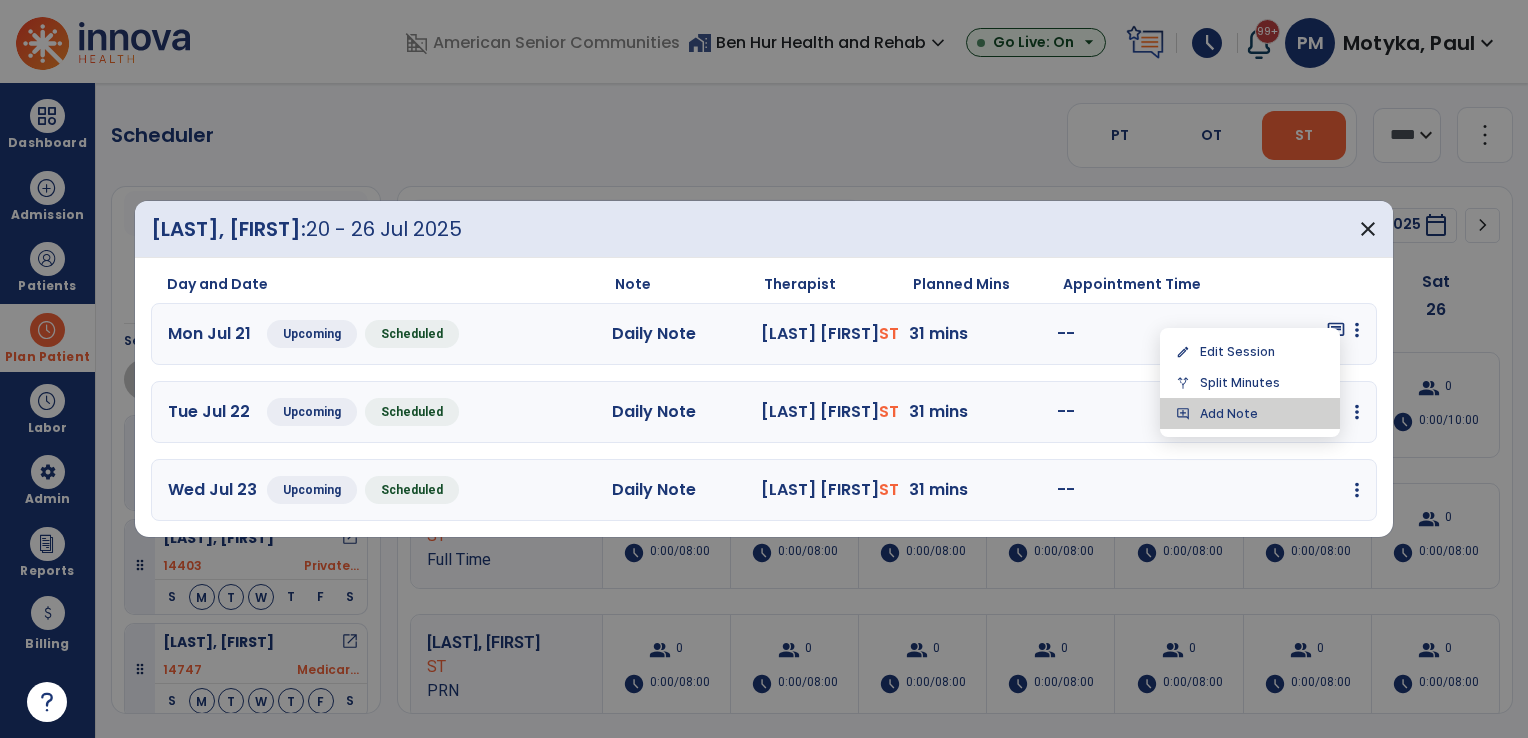 click on "add_comment  Add Note" at bounding box center [1250, 413] 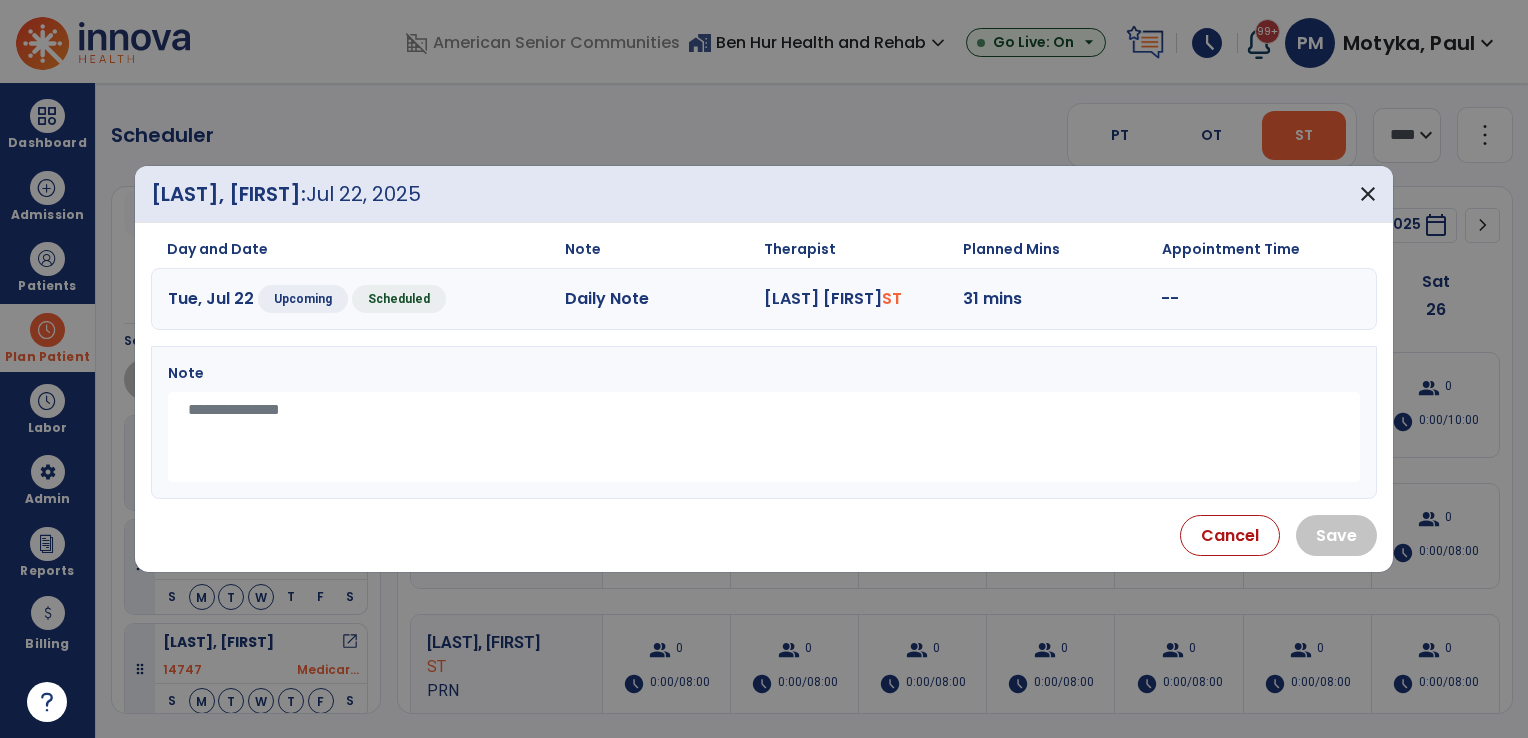 click at bounding box center (764, 437) 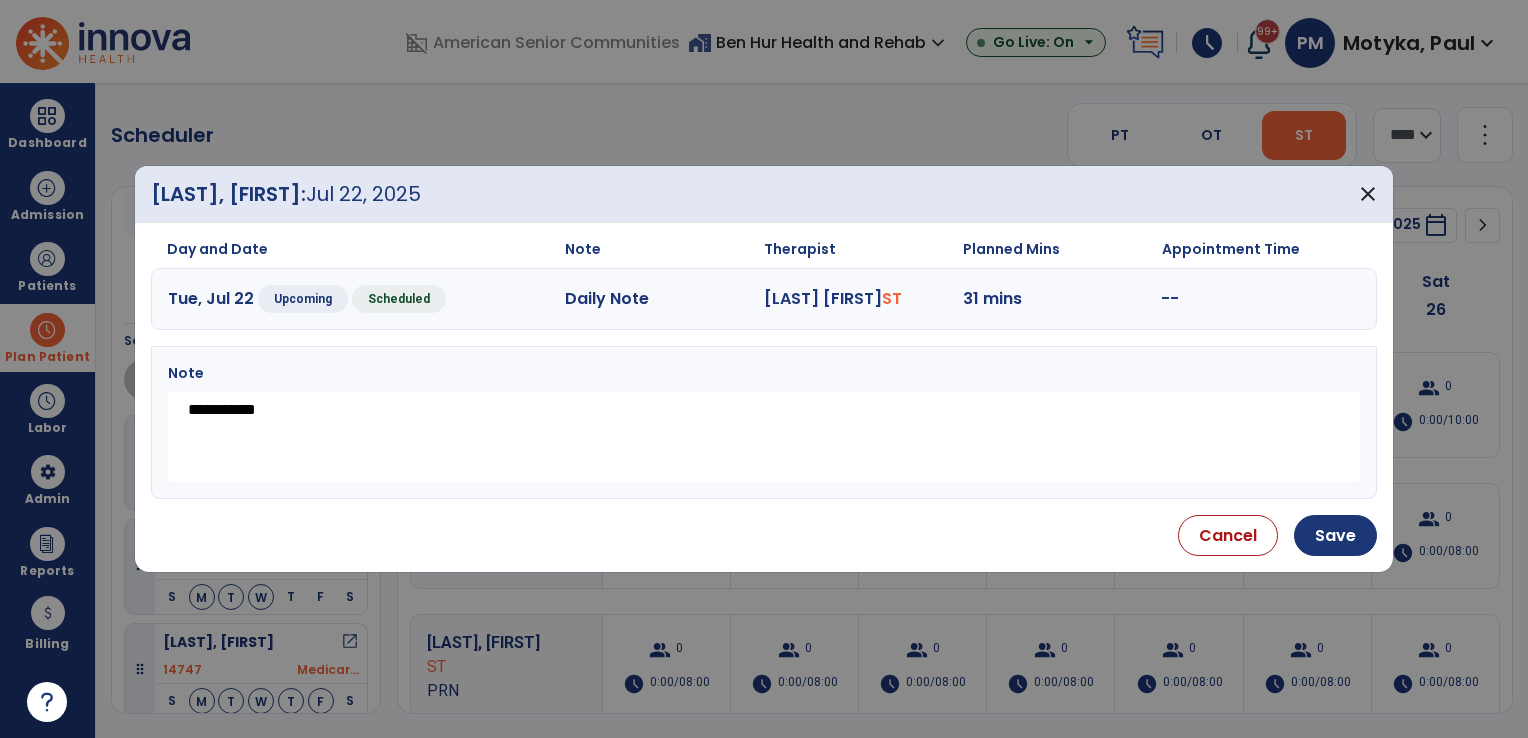 drag, startPoint x: 608, startPoint y: 448, endPoint x: 616, endPoint y: 435, distance: 15.264338 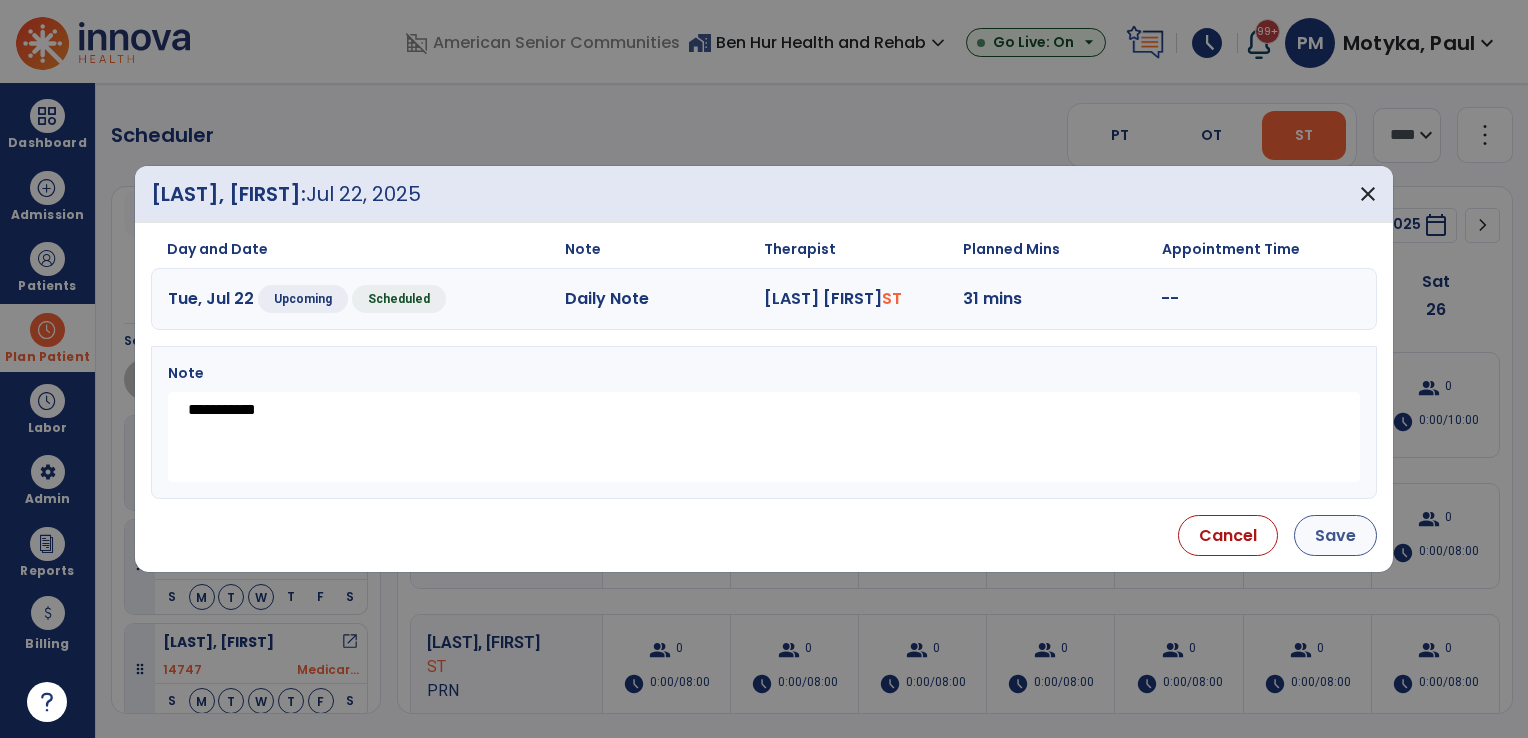 type on "**********" 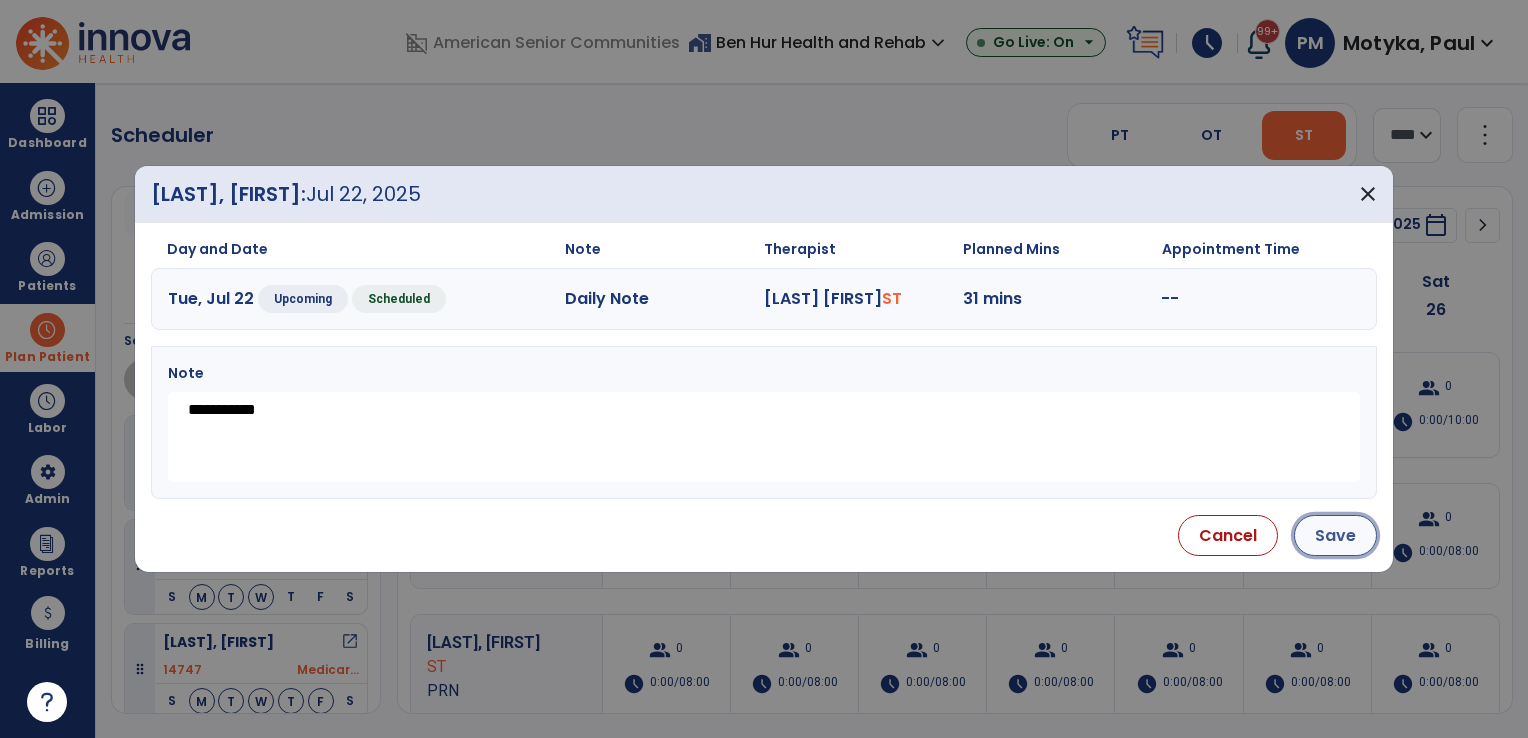 drag, startPoint x: 1359, startPoint y: 533, endPoint x: 1356, endPoint y: 522, distance: 11.401754 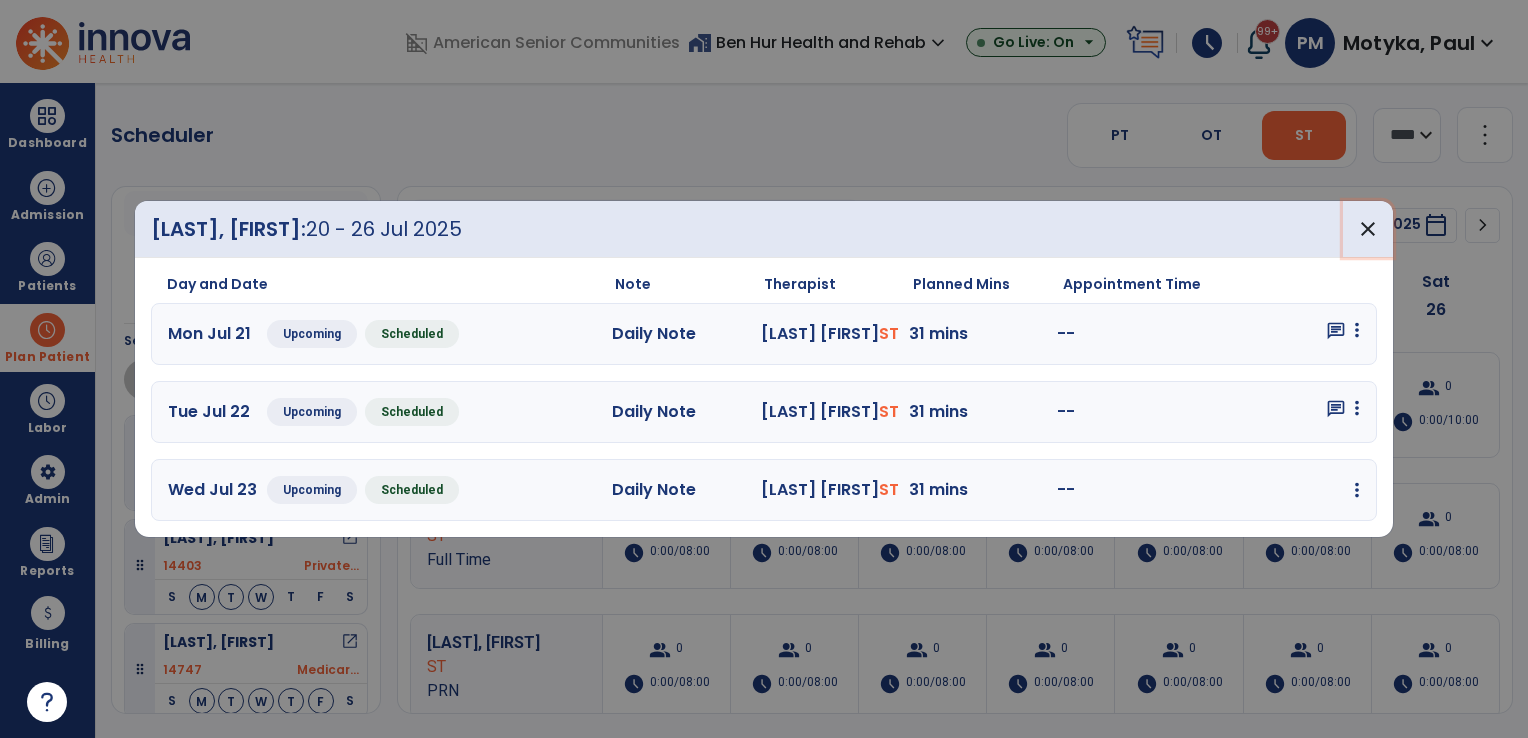 click on "close" at bounding box center (1368, 229) 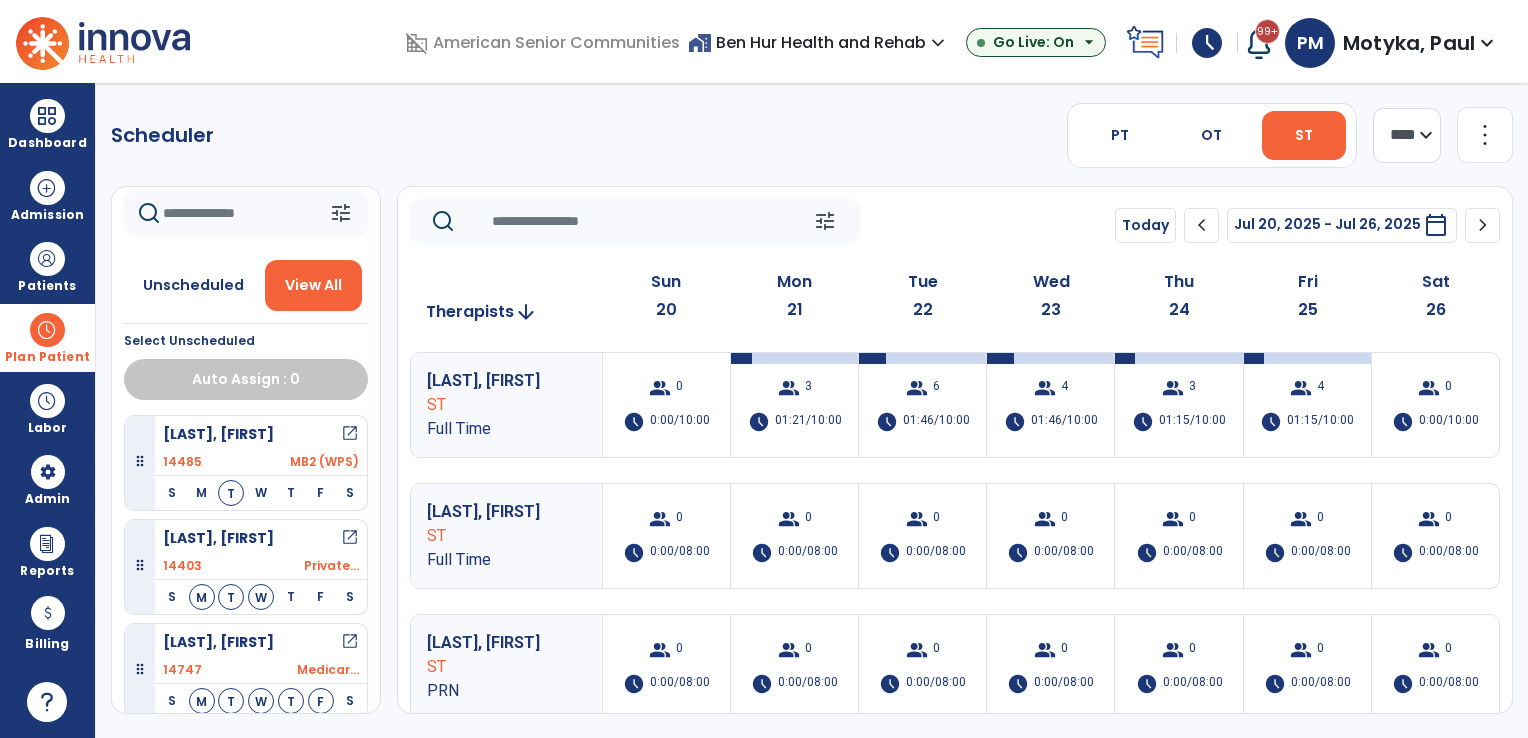 click at bounding box center (47, 330) 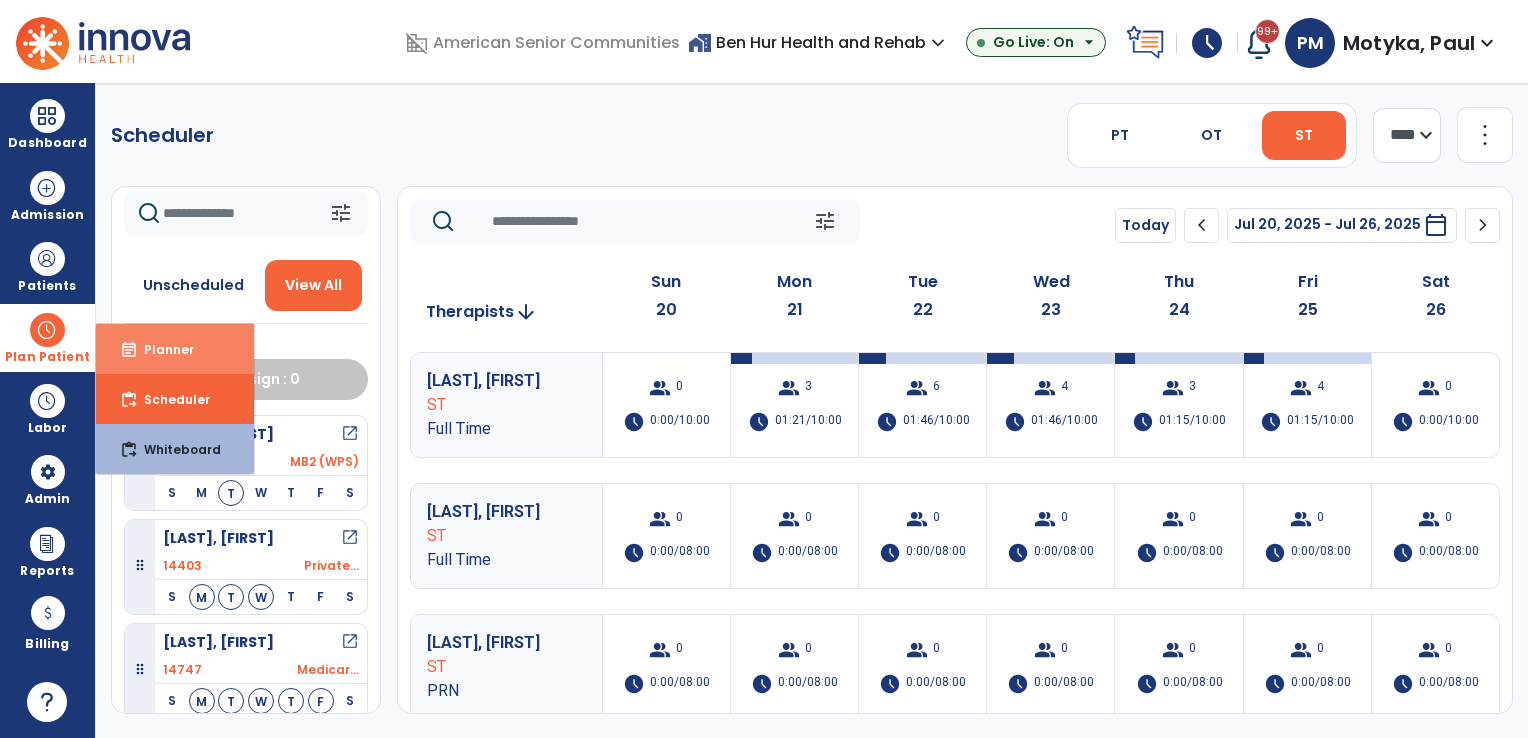 click on "event_note  Planner" at bounding box center (175, 349) 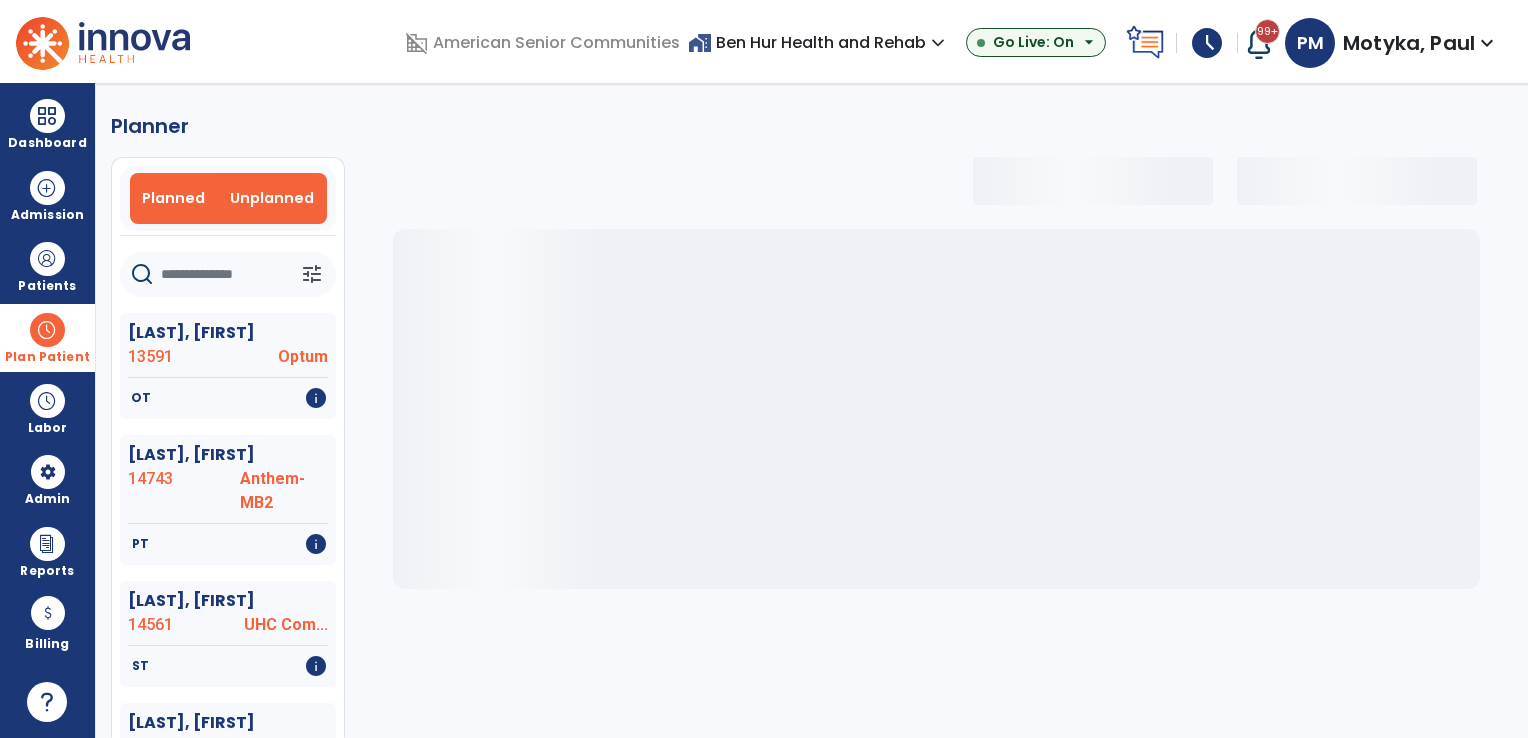 click on "Unplanned" at bounding box center [272, 198] 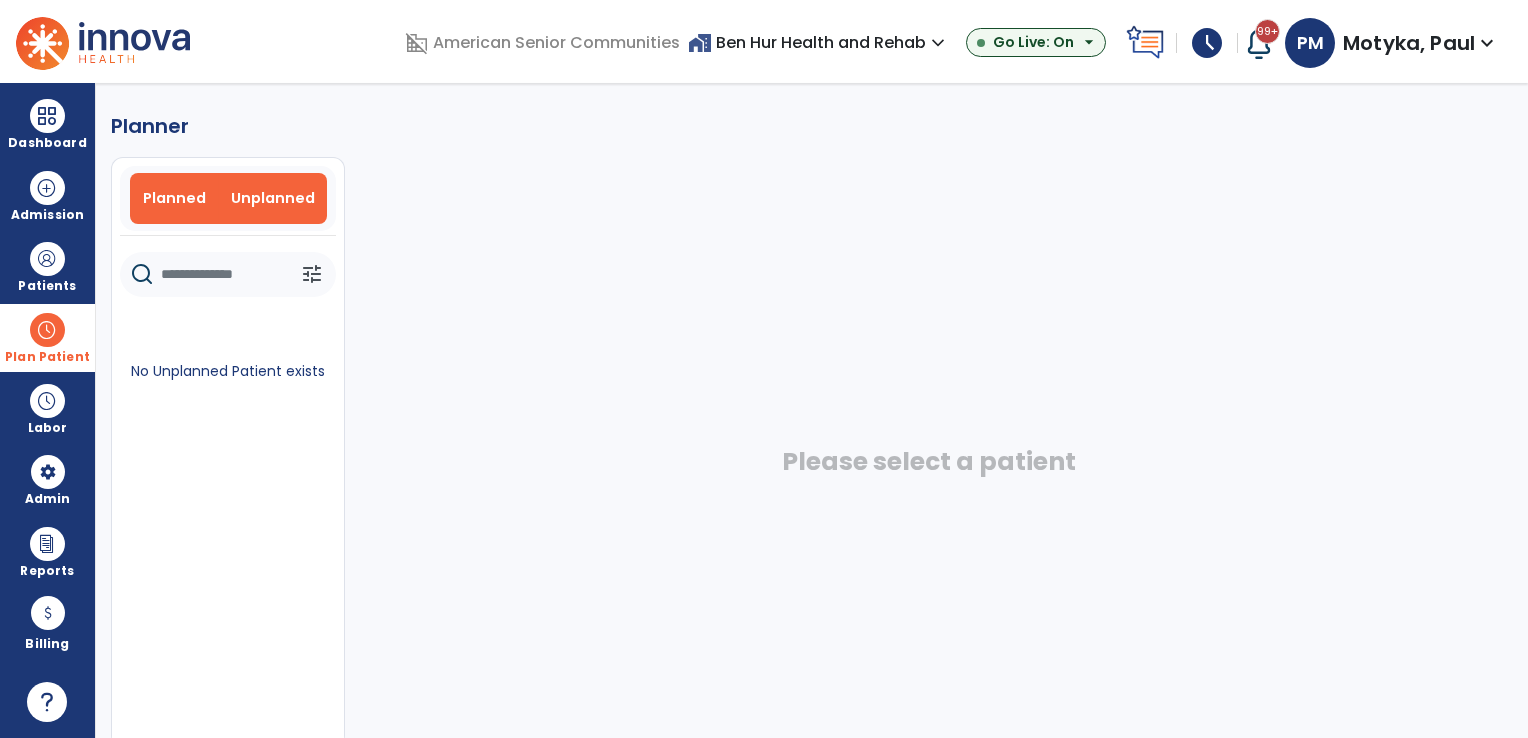 click on "Planned" at bounding box center [174, 198] 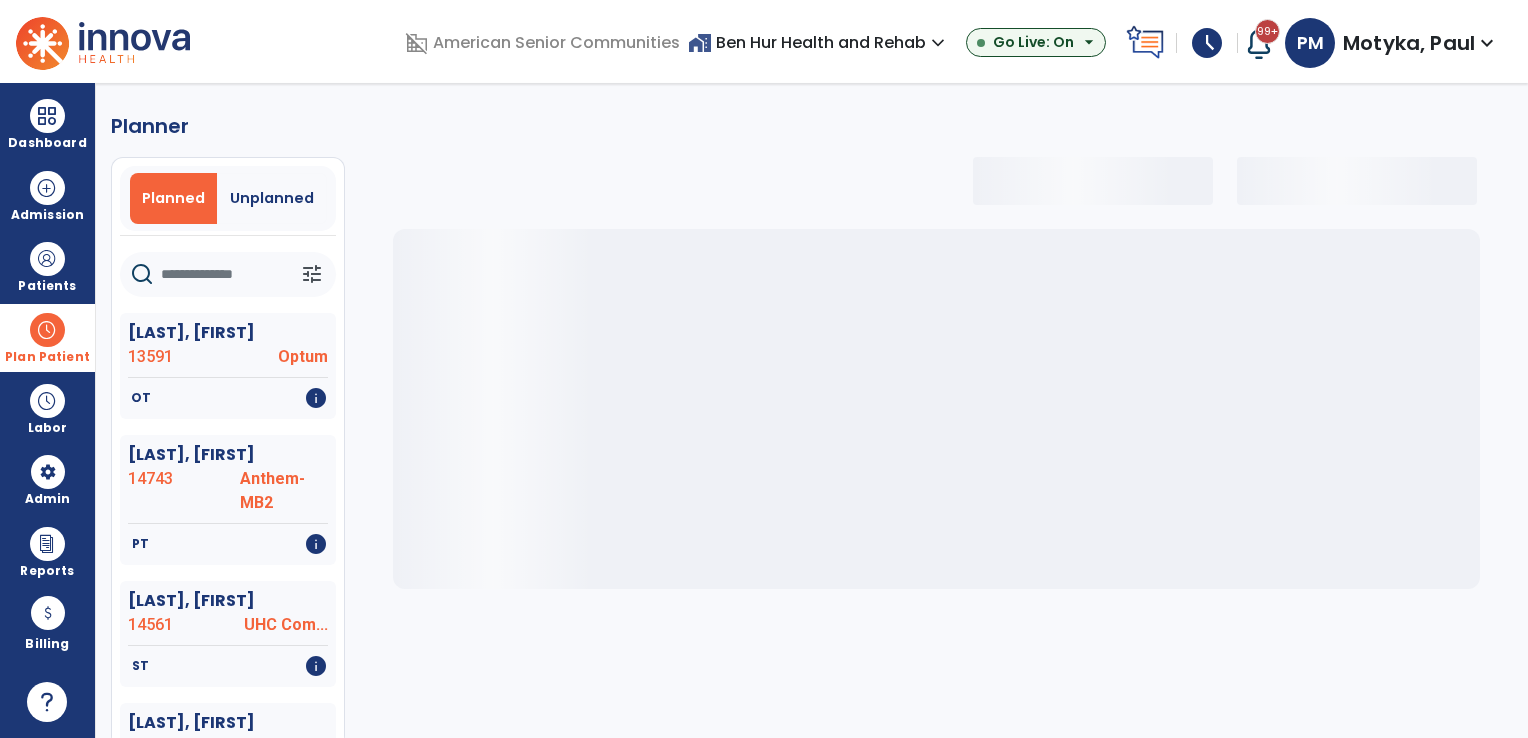 click at bounding box center [47, 330] 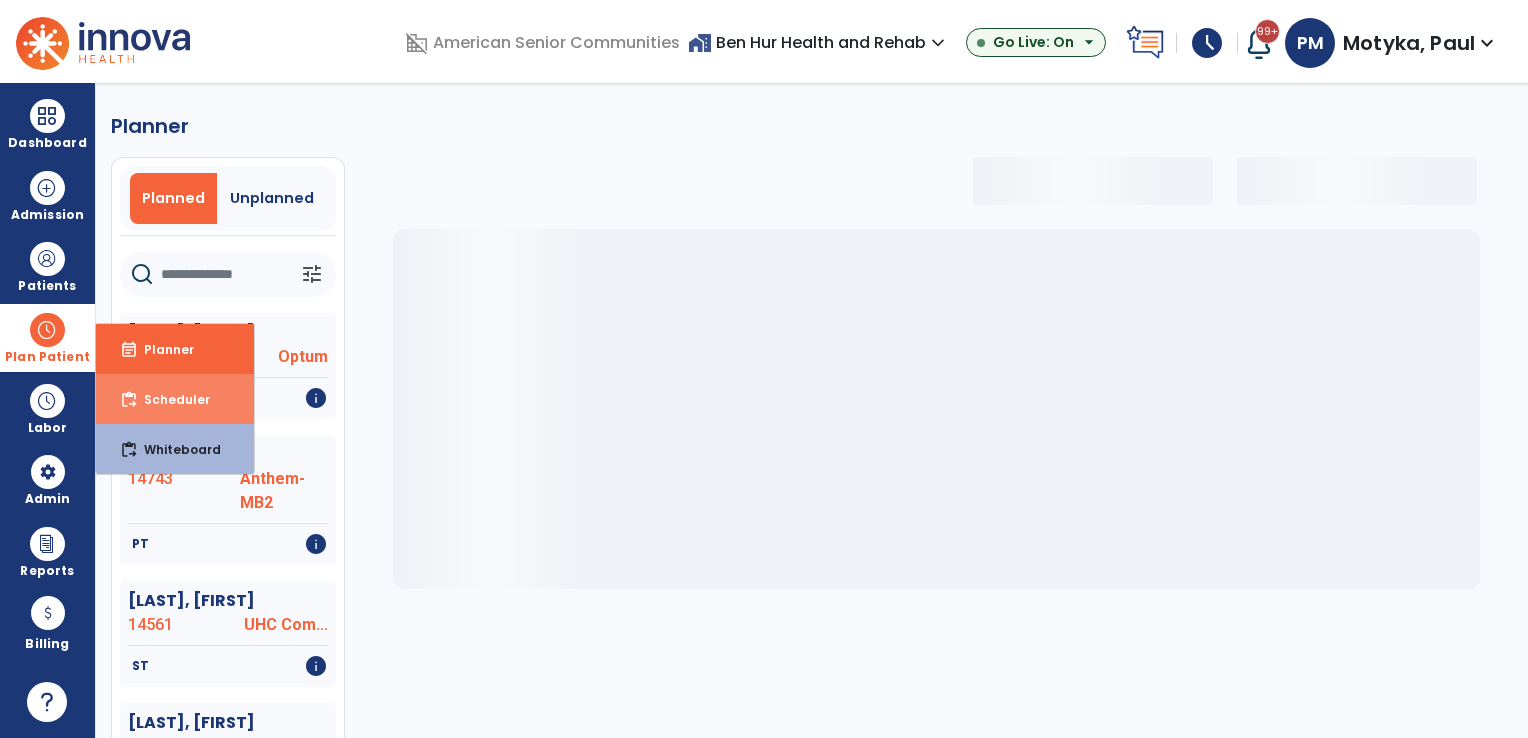 click on "content_paste_go  Scheduler" at bounding box center [175, 399] 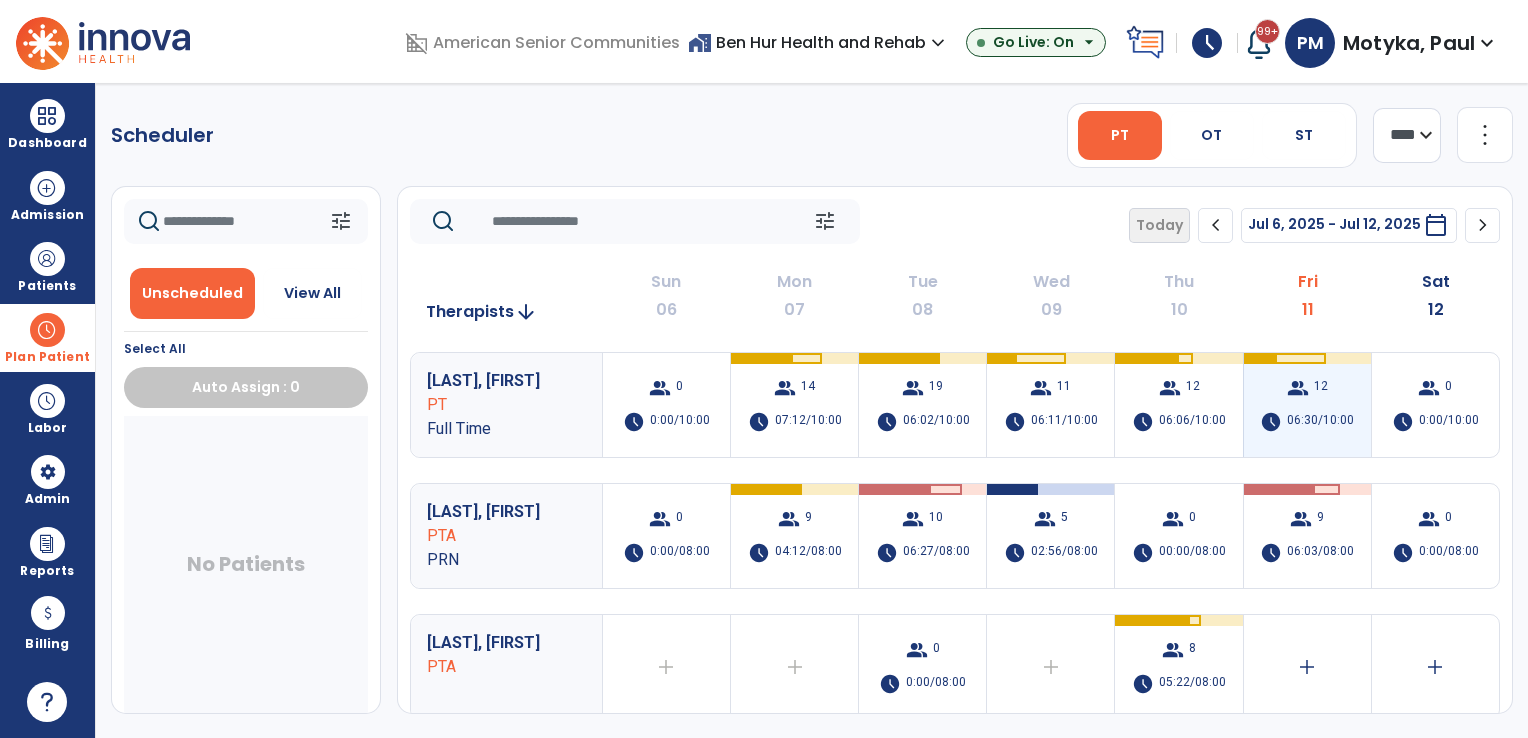 click on "group  12  schedule  06:30/10:00" at bounding box center [1307, 405] 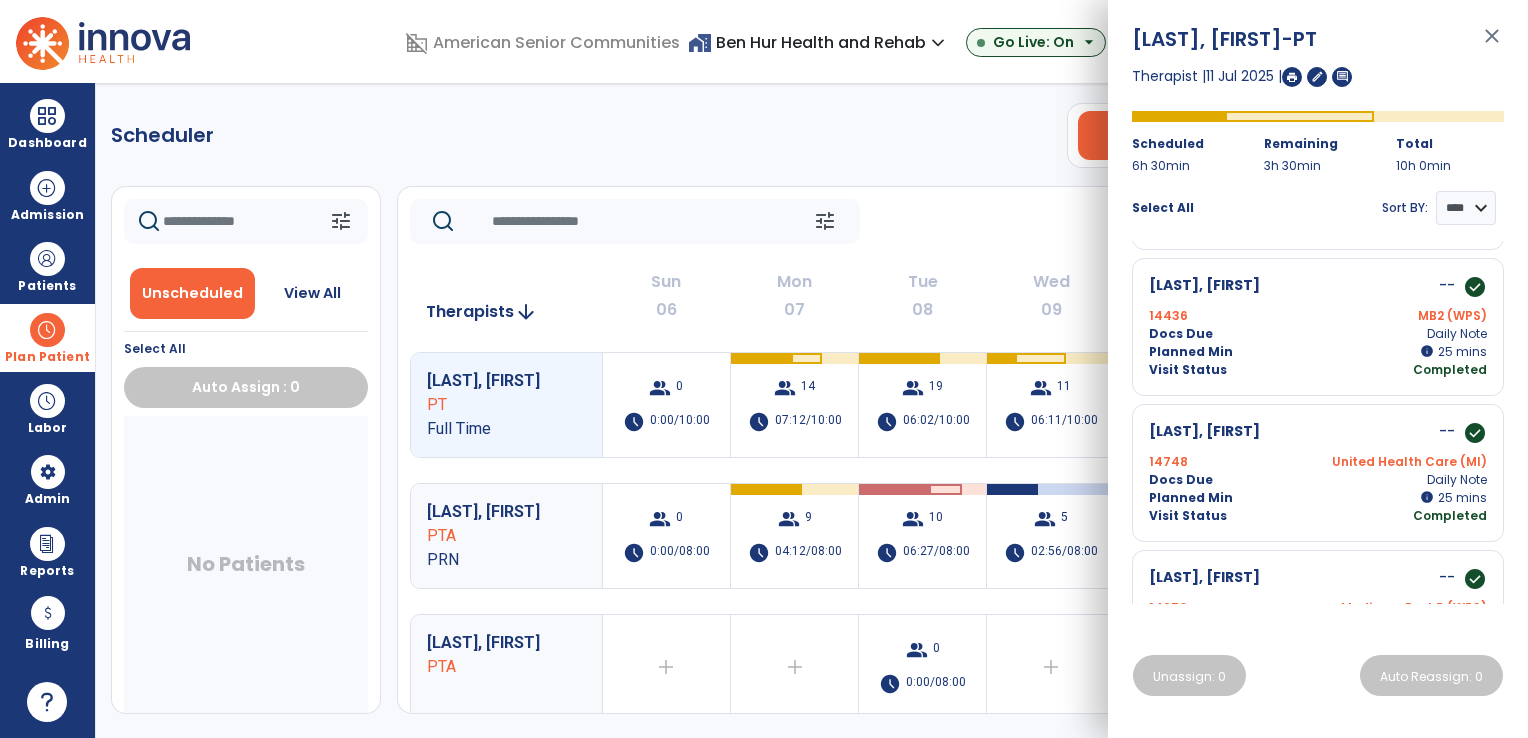 scroll, scrollTop: 0, scrollLeft: 0, axis: both 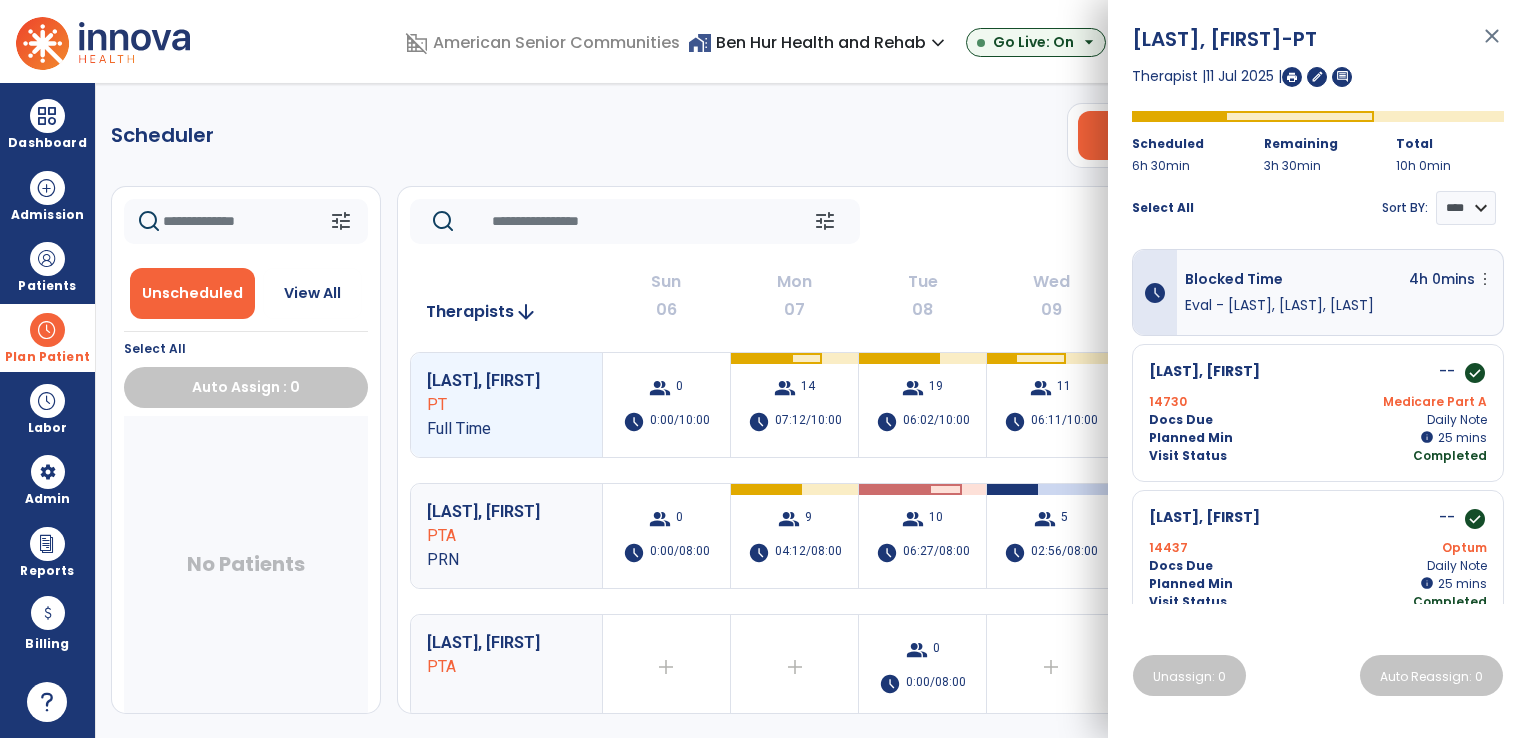 click on "close" at bounding box center (1492, 45) 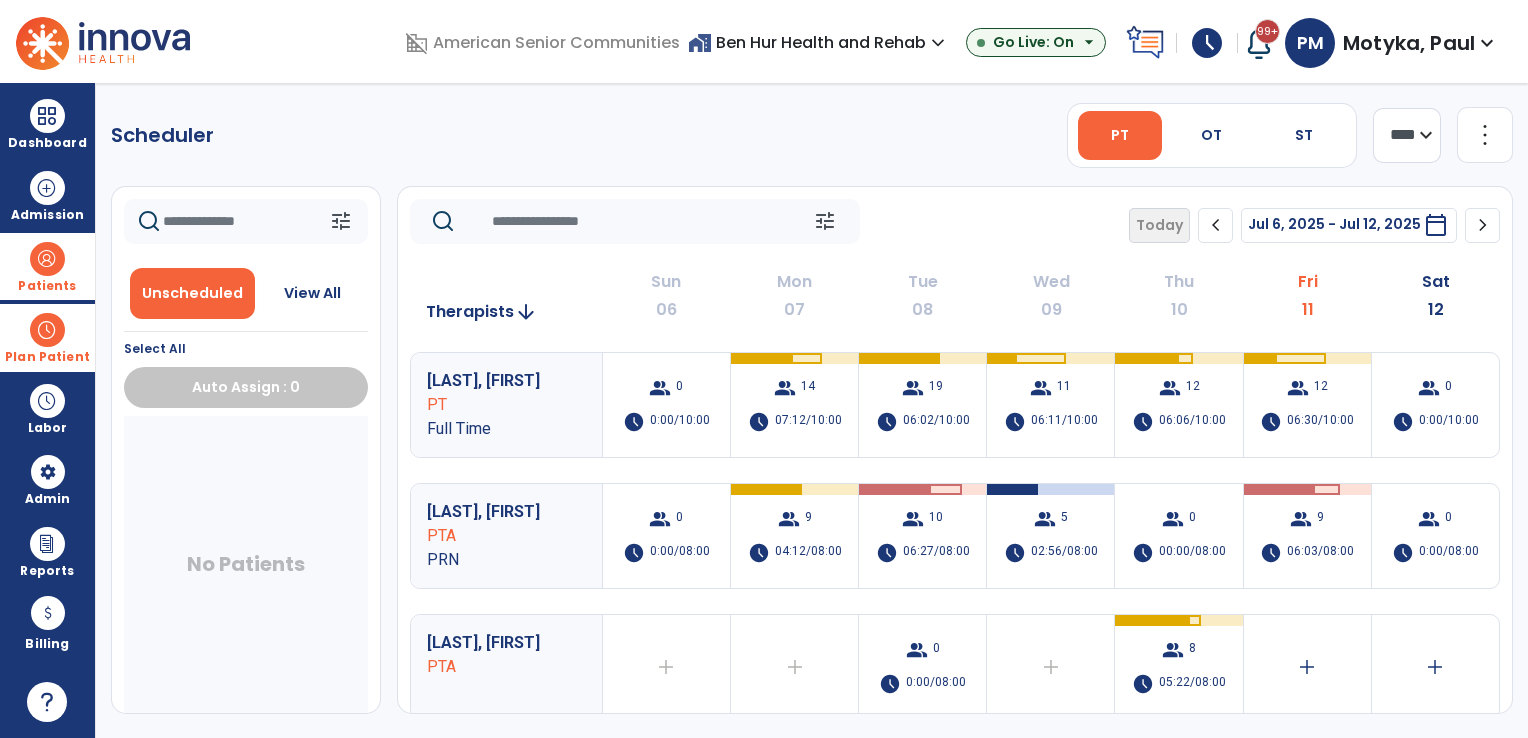 click at bounding box center (47, 259) 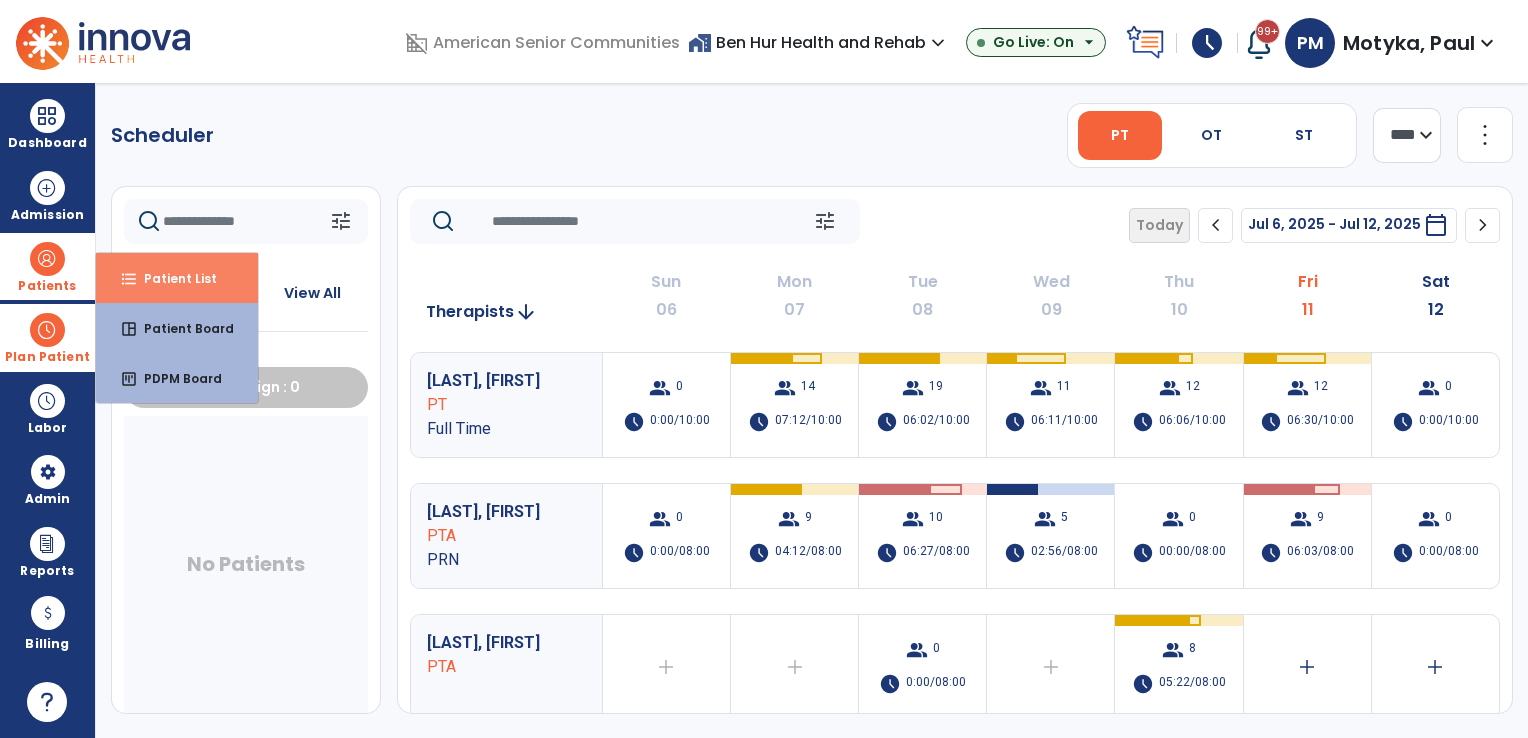 click on "format_list_bulleted  Patient List" at bounding box center [177, 278] 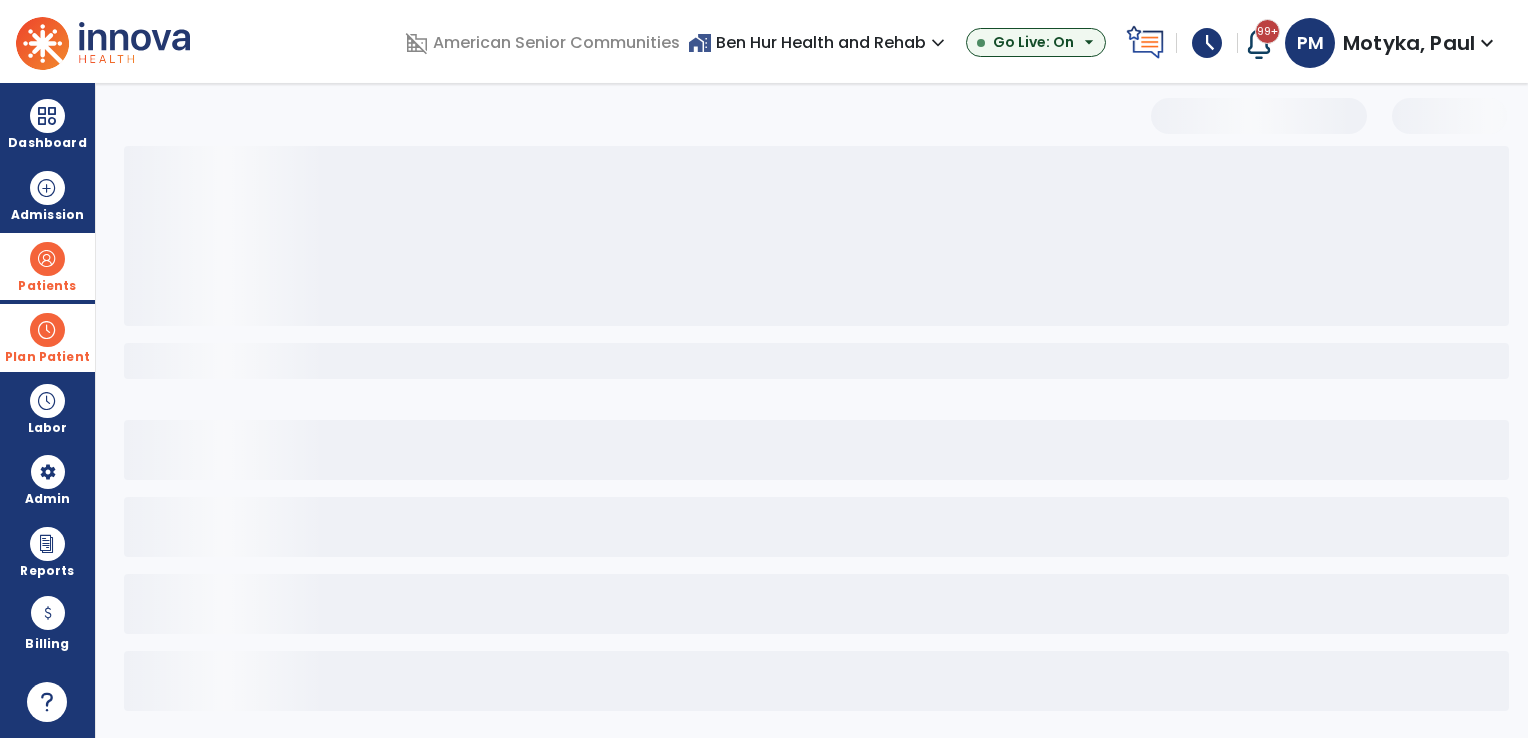 select on "***" 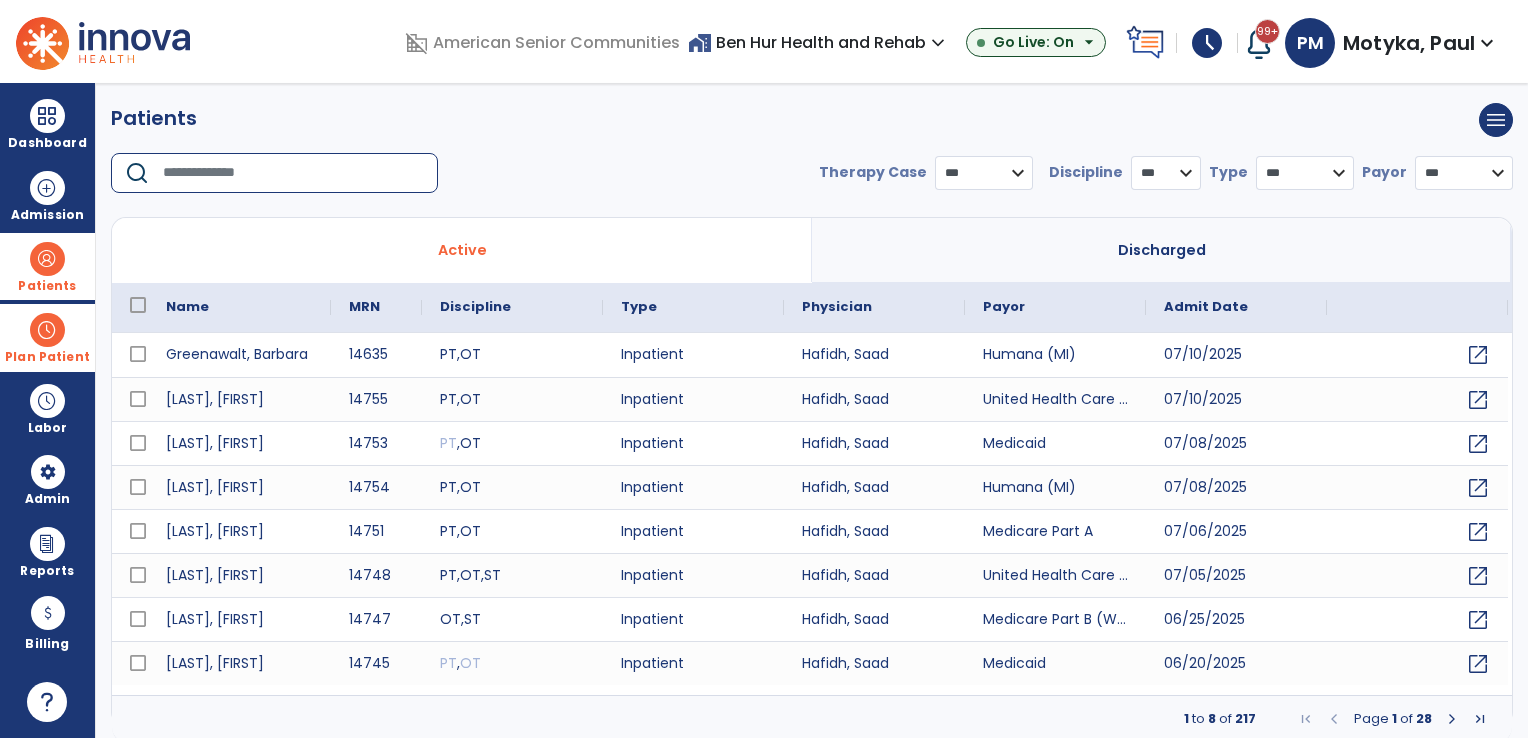 click at bounding box center (293, 173) 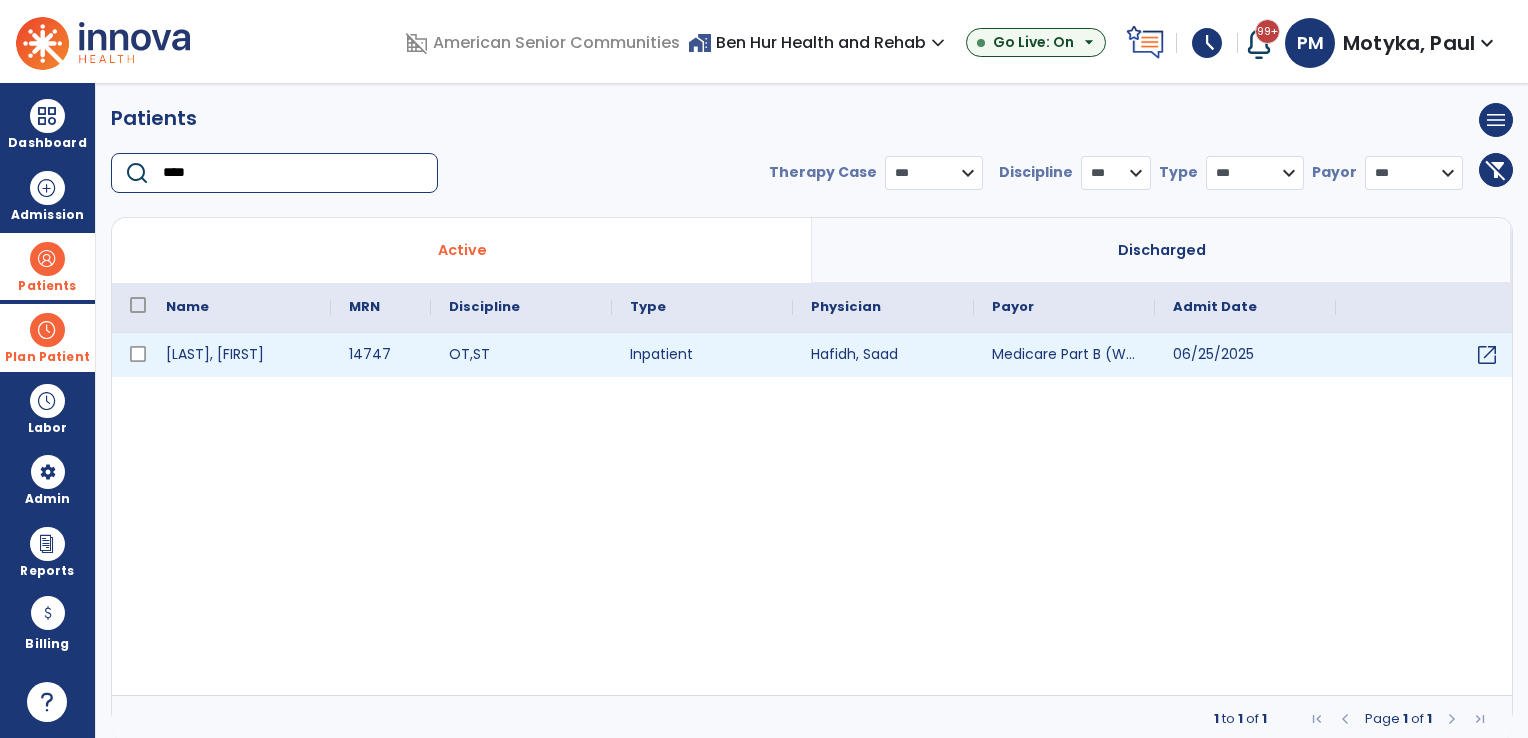 type on "****" 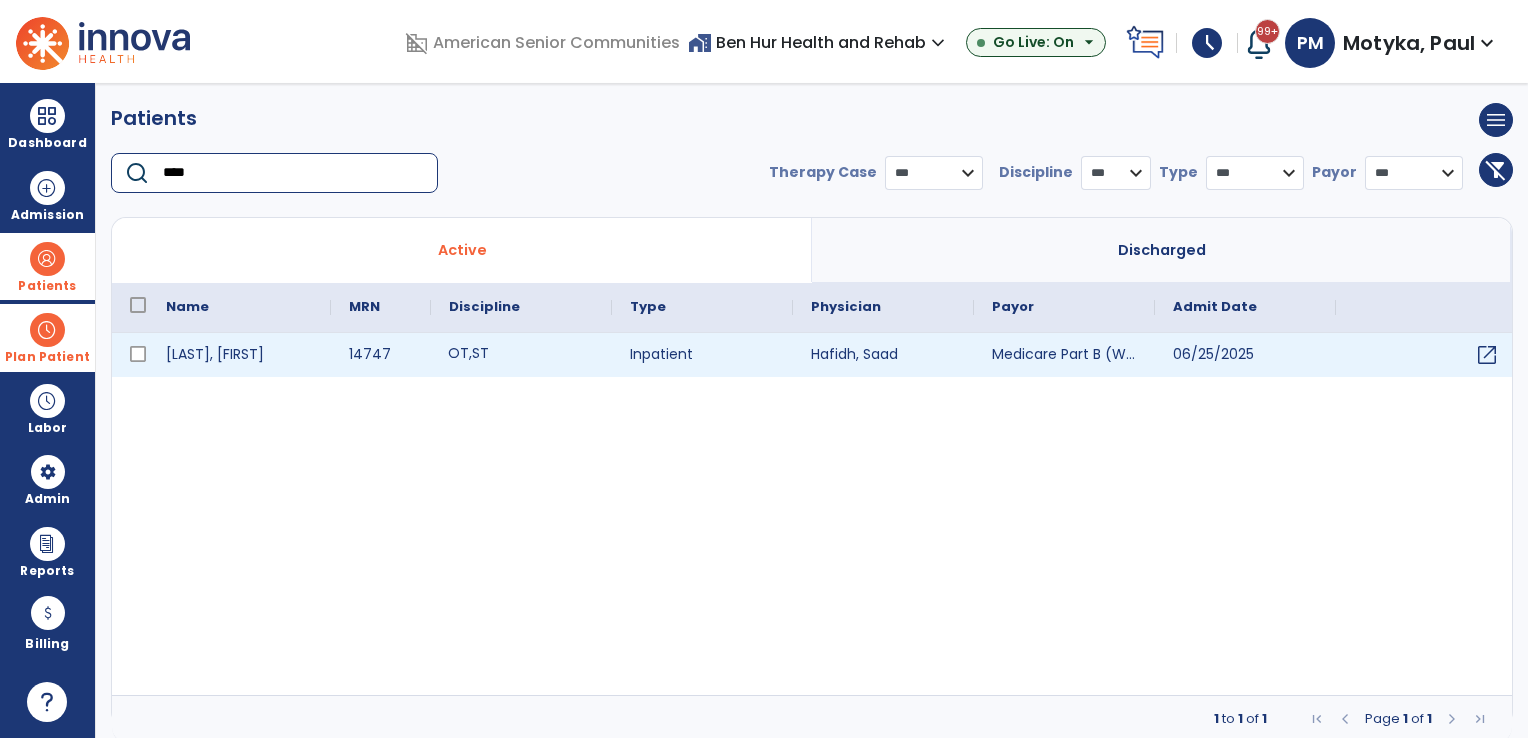 click on "OT , ST" at bounding box center (521, 355) 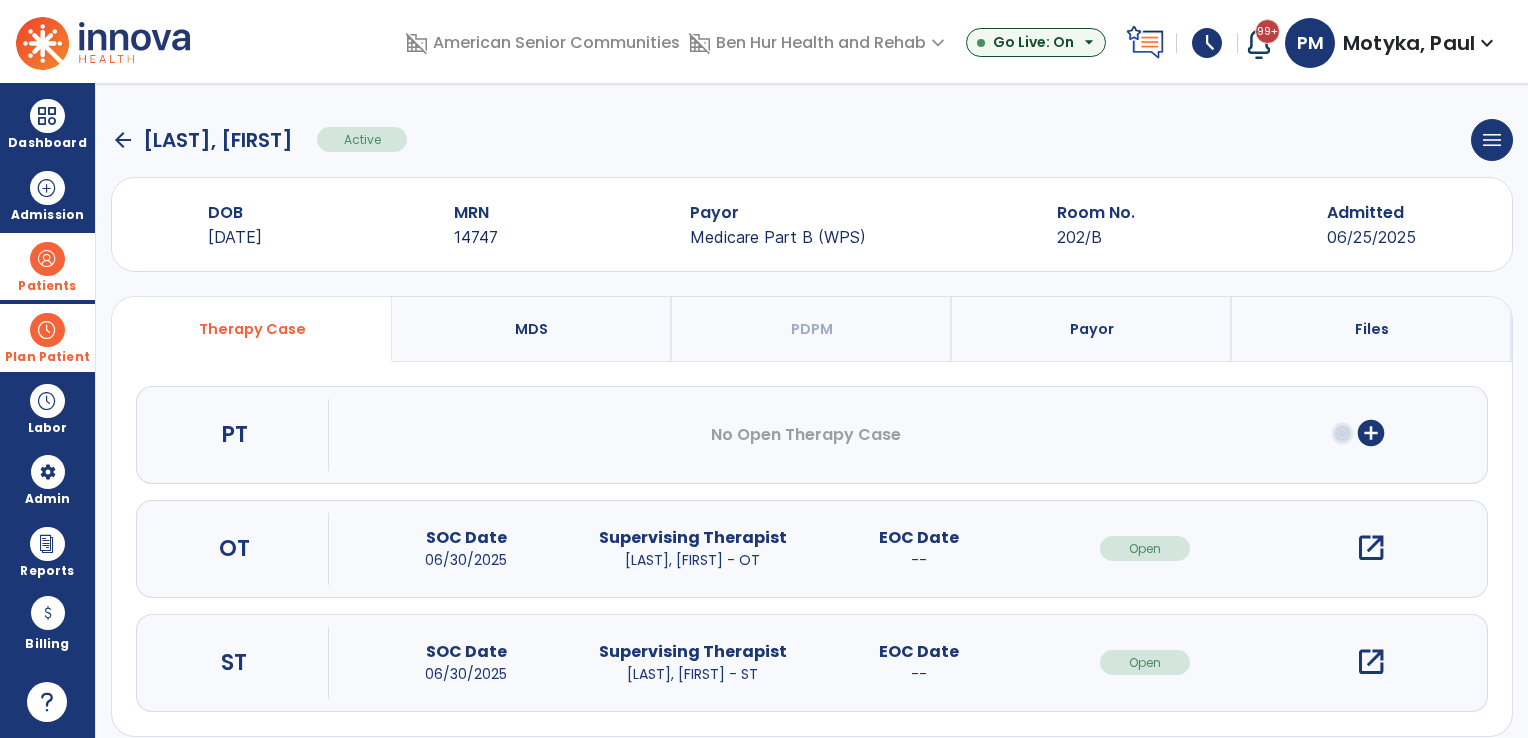 click on "arrow_back" 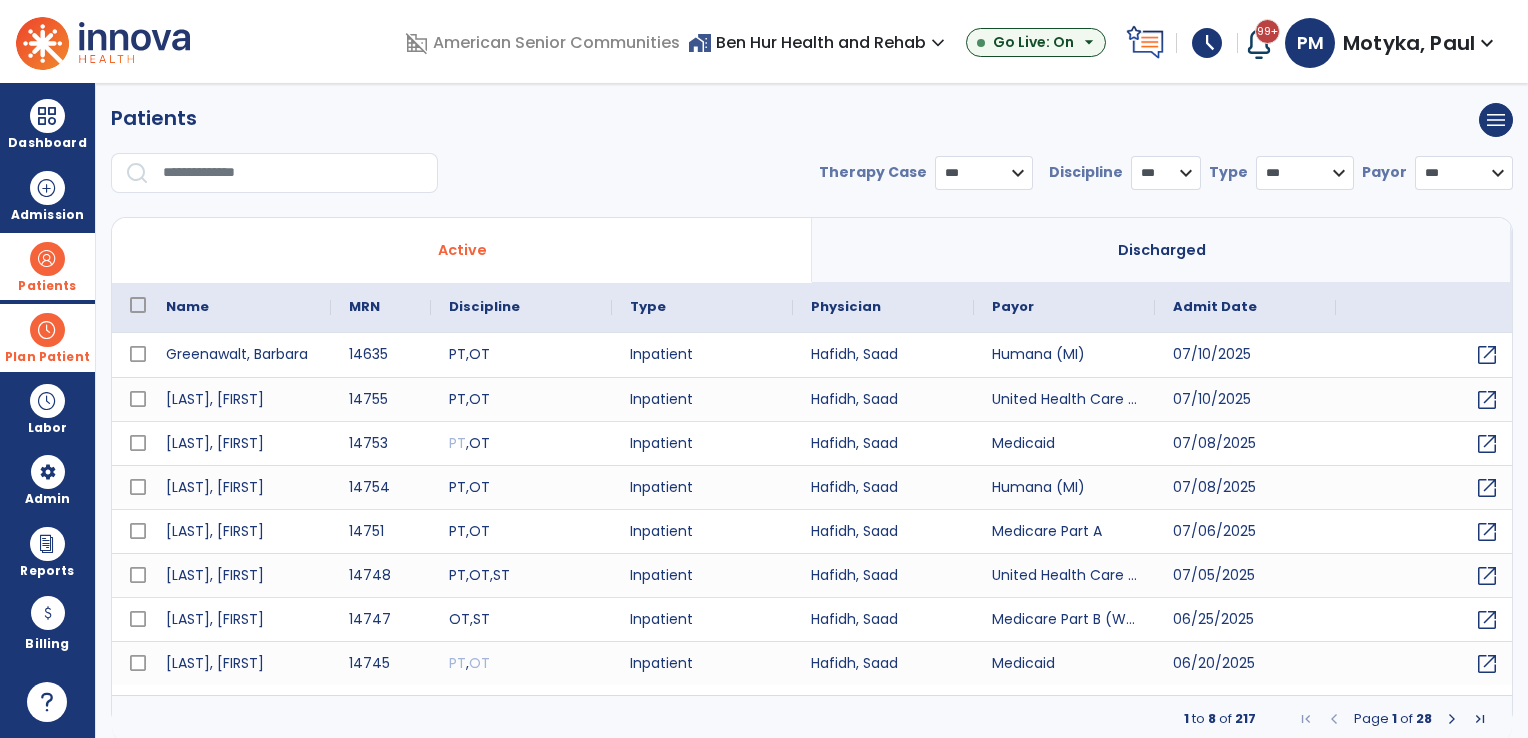 select on "***" 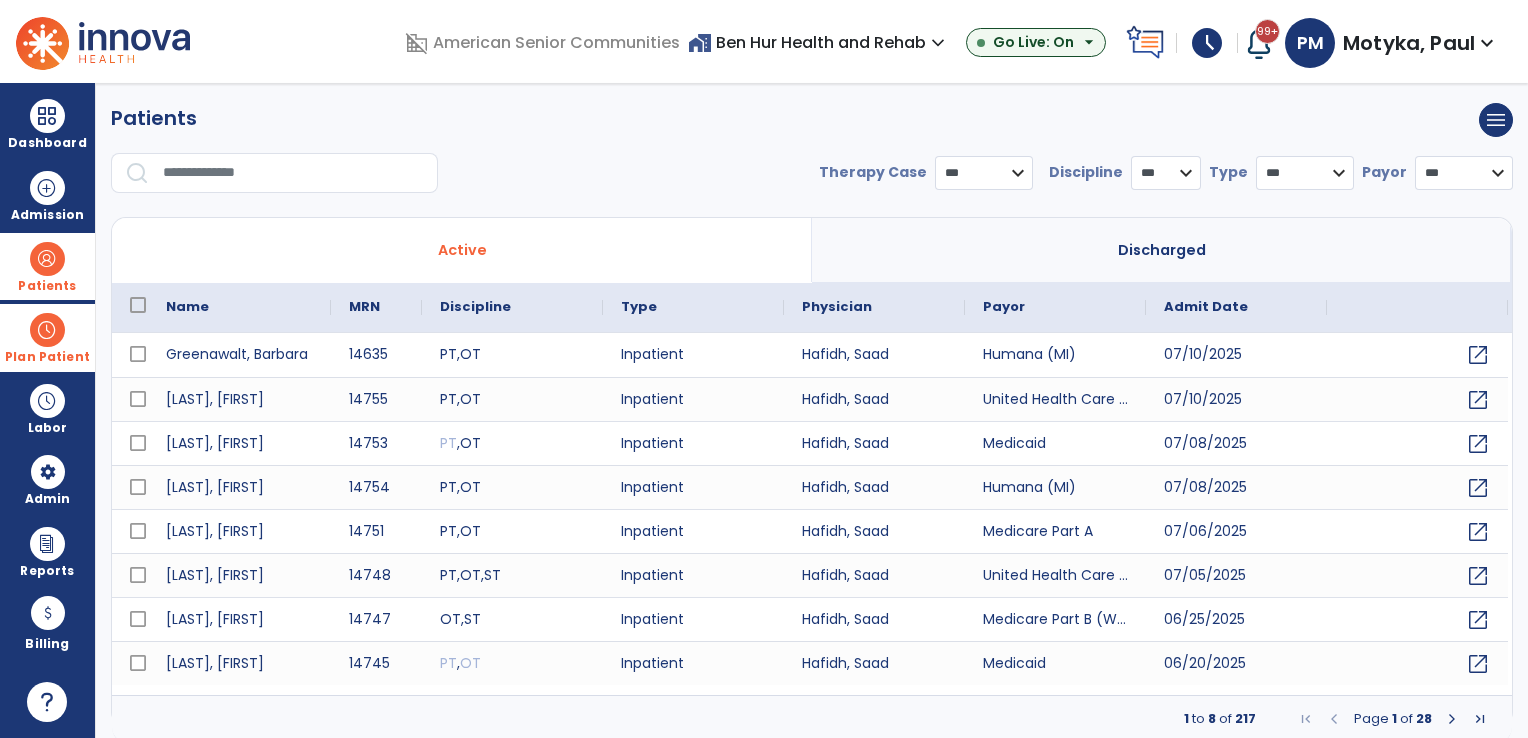 click on "Plan Patient" at bounding box center (47, 266) 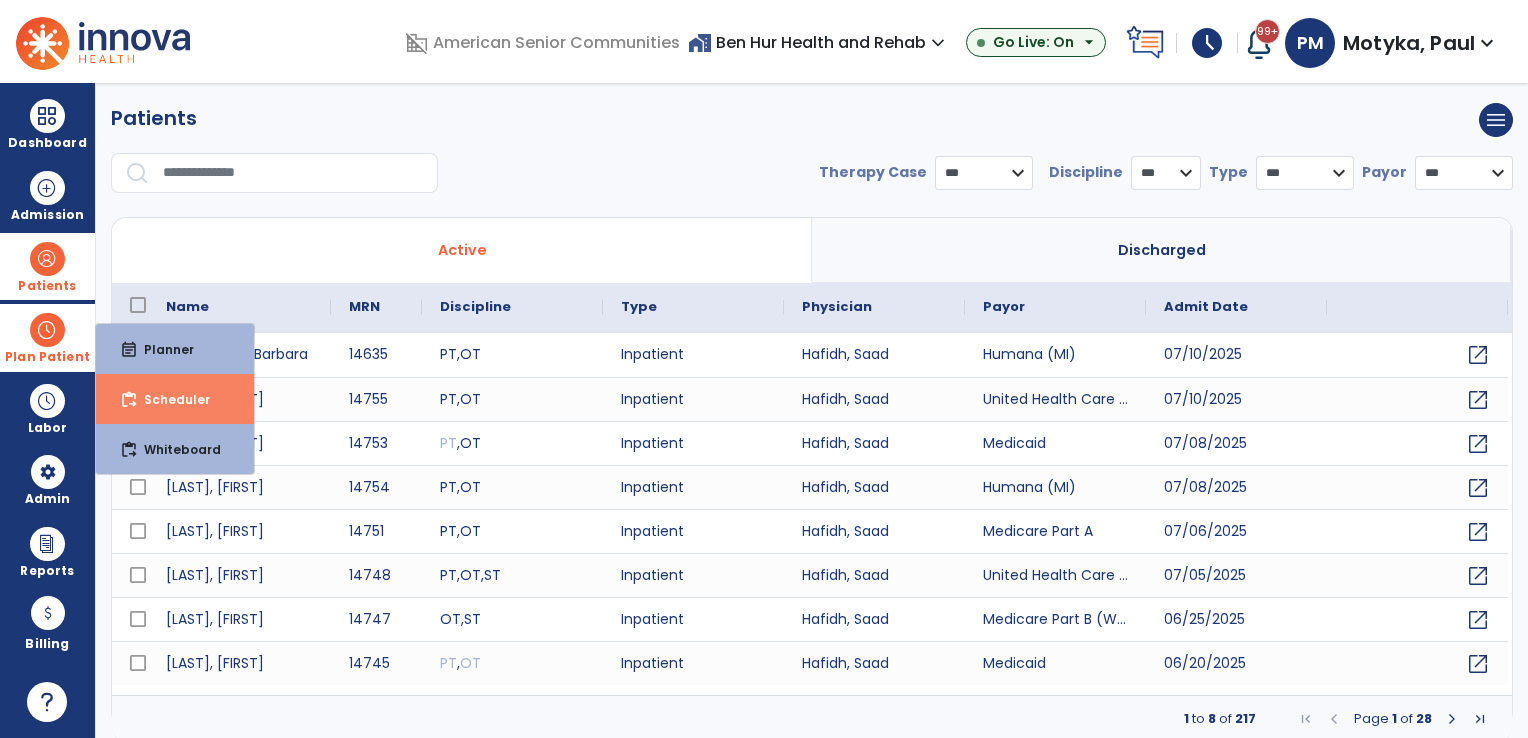 click on "Scheduler" at bounding box center [169, 399] 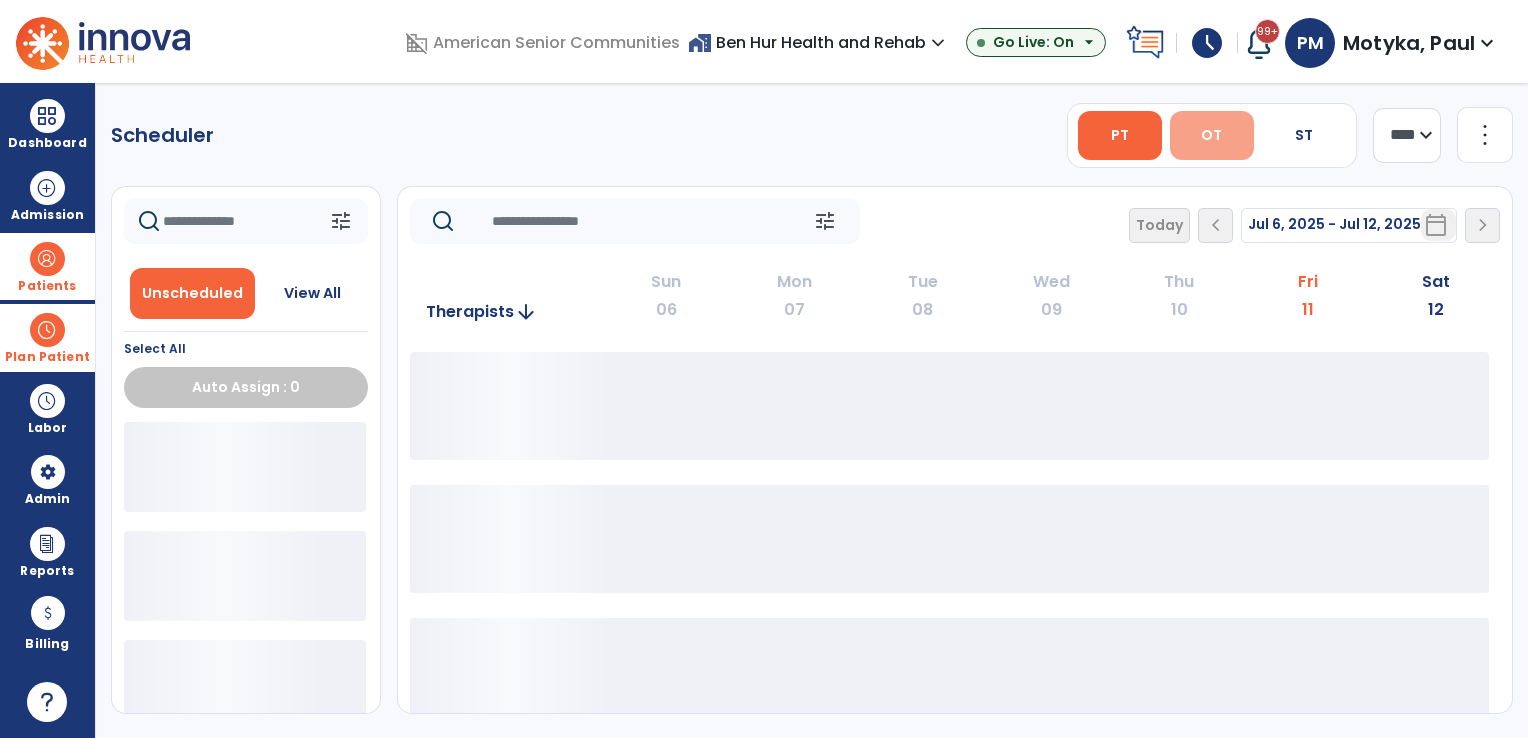 click on "OT" at bounding box center [1211, 135] 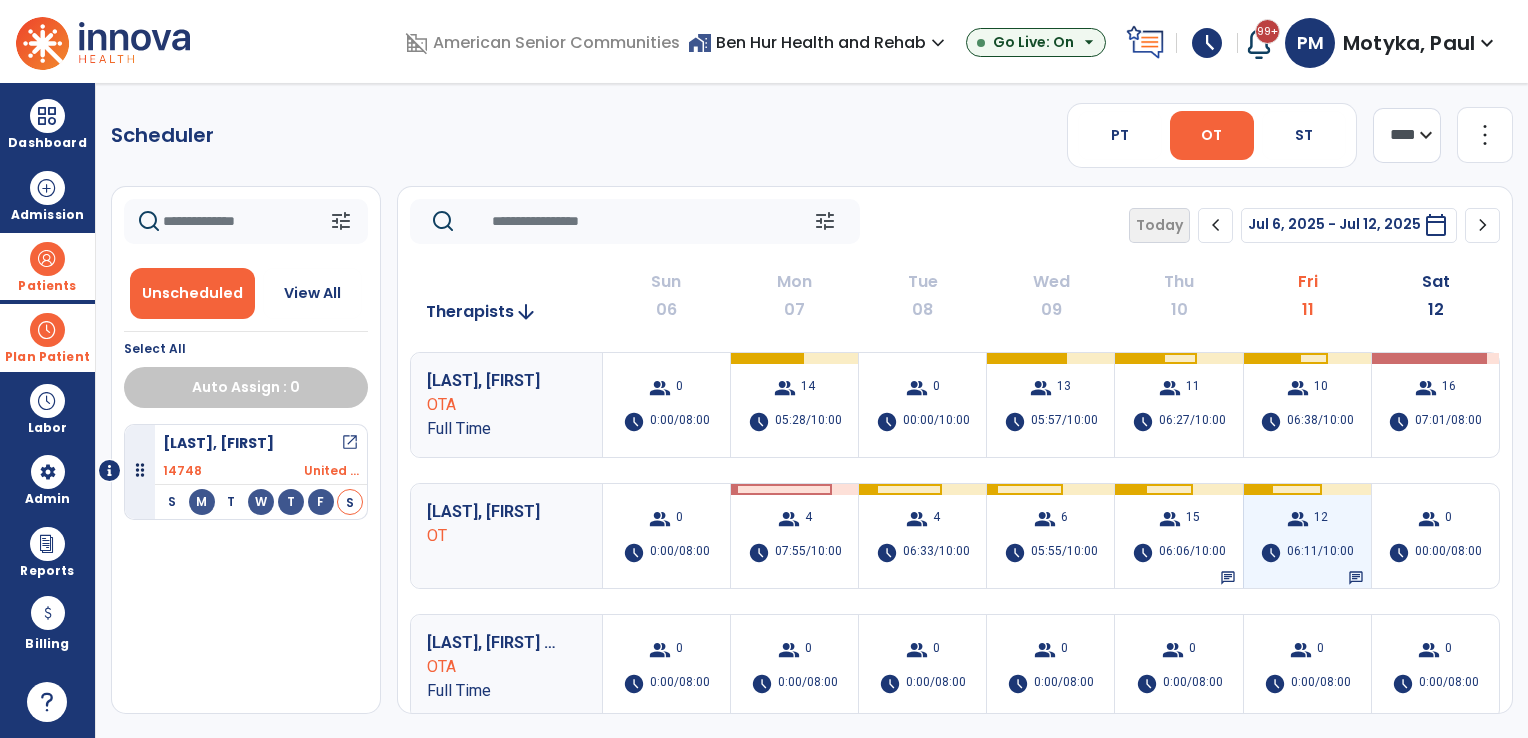 click on "group  12  schedule  06:11/10:00   chat" at bounding box center [1307, 536] 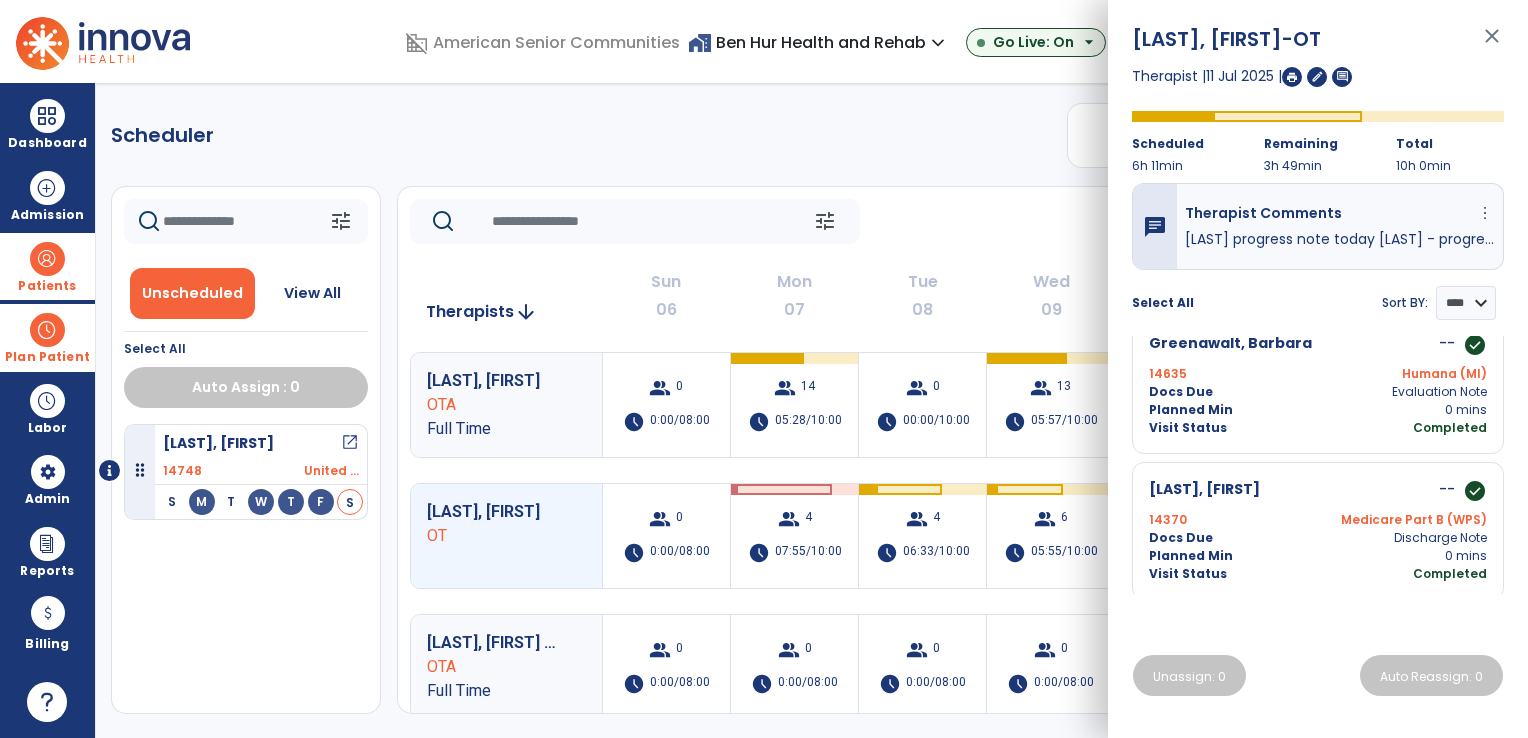 scroll, scrollTop: 683, scrollLeft: 0, axis: vertical 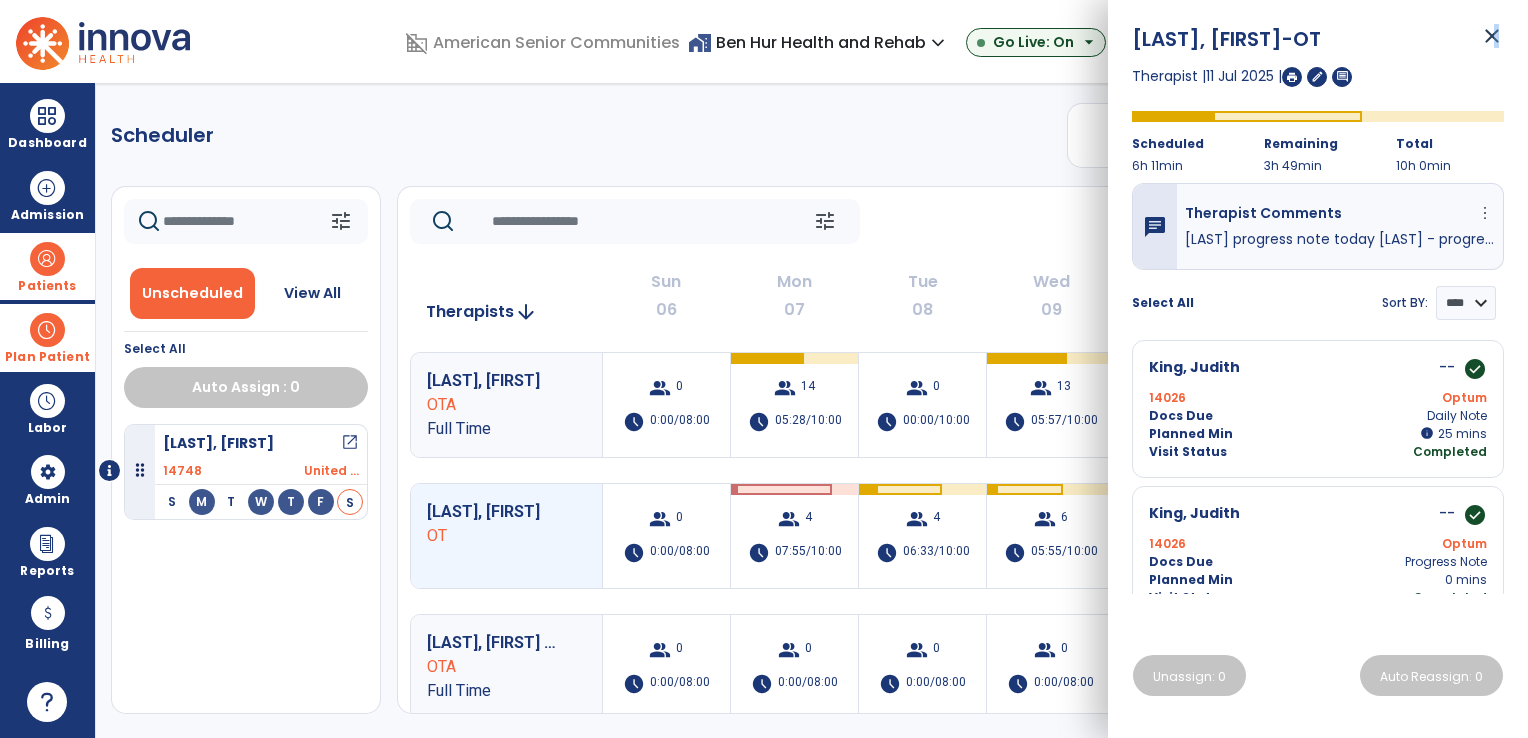 click on "close" at bounding box center [1492, 45] 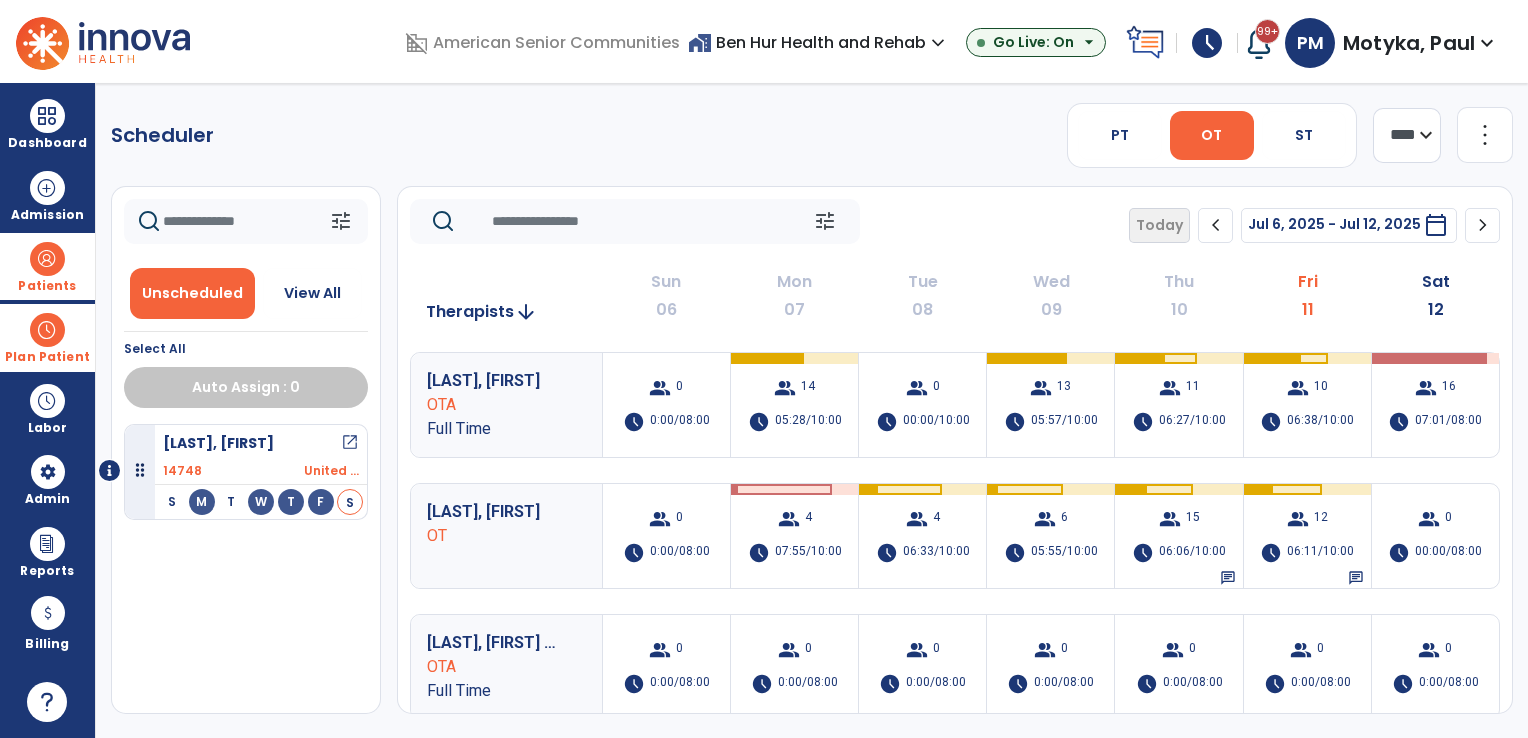 click at bounding box center (47, 330) 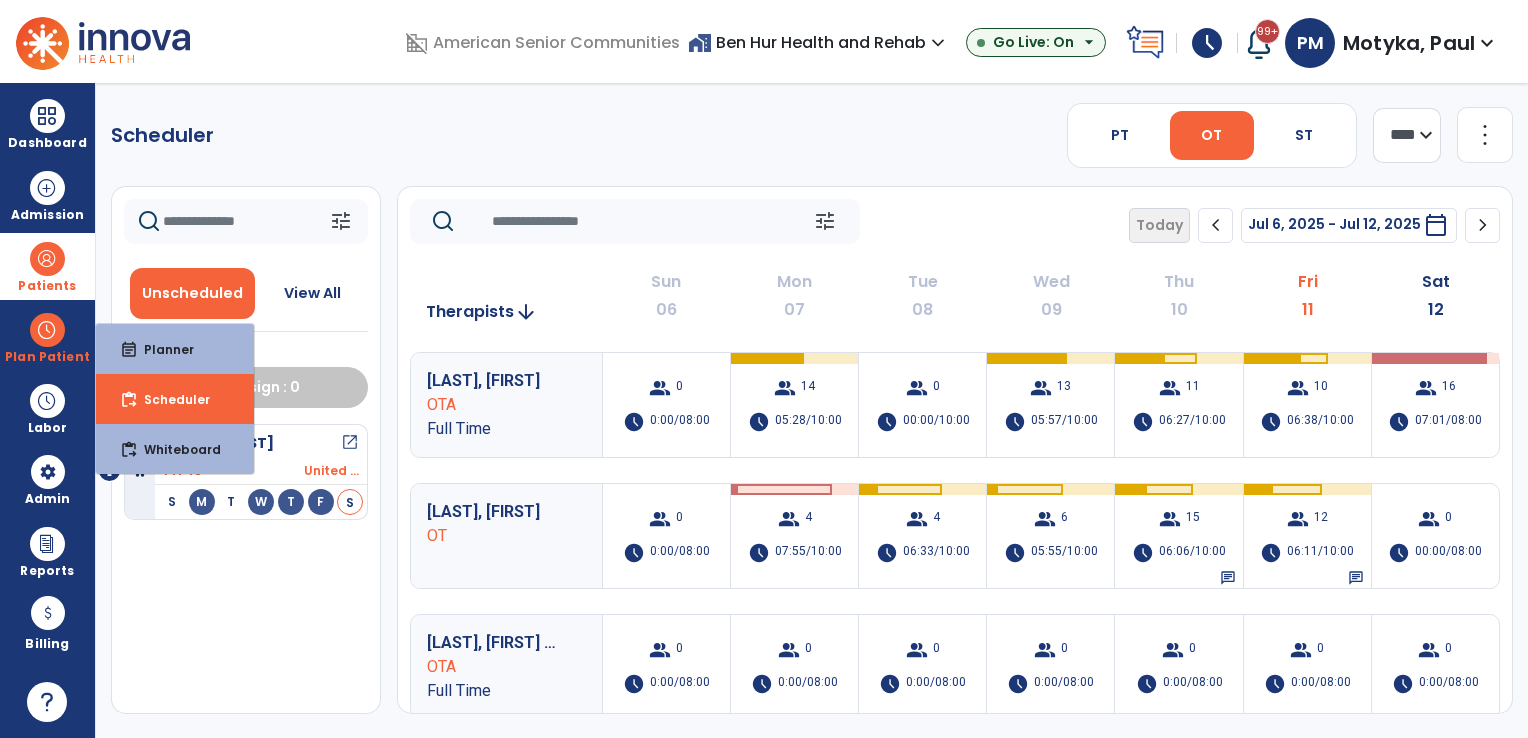 click at bounding box center (47, 259) 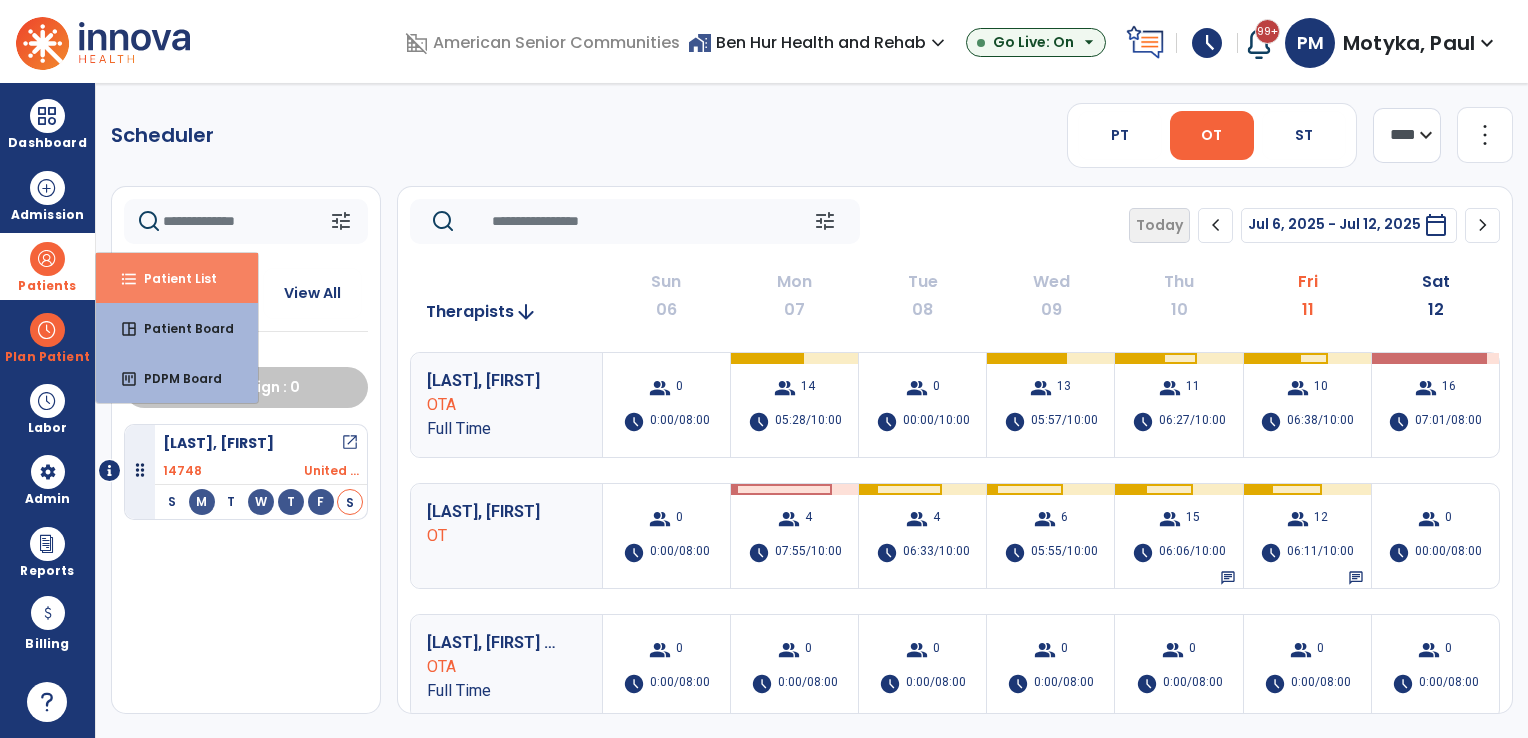 click on "Patient List" at bounding box center (172, 278) 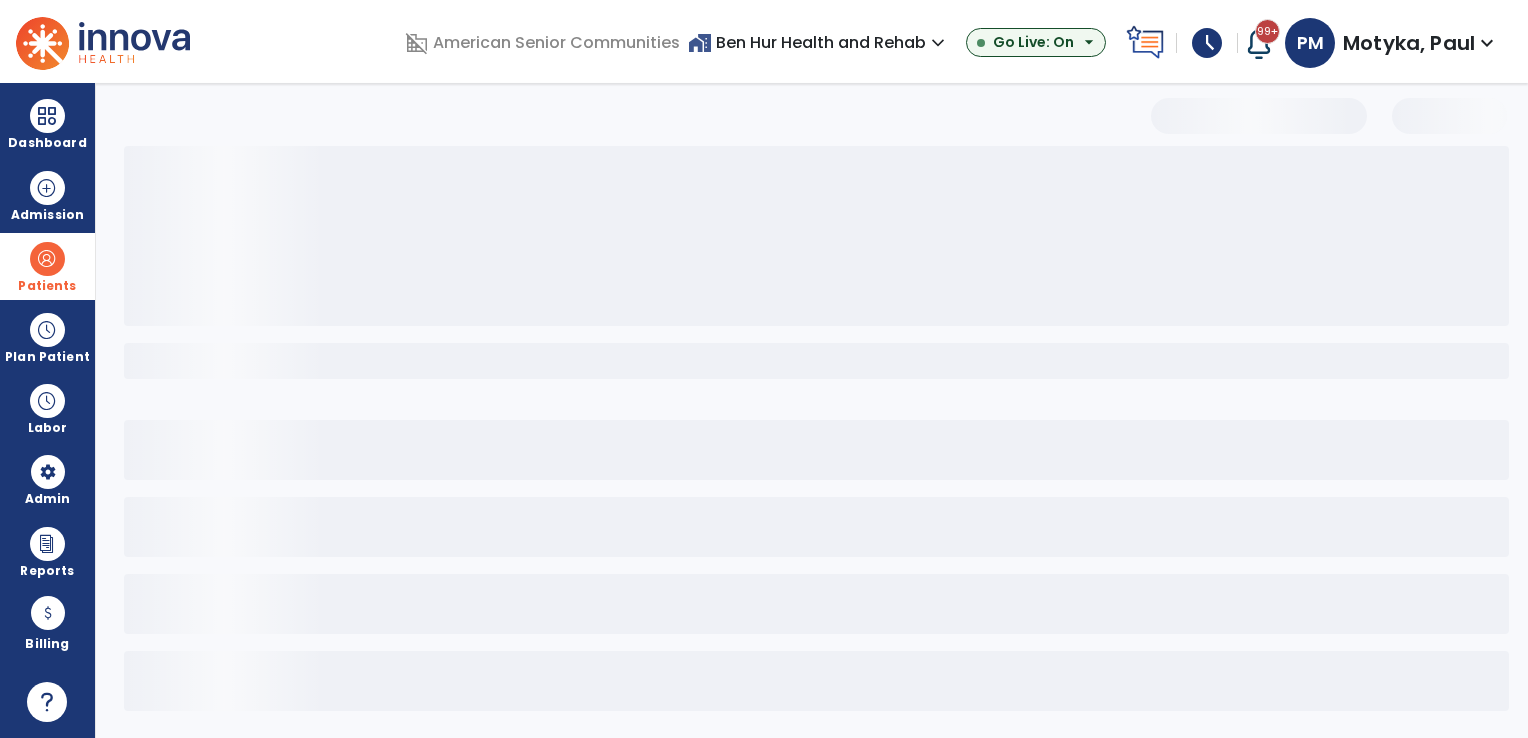 select on "***" 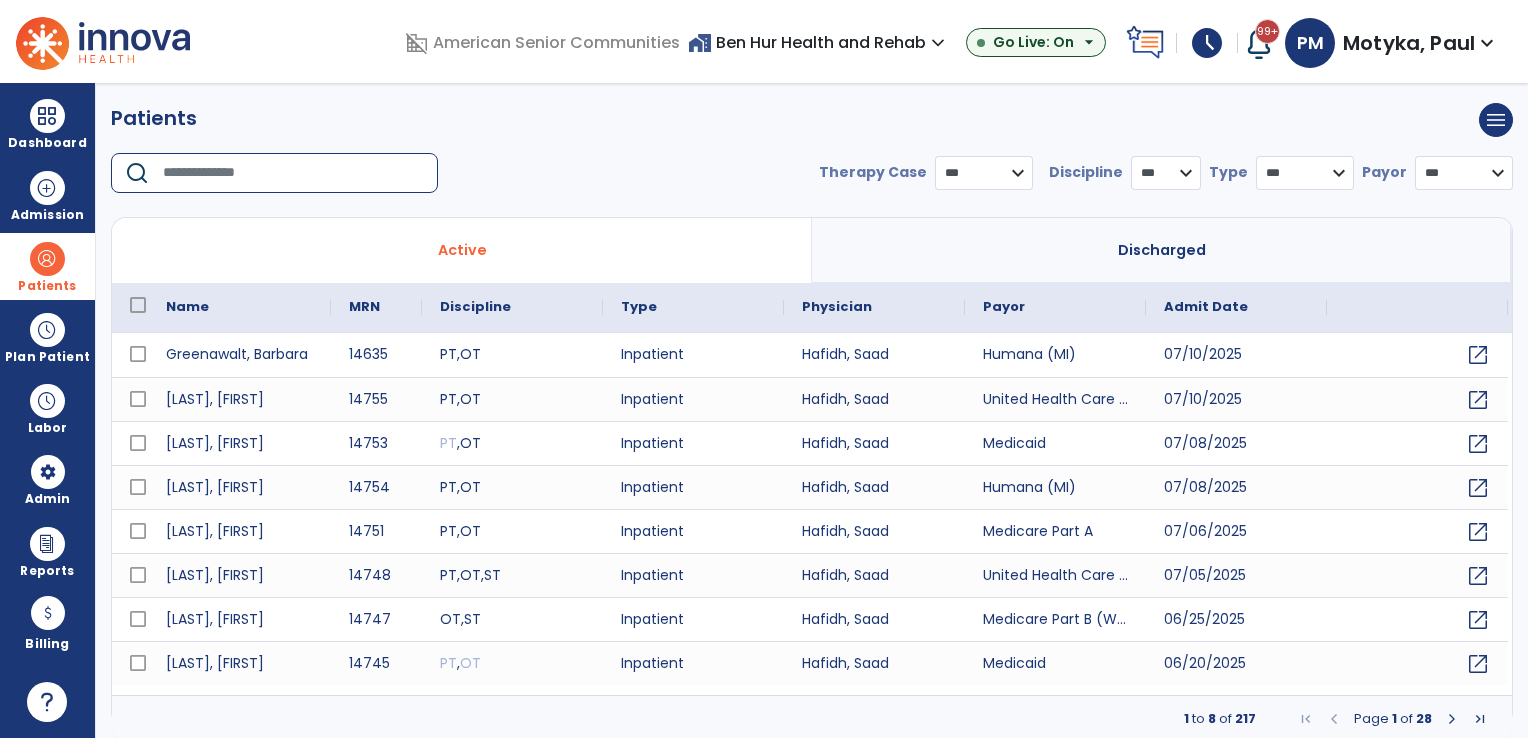click at bounding box center (293, 173) 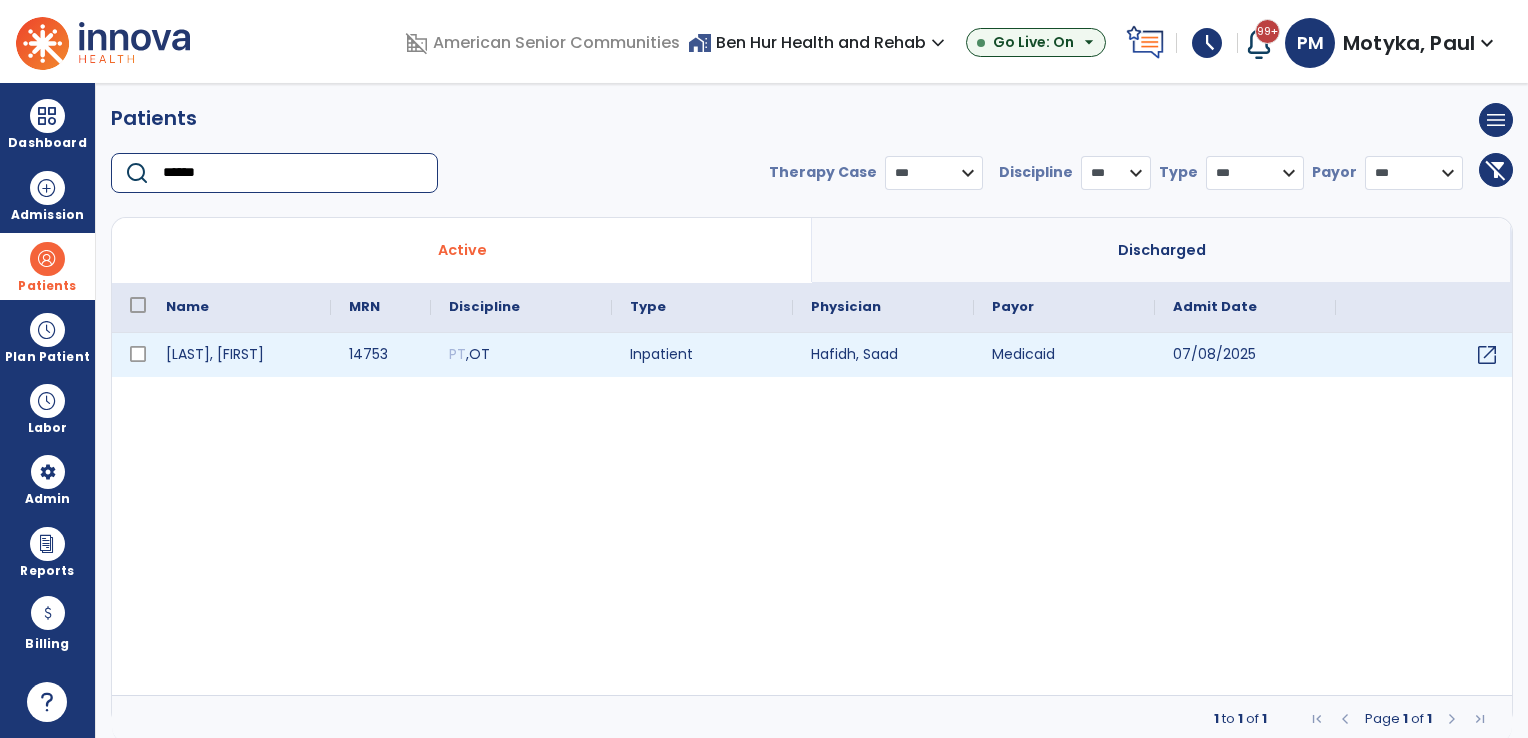 type on "******" 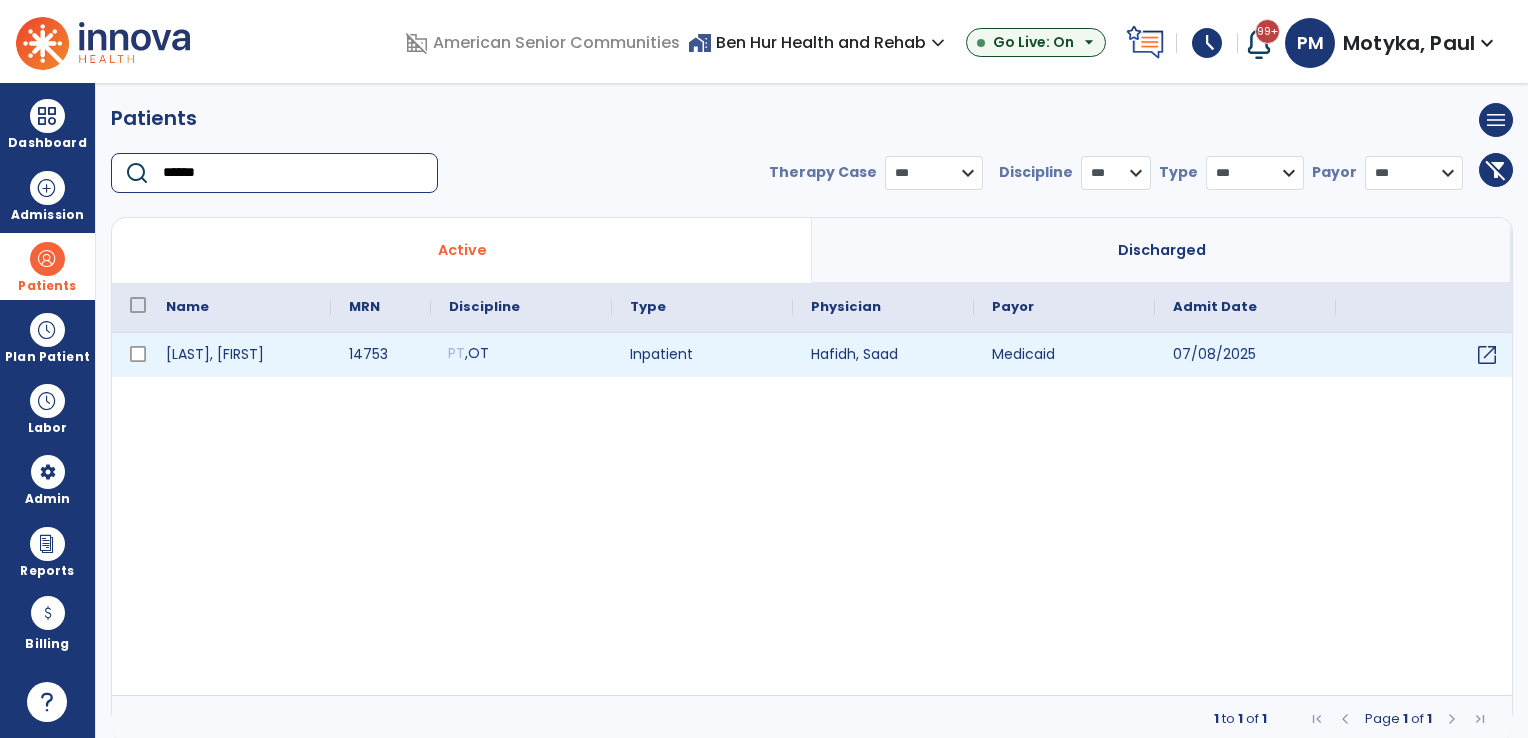 click on "PT , OT" at bounding box center (521, 355) 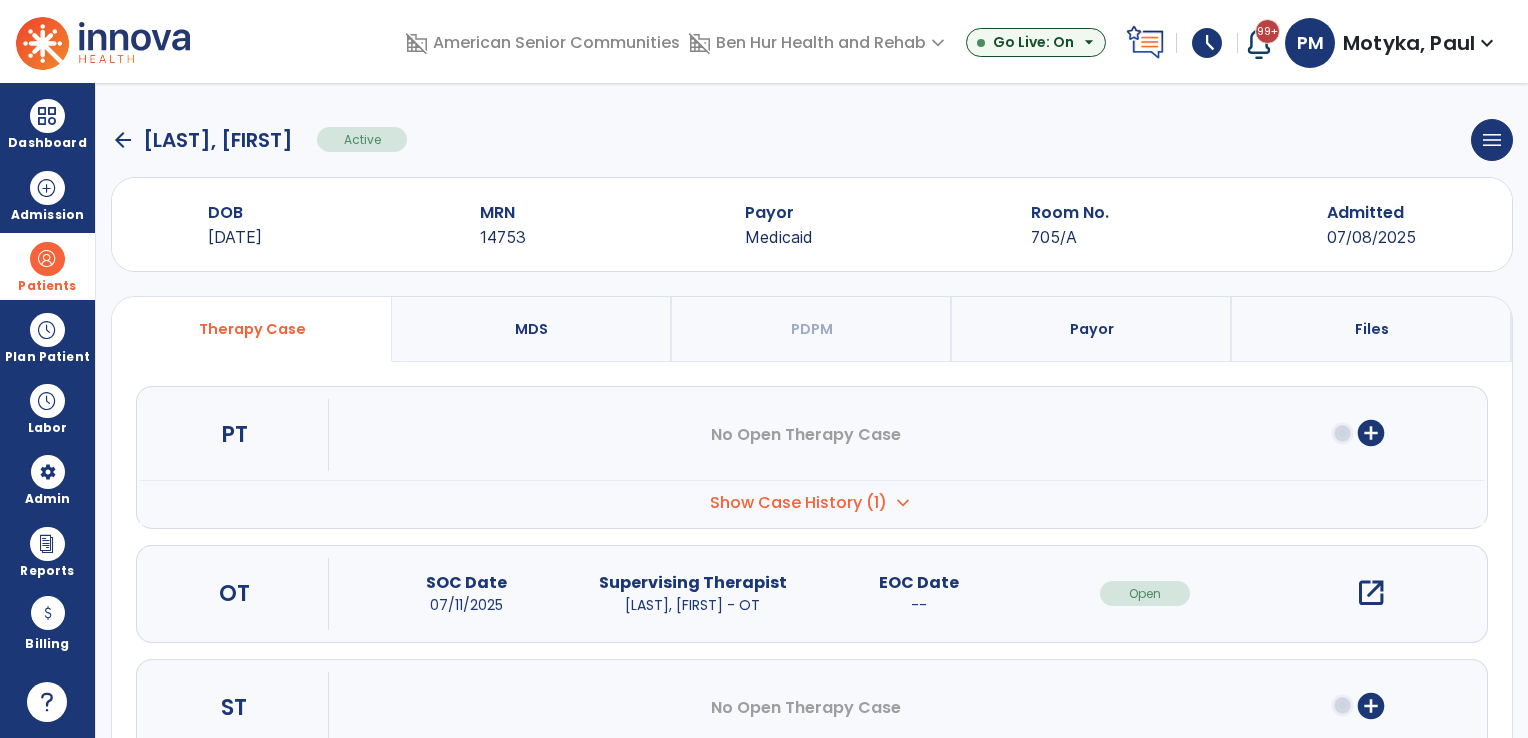 click on "open_in_new" at bounding box center [1371, 593] 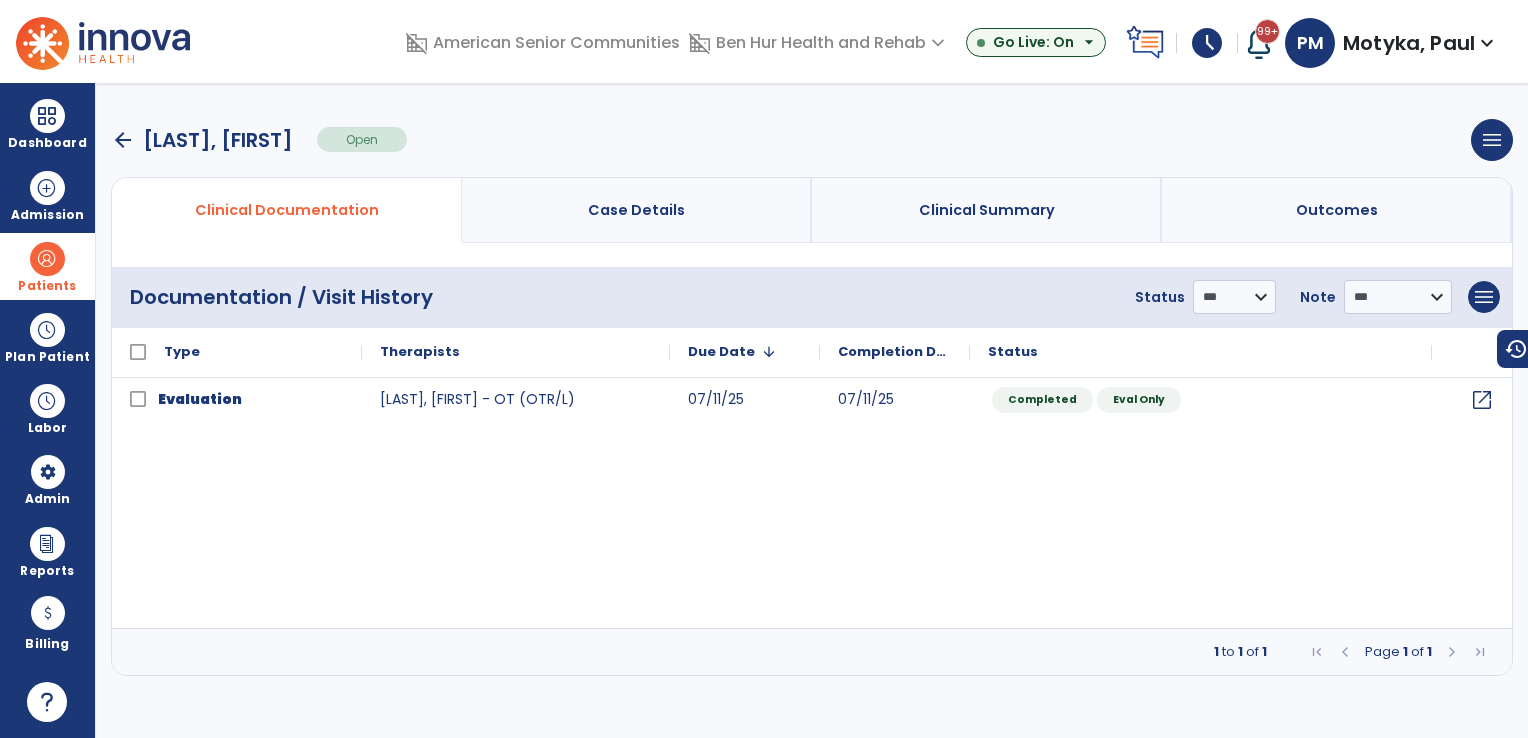 drag, startPoint x: 996, startPoint y: 140, endPoint x: 983, endPoint y: 133, distance: 14.764823 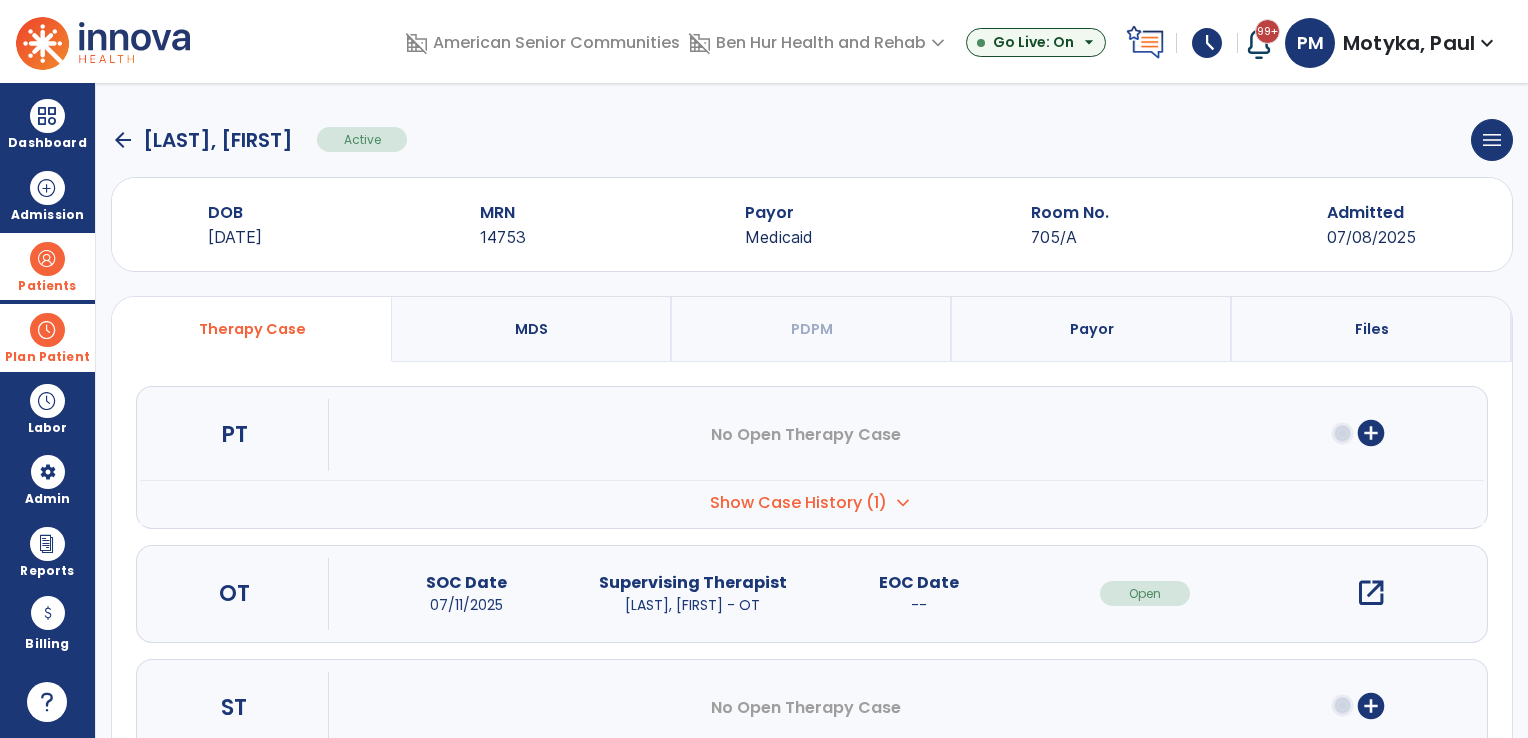 click at bounding box center (47, 330) 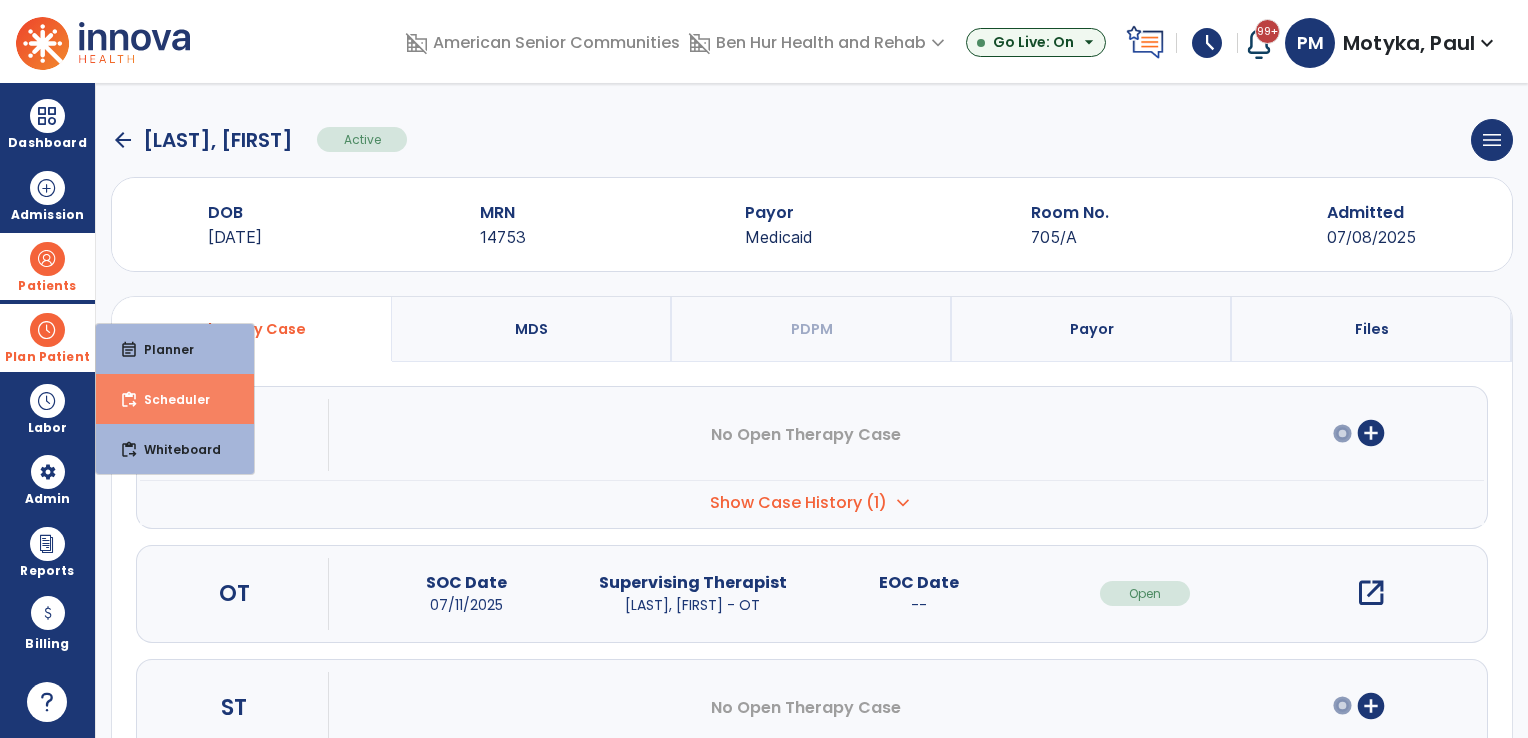 click on "Scheduler" at bounding box center (169, 399) 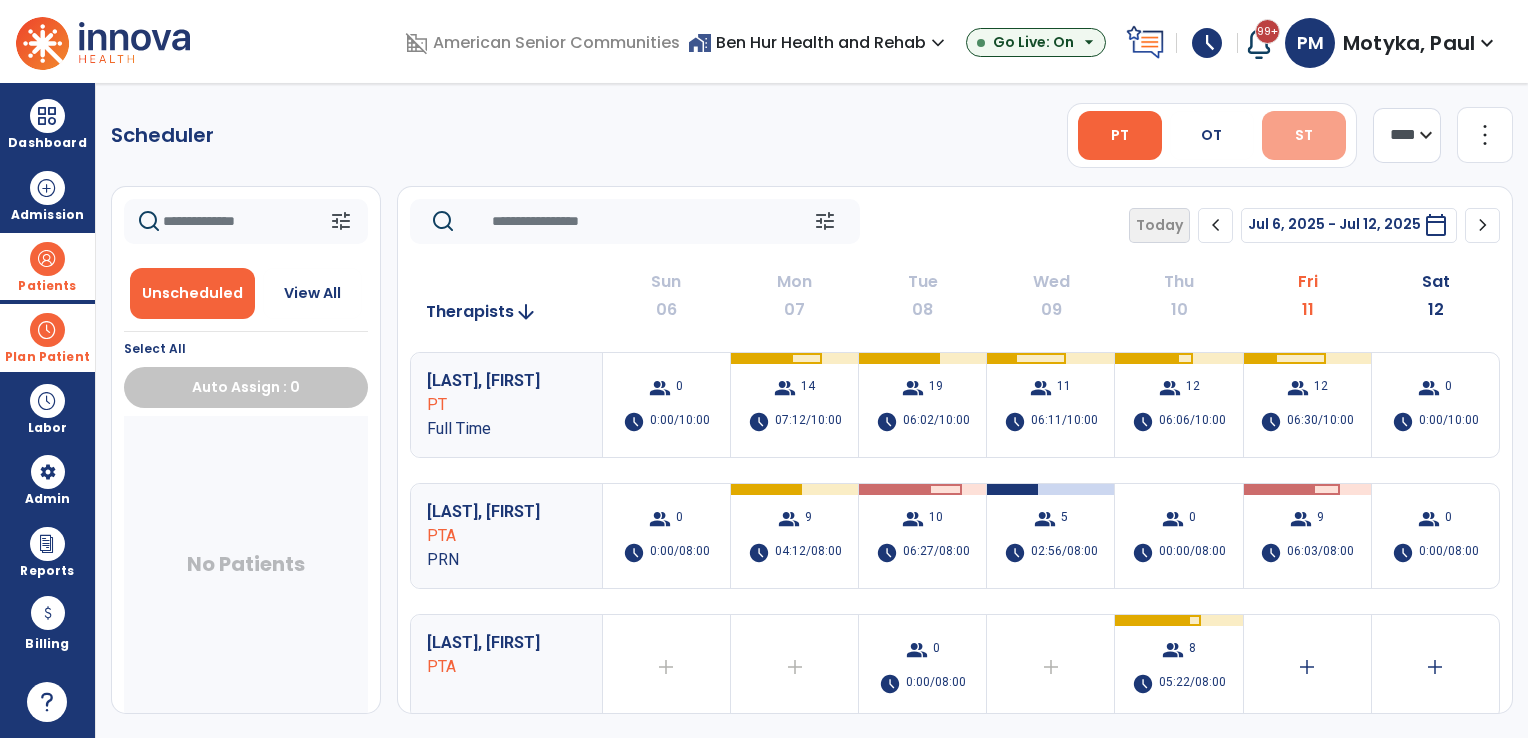 click on "ST" at bounding box center [1304, 135] 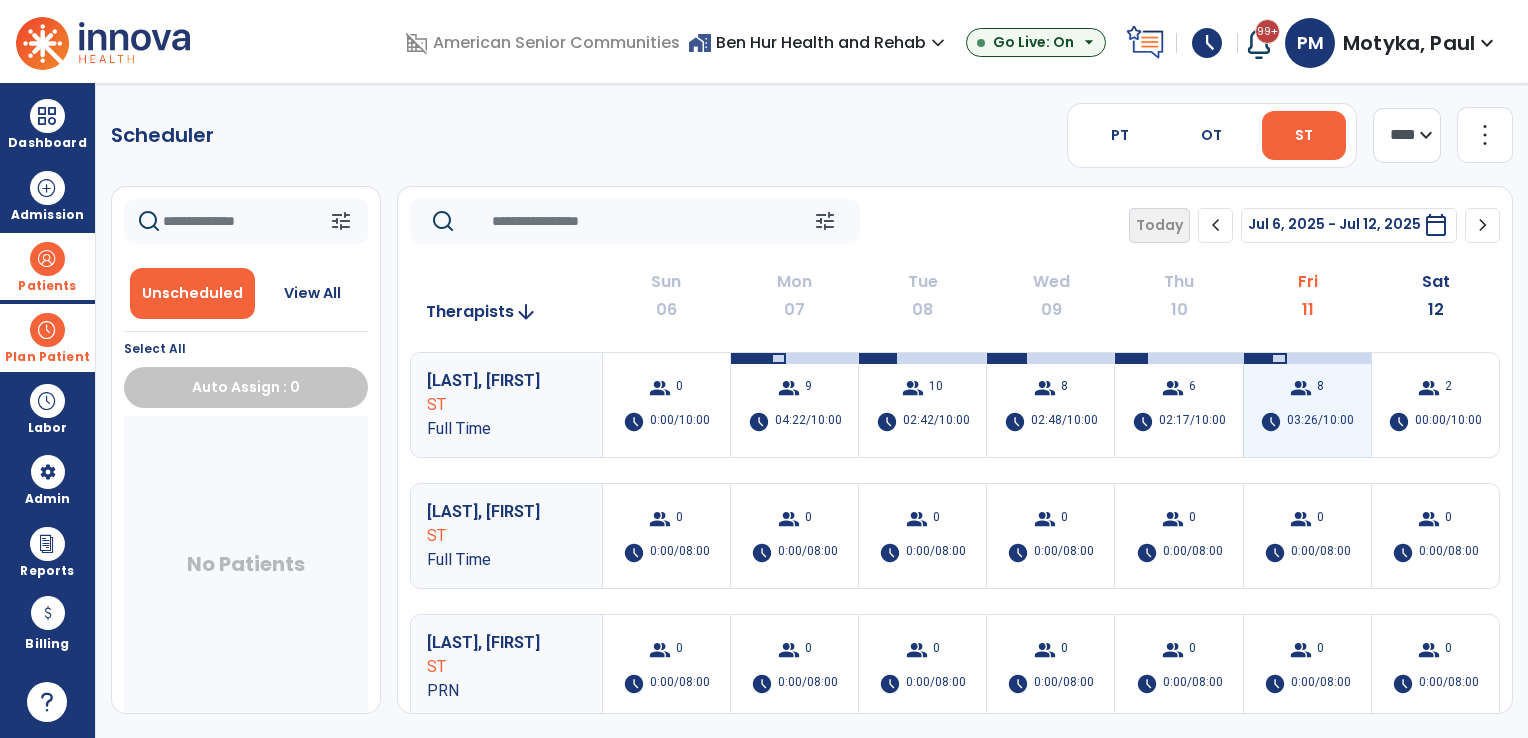 click on "03:26/10:00" at bounding box center (1320, 422) 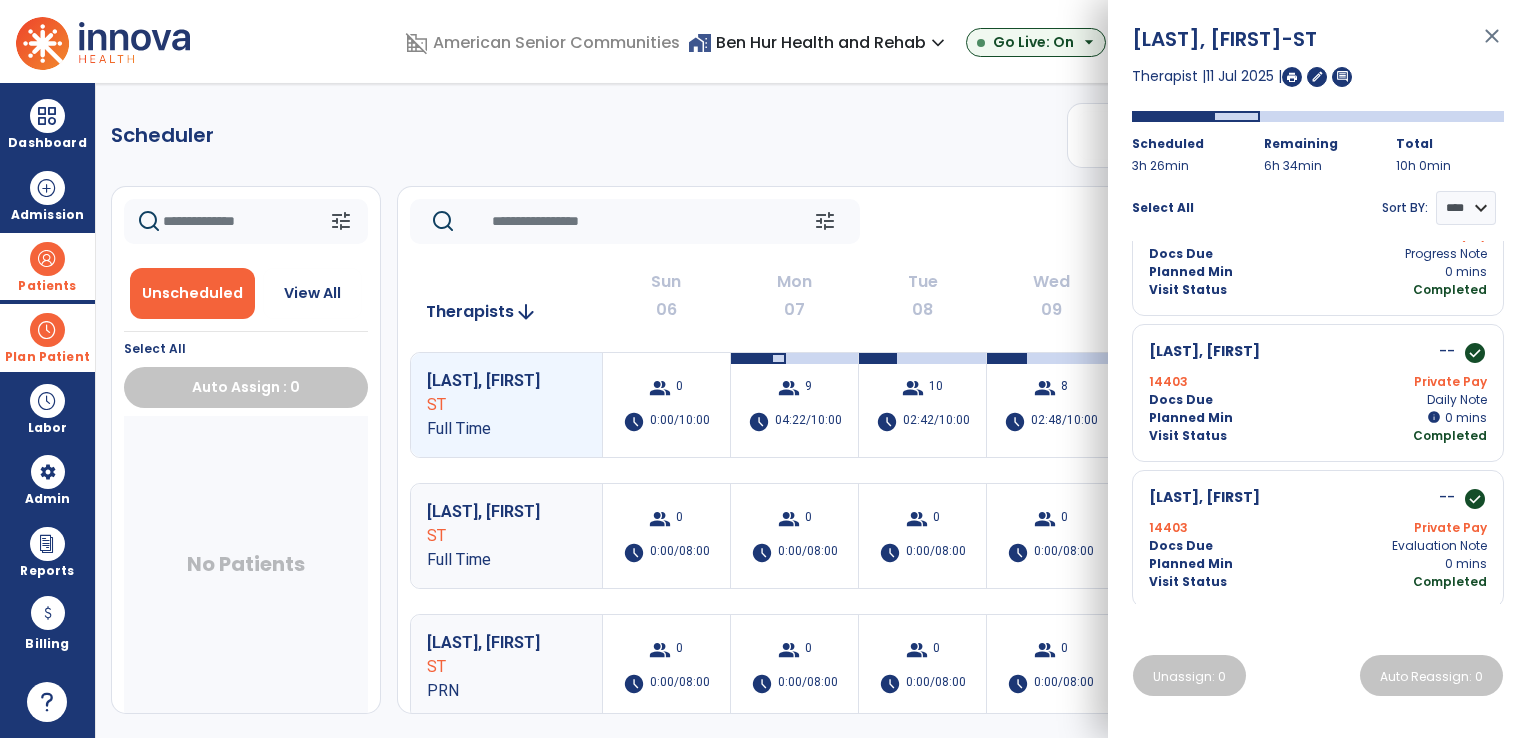 scroll, scrollTop: 0, scrollLeft: 0, axis: both 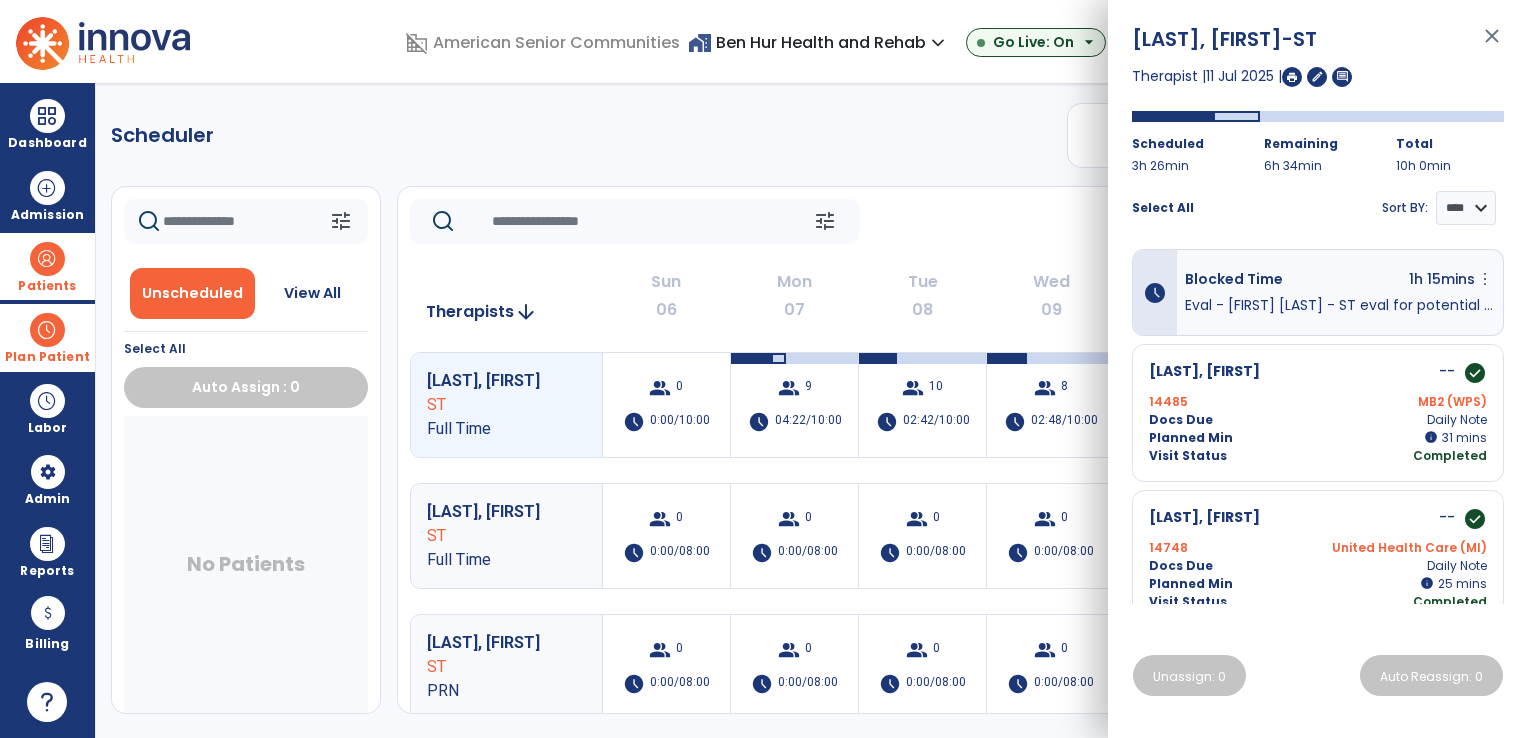 click on "close" at bounding box center (1492, 45) 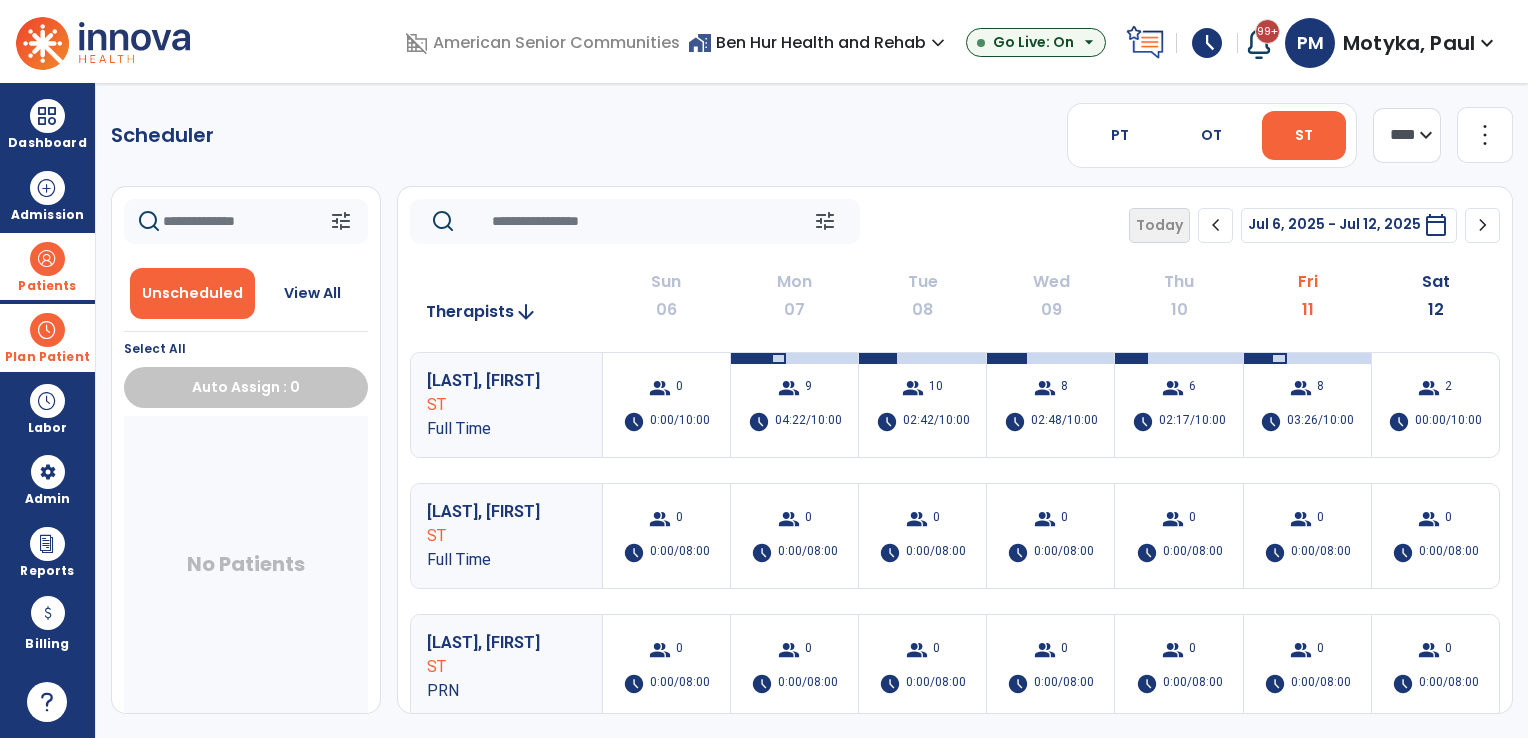 click on "chevron_right" 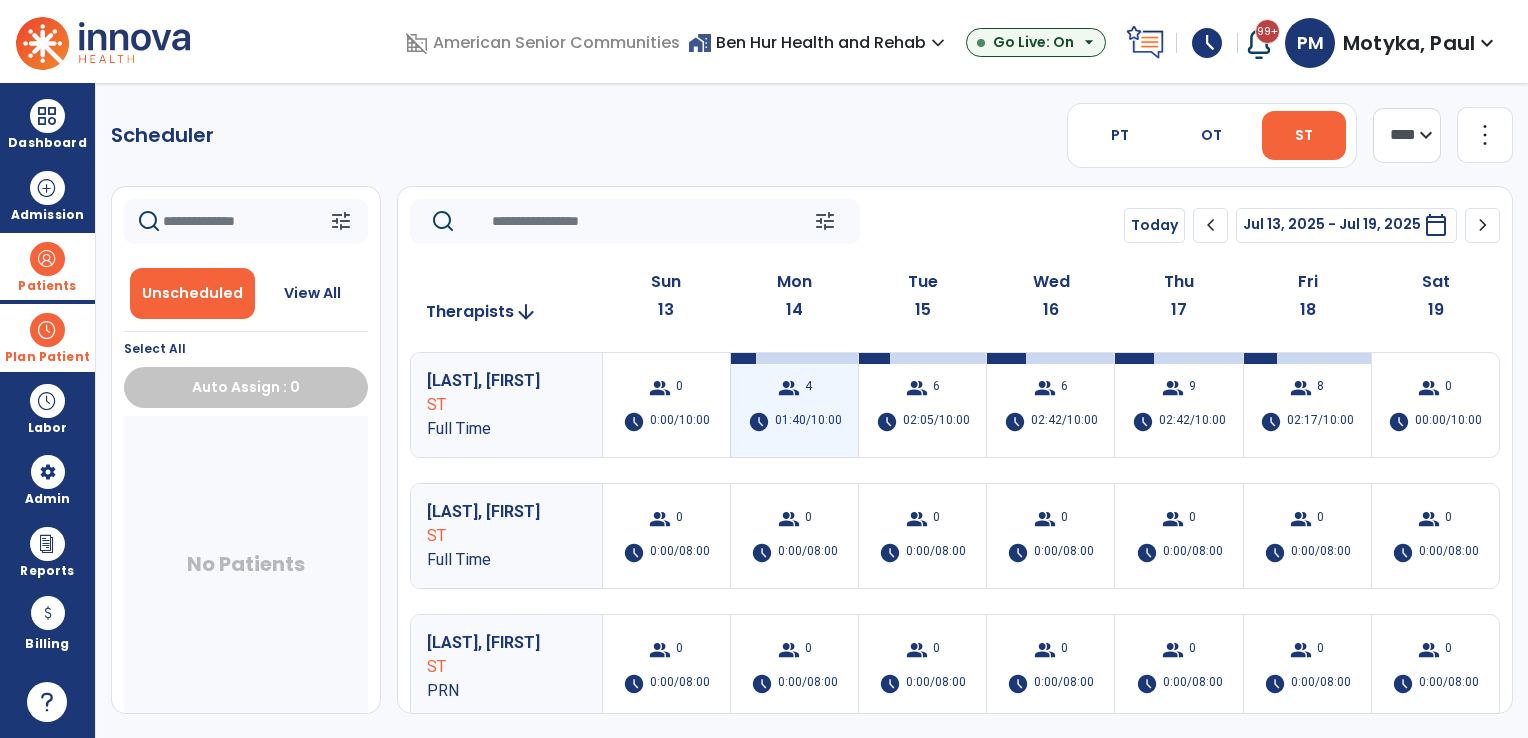drag, startPoint x: 824, startPoint y: 397, endPoint x: 826, endPoint y: 384, distance: 13.152946 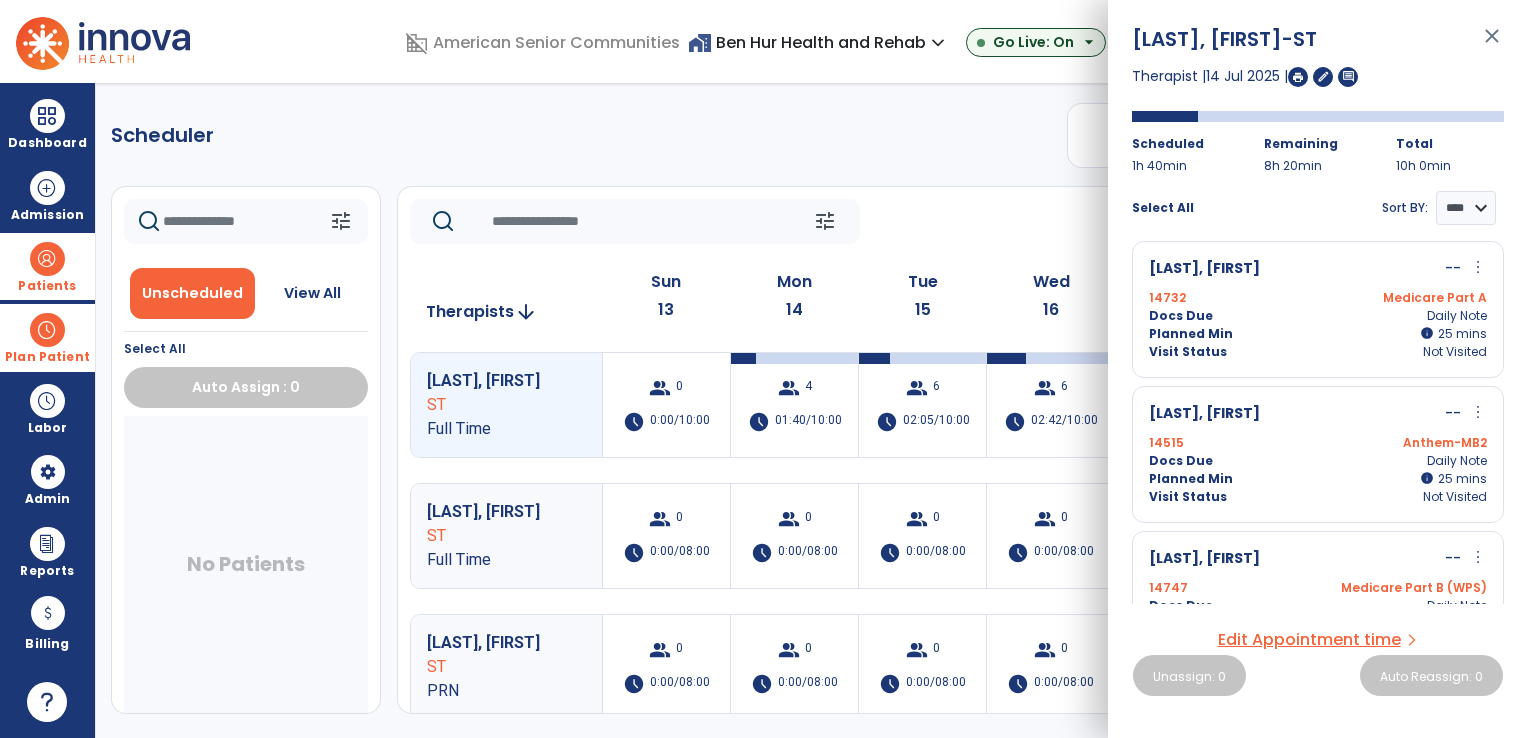 scroll, scrollTop: 0, scrollLeft: 0, axis: both 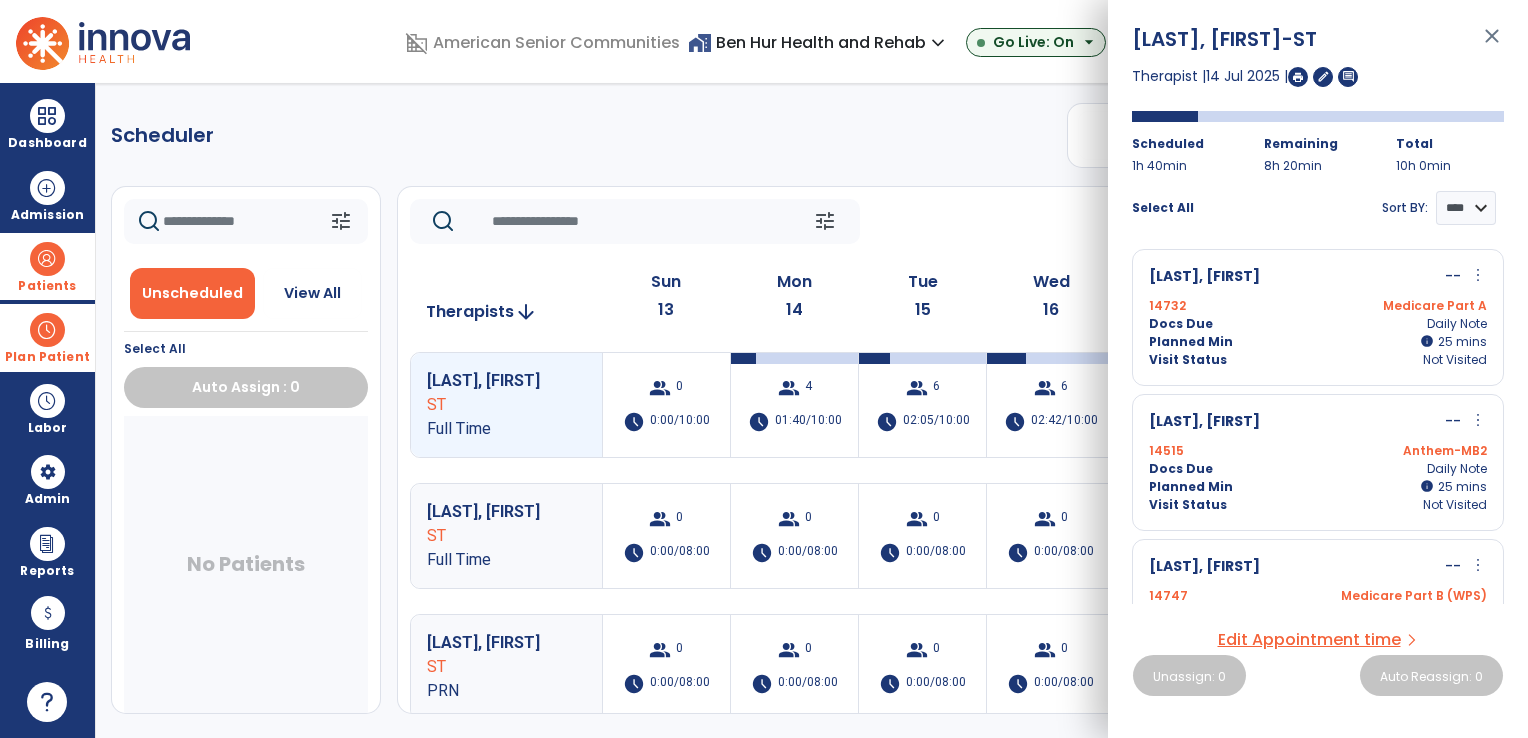 click on "Scheduler   PT   OT   ST  **** *** more_vert  Manage Labor   View All Therapists   Print" 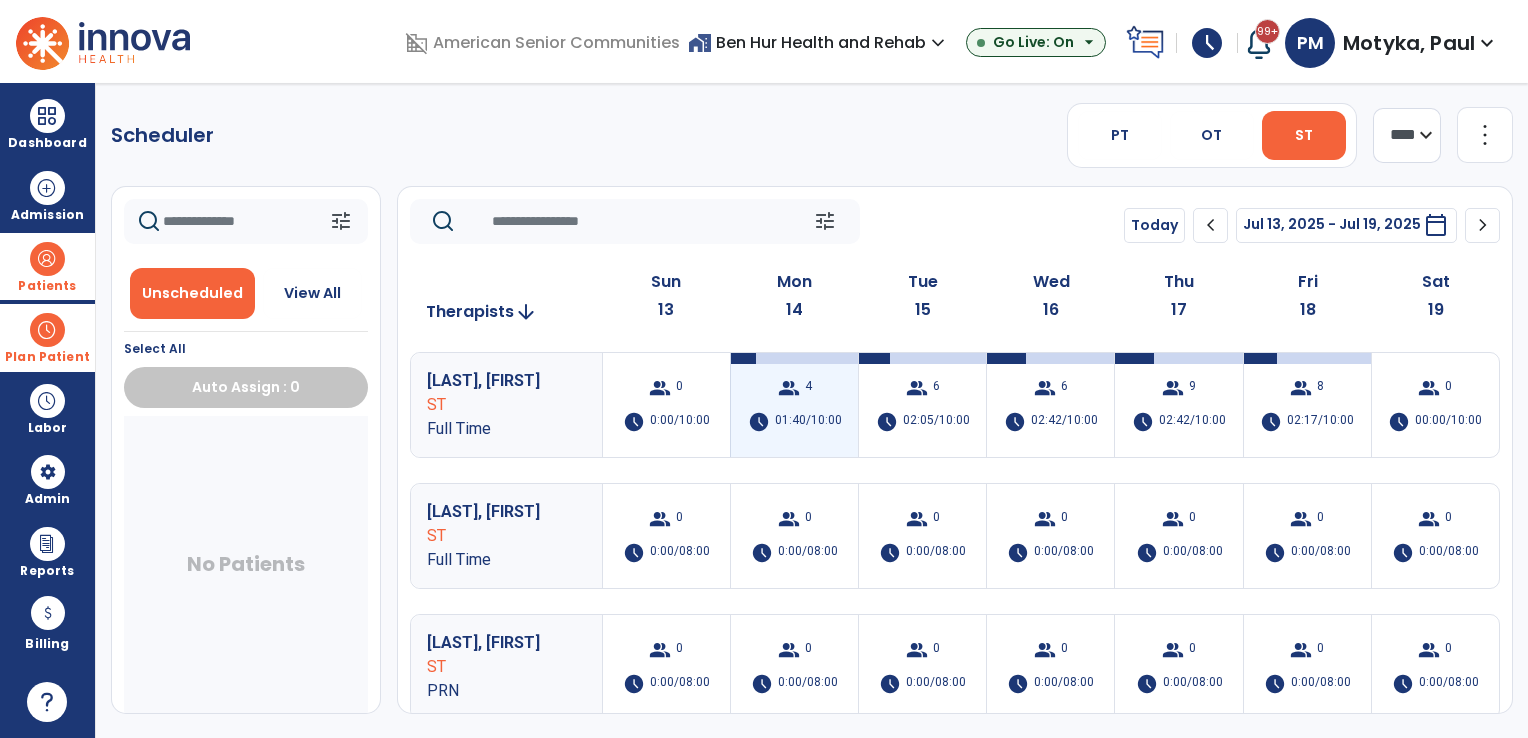 click on "group  4  schedule  01:40/10:00" at bounding box center [794, 405] 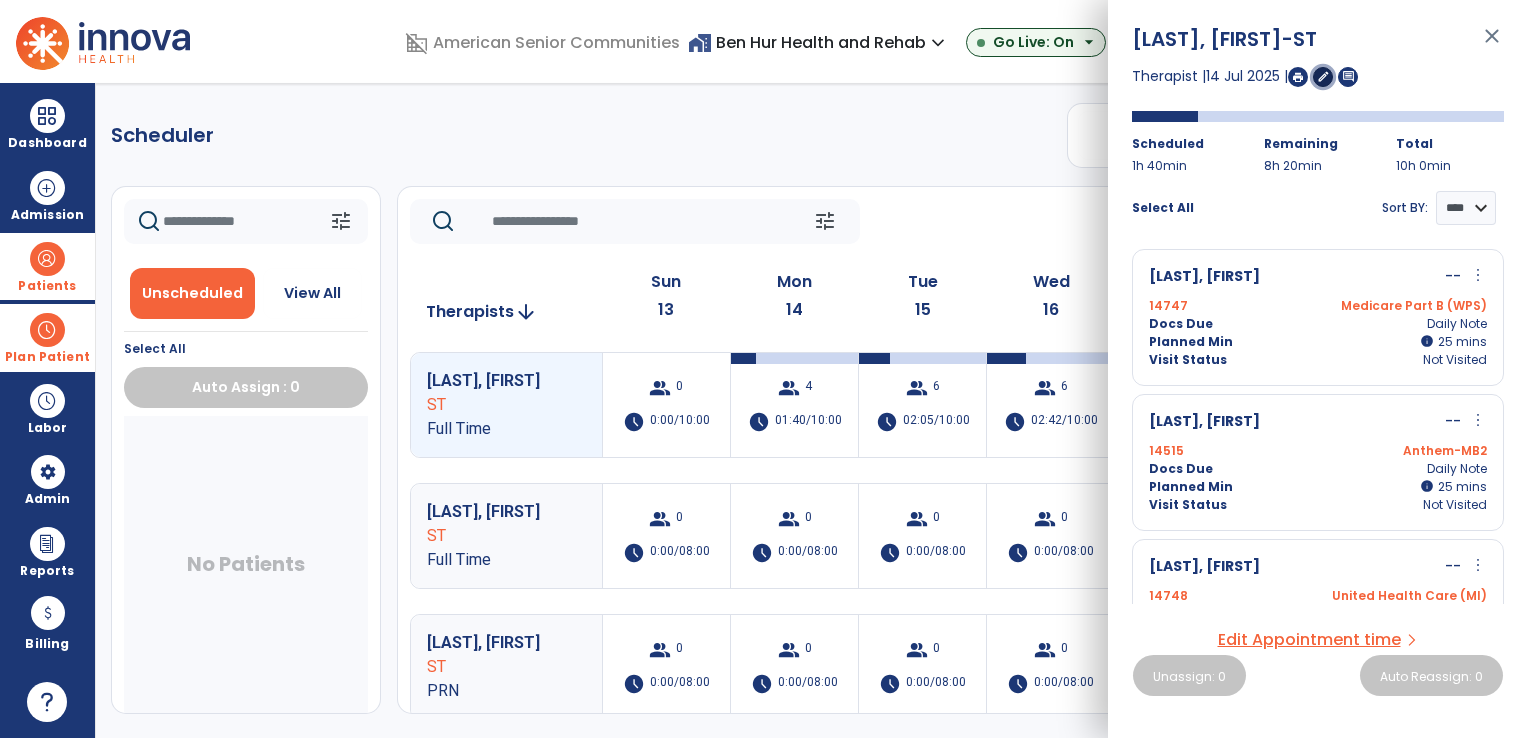 click on "edit" at bounding box center (1323, 76) 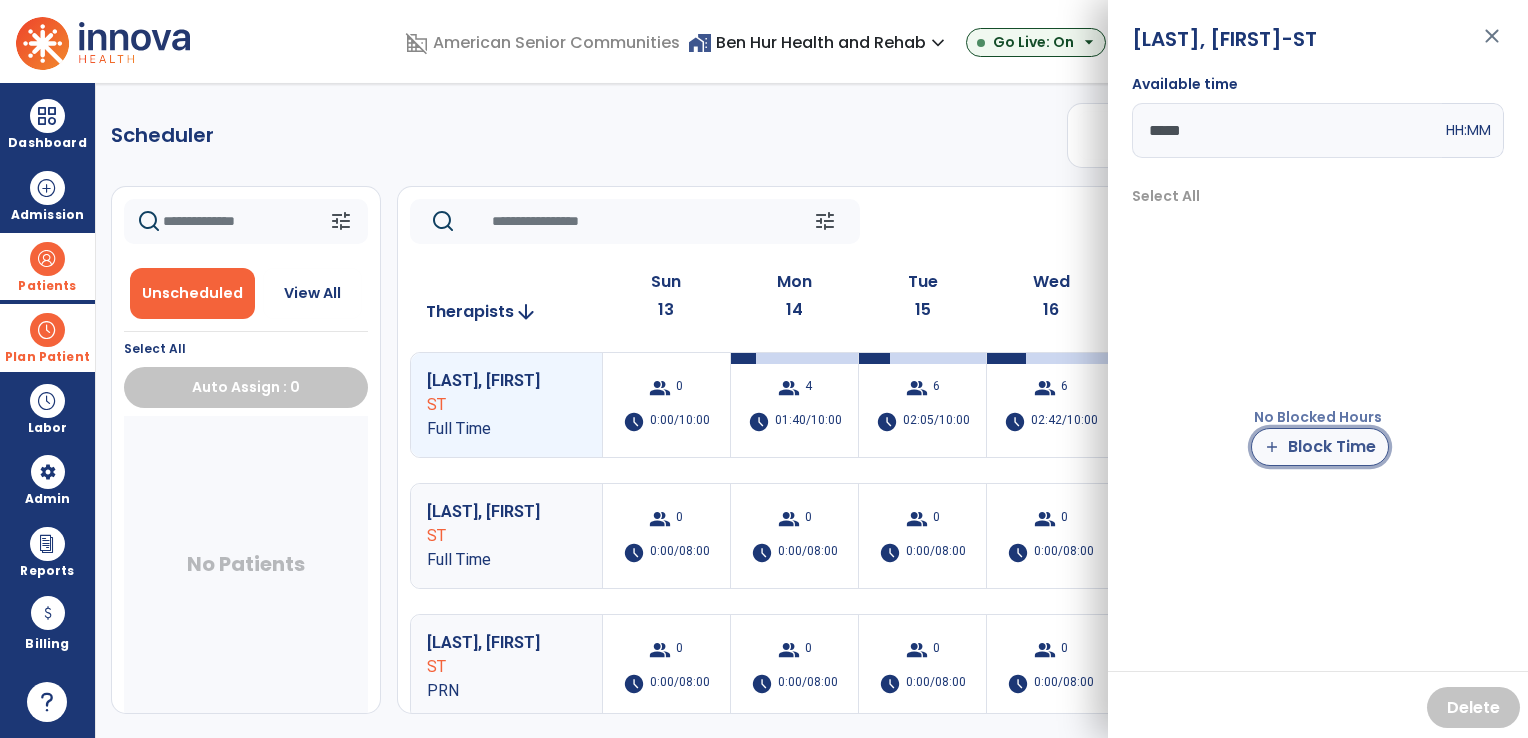 click on "add   Block Time" at bounding box center [1320, 447] 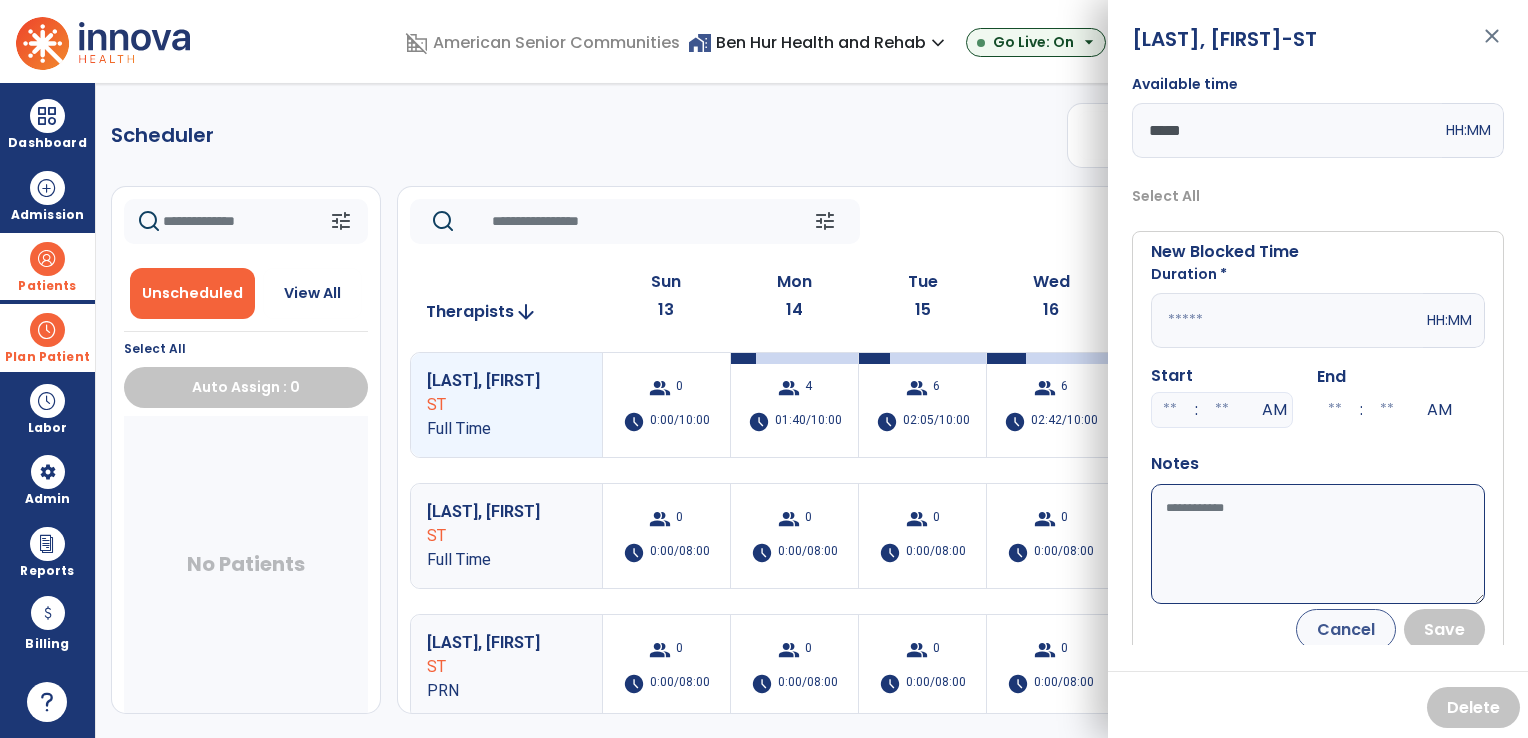 click on "Available time" at bounding box center (1318, 544) 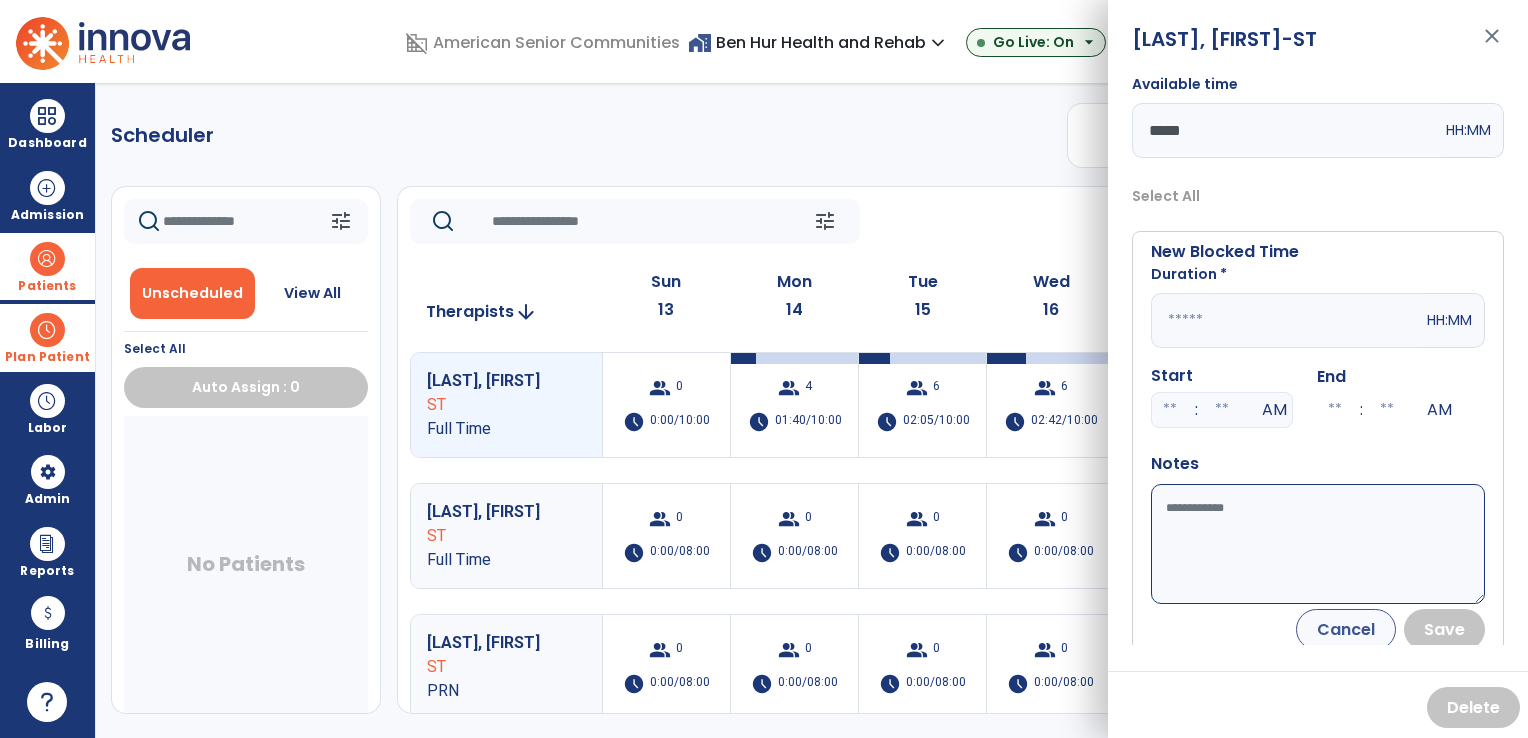 click at bounding box center [1287, 320] 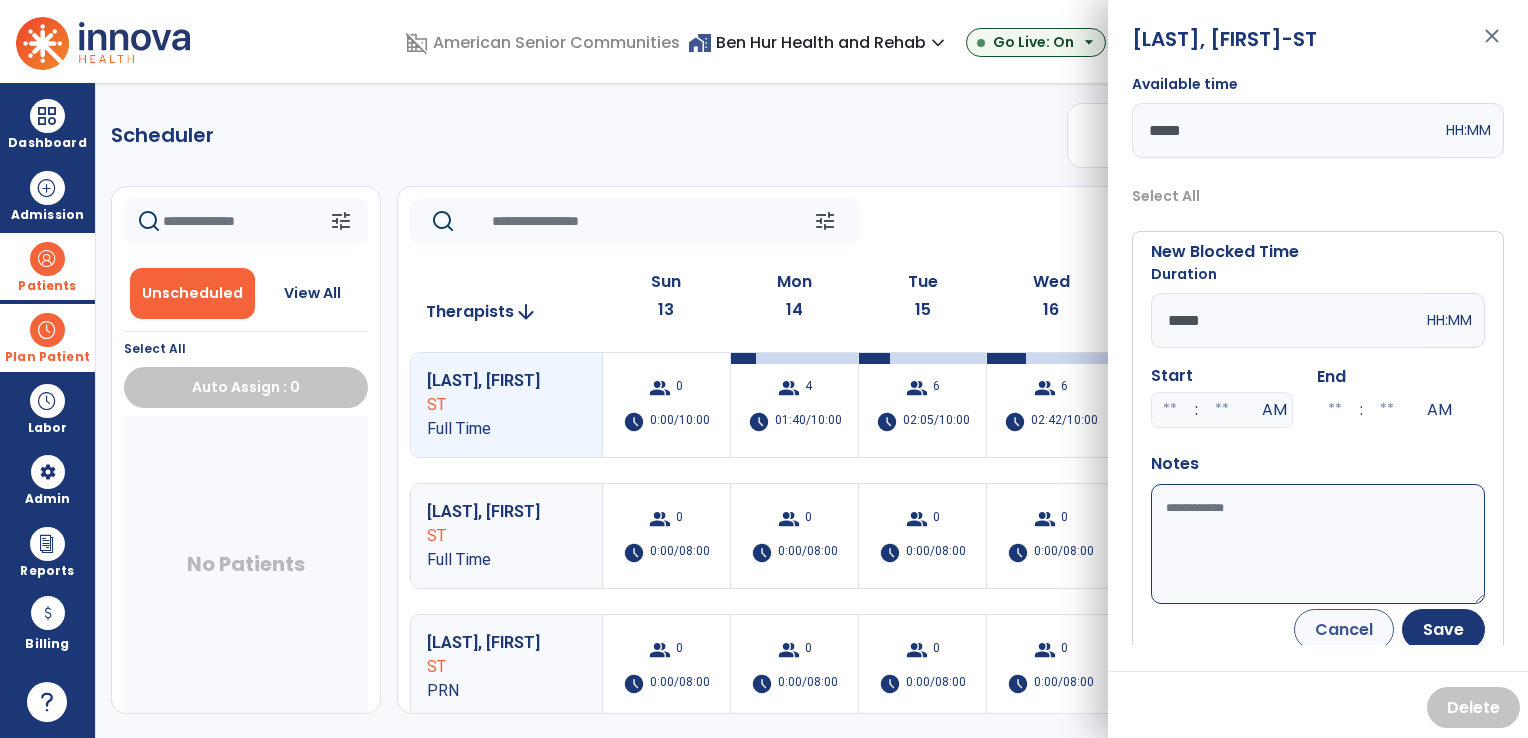 type on "*****" 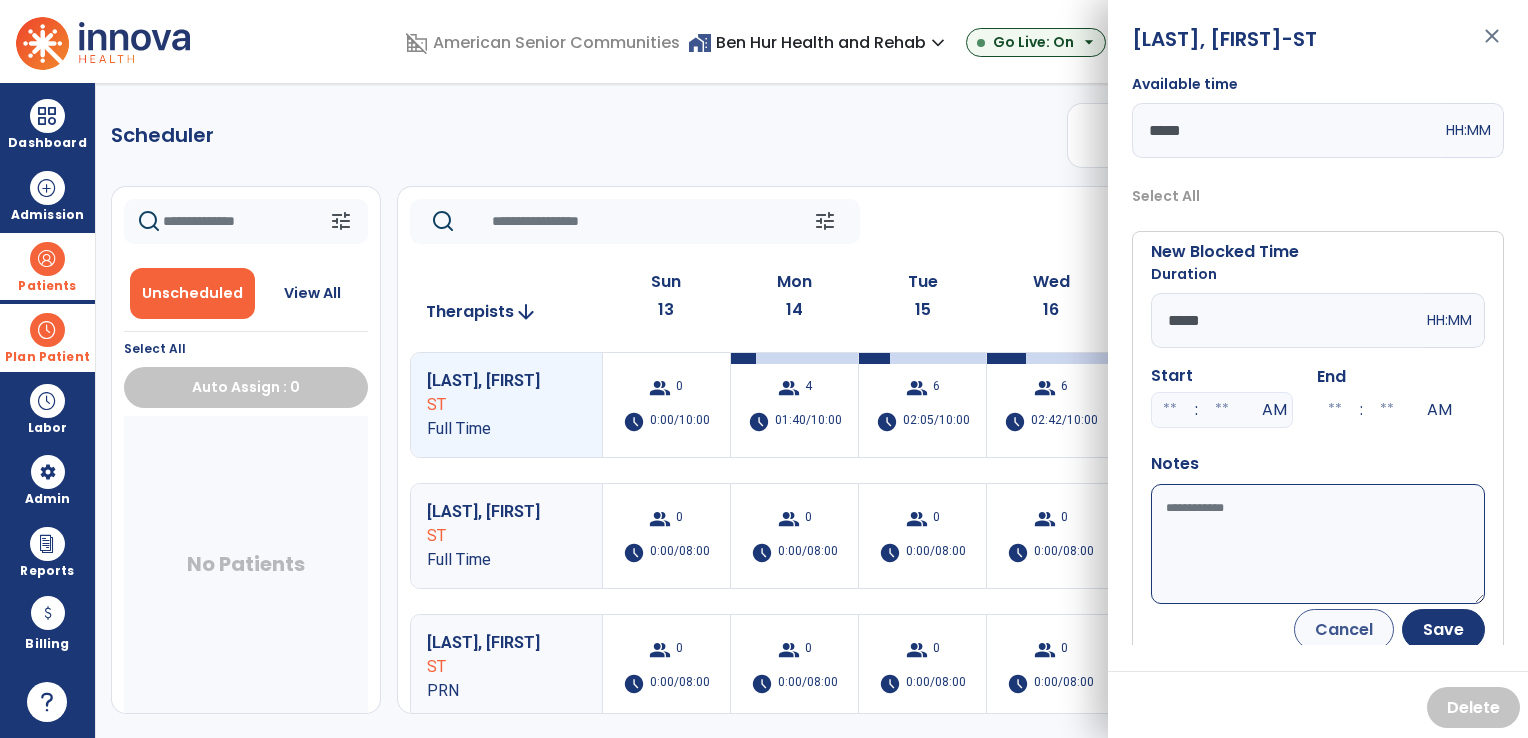 click on "Available time" at bounding box center [1318, 544] 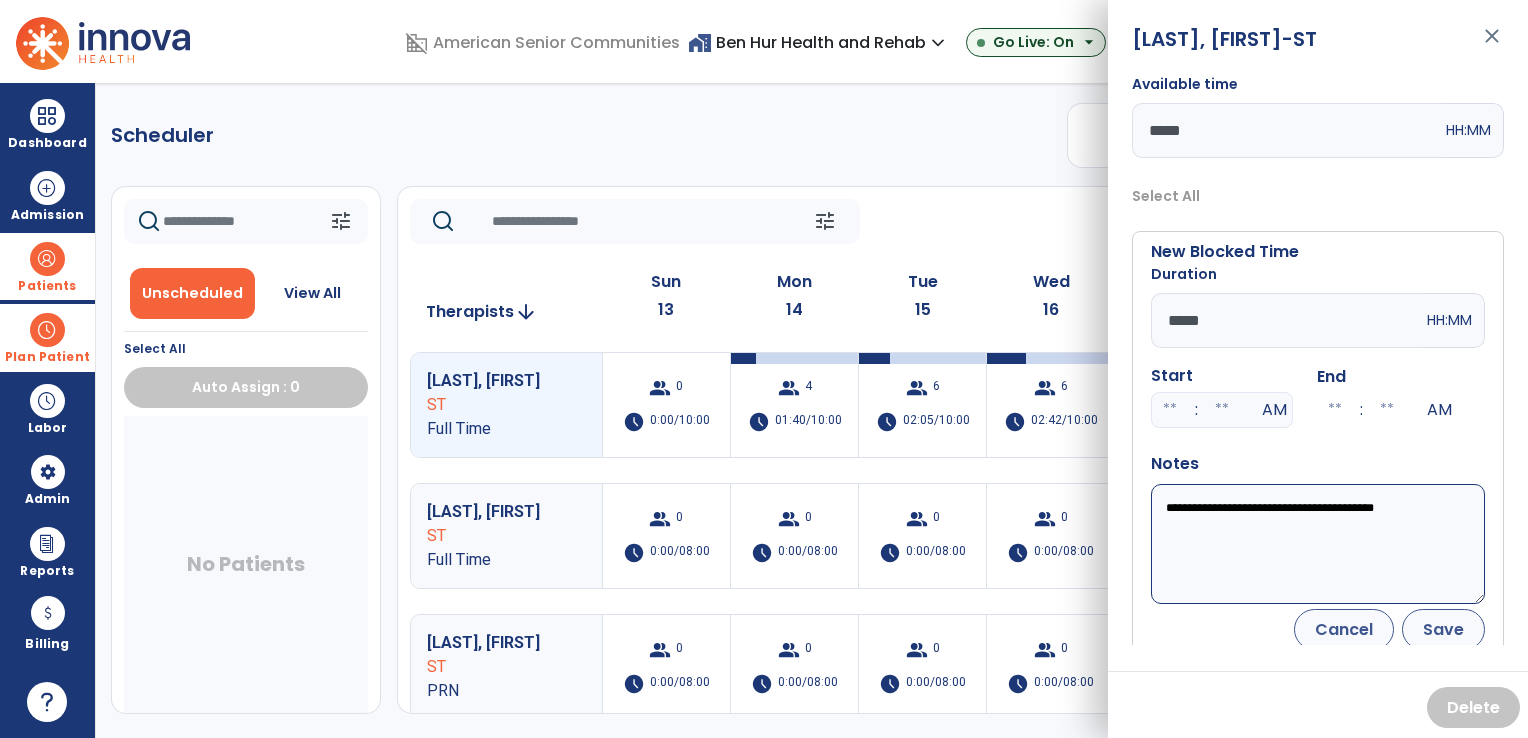 type on "**********" 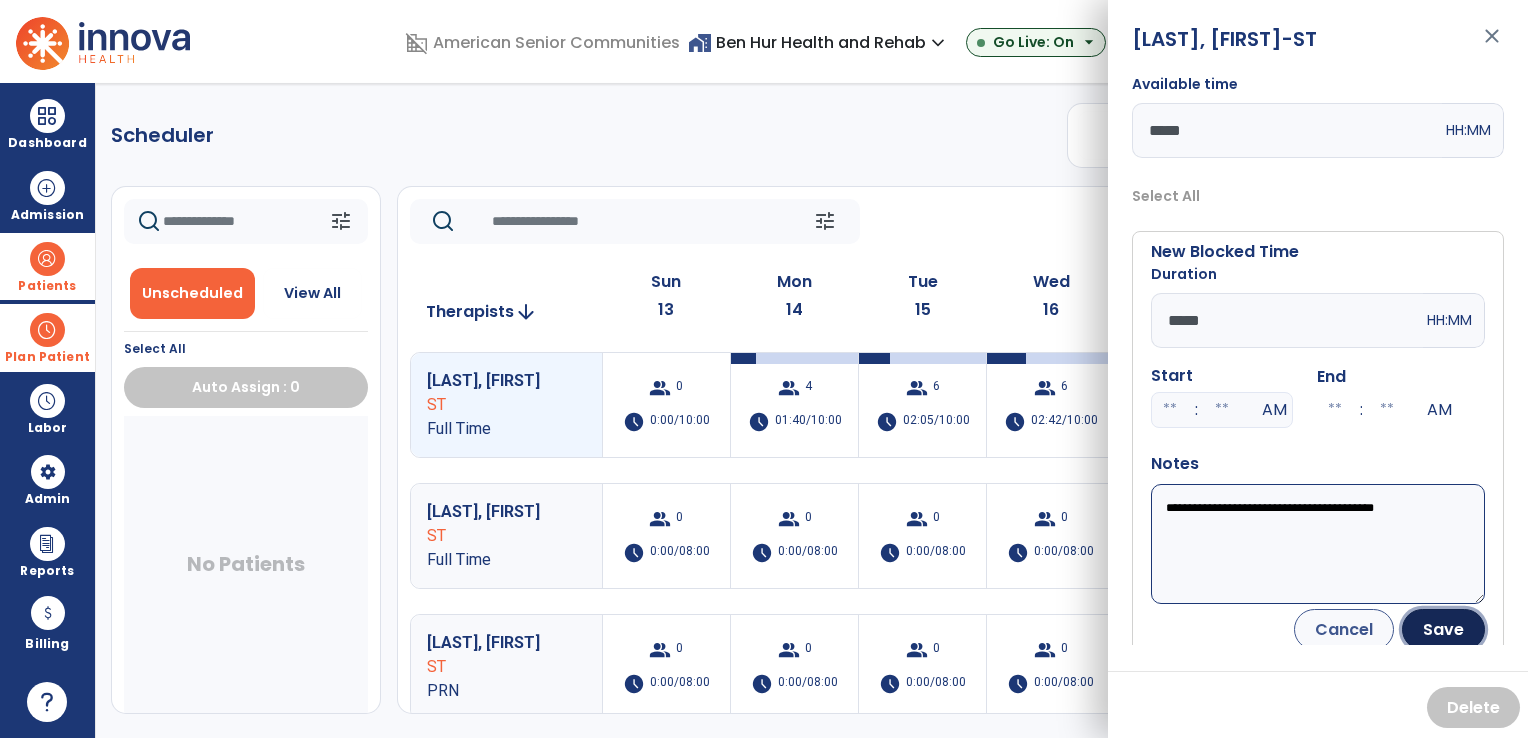 drag, startPoint x: 1430, startPoint y: 624, endPoint x: 1436, endPoint y: 603, distance: 21.84033 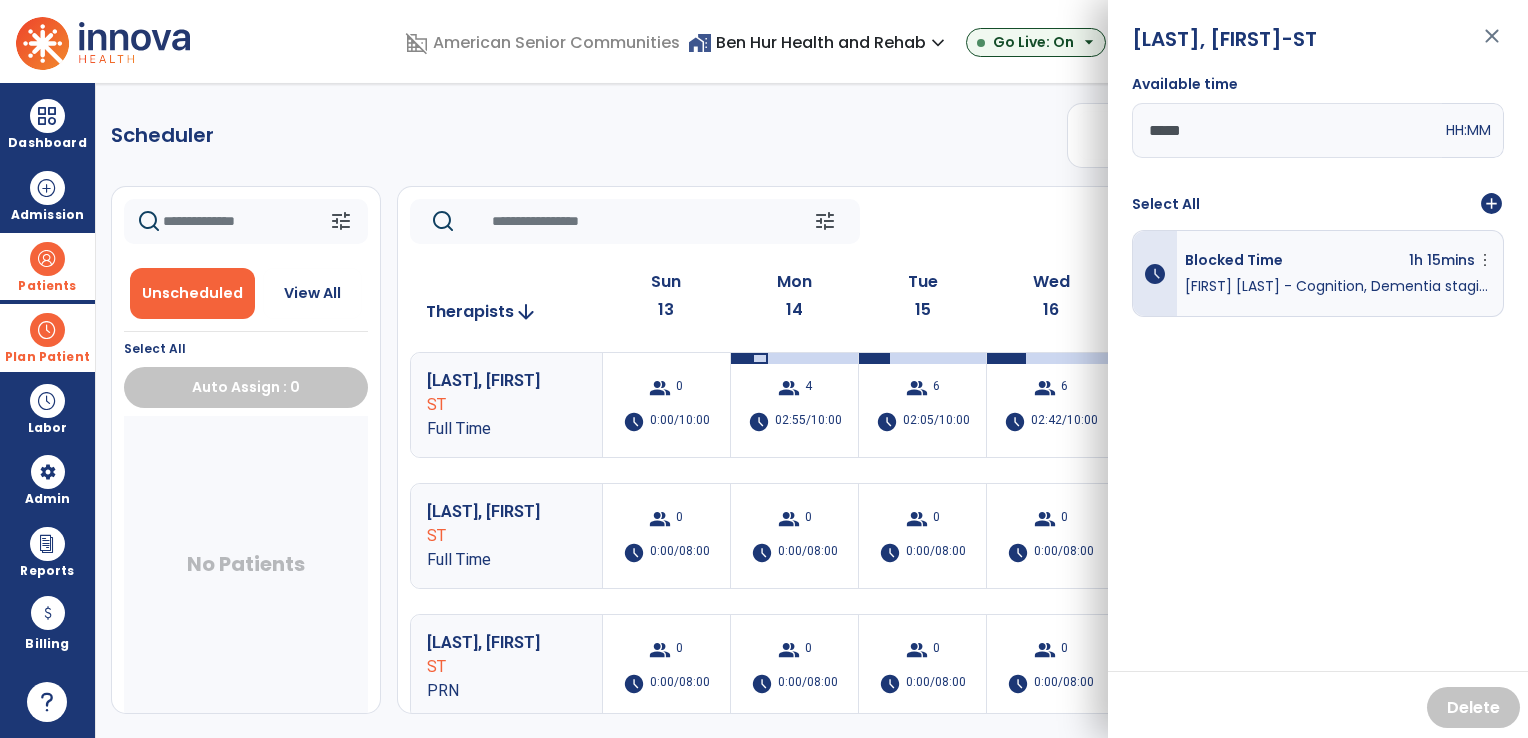 click on "close" at bounding box center [1492, 45] 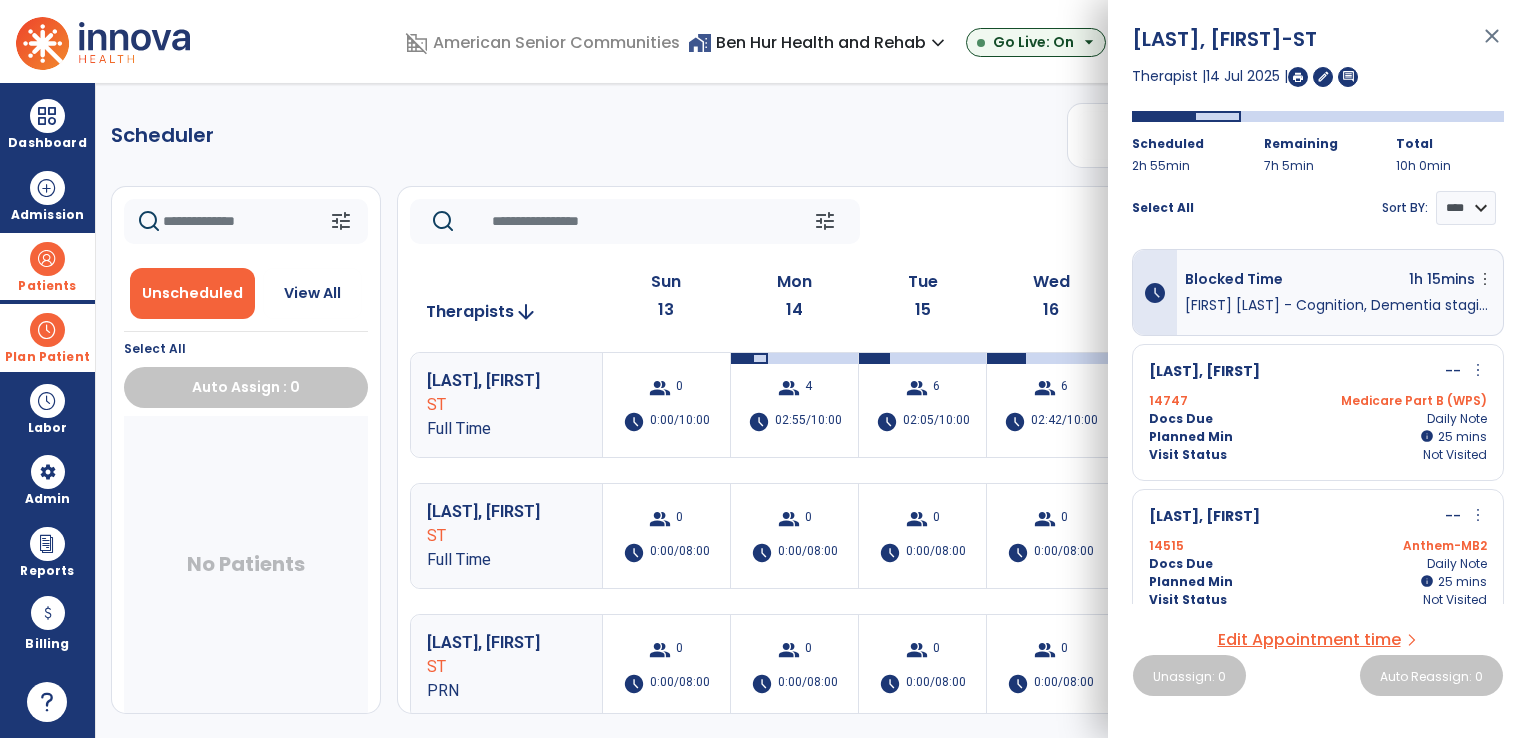 click on "Scheduler   PT   OT   ST  **** *** more_vert  Manage Labor   View All Therapists   Print" 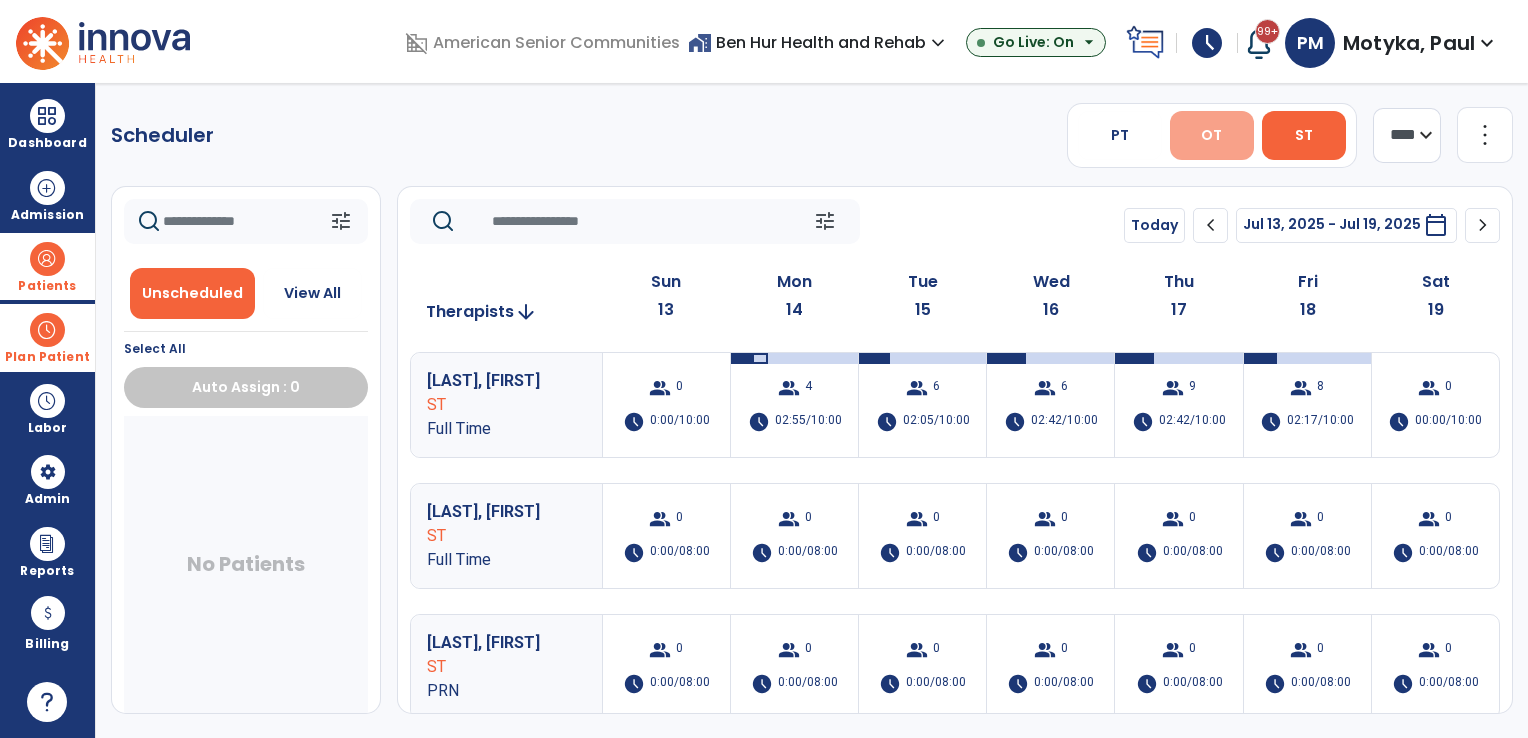 click on "OT" at bounding box center [1212, 135] 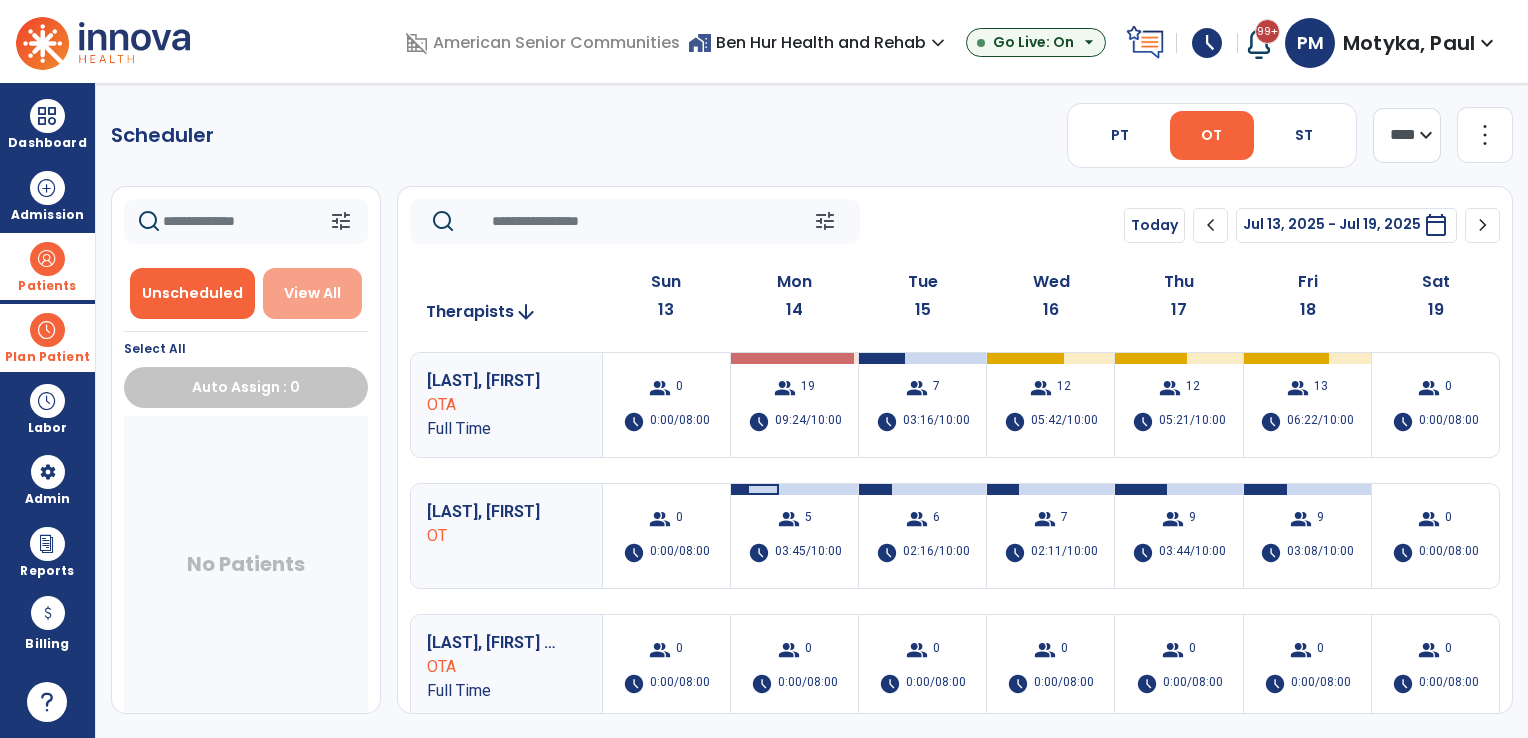 click on "View All" at bounding box center [312, 293] 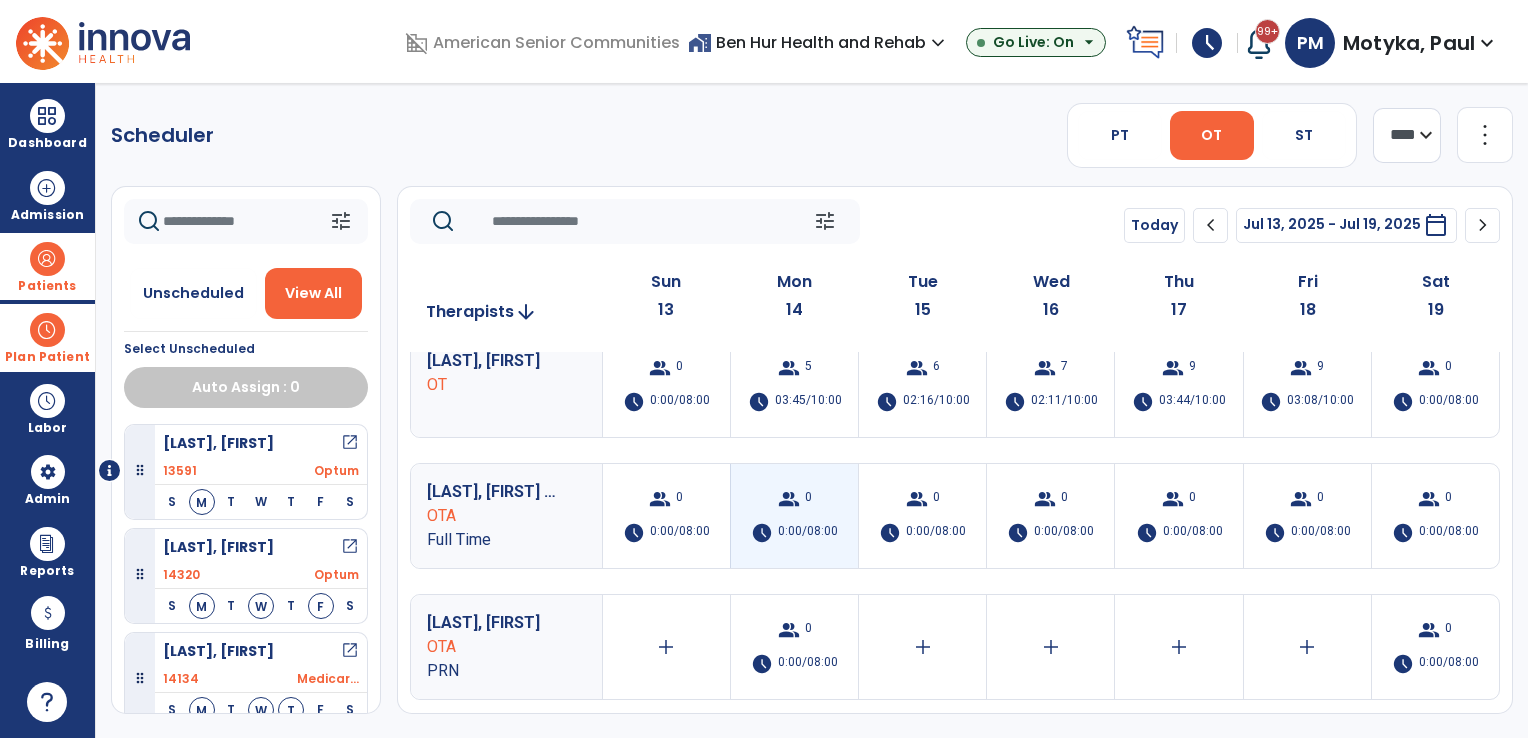 scroll, scrollTop: 266, scrollLeft: 0, axis: vertical 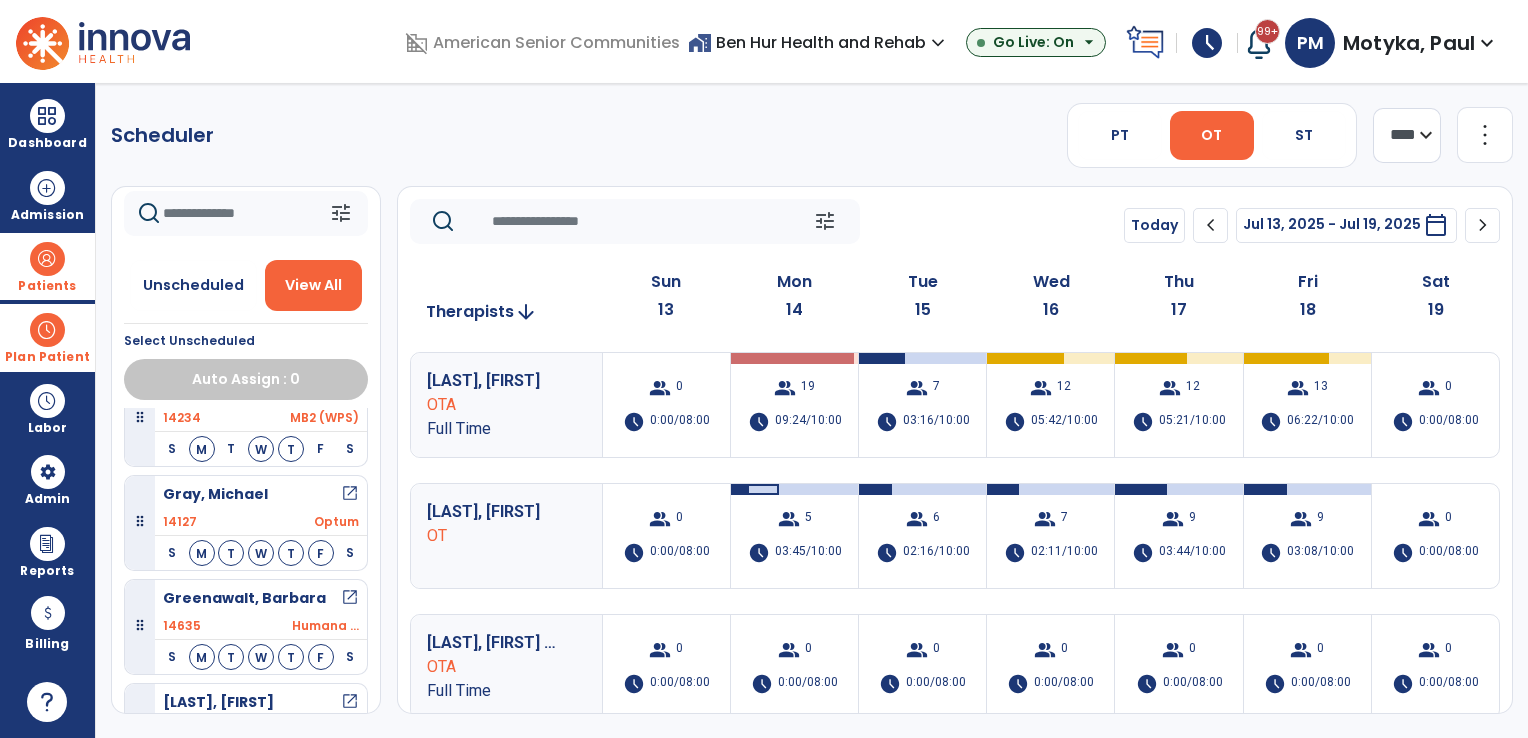 click on "home_work   Ben Hur Health and Rehab   expand_more" at bounding box center [819, 42] 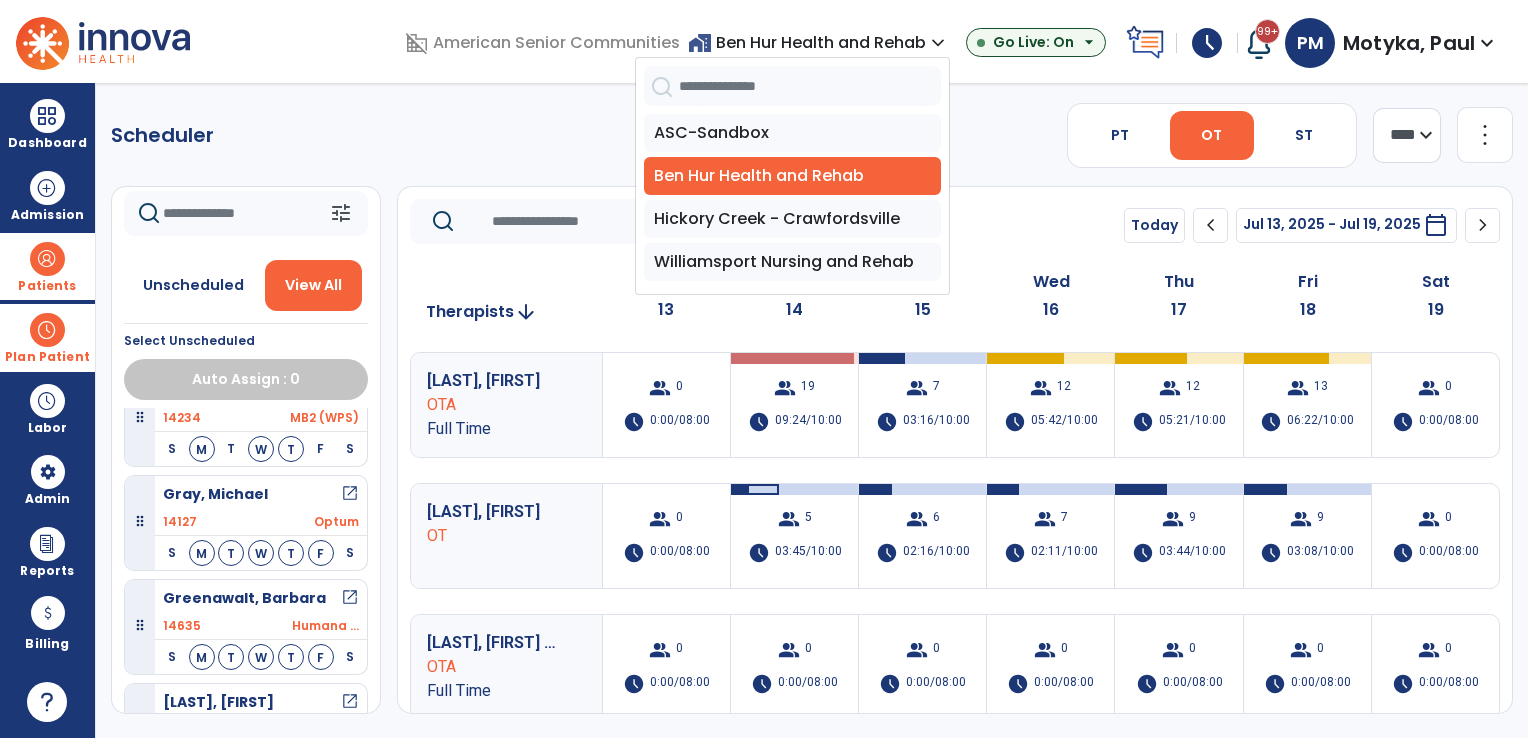 drag, startPoint x: 824, startPoint y: 222, endPoint x: 833, endPoint y: 201, distance: 22.847319 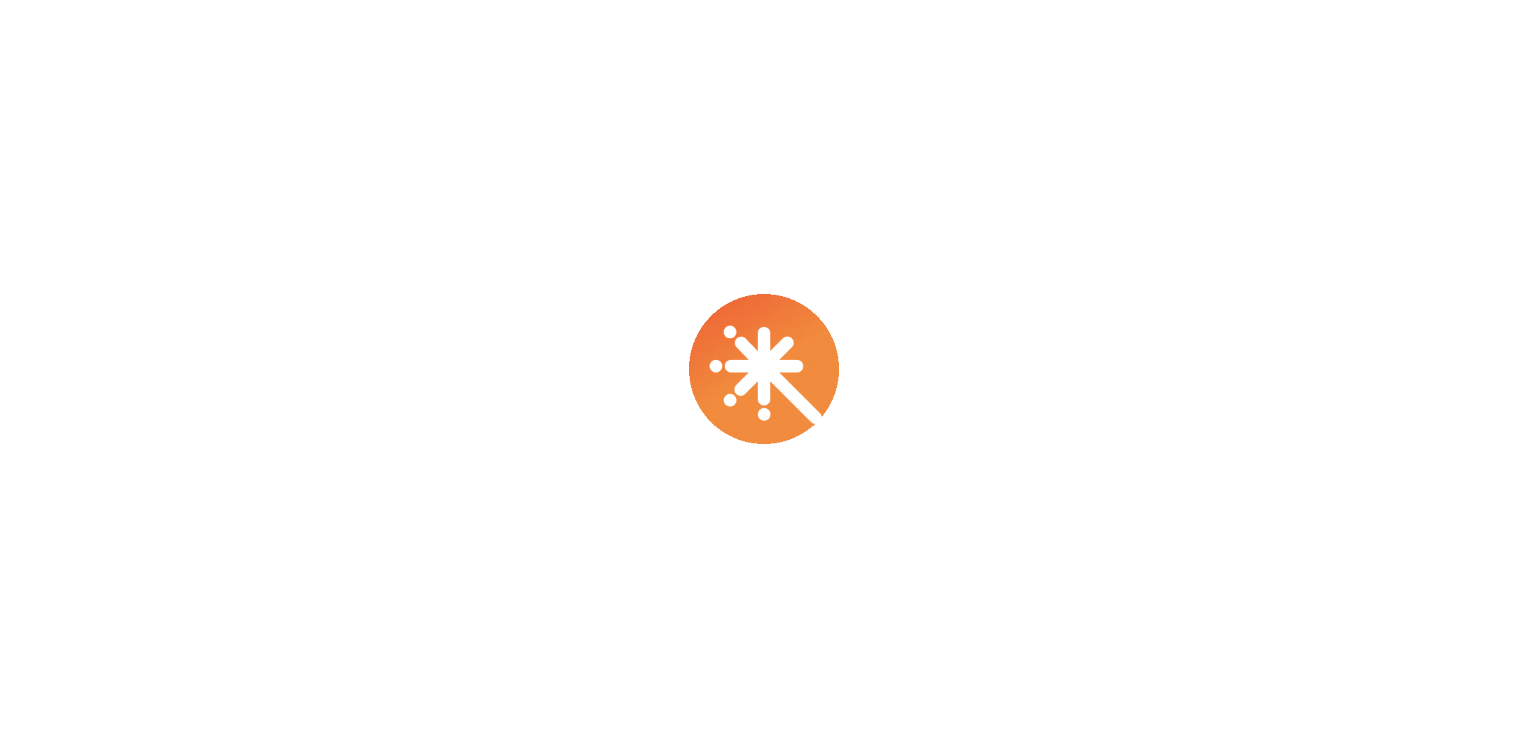 scroll, scrollTop: 0, scrollLeft: 0, axis: both 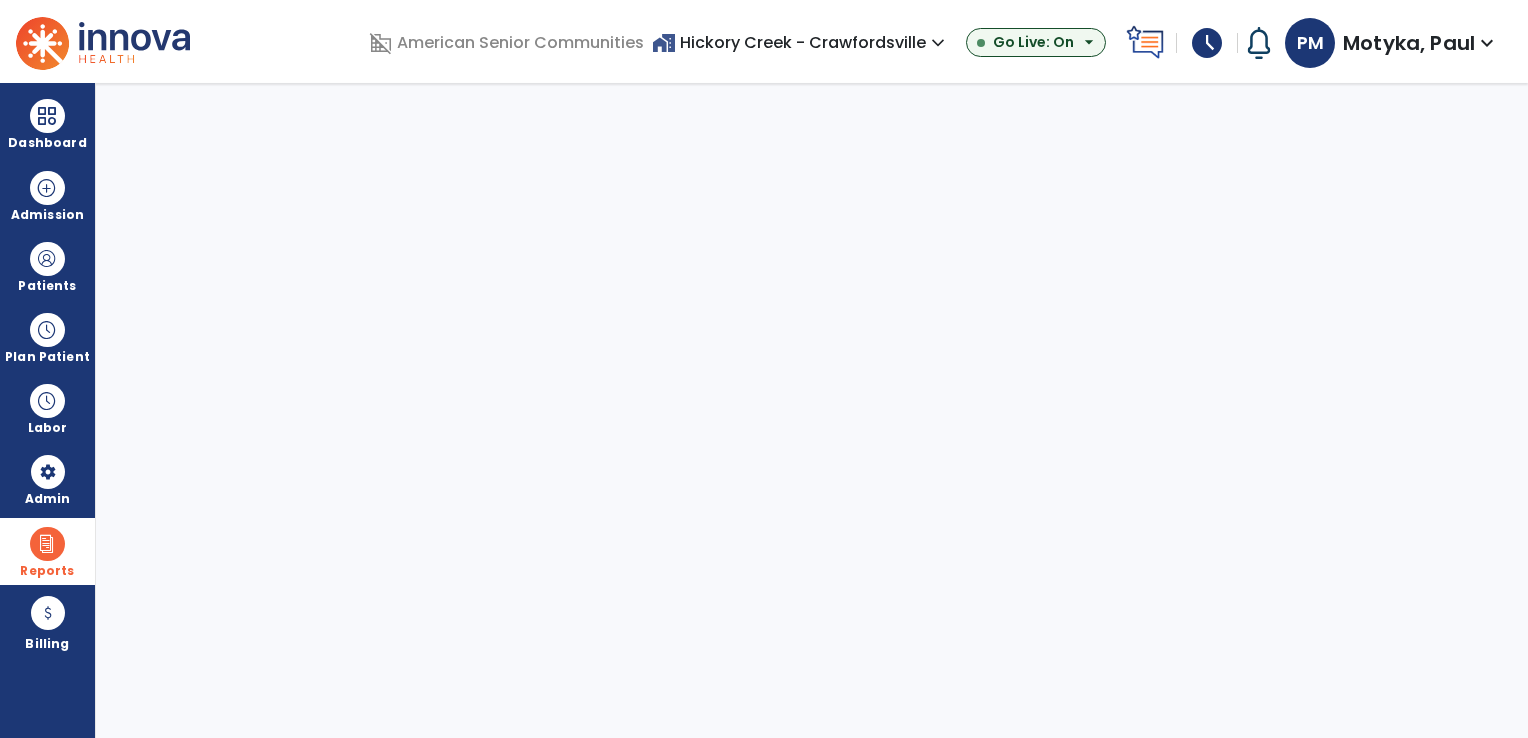 select on "***" 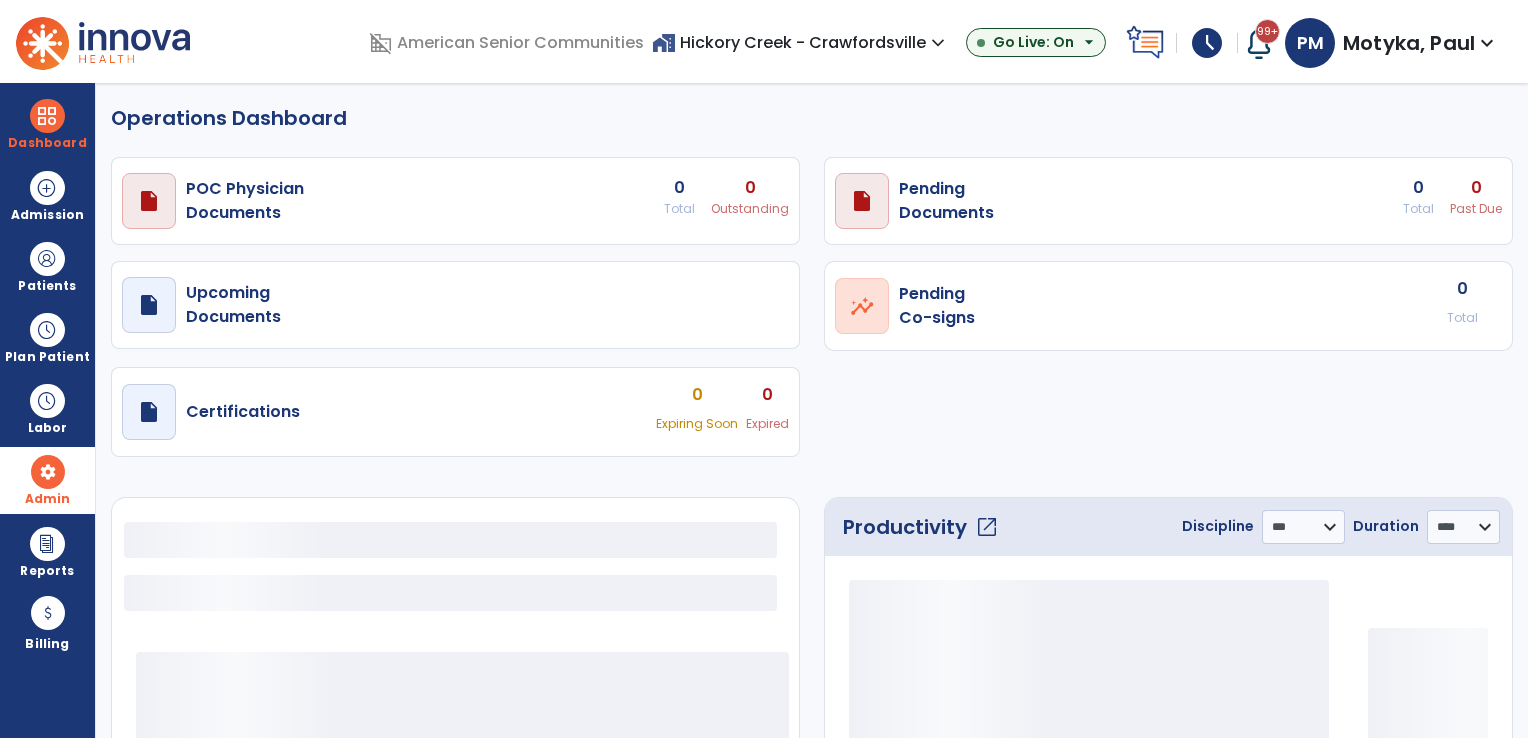 select on "***" 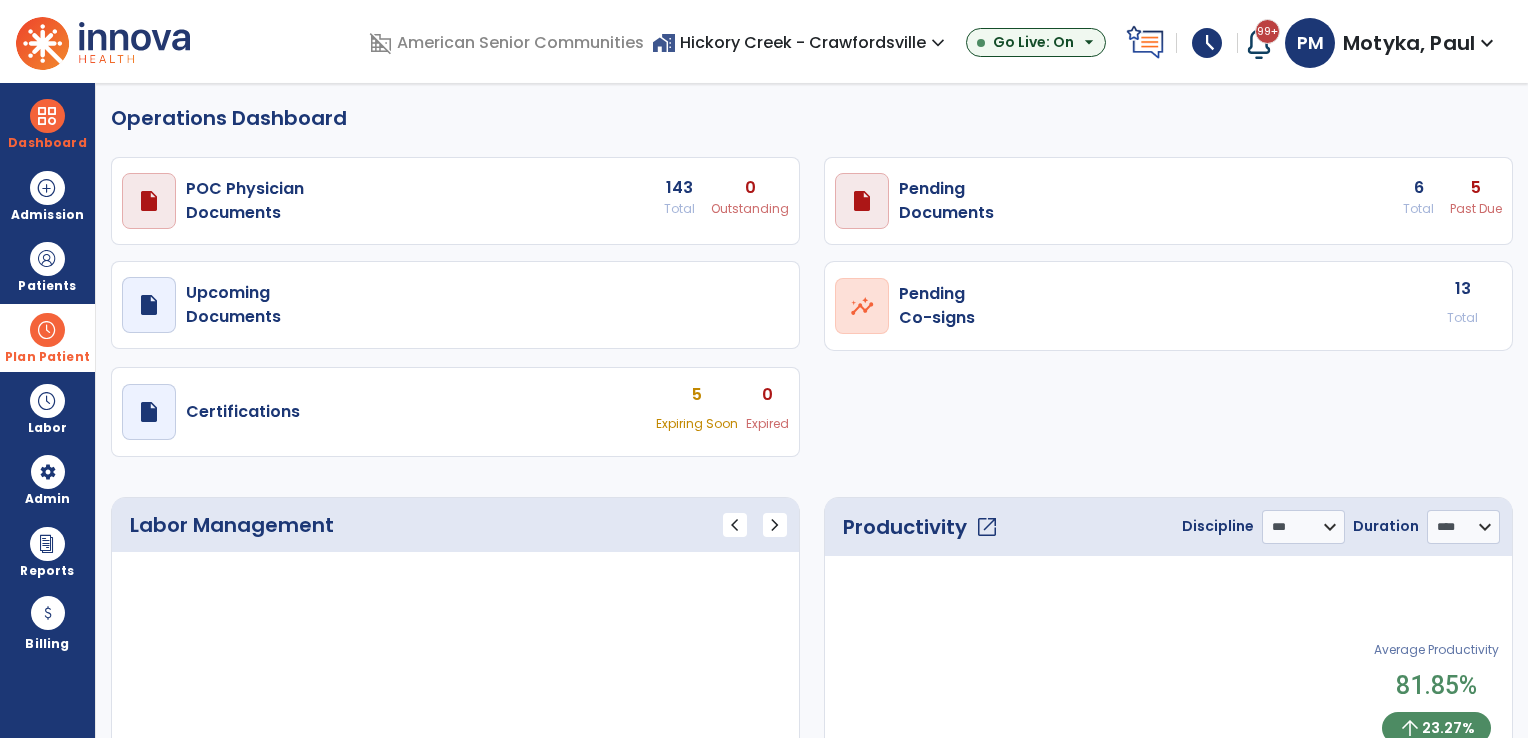 drag, startPoint x: 53, startPoint y: 350, endPoint x: 148, endPoint y: 333, distance: 96.50906 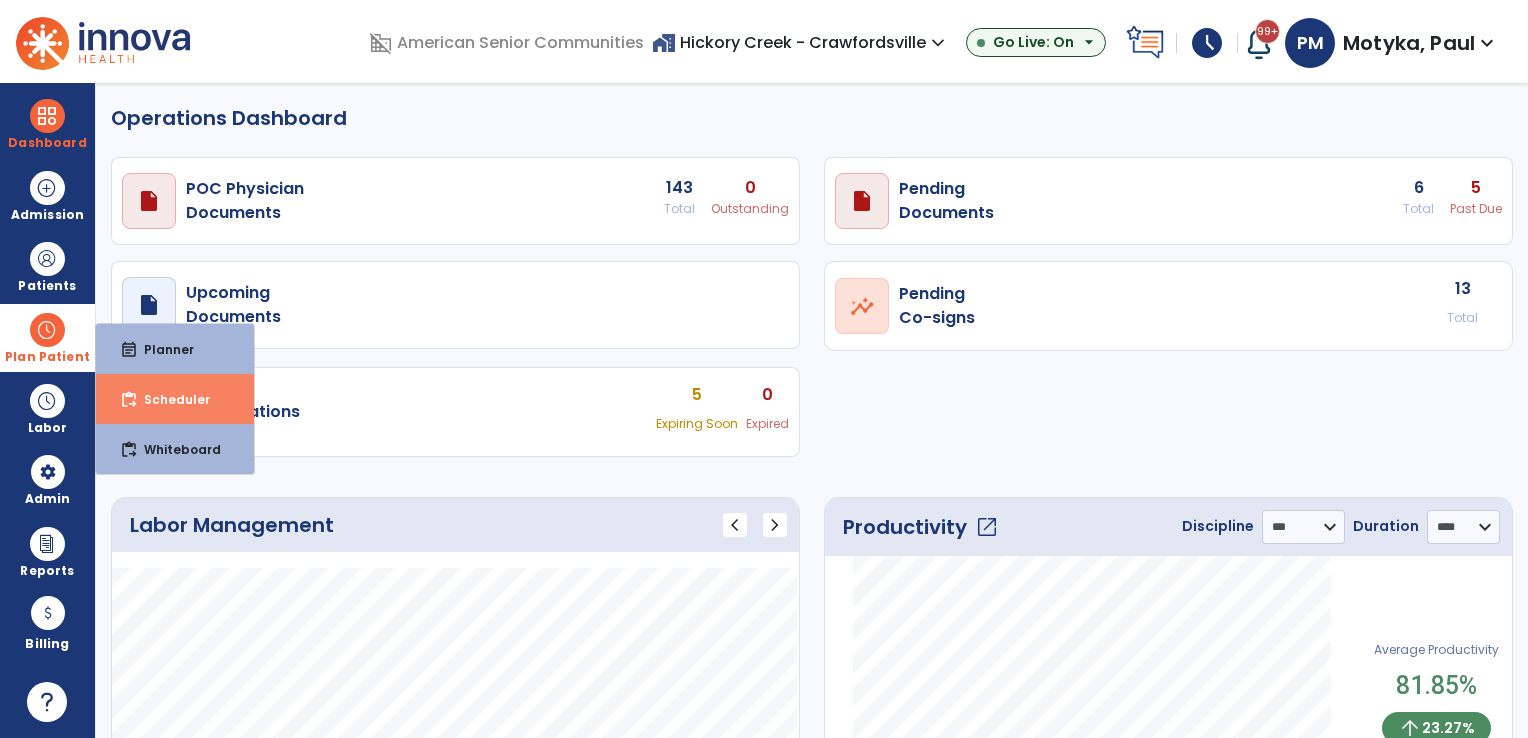 click on "Scheduler" at bounding box center [169, 399] 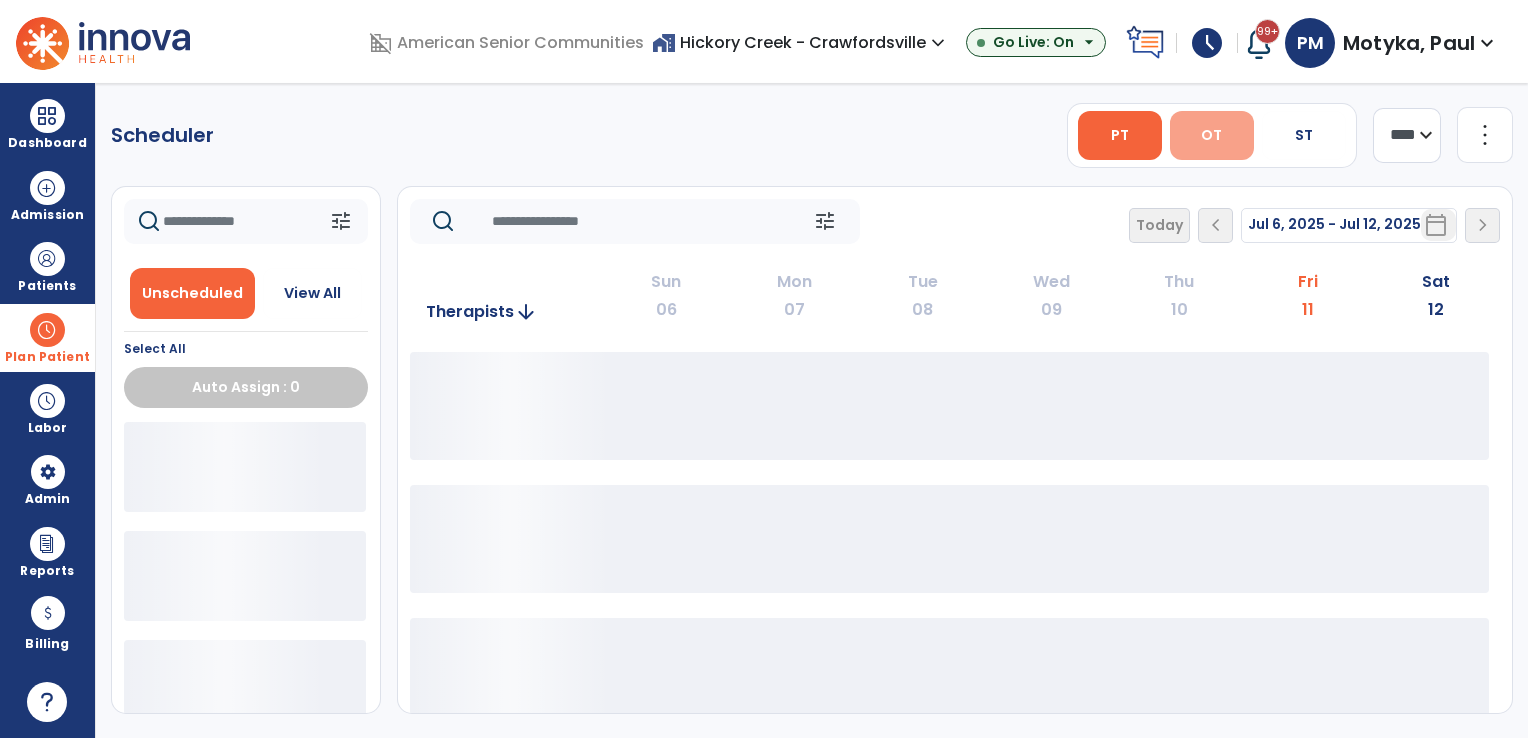 click on "OT" at bounding box center [1212, 135] 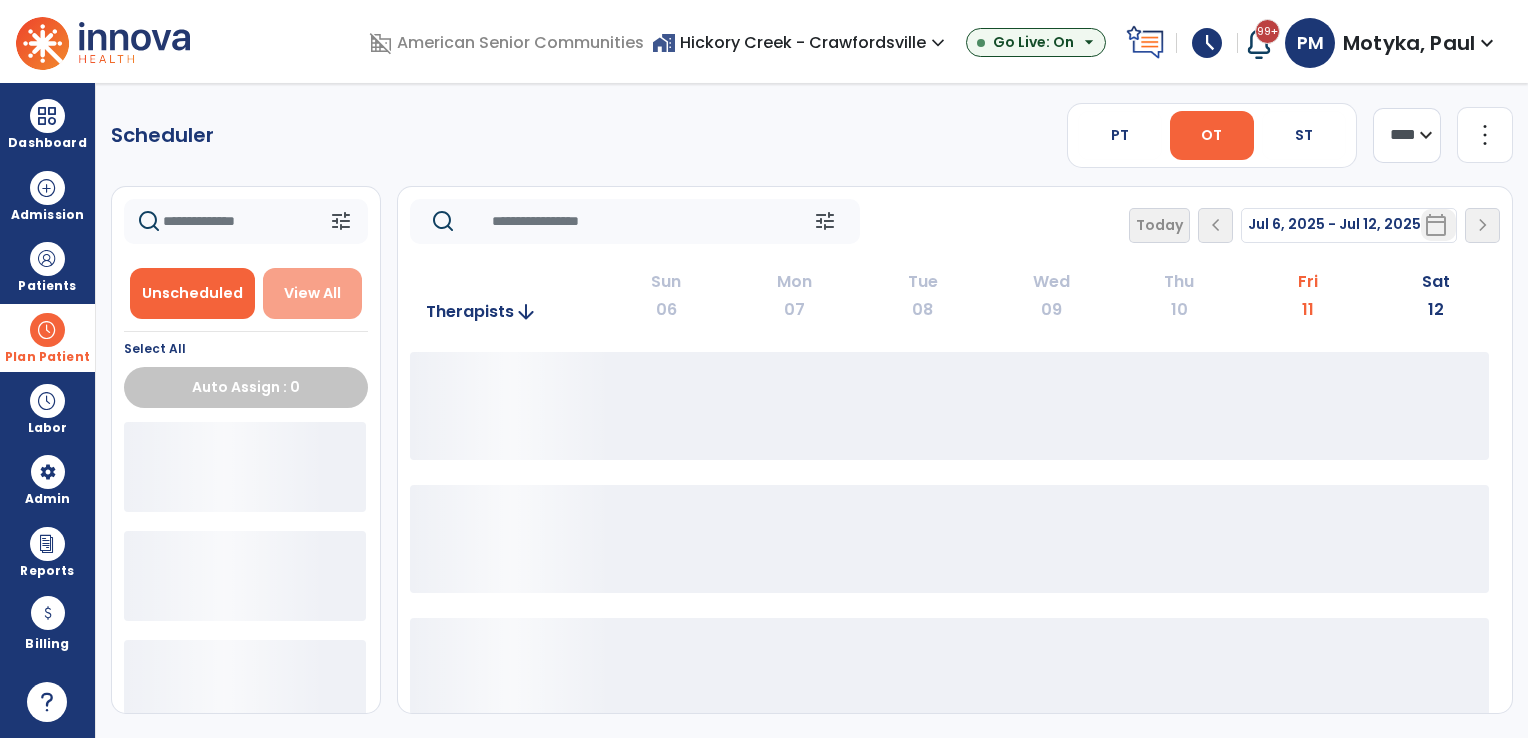 click on "View All" at bounding box center [312, 293] 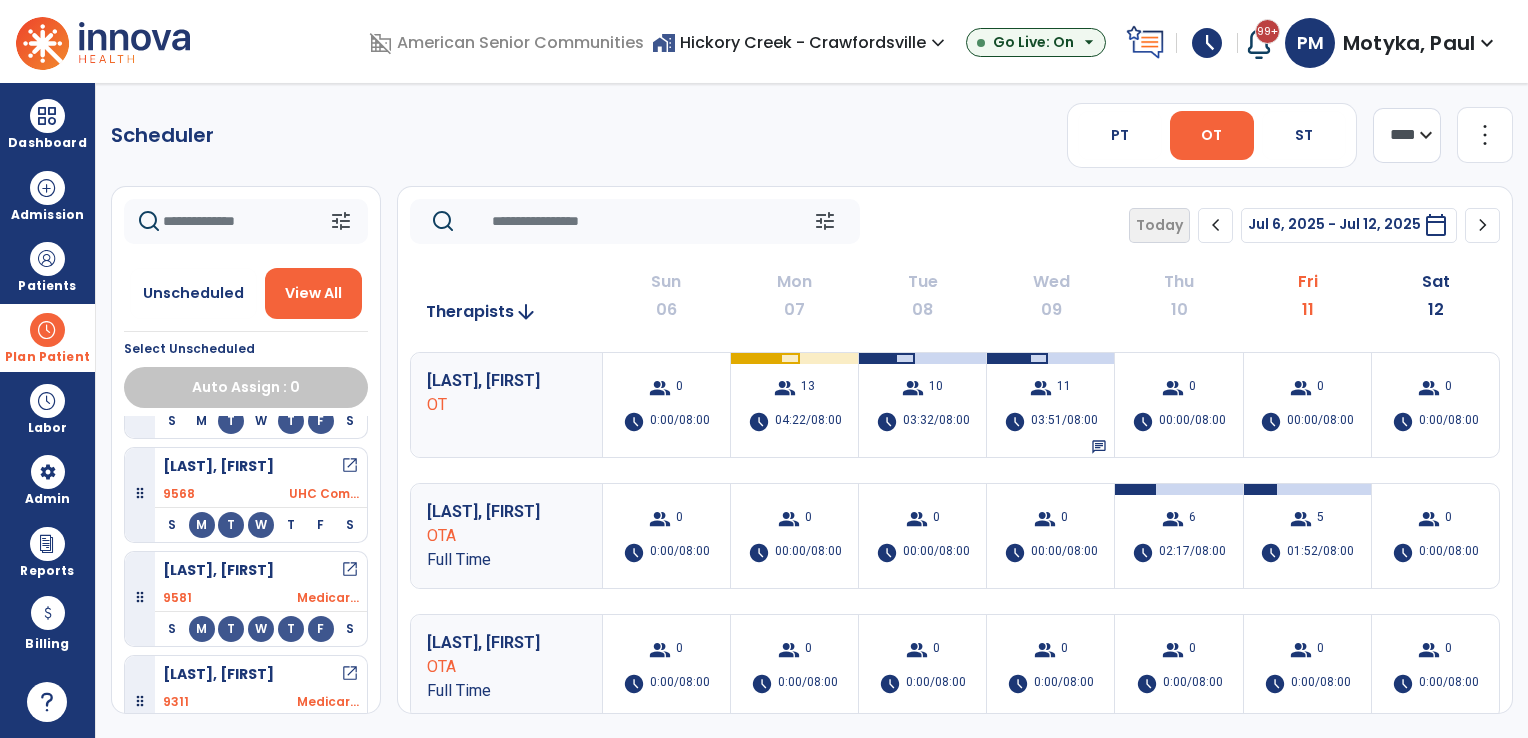 scroll, scrollTop: 300, scrollLeft: 0, axis: vertical 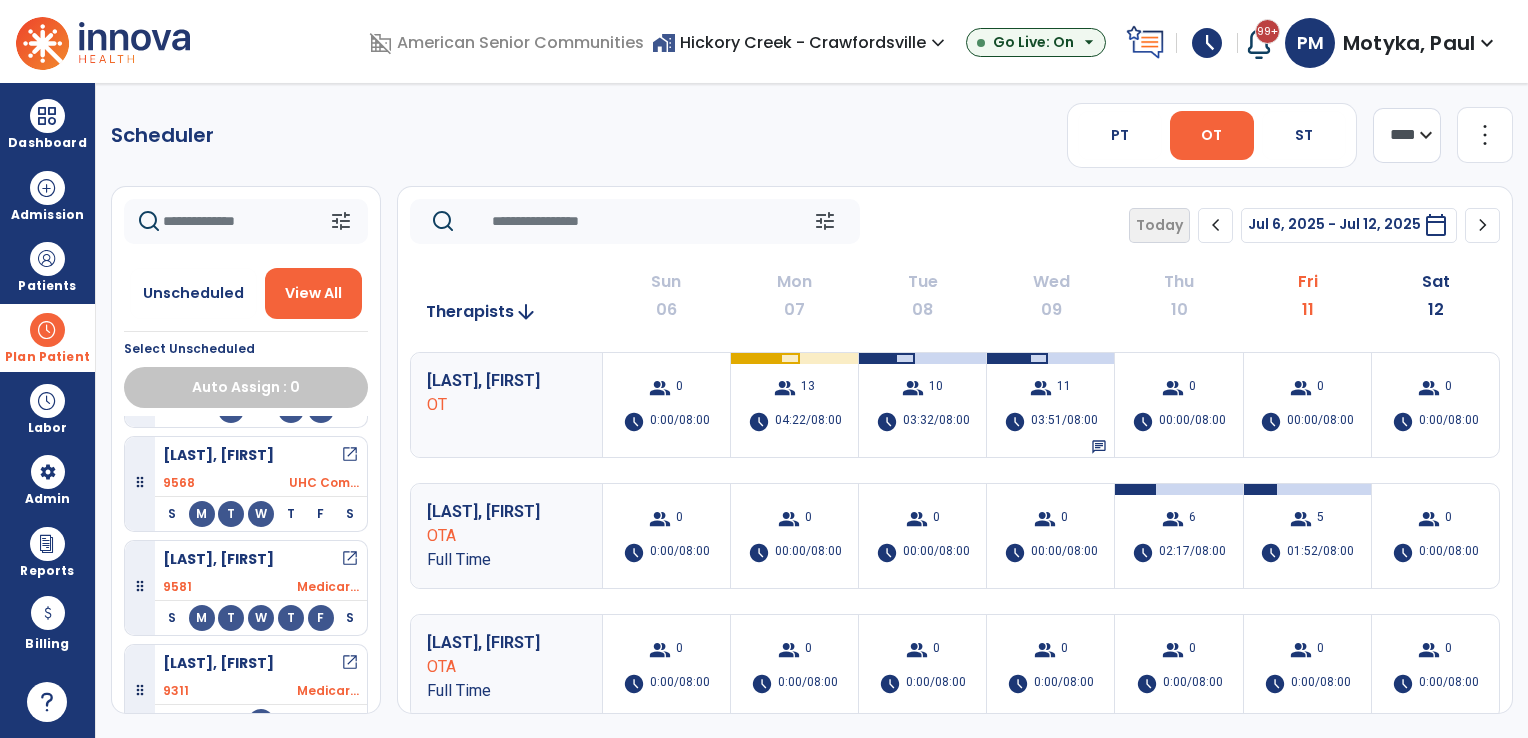 click on "chevron_right" 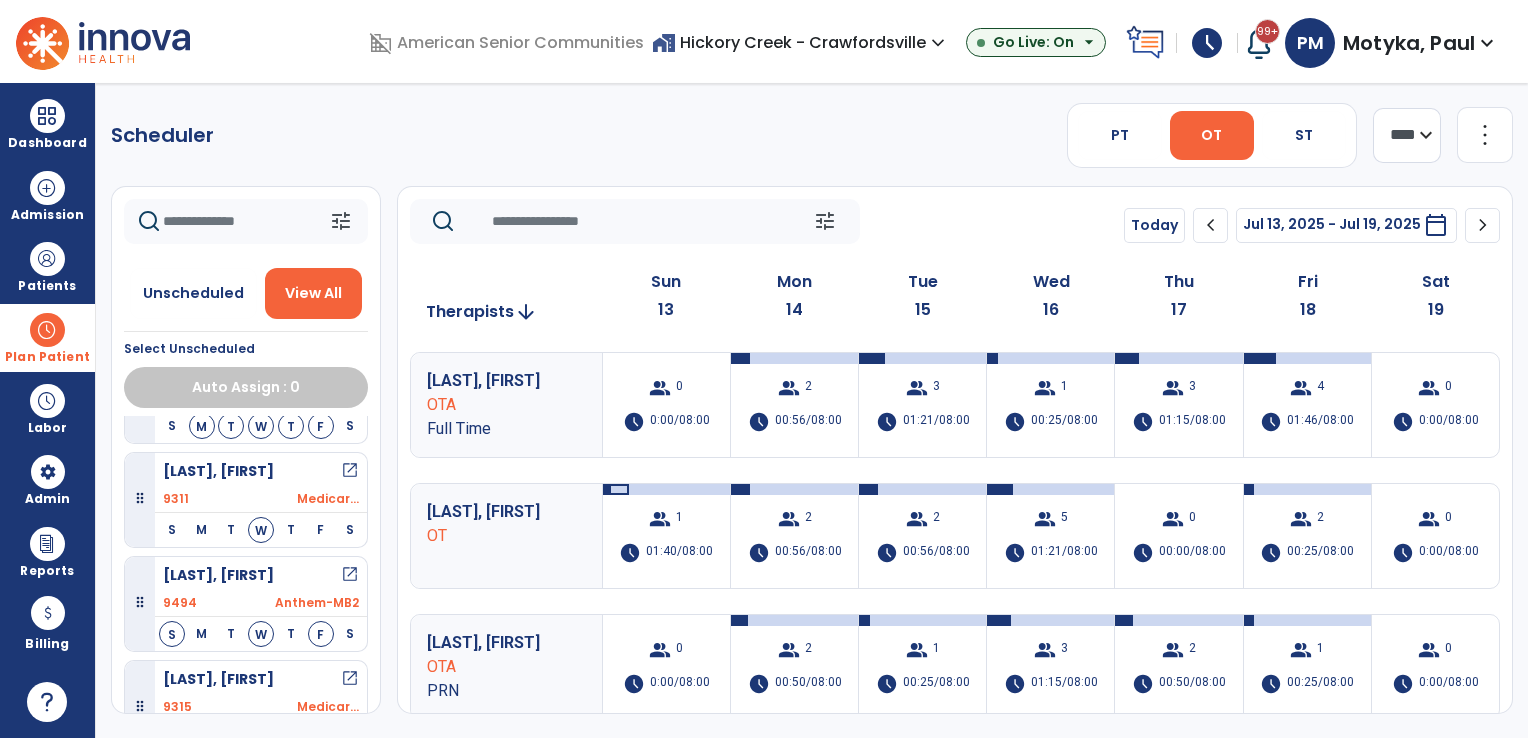 scroll, scrollTop: 400, scrollLeft: 0, axis: vertical 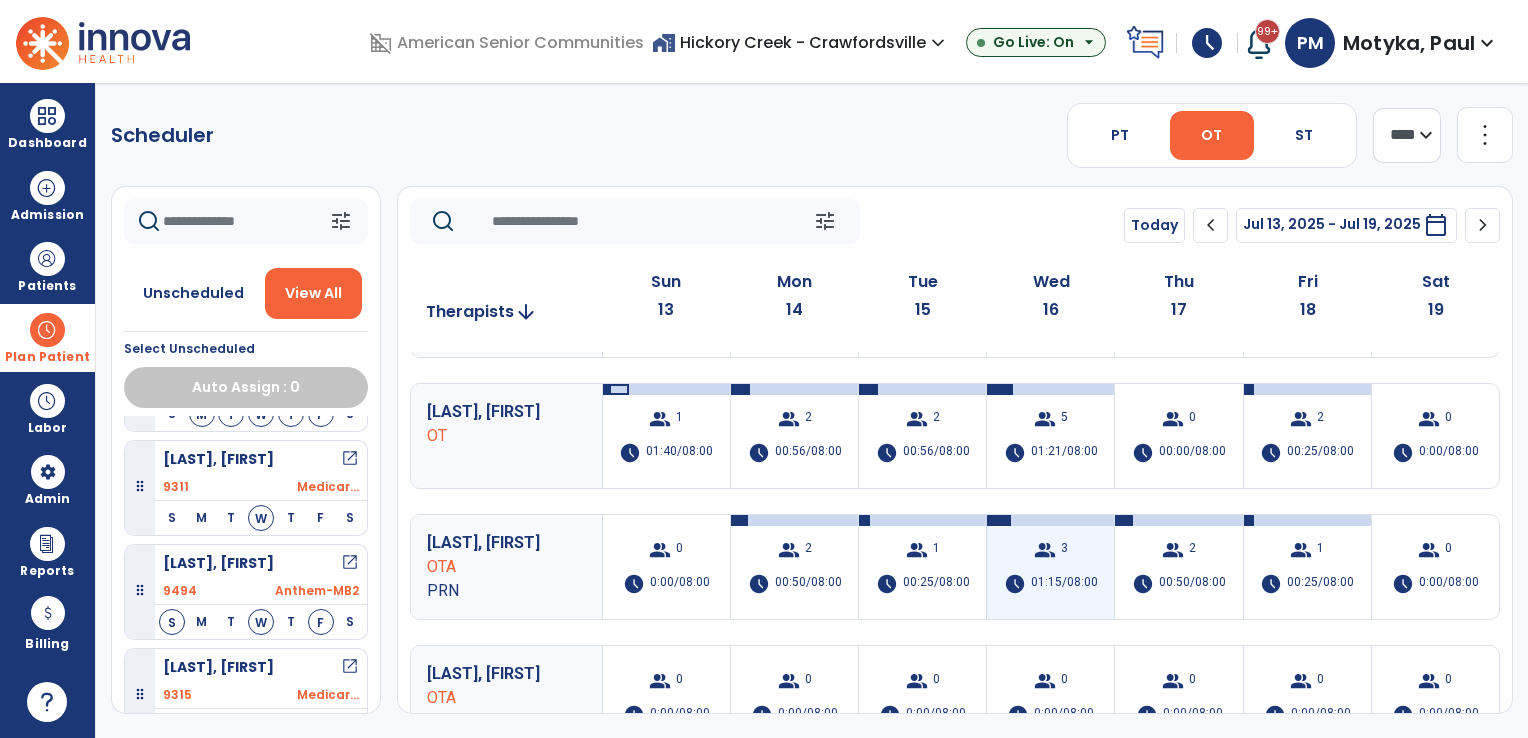 click on "01:15/08:00" at bounding box center [1064, 584] 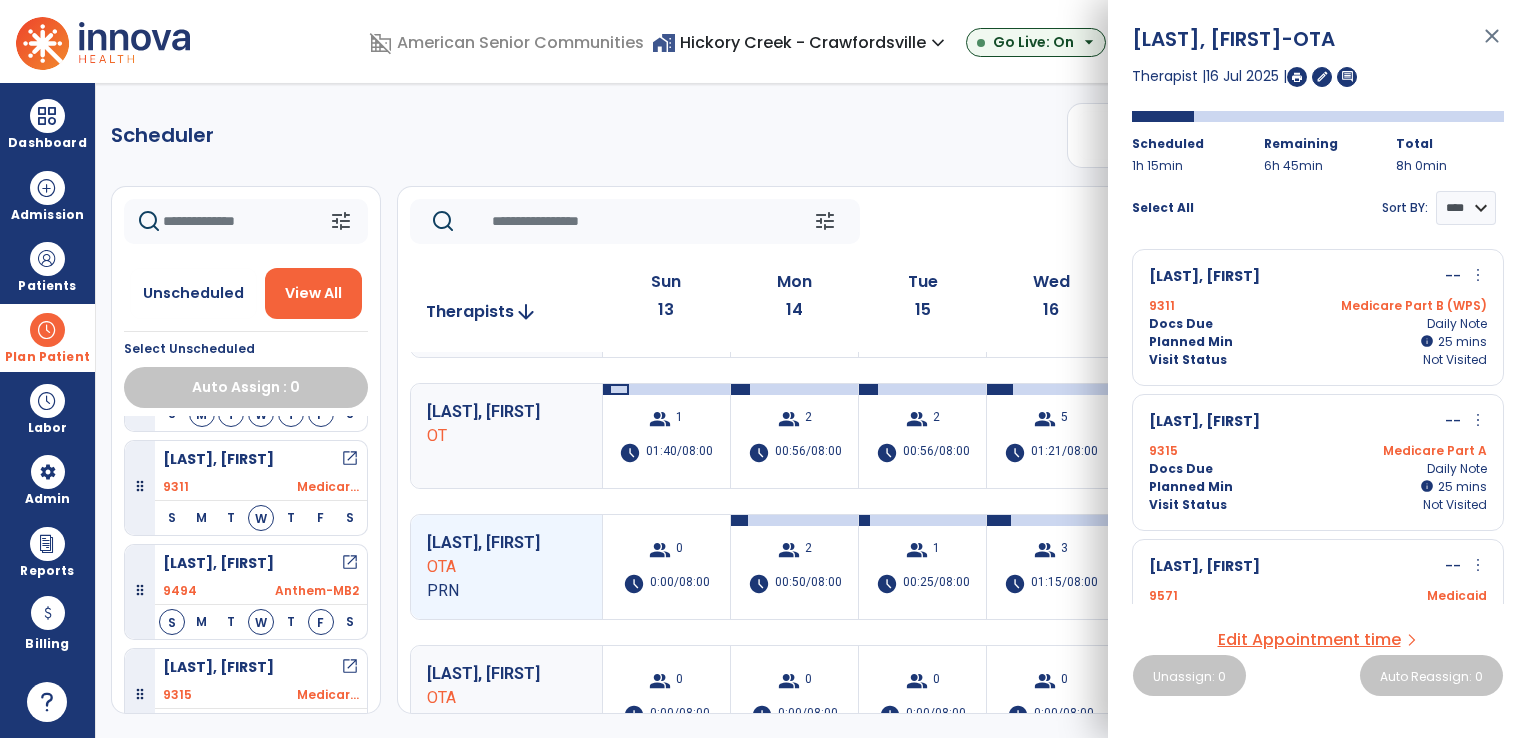 click on "Select All   Sort BY:  **** ****" at bounding box center (1318, 200) 